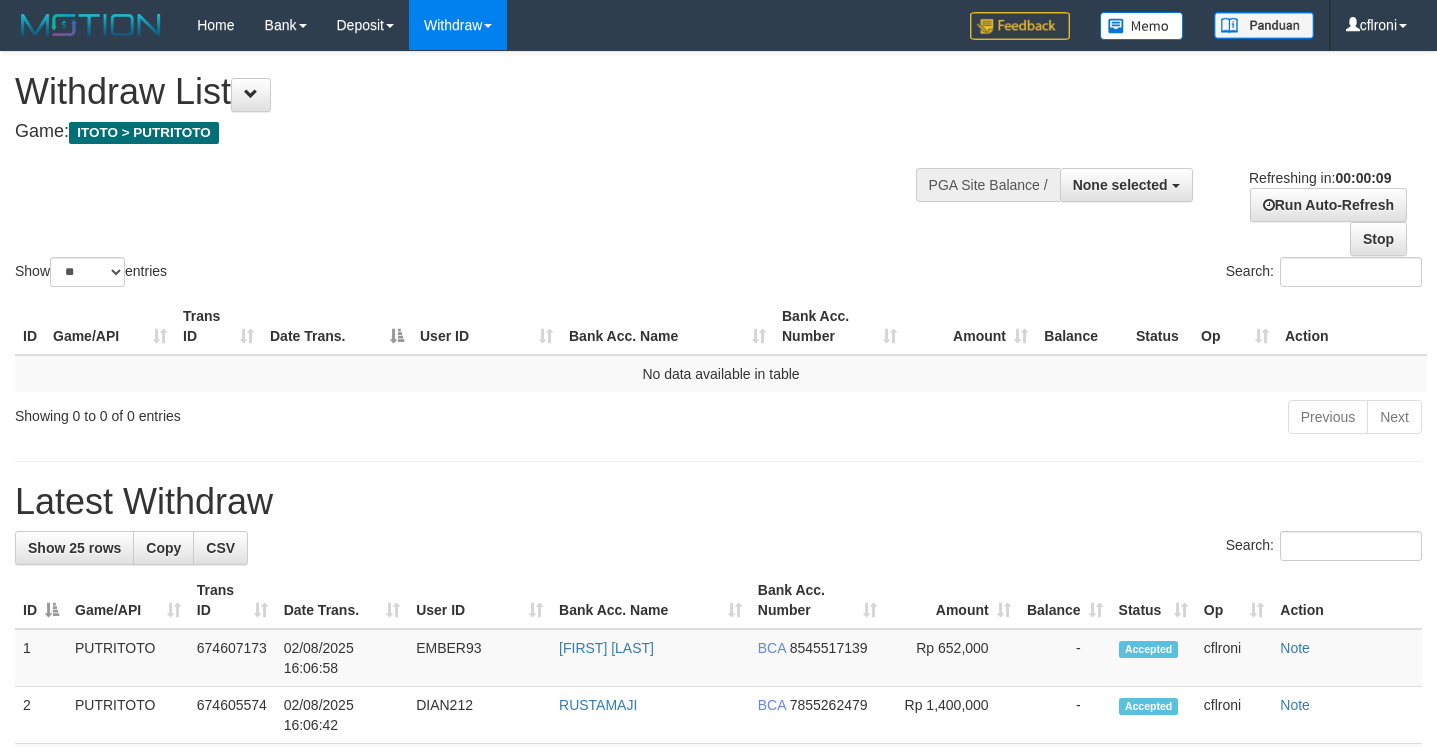 select 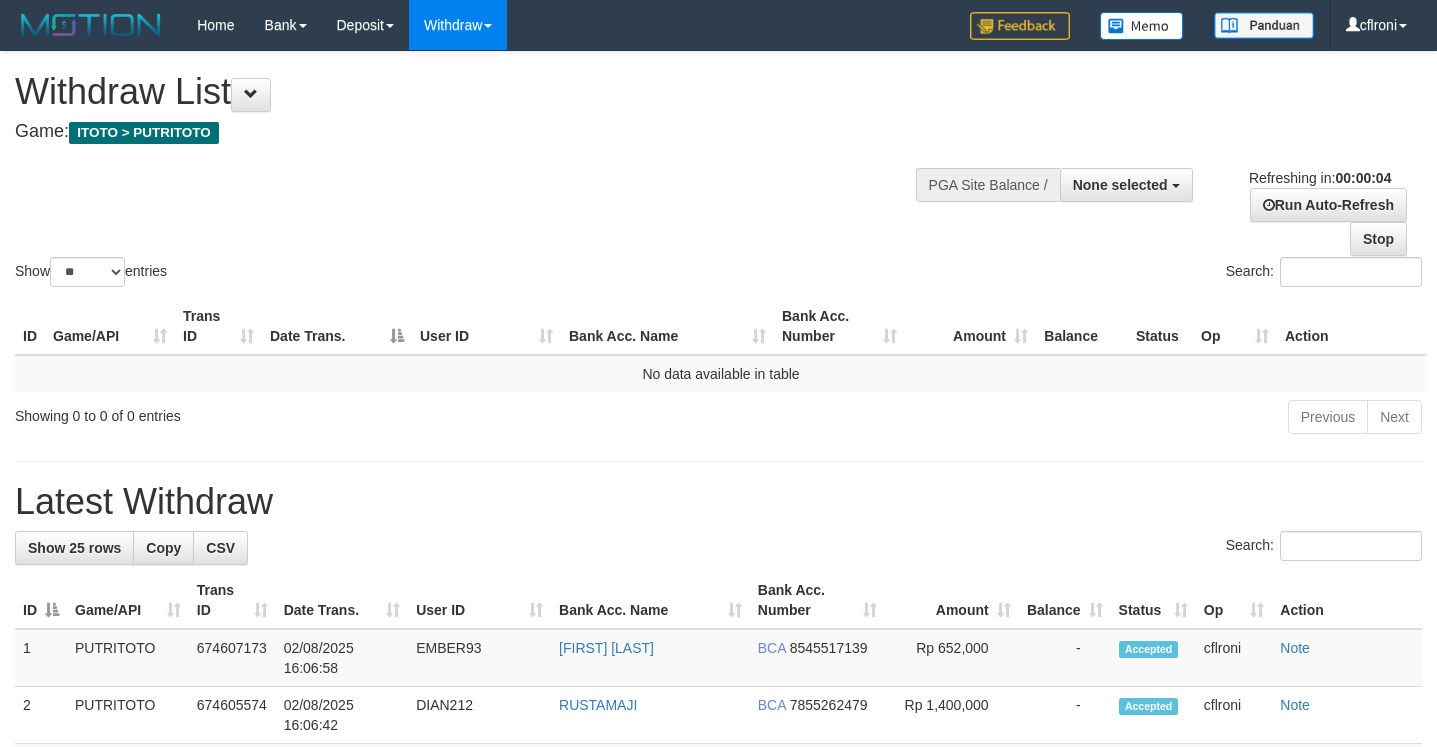 scroll, scrollTop: 0, scrollLeft: 0, axis: both 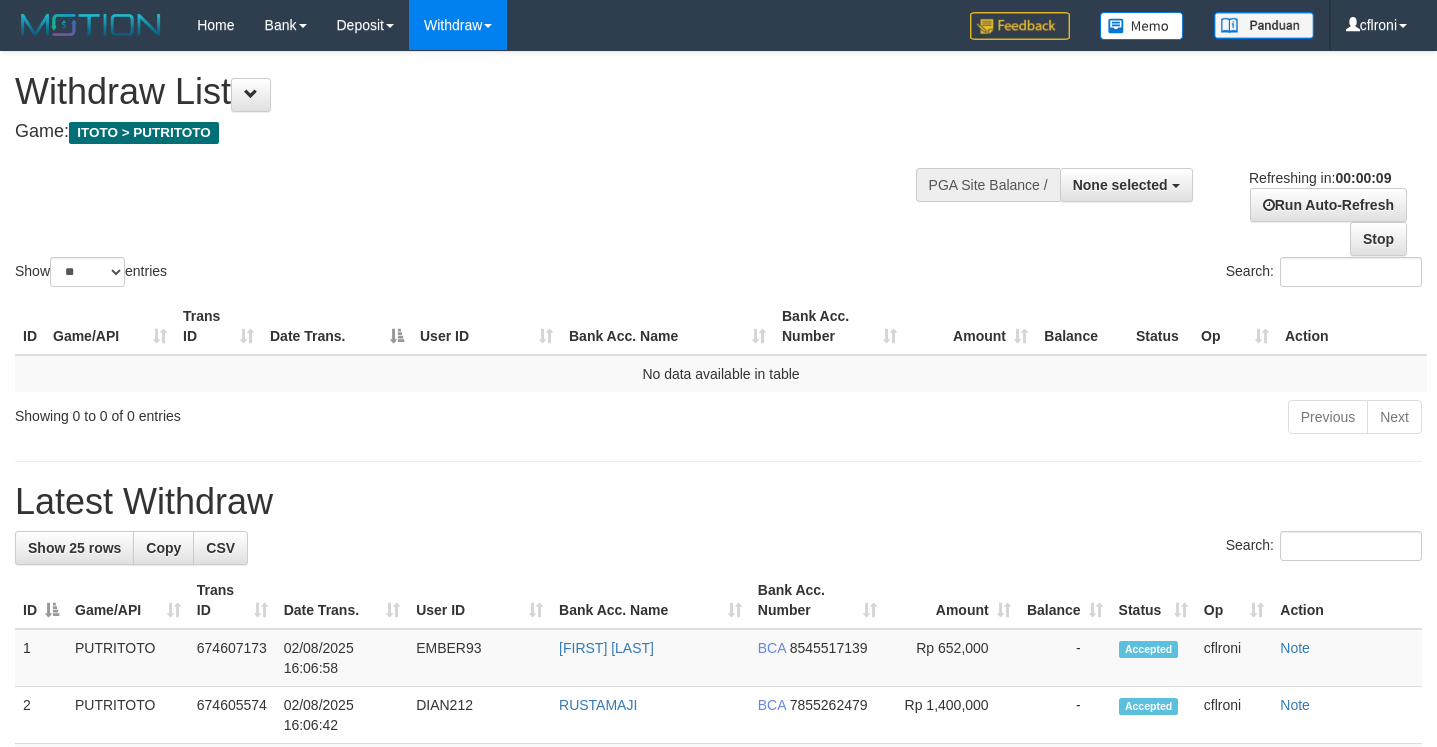 select 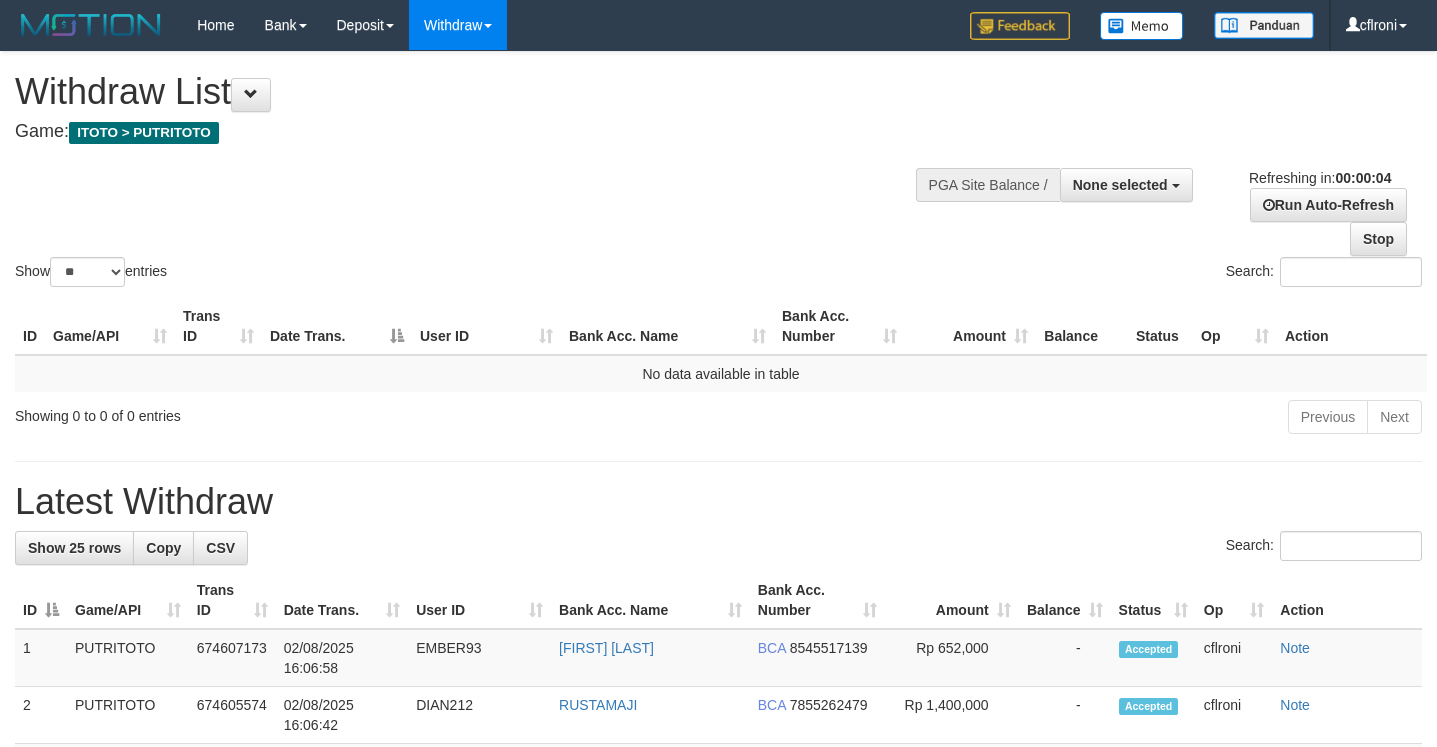 scroll, scrollTop: 0, scrollLeft: 0, axis: both 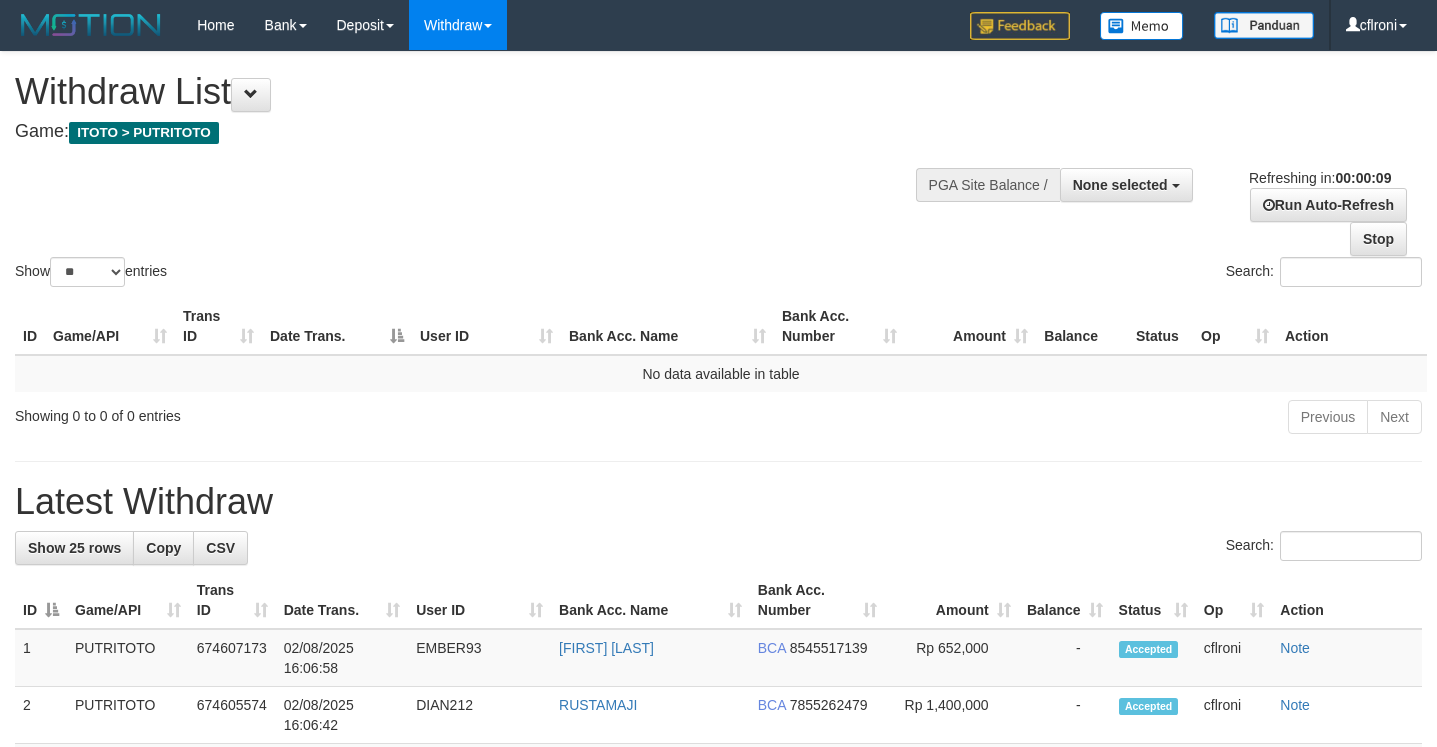 select 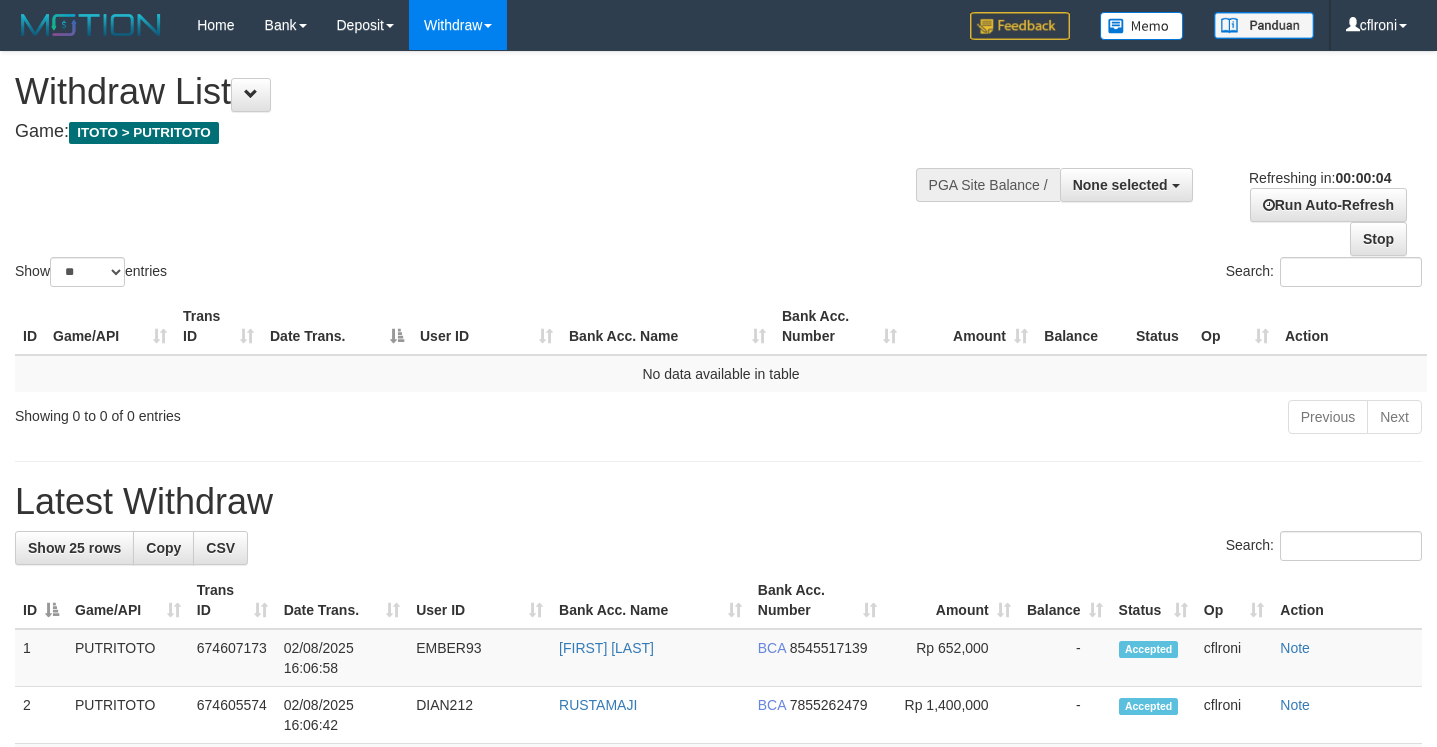 scroll, scrollTop: 0, scrollLeft: 0, axis: both 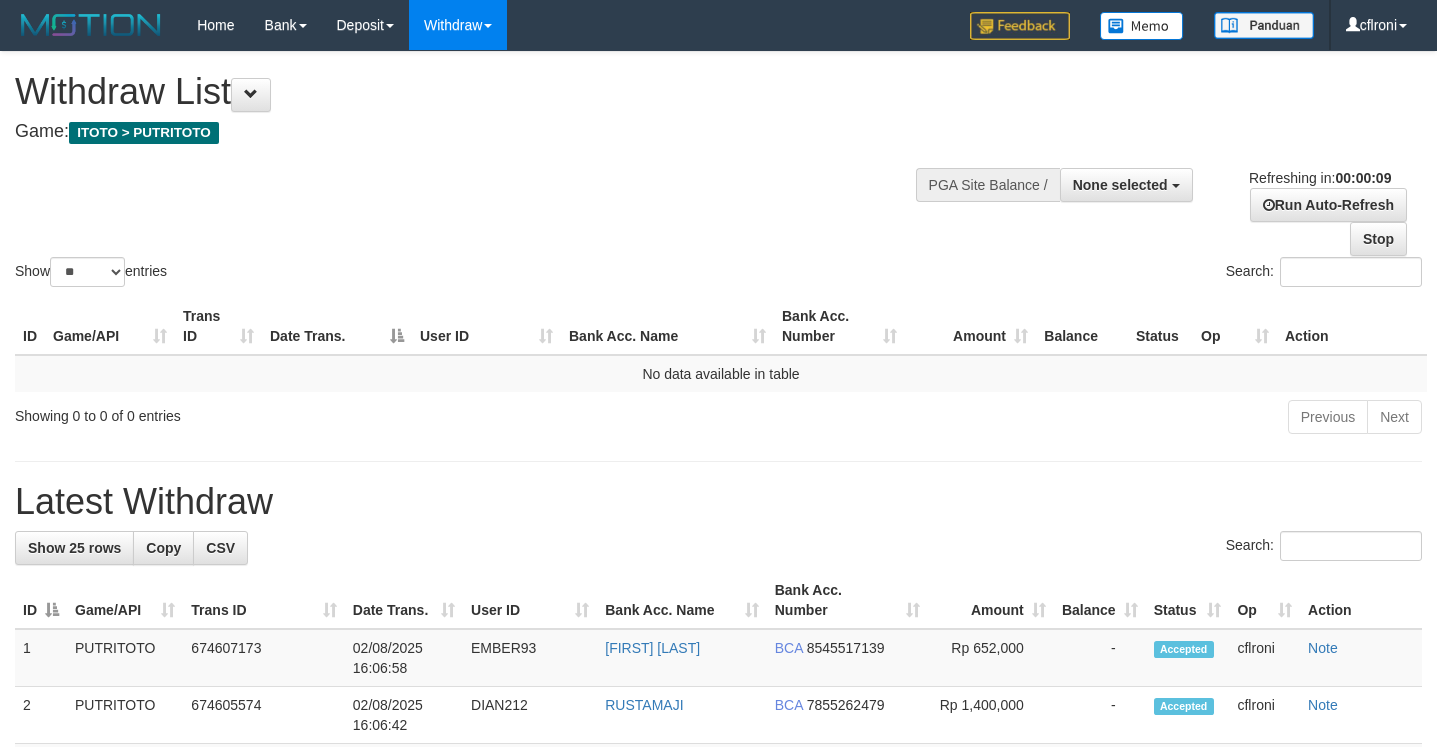 select 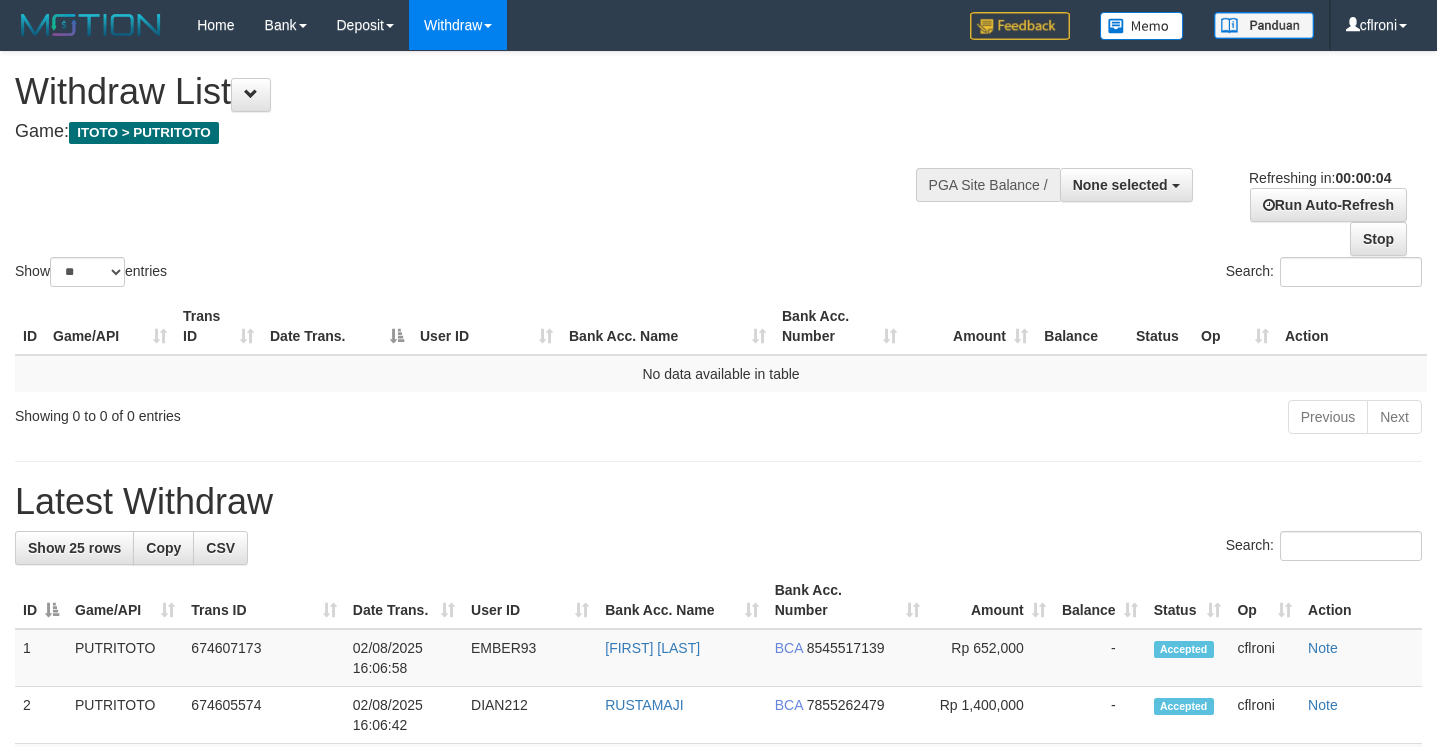 scroll, scrollTop: 0, scrollLeft: 0, axis: both 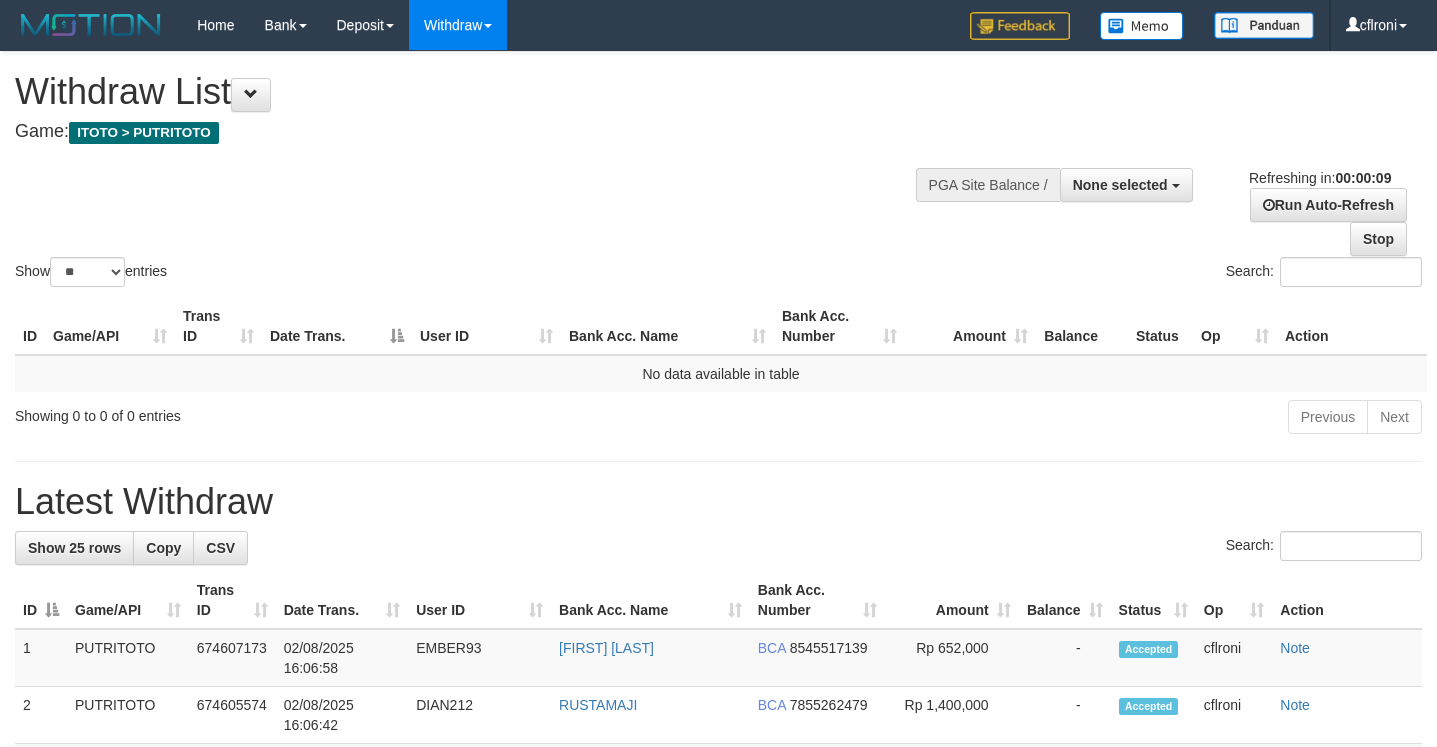 select 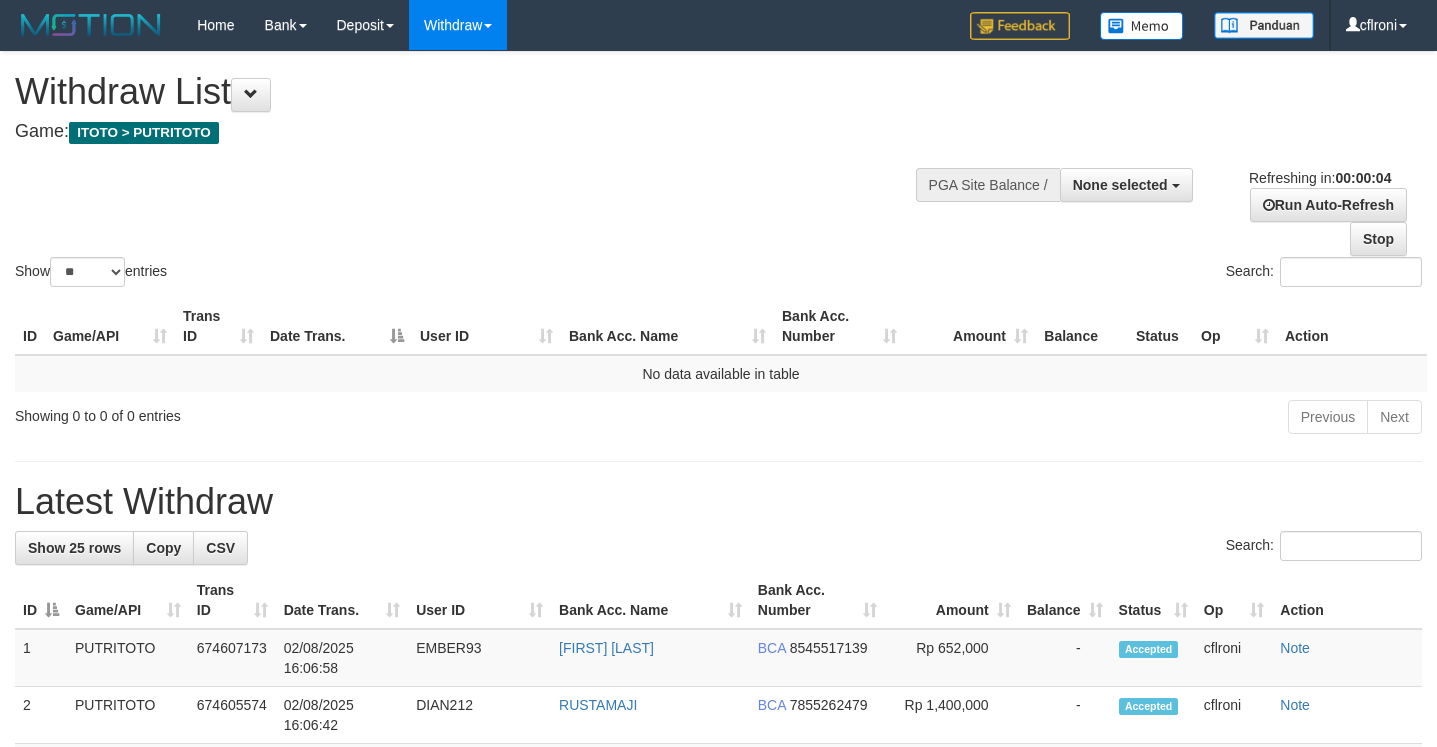 scroll, scrollTop: 0, scrollLeft: 0, axis: both 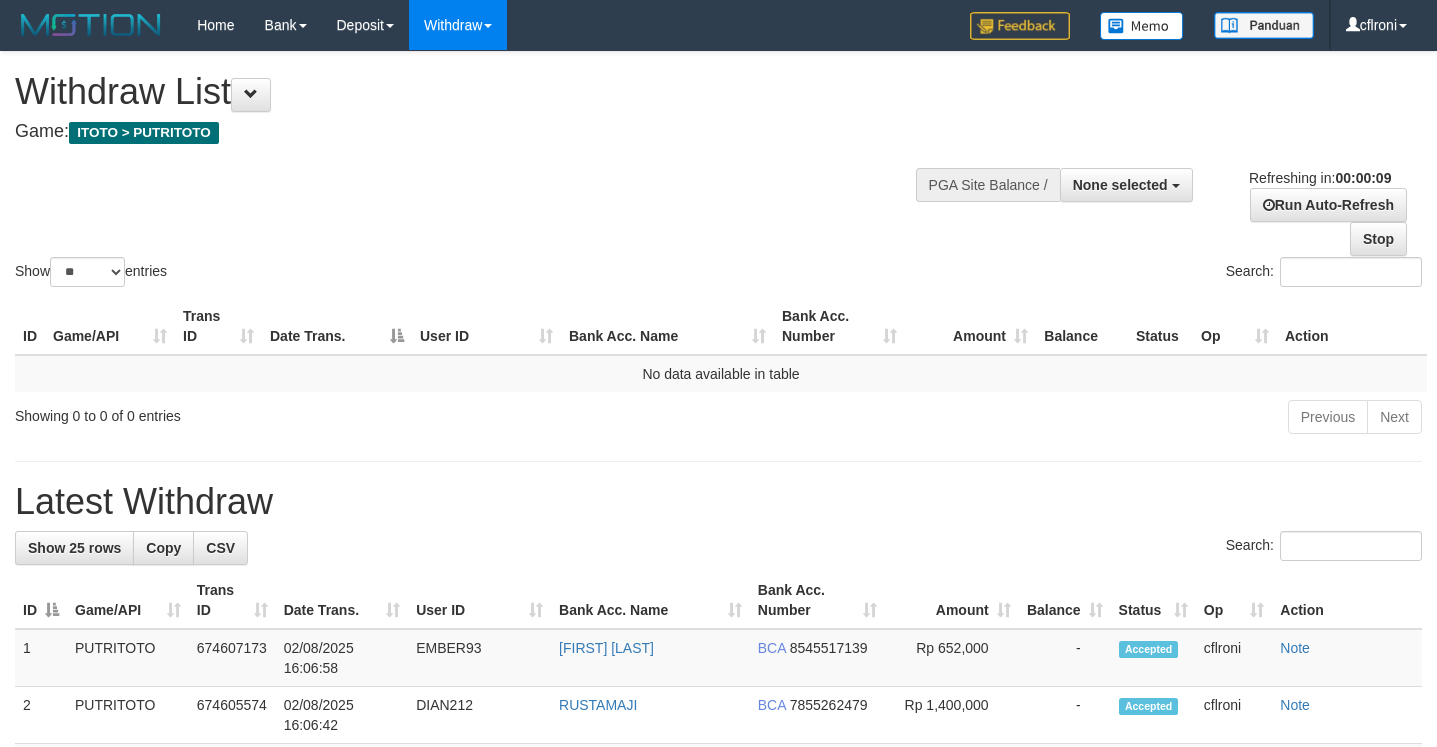 select 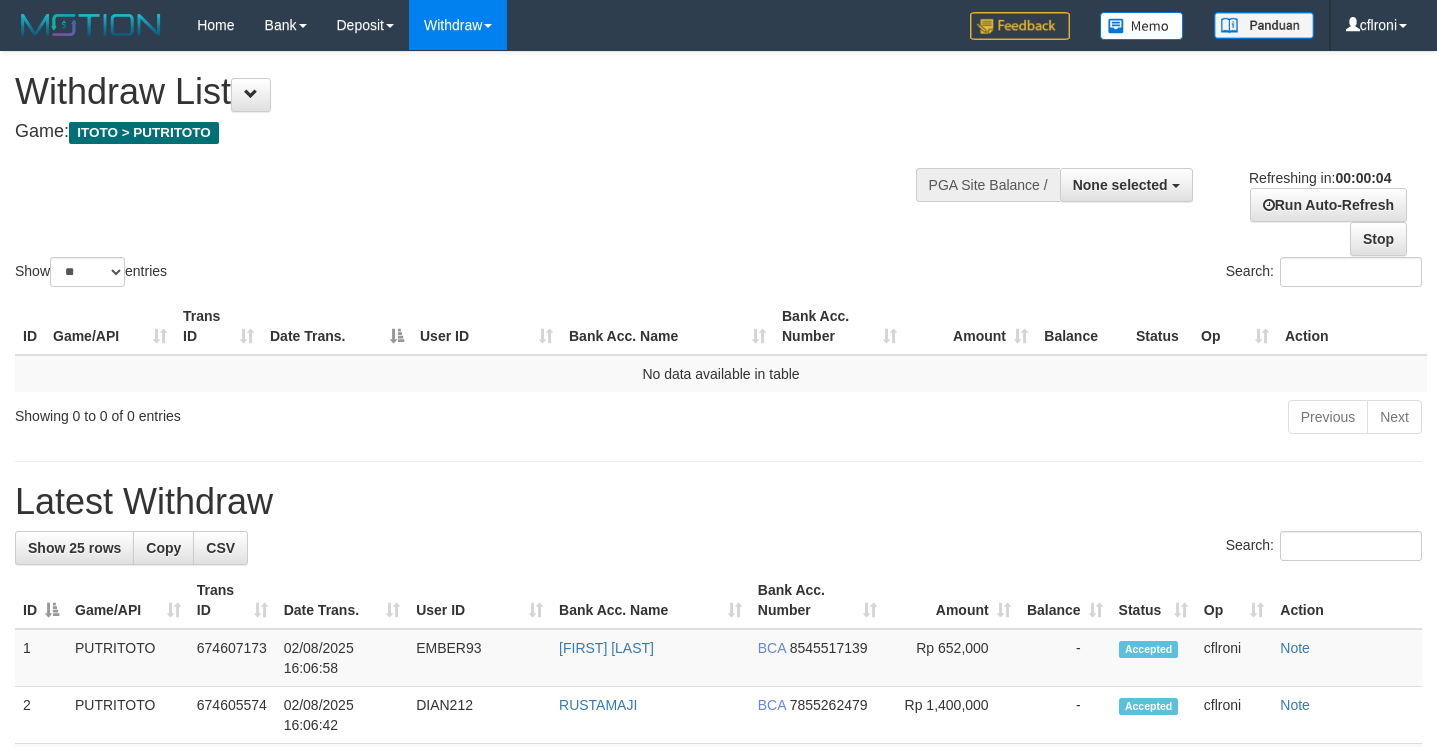 scroll, scrollTop: 0, scrollLeft: 0, axis: both 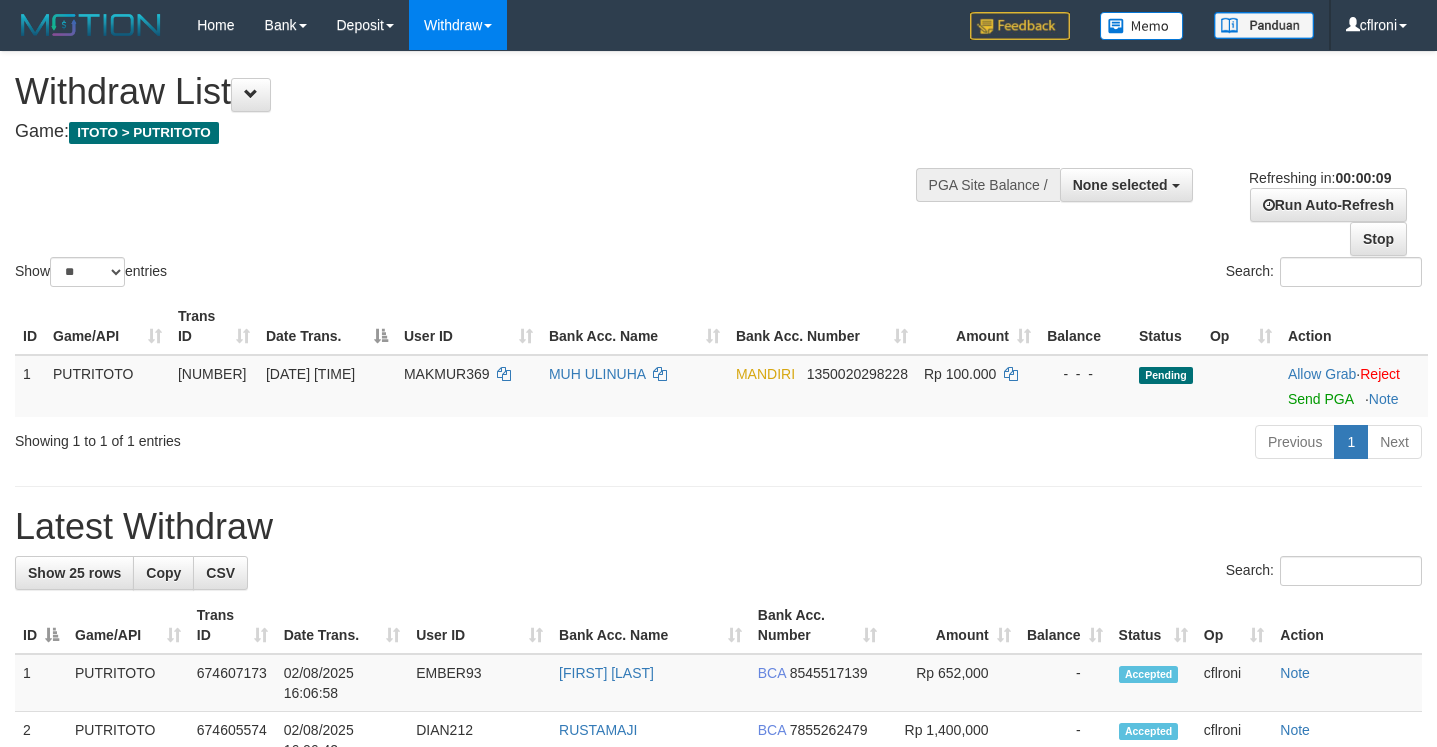 select 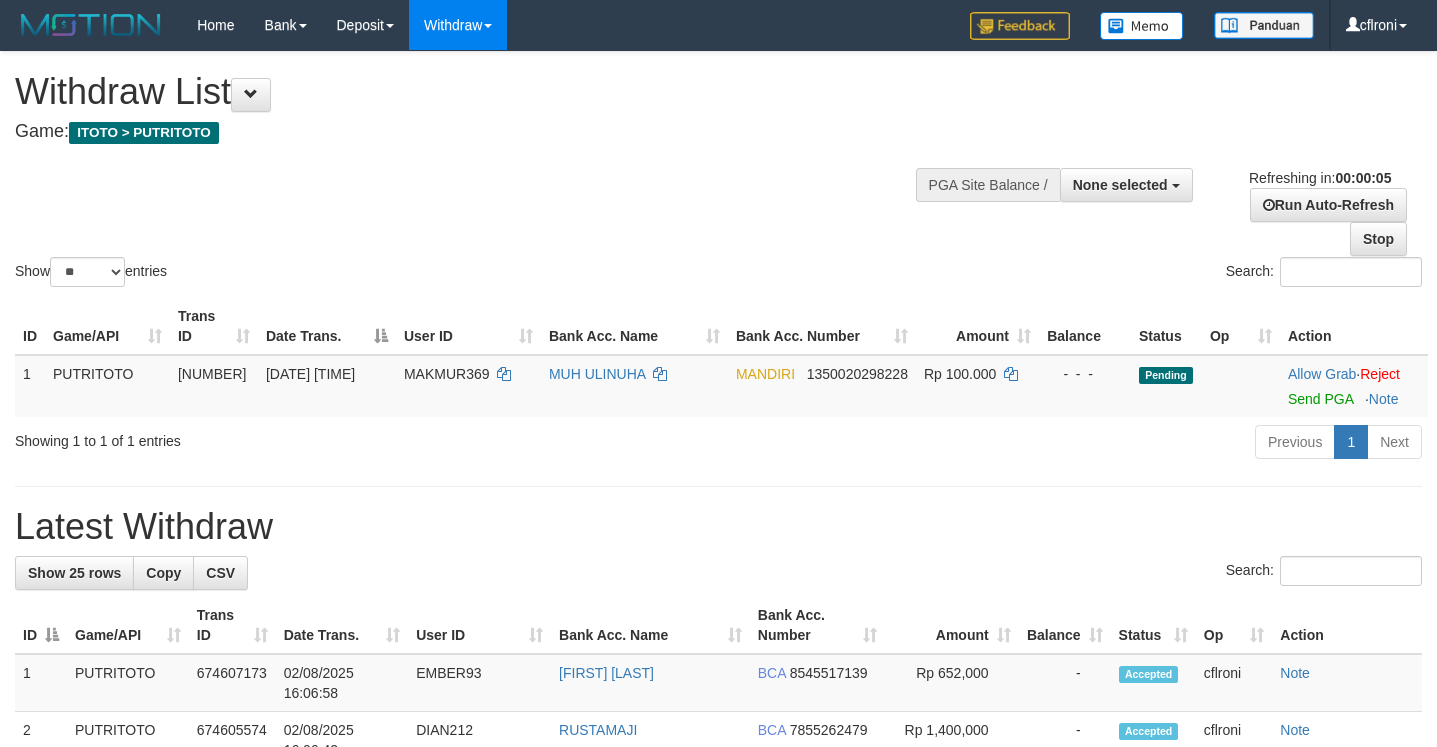 scroll, scrollTop: 0, scrollLeft: 0, axis: both 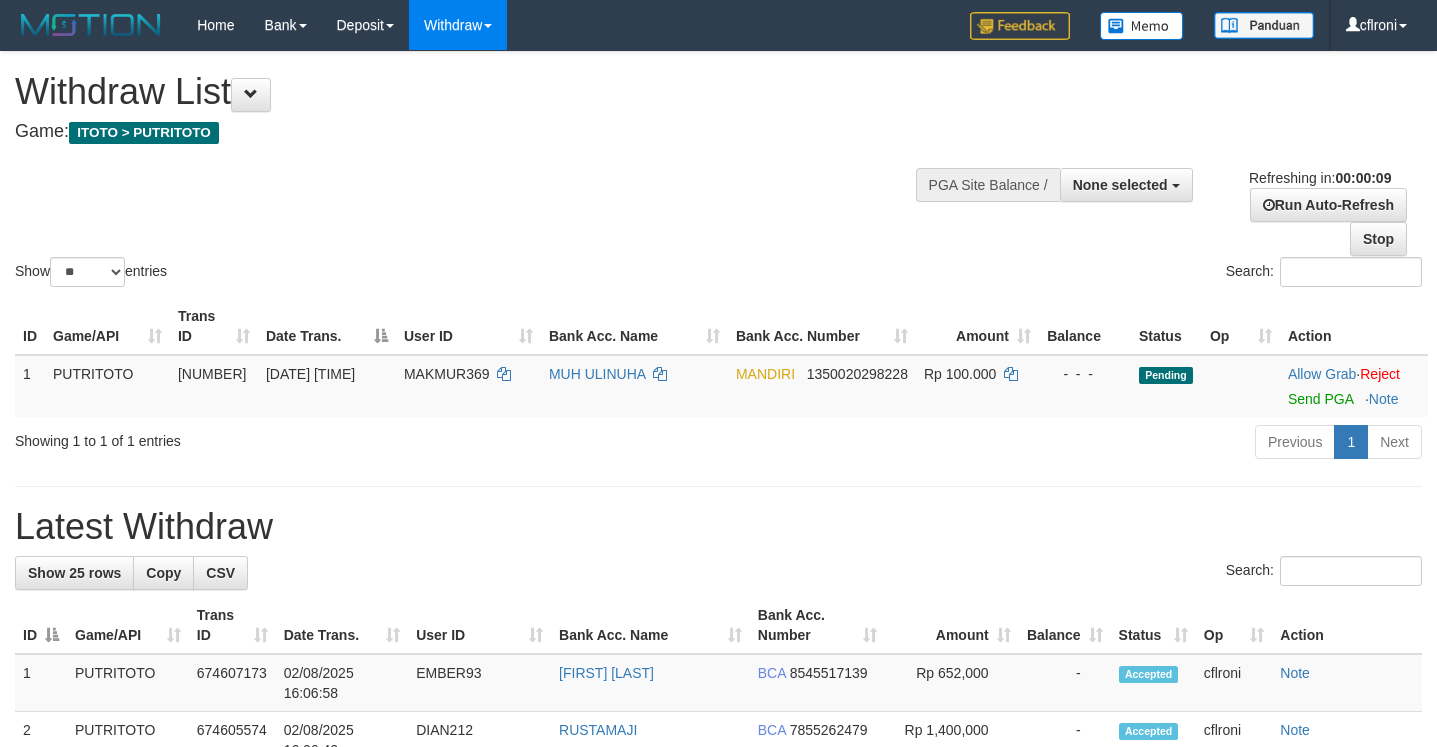 select 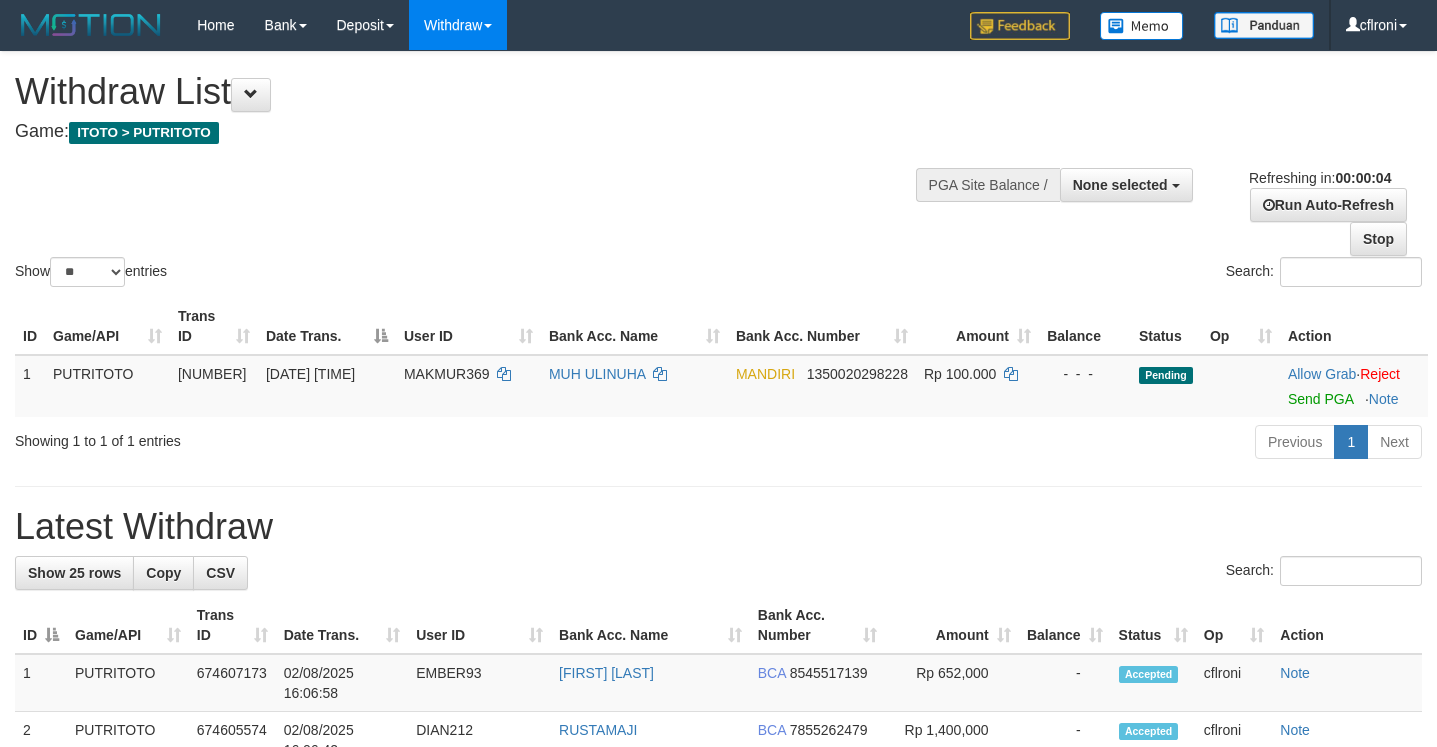 scroll, scrollTop: 0, scrollLeft: 0, axis: both 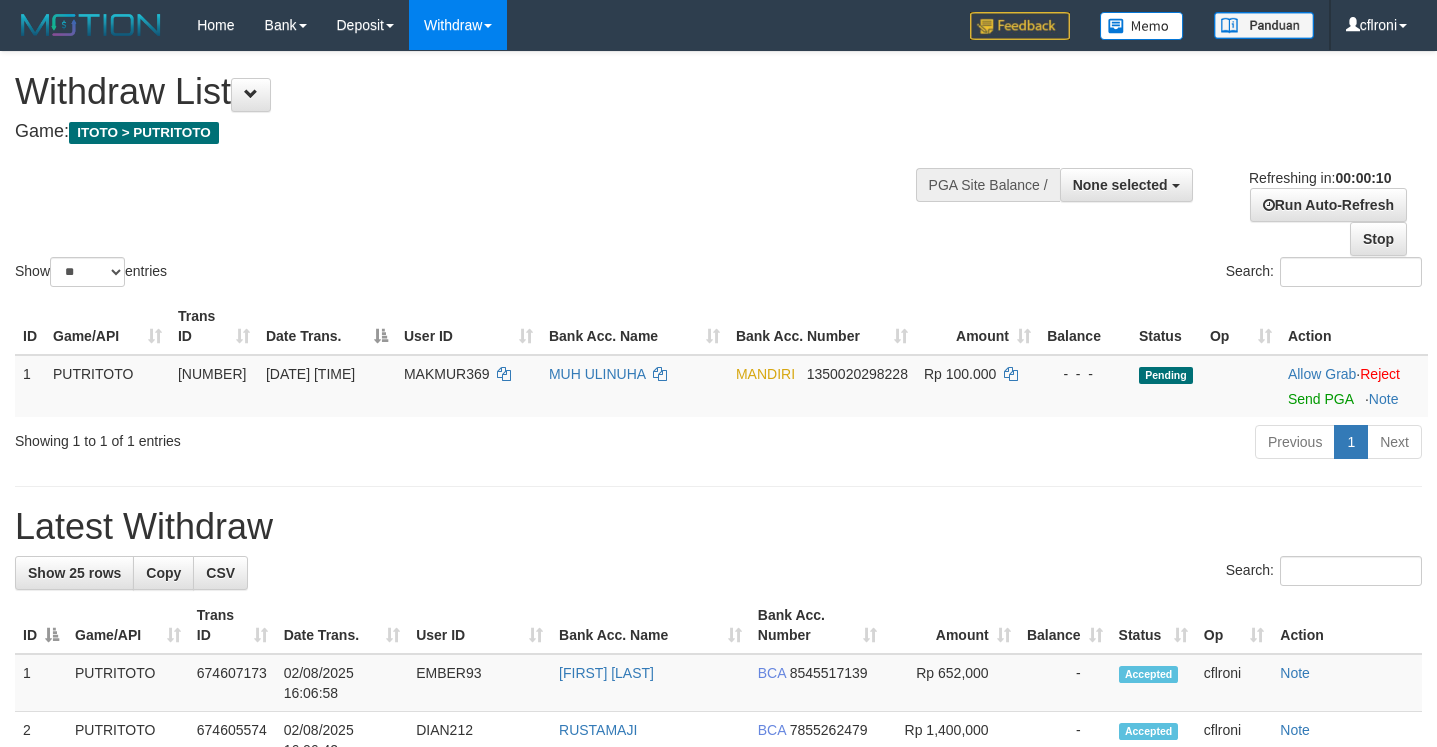 select 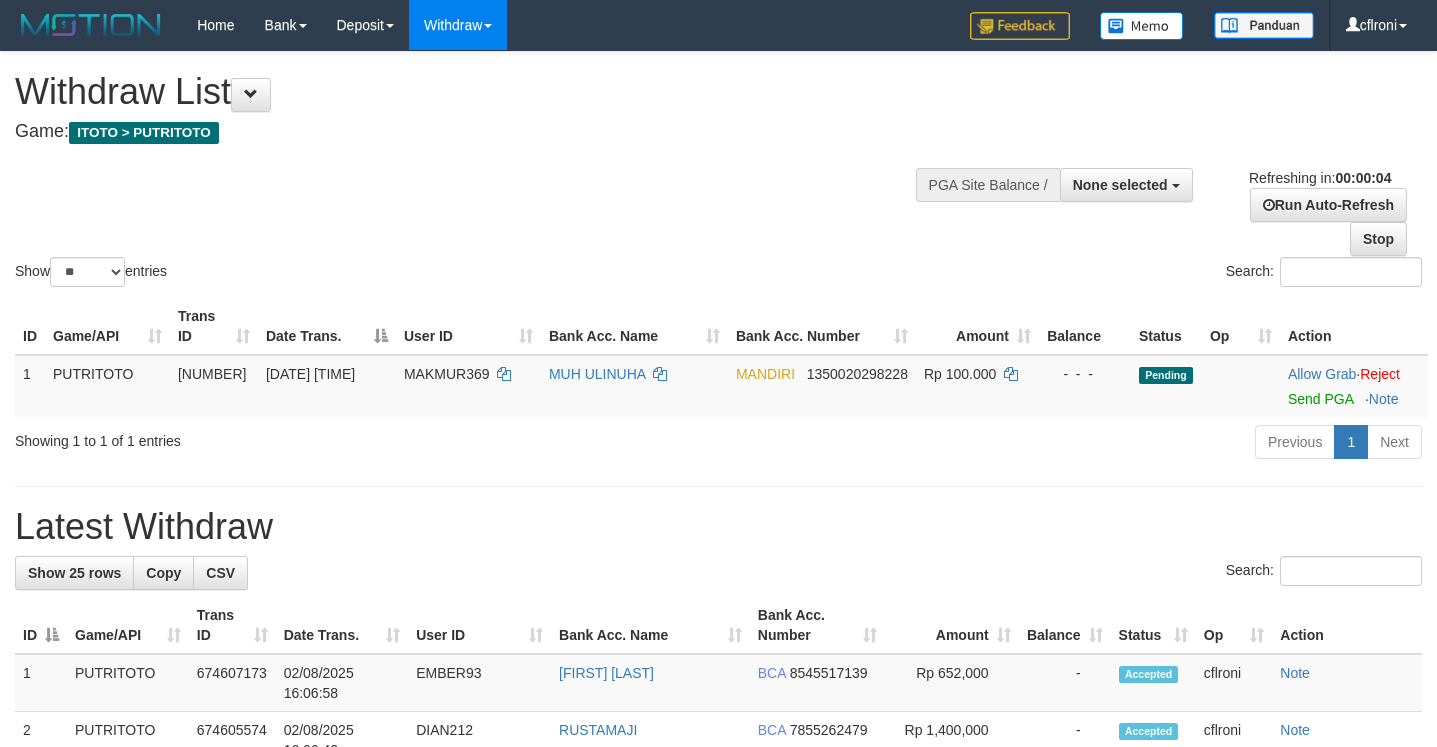scroll, scrollTop: 0, scrollLeft: 0, axis: both 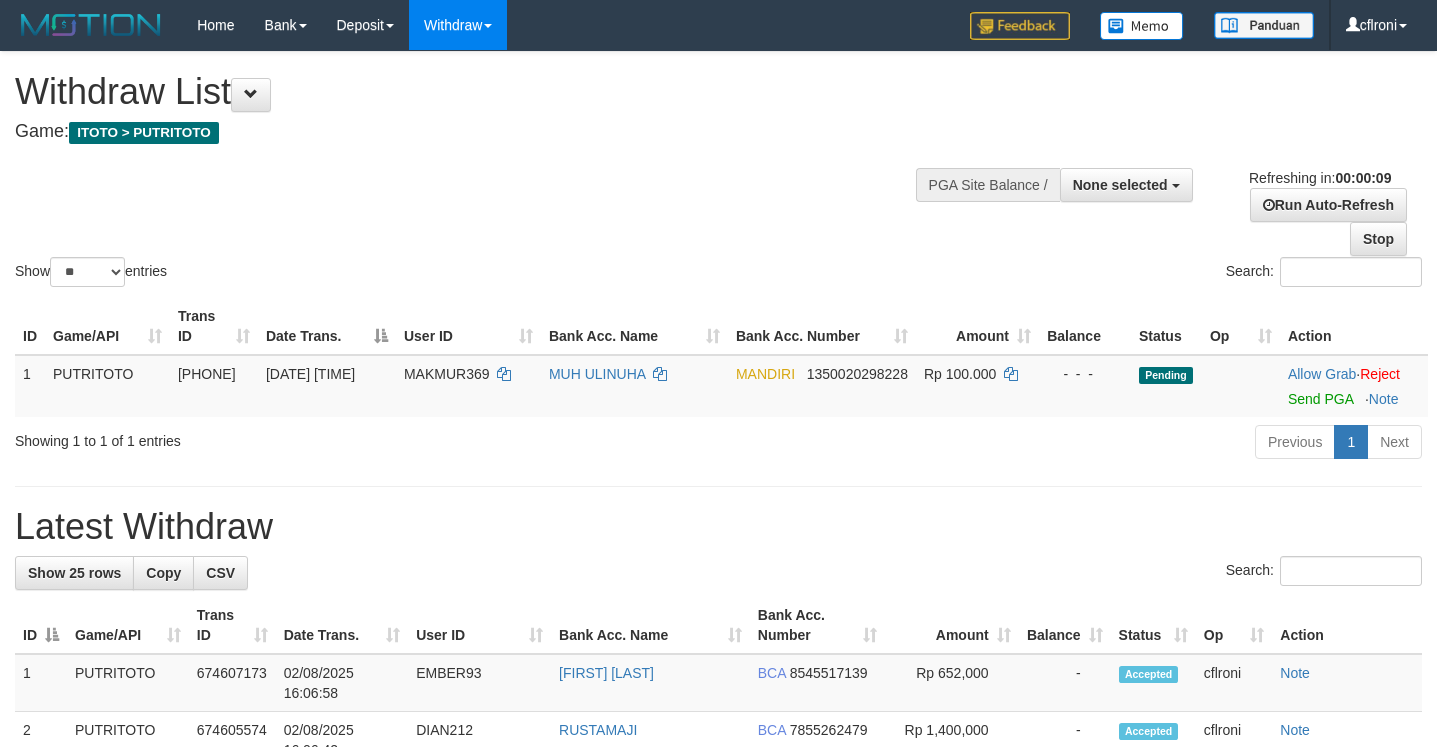 select 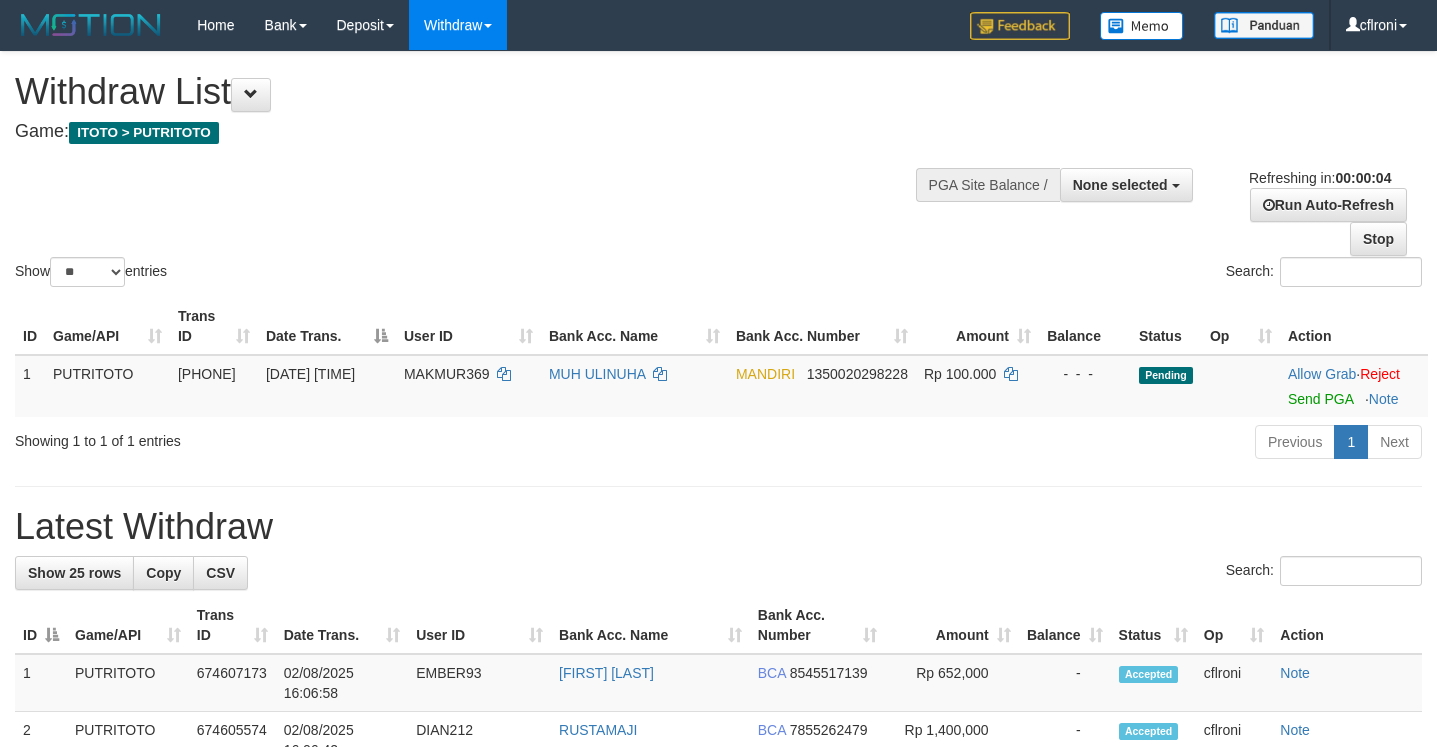 scroll, scrollTop: 0, scrollLeft: 0, axis: both 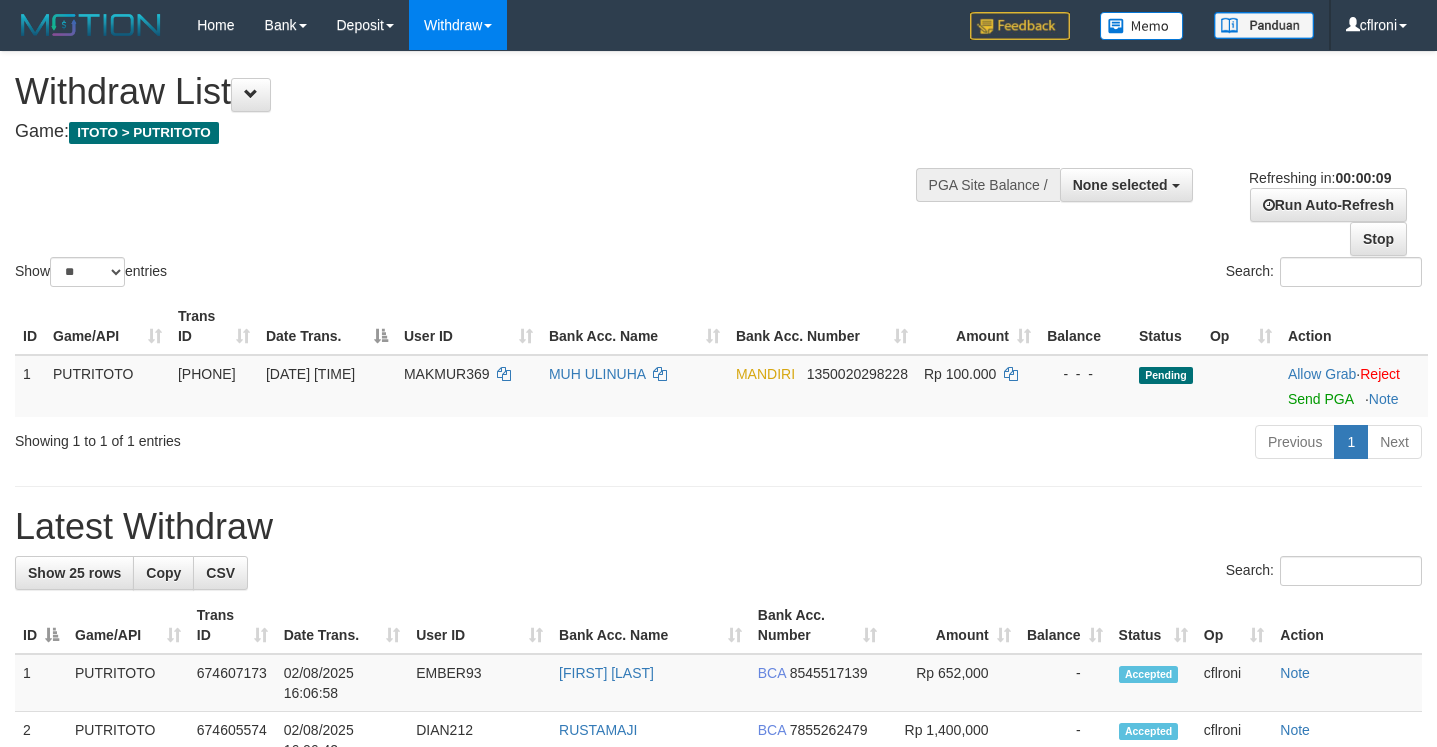 select 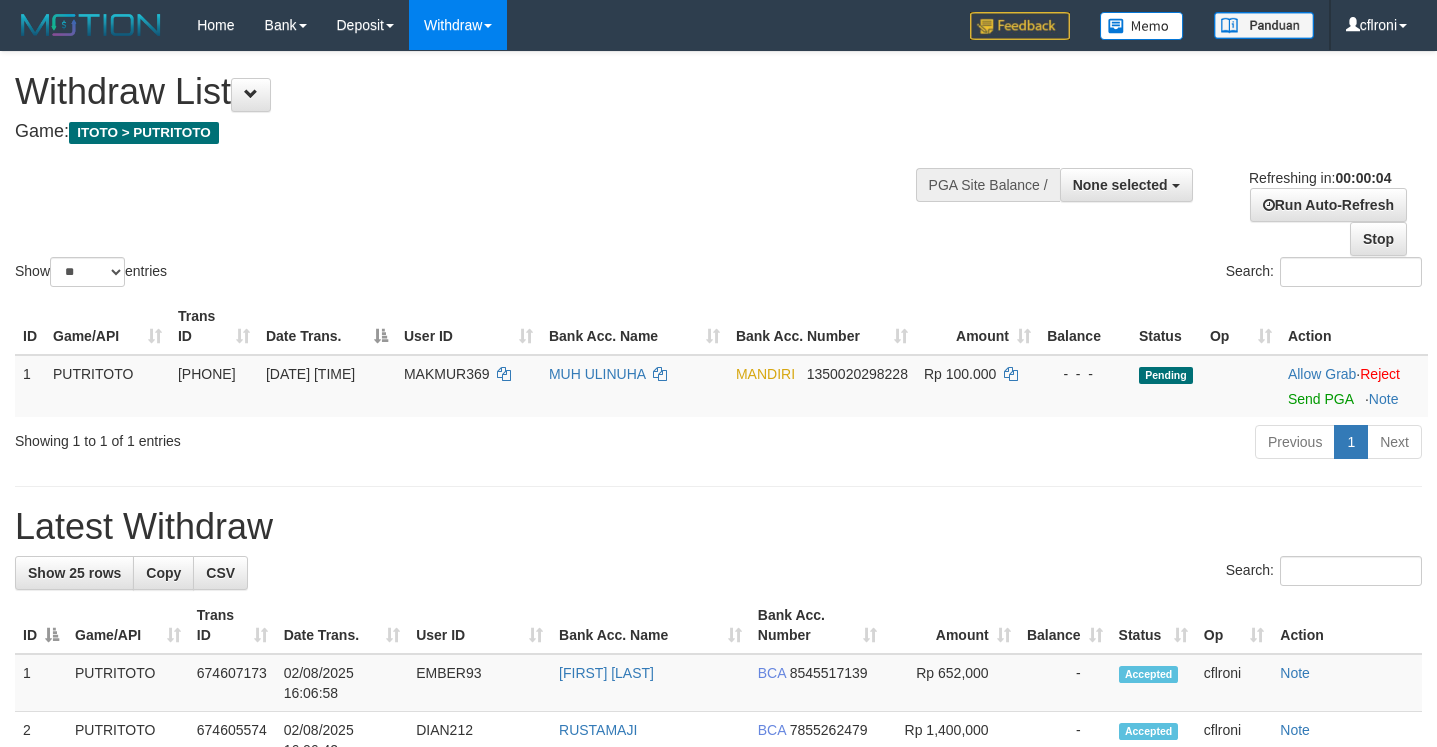 scroll, scrollTop: 0, scrollLeft: 0, axis: both 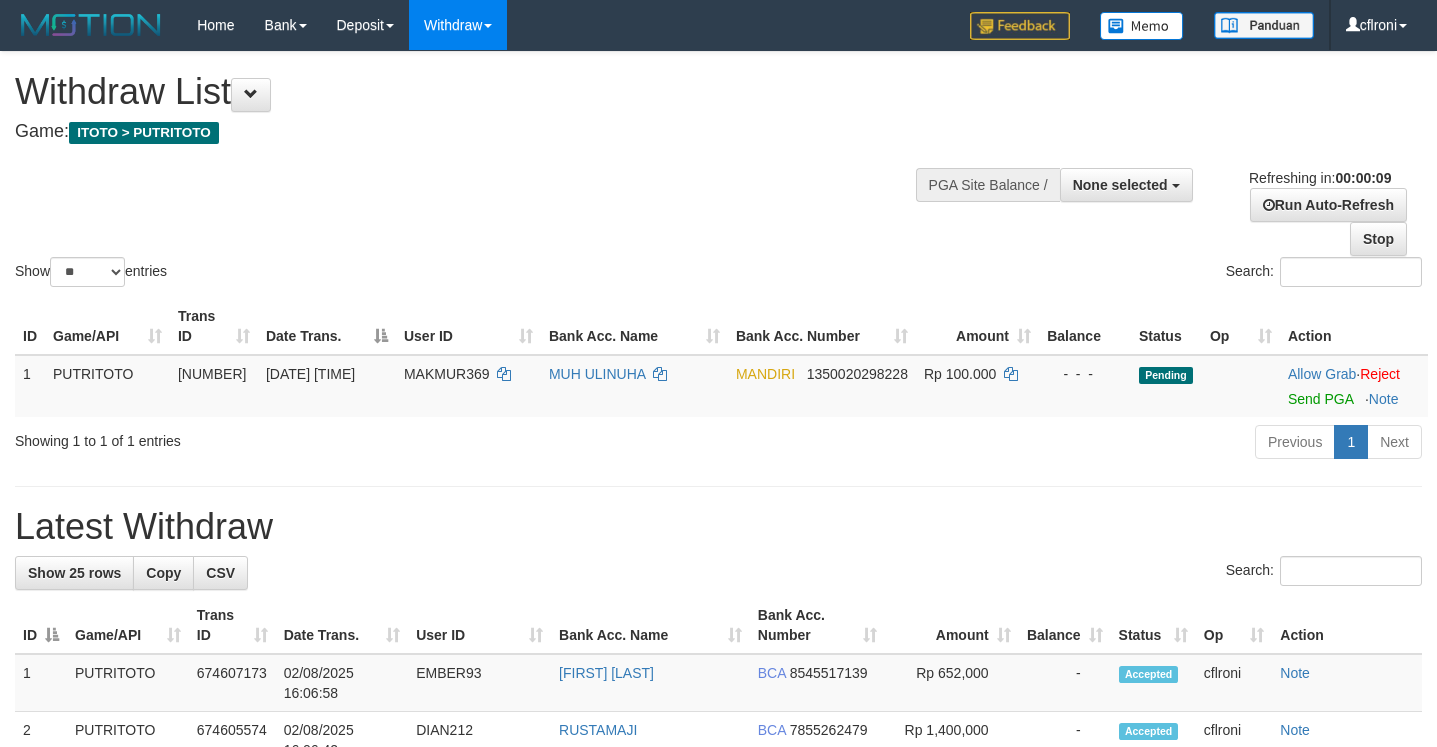 select 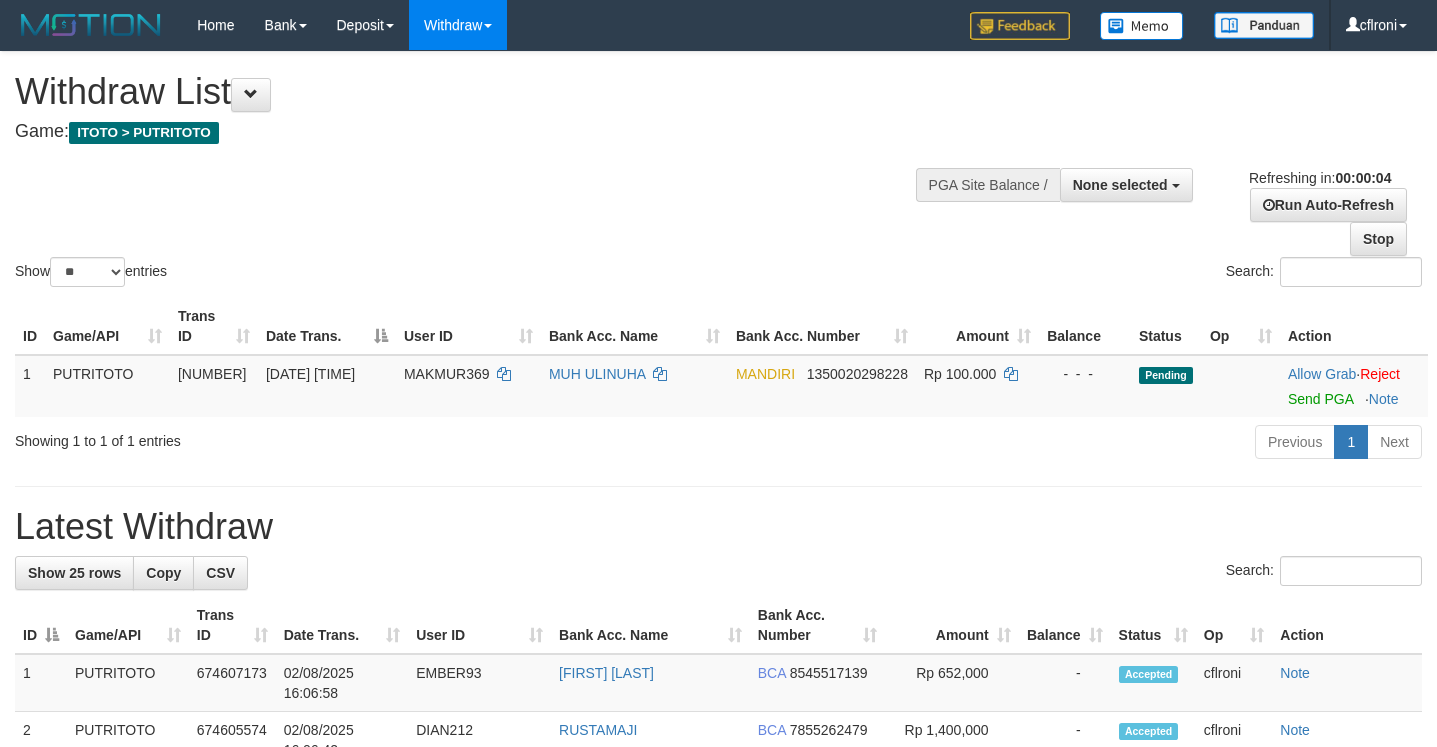 scroll, scrollTop: 0, scrollLeft: 0, axis: both 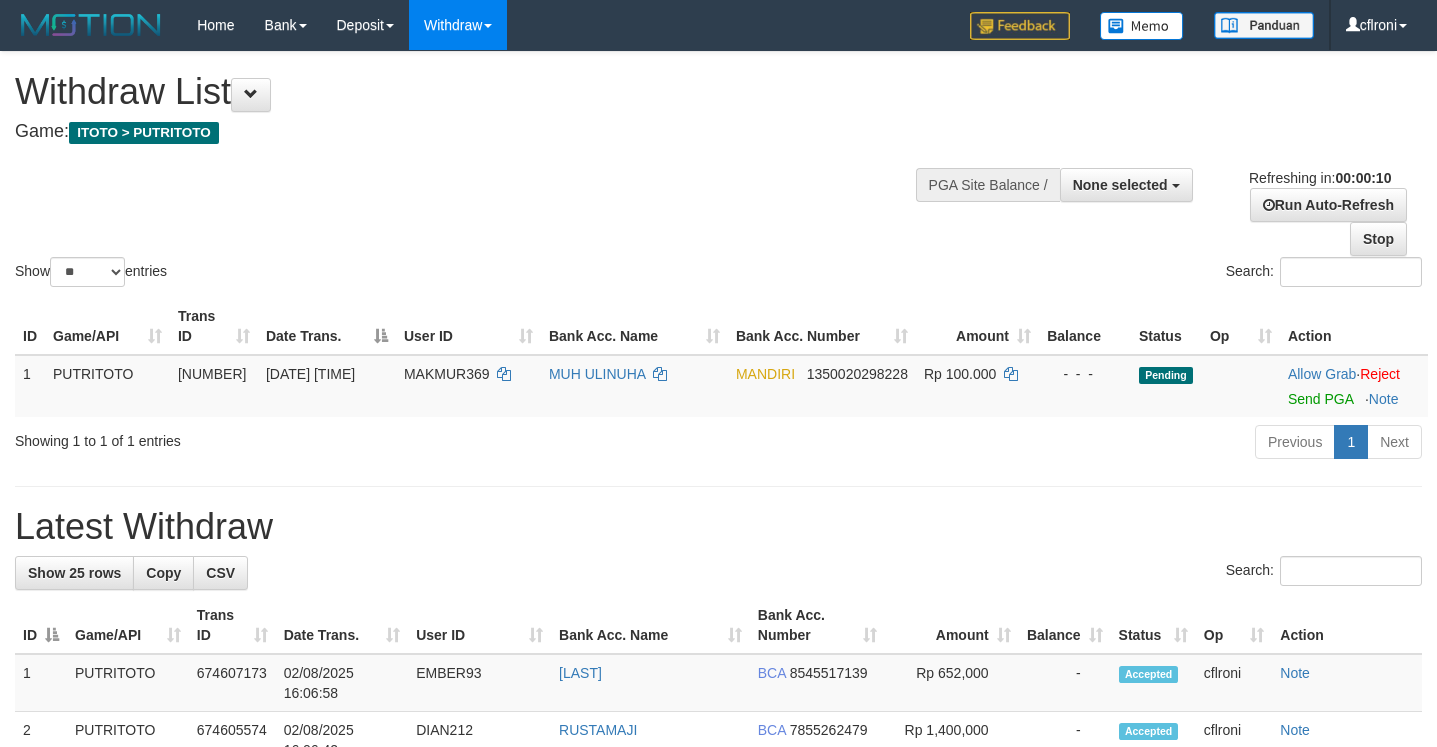 select 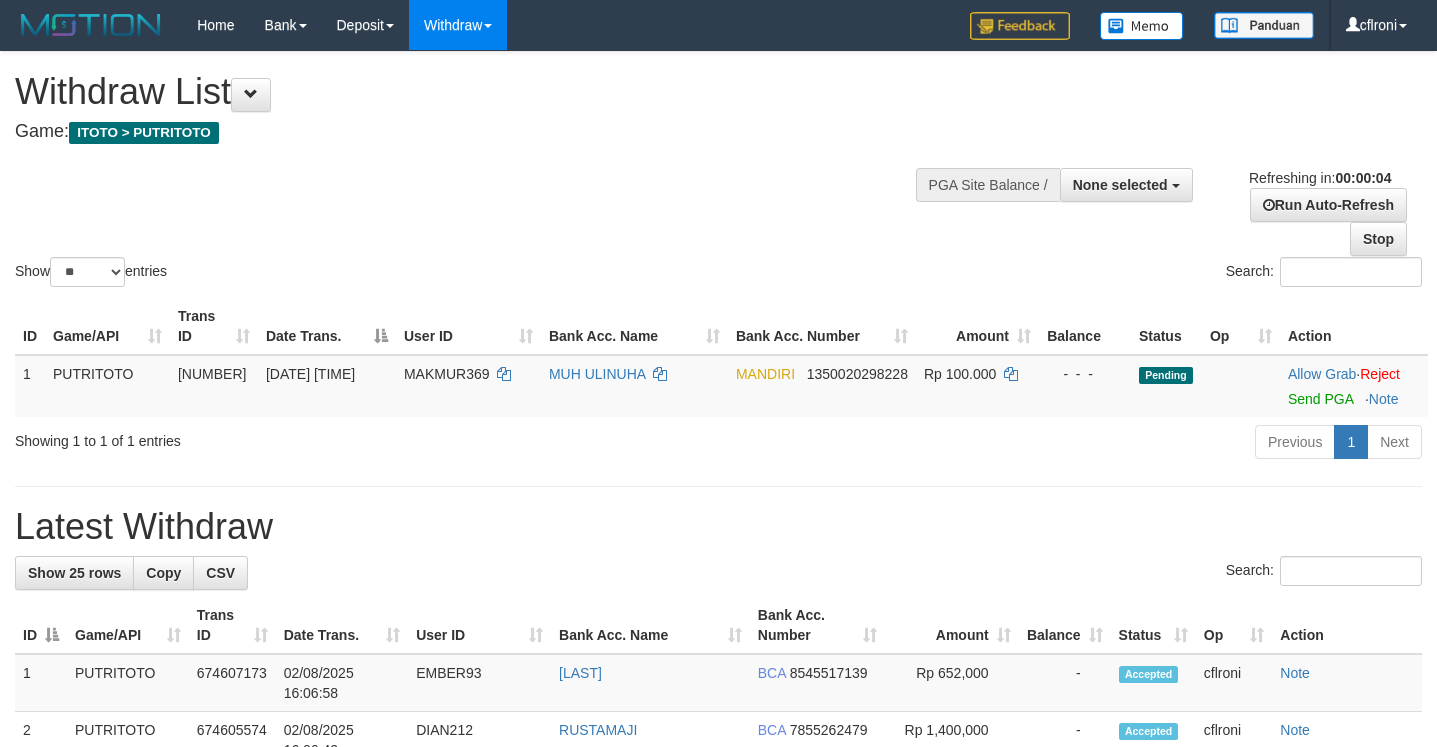 scroll, scrollTop: 0, scrollLeft: 0, axis: both 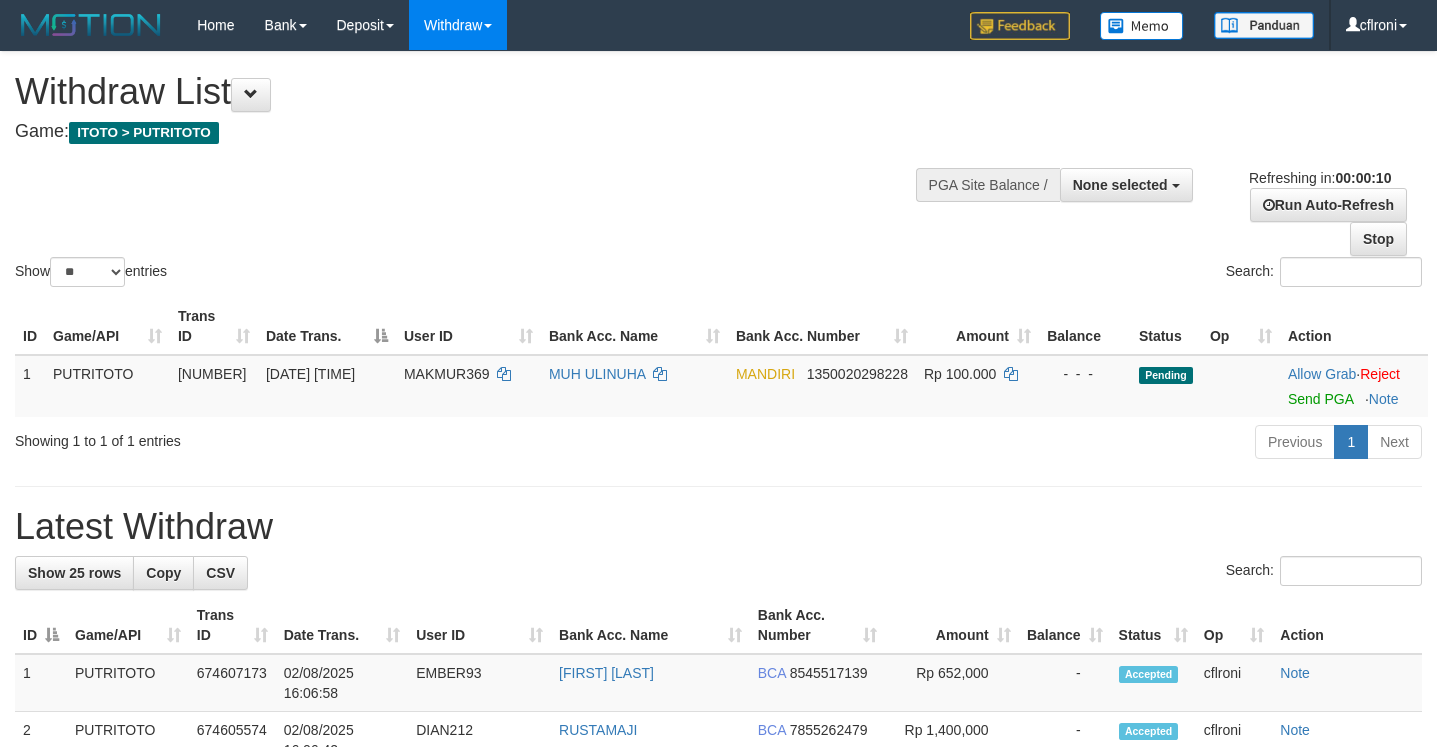 select 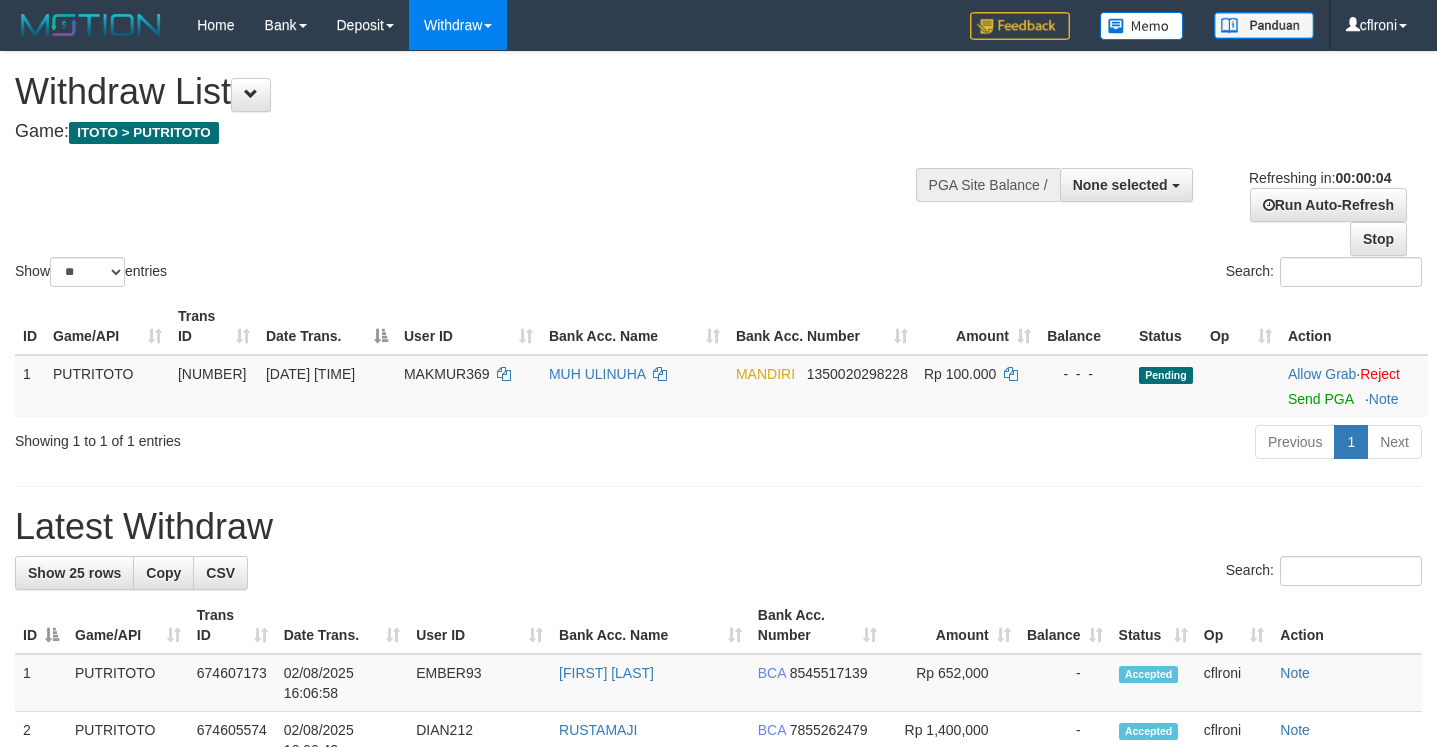 scroll, scrollTop: 0, scrollLeft: 0, axis: both 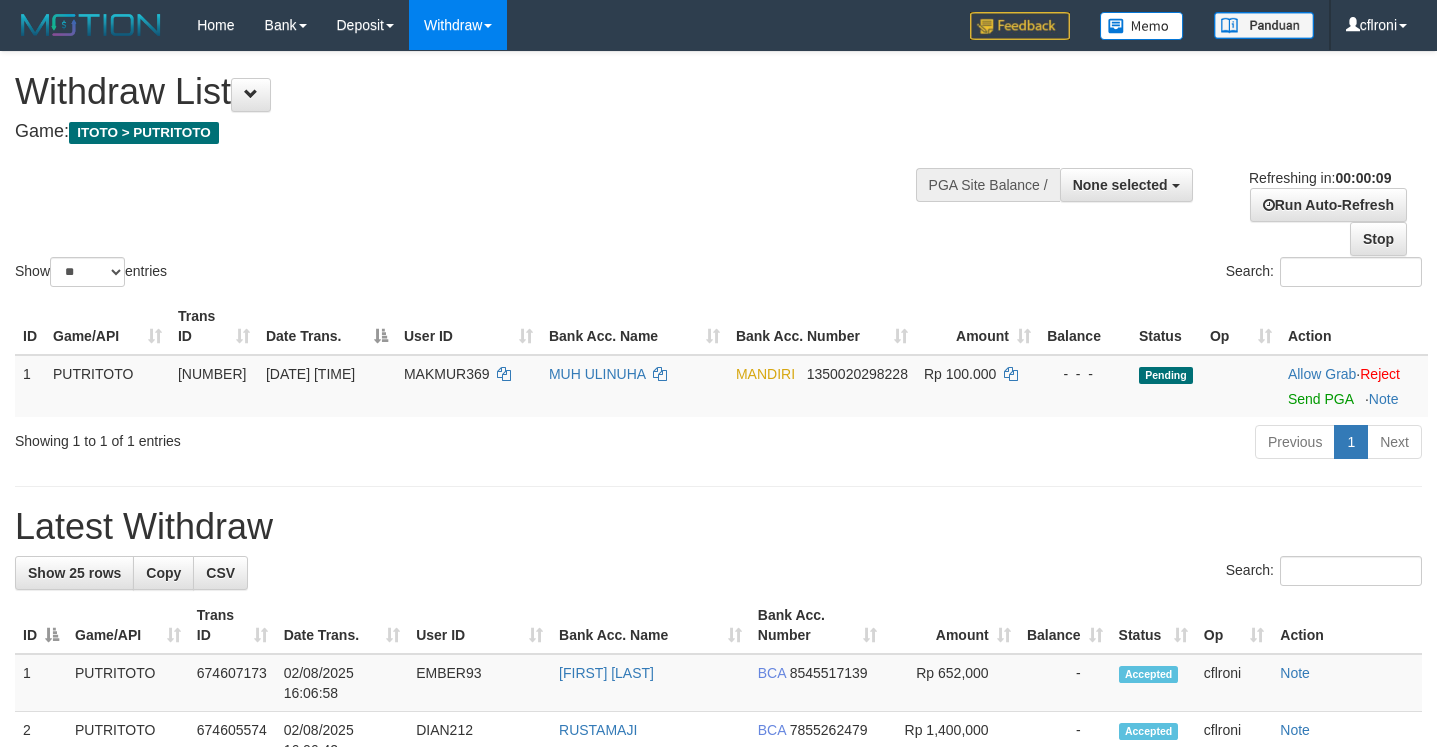 select 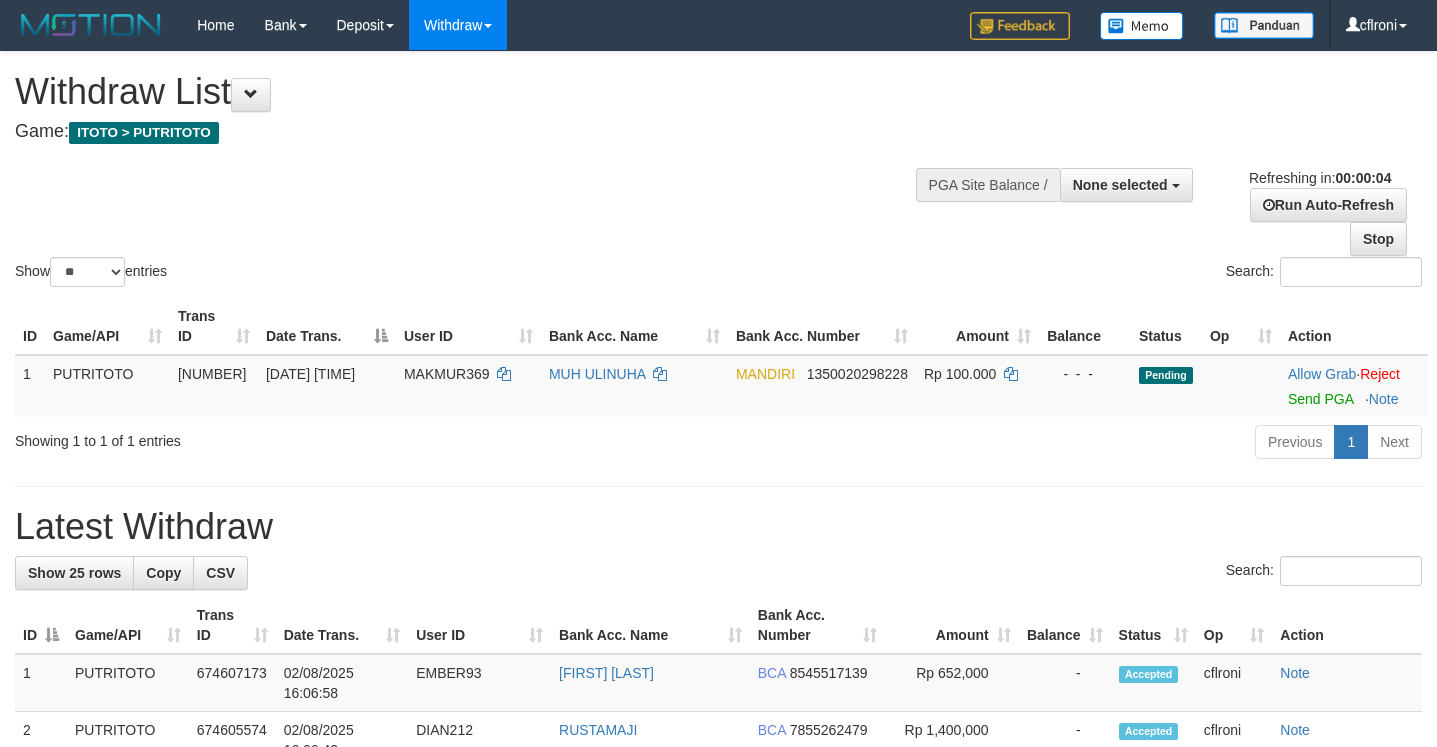 scroll, scrollTop: 0, scrollLeft: 0, axis: both 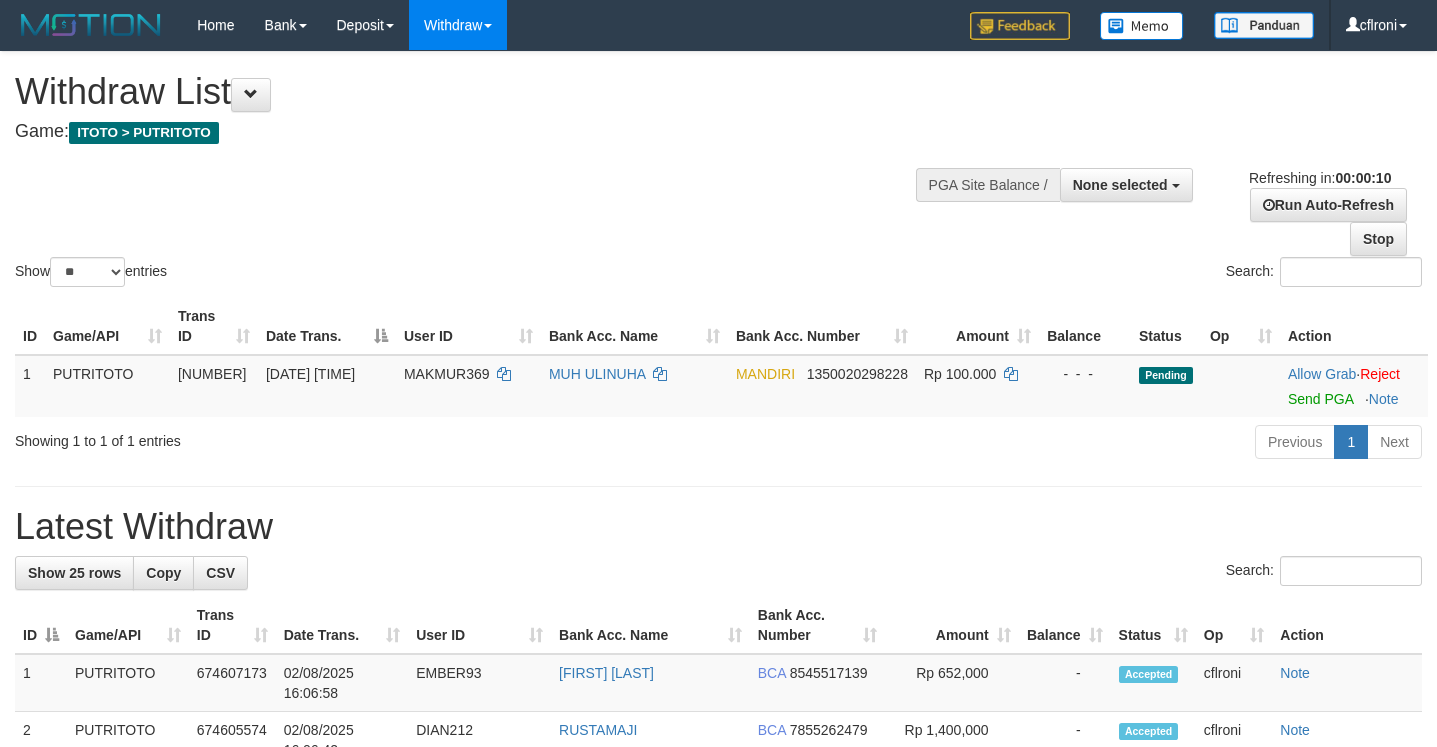 select 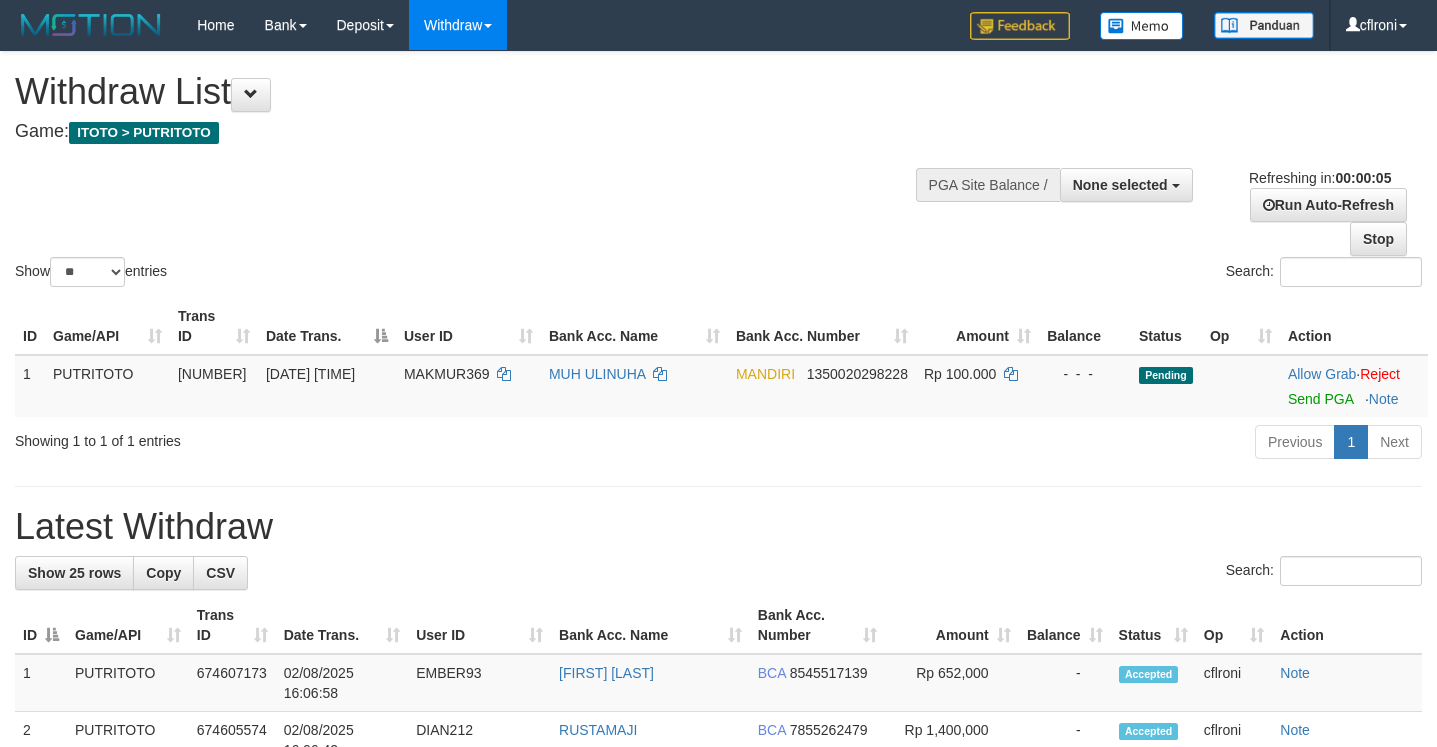 scroll, scrollTop: 0, scrollLeft: 0, axis: both 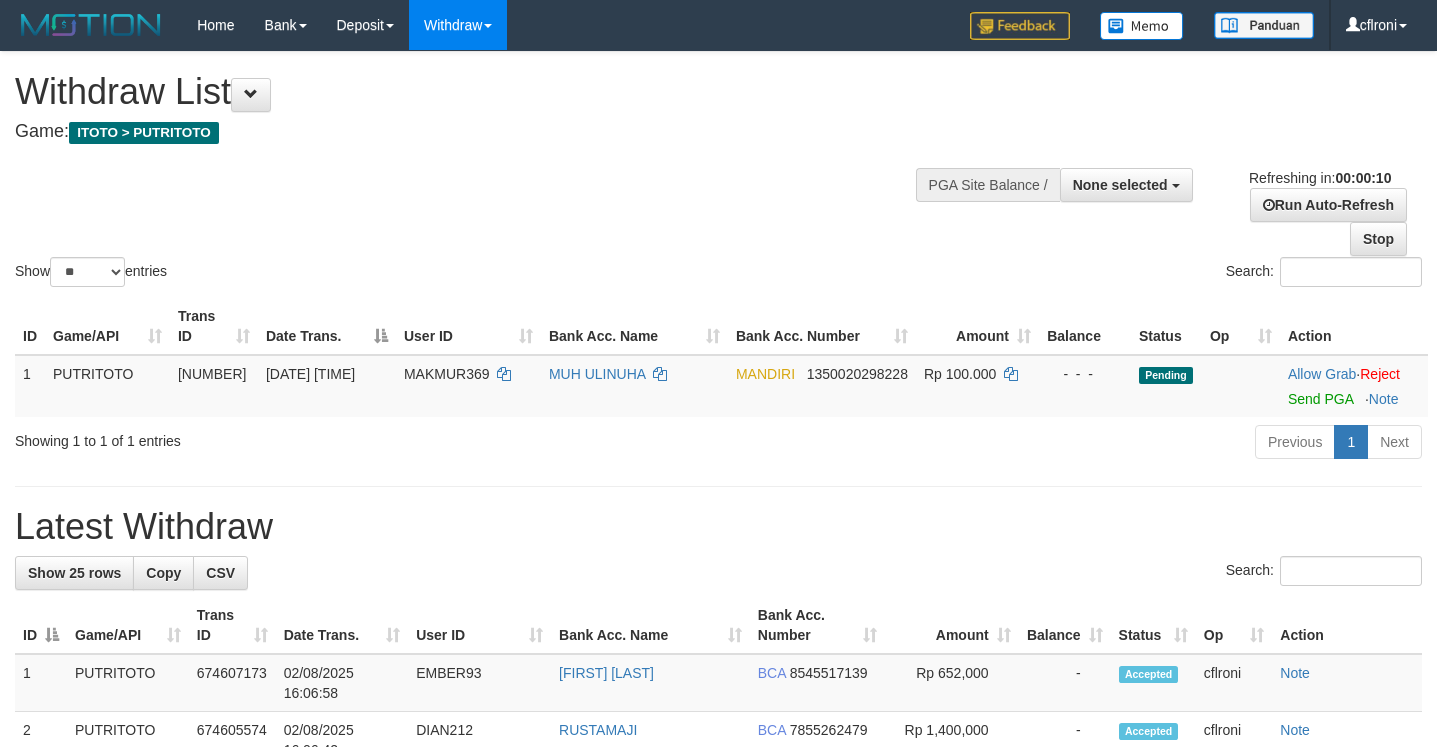 select 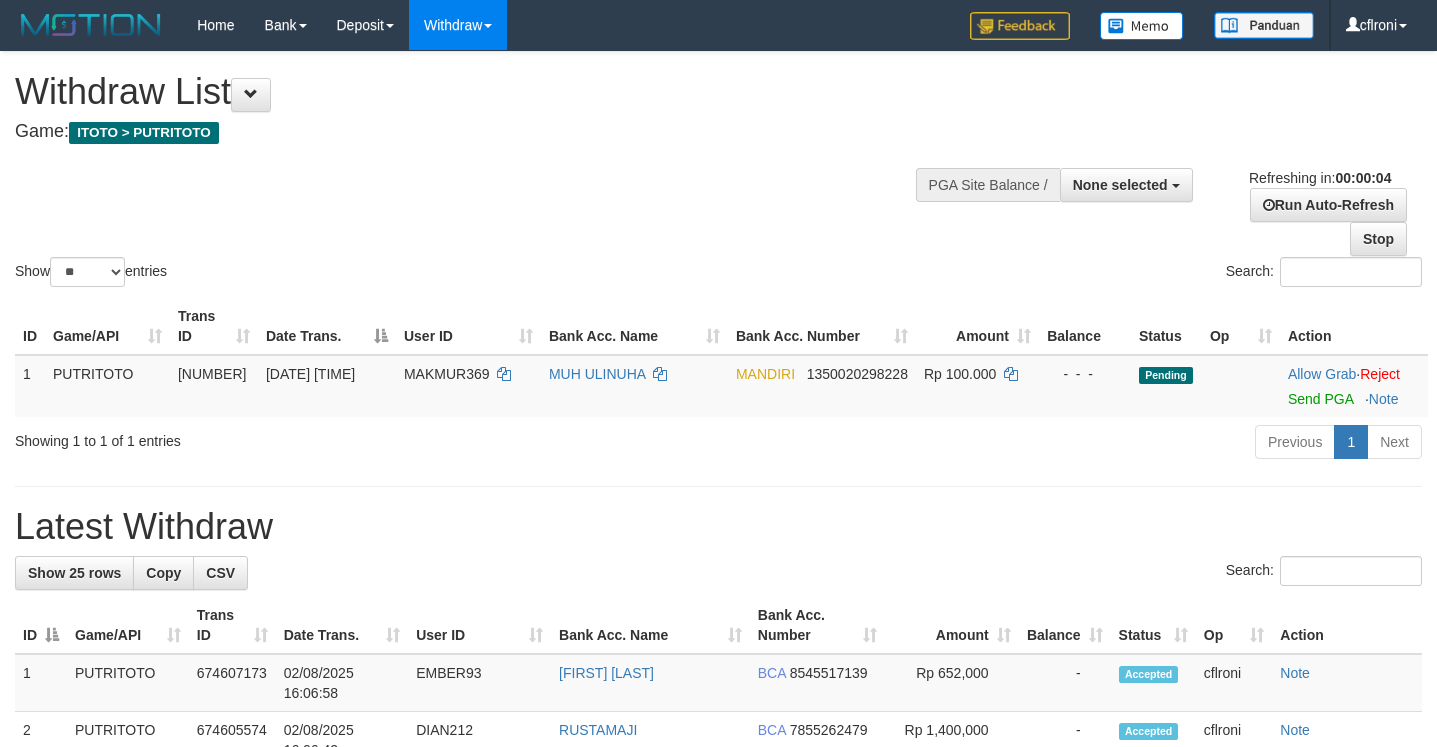 scroll, scrollTop: 0, scrollLeft: 0, axis: both 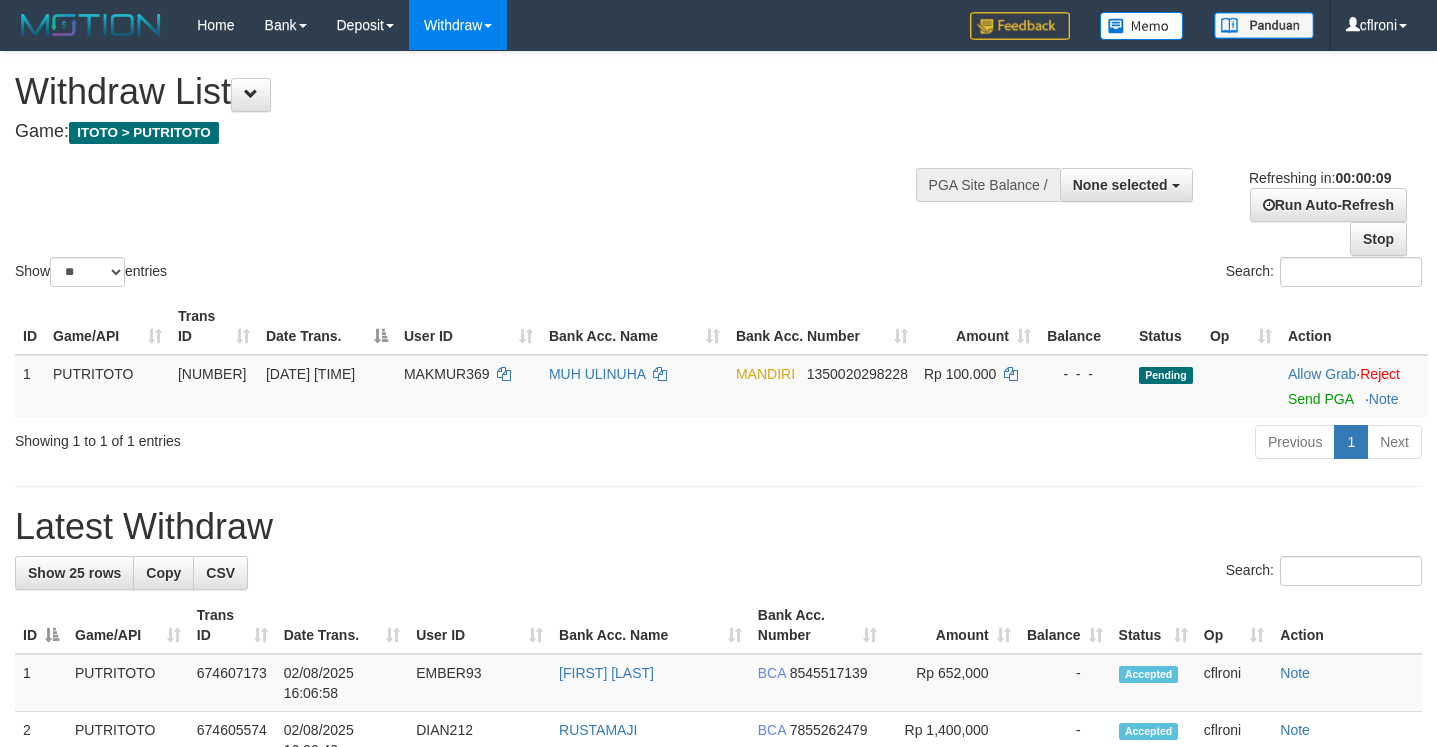 select 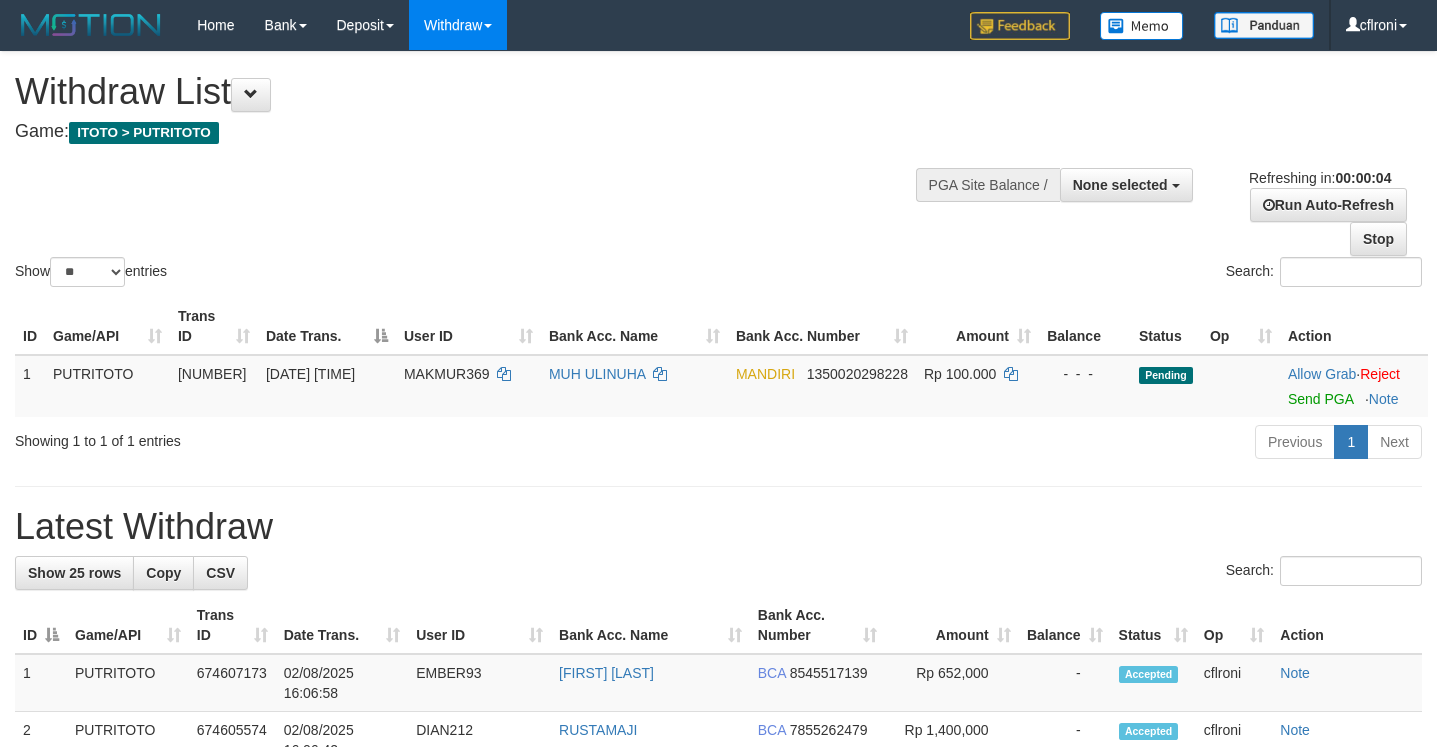 scroll, scrollTop: 0, scrollLeft: 0, axis: both 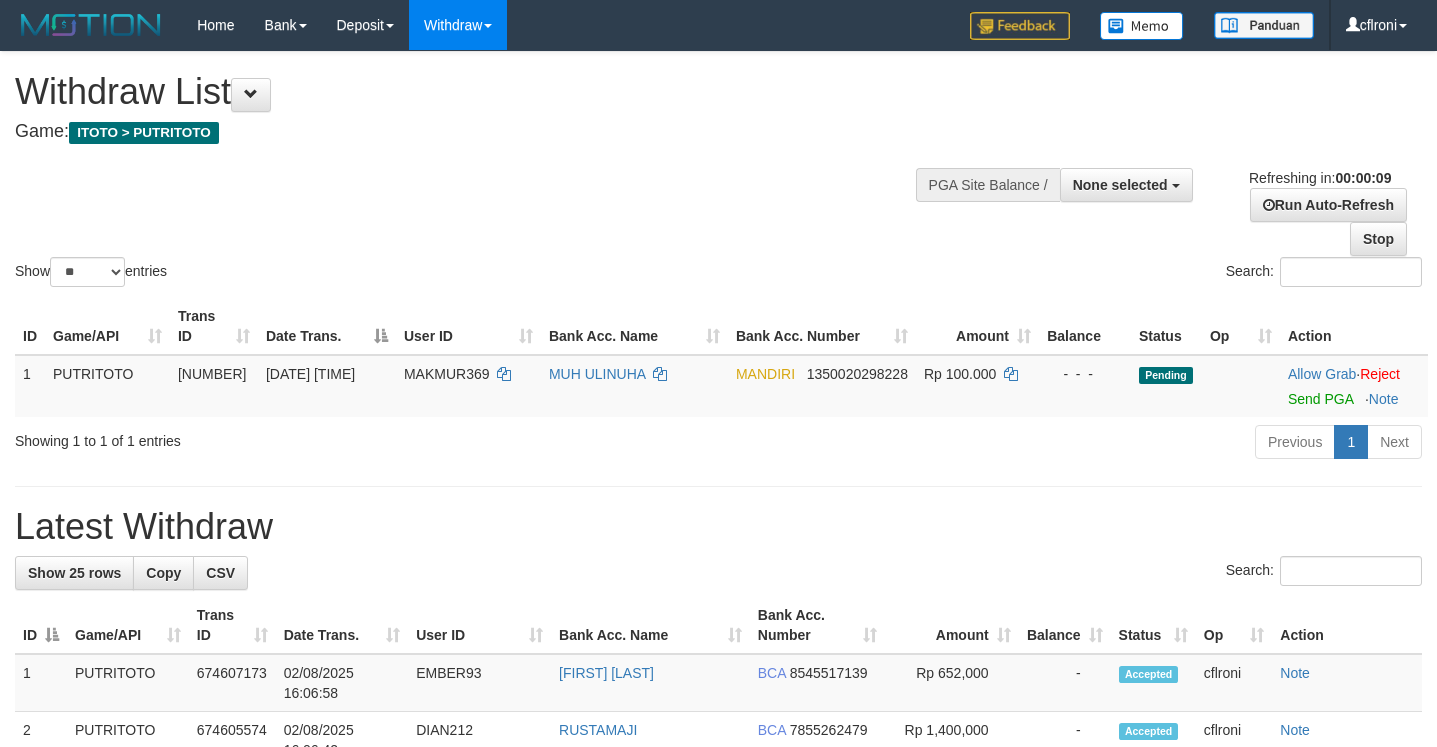 select 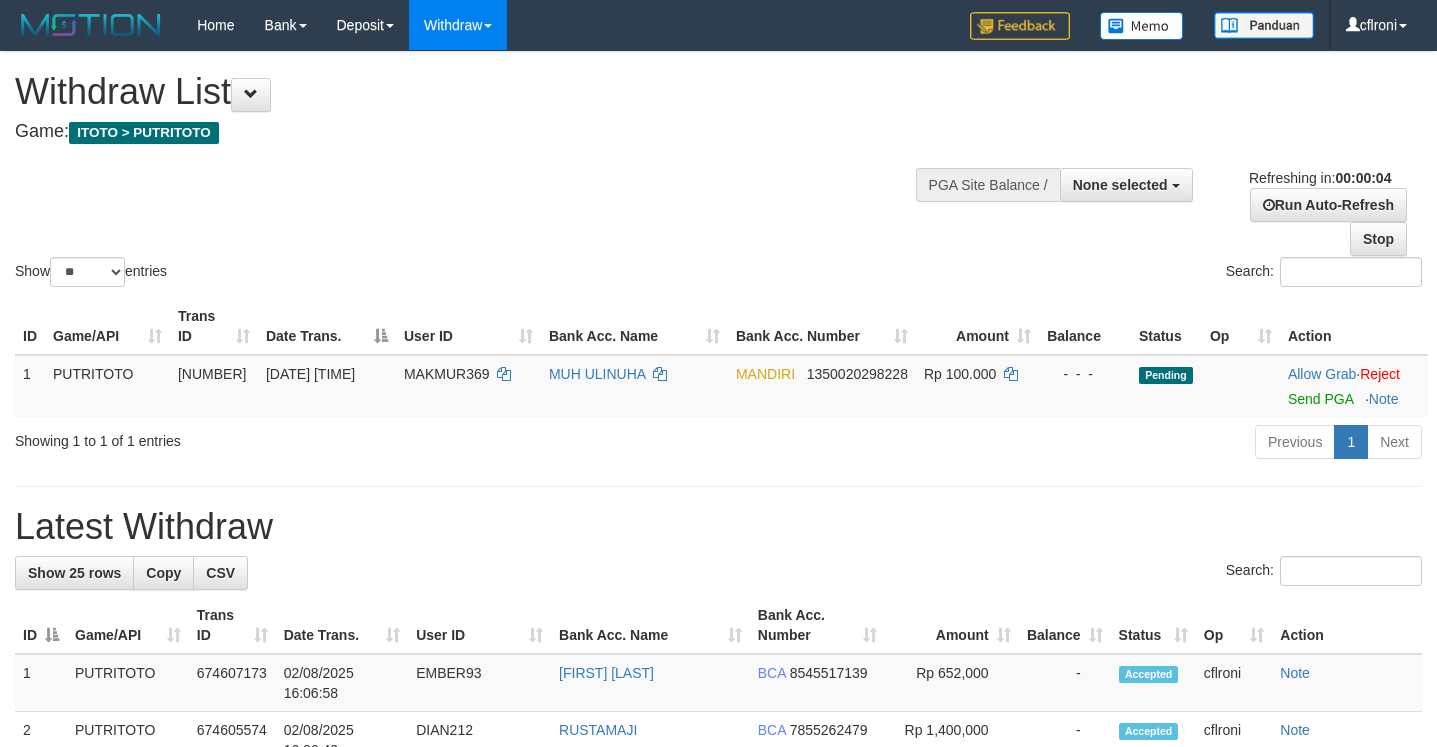 scroll, scrollTop: 0, scrollLeft: 0, axis: both 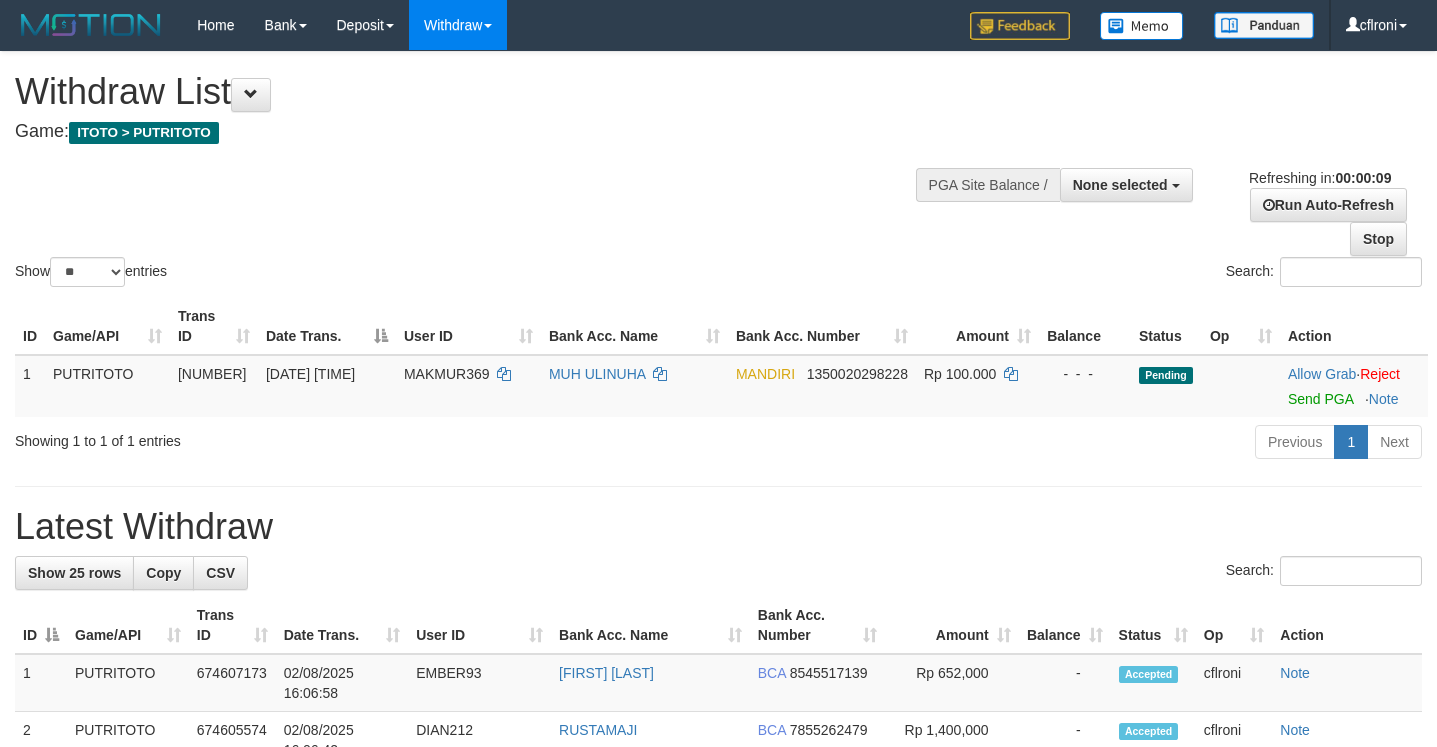 select 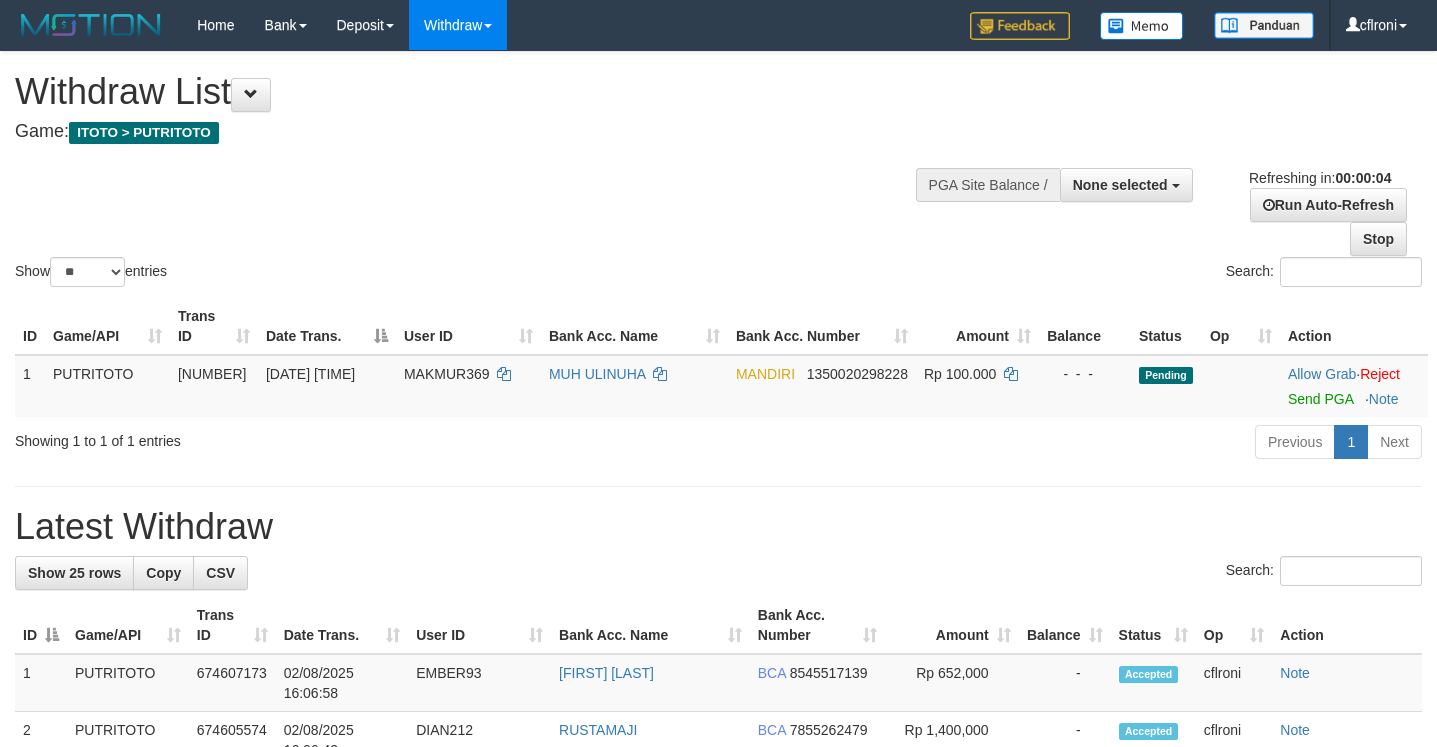 scroll, scrollTop: 0, scrollLeft: 0, axis: both 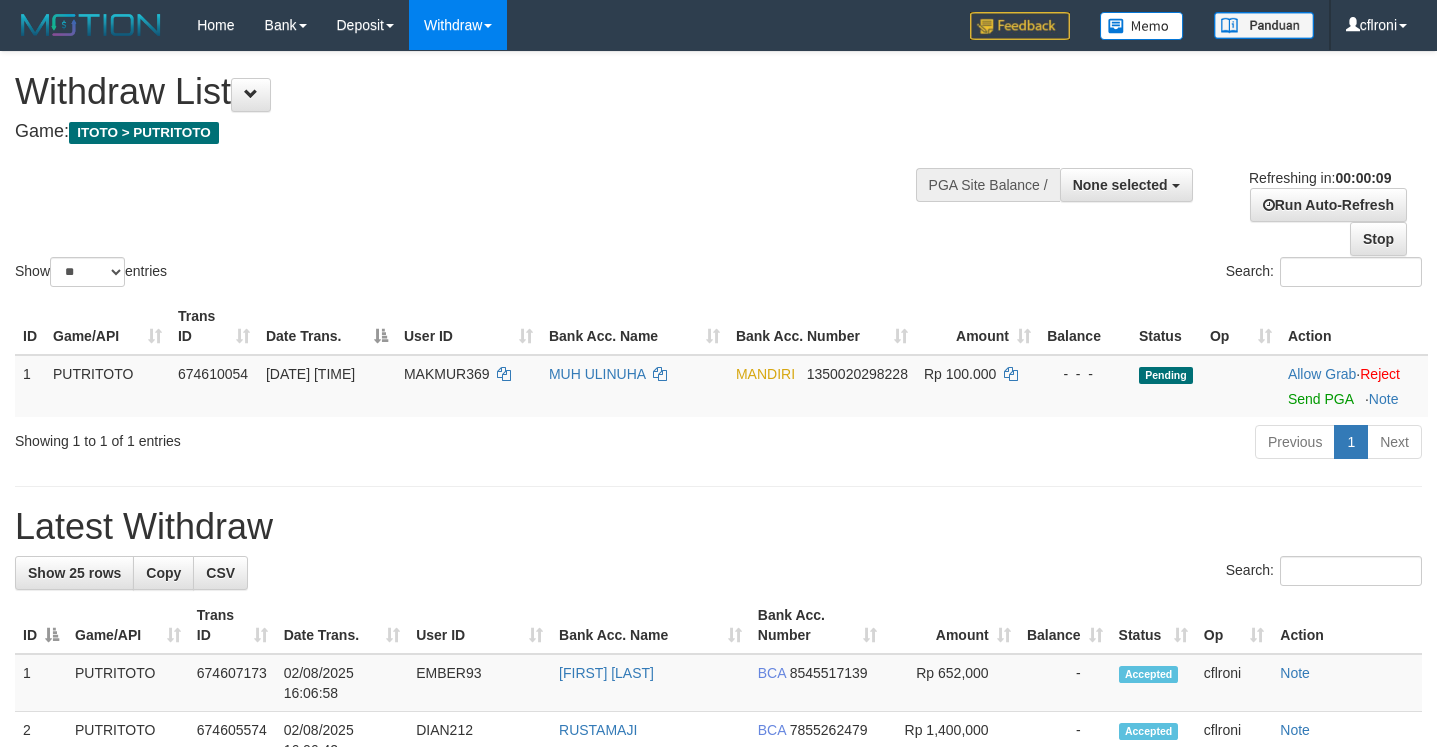 select 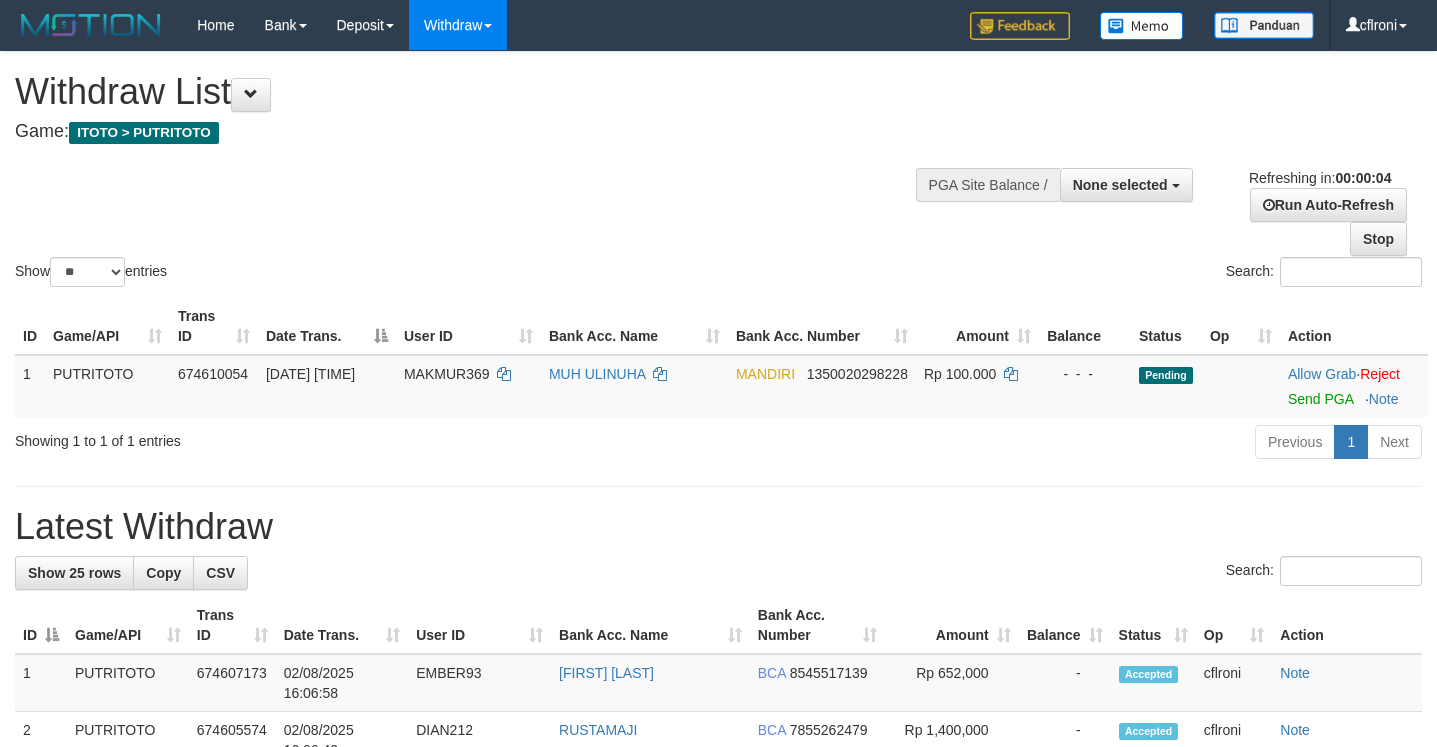 scroll, scrollTop: 0, scrollLeft: 0, axis: both 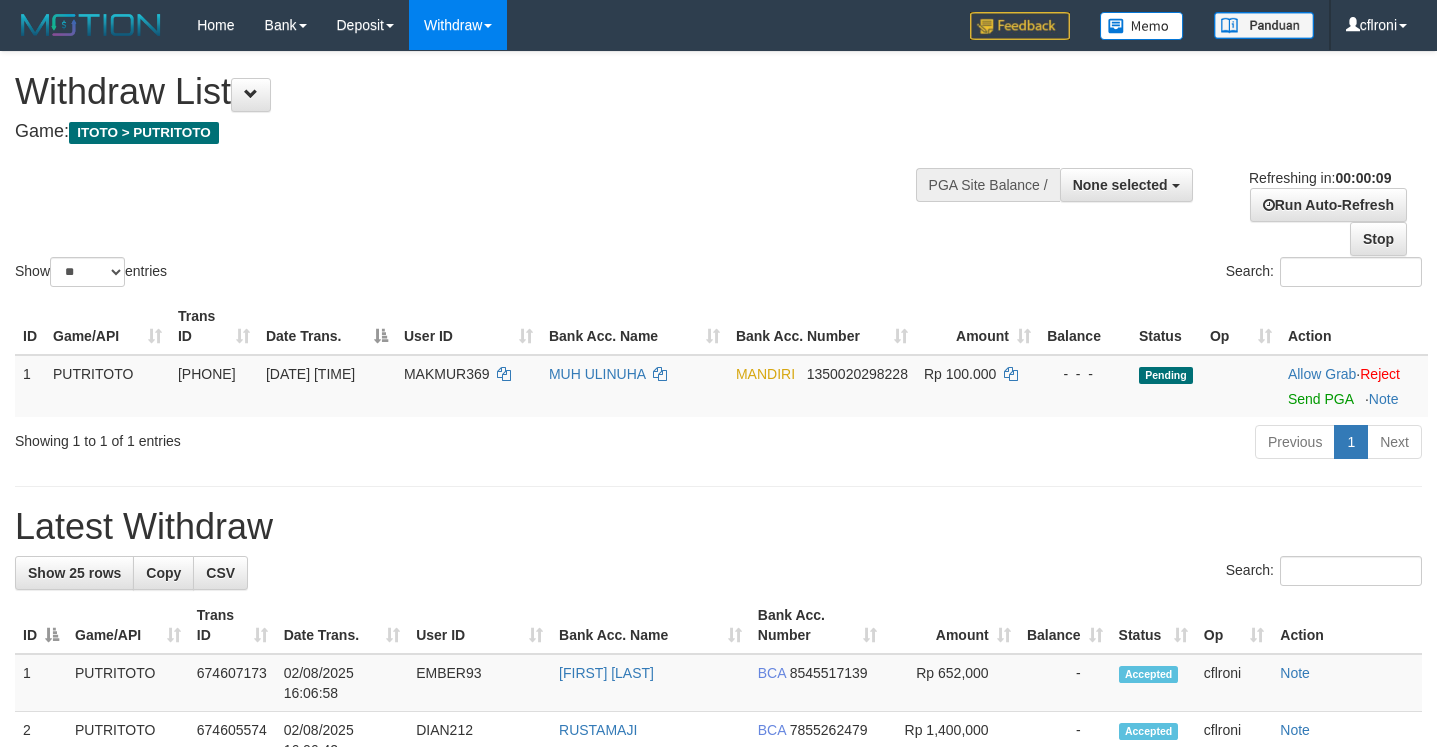 select 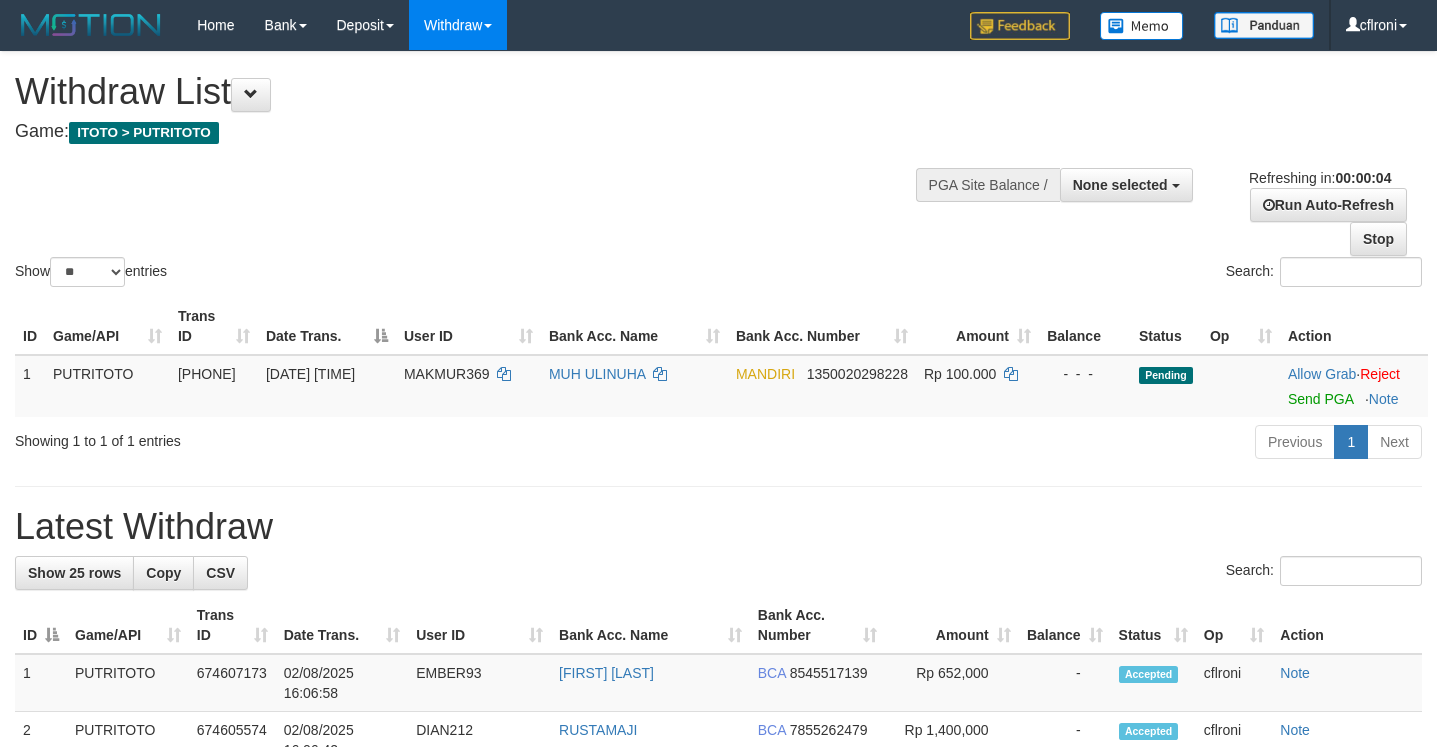 scroll, scrollTop: 0, scrollLeft: 0, axis: both 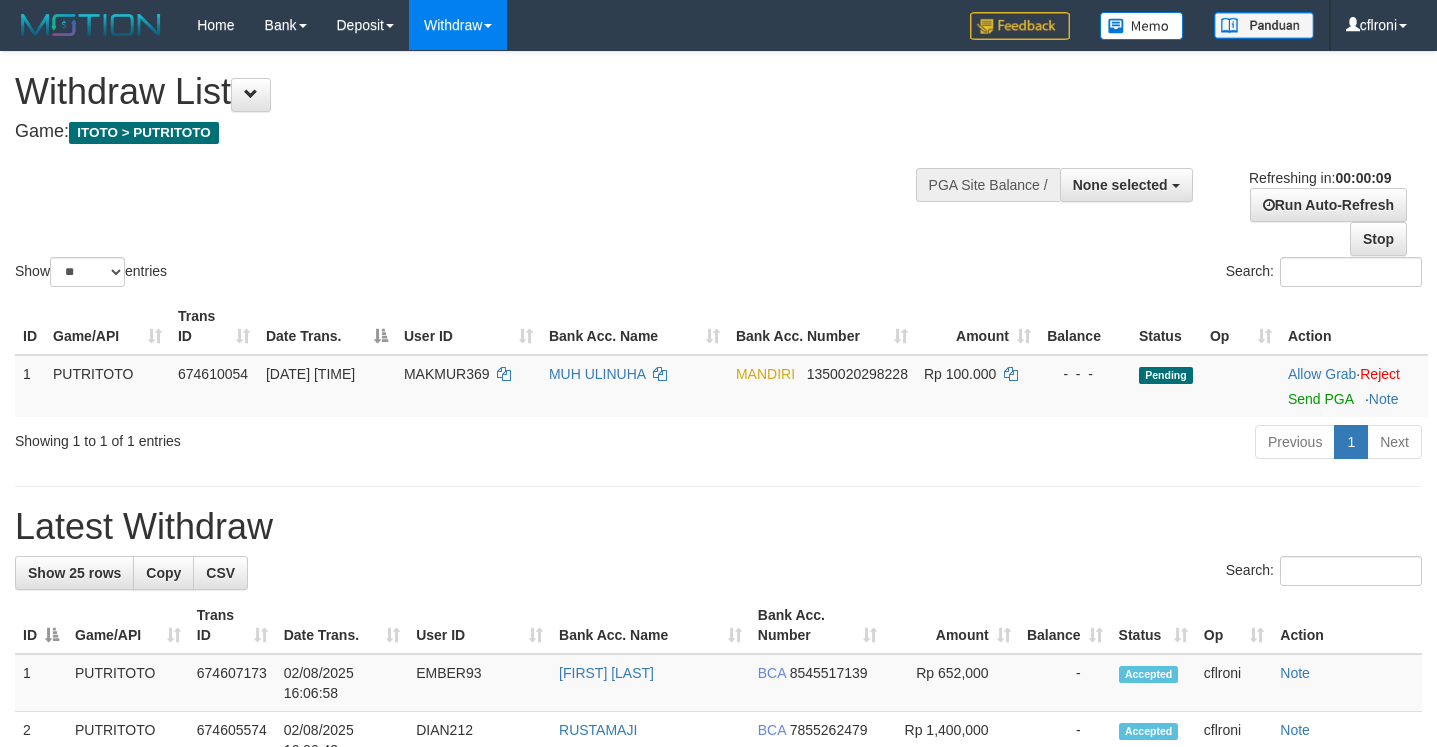 select 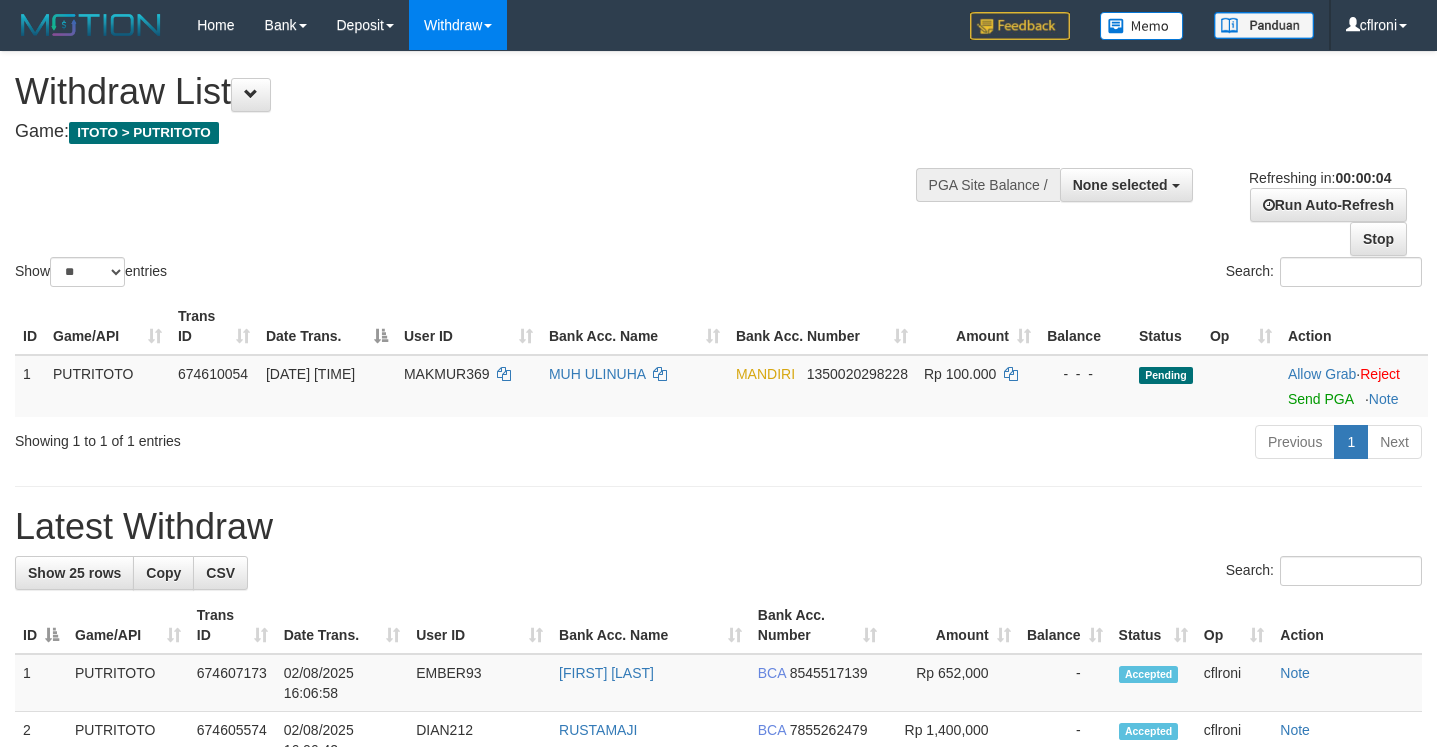 scroll, scrollTop: 0, scrollLeft: 0, axis: both 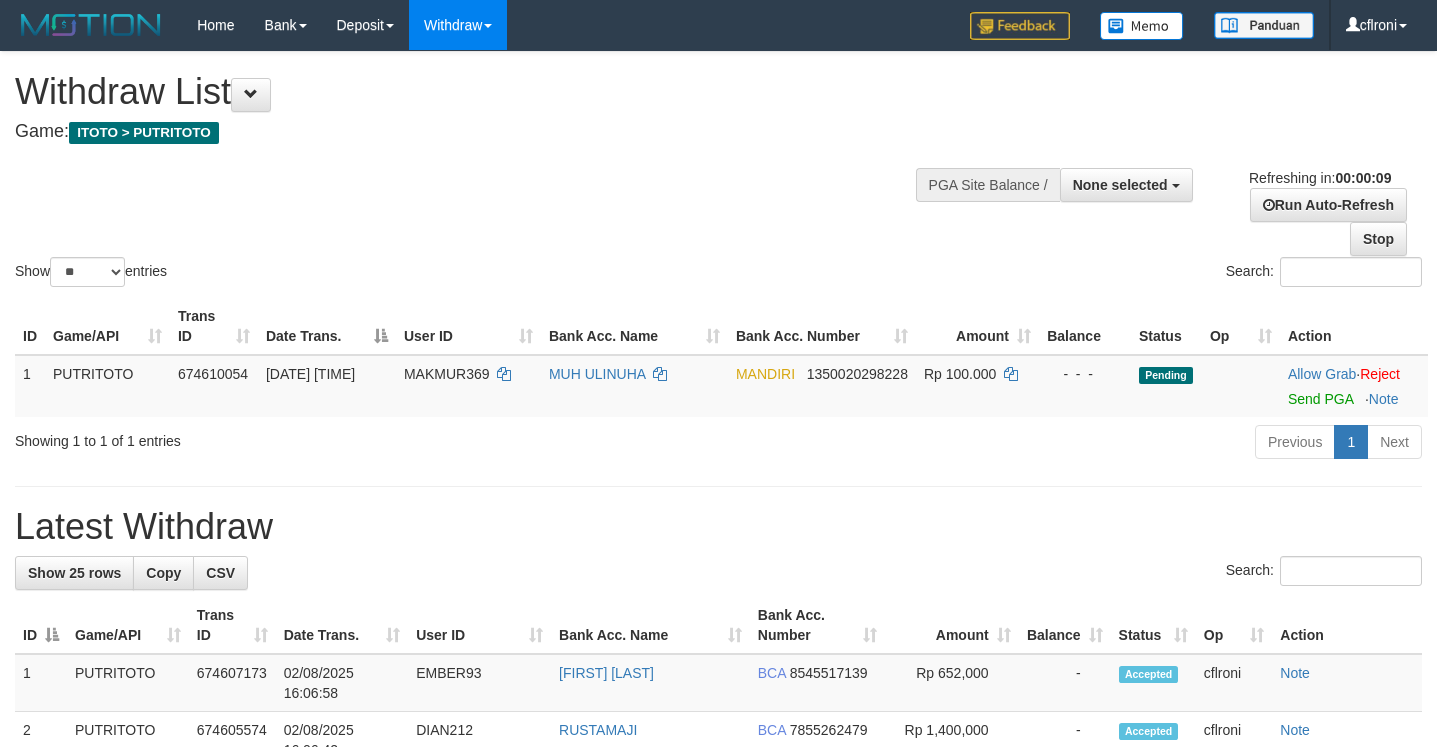 select 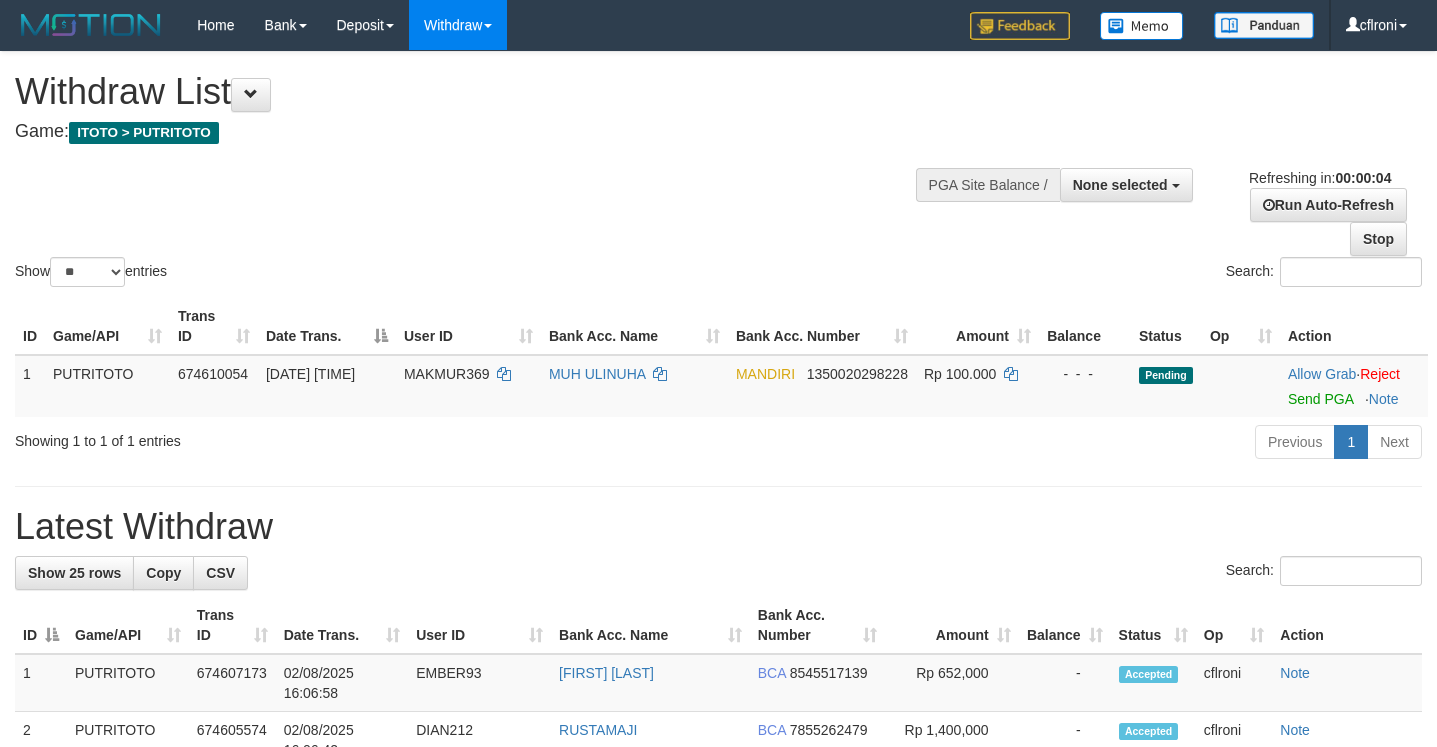 scroll, scrollTop: 0, scrollLeft: 0, axis: both 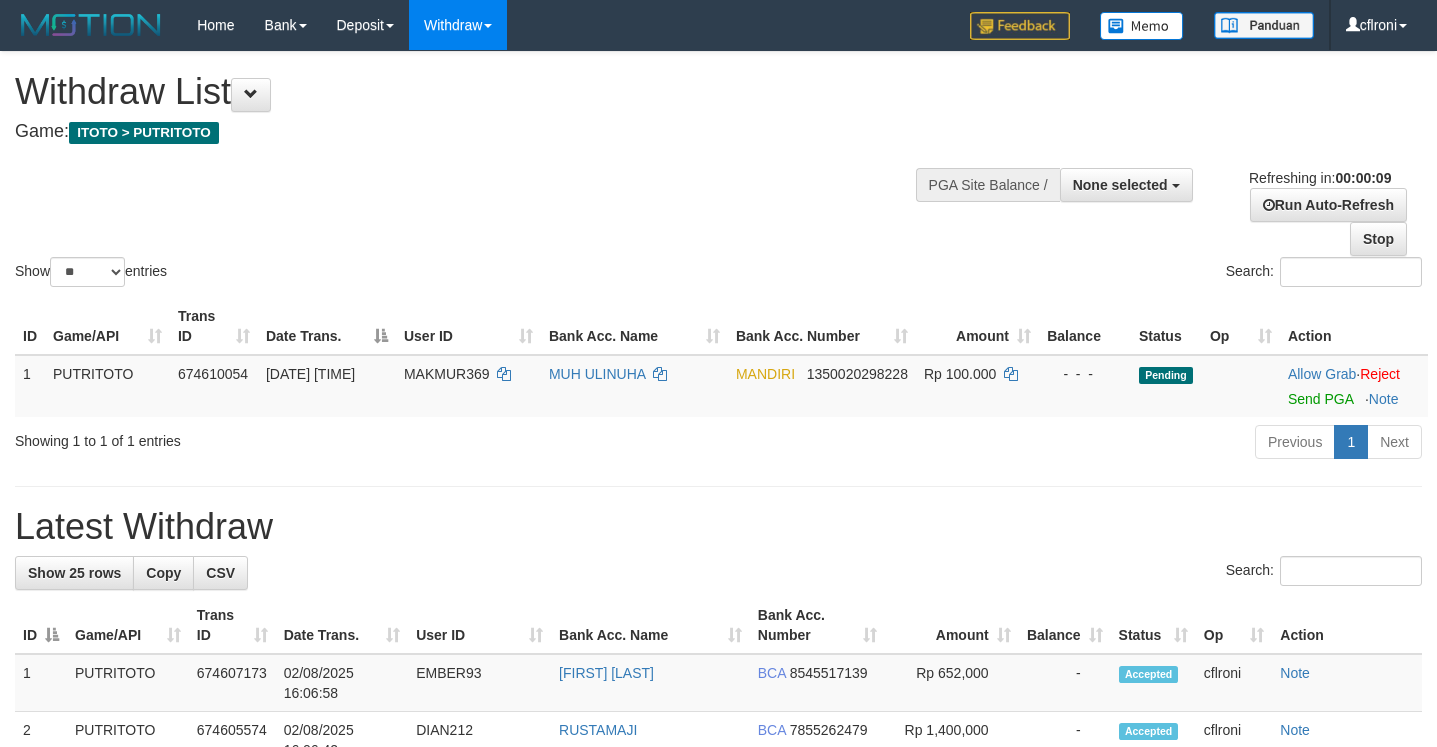 select 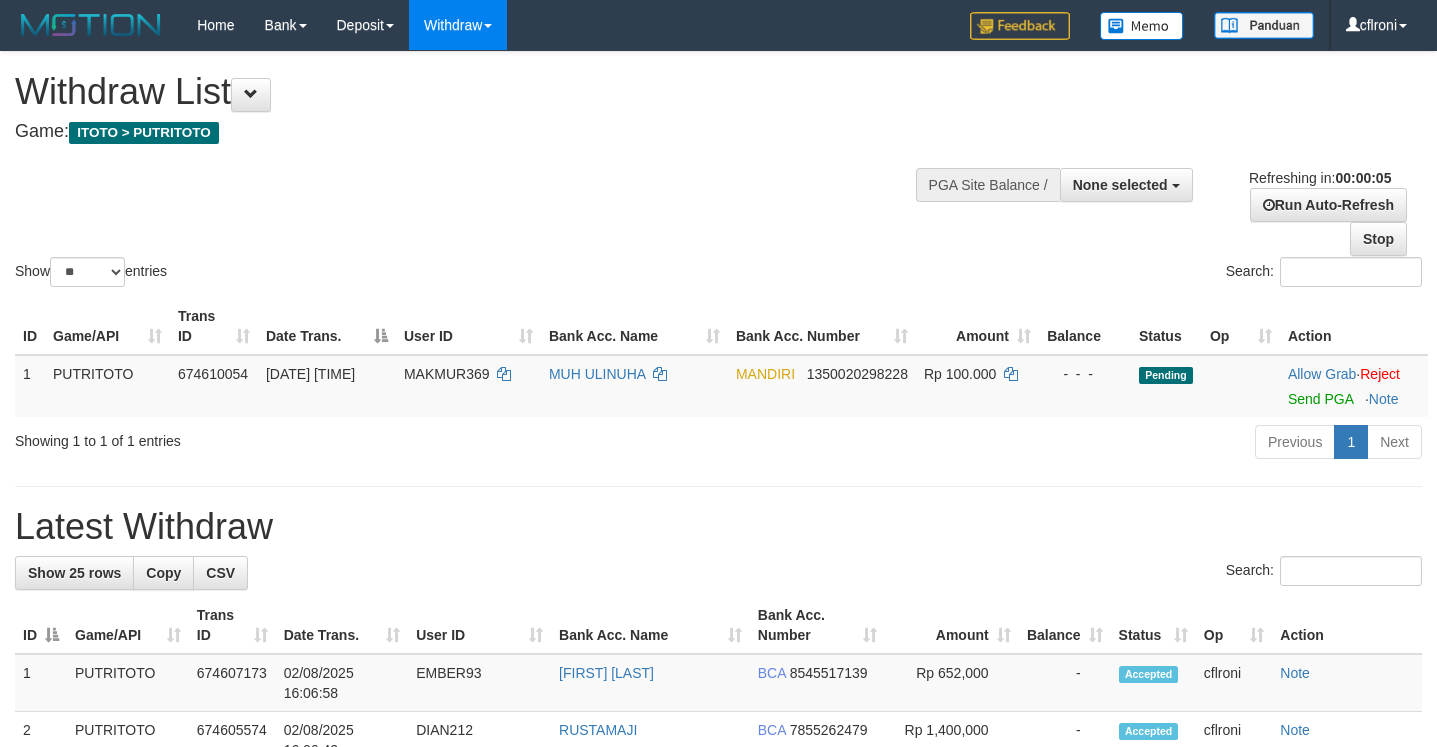 scroll, scrollTop: 0, scrollLeft: 0, axis: both 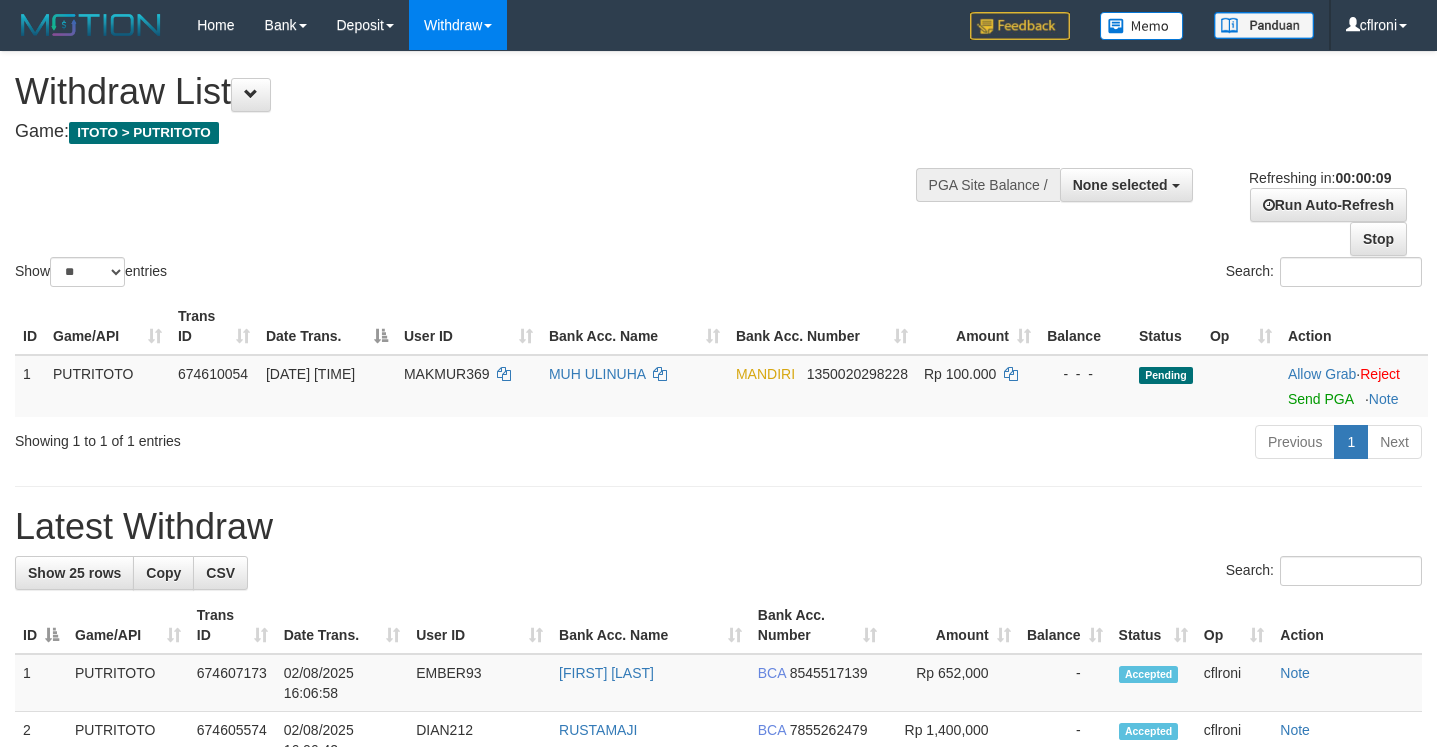 select 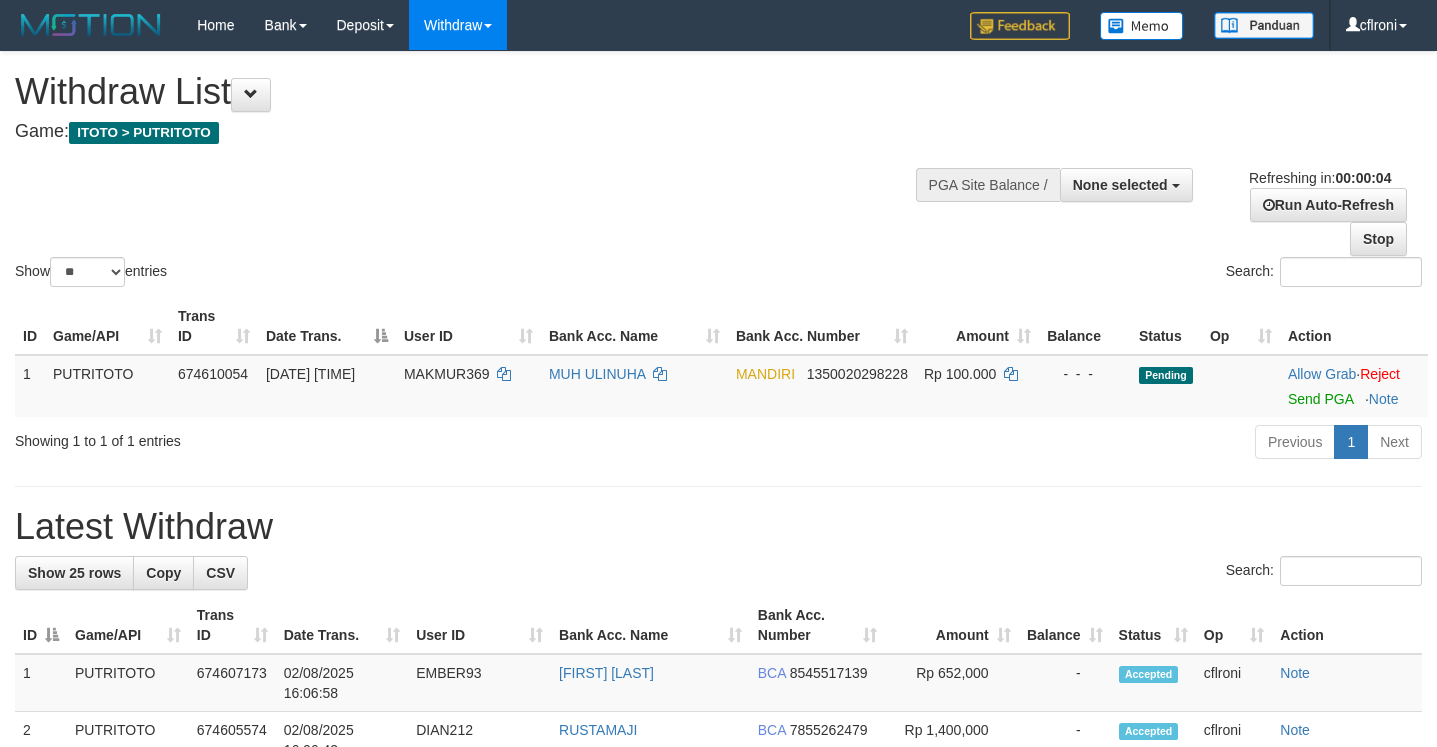 scroll, scrollTop: 0, scrollLeft: 0, axis: both 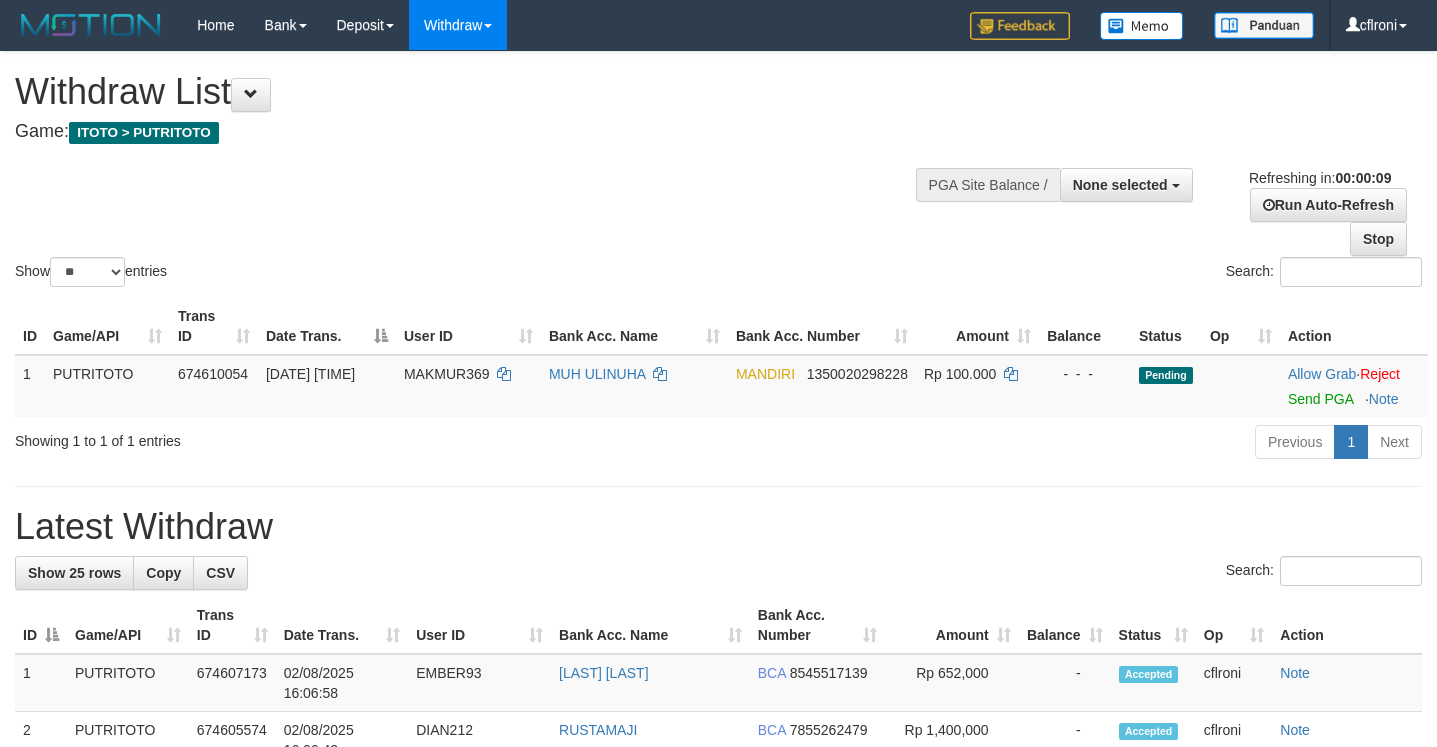 select 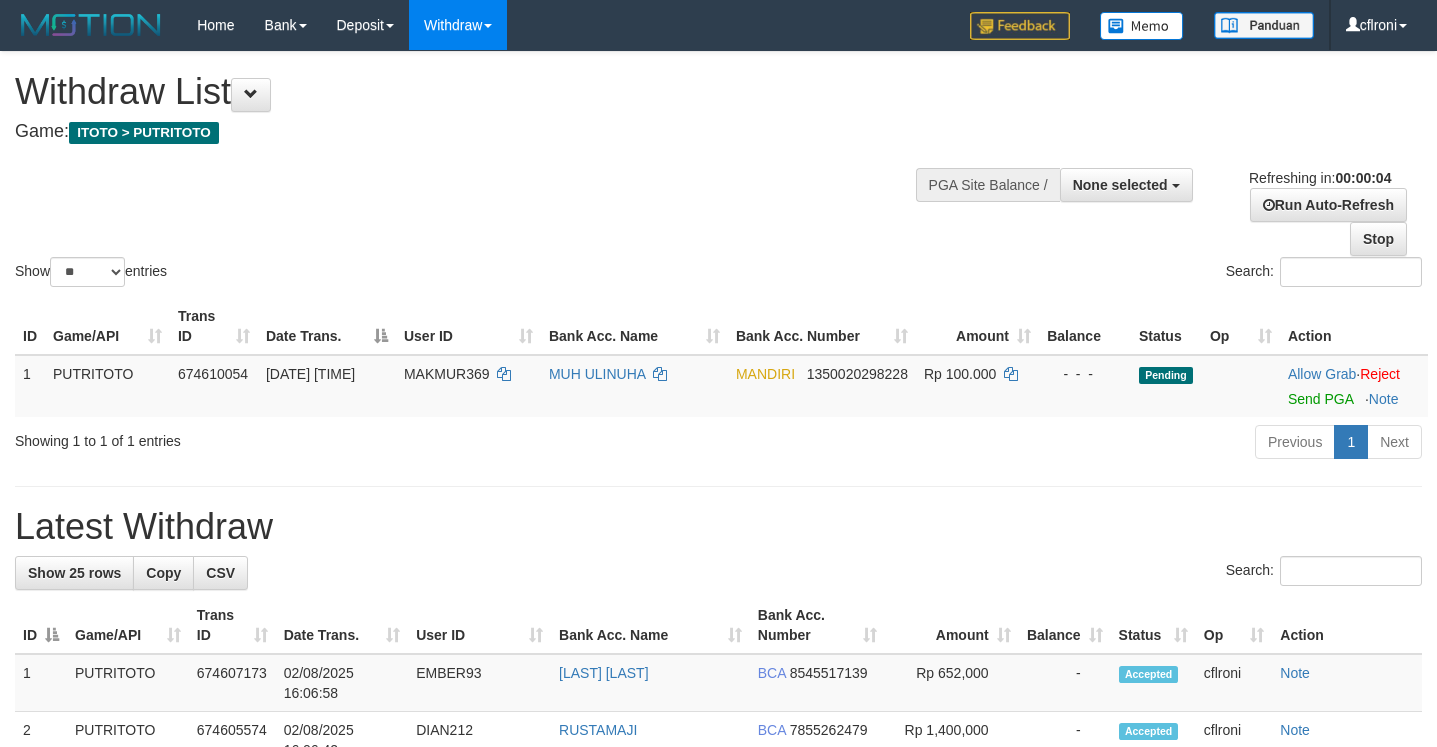 scroll, scrollTop: 0, scrollLeft: 0, axis: both 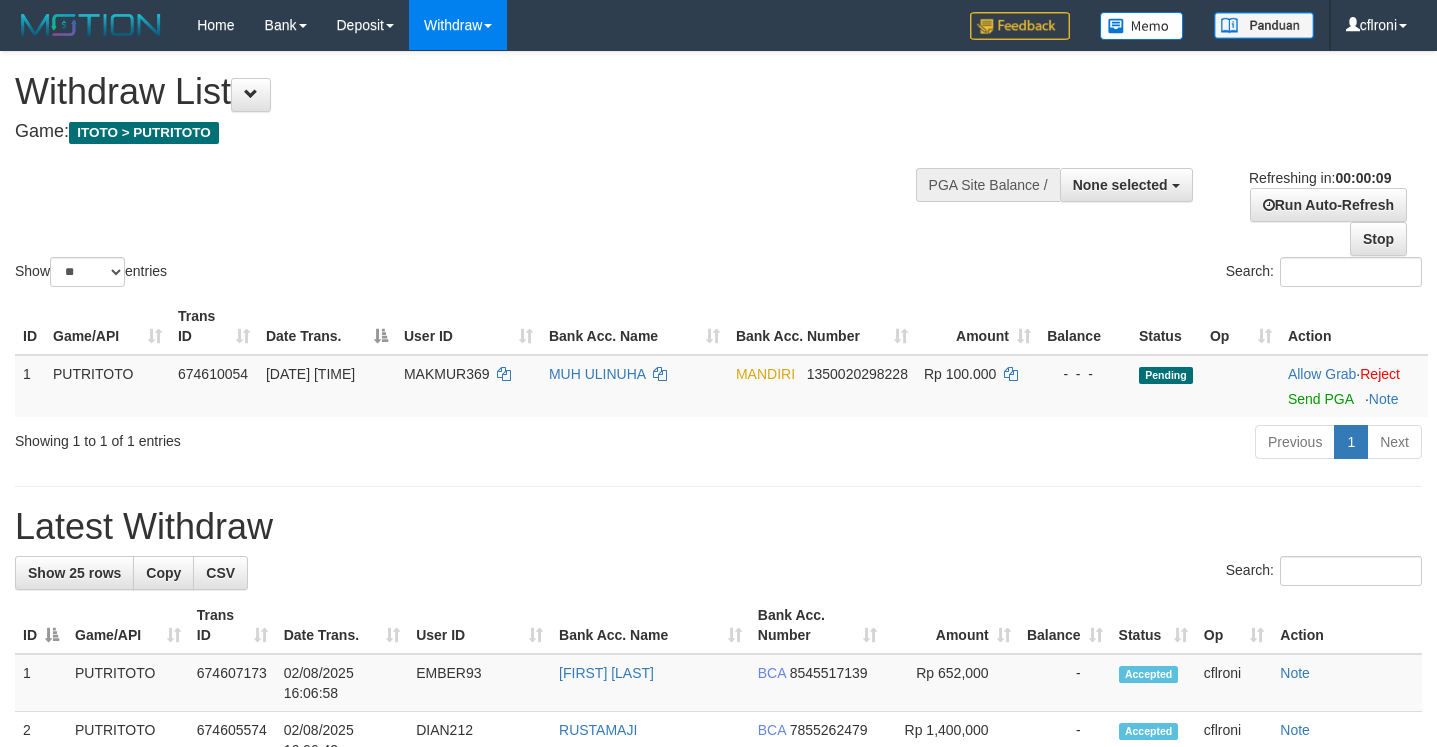 select 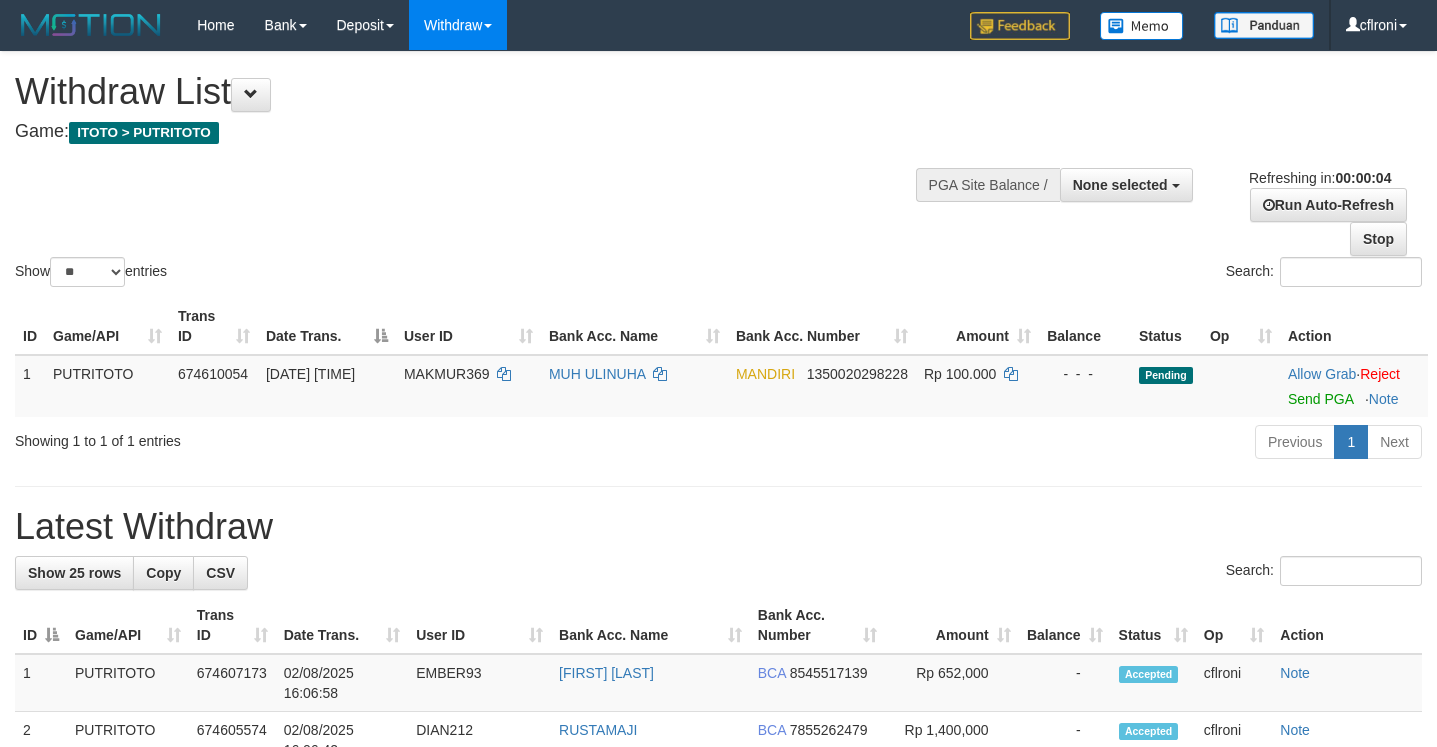 scroll, scrollTop: 0, scrollLeft: 0, axis: both 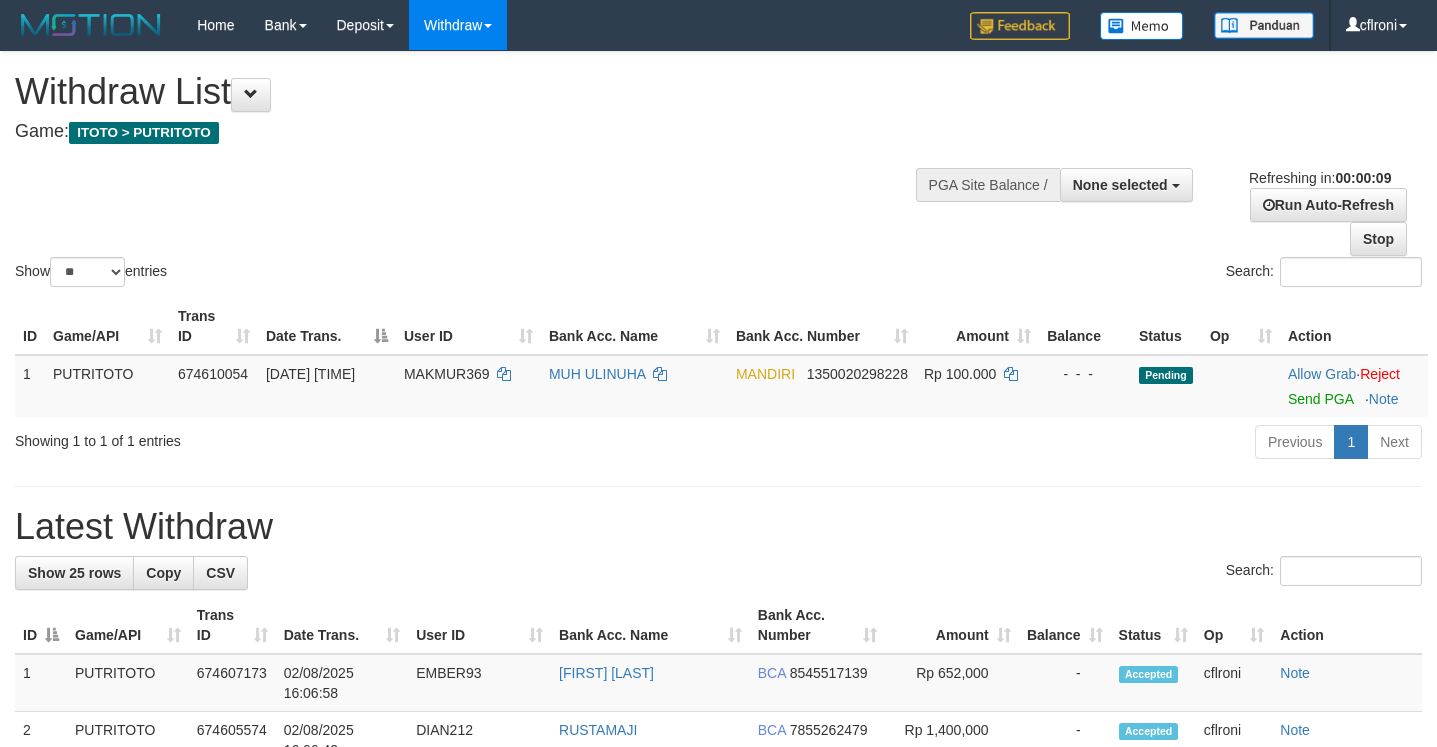 select 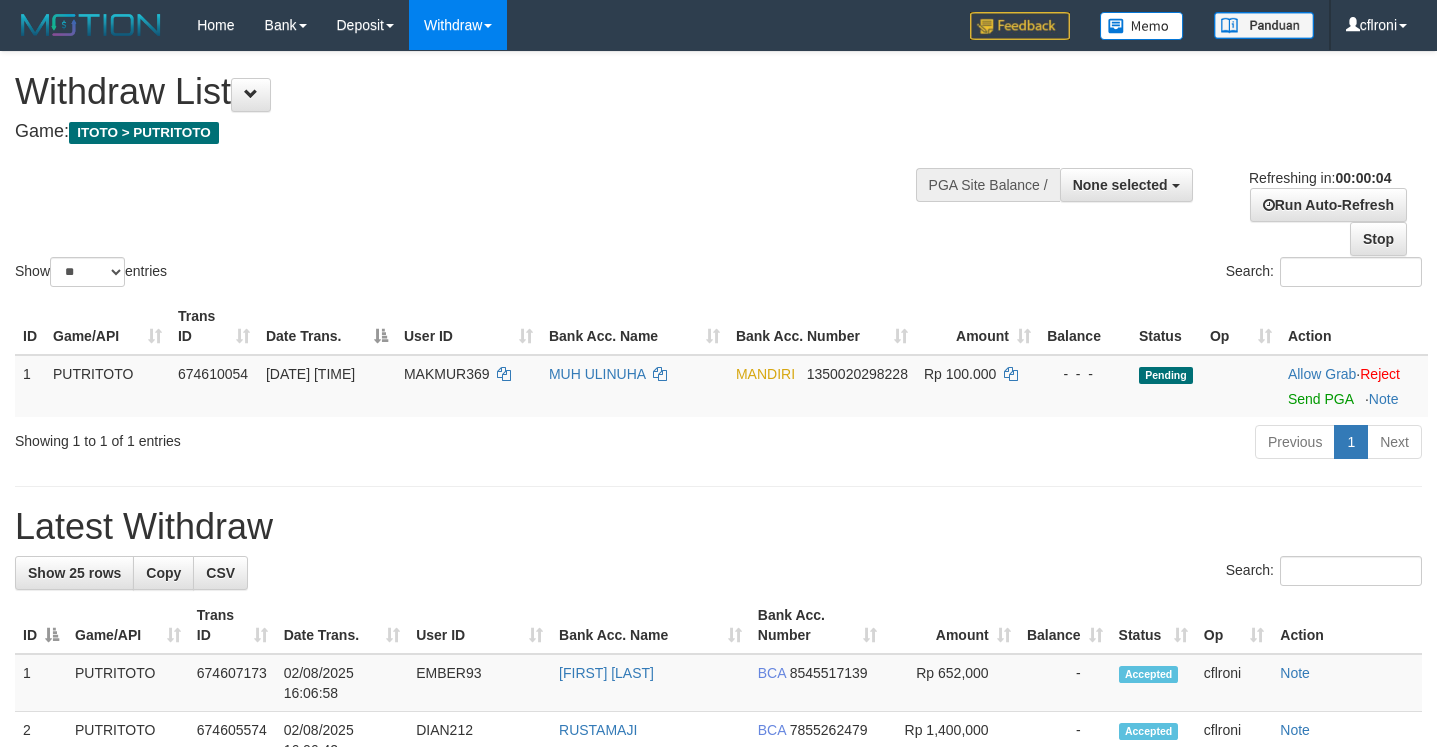 scroll, scrollTop: 0, scrollLeft: 0, axis: both 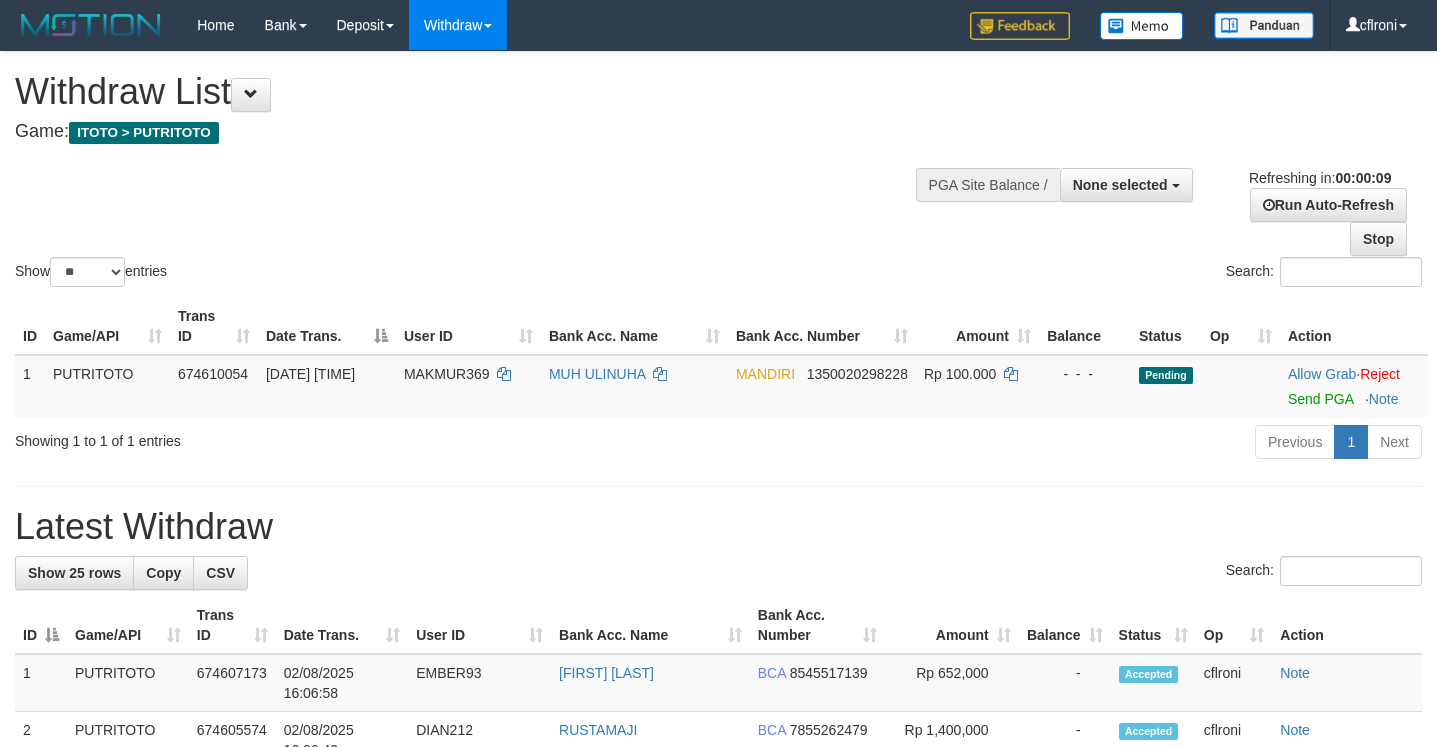 select 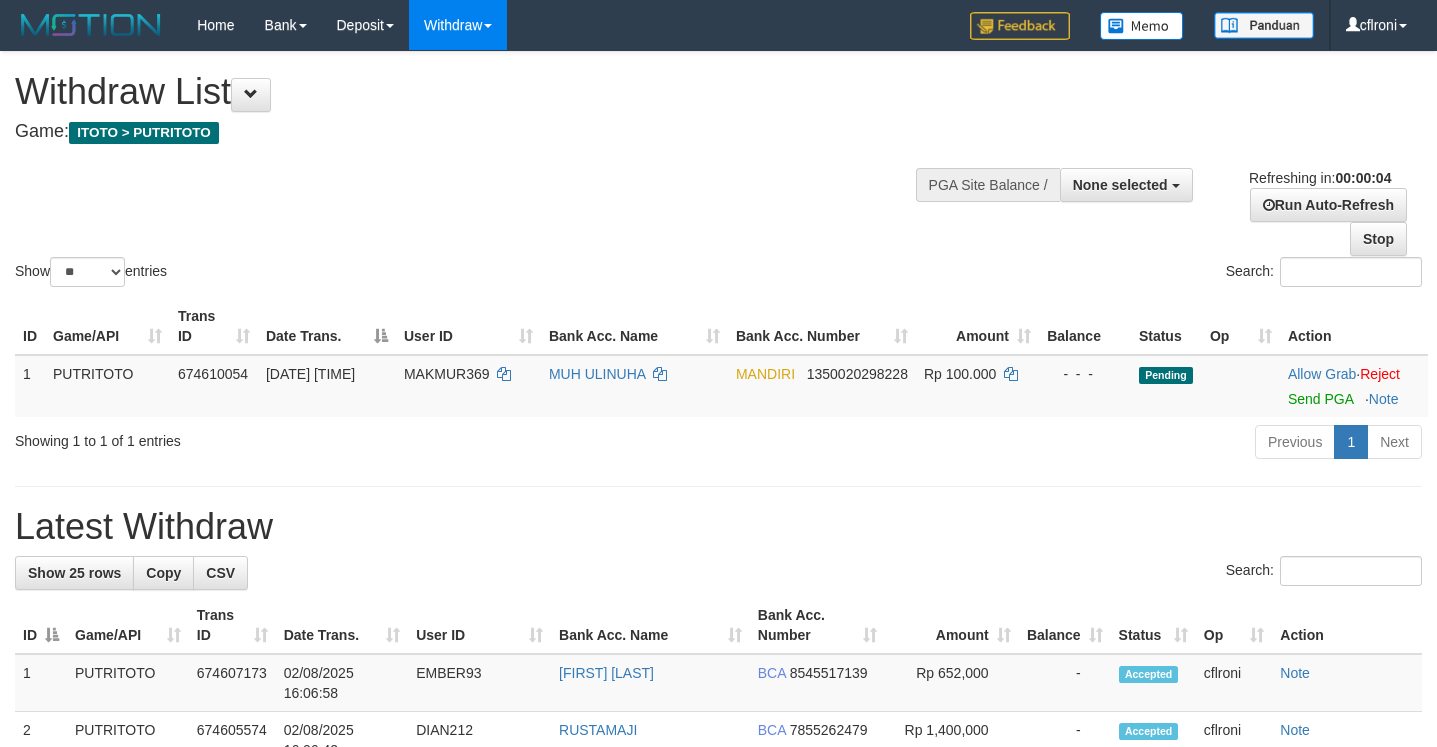 scroll, scrollTop: 0, scrollLeft: 0, axis: both 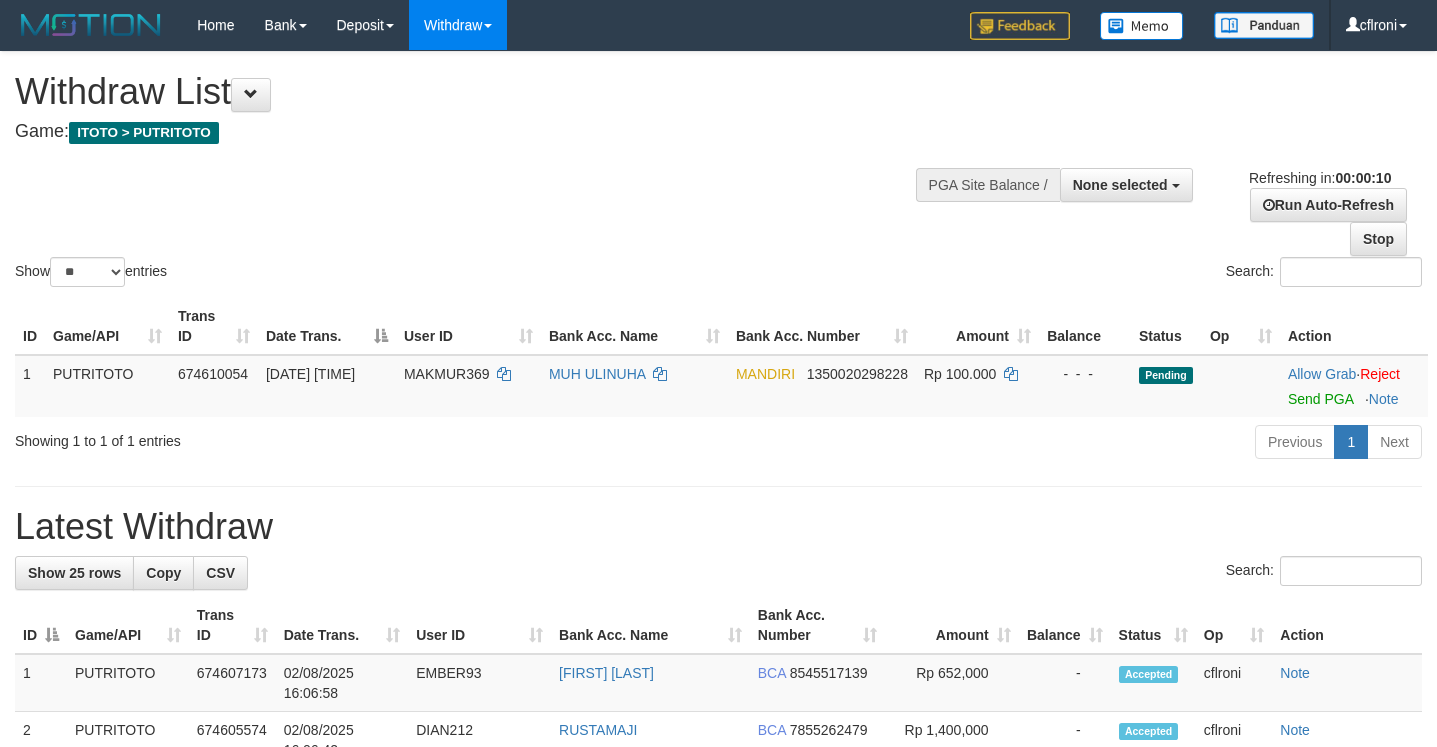 select 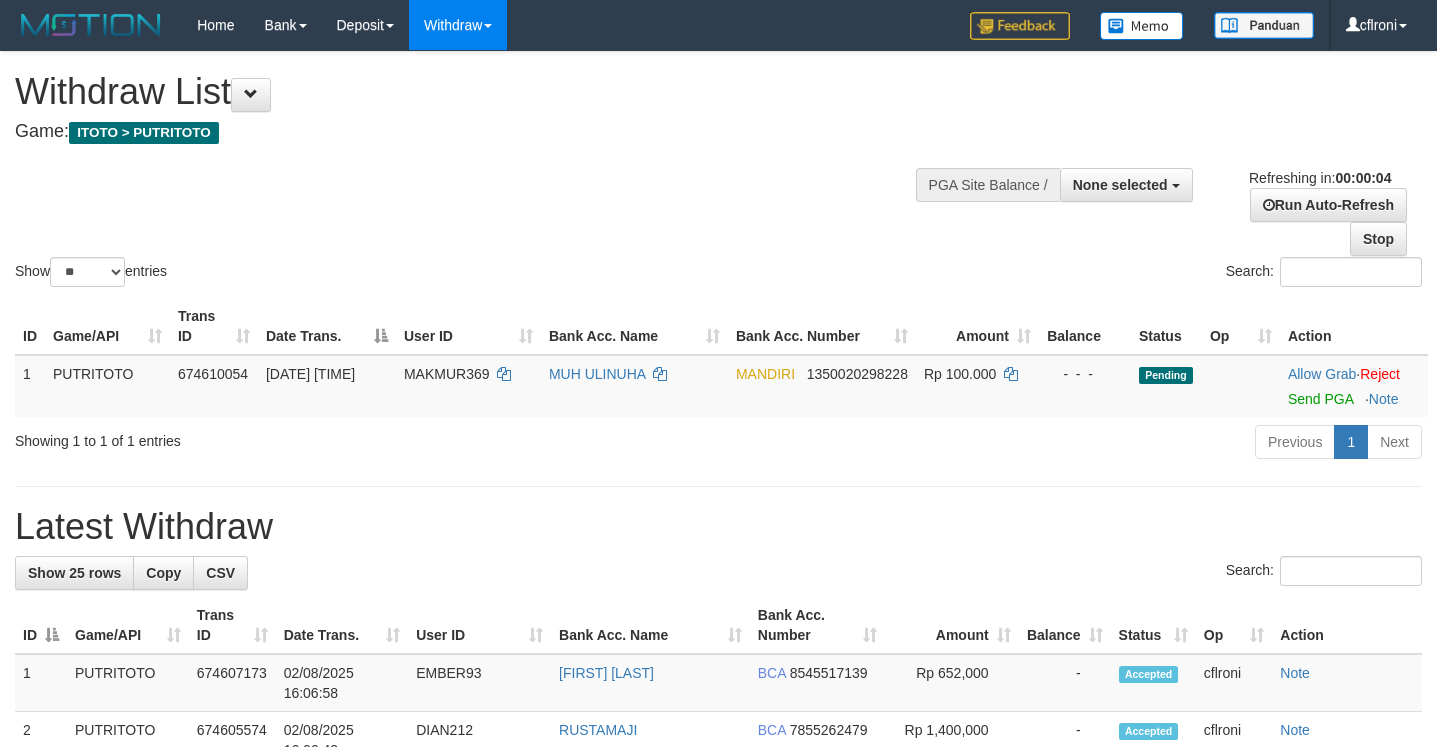 scroll, scrollTop: 0, scrollLeft: 0, axis: both 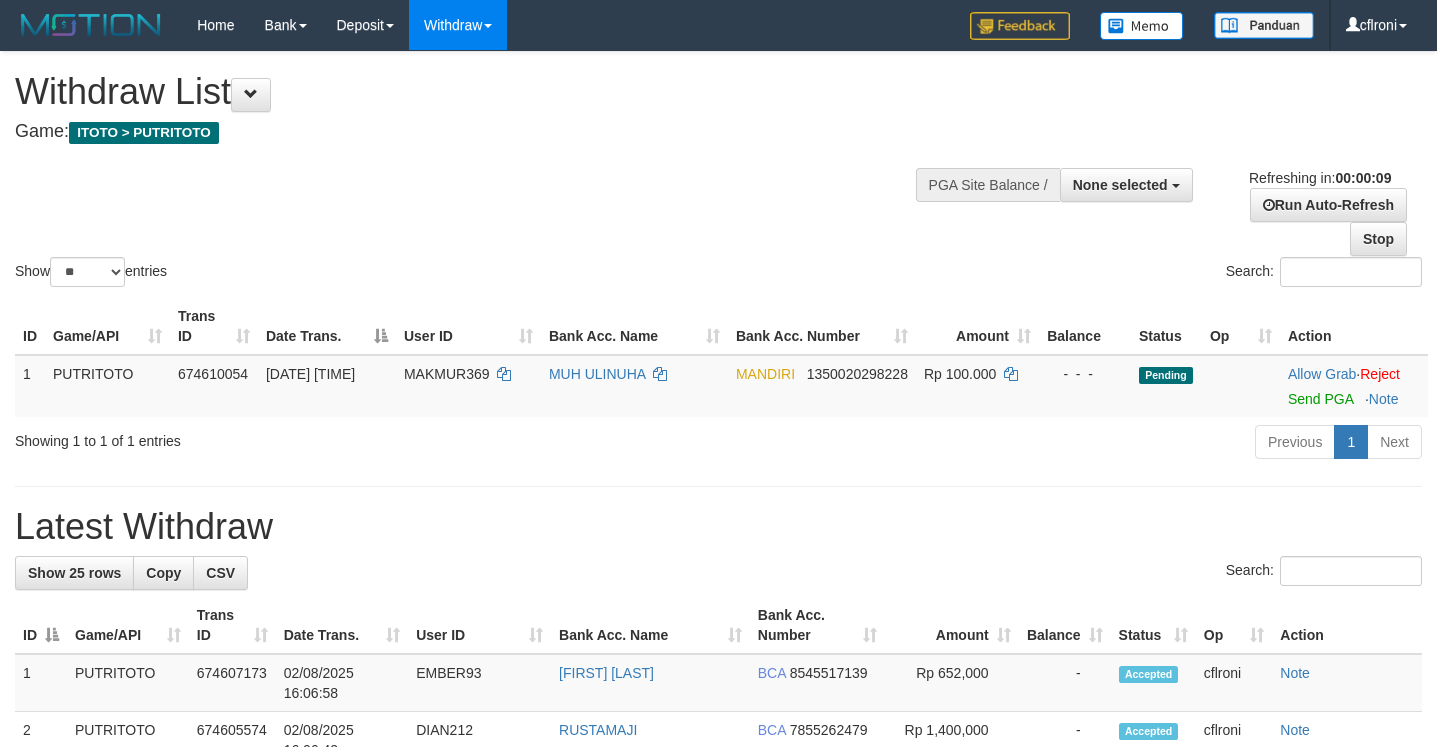 select 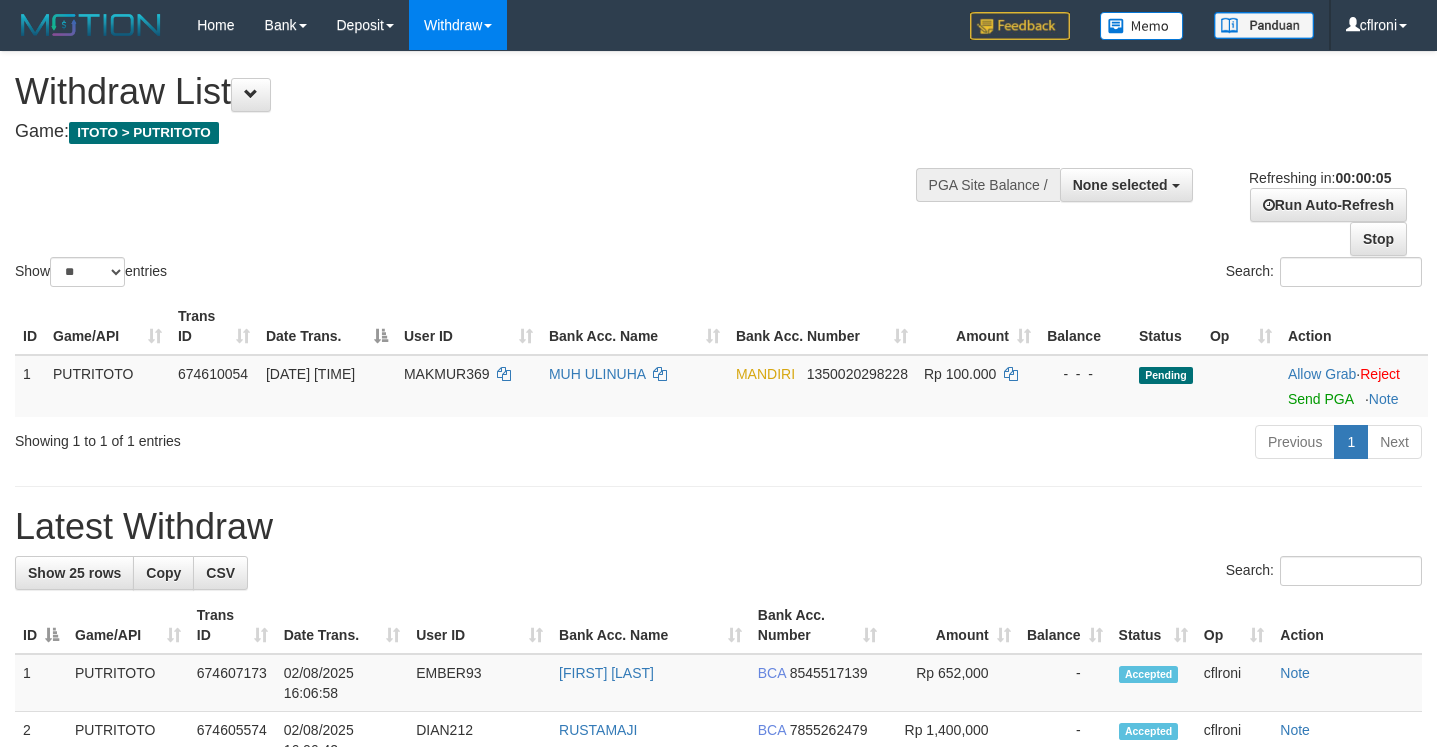 scroll, scrollTop: 0, scrollLeft: 0, axis: both 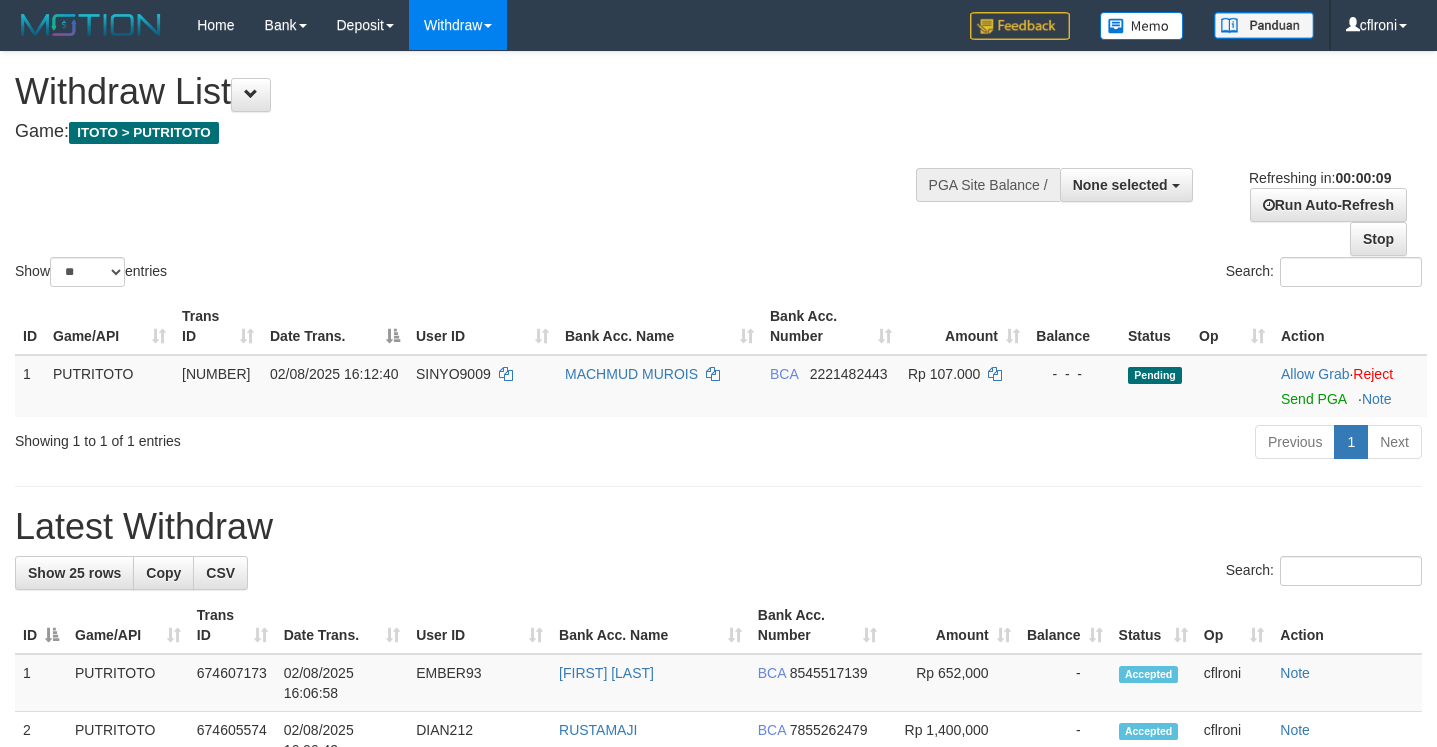 select 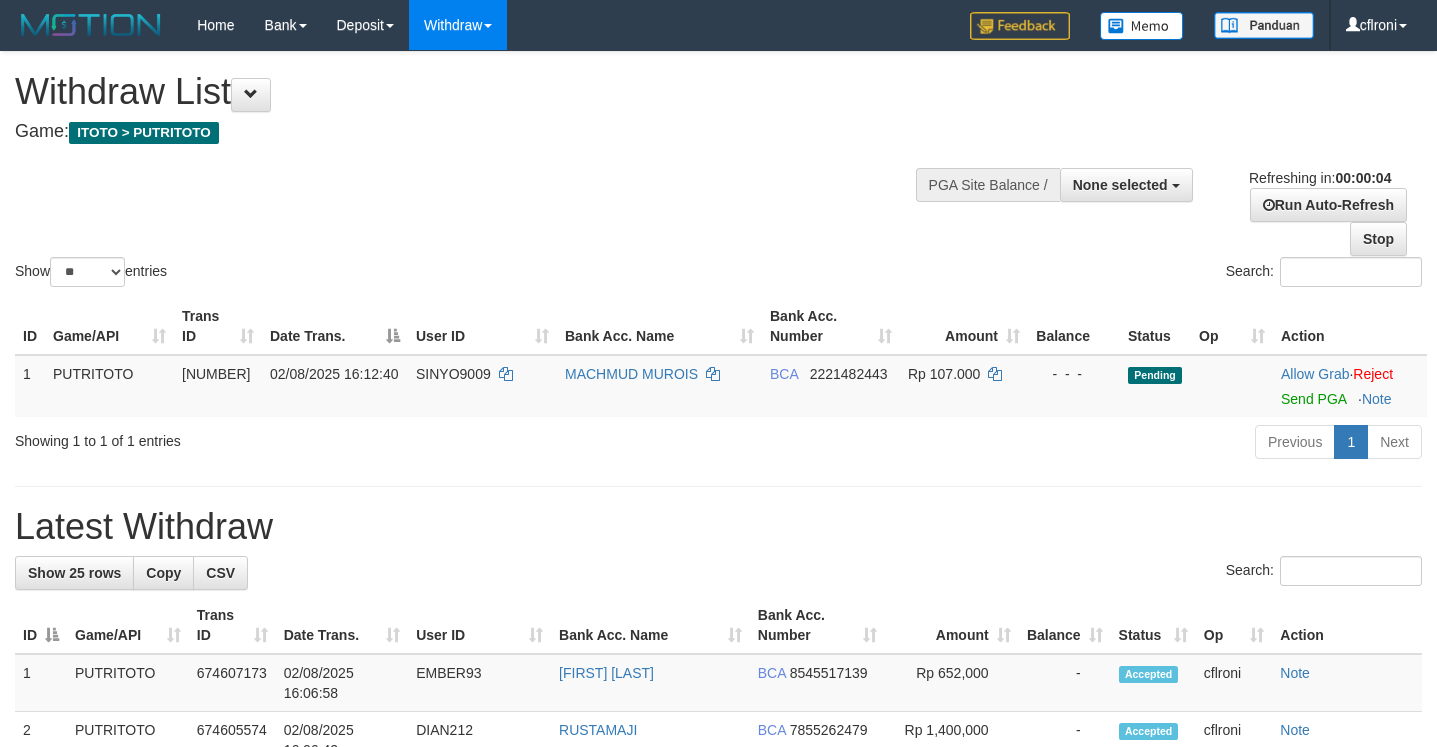 scroll, scrollTop: 0, scrollLeft: 0, axis: both 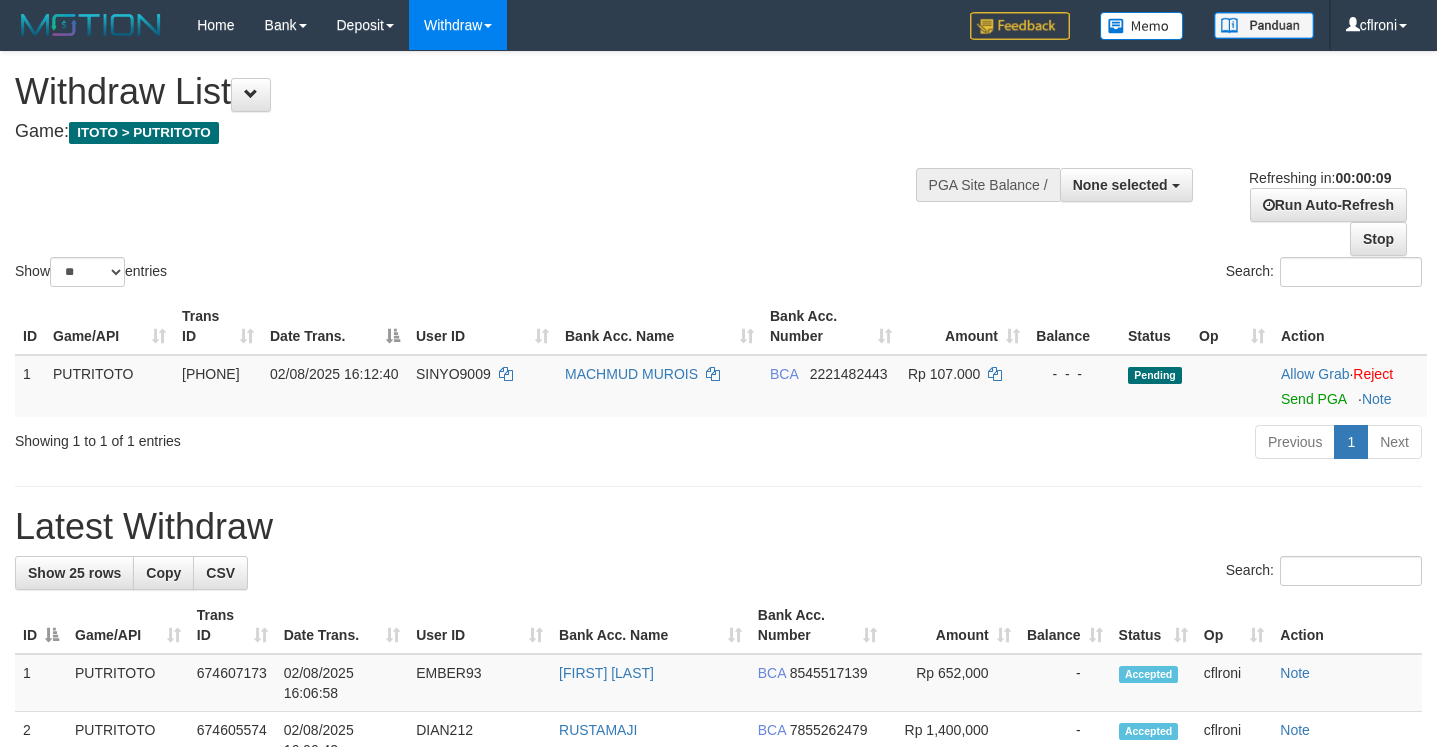 select 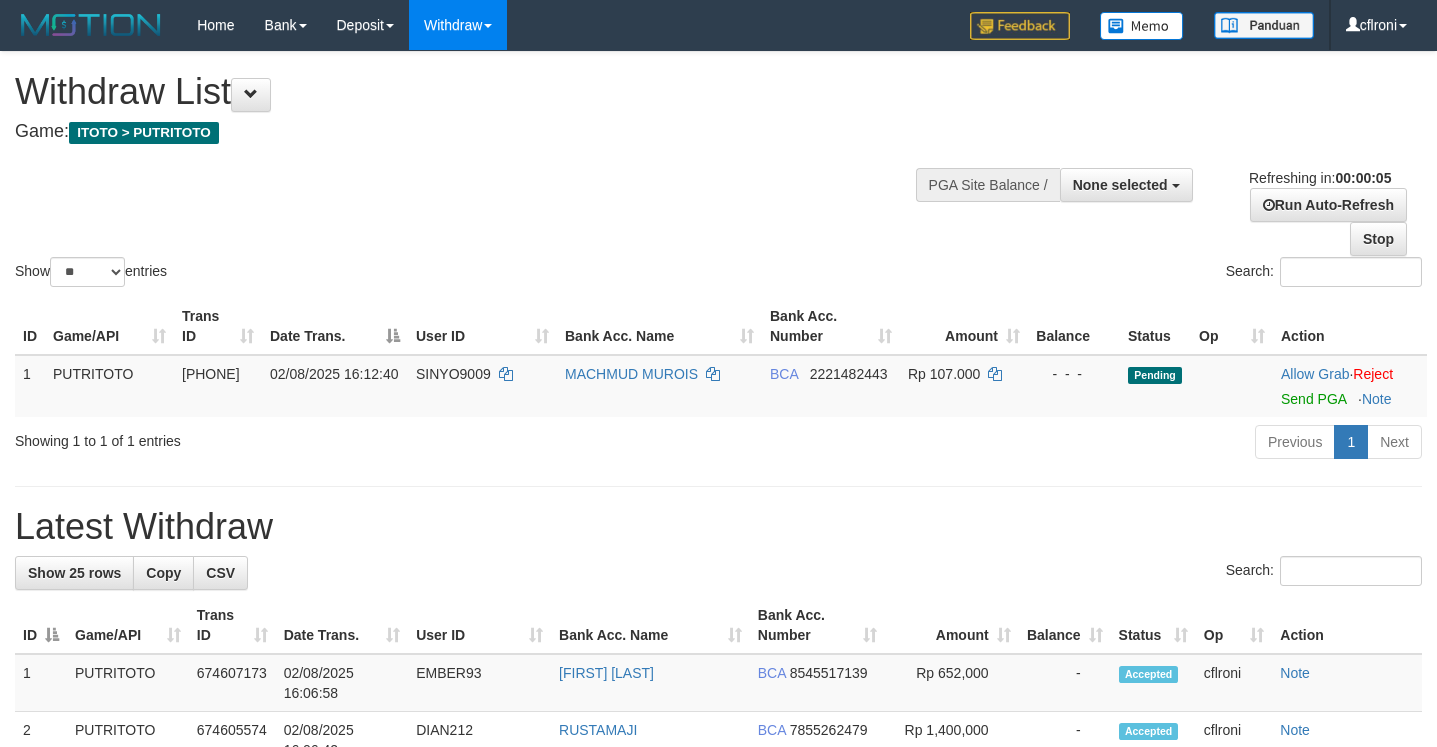 scroll, scrollTop: 0, scrollLeft: 0, axis: both 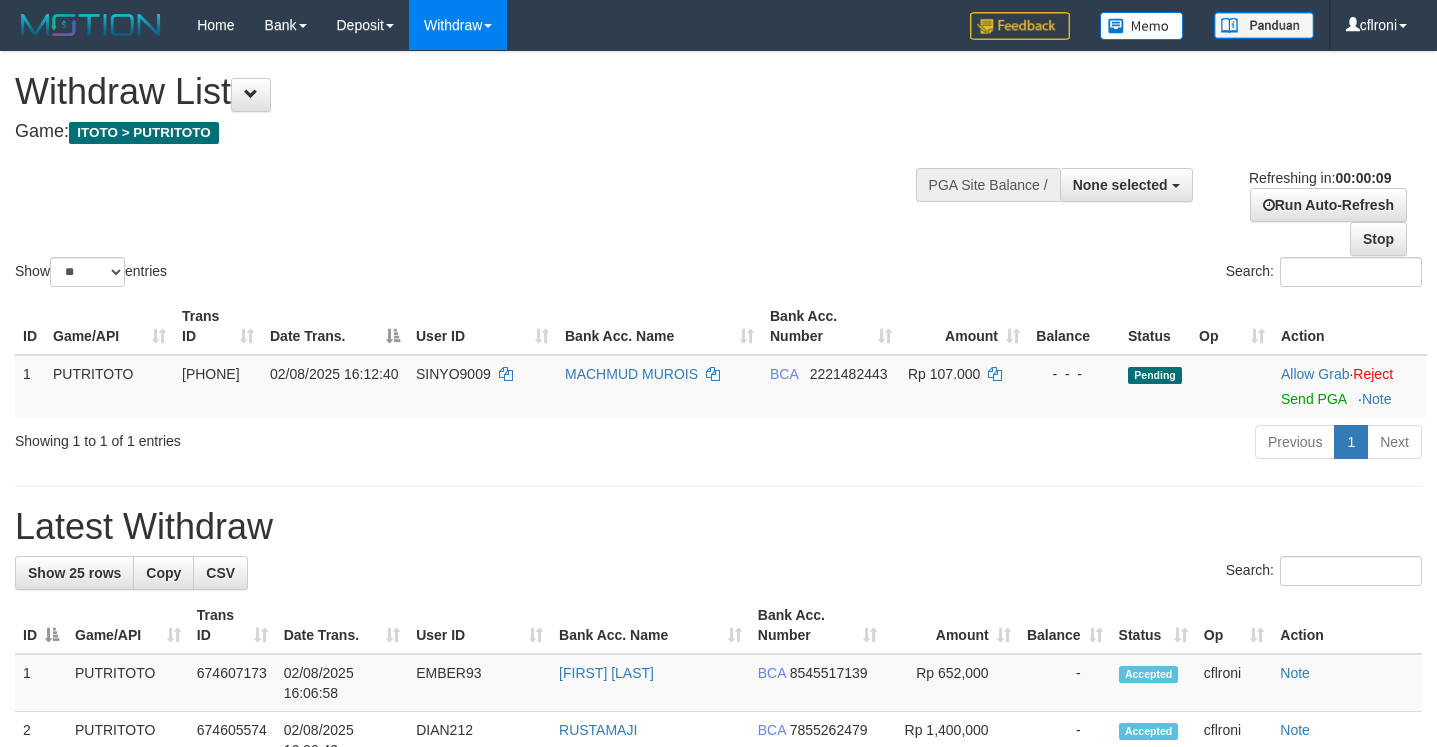 select 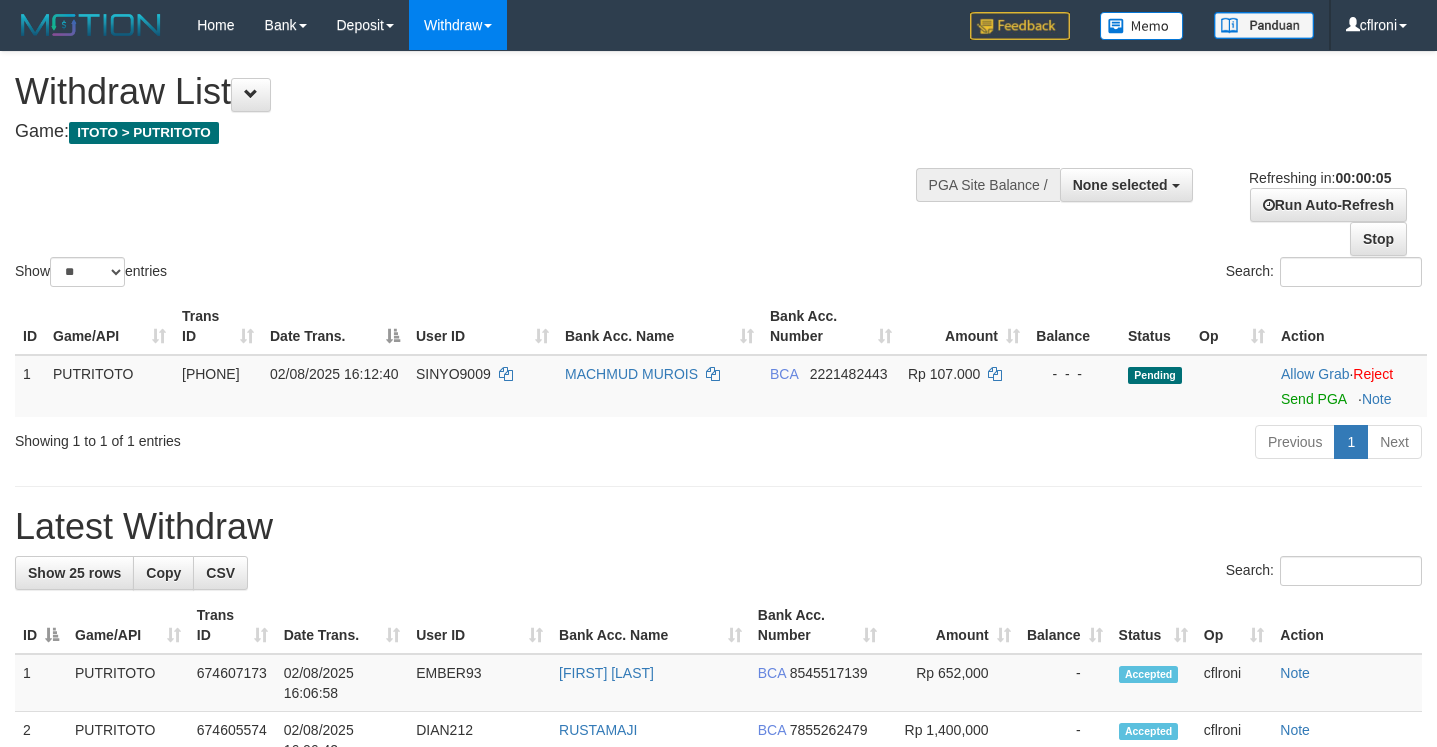 scroll, scrollTop: 0, scrollLeft: 0, axis: both 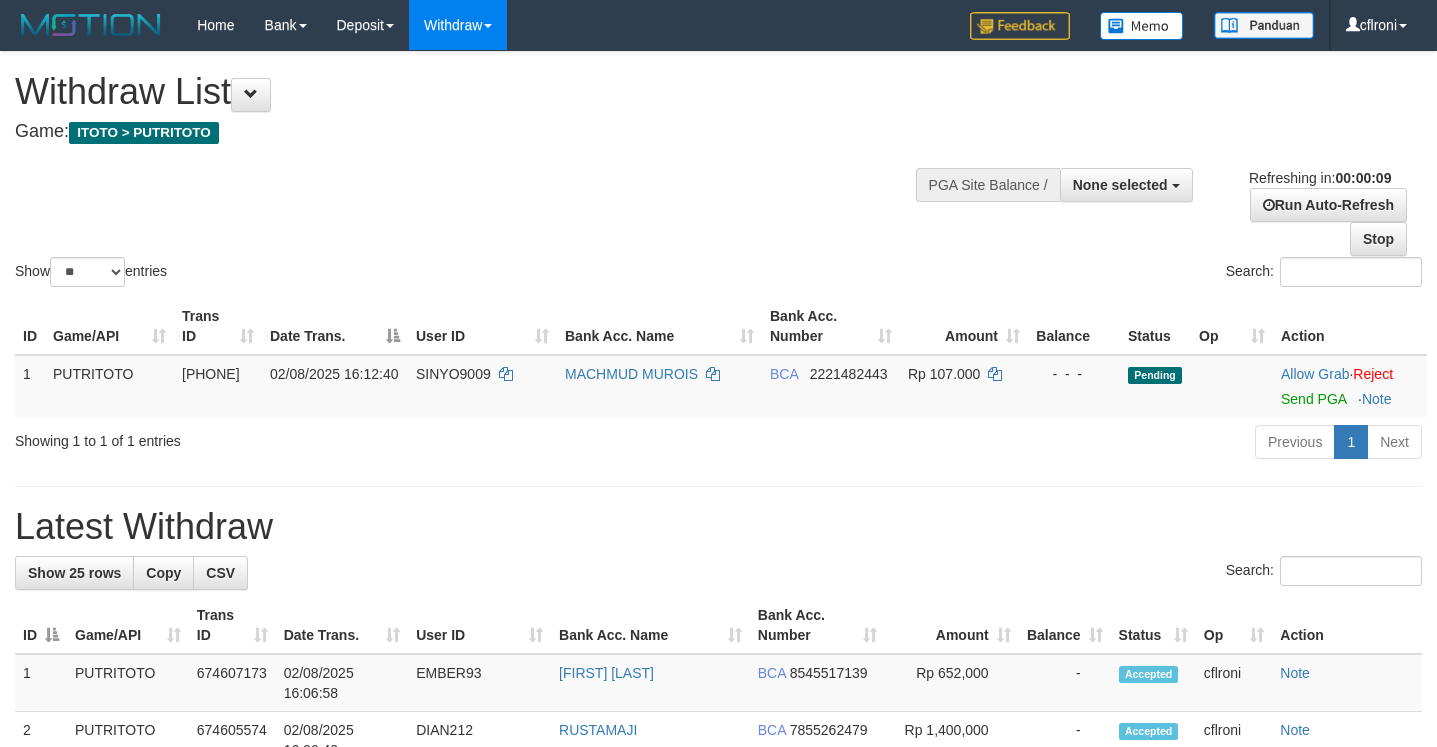select 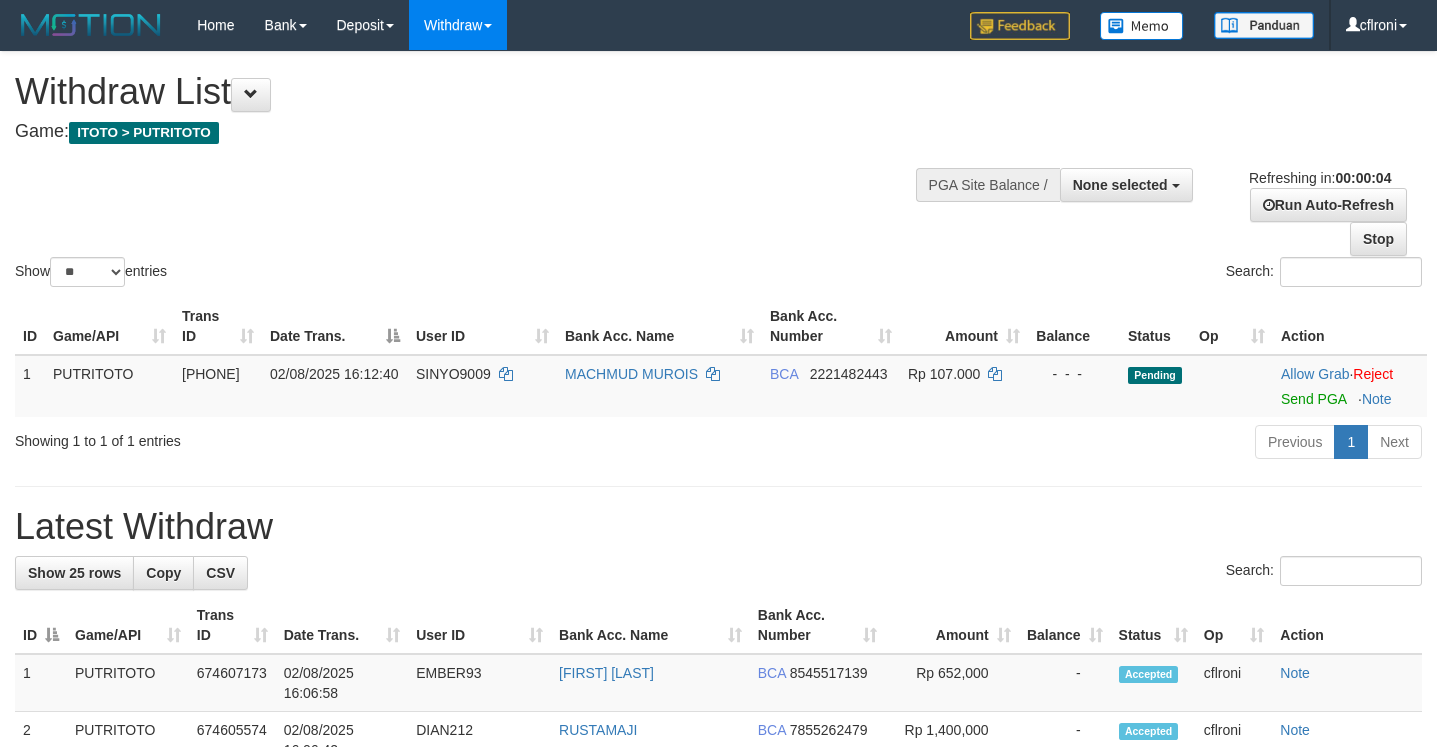 scroll, scrollTop: 0, scrollLeft: 0, axis: both 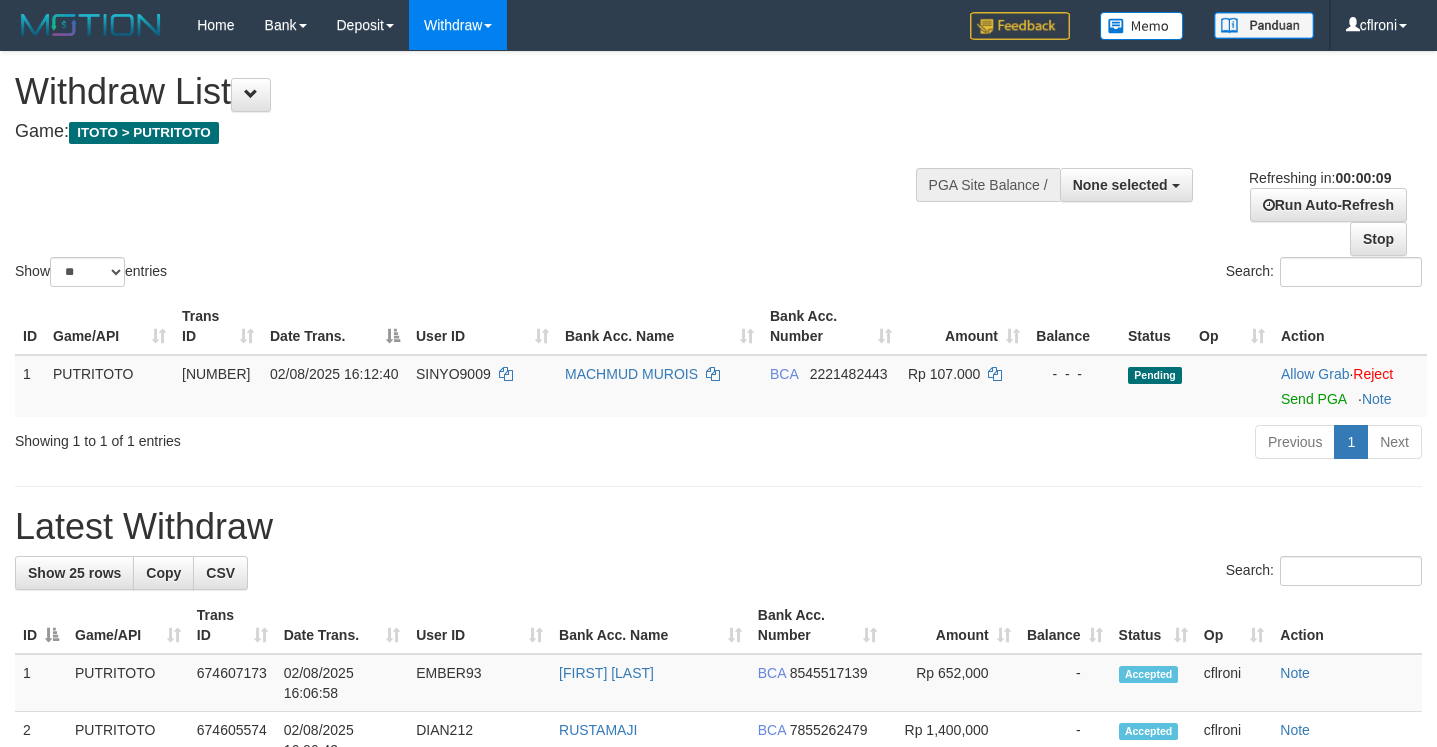 select 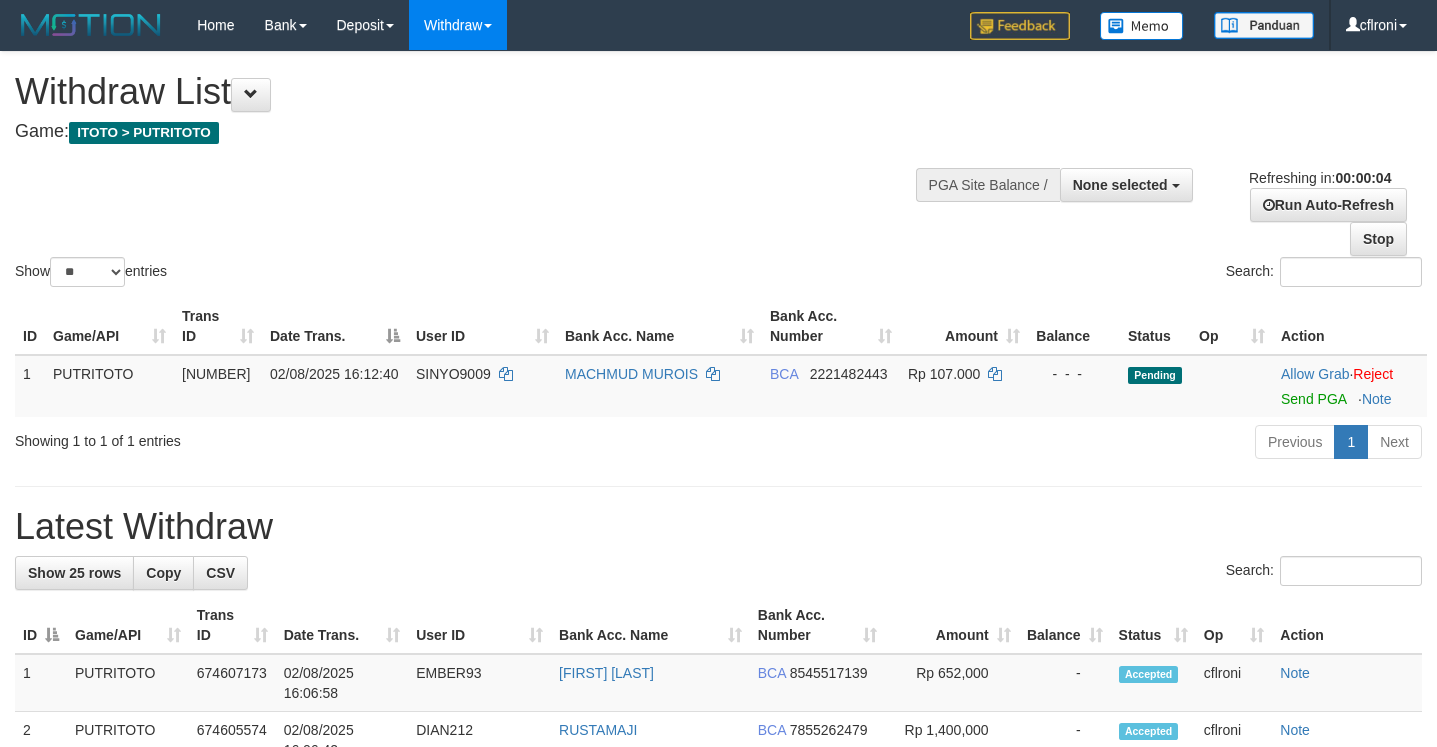 scroll, scrollTop: 0, scrollLeft: 0, axis: both 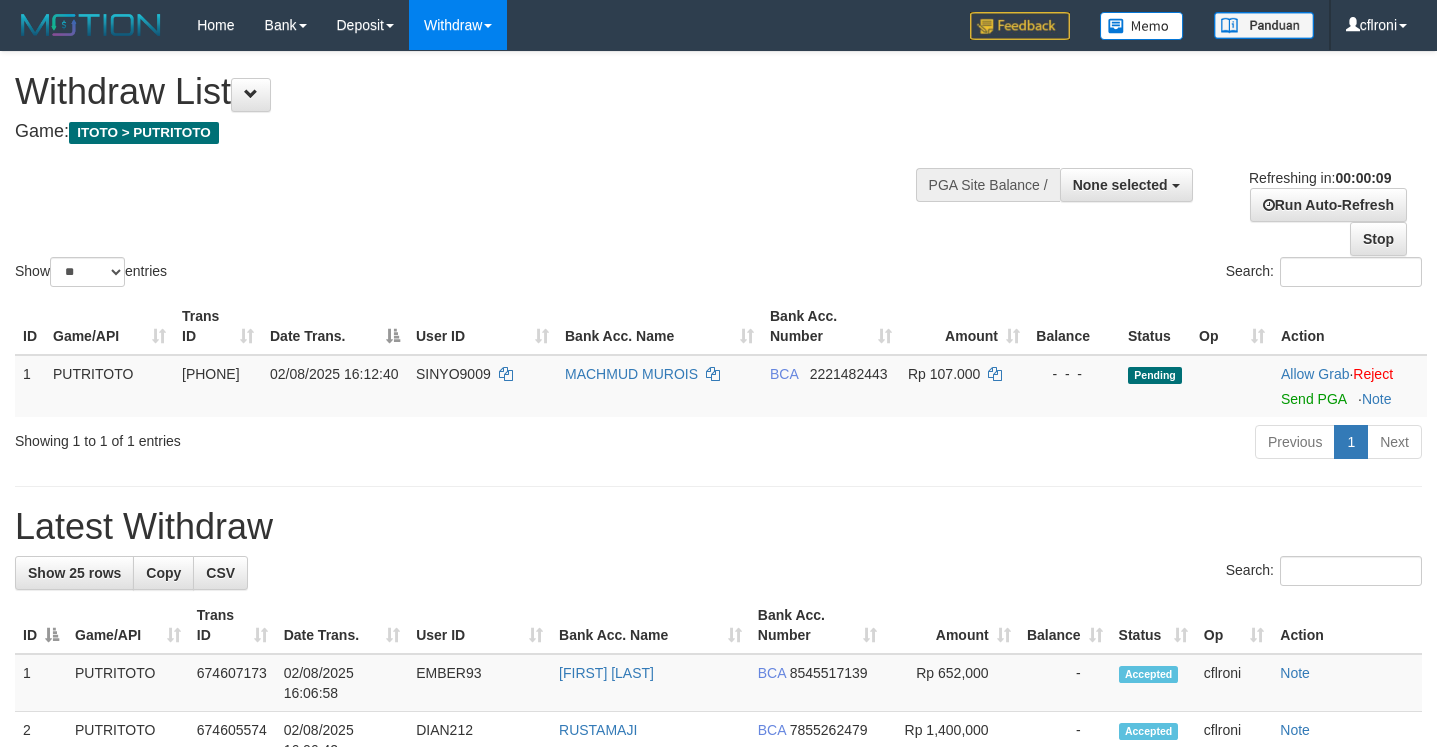 select 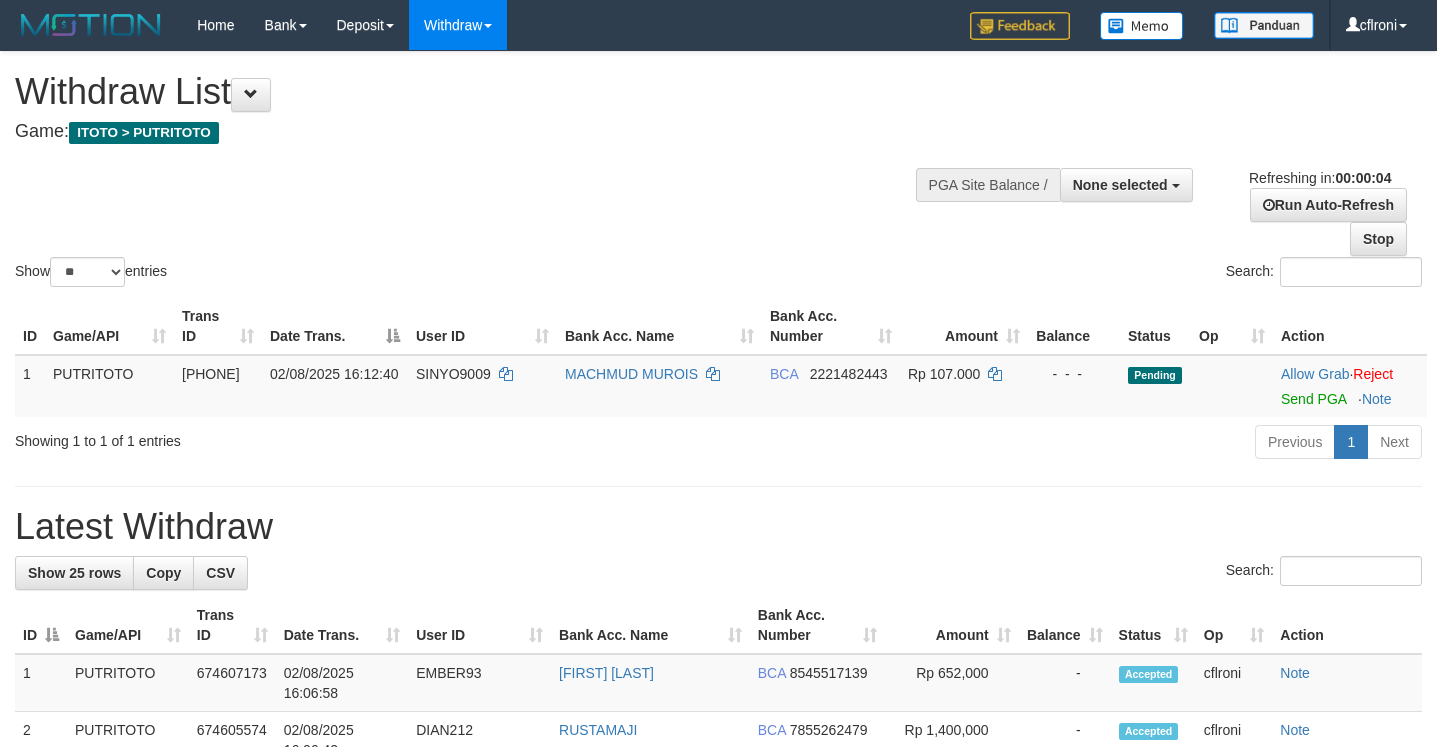 scroll, scrollTop: 0, scrollLeft: 0, axis: both 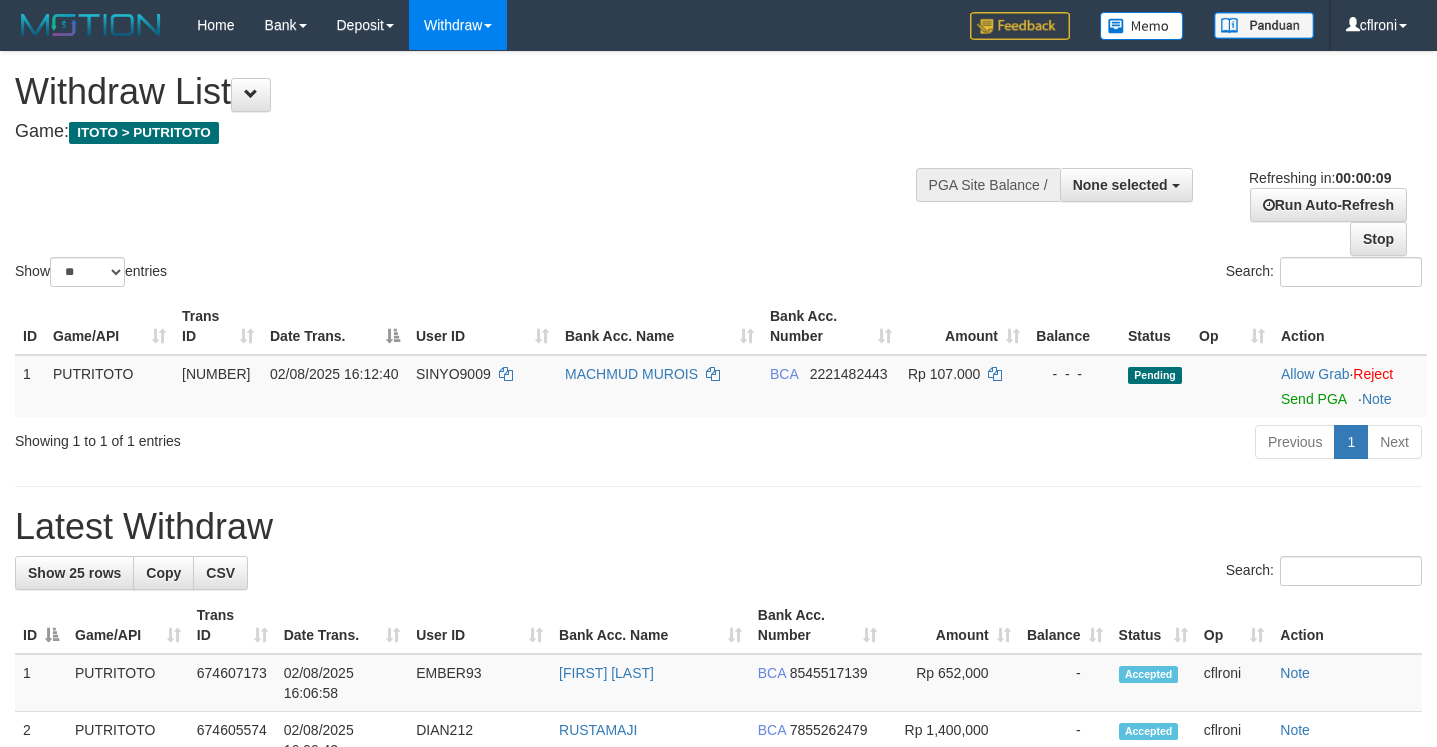 select 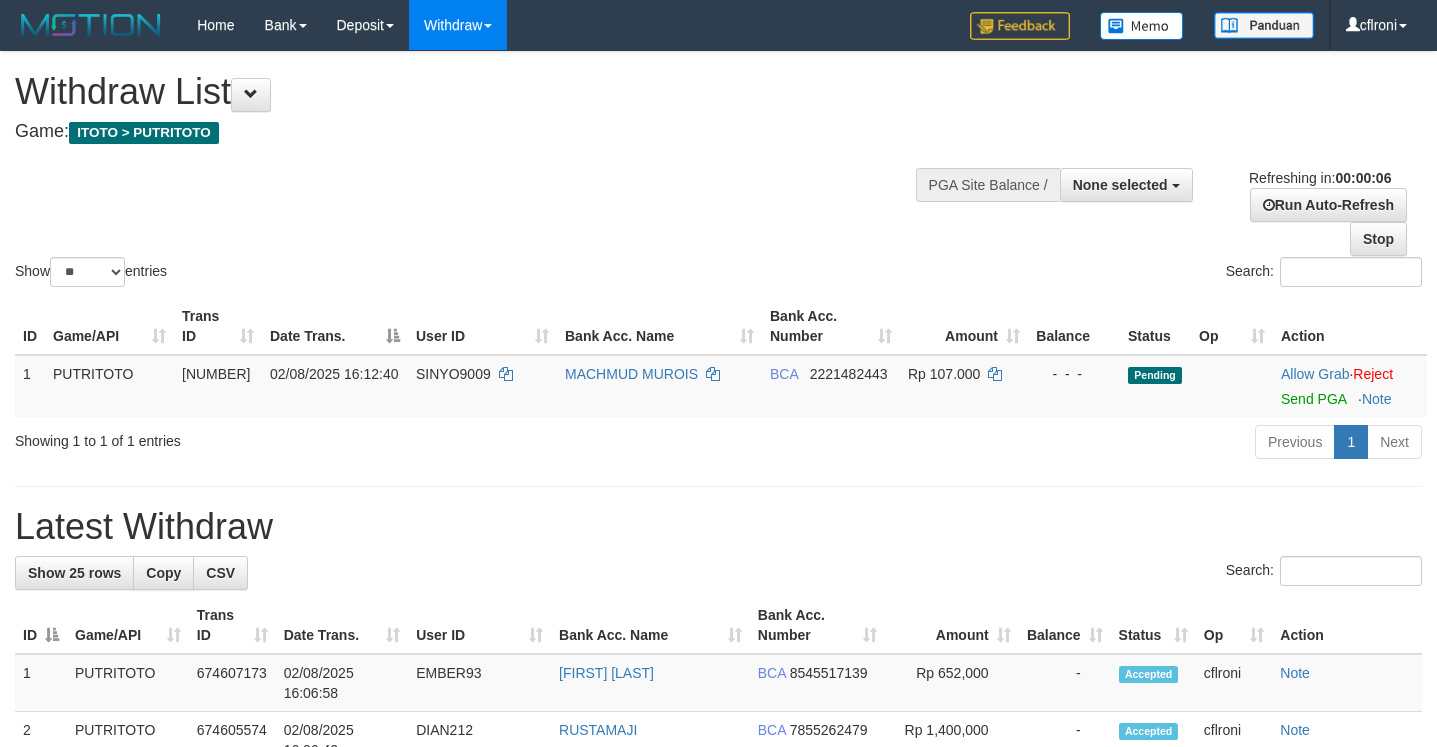 scroll, scrollTop: 0, scrollLeft: 0, axis: both 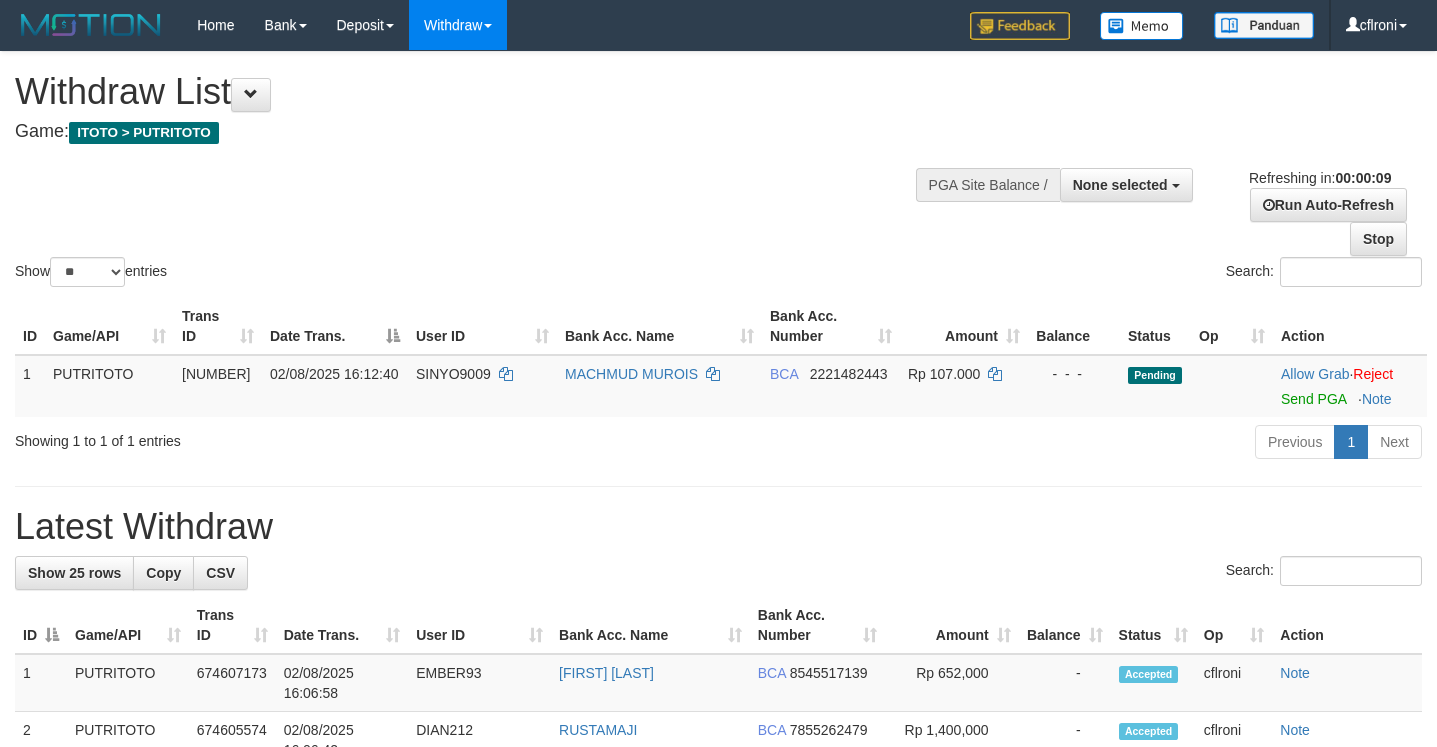 select 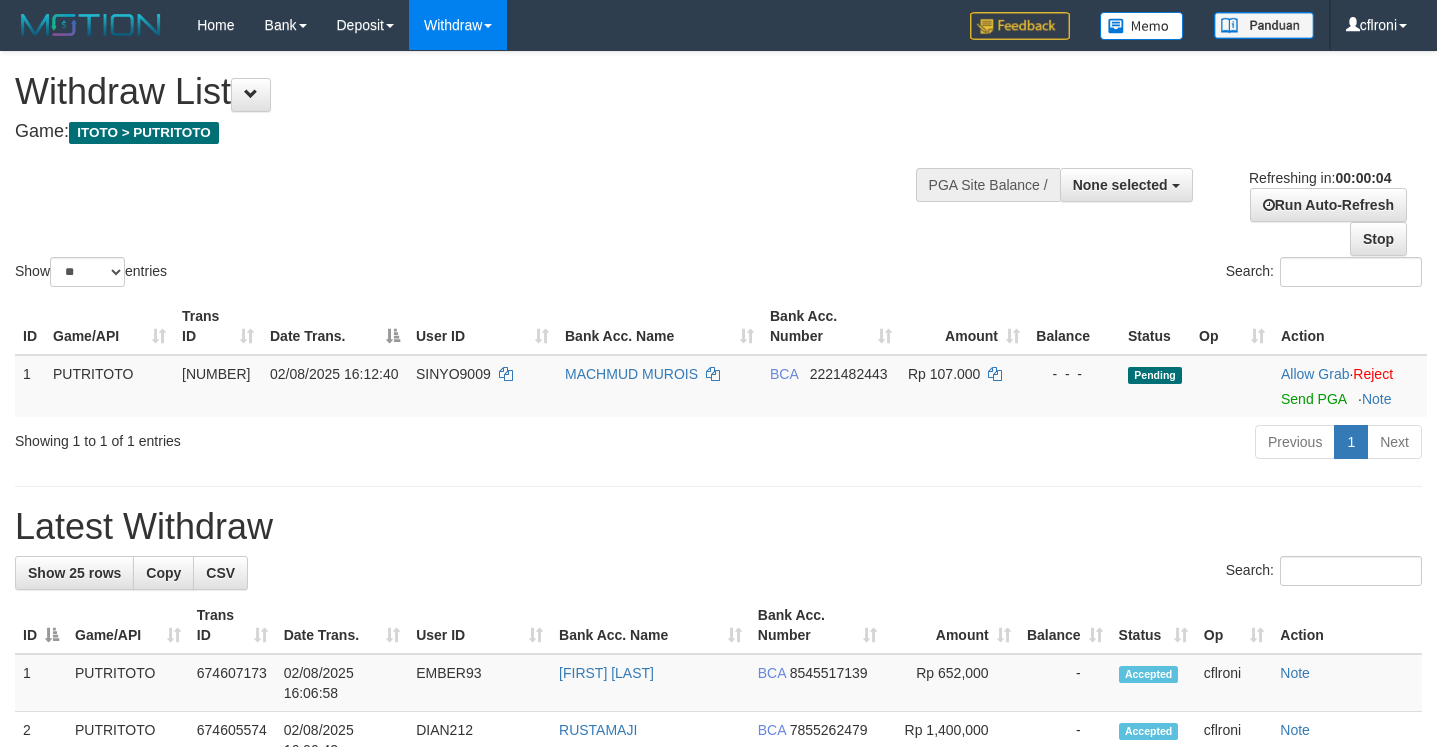 scroll, scrollTop: 0, scrollLeft: 0, axis: both 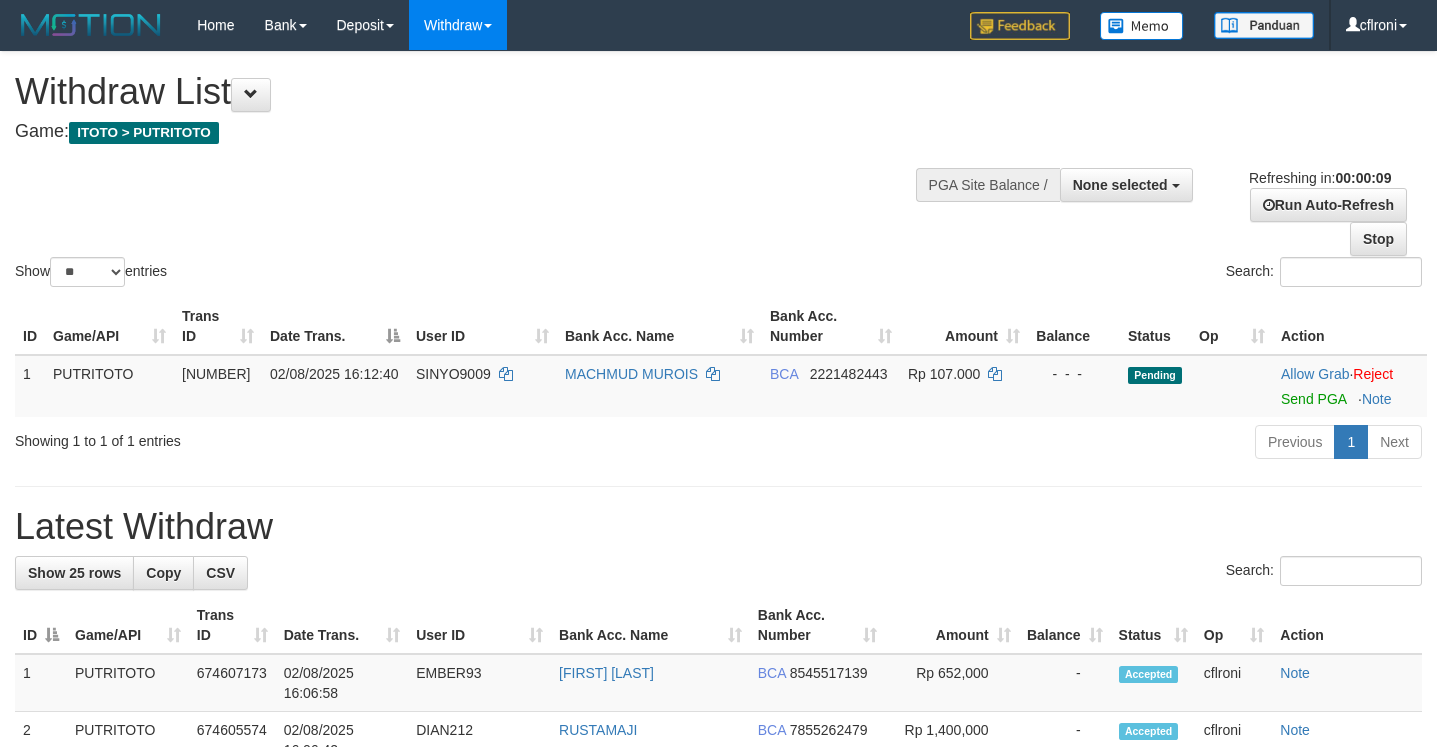 select 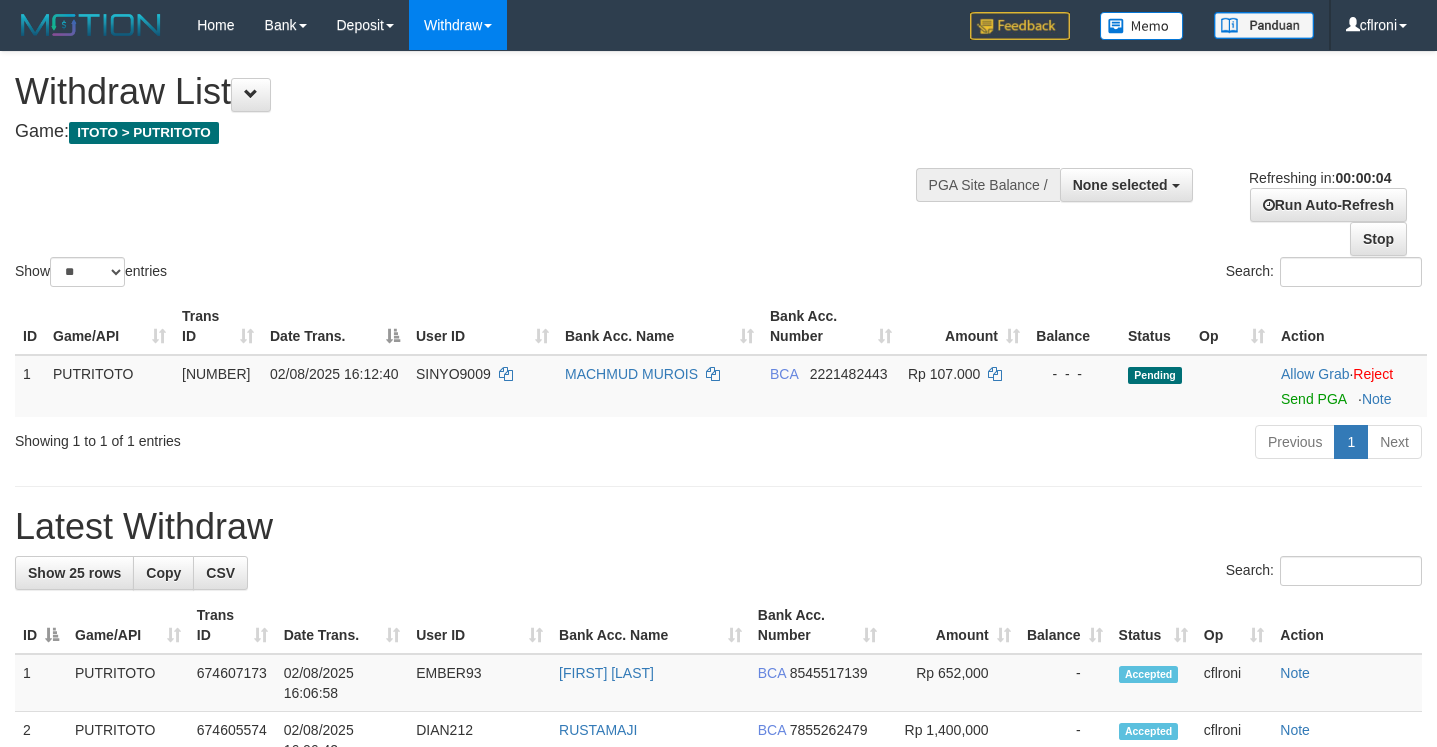 scroll, scrollTop: 0, scrollLeft: 0, axis: both 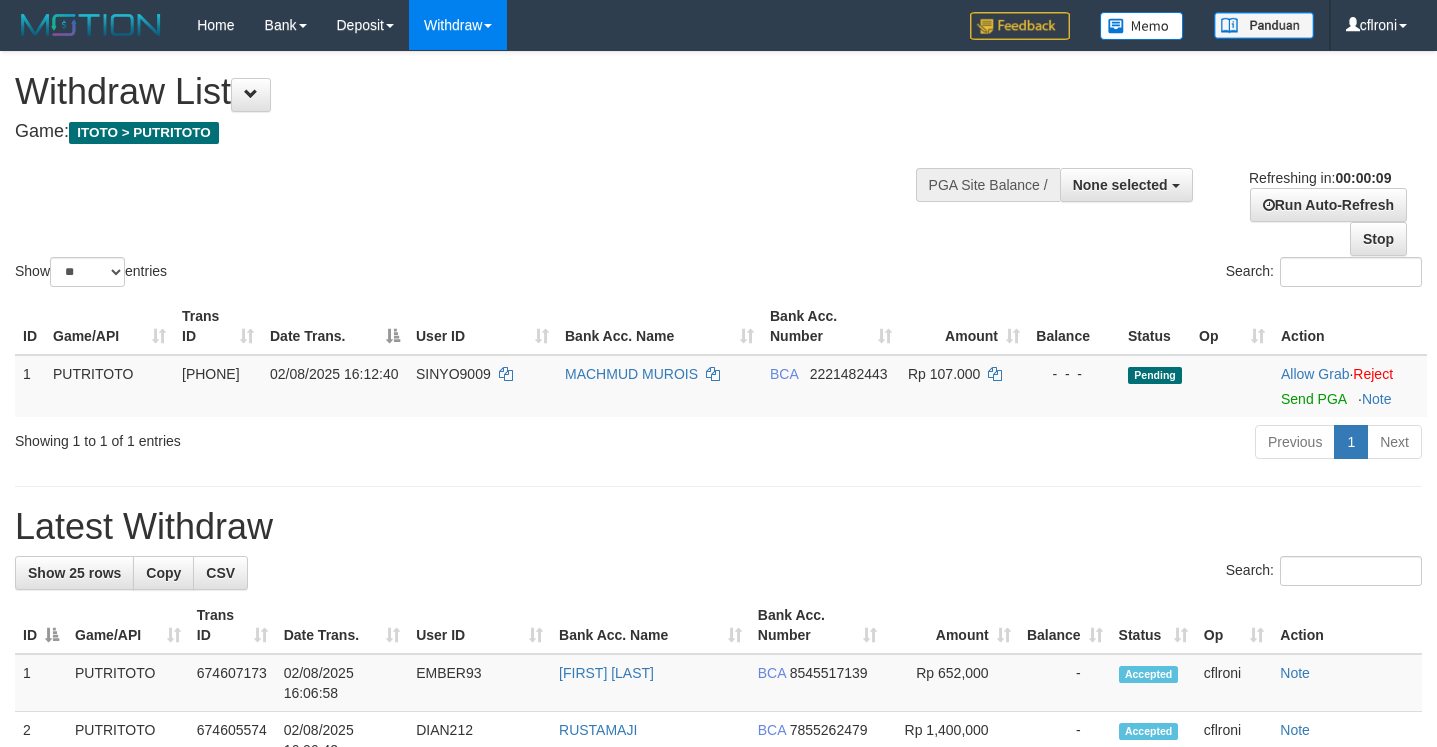 select 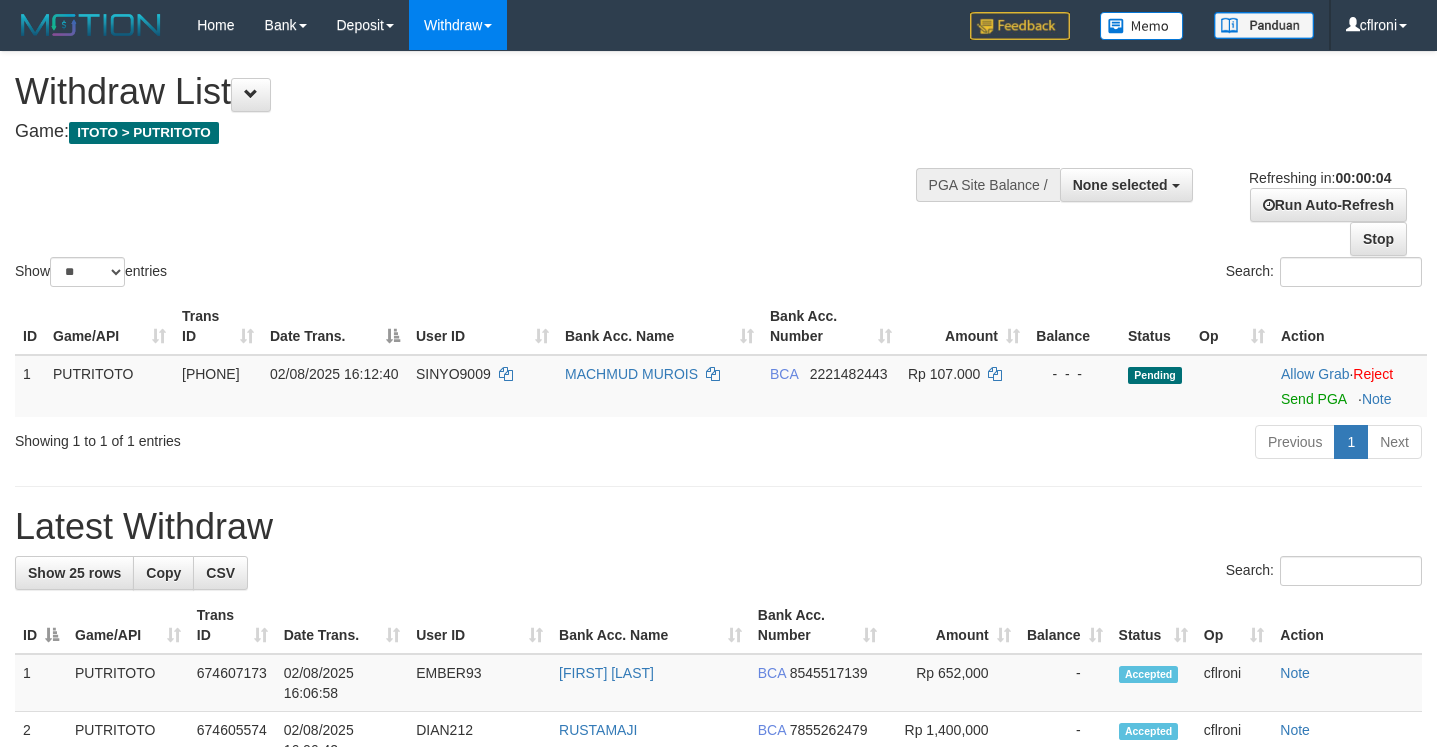 scroll, scrollTop: 0, scrollLeft: 0, axis: both 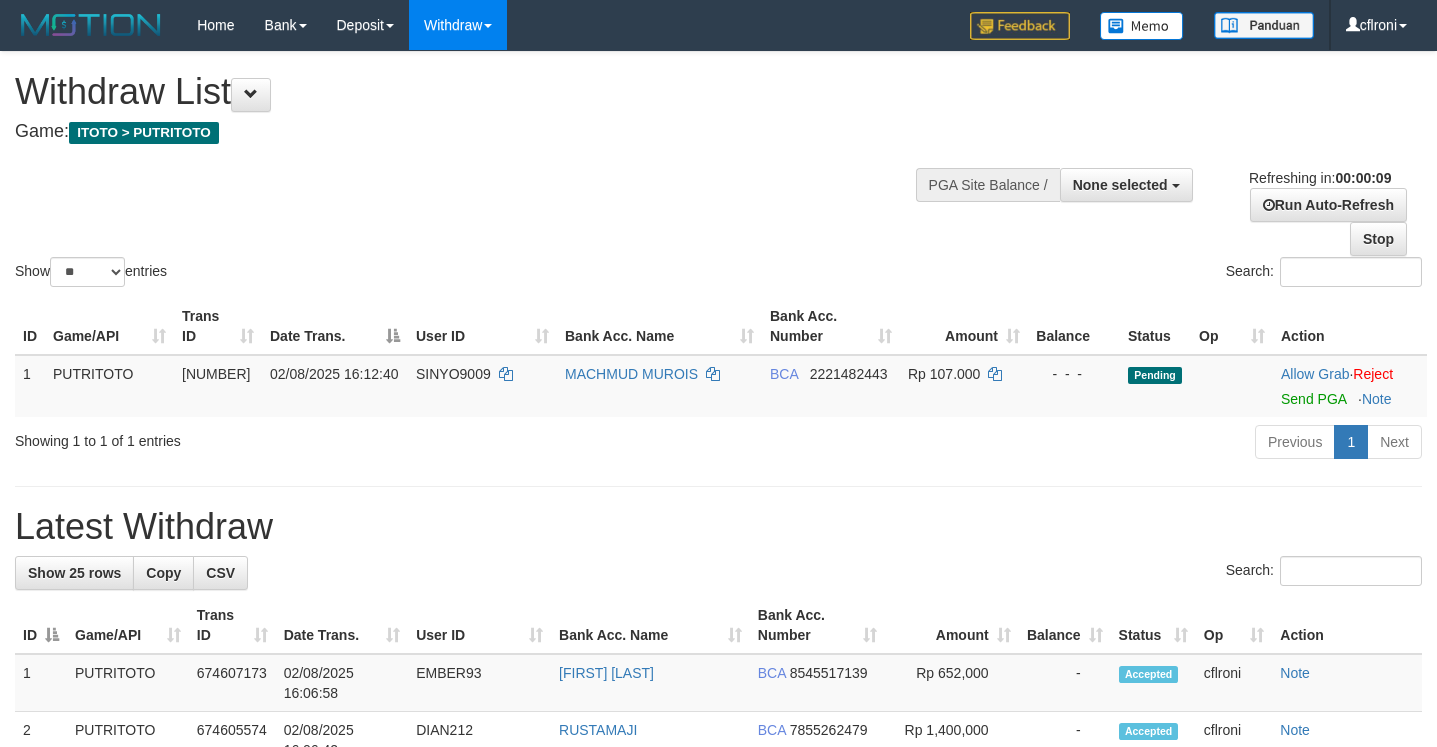 select 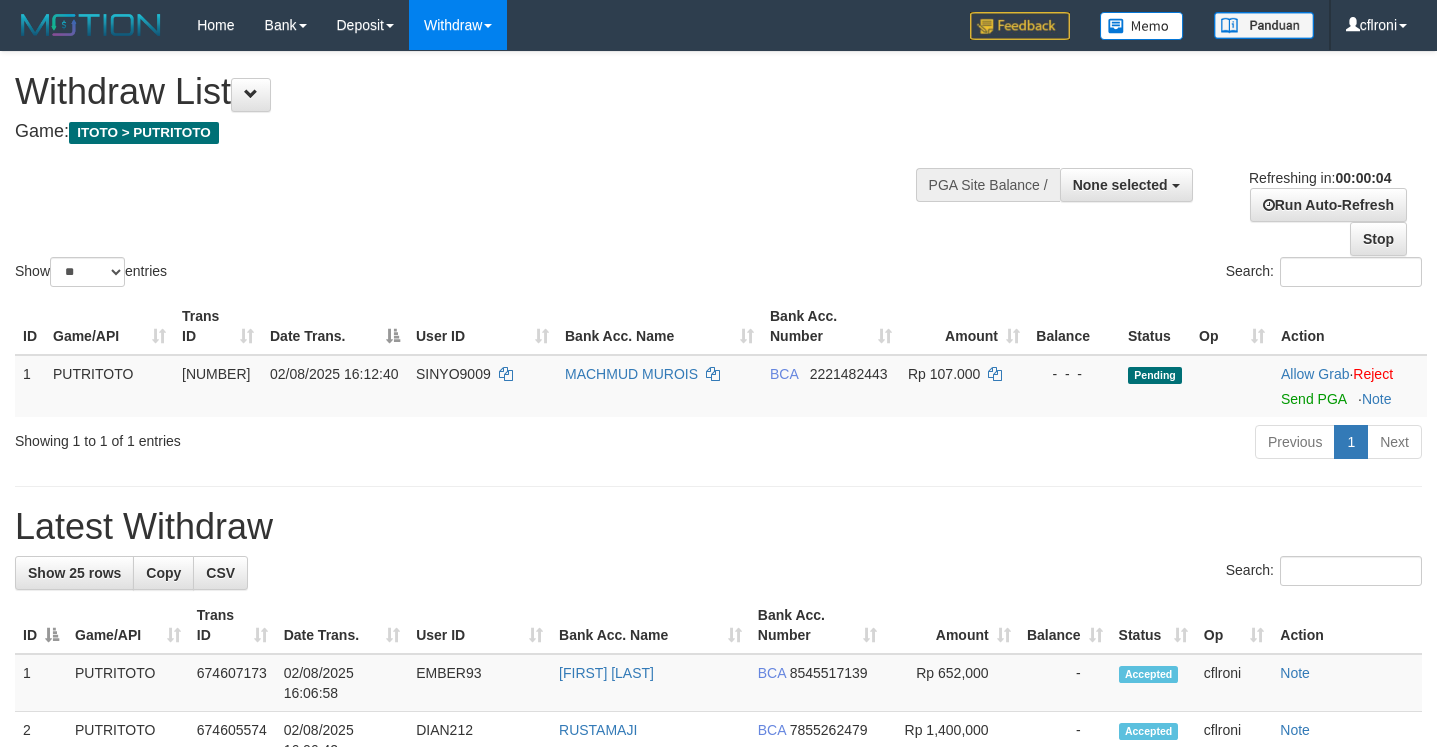 scroll, scrollTop: 0, scrollLeft: 0, axis: both 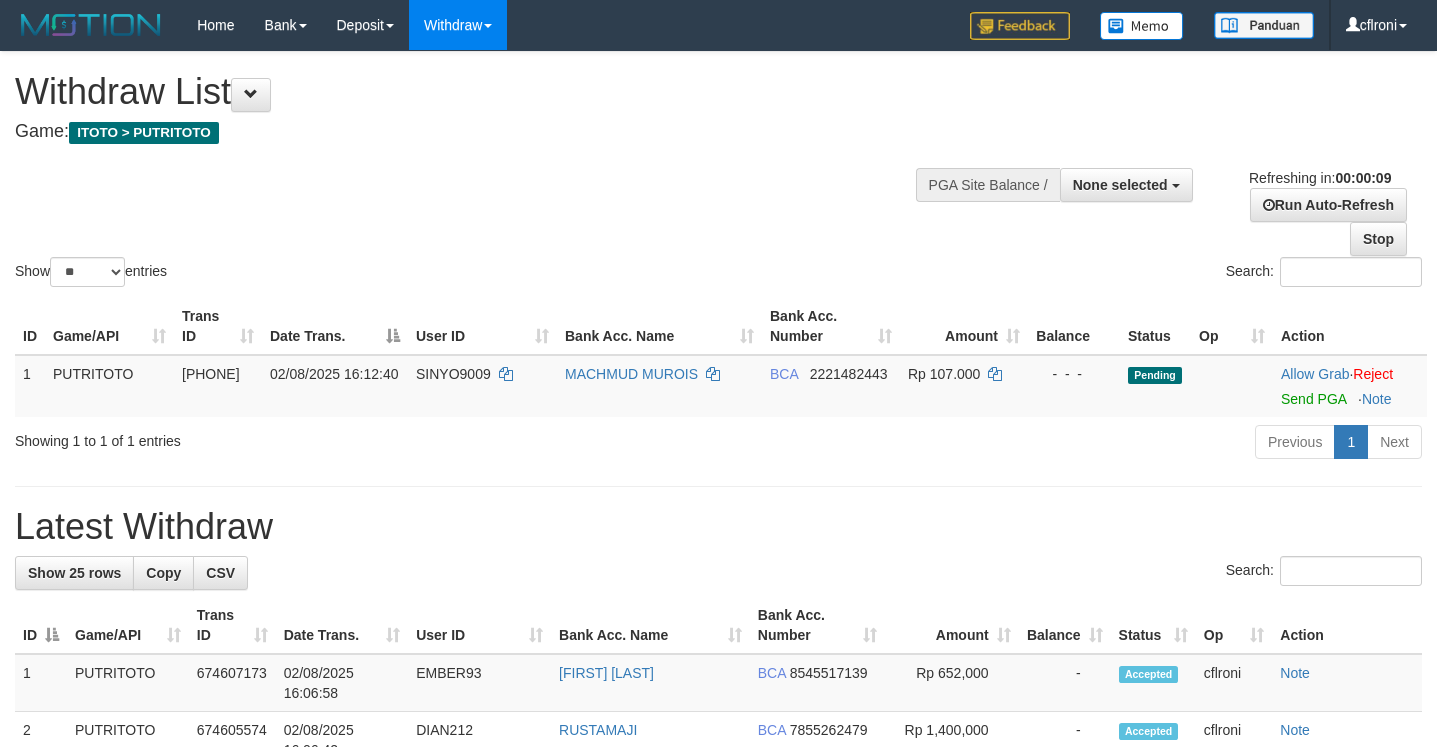 select 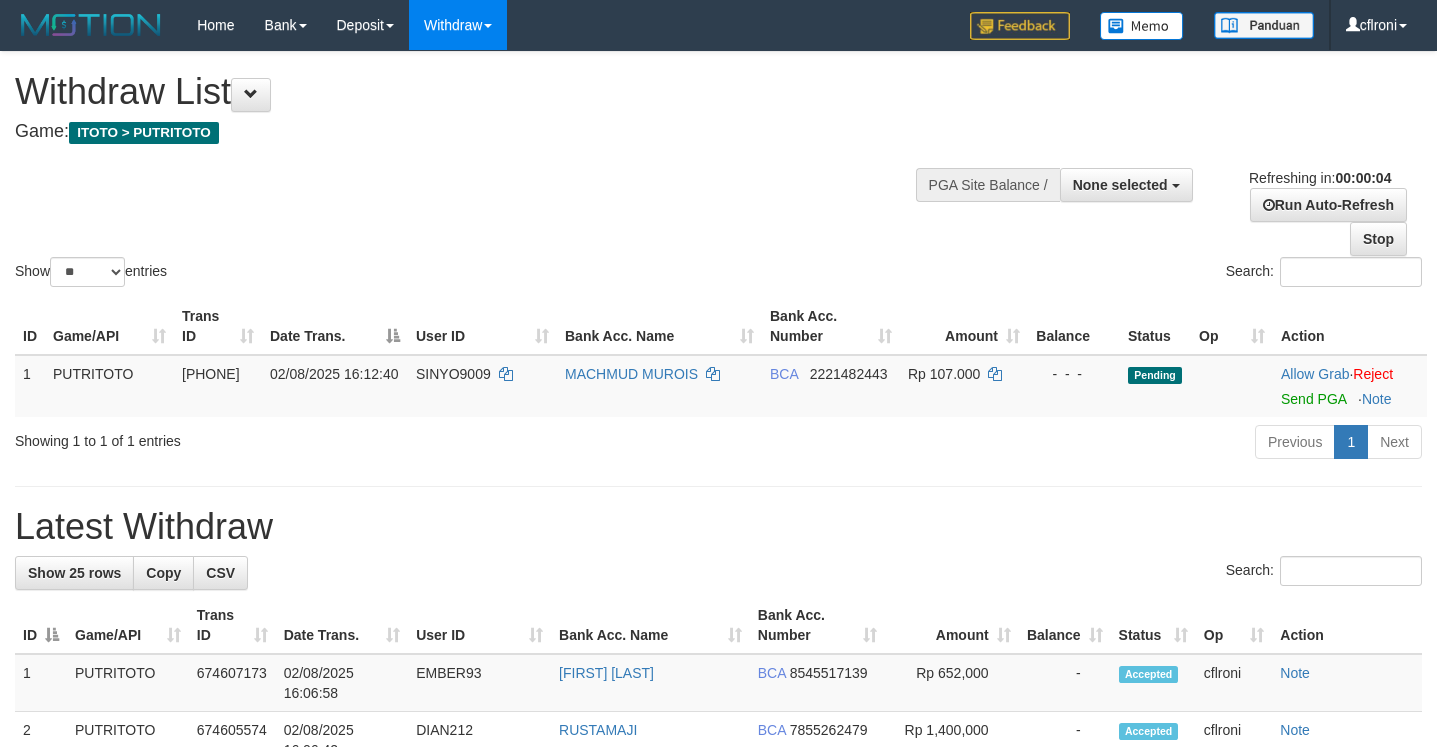 scroll, scrollTop: 0, scrollLeft: 0, axis: both 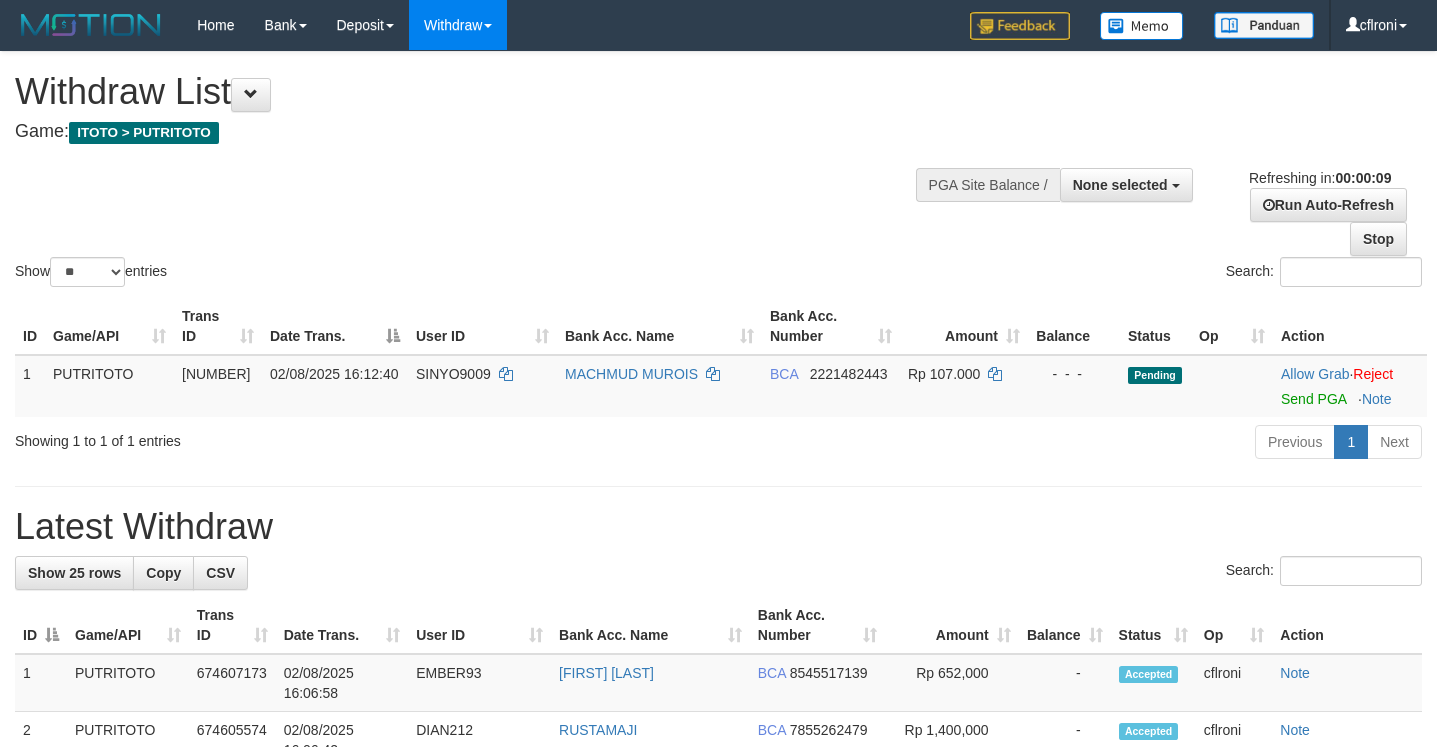 select 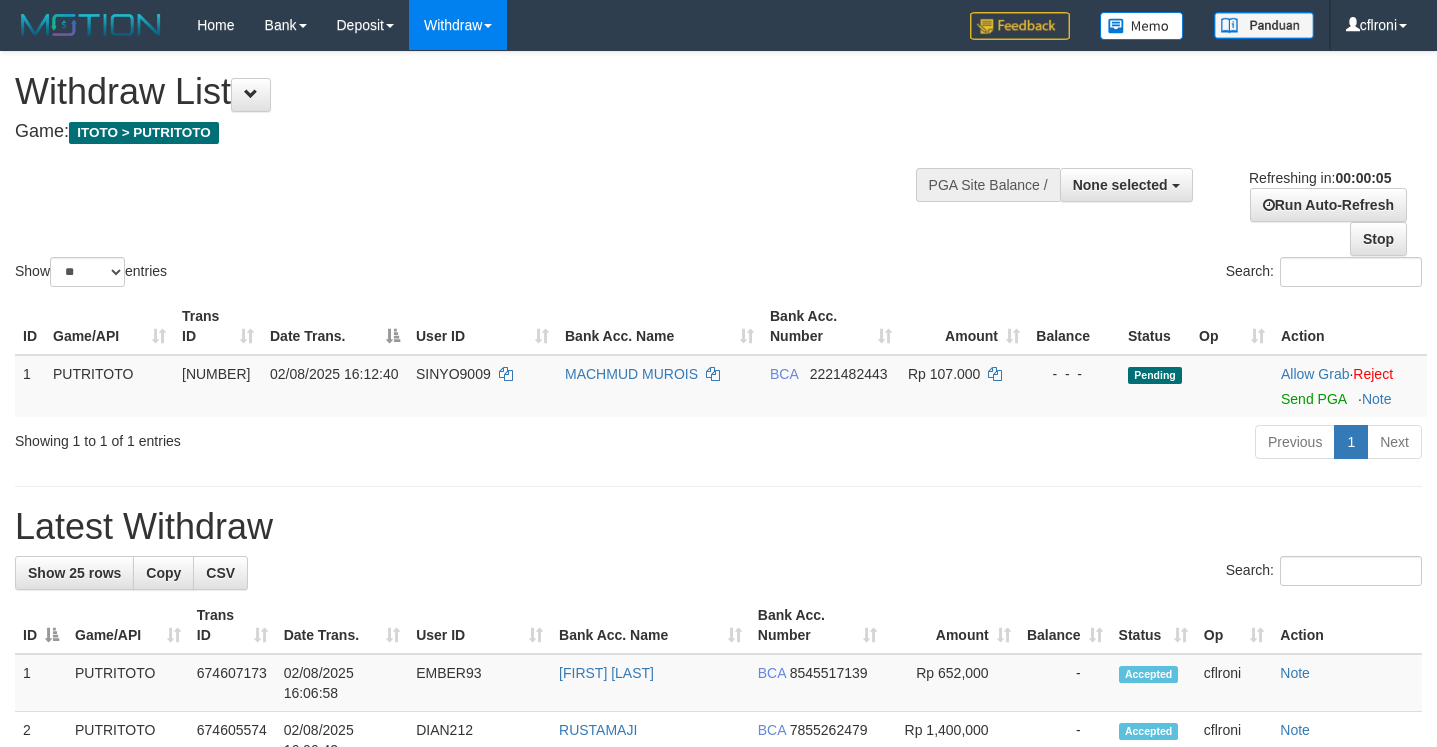 scroll, scrollTop: 0, scrollLeft: 0, axis: both 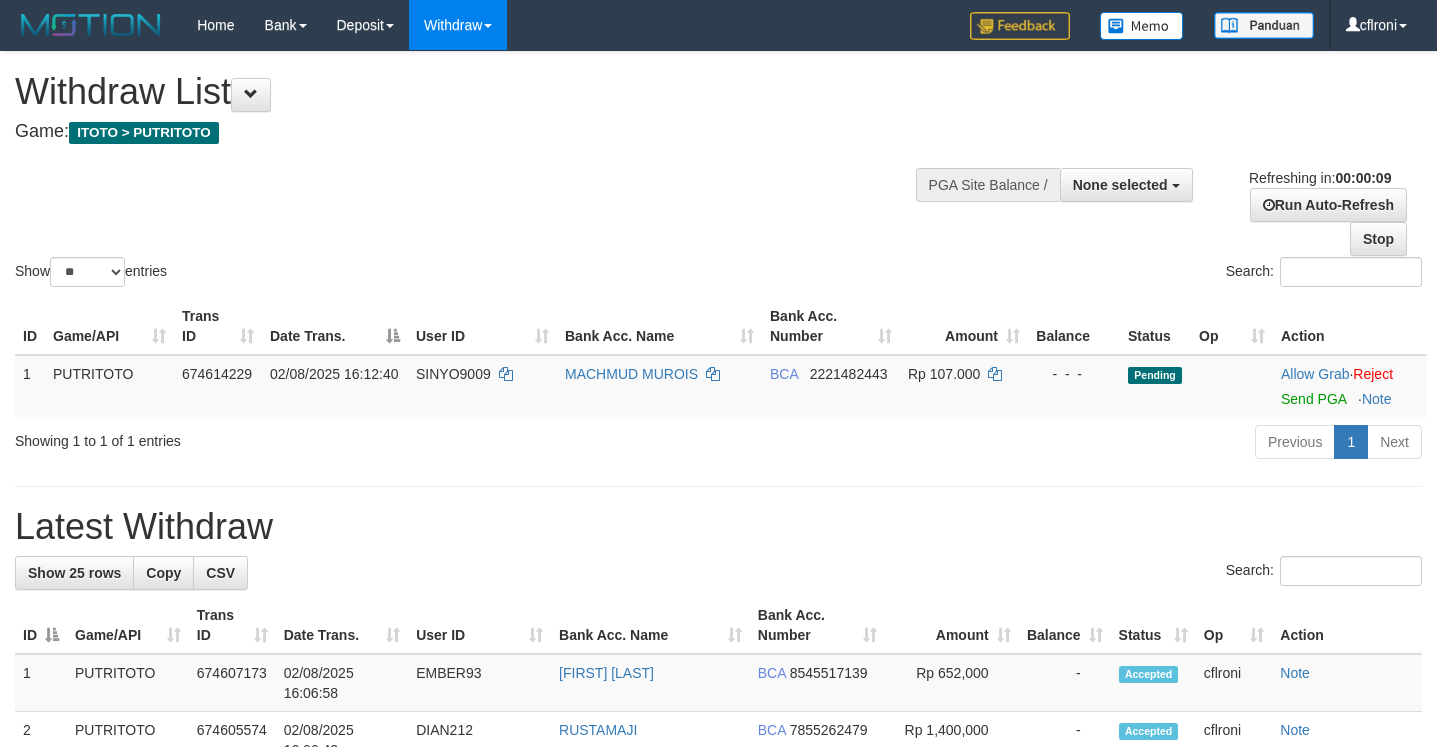 select 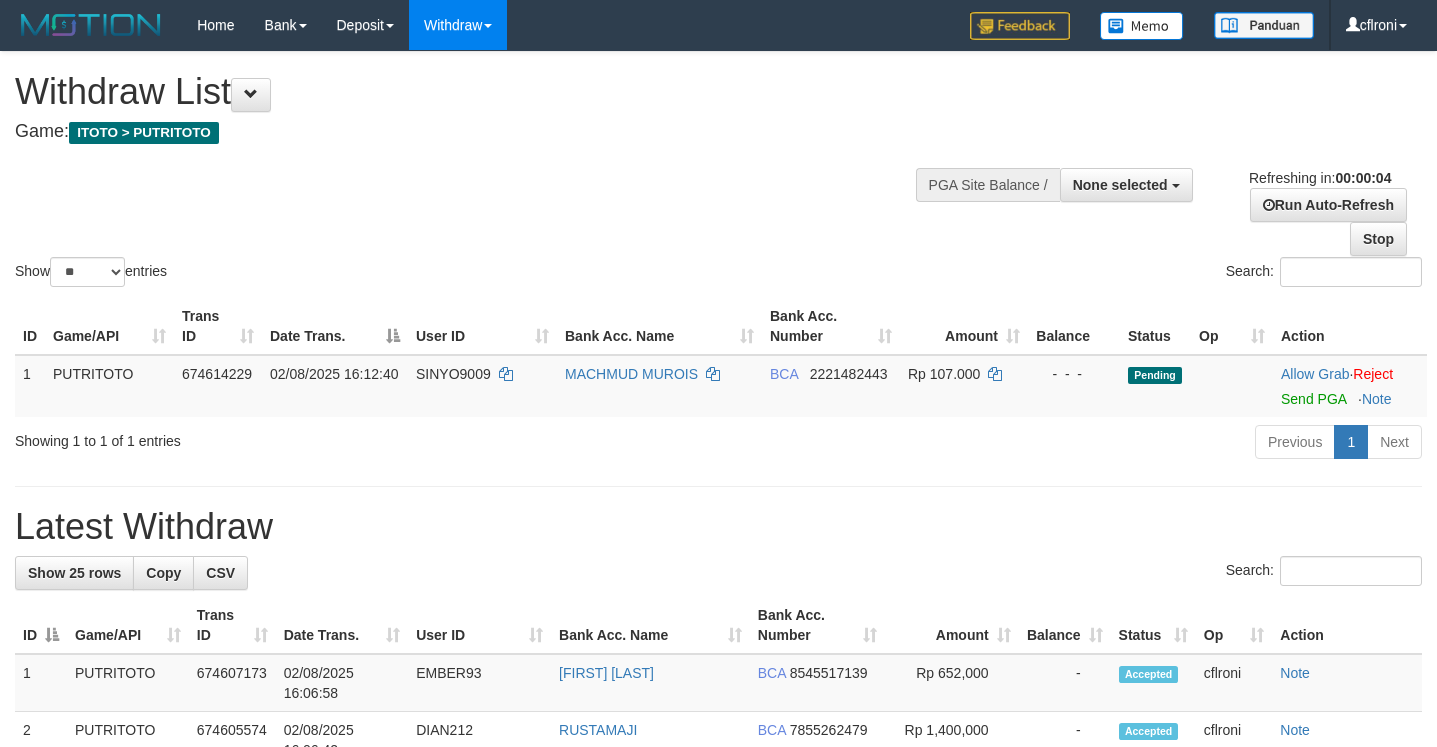 scroll, scrollTop: 0, scrollLeft: 0, axis: both 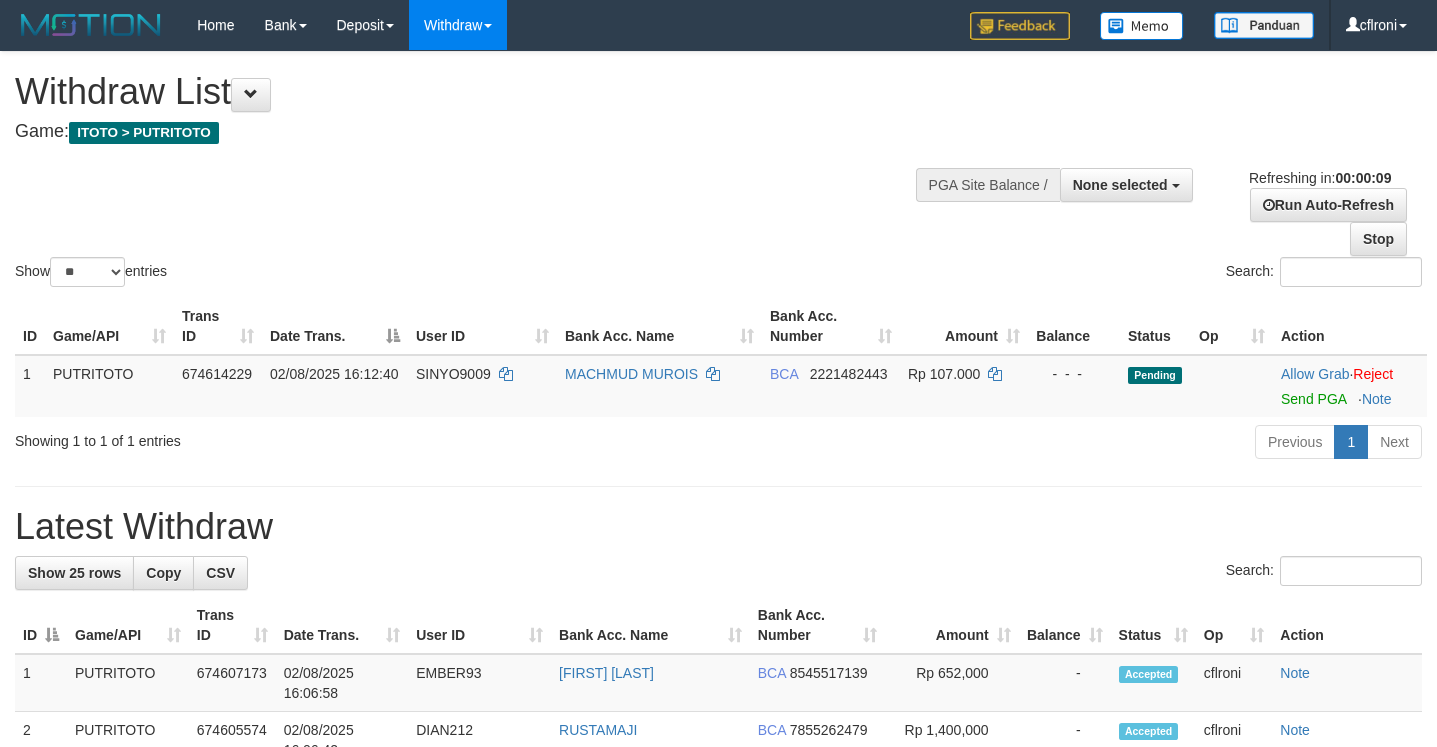 select 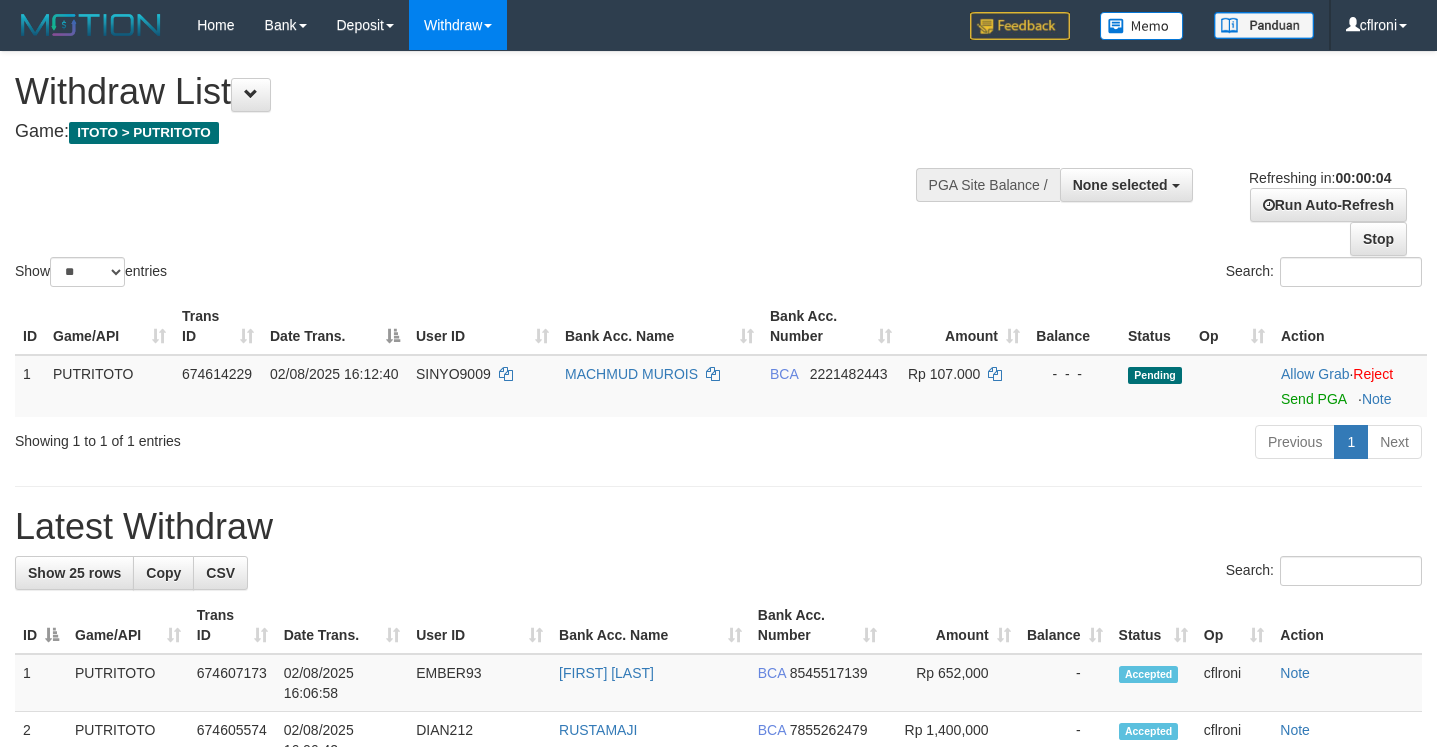 scroll, scrollTop: 0, scrollLeft: 0, axis: both 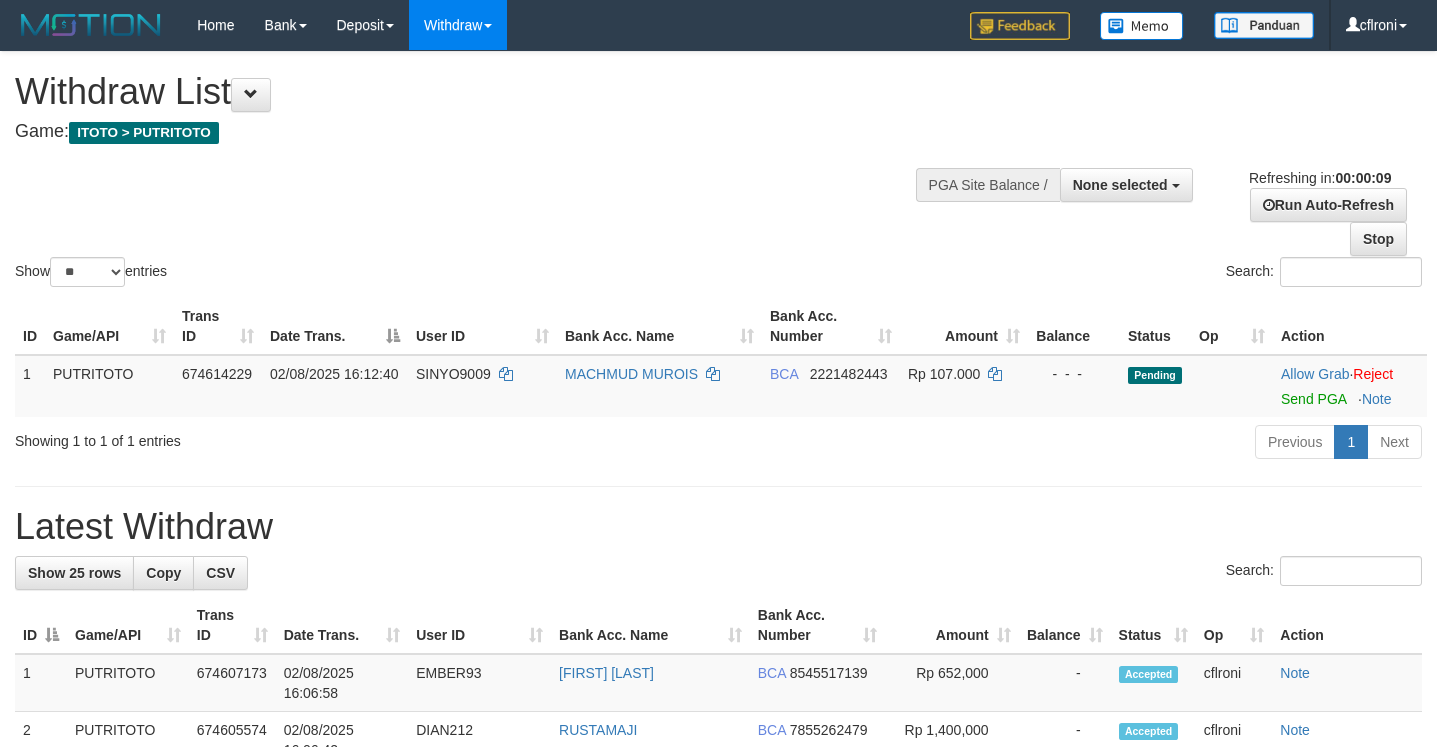 select 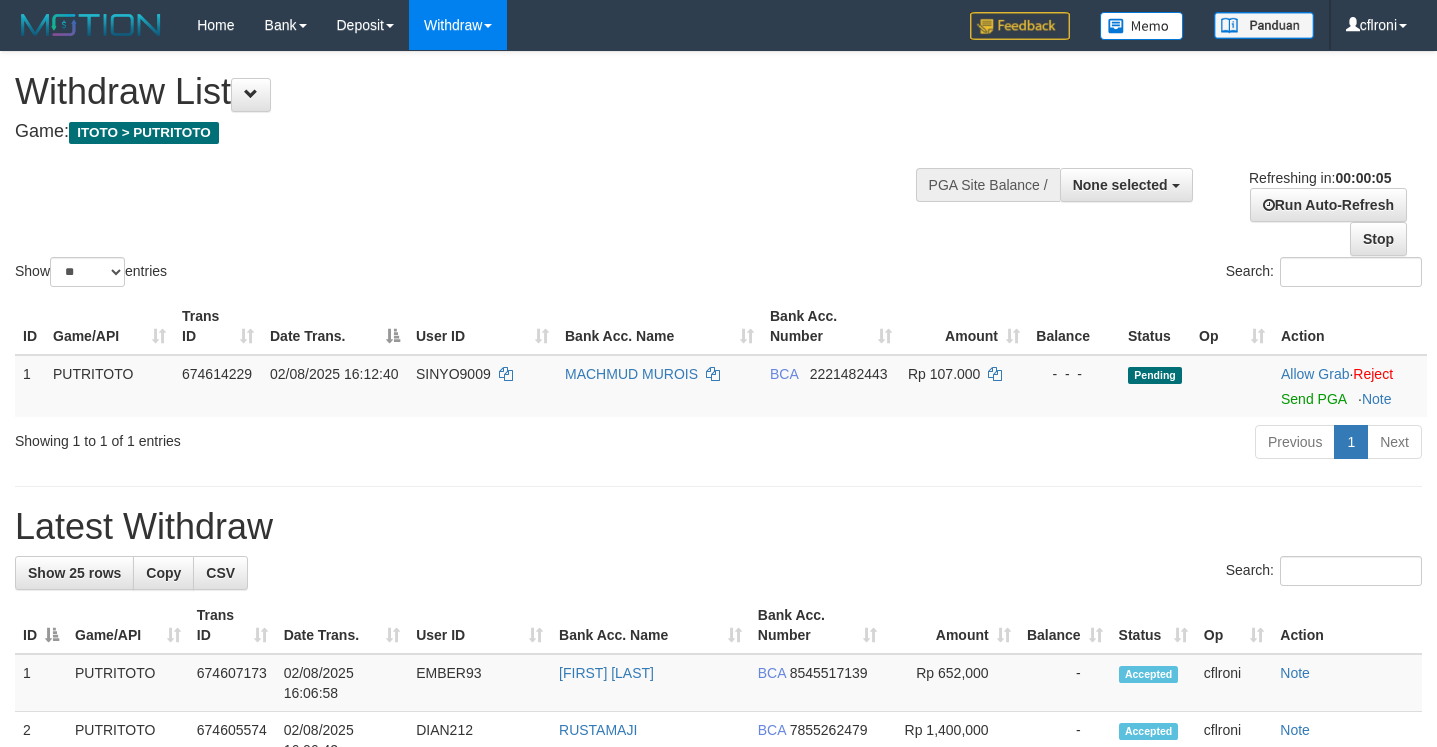 scroll, scrollTop: 0, scrollLeft: 0, axis: both 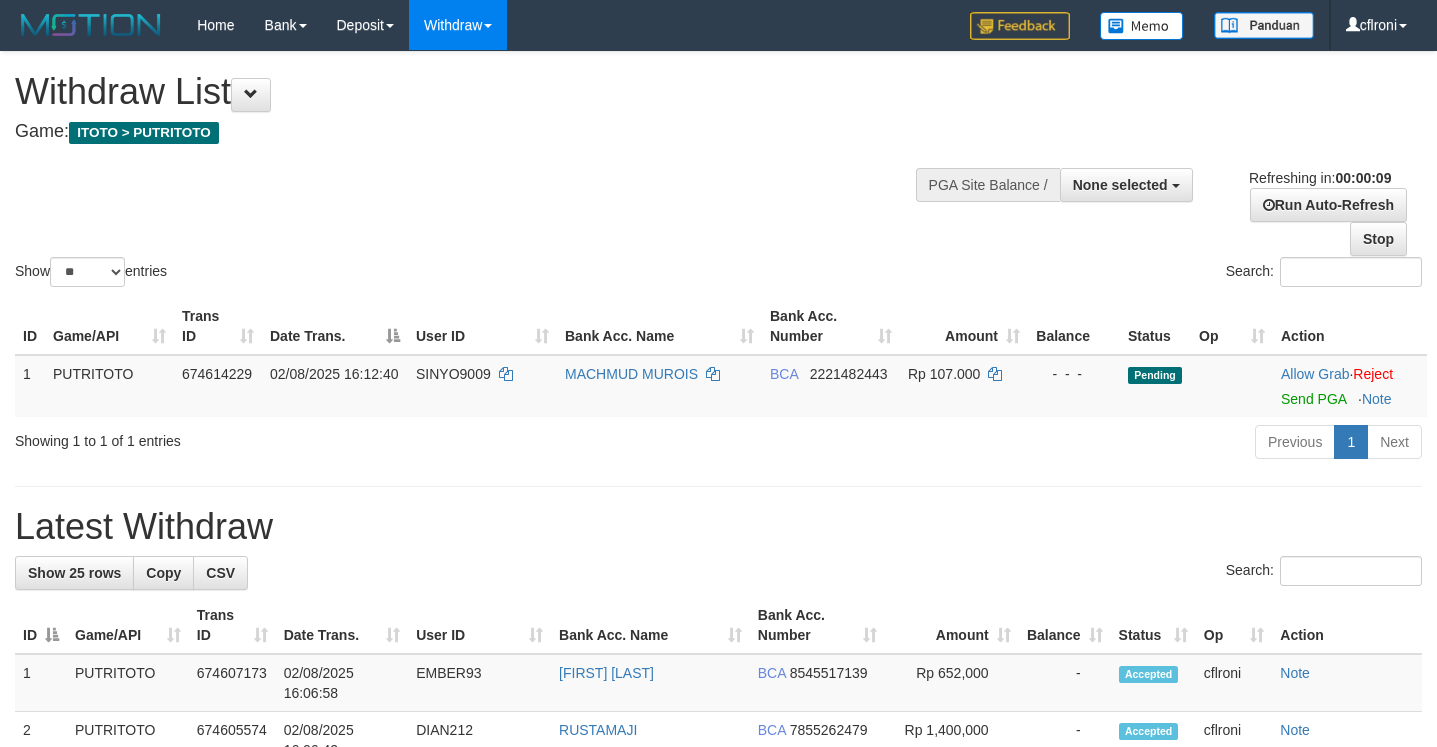 select 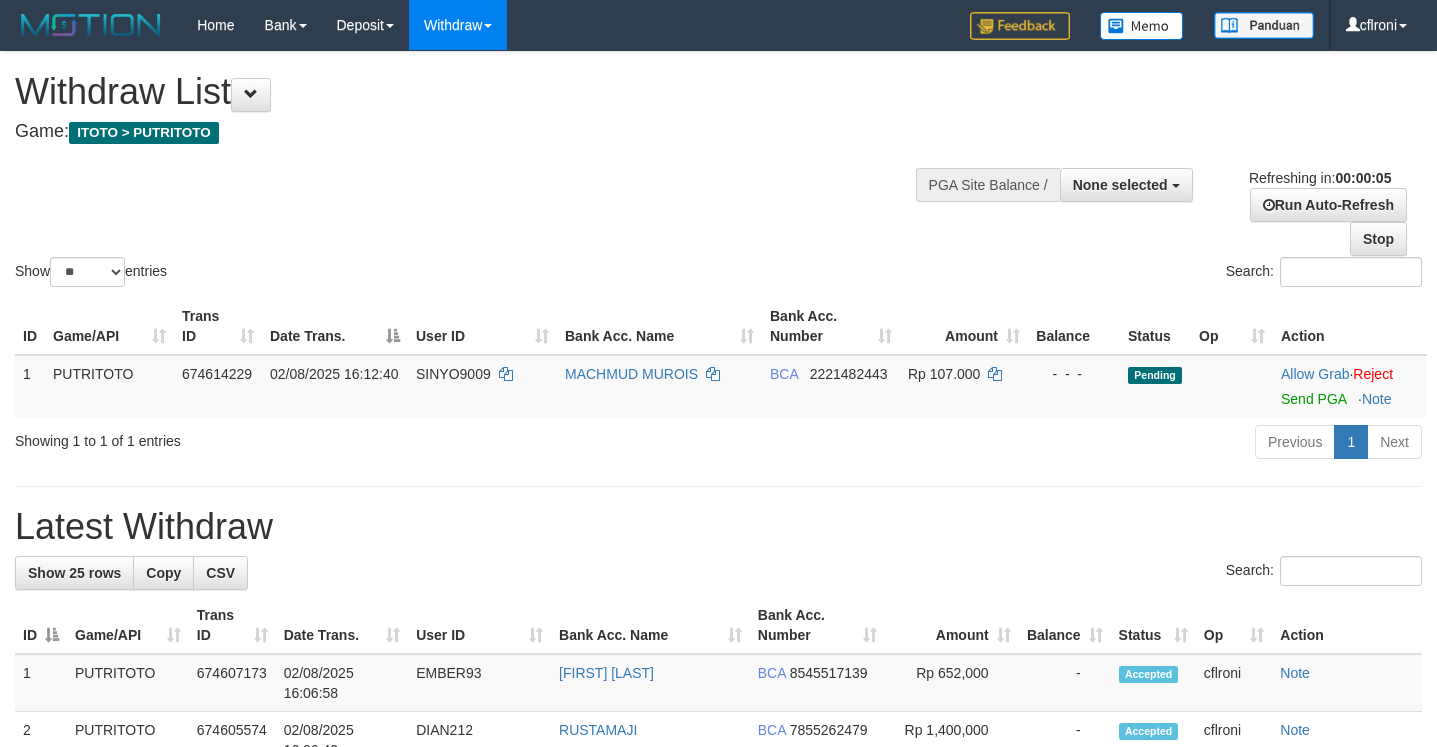 scroll, scrollTop: 0, scrollLeft: 0, axis: both 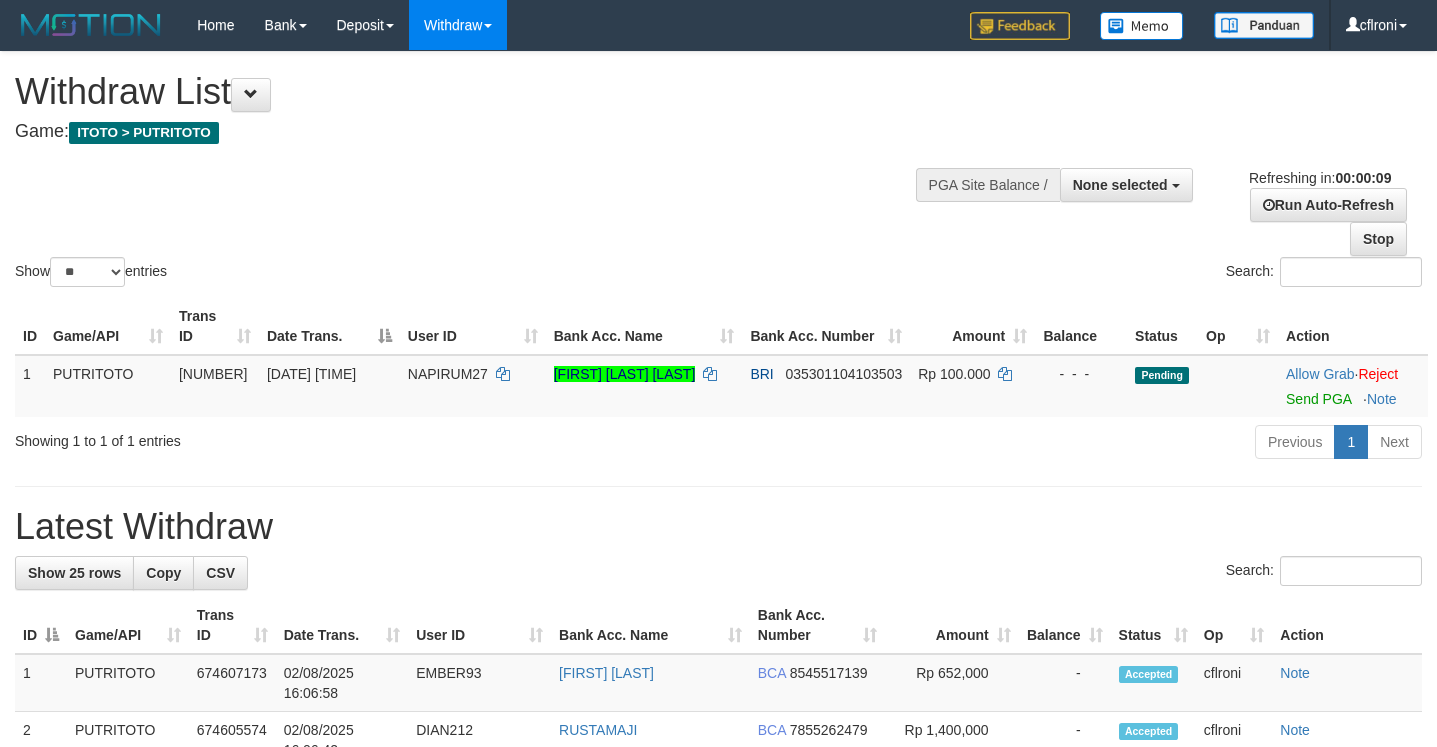 select 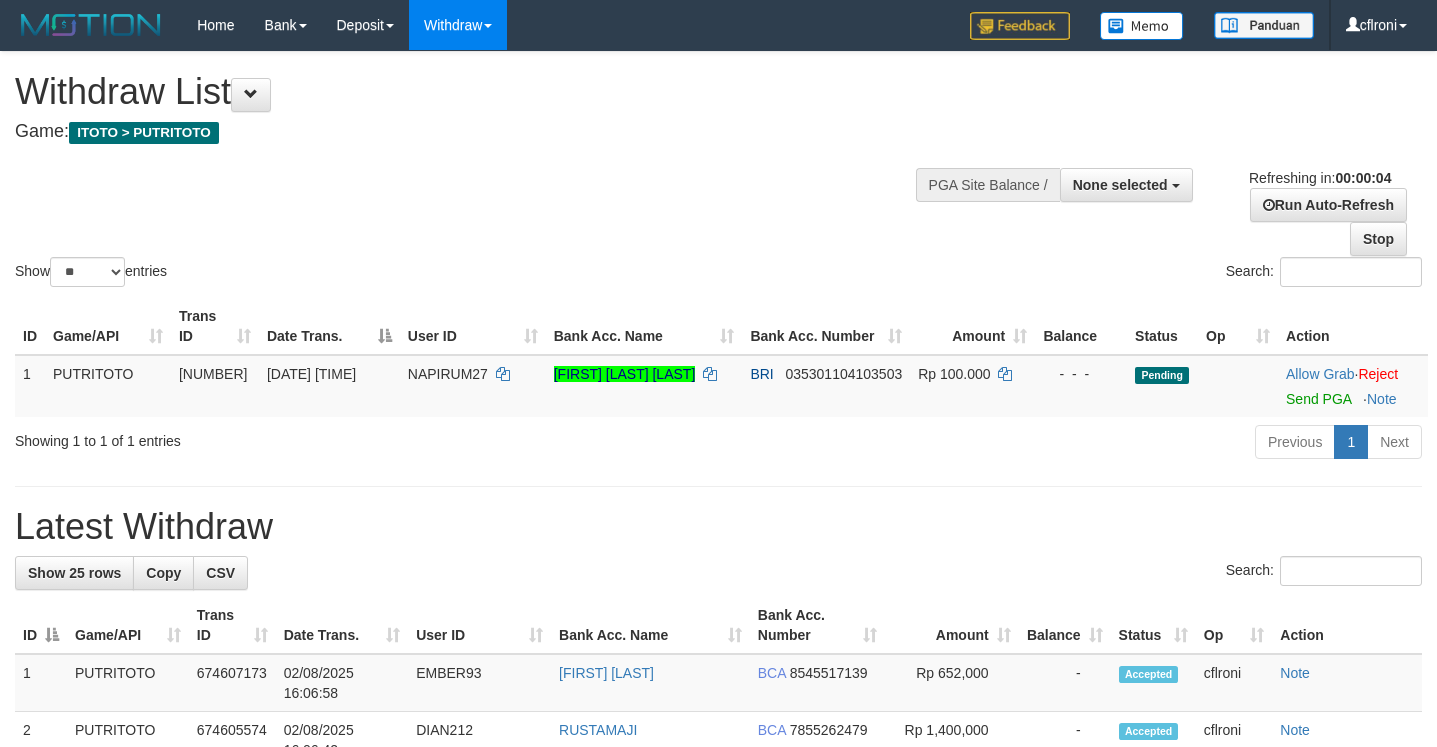 scroll, scrollTop: 0, scrollLeft: 0, axis: both 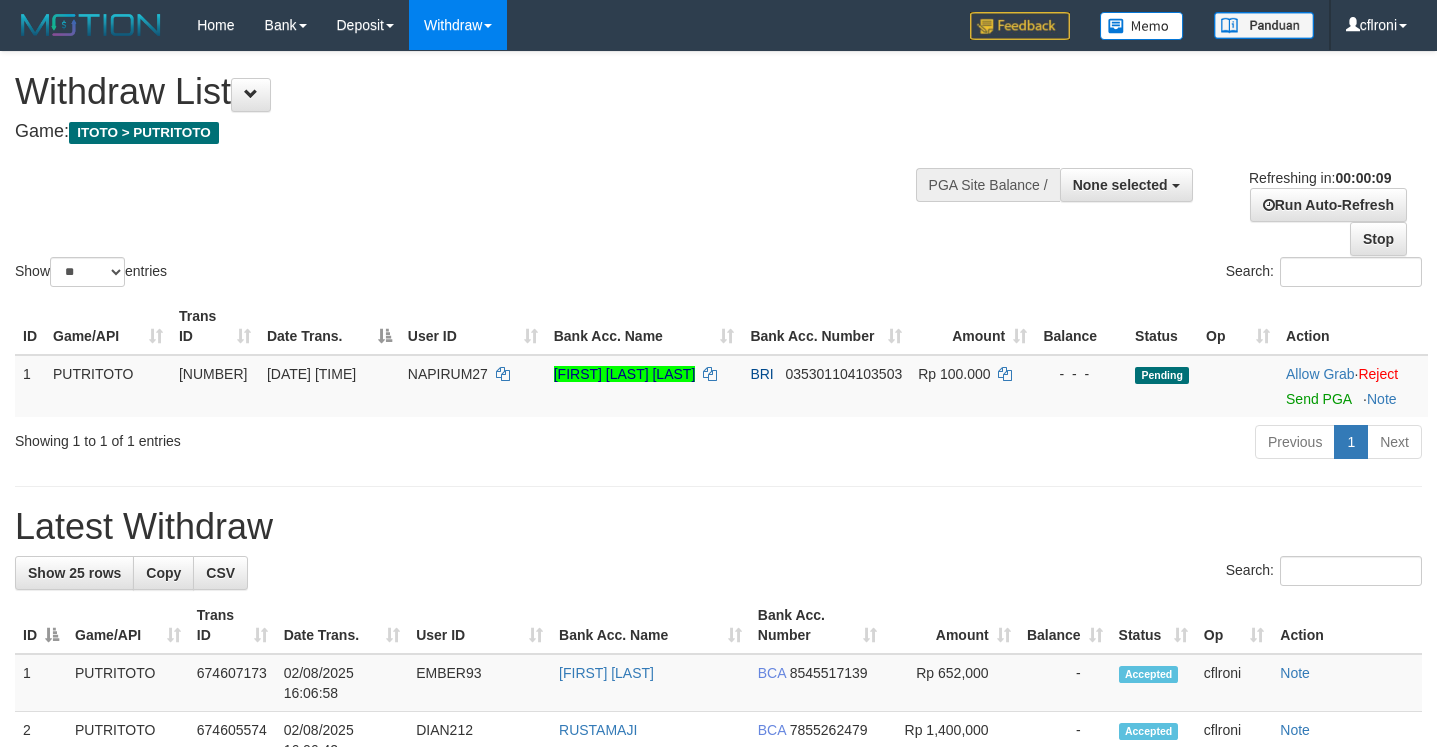 select 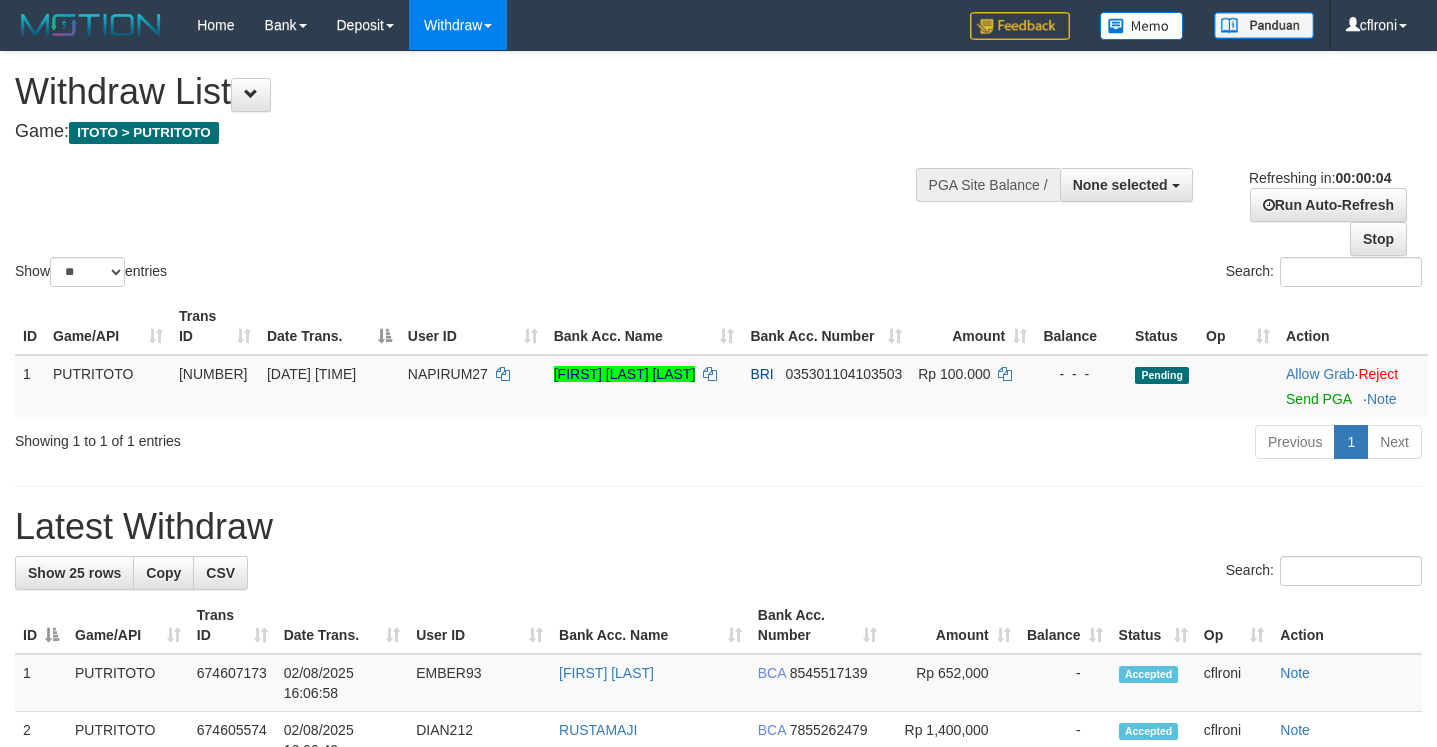 scroll, scrollTop: 0, scrollLeft: 0, axis: both 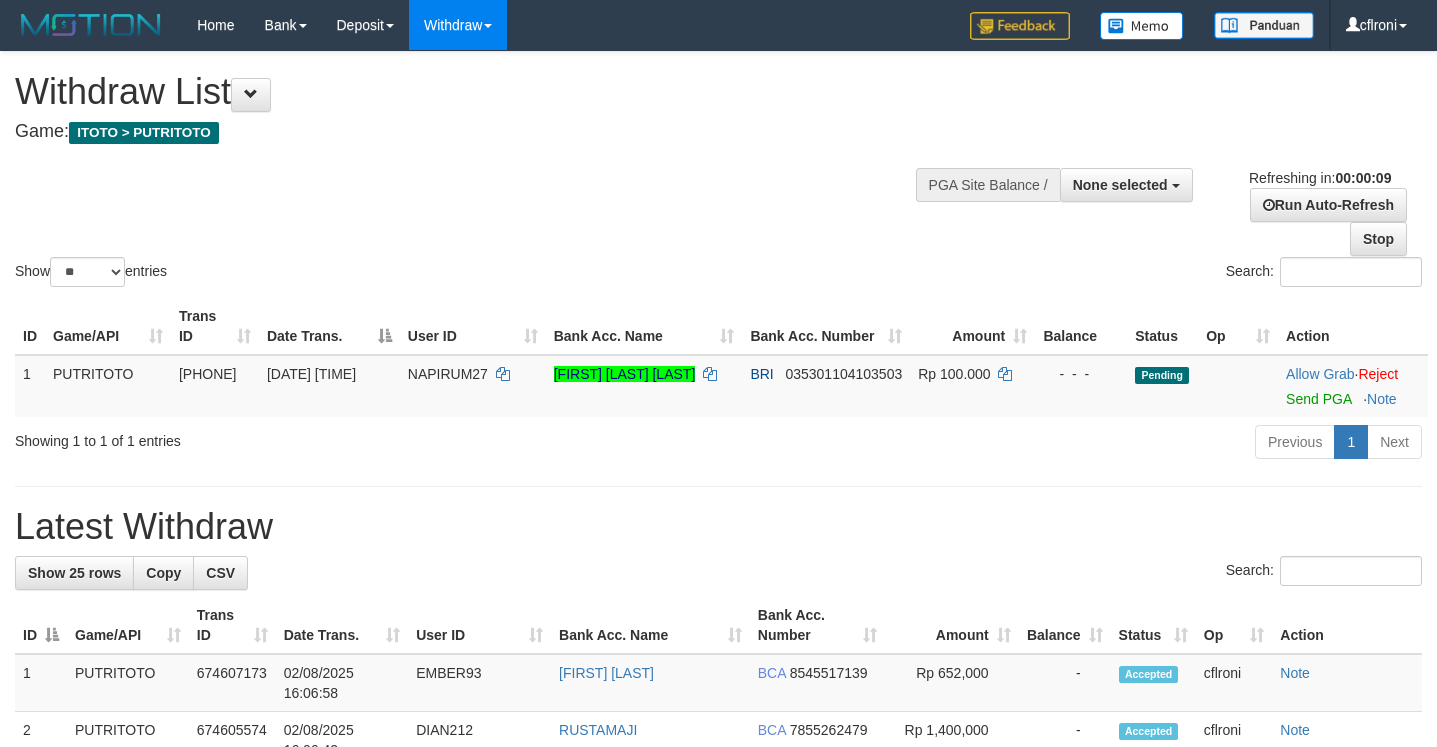 select 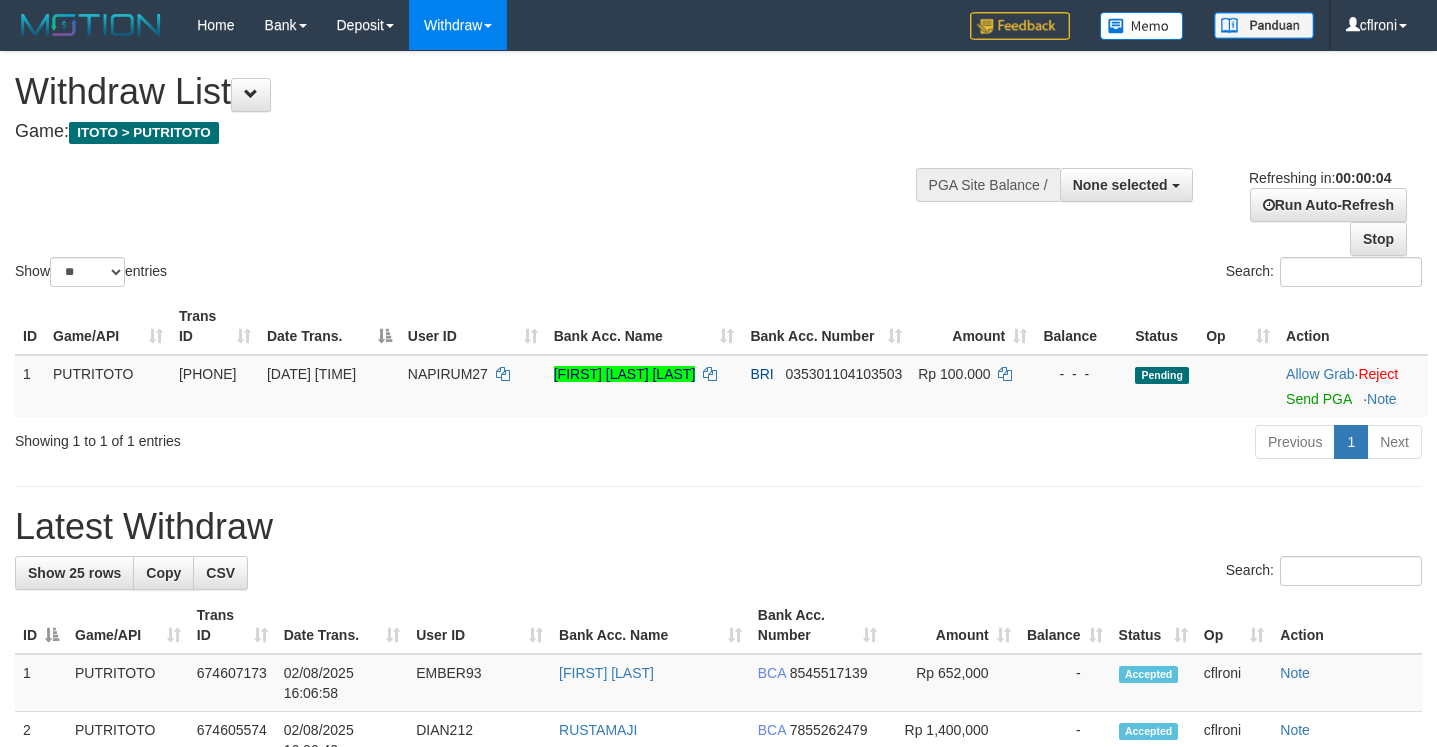 scroll, scrollTop: 0, scrollLeft: 0, axis: both 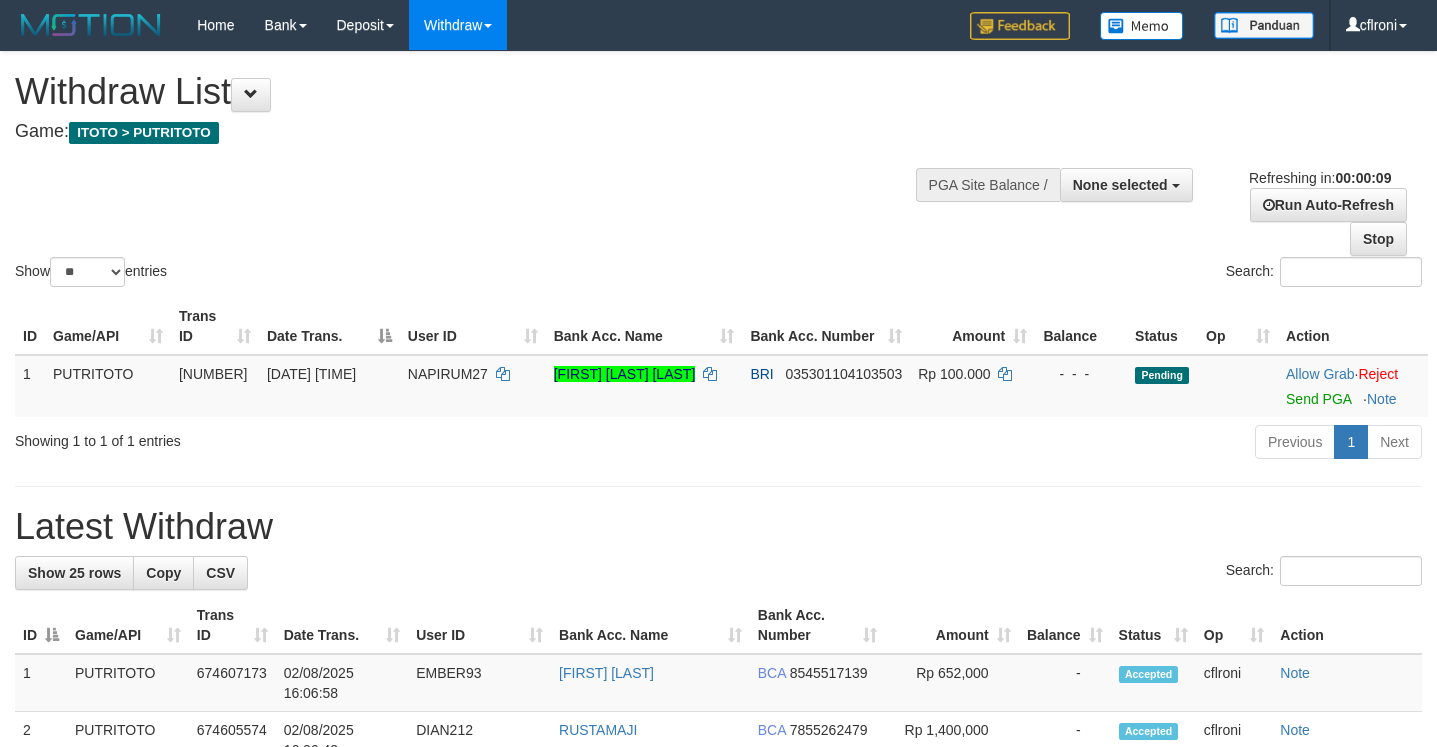 select 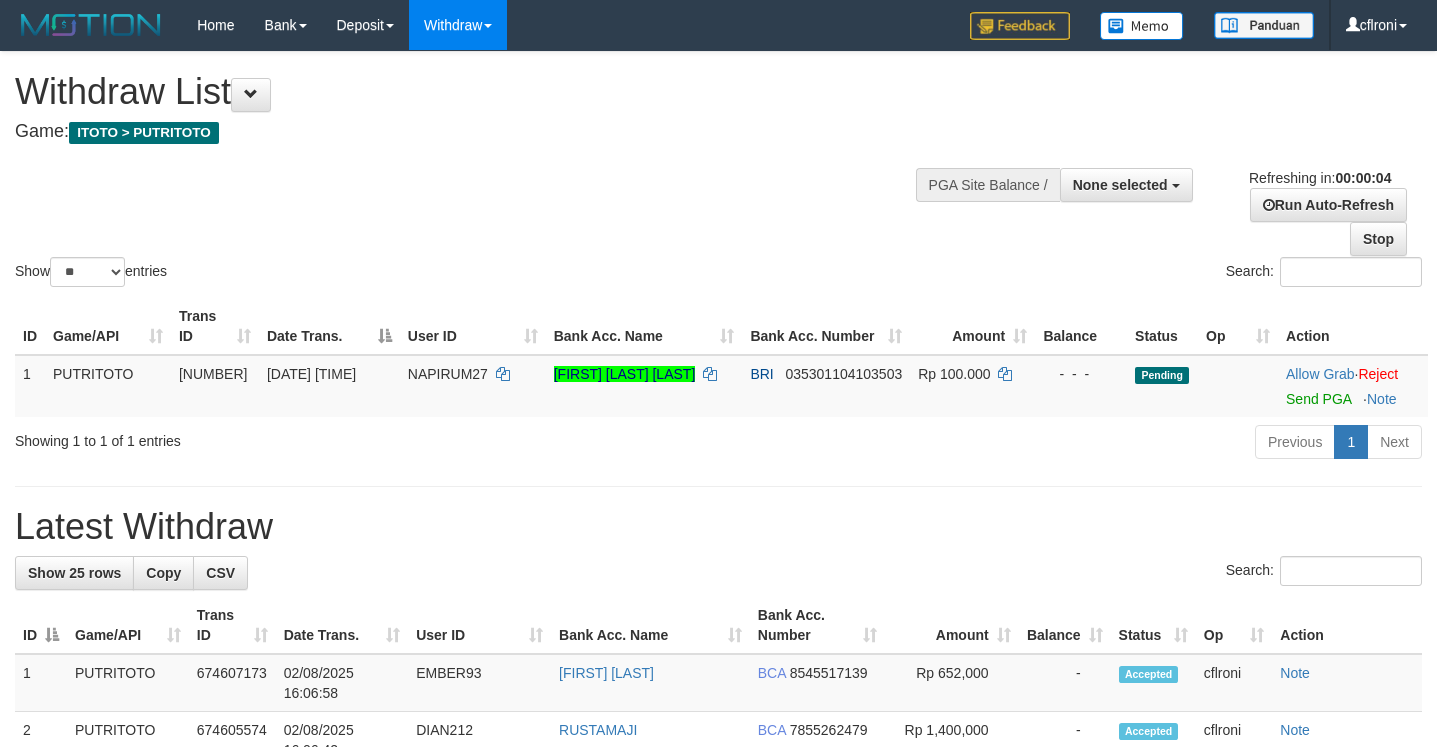 scroll, scrollTop: 0, scrollLeft: 0, axis: both 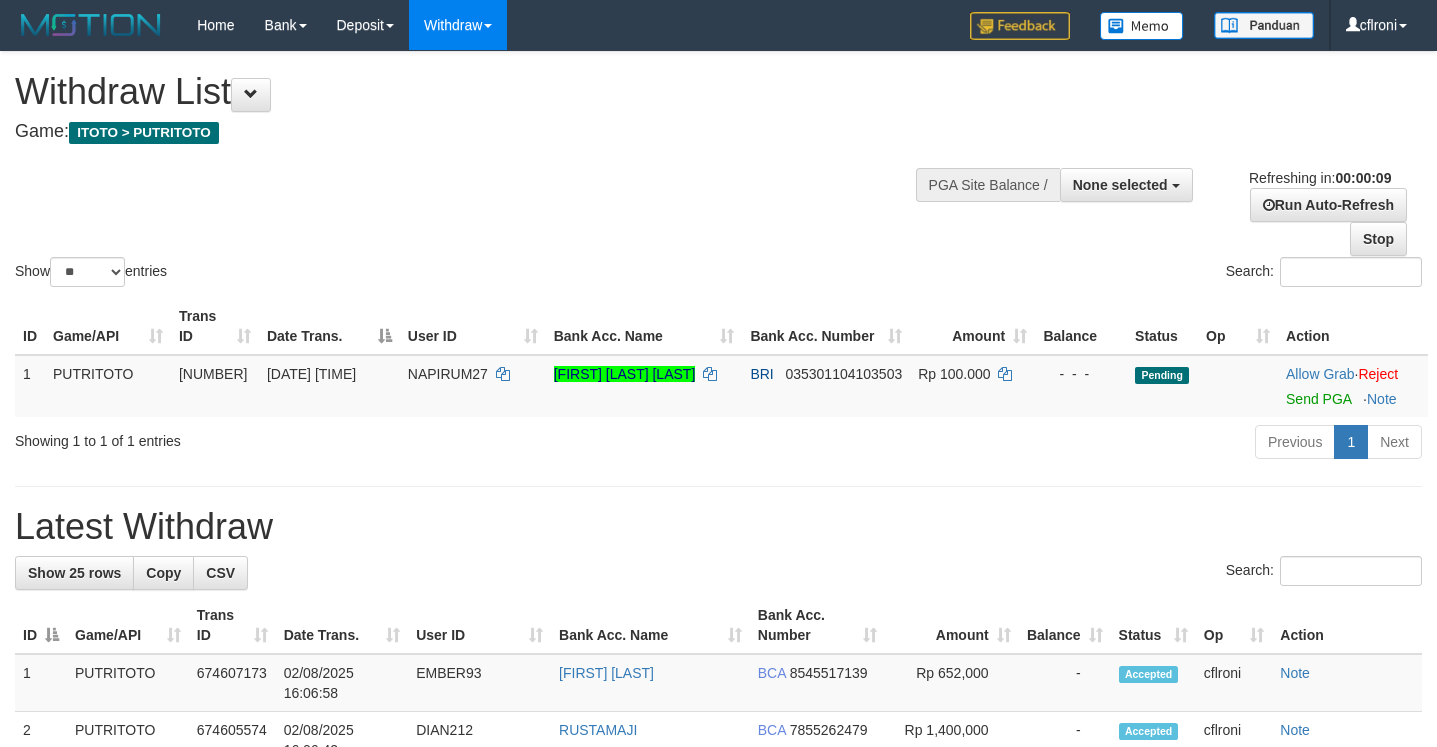 select 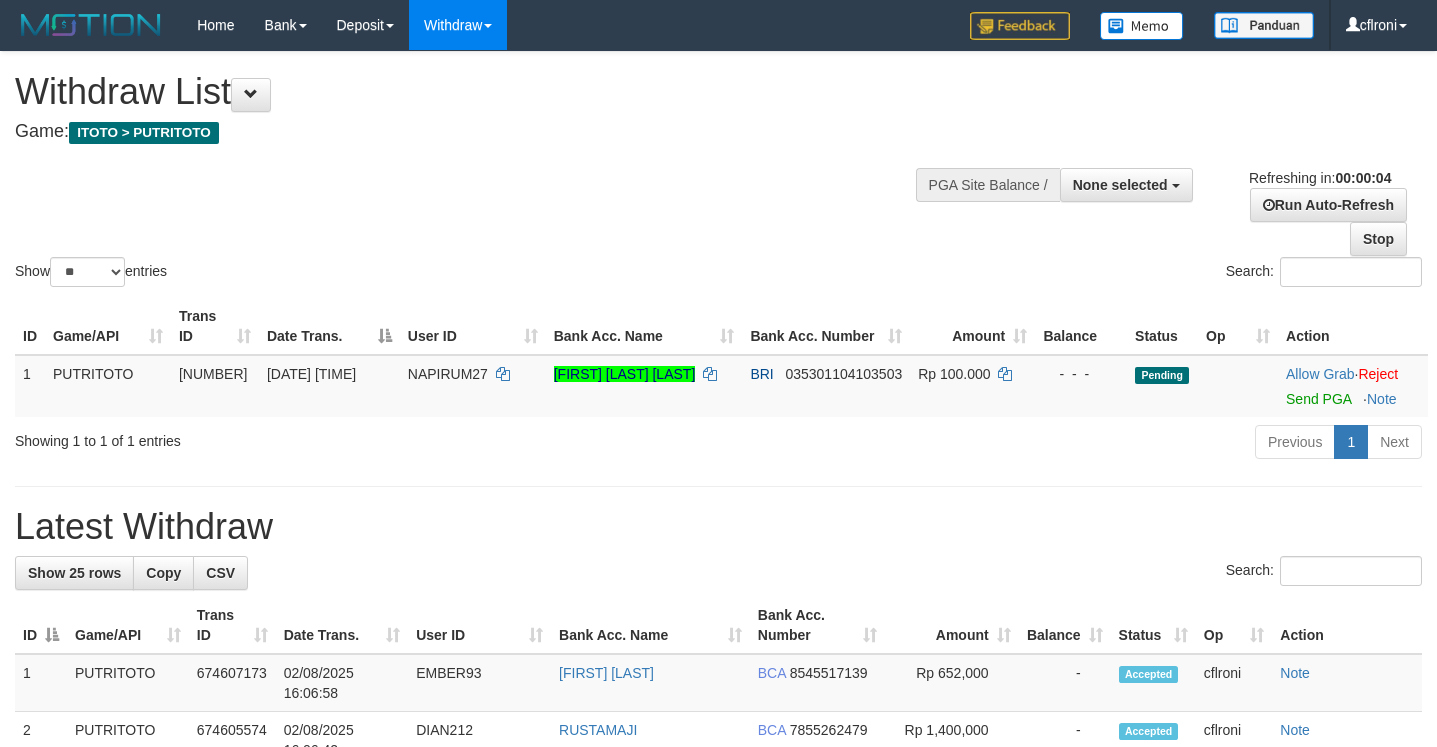 scroll, scrollTop: 0, scrollLeft: 0, axis: both 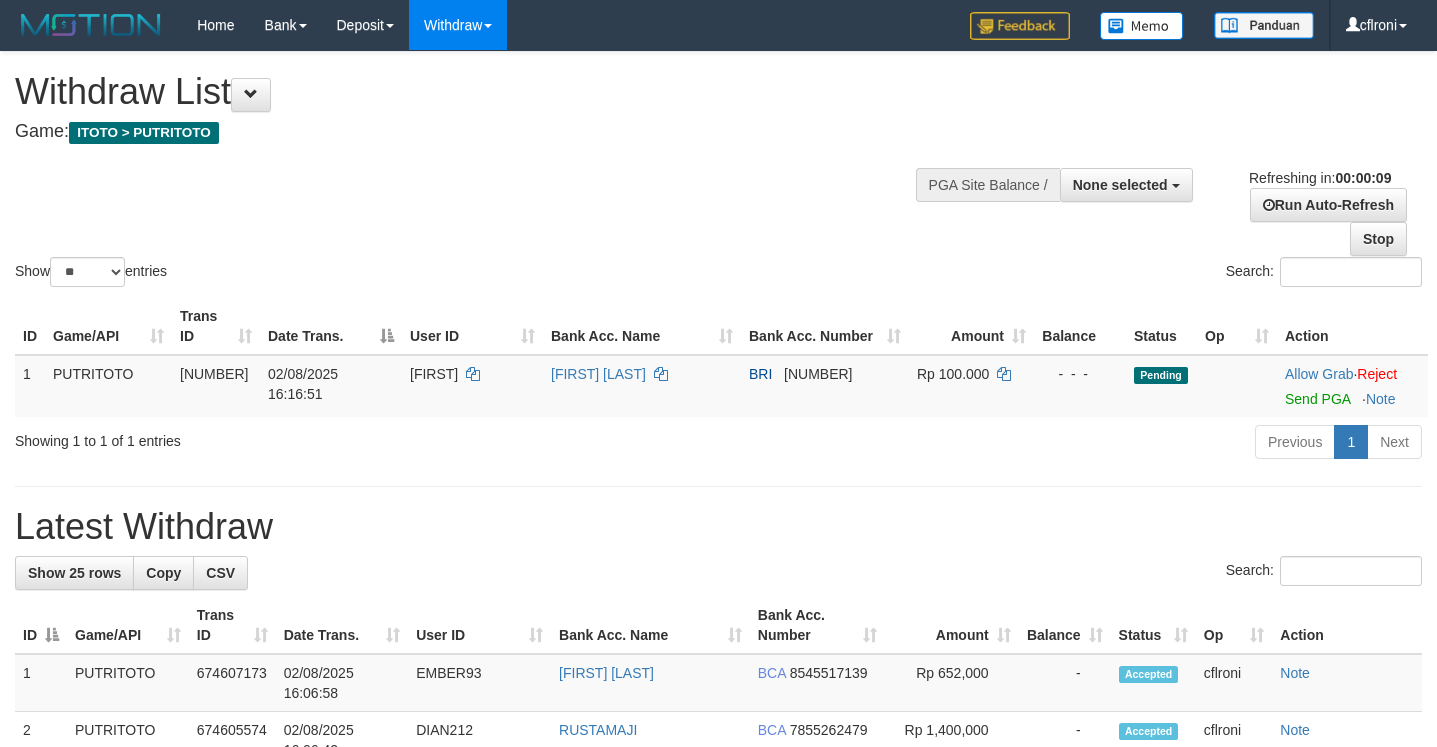 select 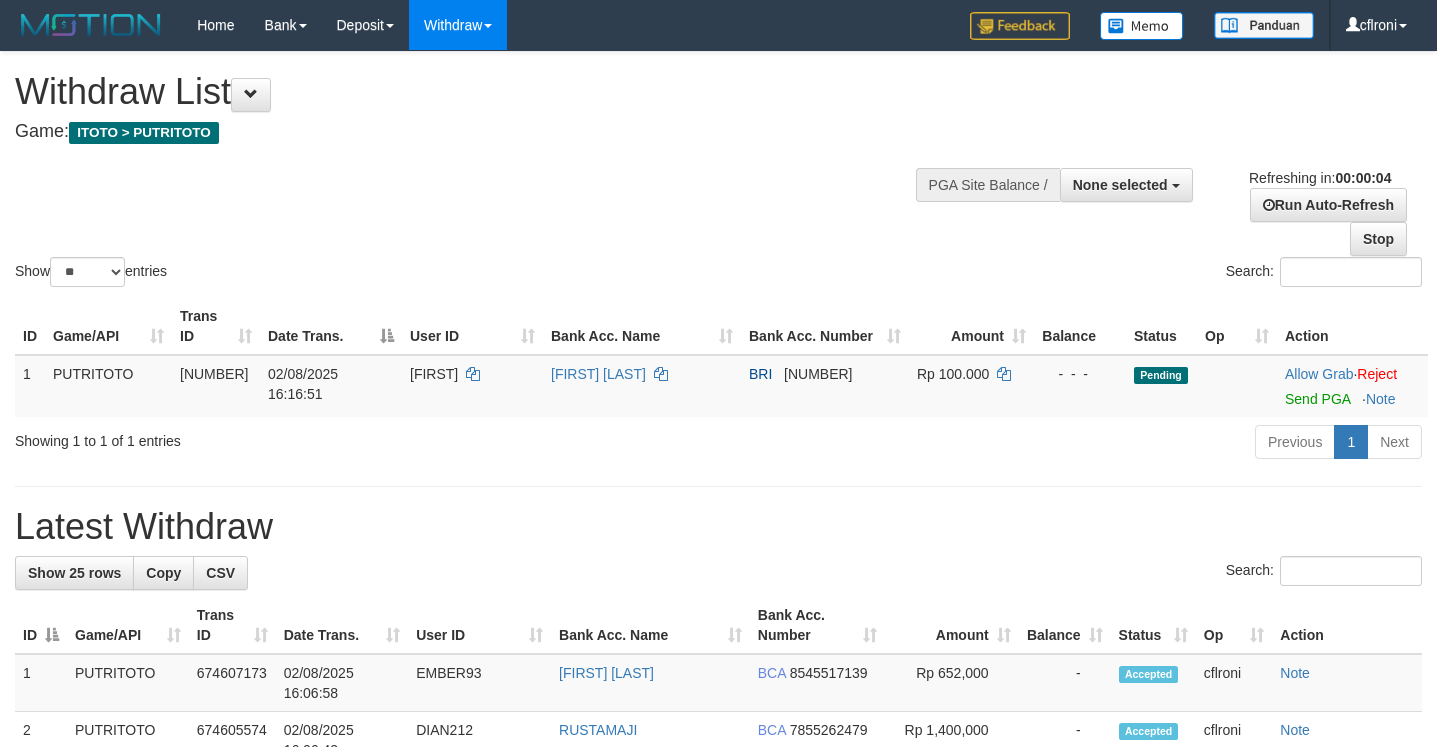 scroll, scrollTop: 0, scrollLeft: 0, axis: both 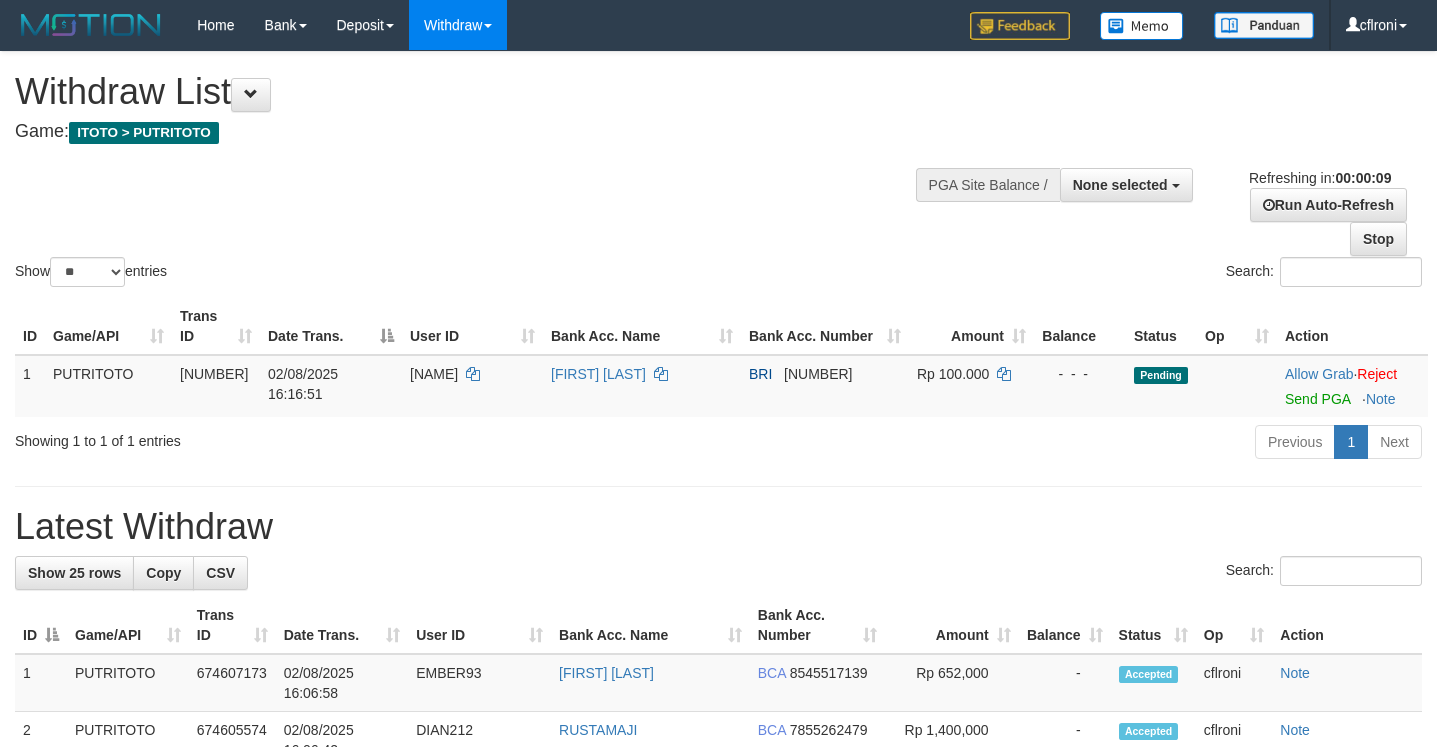 select 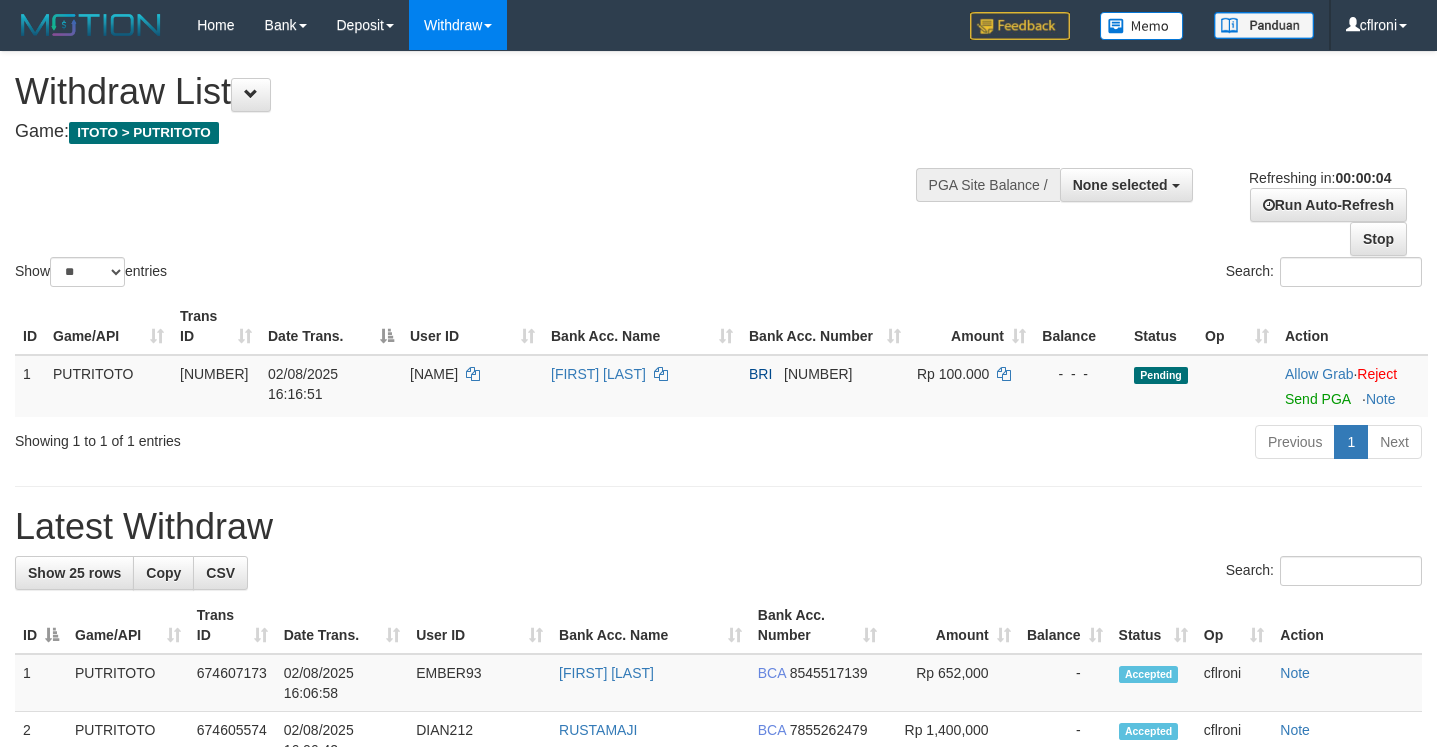 scroll, scrollTop: 0, scrollLeft: 0, axis: both 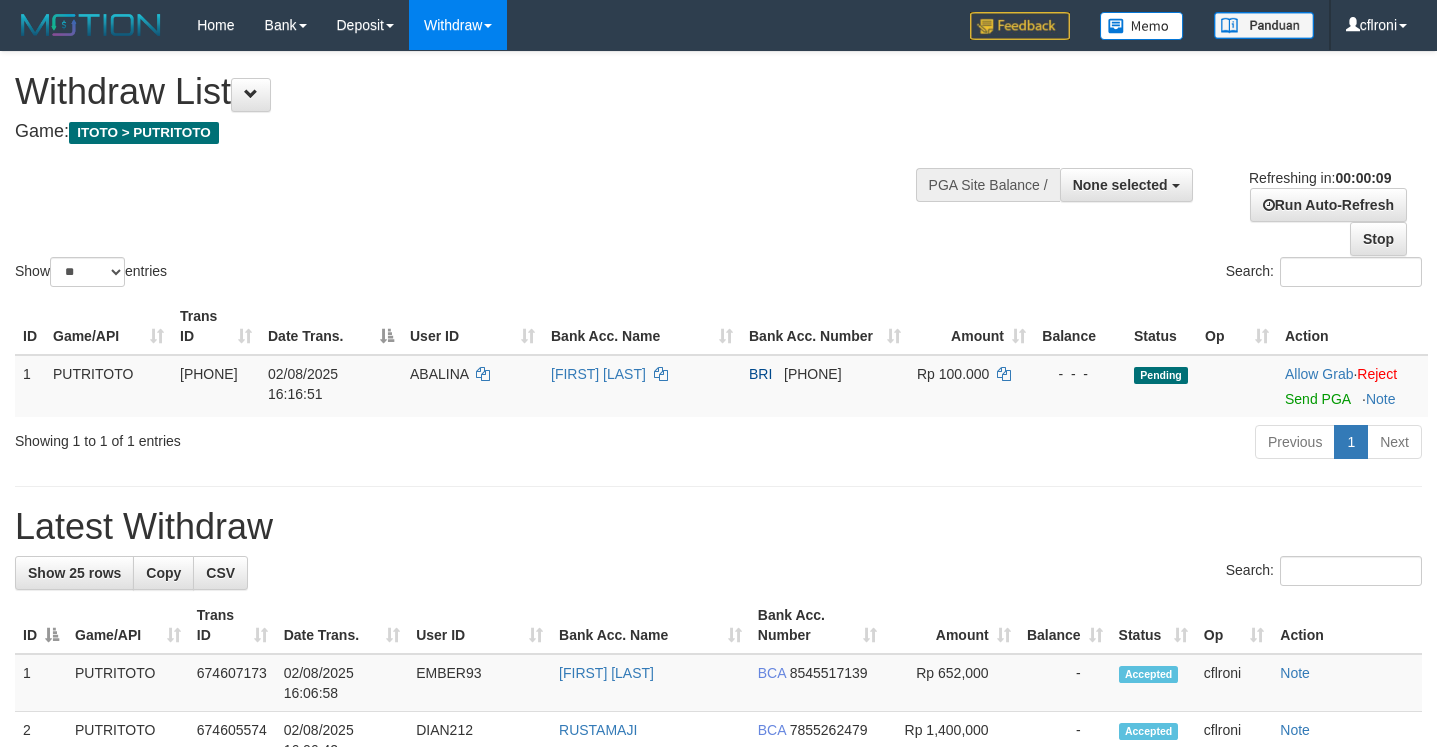 select 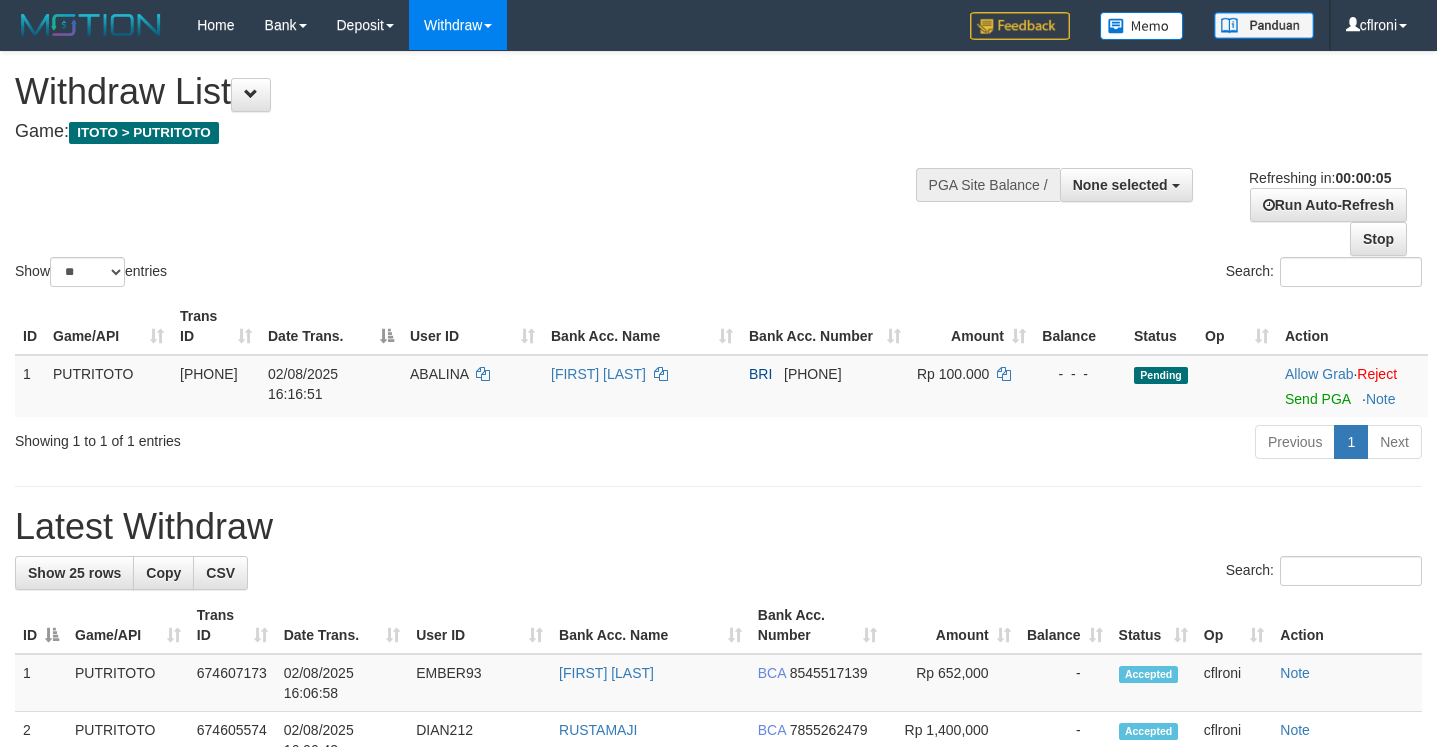 scroll, scrollTop: 0, scrollLeft: 0, axis: both 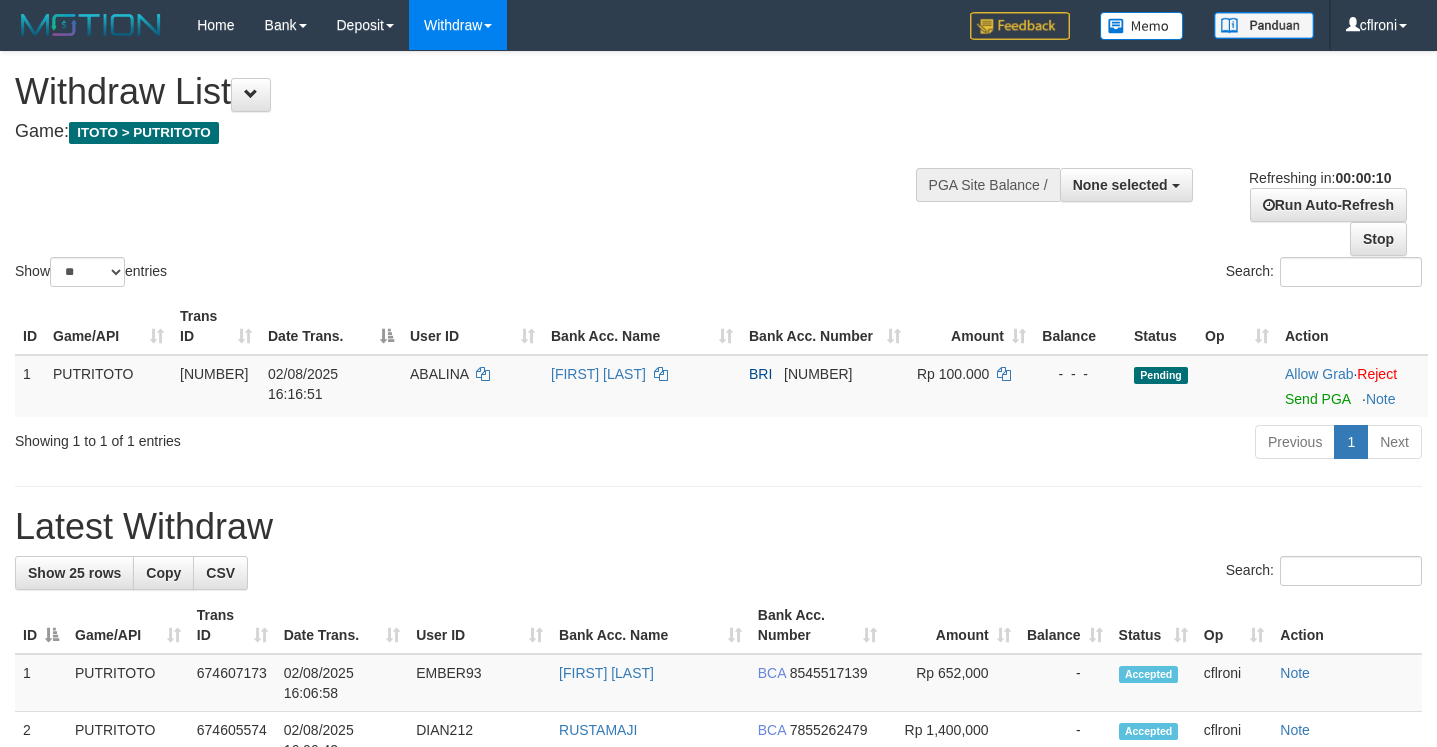 select 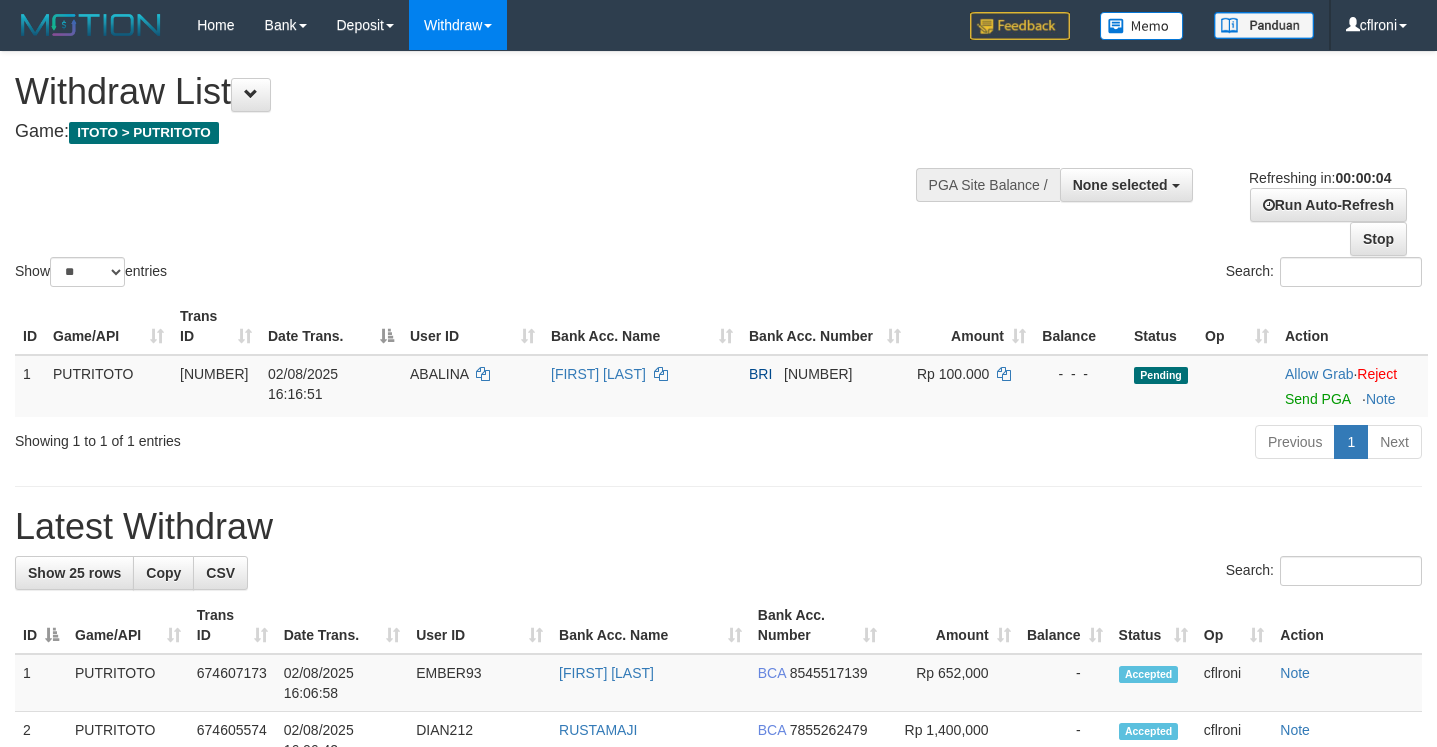 scroll, scrollTop: 0, scrollLeft: 0, axis: both 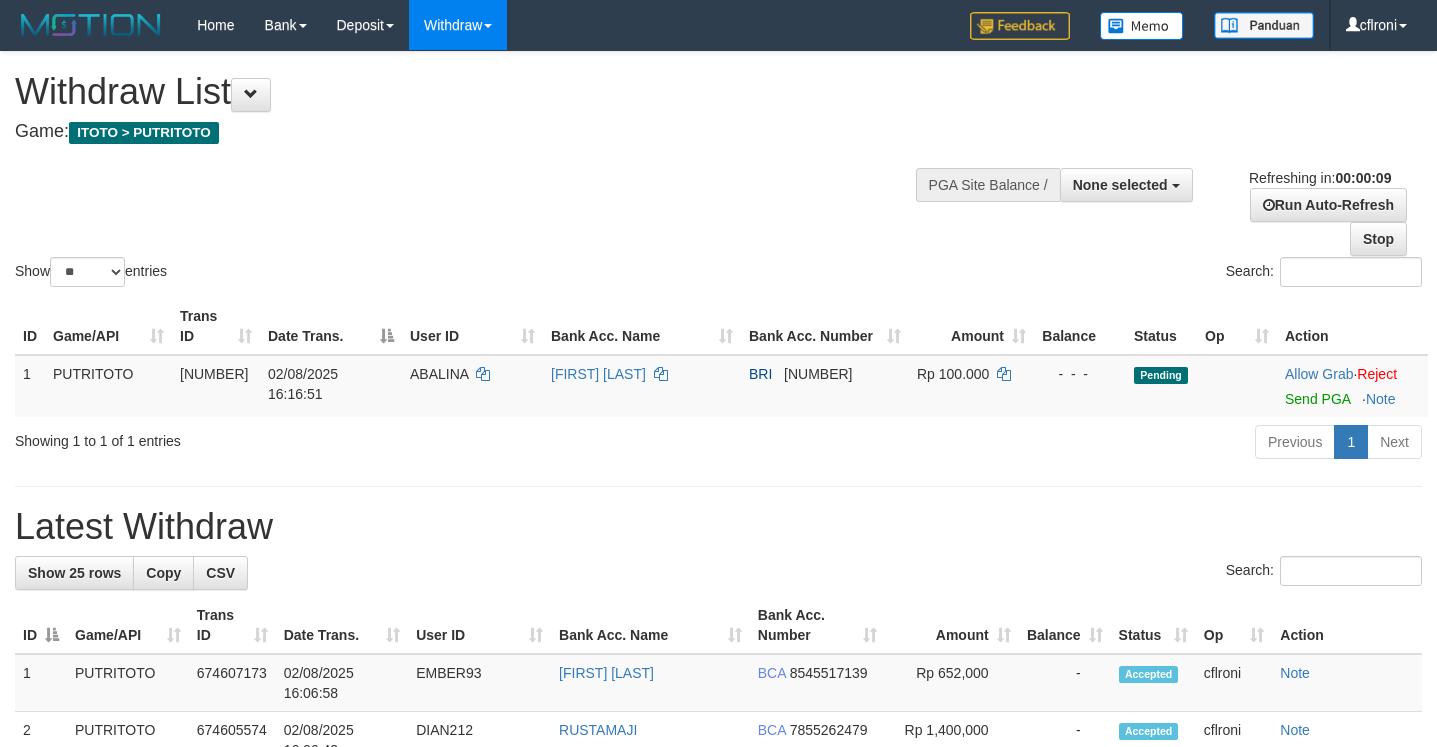select 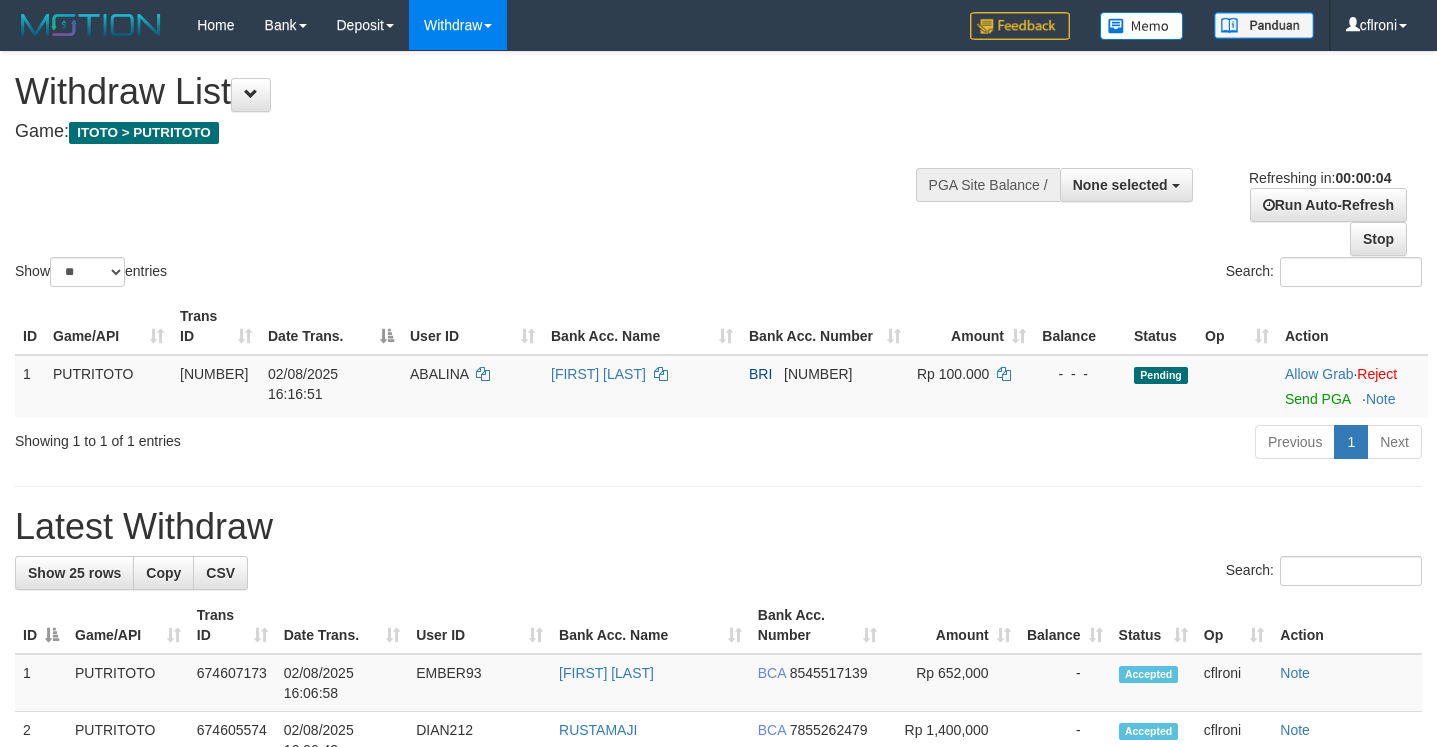 scroll, scrollTop: 0, scrollLeft: 0, axis: both 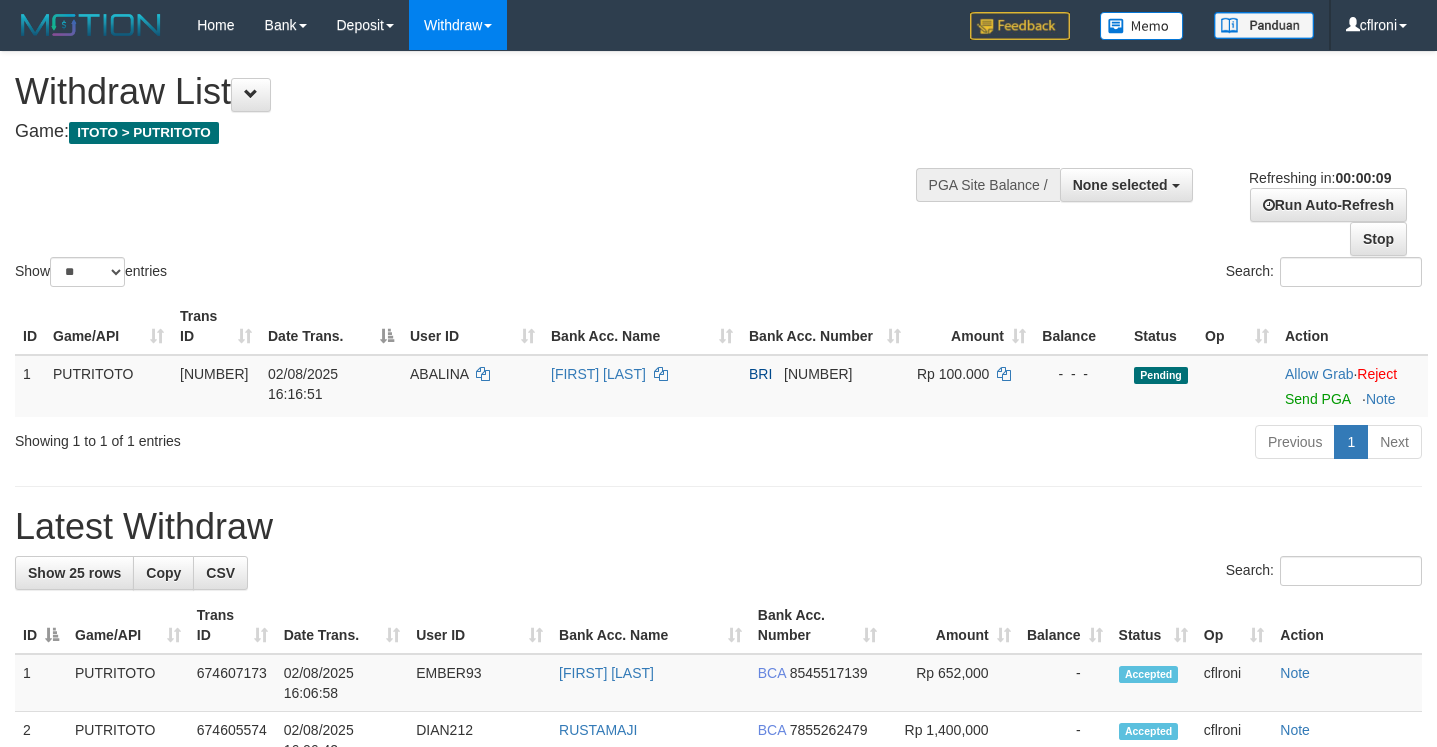 select 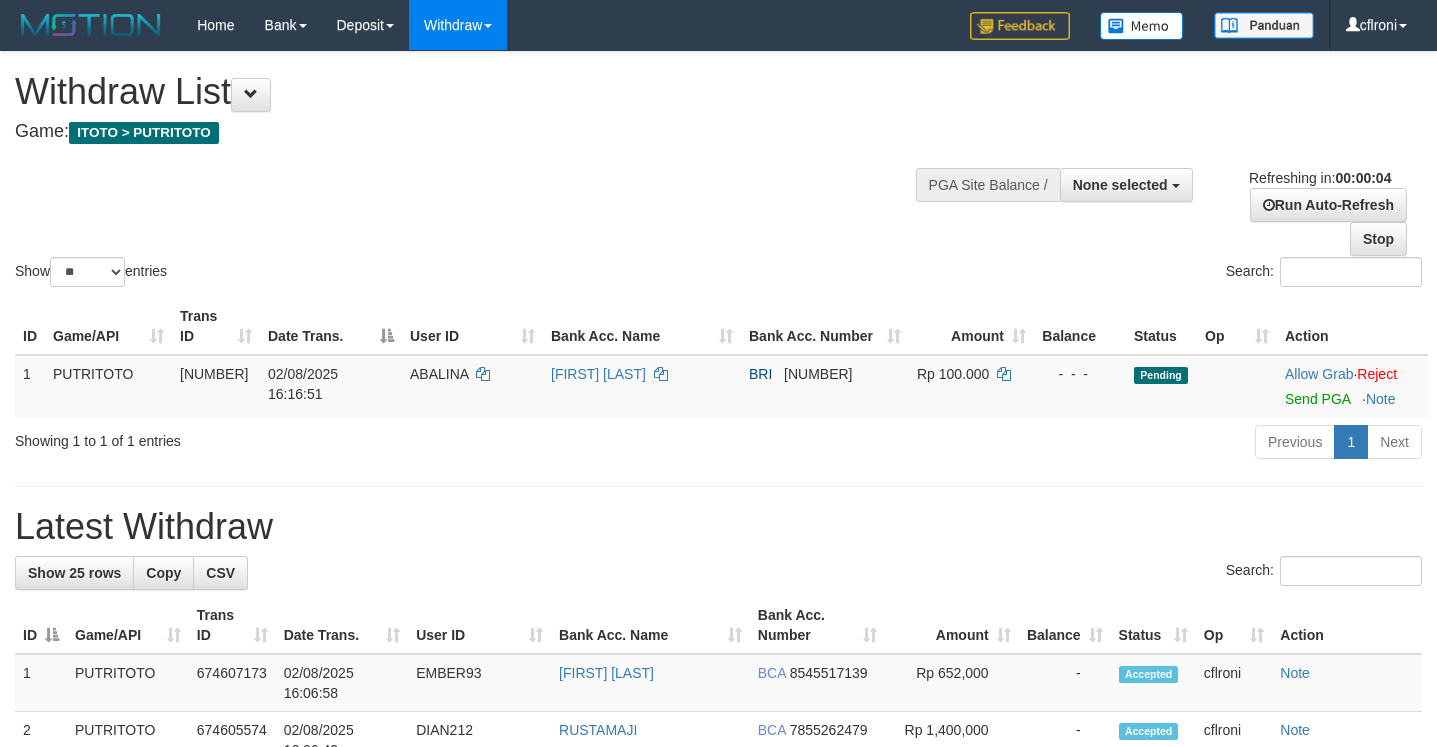 scroll, scrollTop: 0, scrollLeft: 0, axis: both 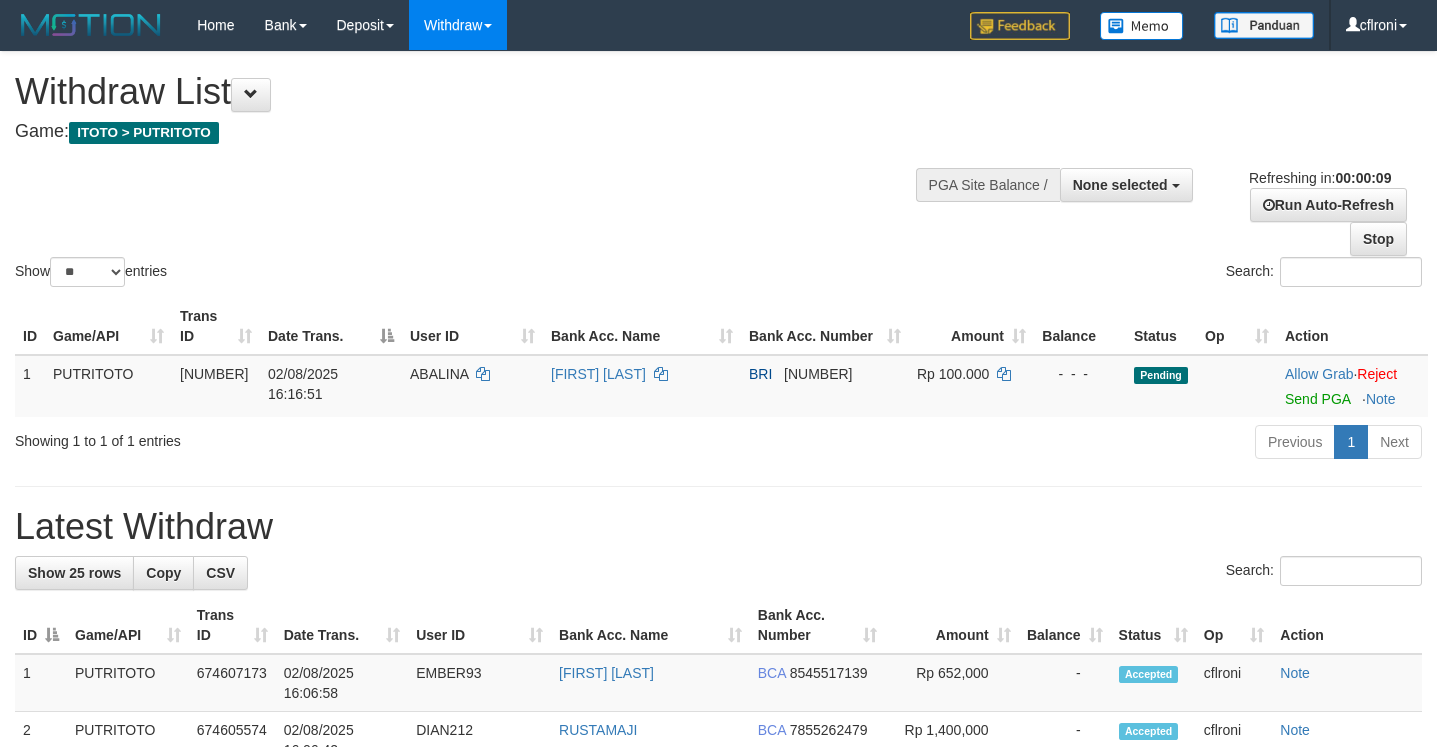 select 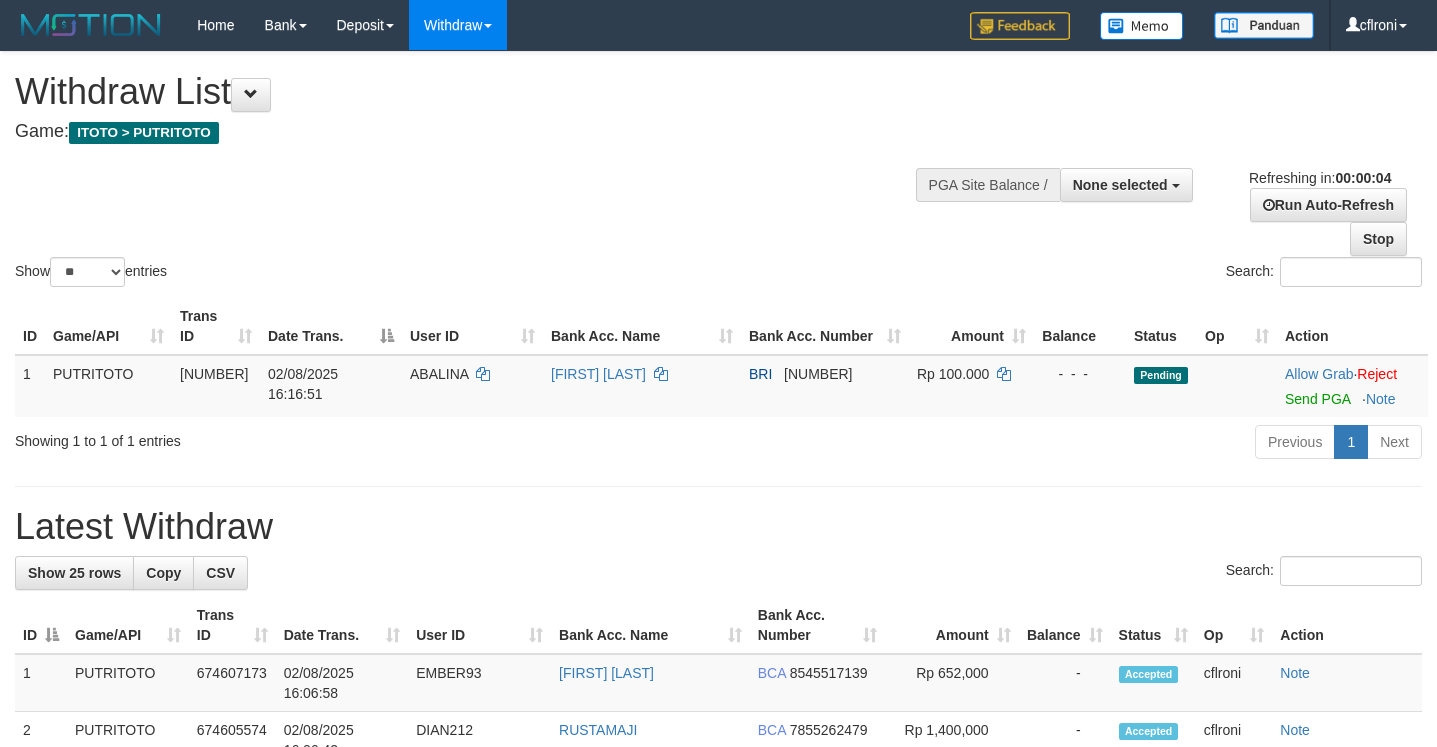 scroll, scrollTop: 0, scrollLeft: 0, axis: both 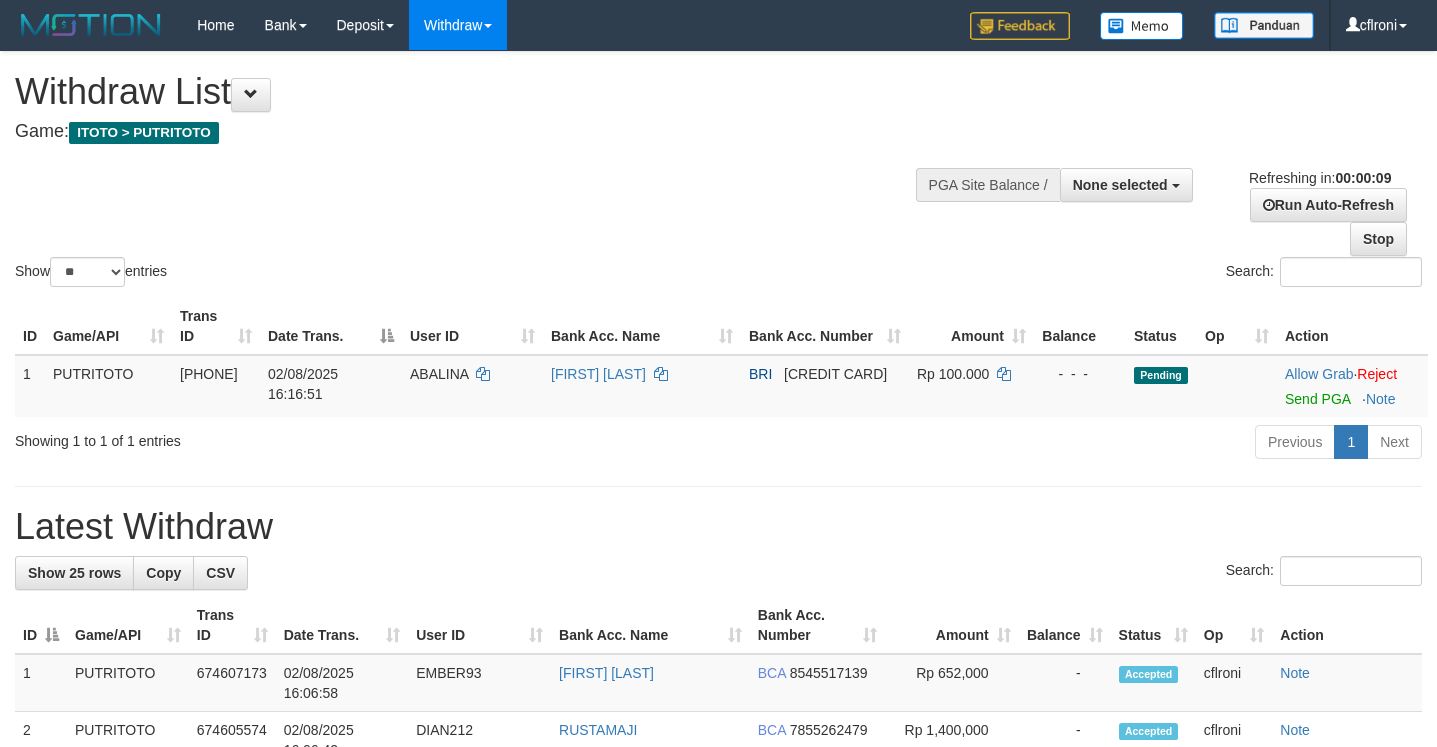 select 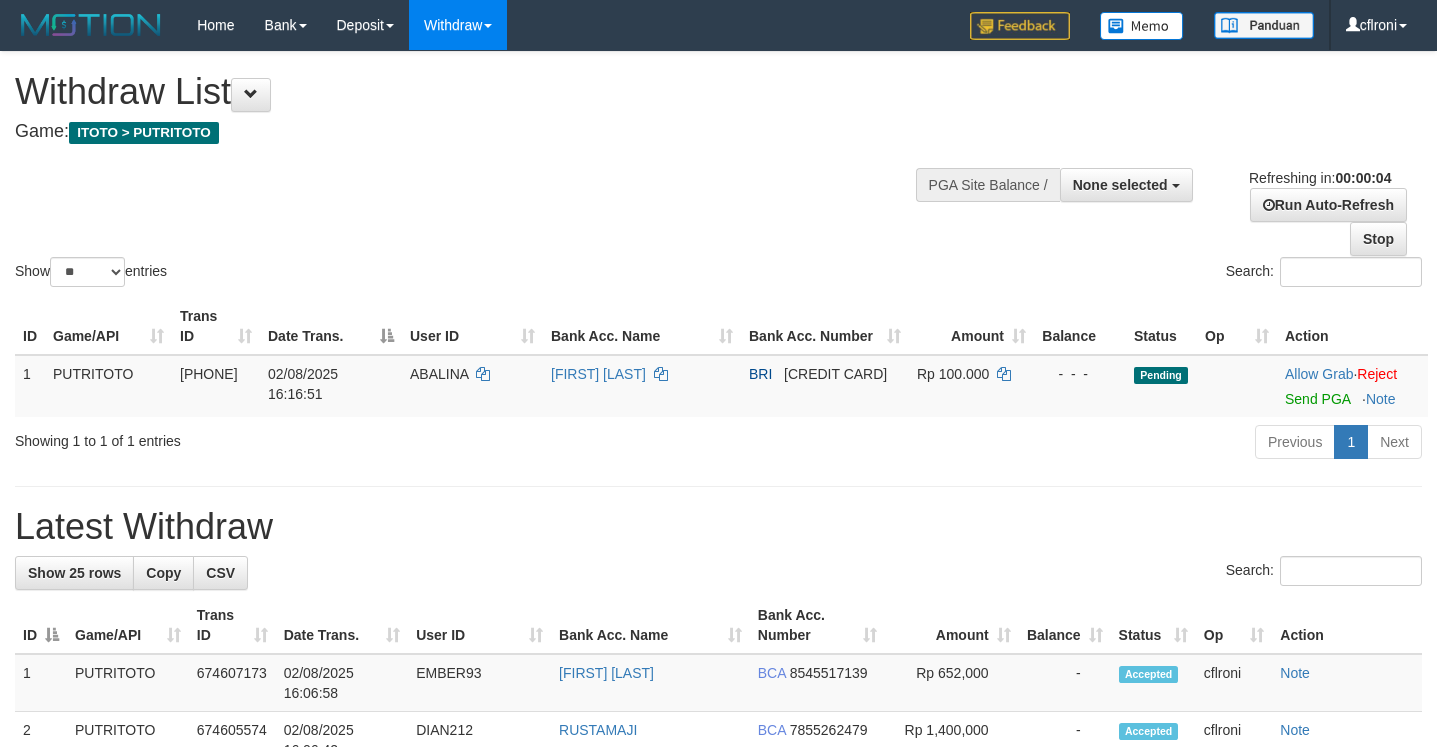 scroll, scrollTop: 0, scrollLeft: 0, axis: both 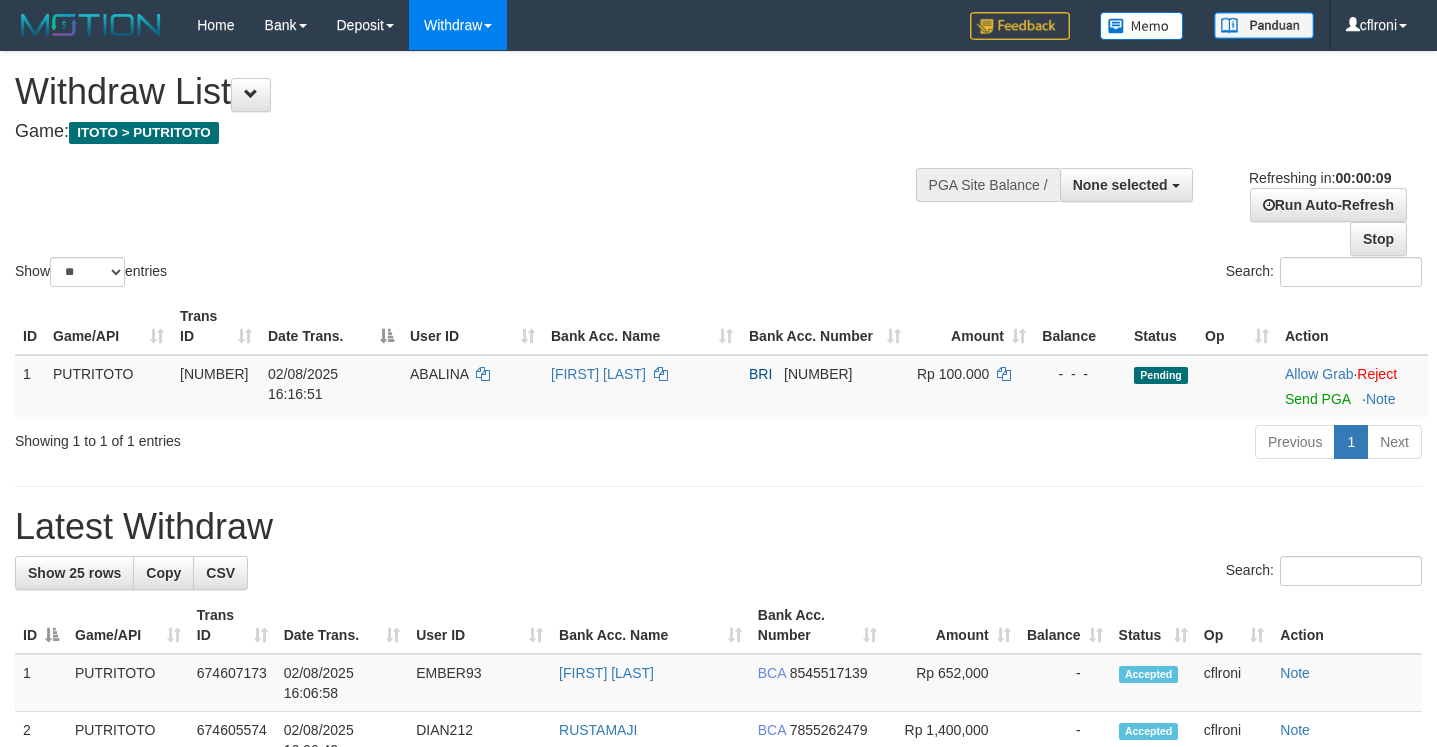 select 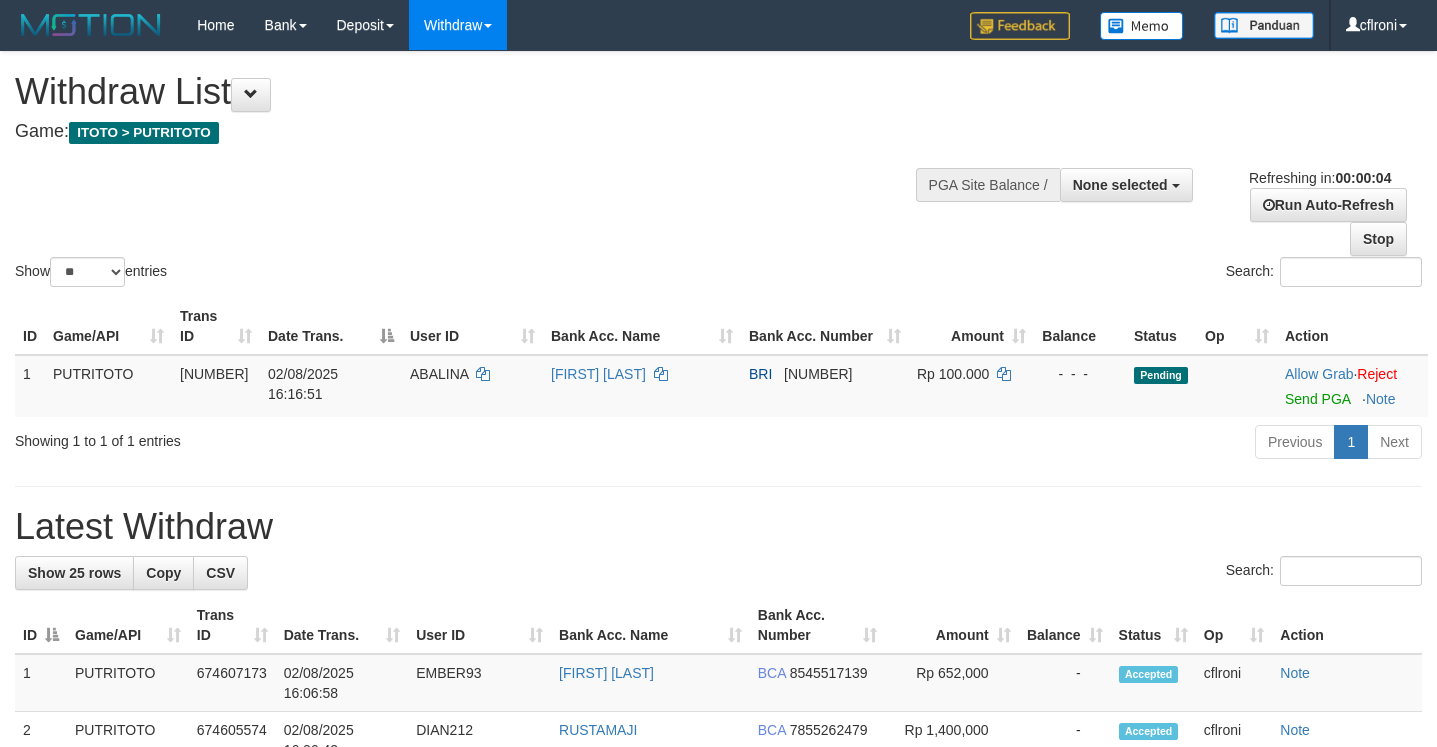 scroll, scrollTop: 0, scrollLeft: 0, axis: both 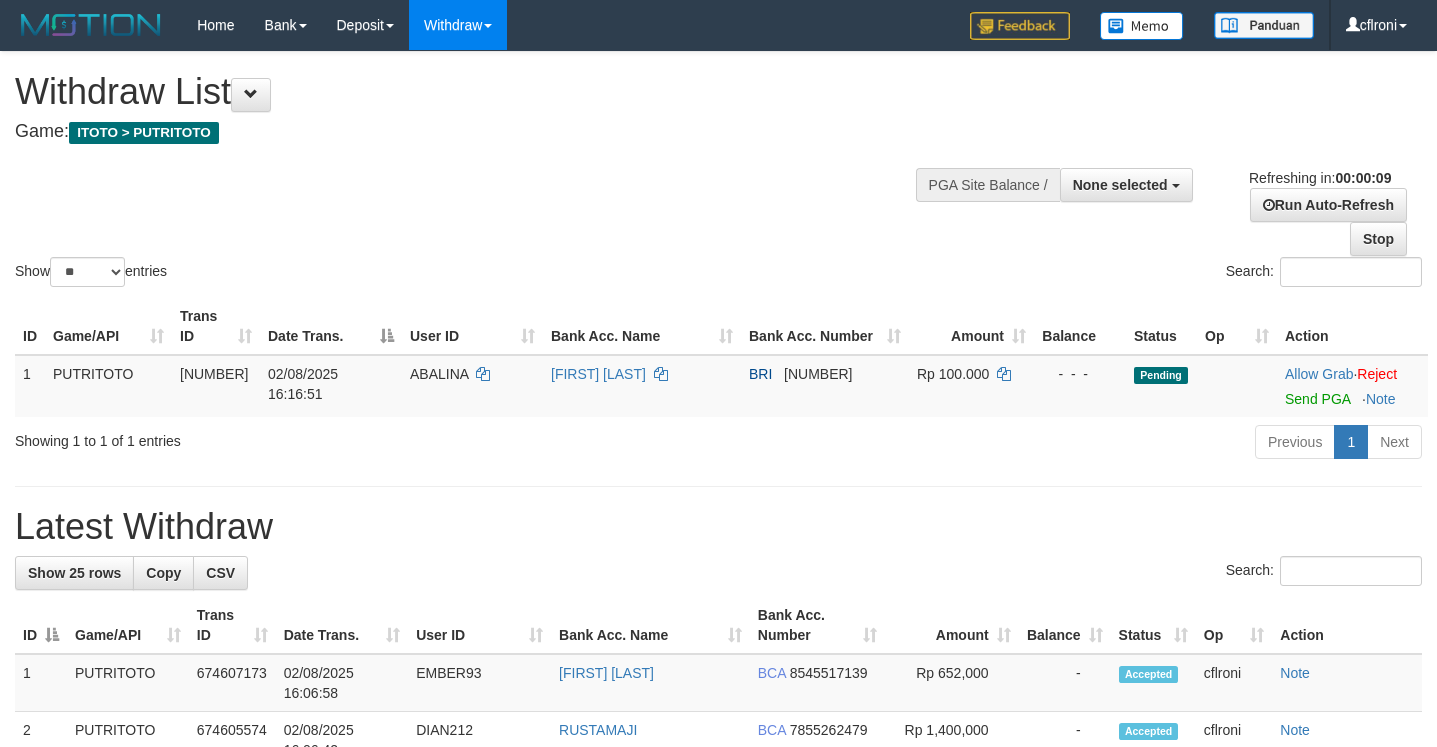 select 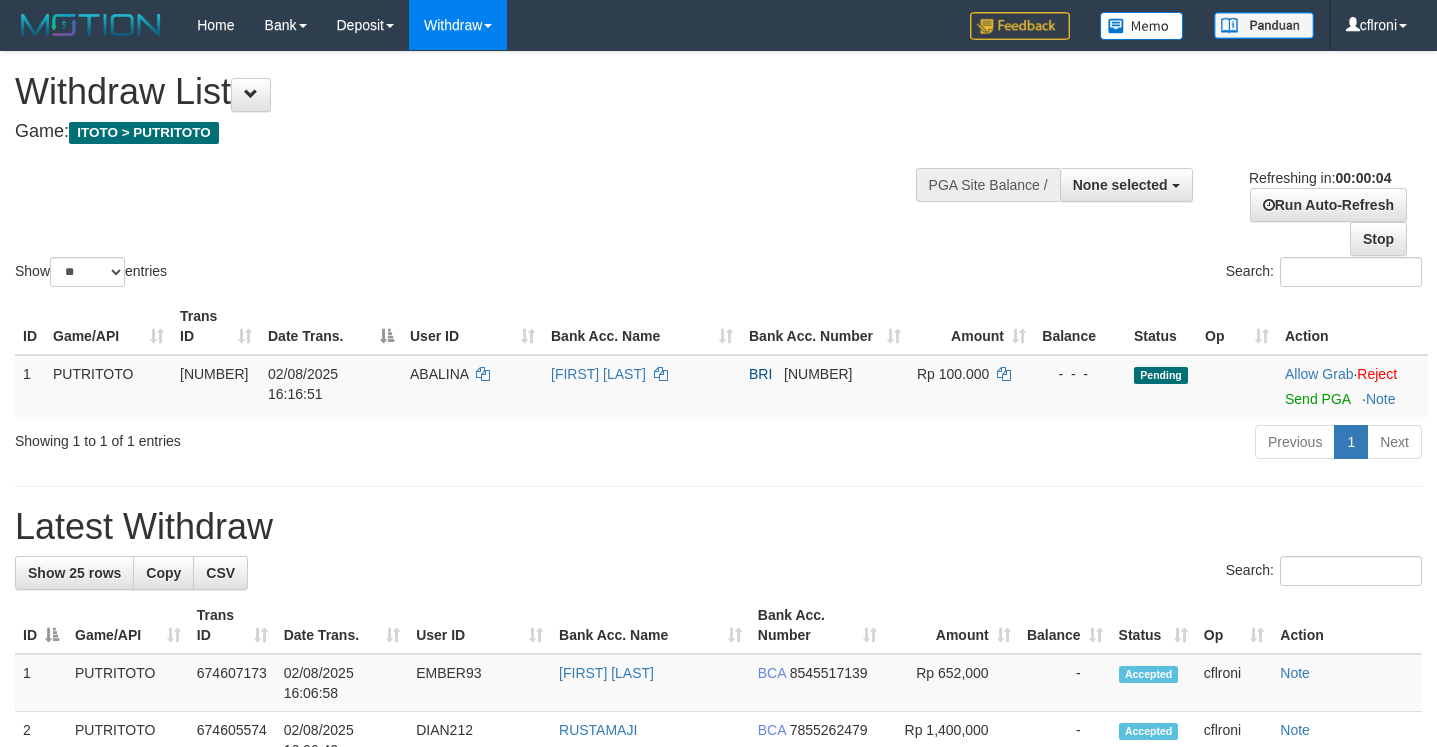 scroll, scrollTop: 0, scrollLeft: 0, axis: both 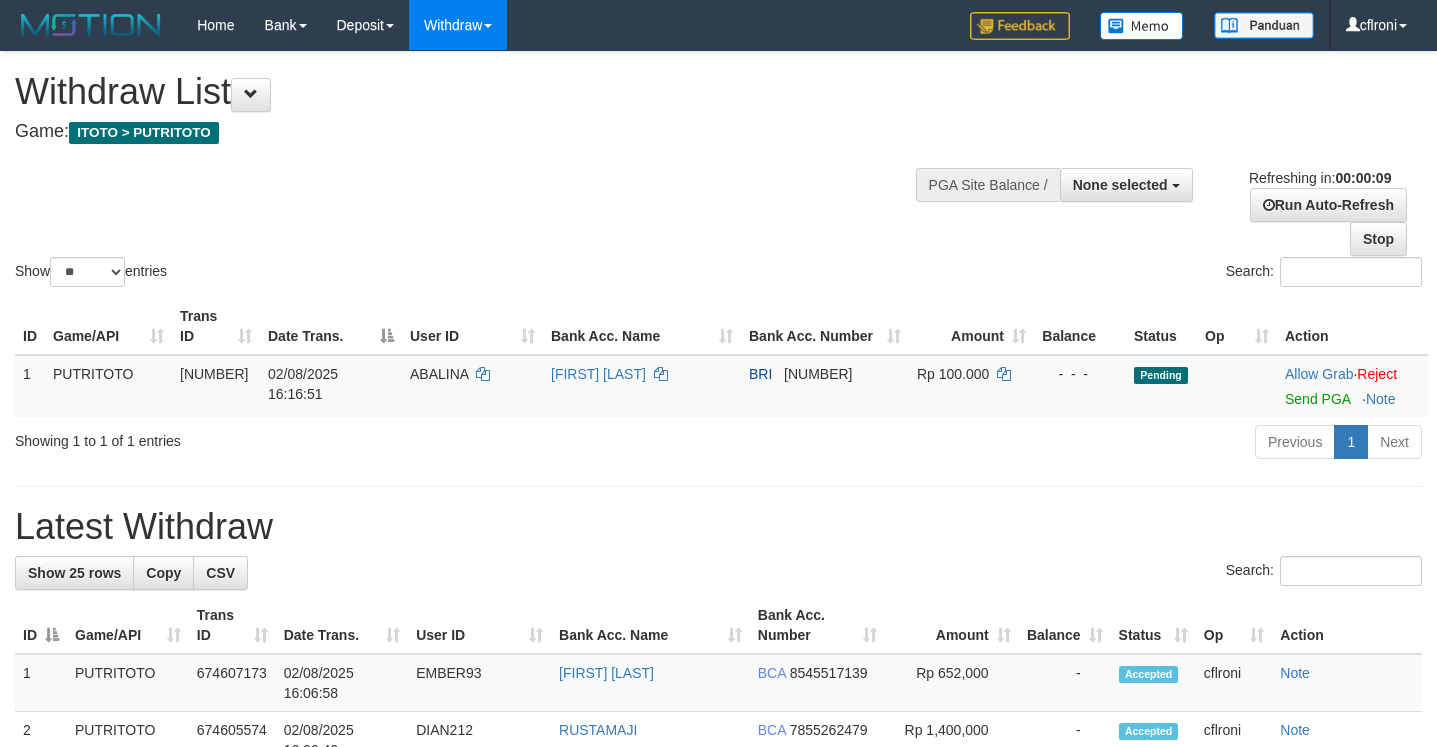 select 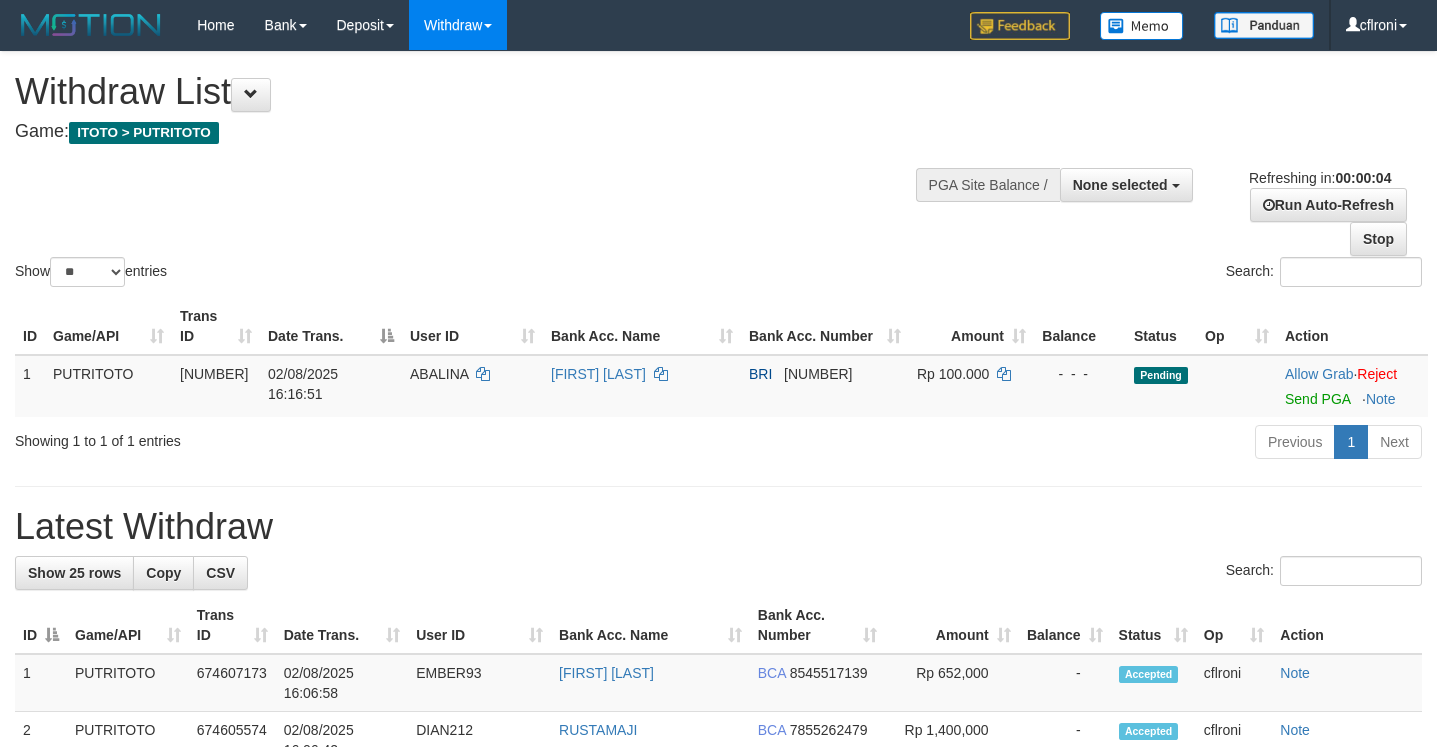 scroll, scrollTop: 0, scrollLeft: 0, axis: both 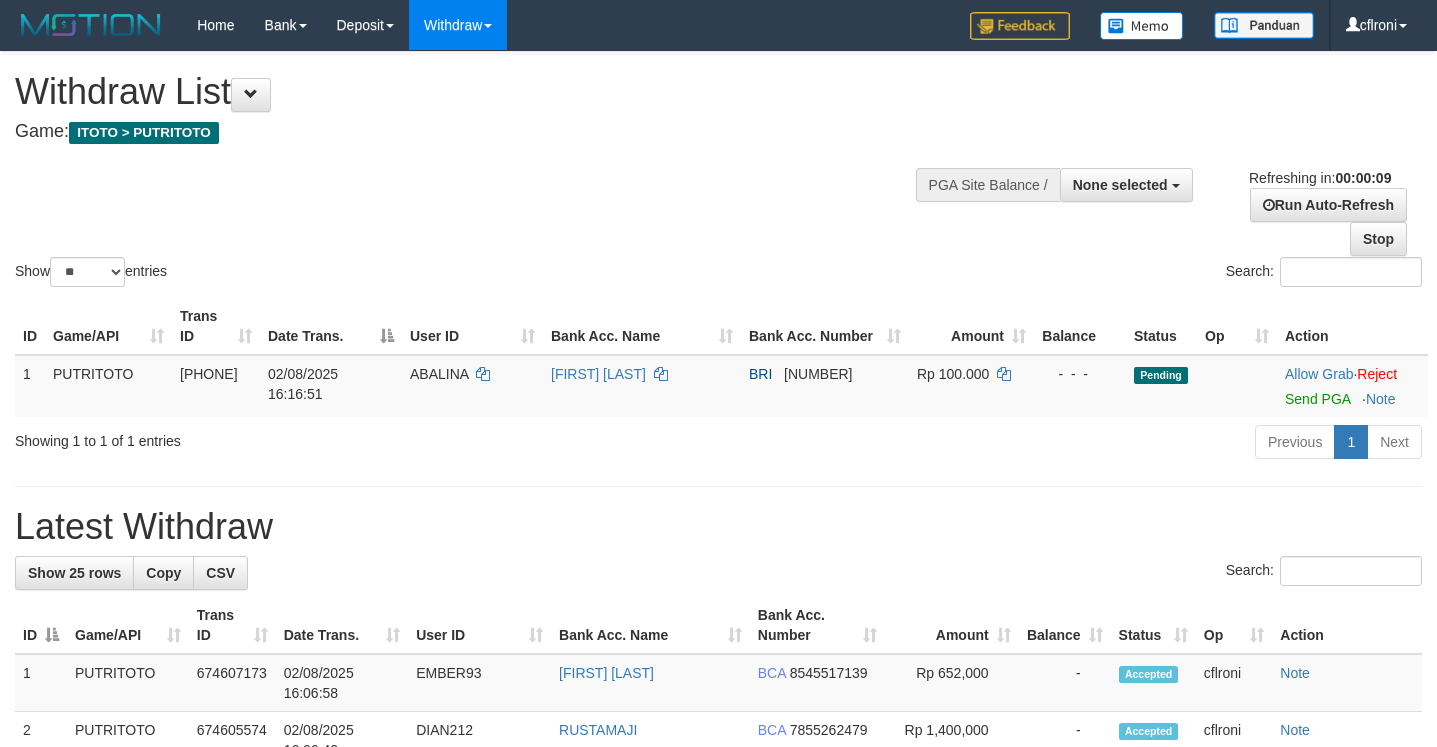 select 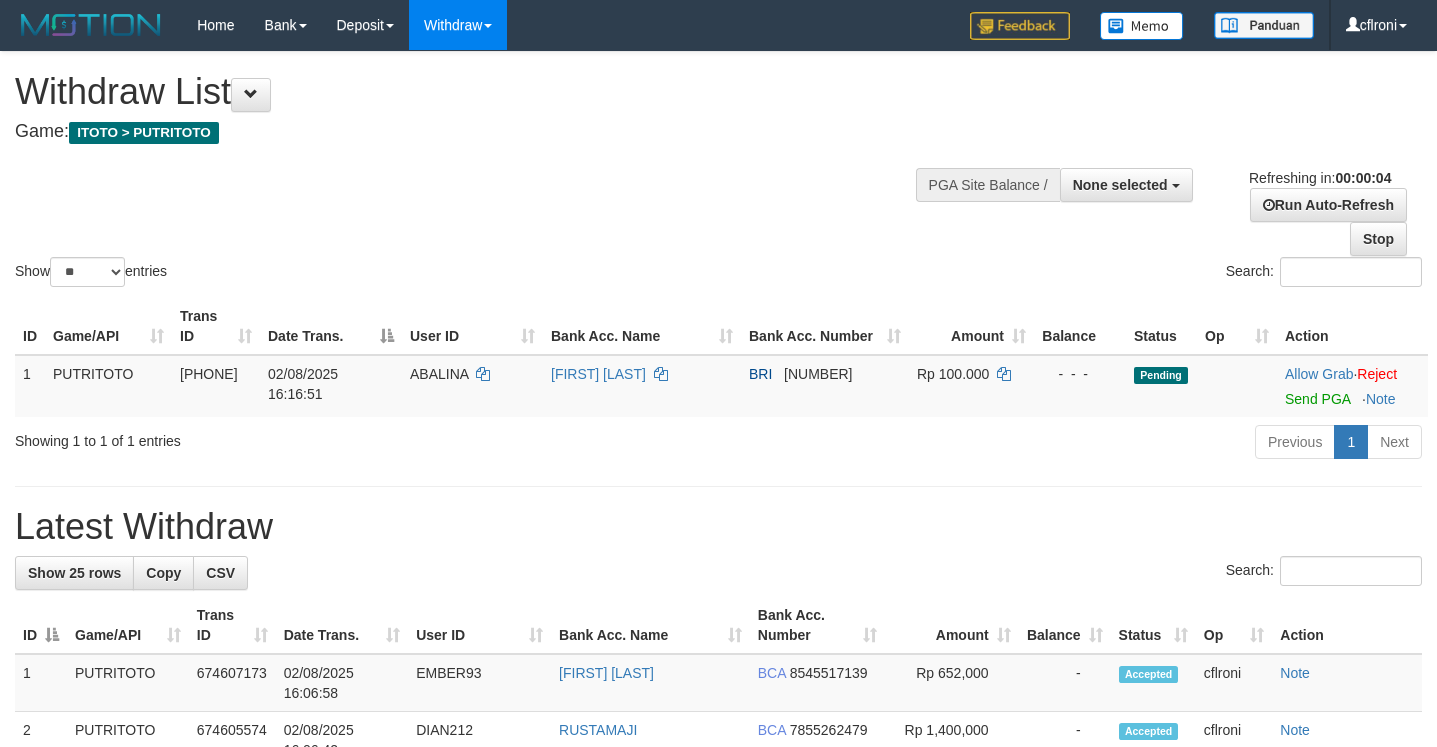 scroll, scrollTop: 0, scrollLeft: 0, axis: both 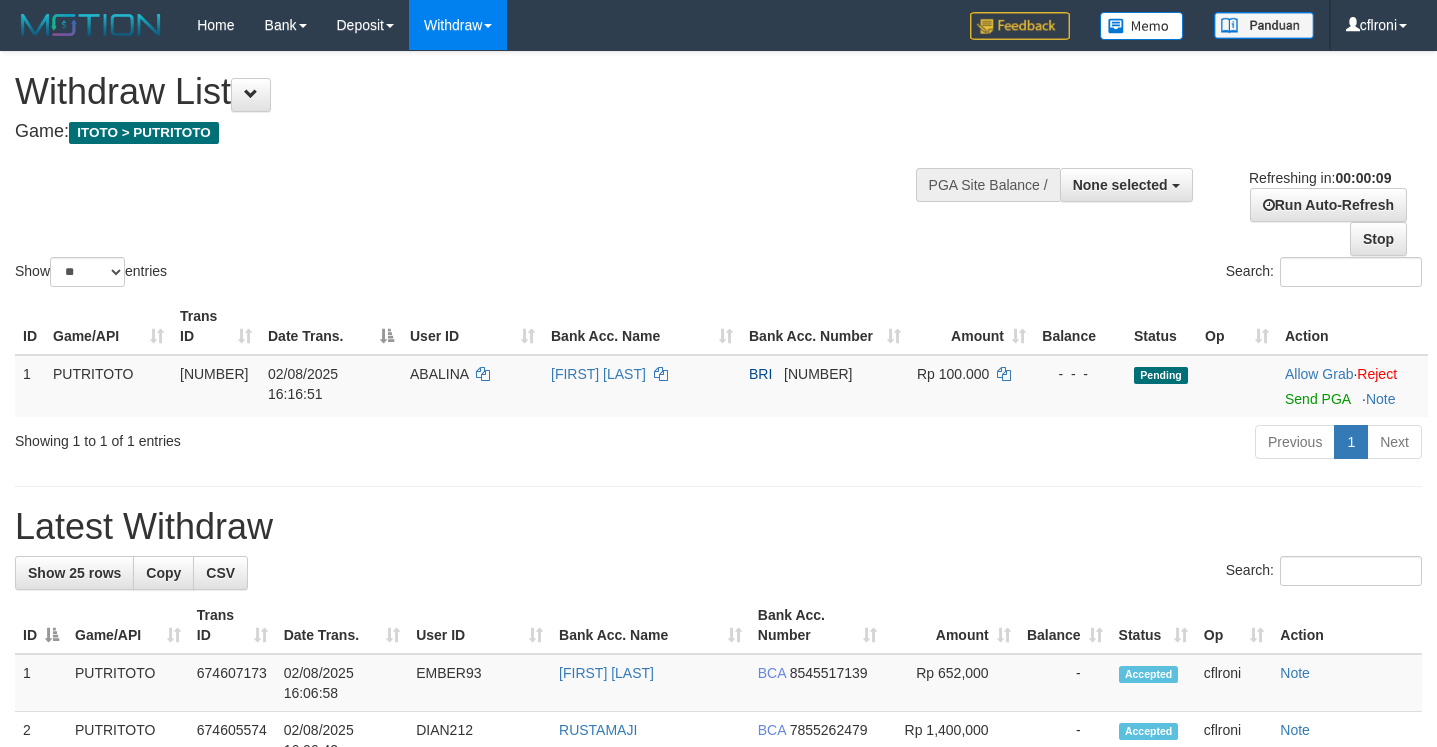 select 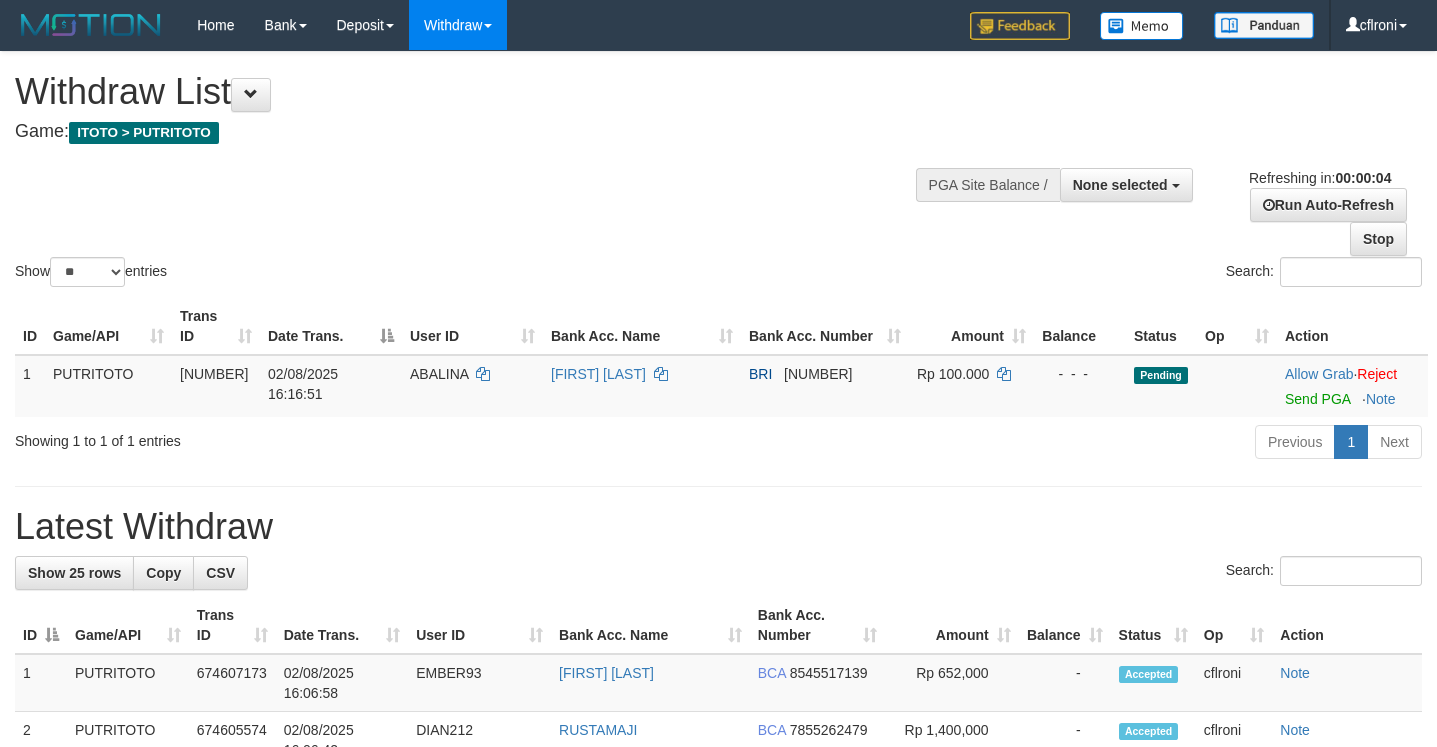 scroll, scrollTop: 0, scrollLeft: 0, axis: both 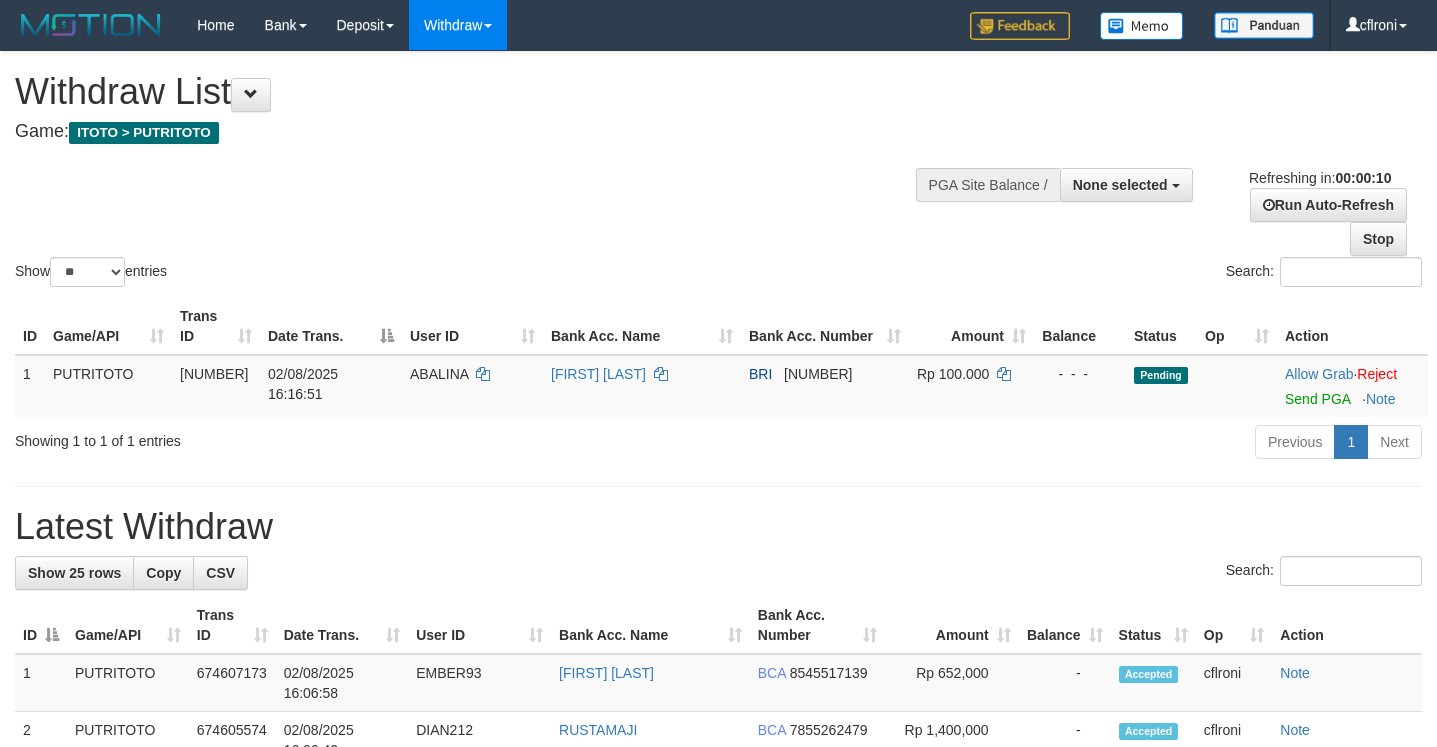 select 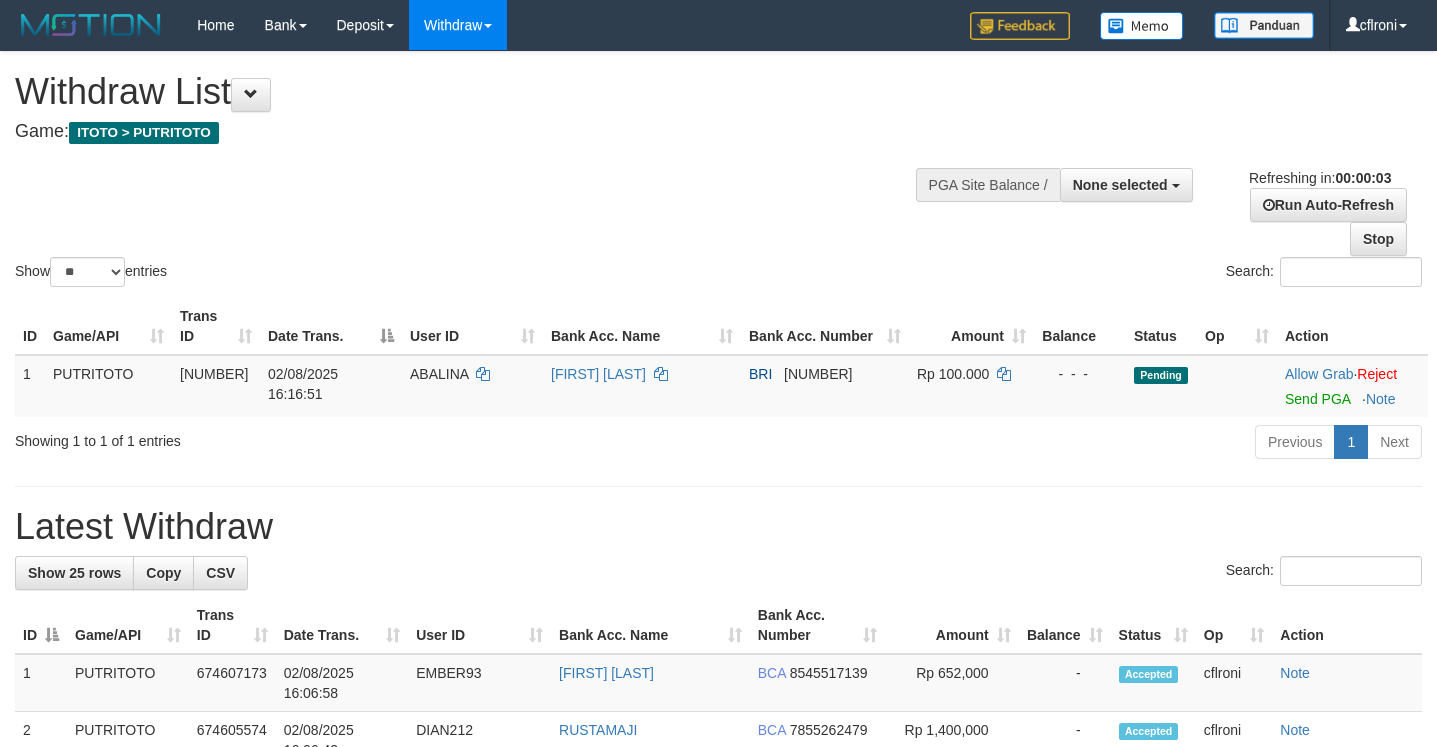 scroll, scrollTop: 0, scrollLeft: 0, axis: both 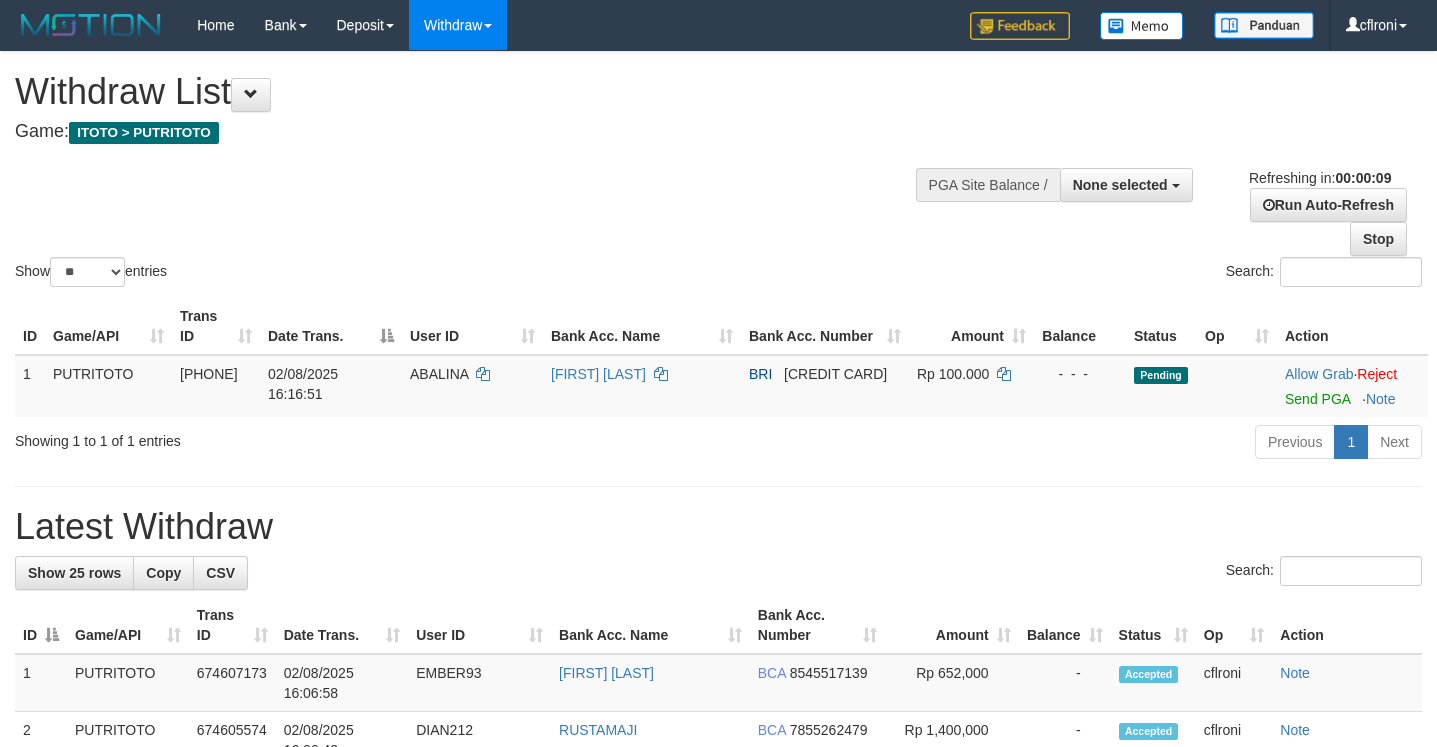 select 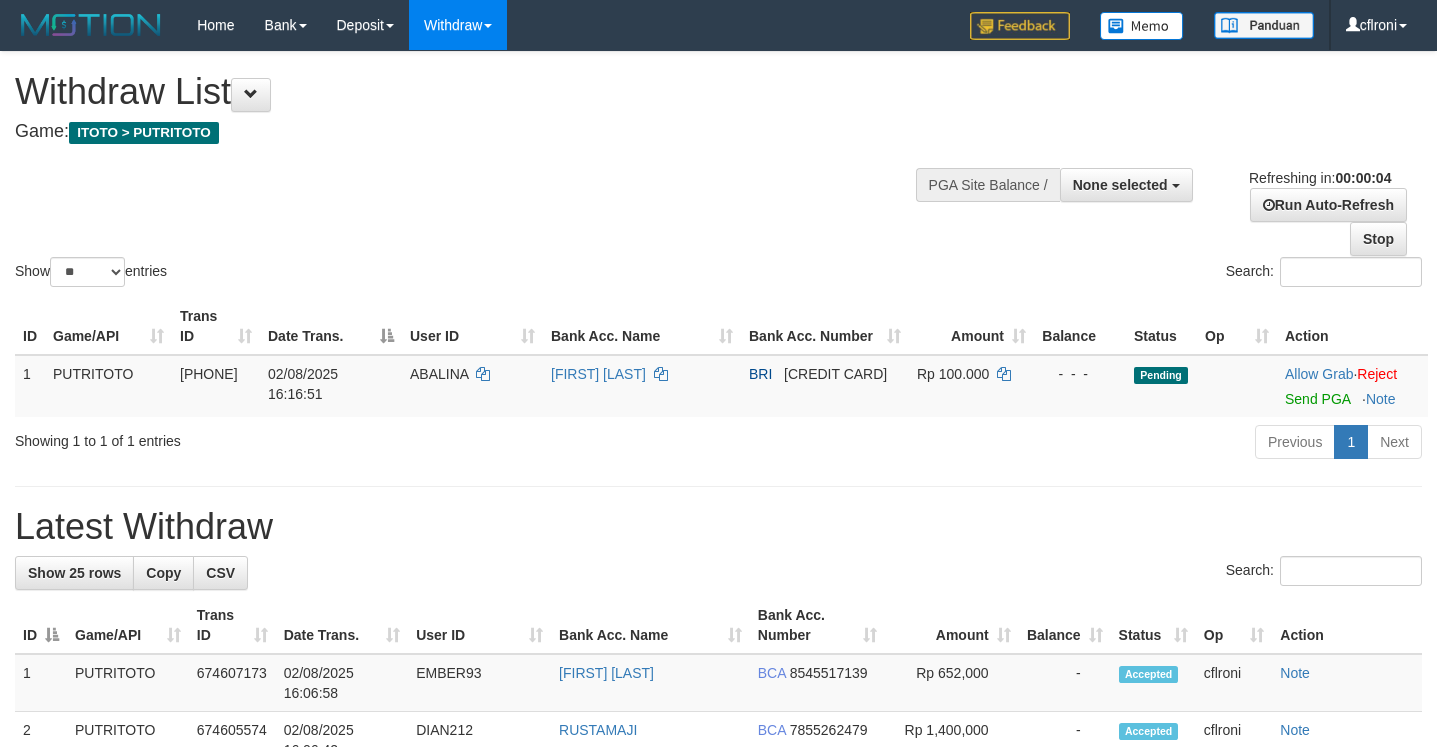 scroll, scrollTop: 0, scrollLeft: 0, axis: both 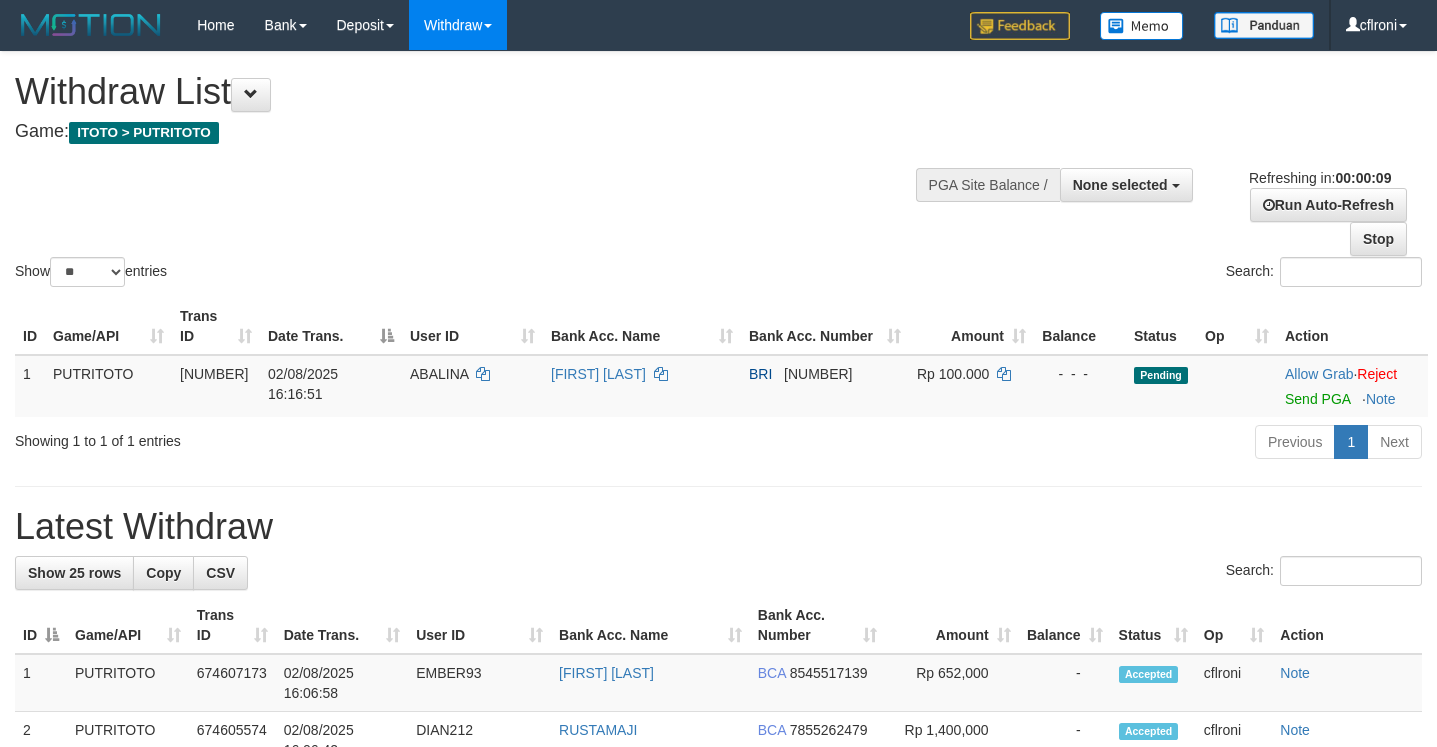 select 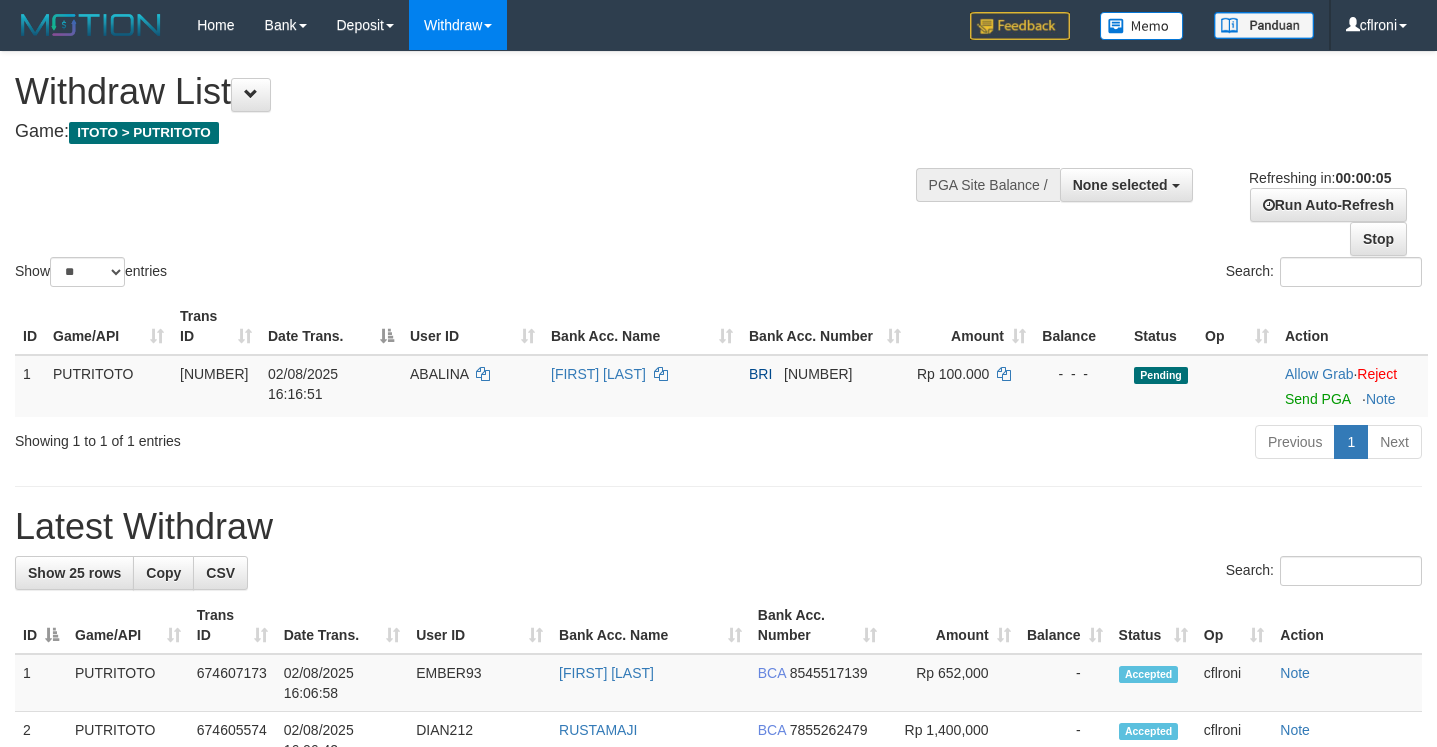 scroll, scrollTop: 0, scrollLeft: 0, axis: both 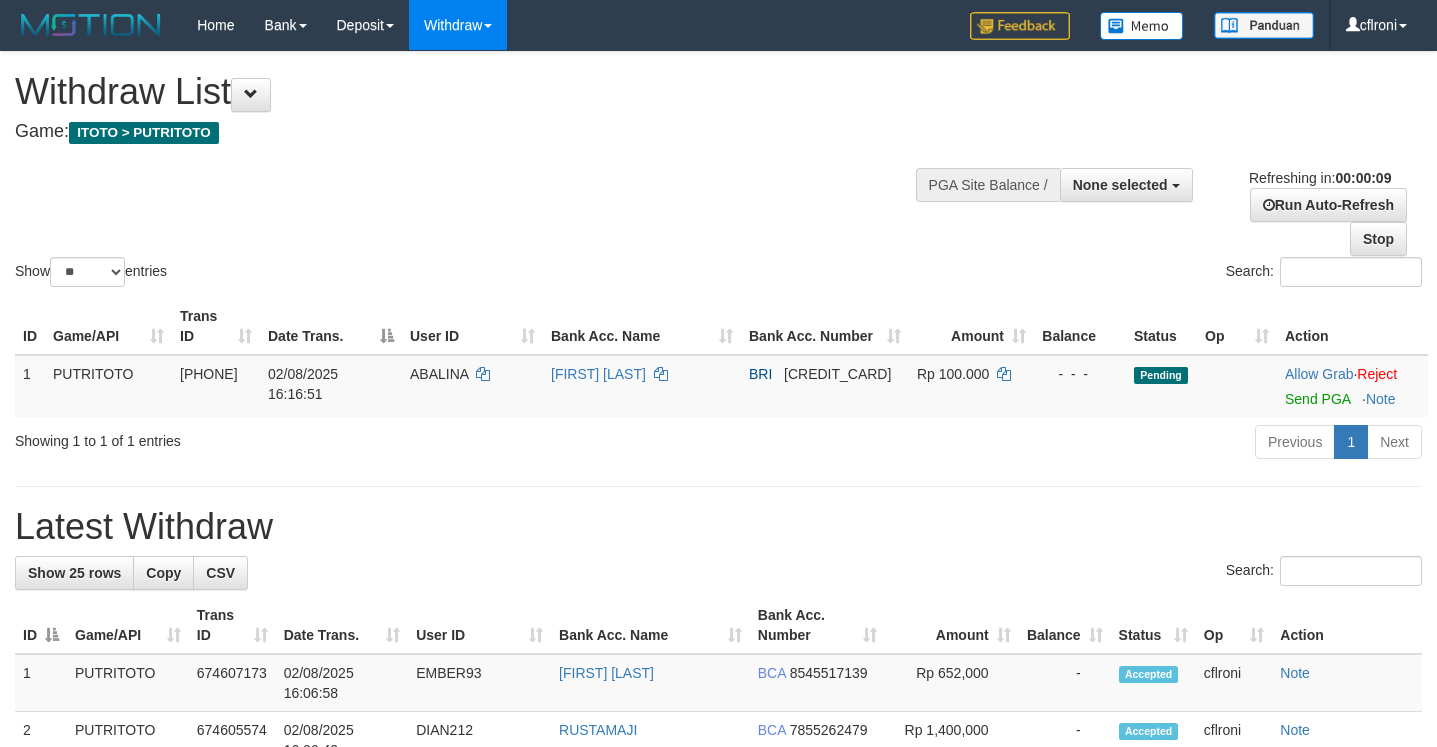select 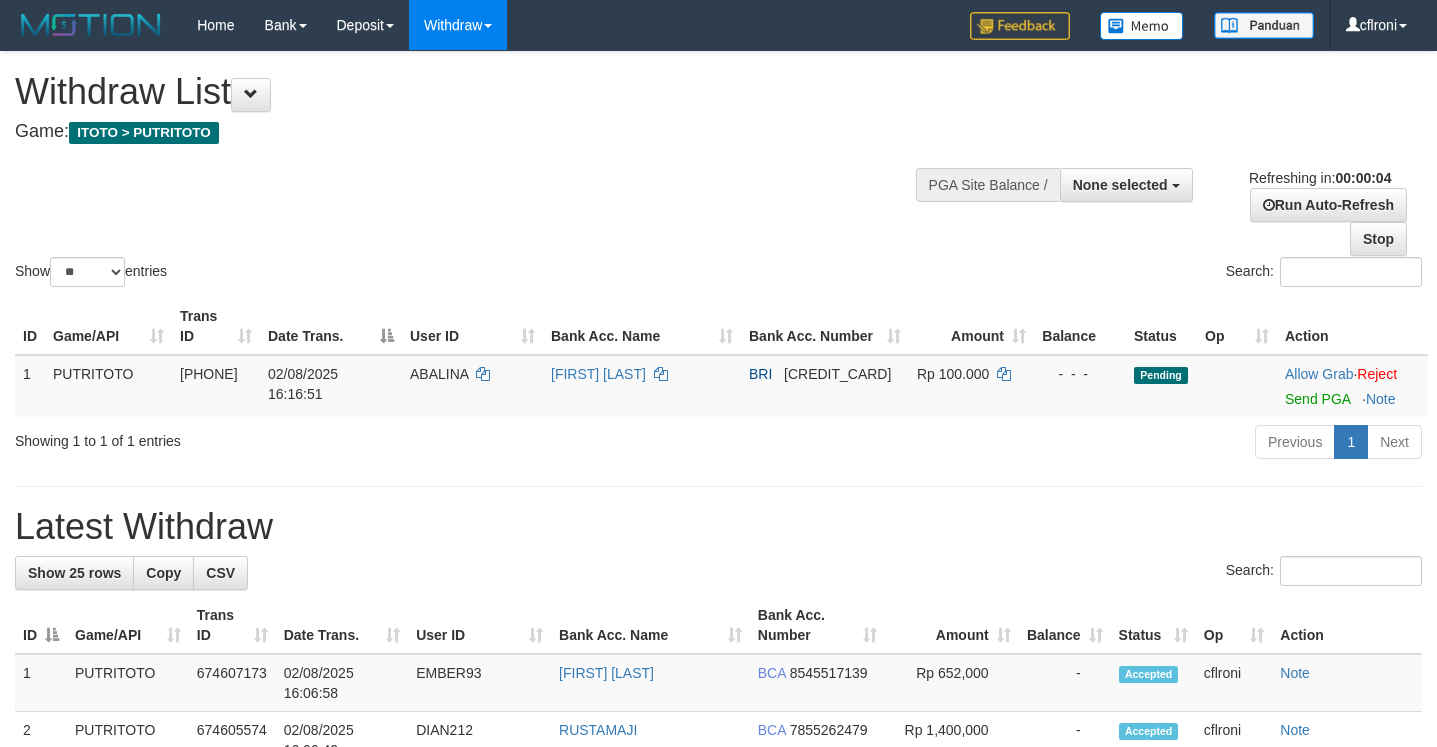 scroll, scrollTop: 0, scrollLeft: 0, axis: both 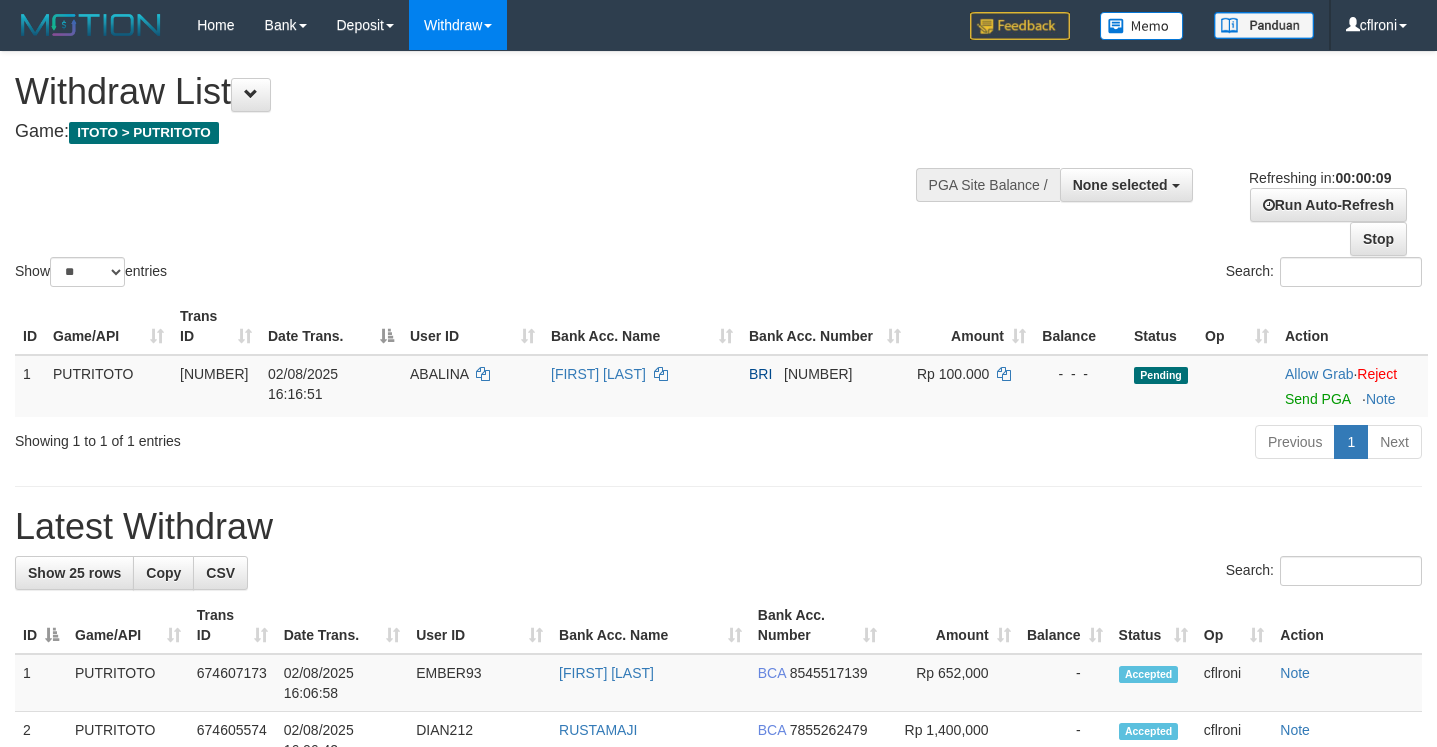 select 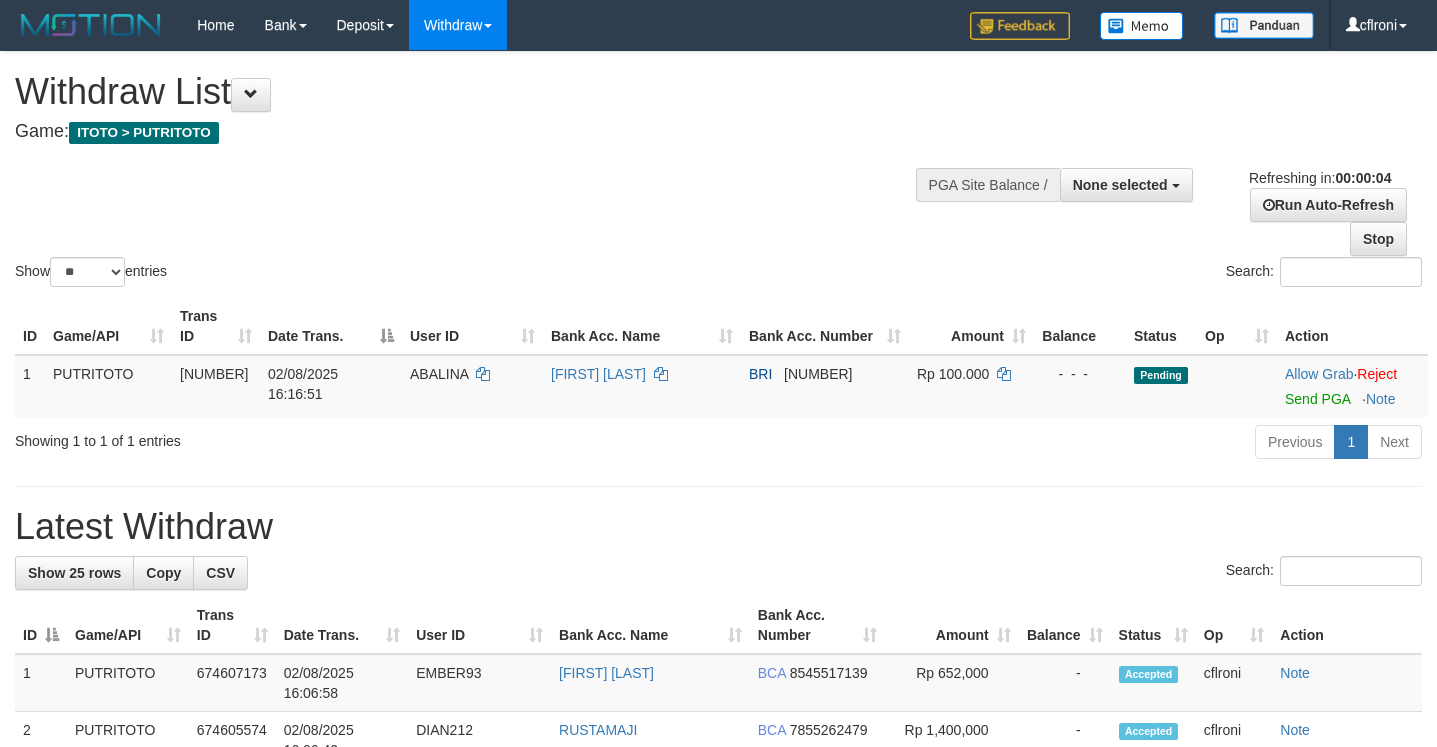 scroll, scrollTop: 0, scrollLeft: 0, axis: both 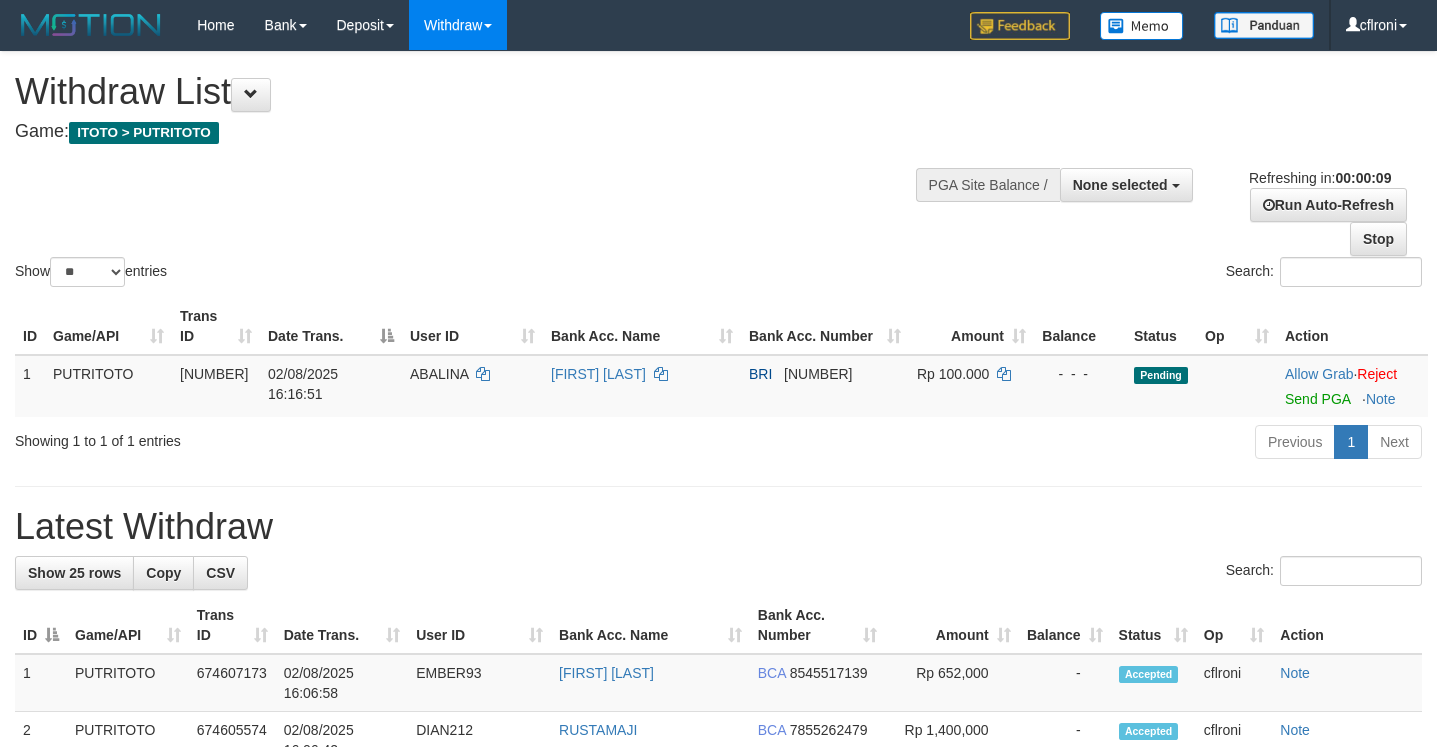 select 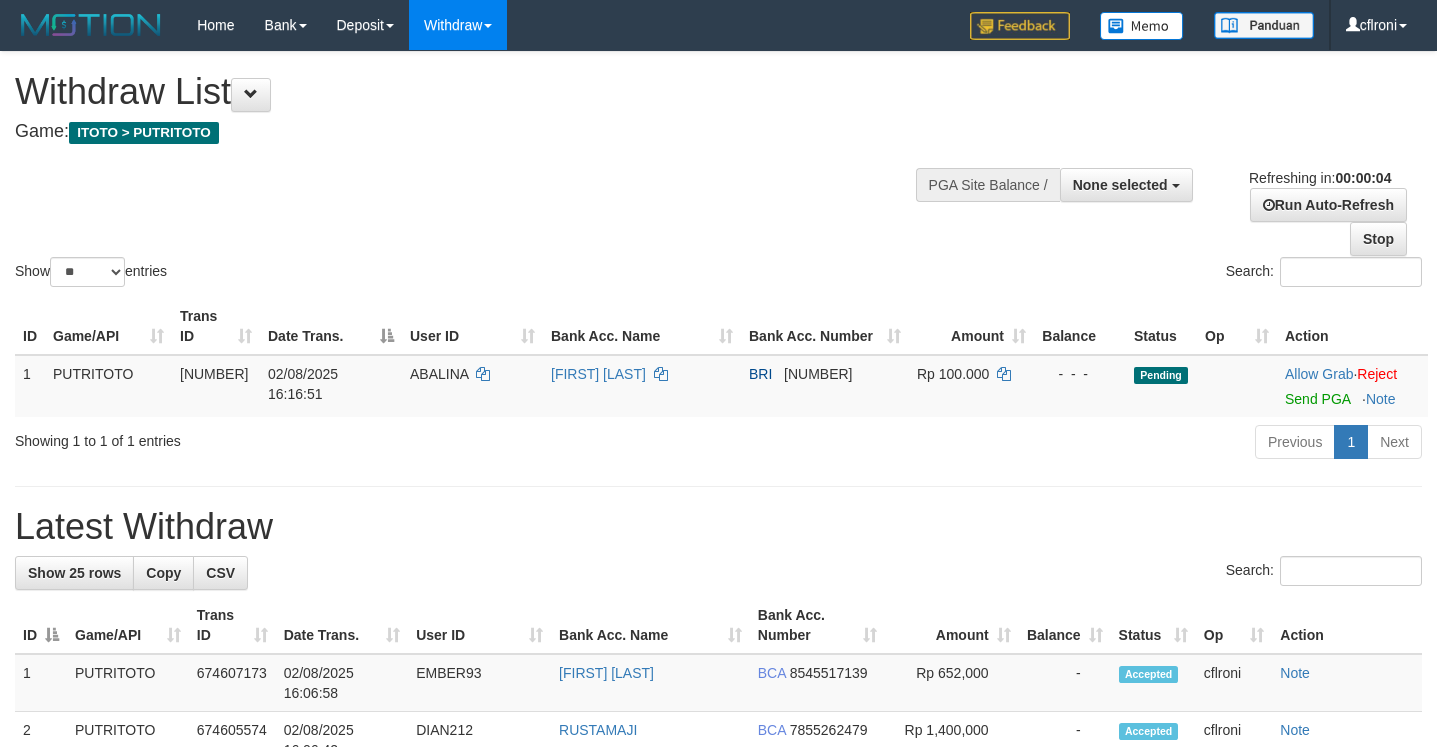 scroll, scrollTop: 0, scrollLeft: 0, axis: both 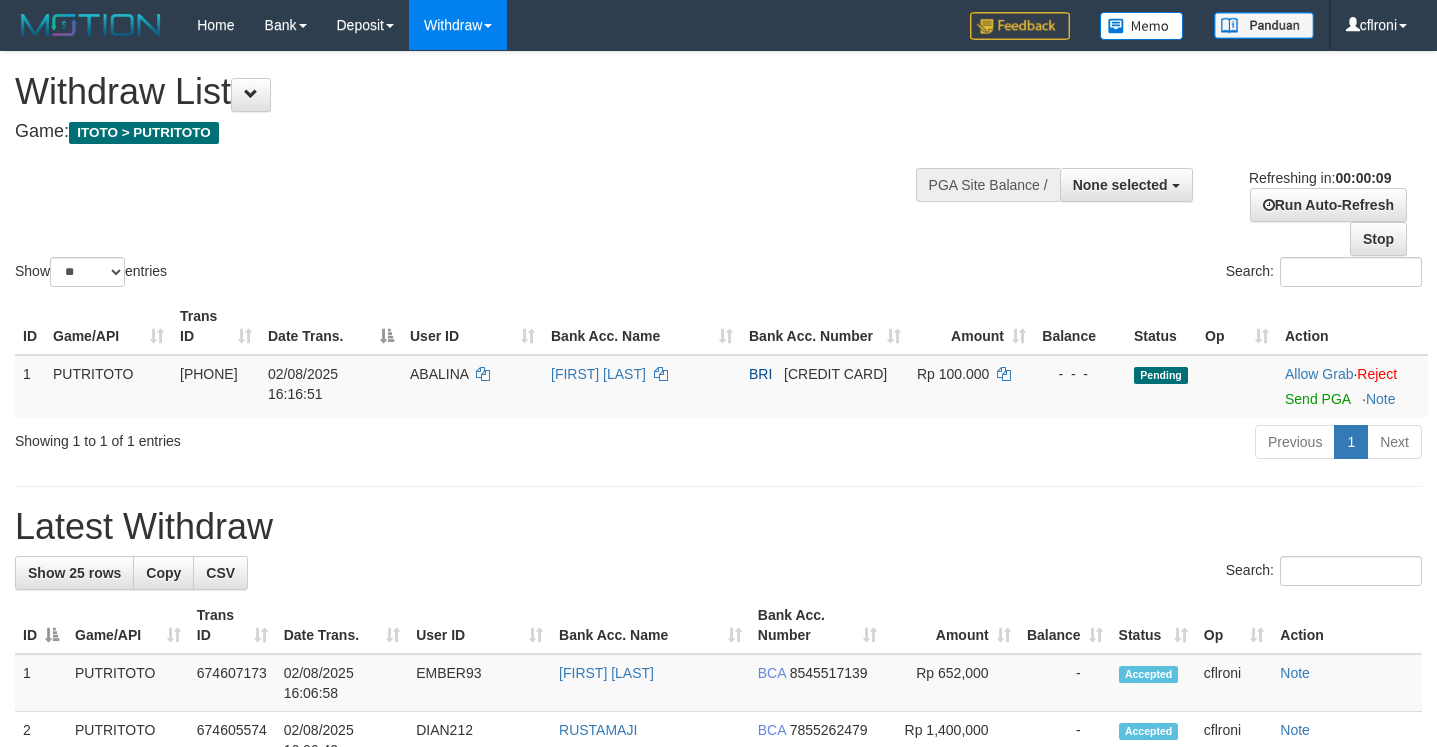 select 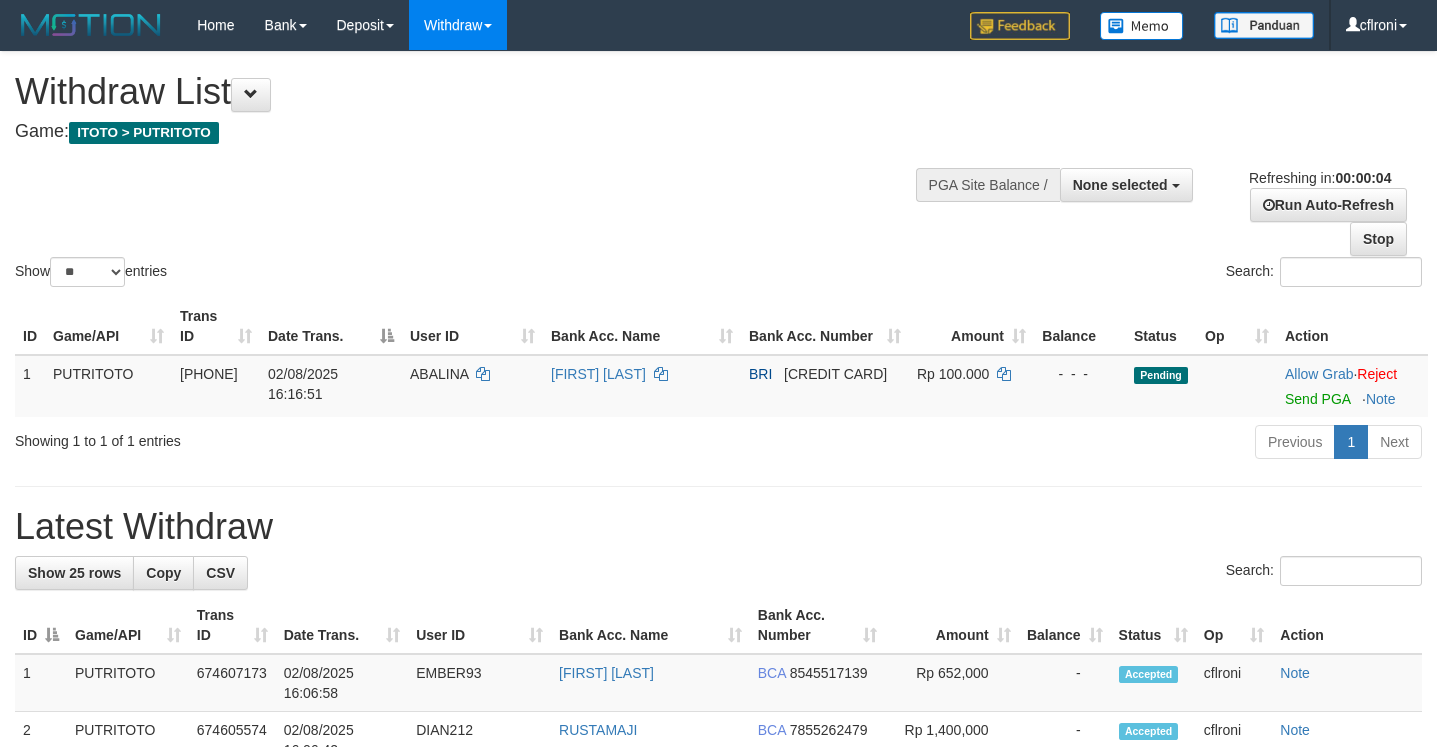 scroll, scrollTop: 0, scrollLeft: 0, axis: both 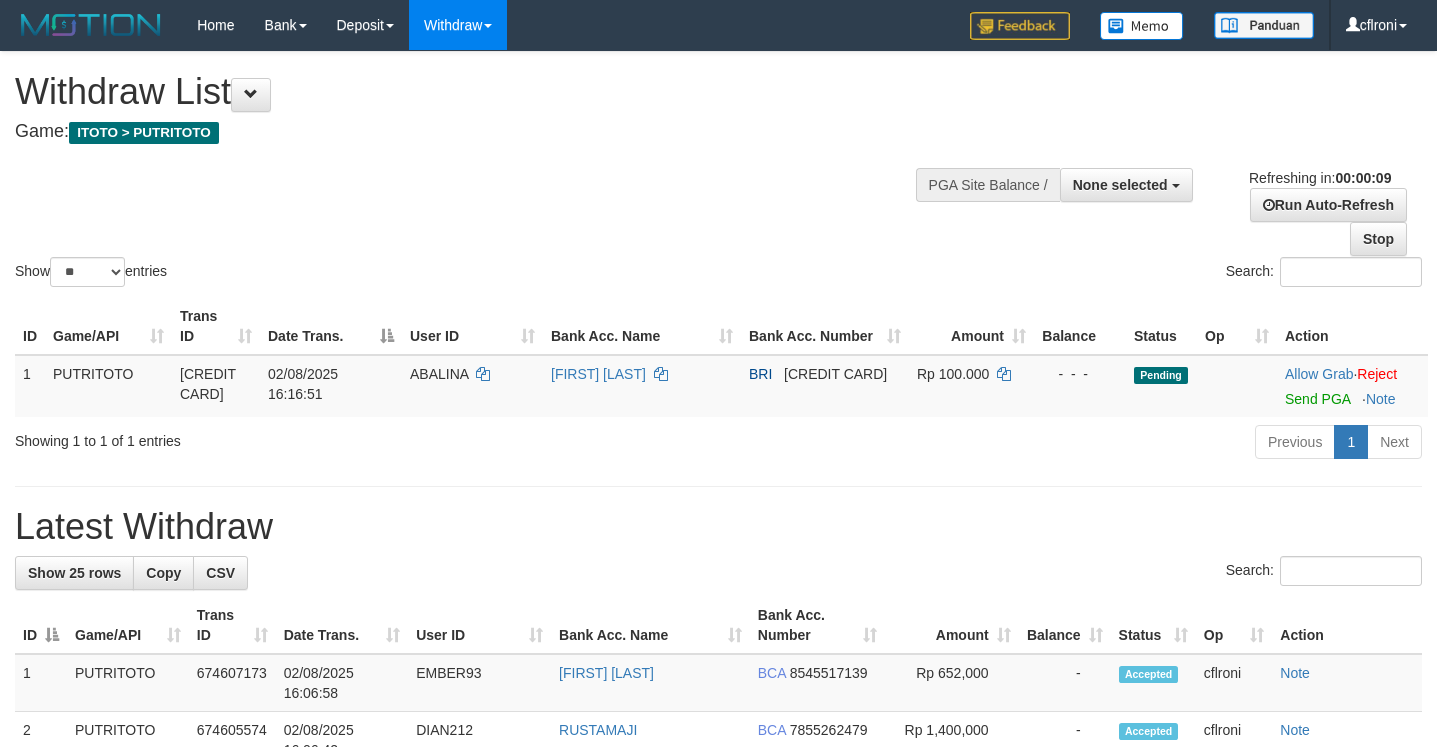 select 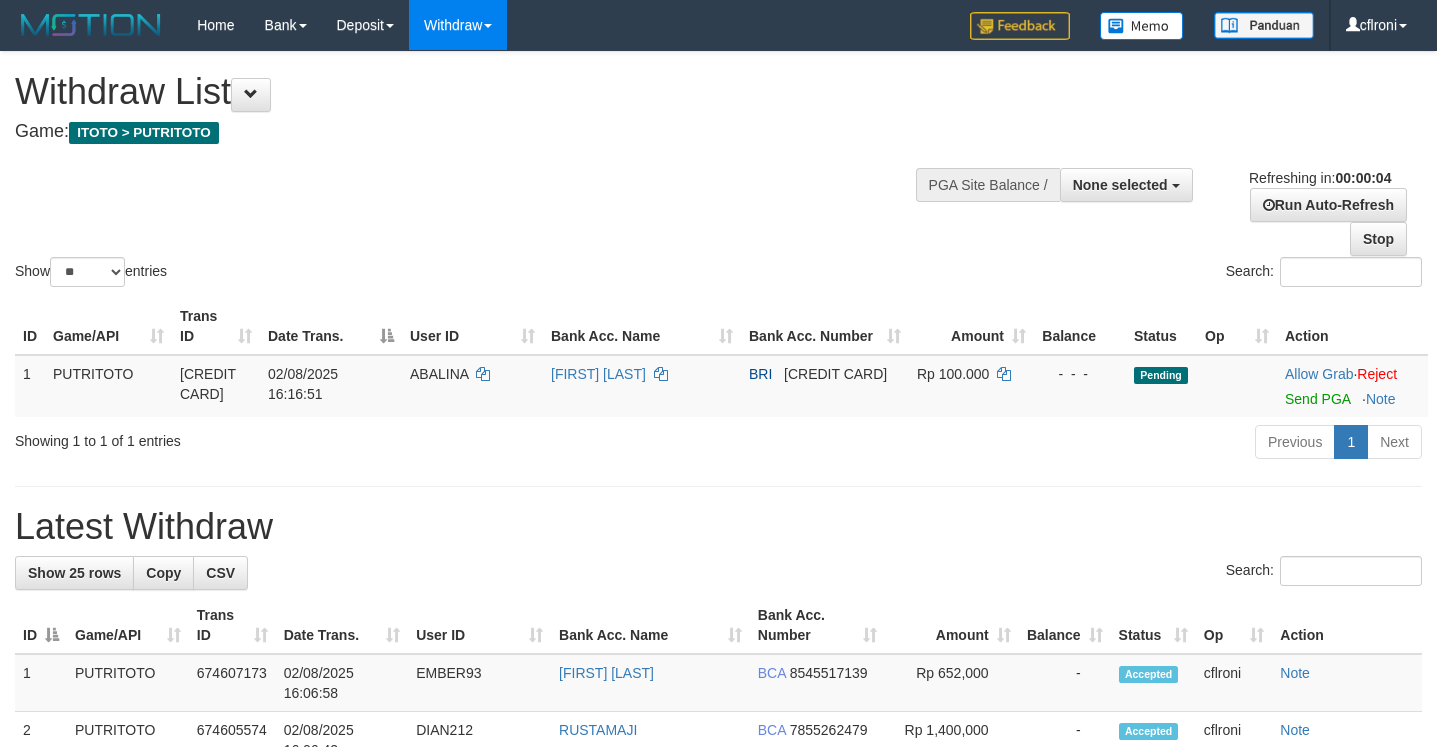 scroll, scrollTop: 0, scrollLeft: 0, axis: both 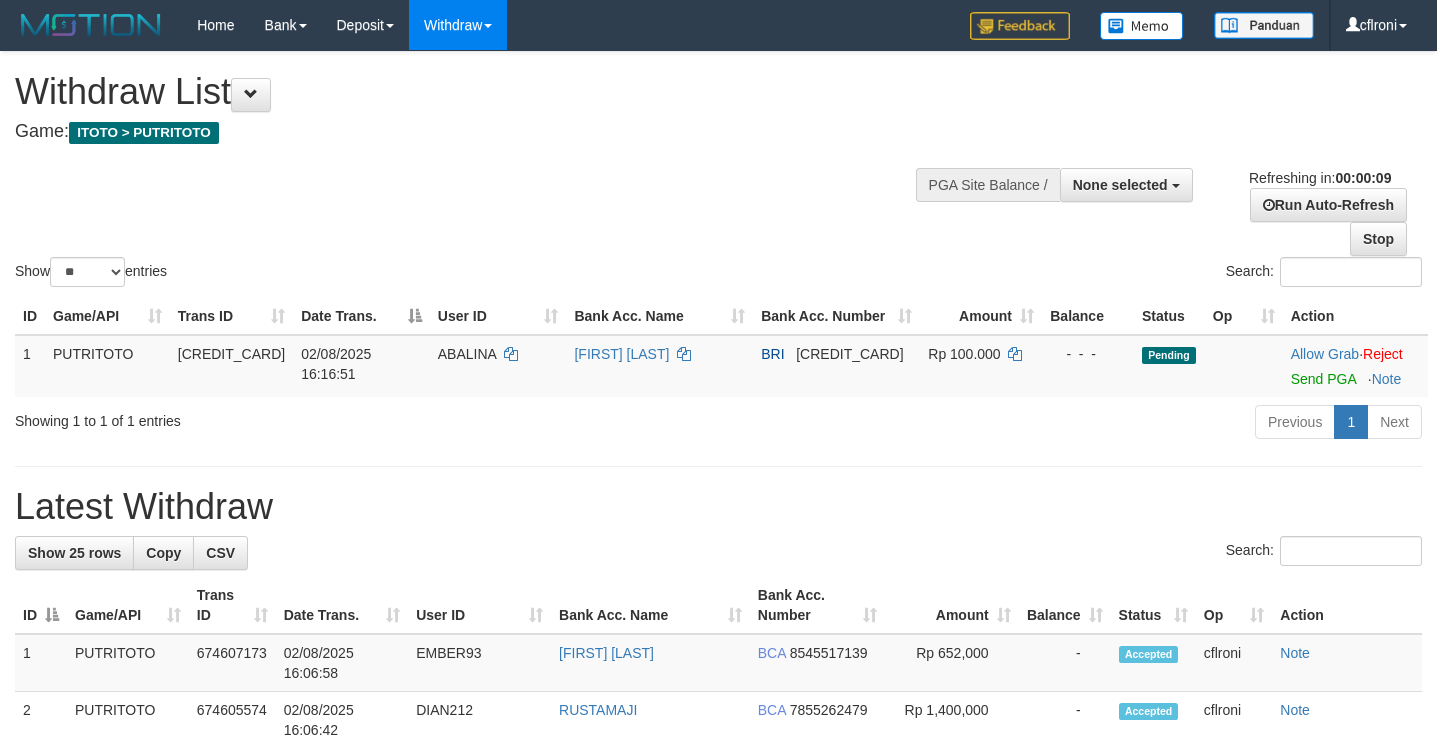 select 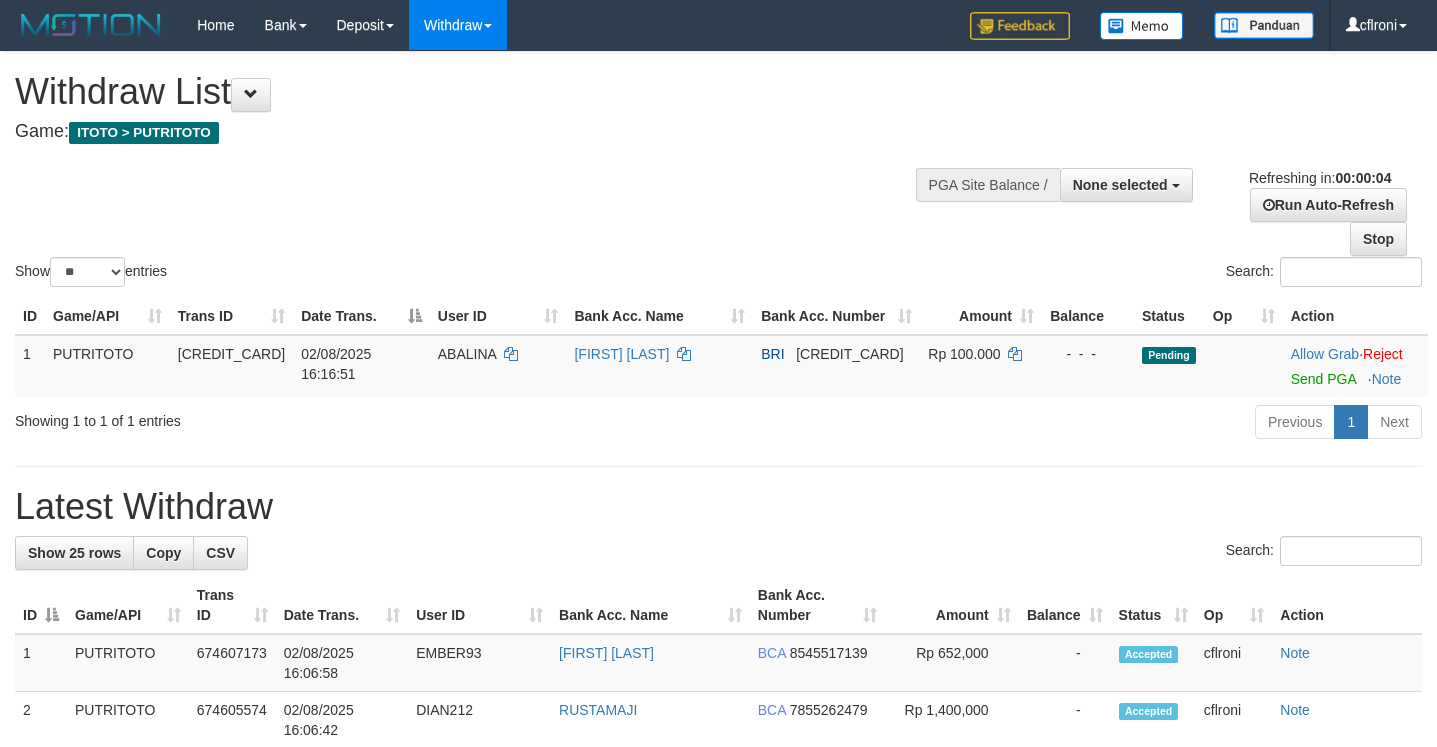 scroll, scrollTop: 0, scrollLeft: 0, axis: both 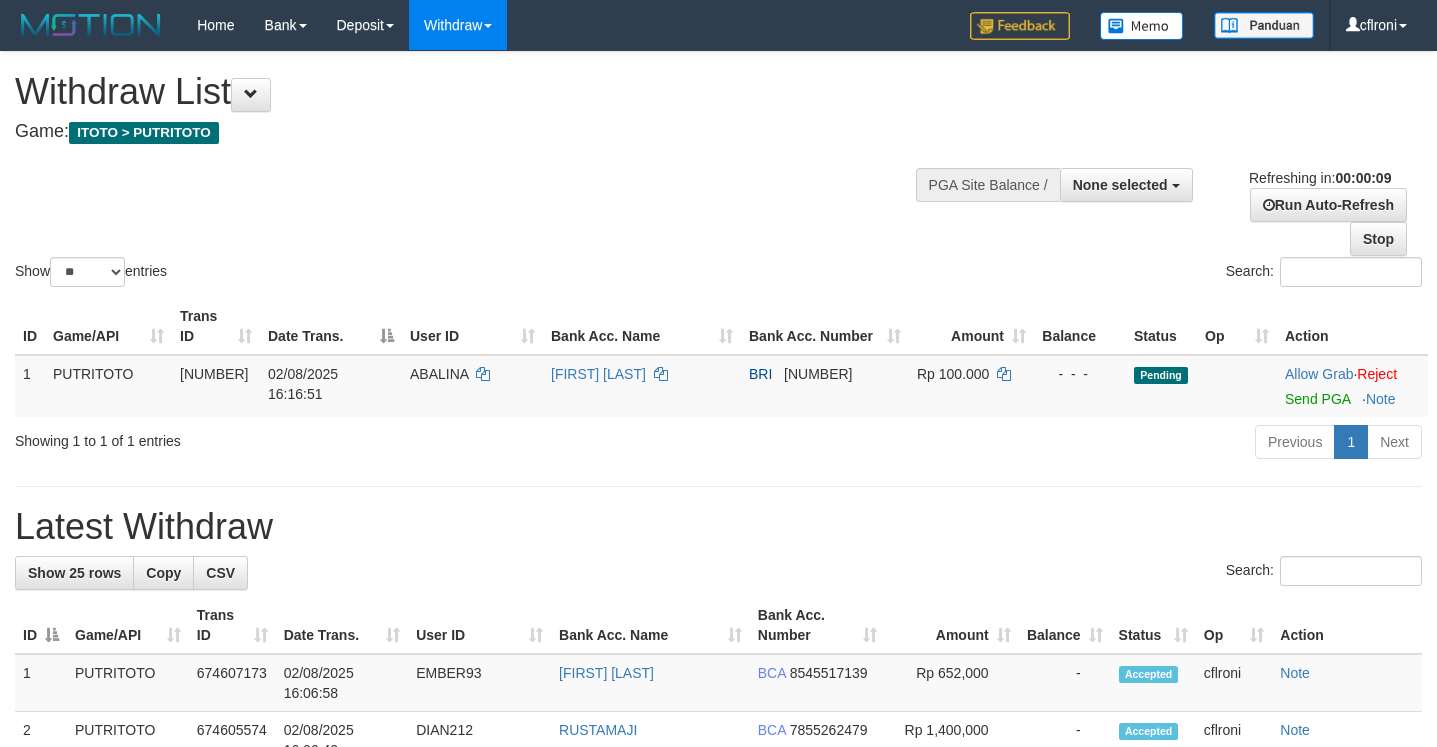 select 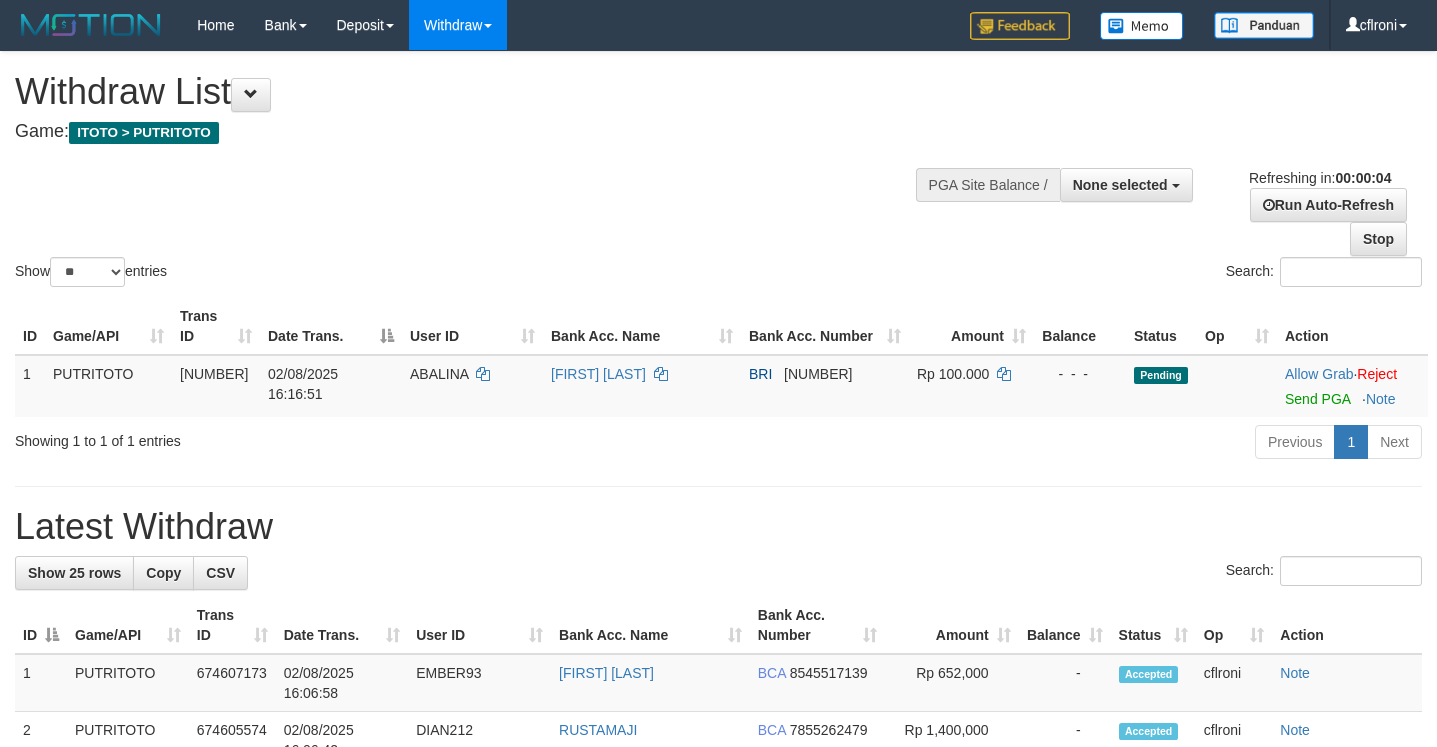 scroll, scrollTop: 0, scrollLeft: 0, axis: both 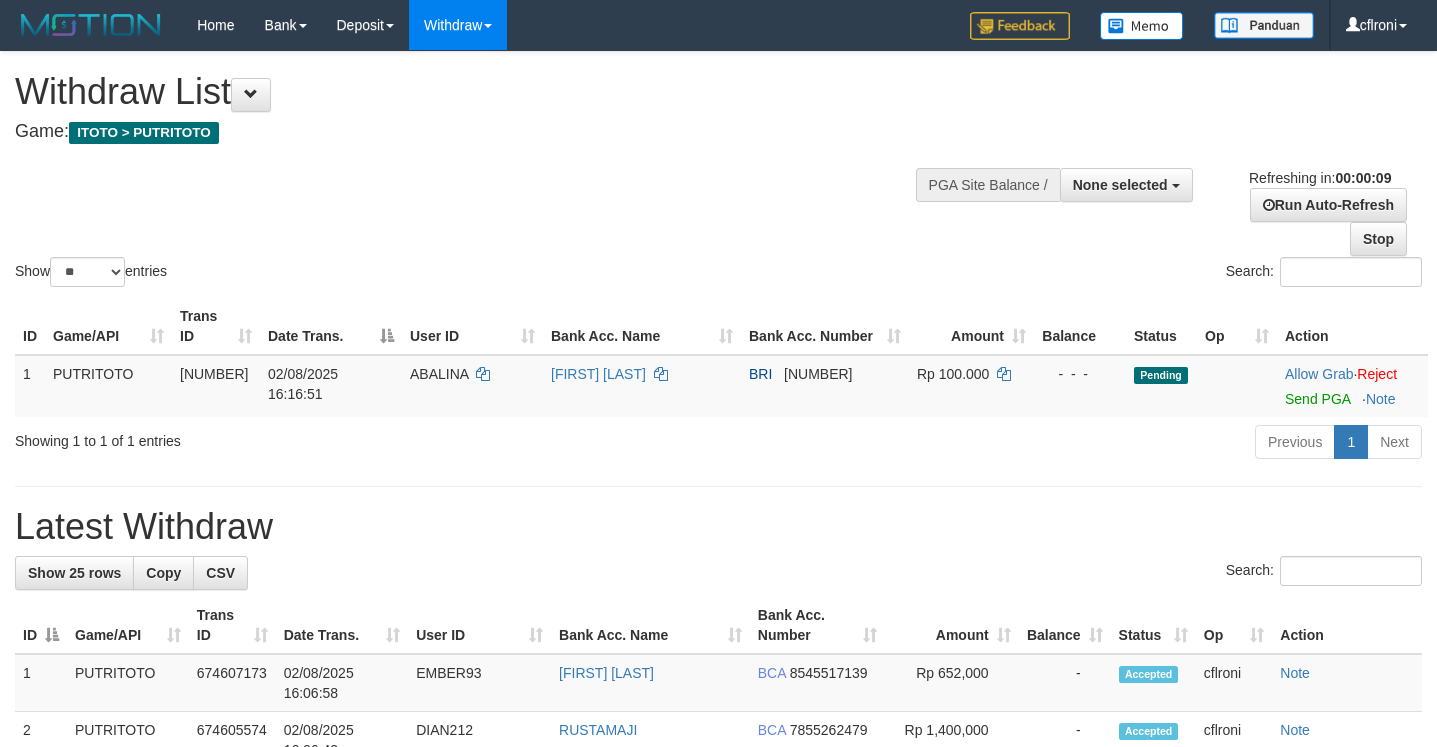 select 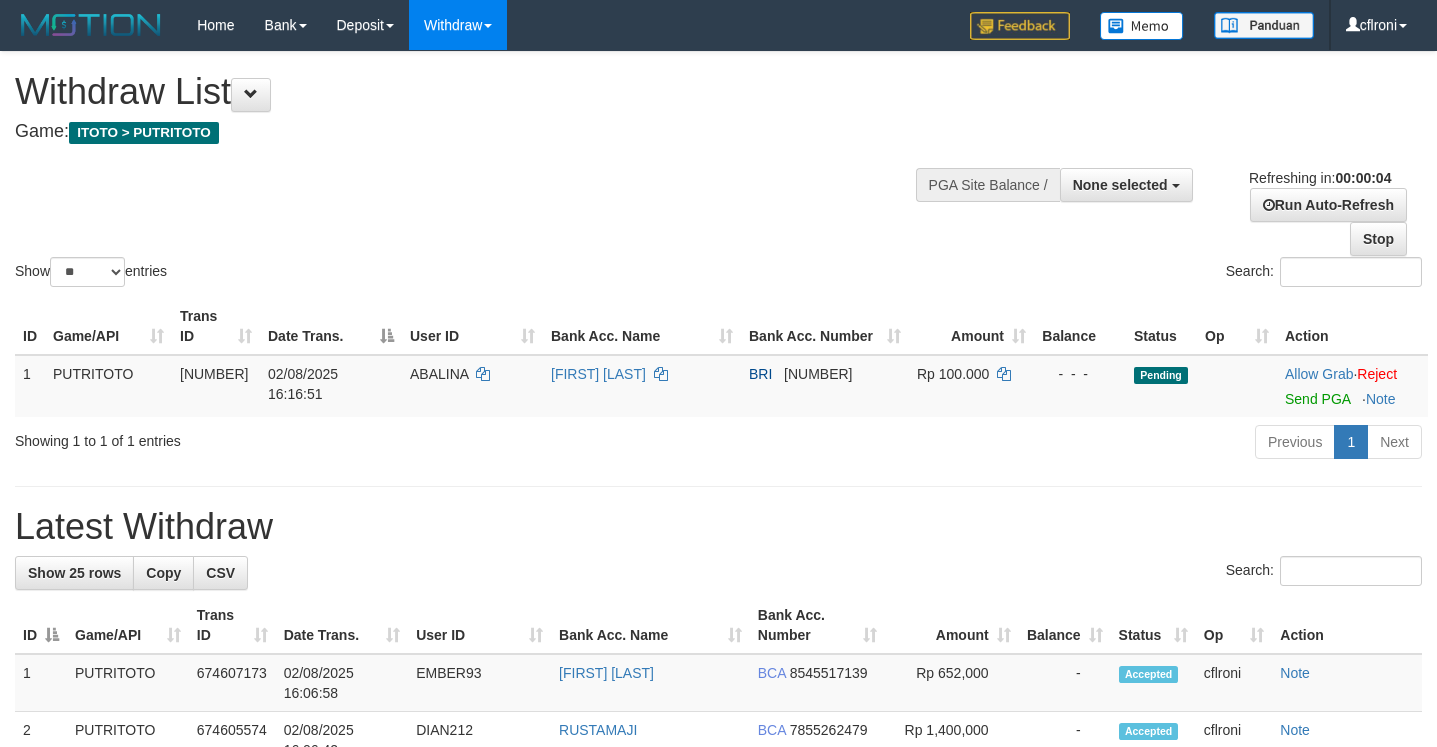 scroll, scrollTop: 0, scrollLeft: 0, axis: both 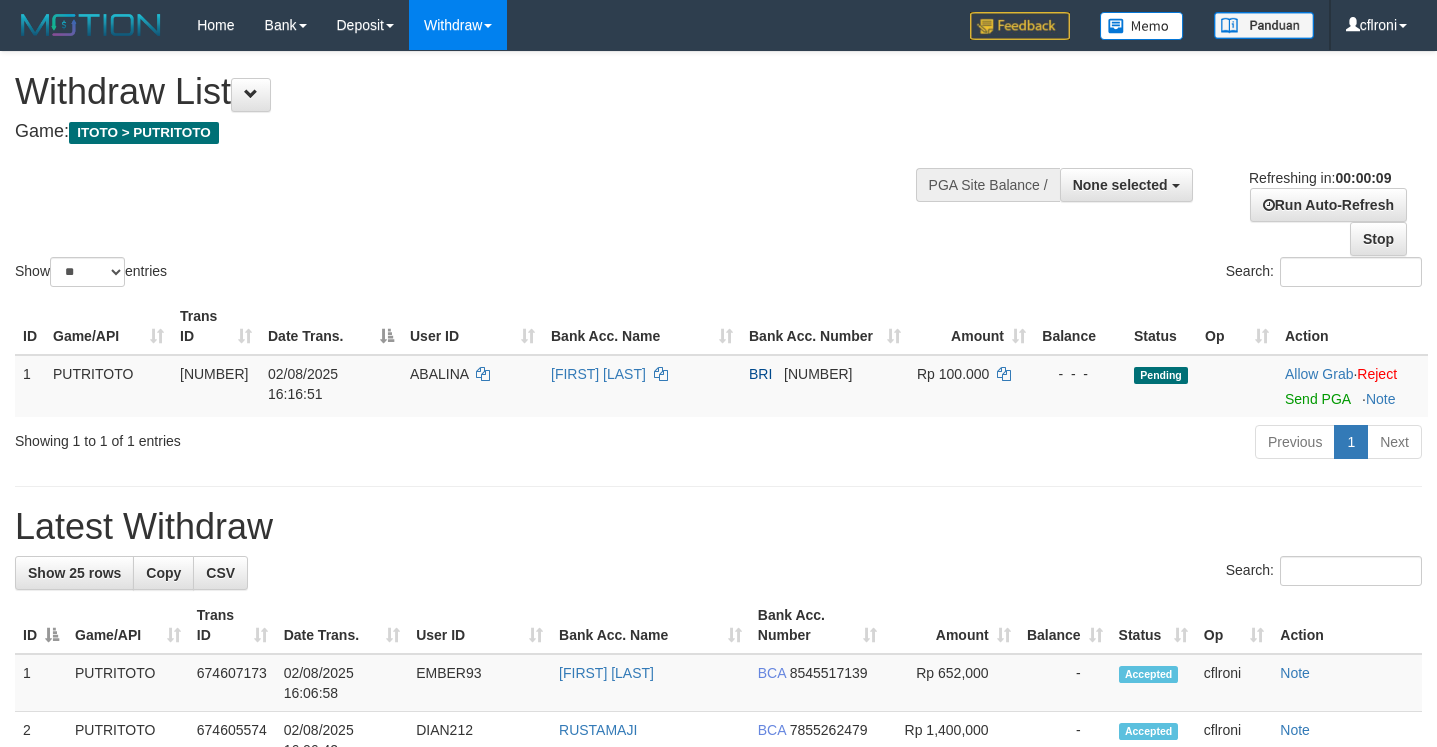 select 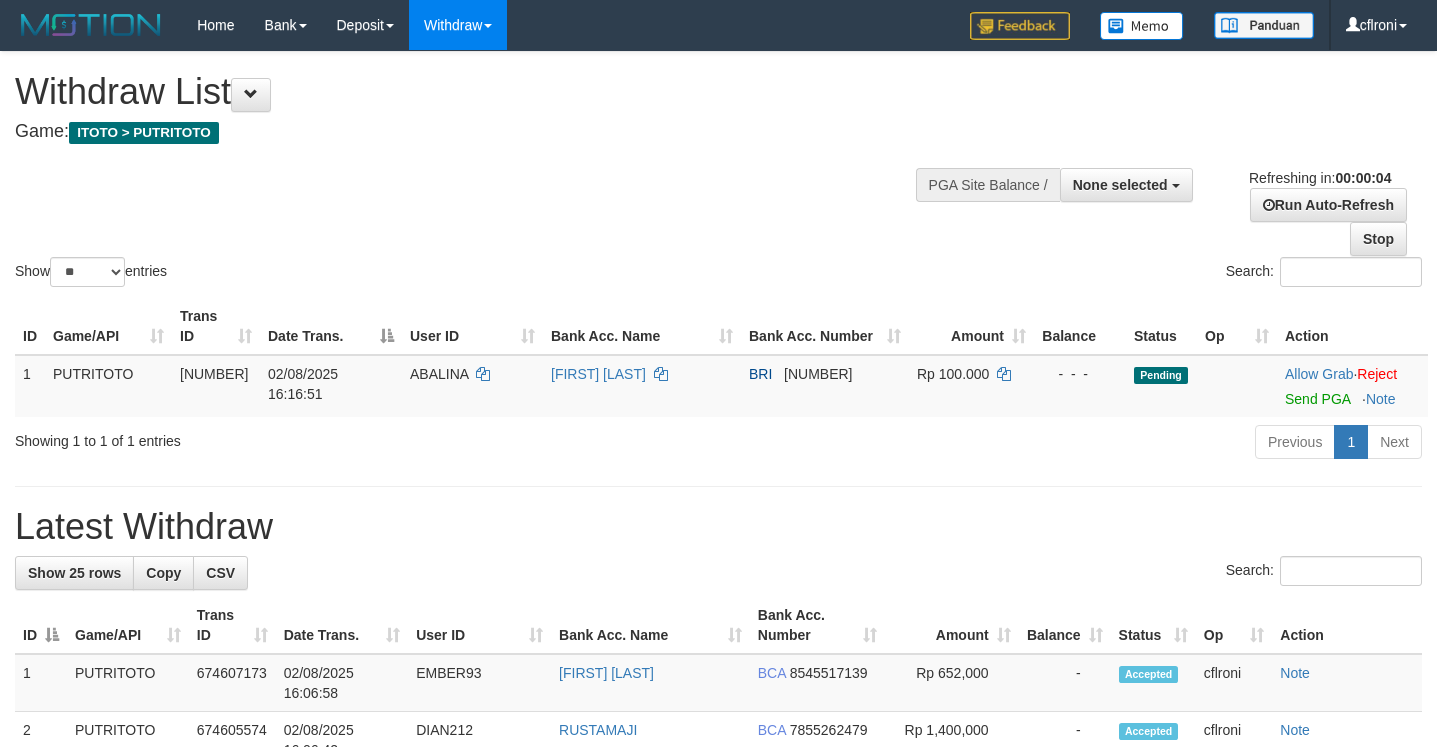 scroll, scrollTop: 0, scrollLeft: 0, axis: both 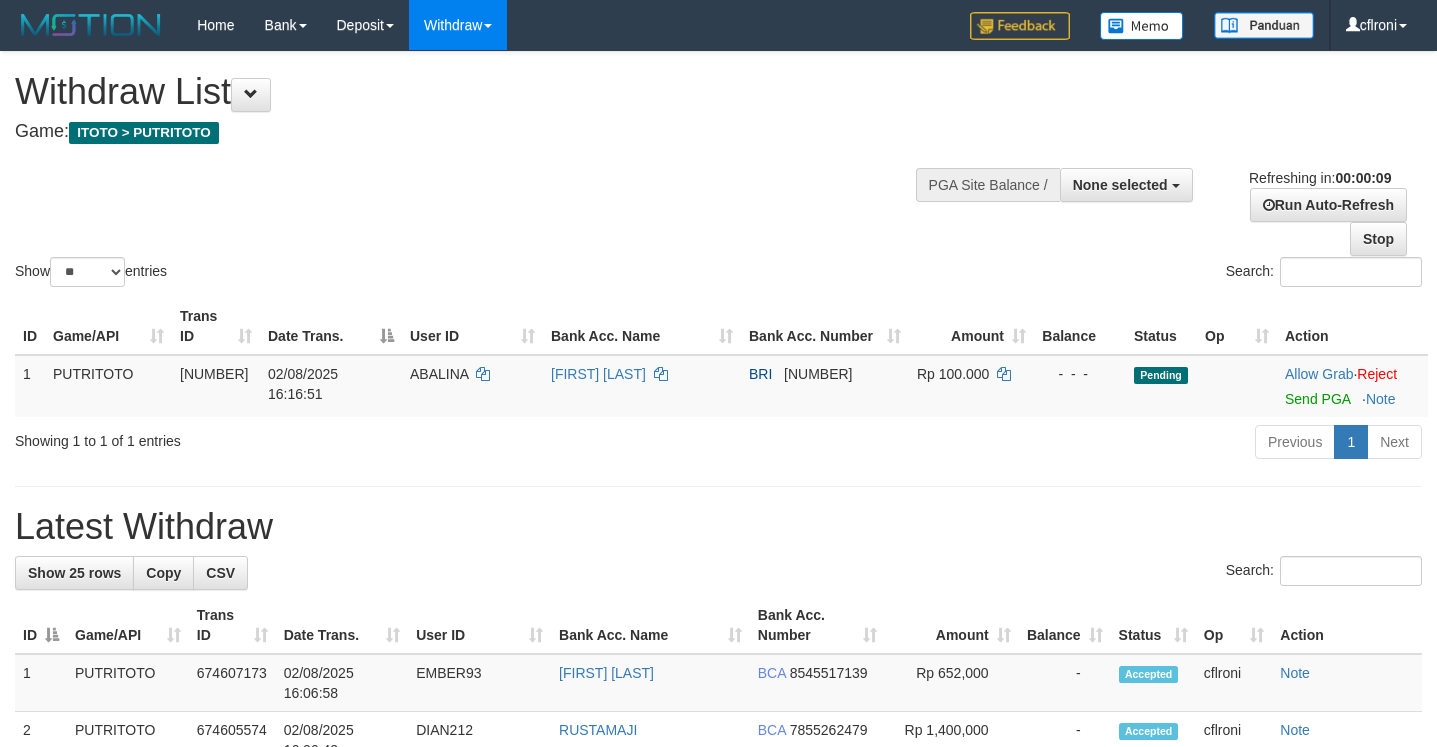 select 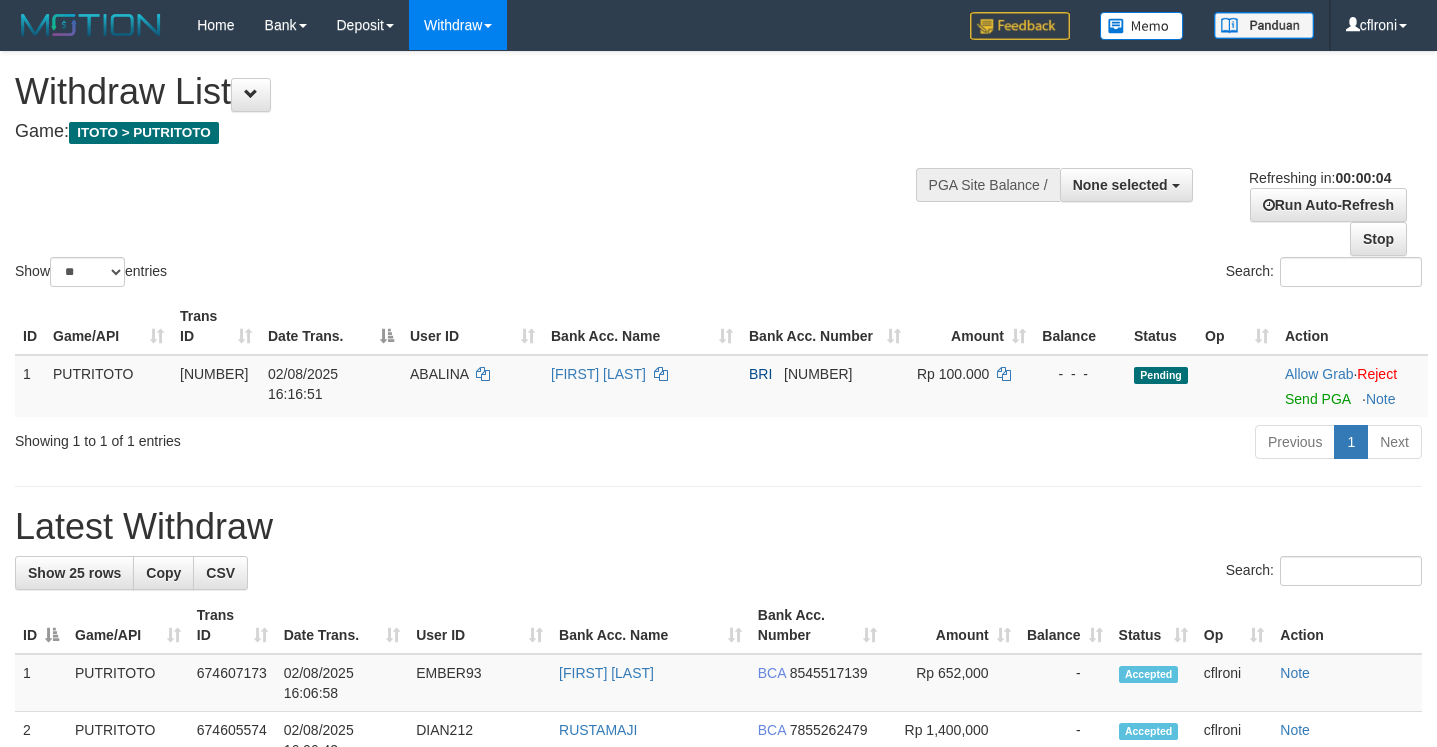 scroll, scrollTop: 0, scrollLeft: 0, axis: both 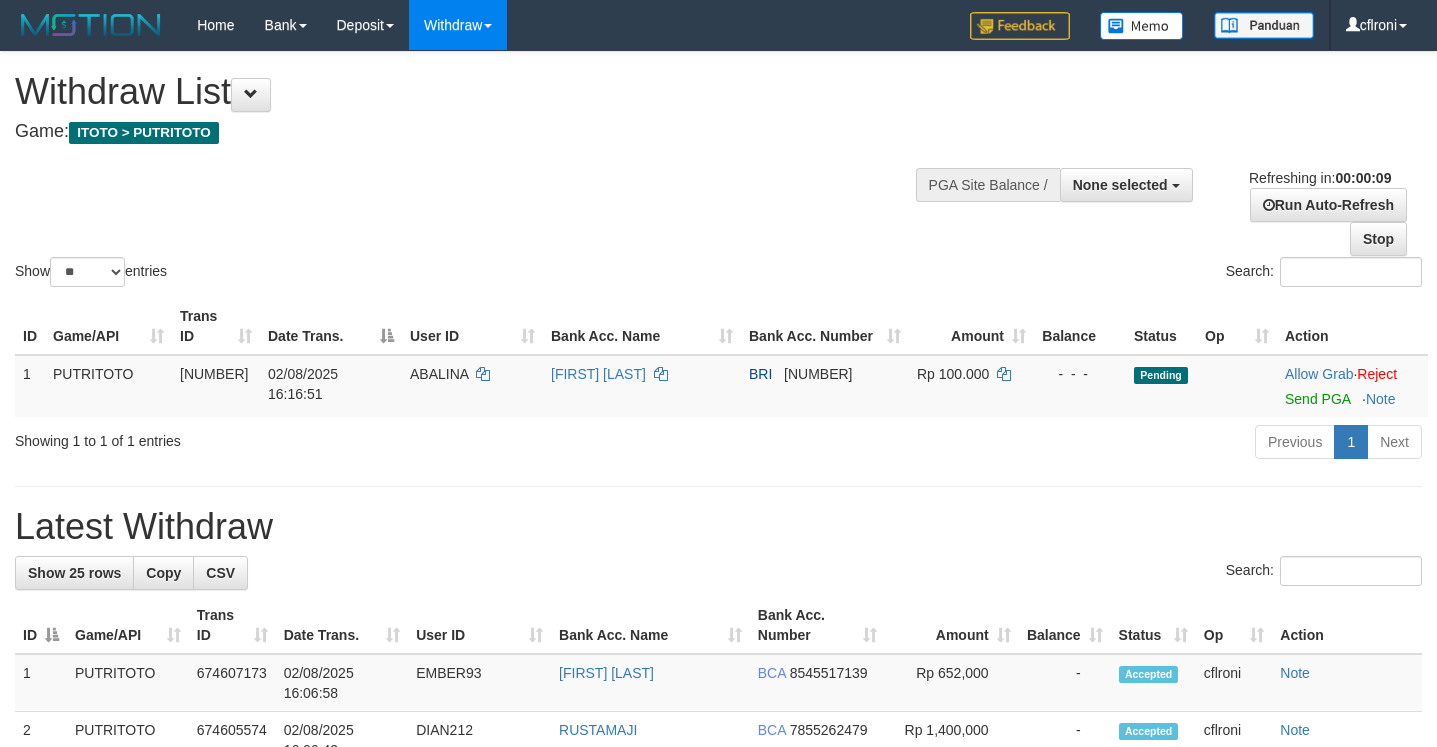 select 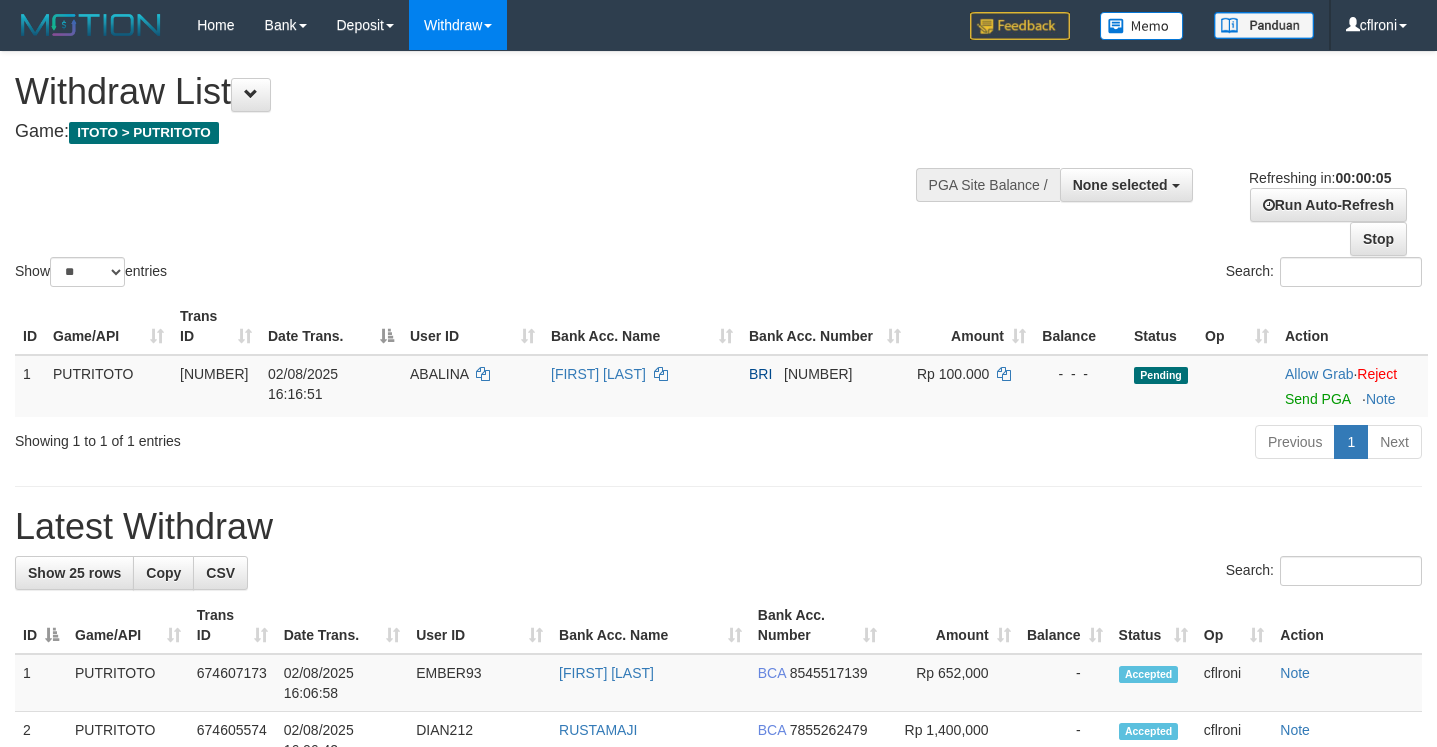 scroll, scrollTop: 0, scrollLeft: 0, axis: both 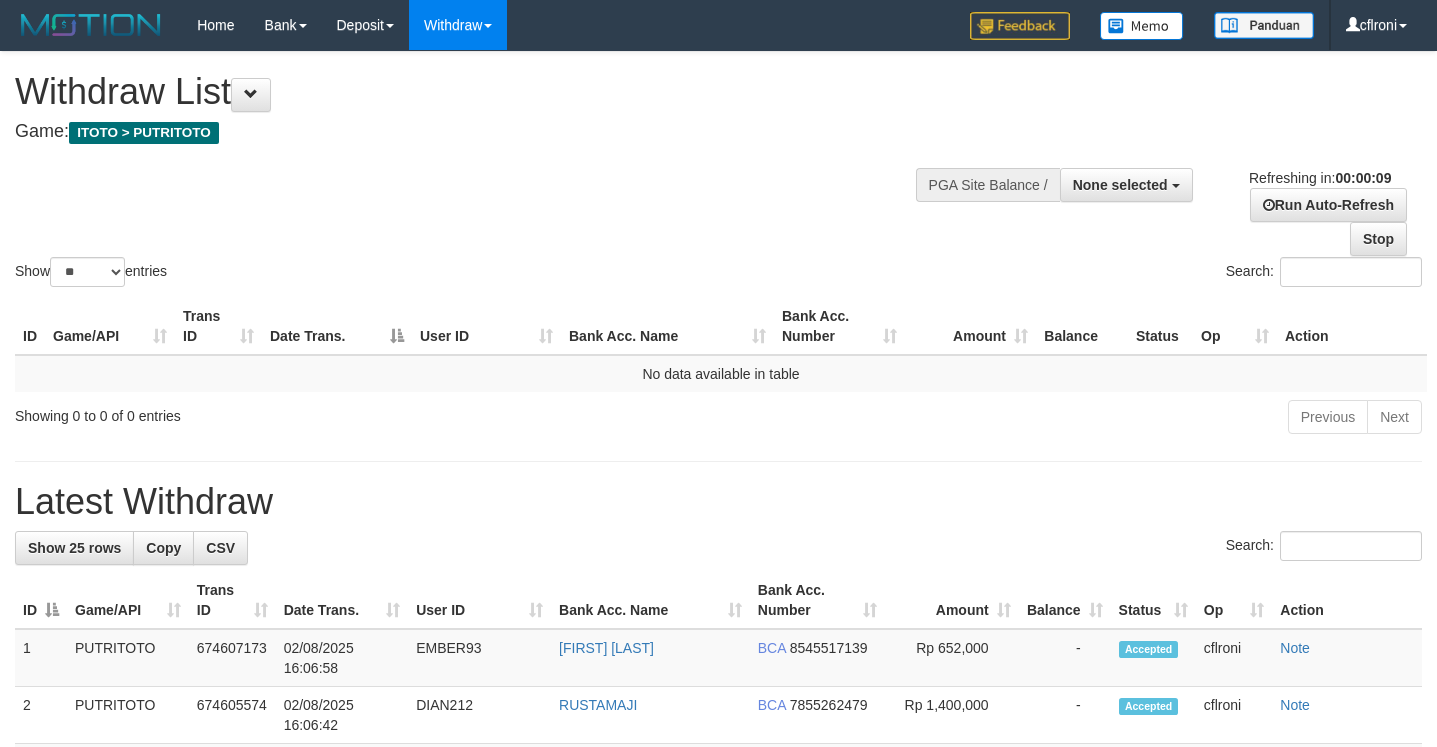 select 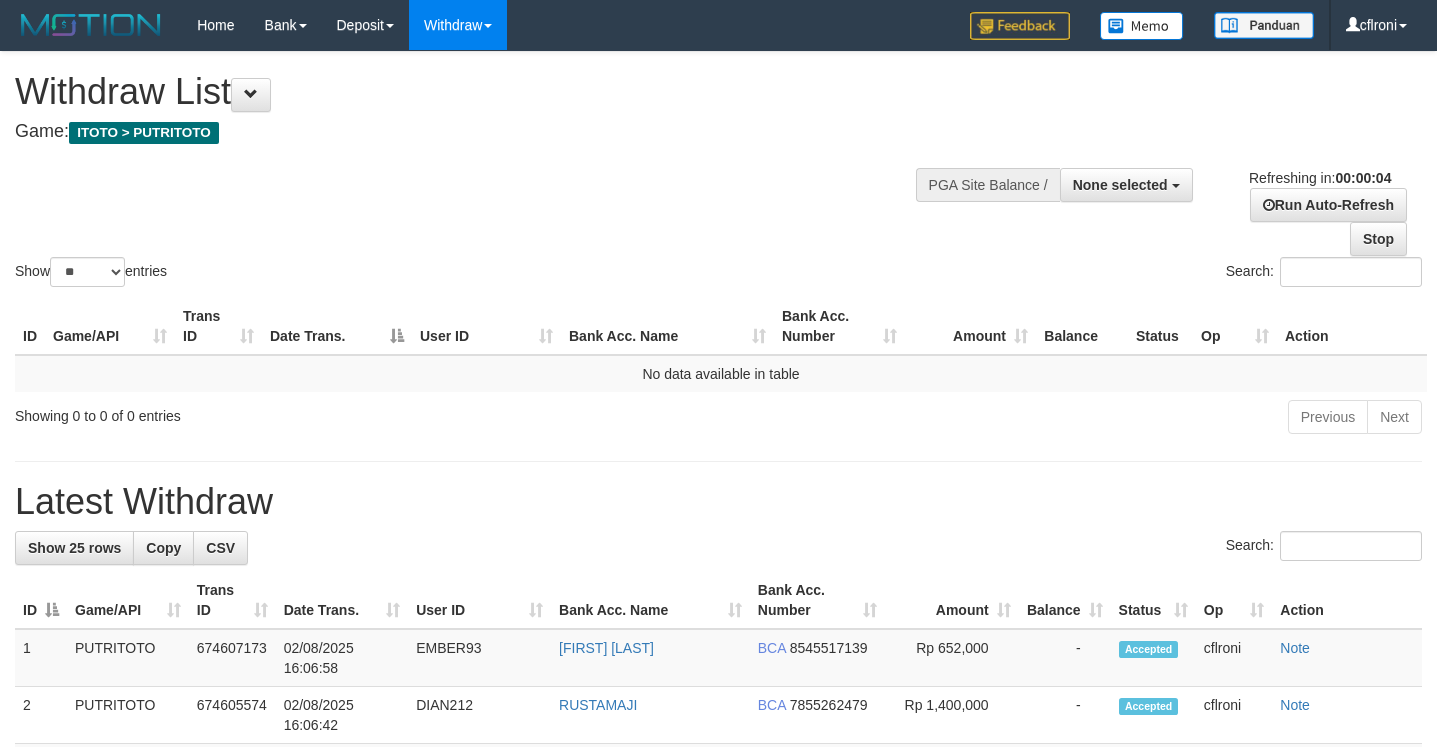 scroll, scrollTop: 0, scrollLeft: 0, axis: both 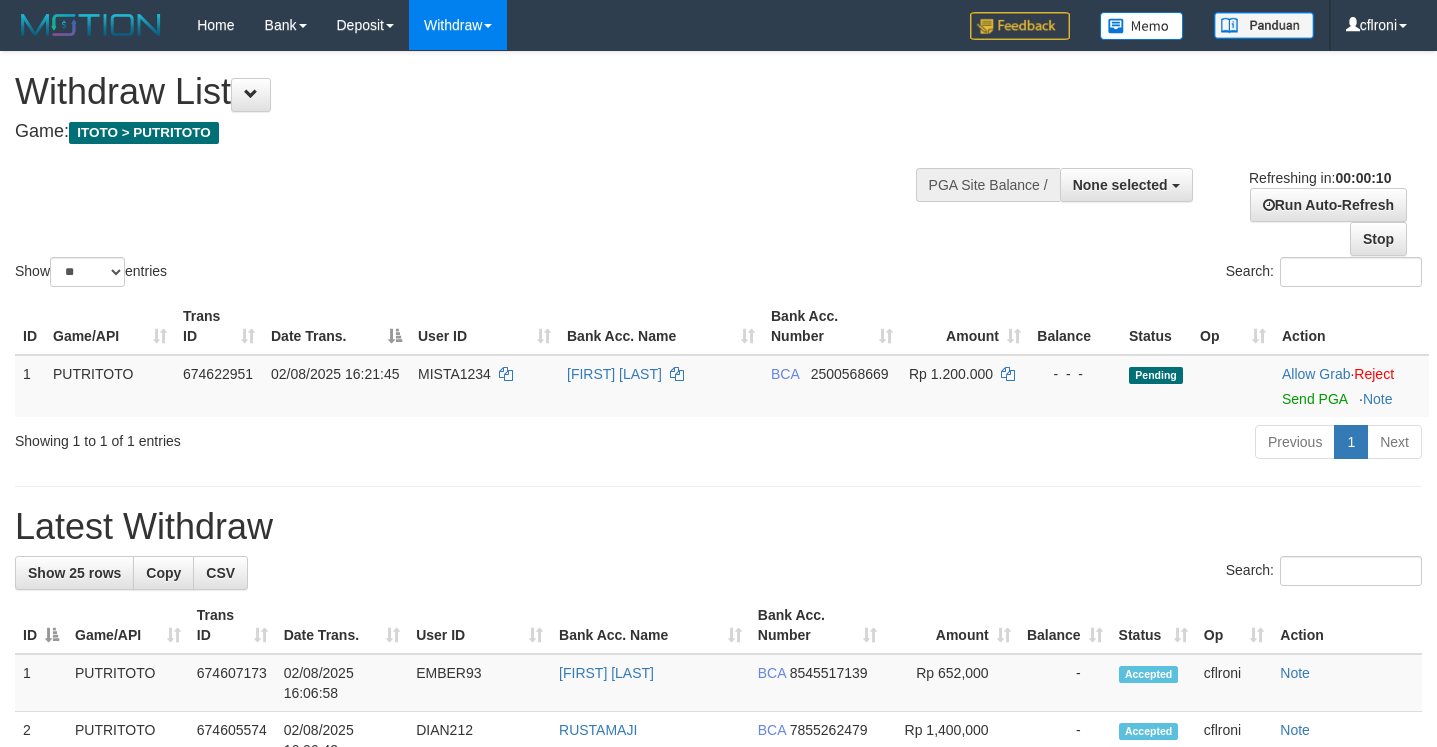 select 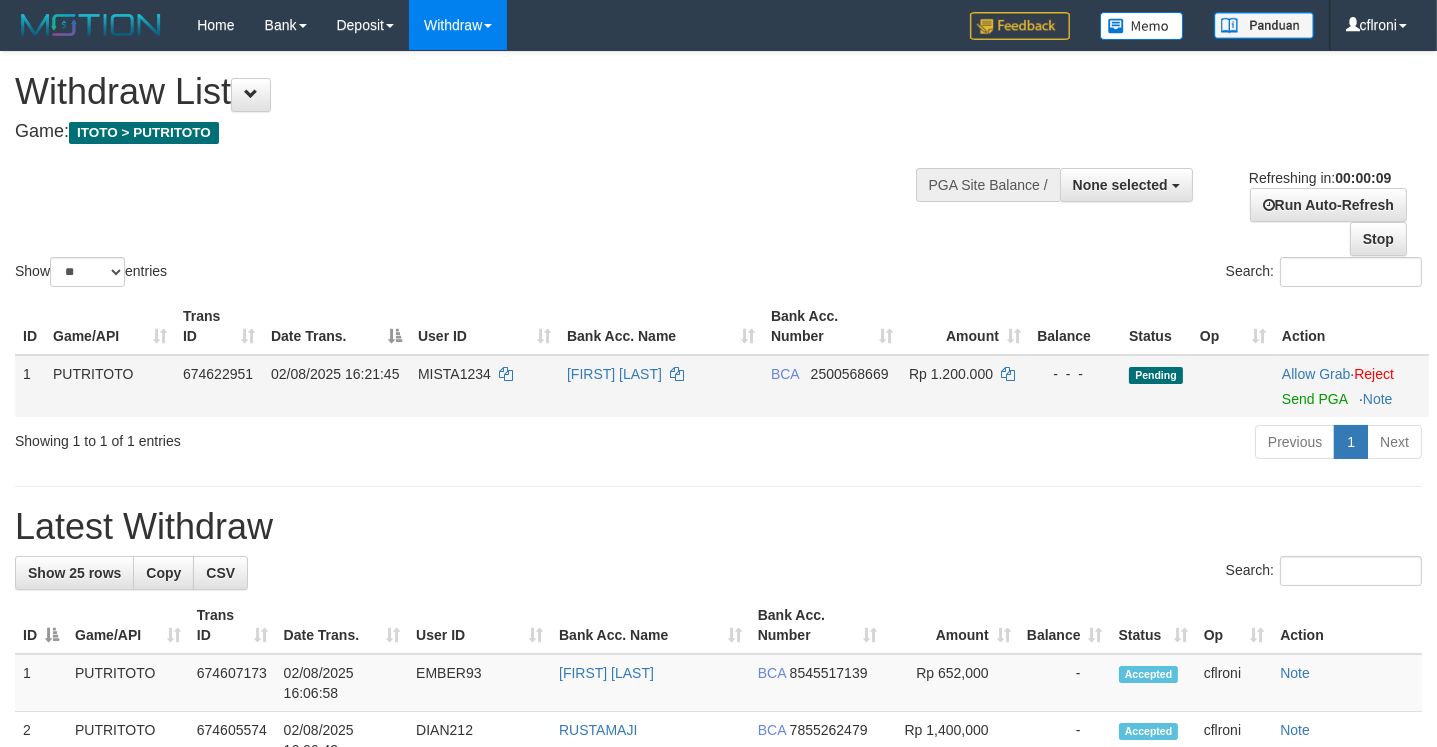 click on "[FIRST] [LAST]" at bounding box center (661, 386) 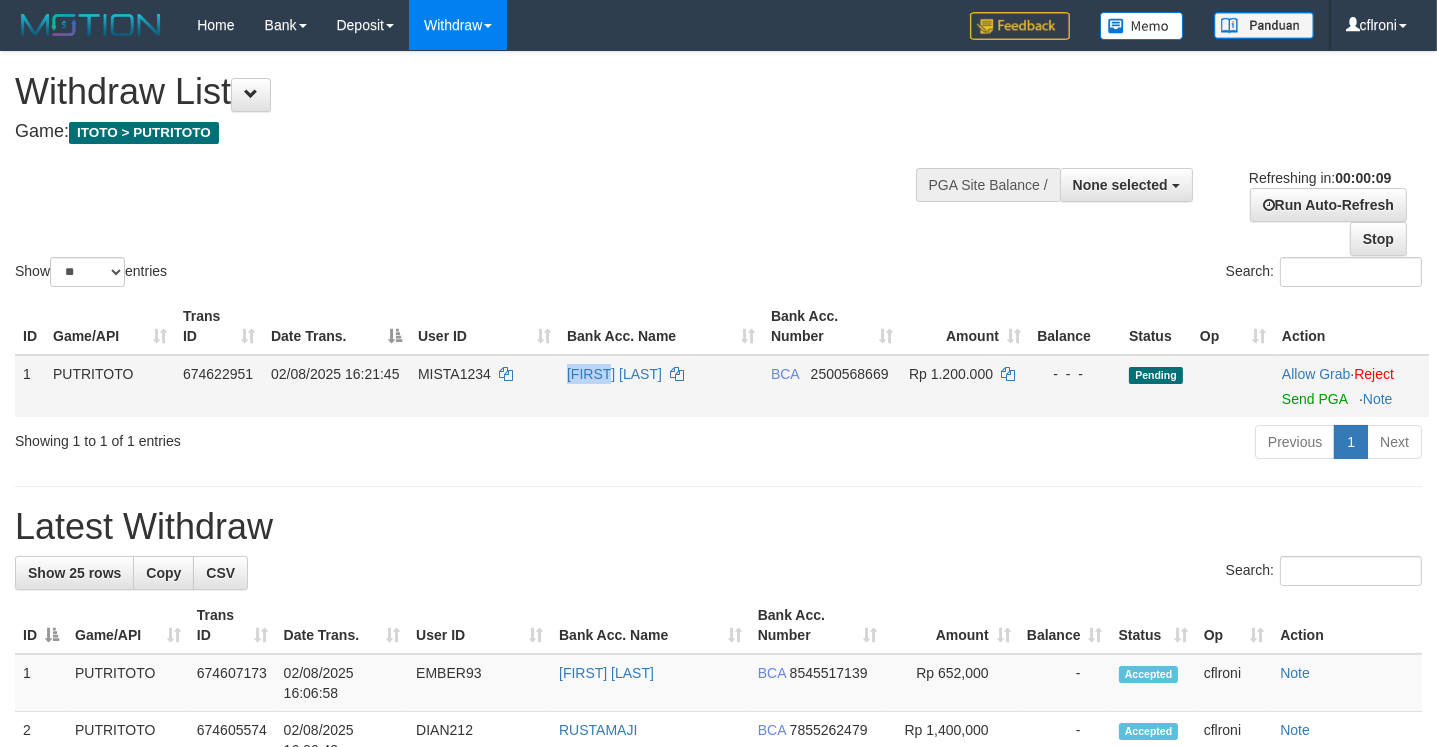 click on "[FIRST] [LAST]" at bounding box center [661, 386] 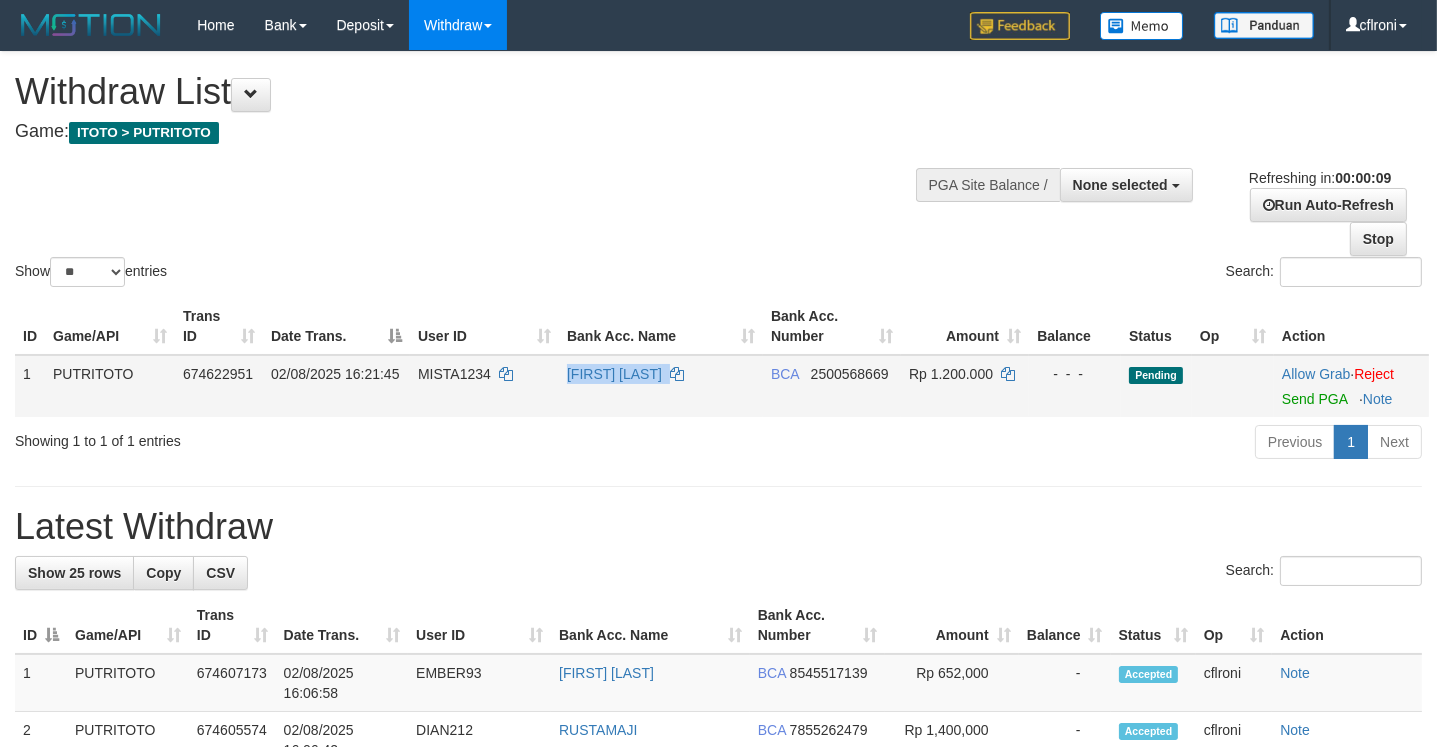 click on "[FIRST] [LAST]" at bounding box center (661, 386) 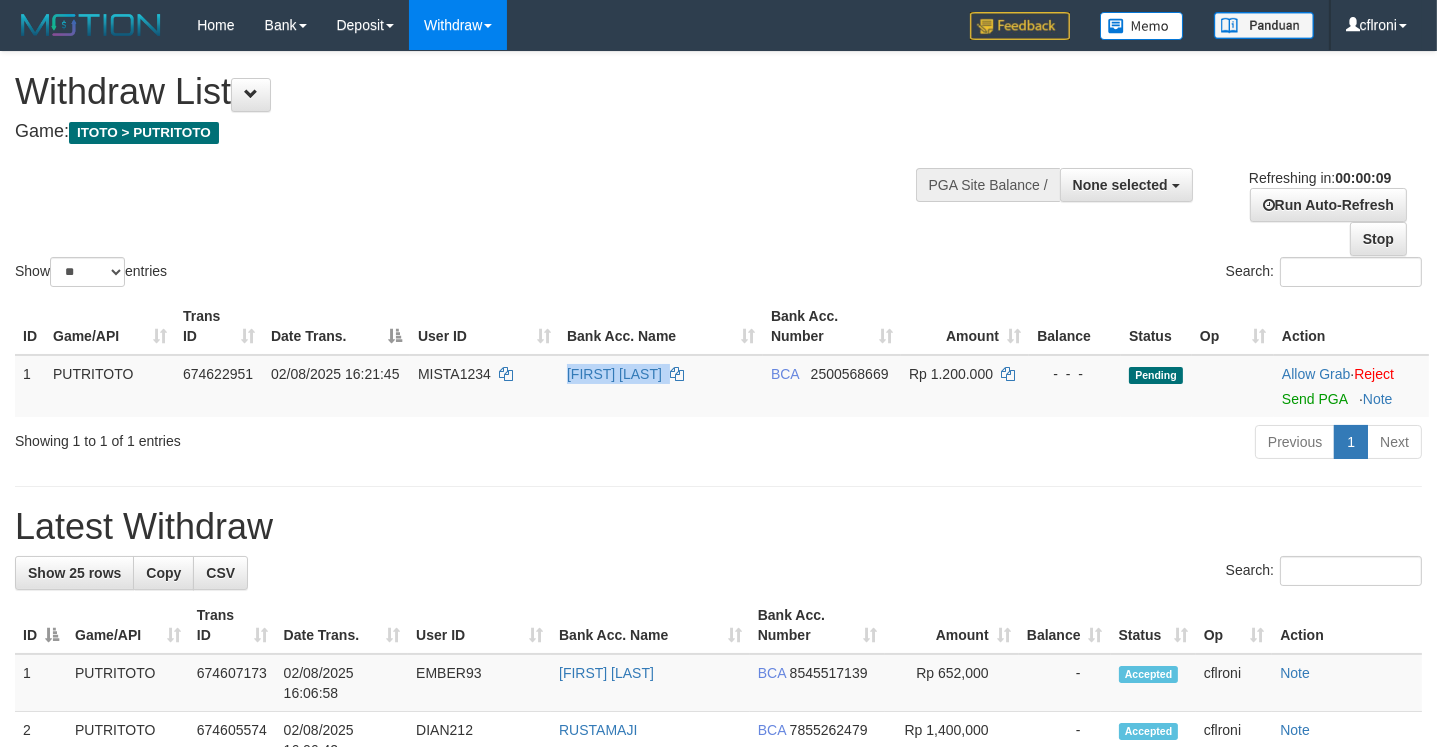 copy on "[FIRST] [LAST]" 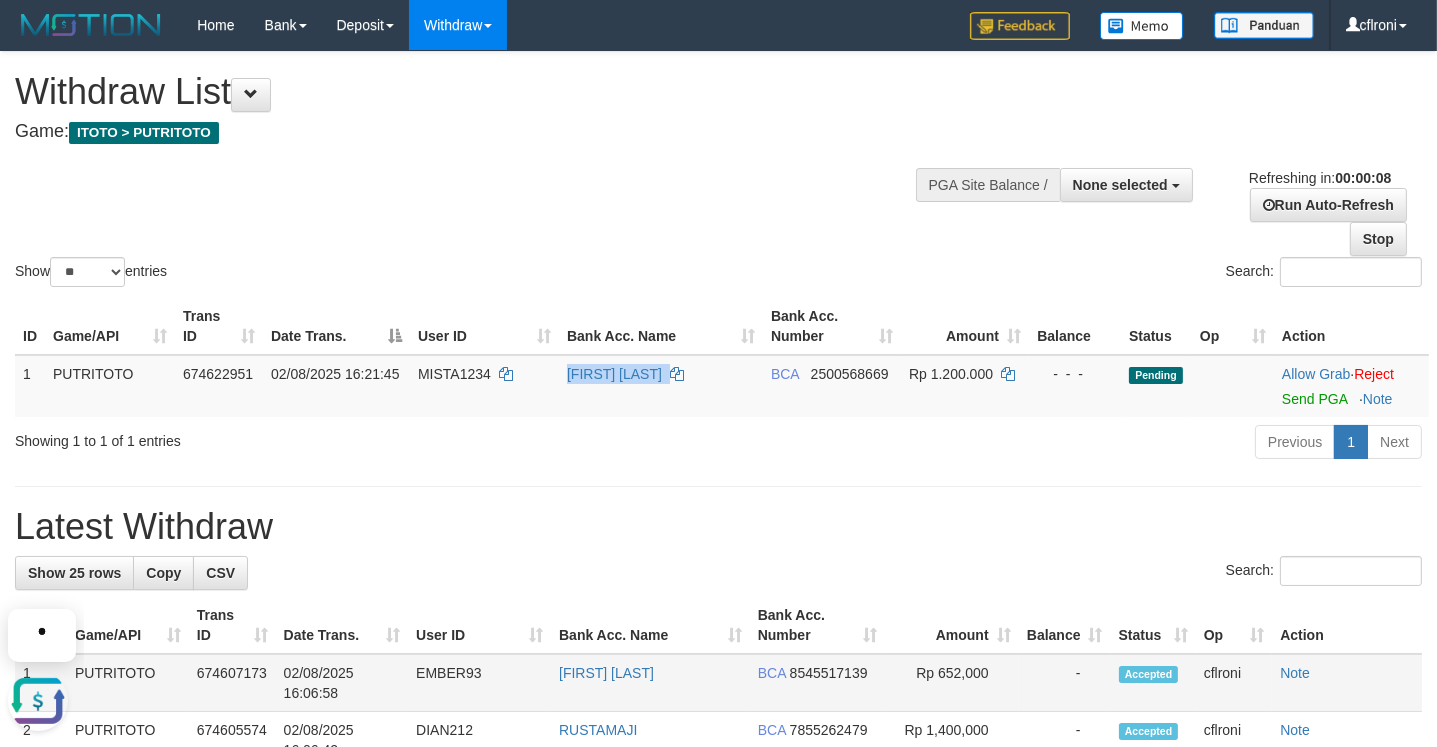 scroll, scrollTop: 0, scrollLeft: 0, axis: both 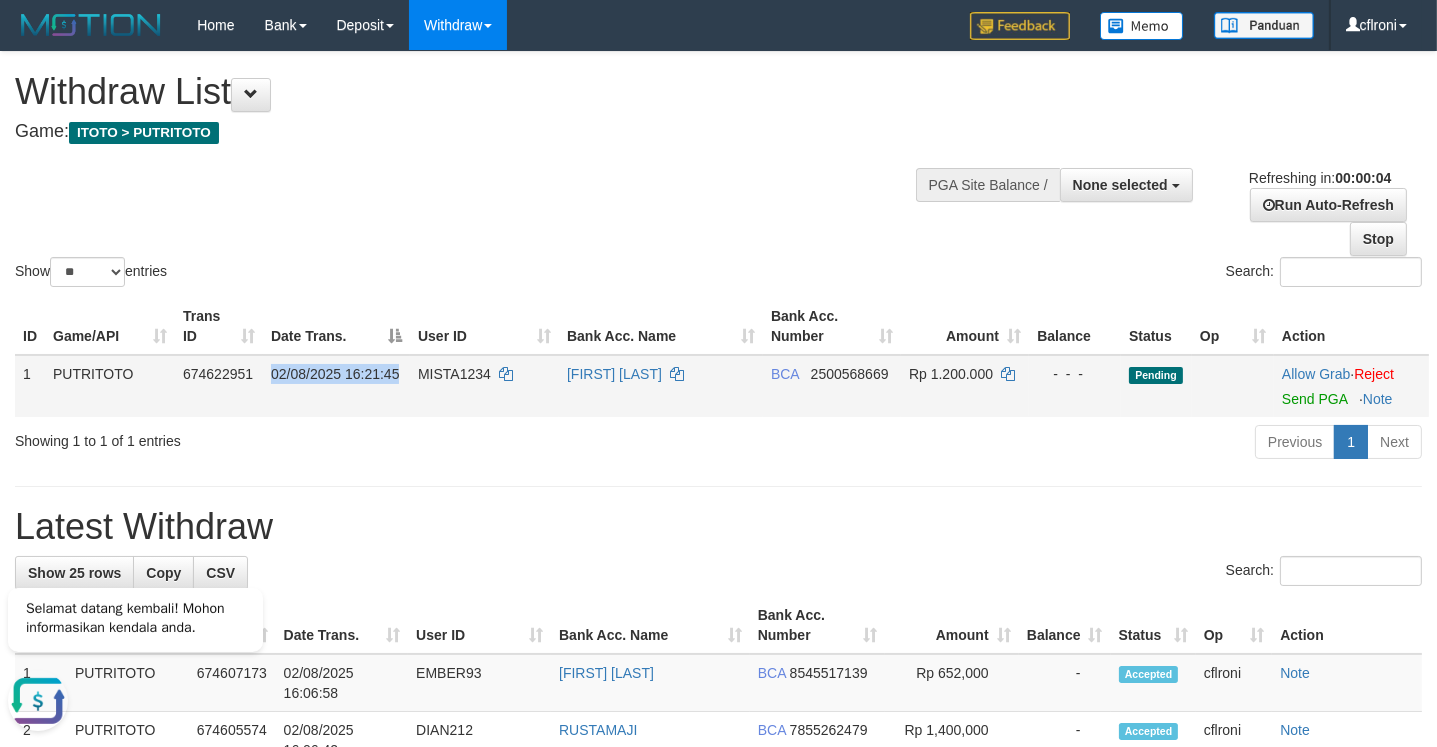 drag, startPoint x: 462, startPoint y: 398, endPoint x: 727, endPoint y: 398, distance: 265 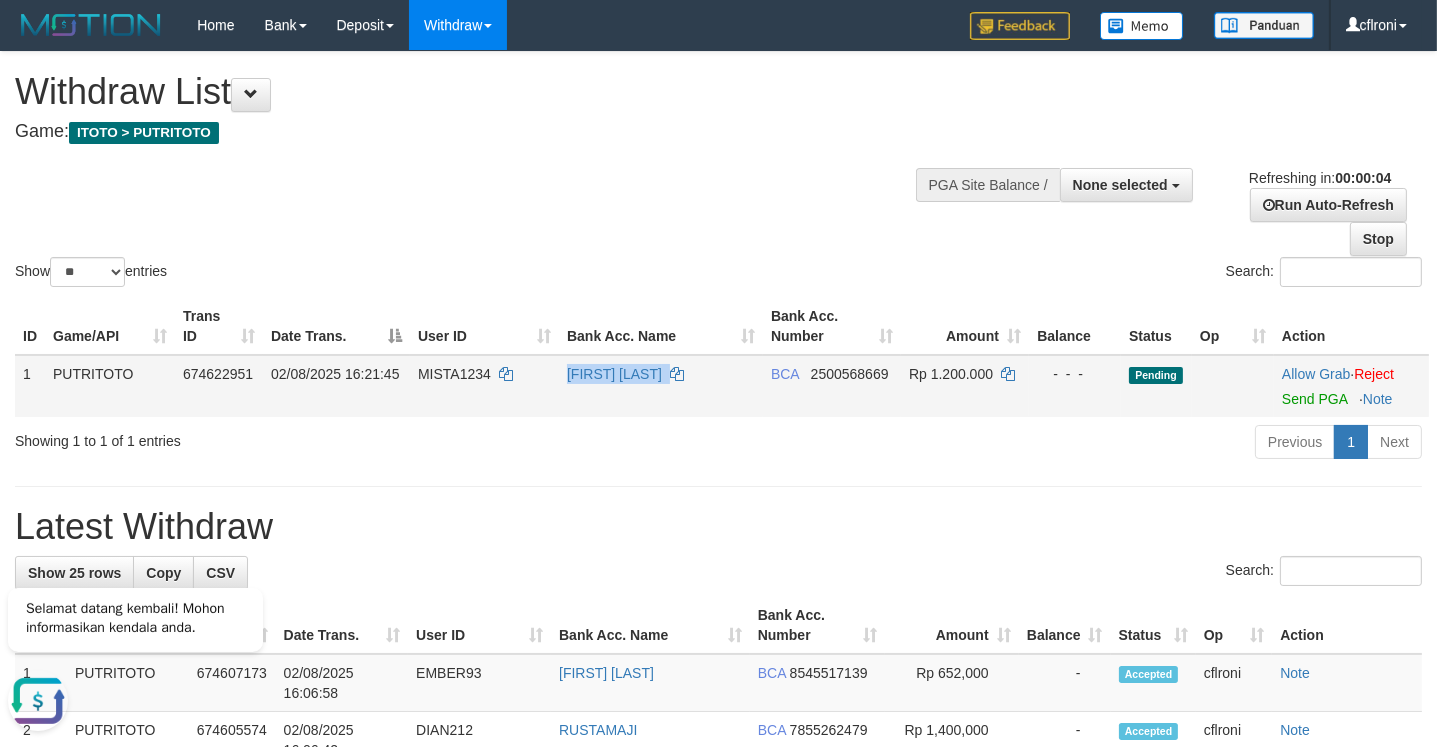 click on "BCA     2500568669" at bounding box center [832, 386] 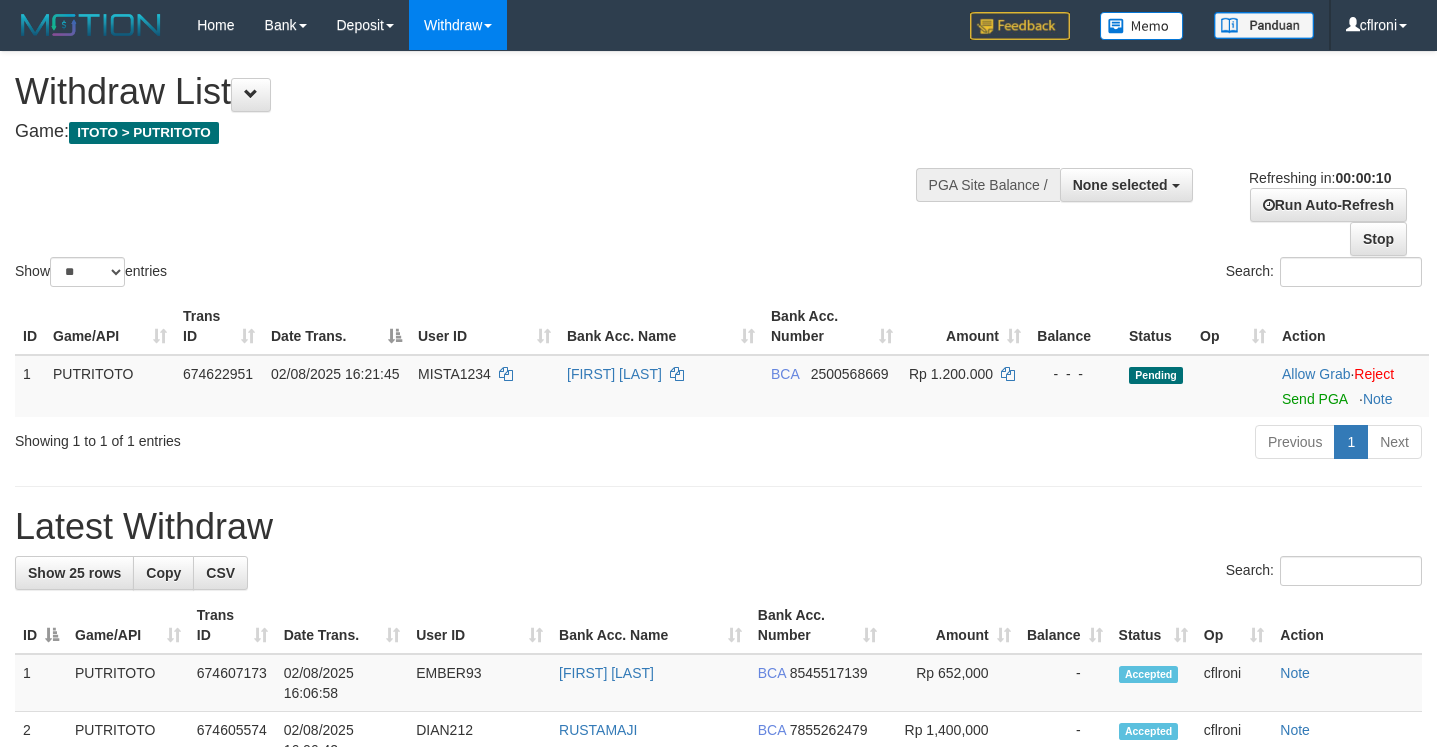 select 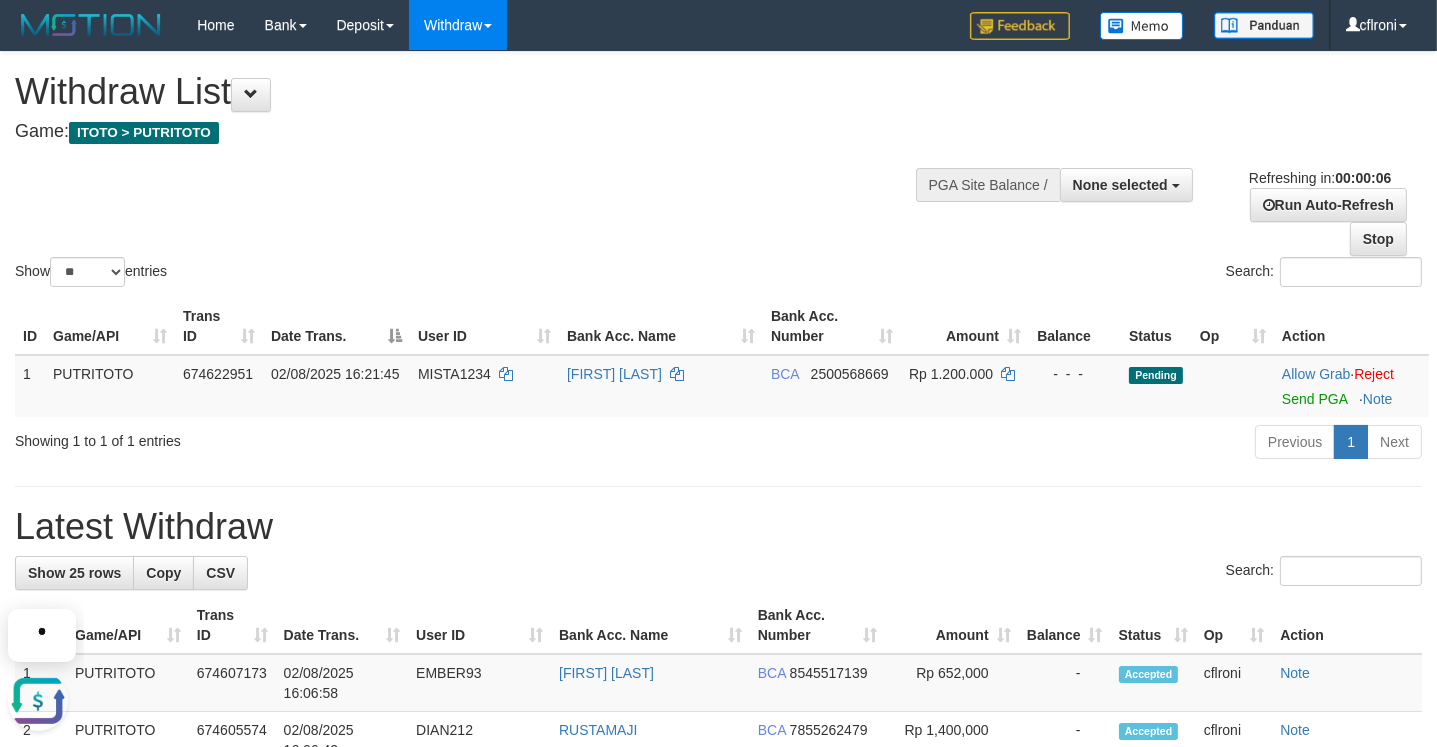 scroll, scrollTop: 0, scrollLeft: 0, axis: both 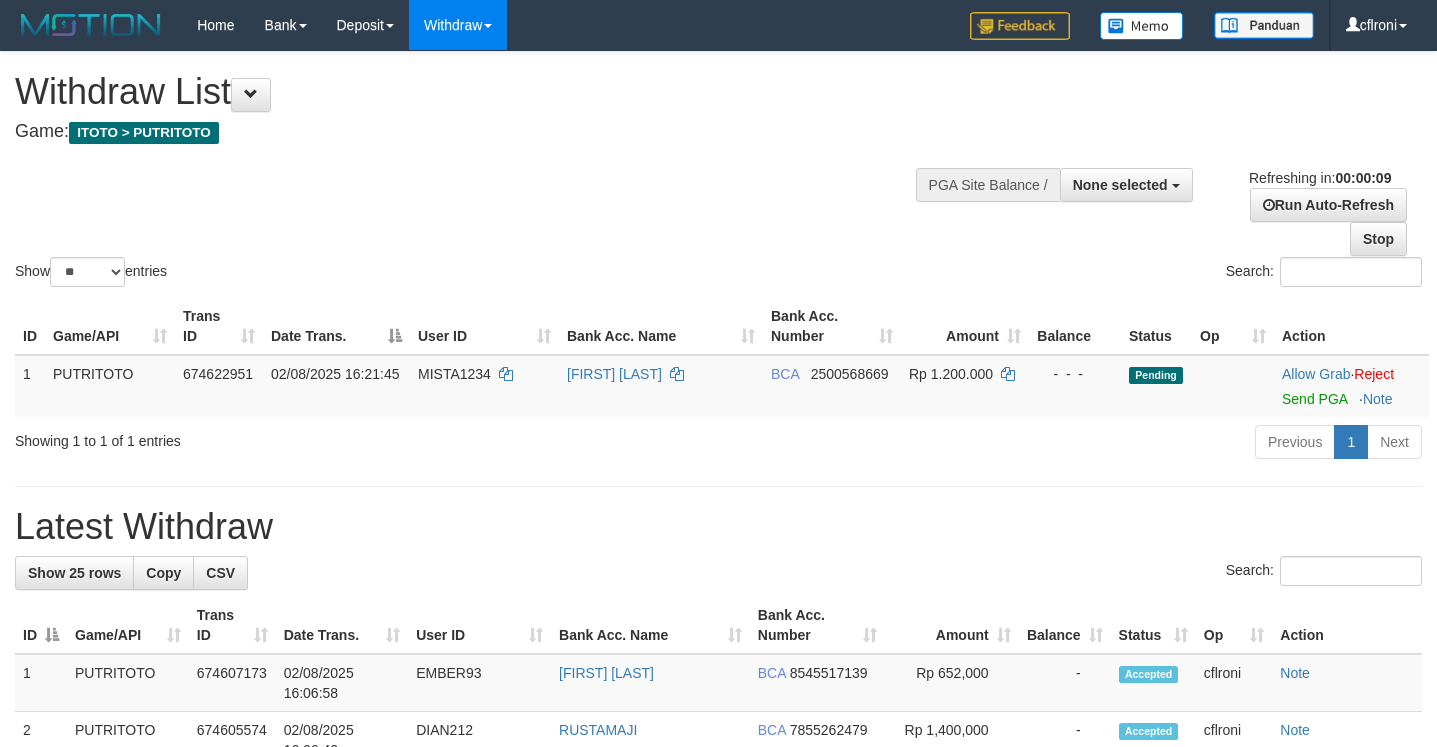 select 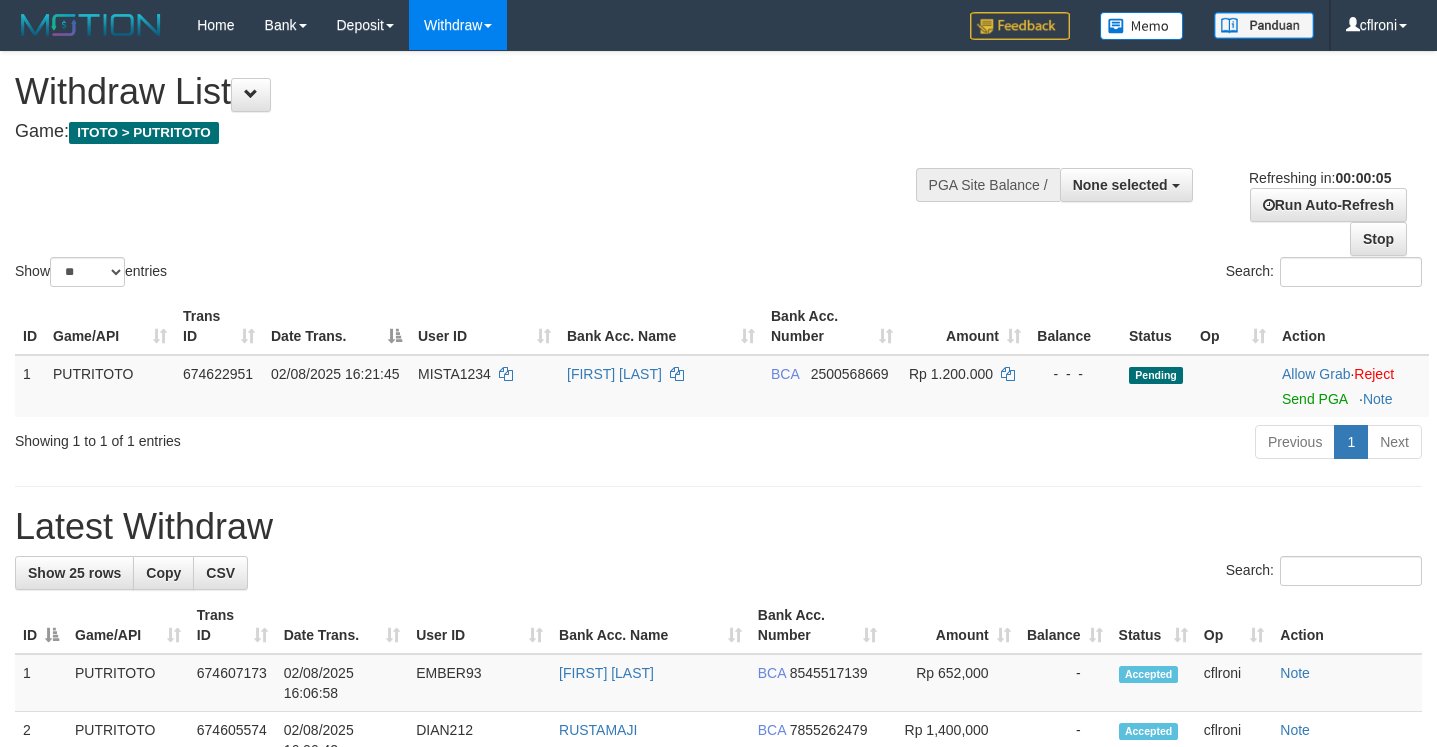 scroll, scrollTop: 0, scrollLeft: 0, axis: both 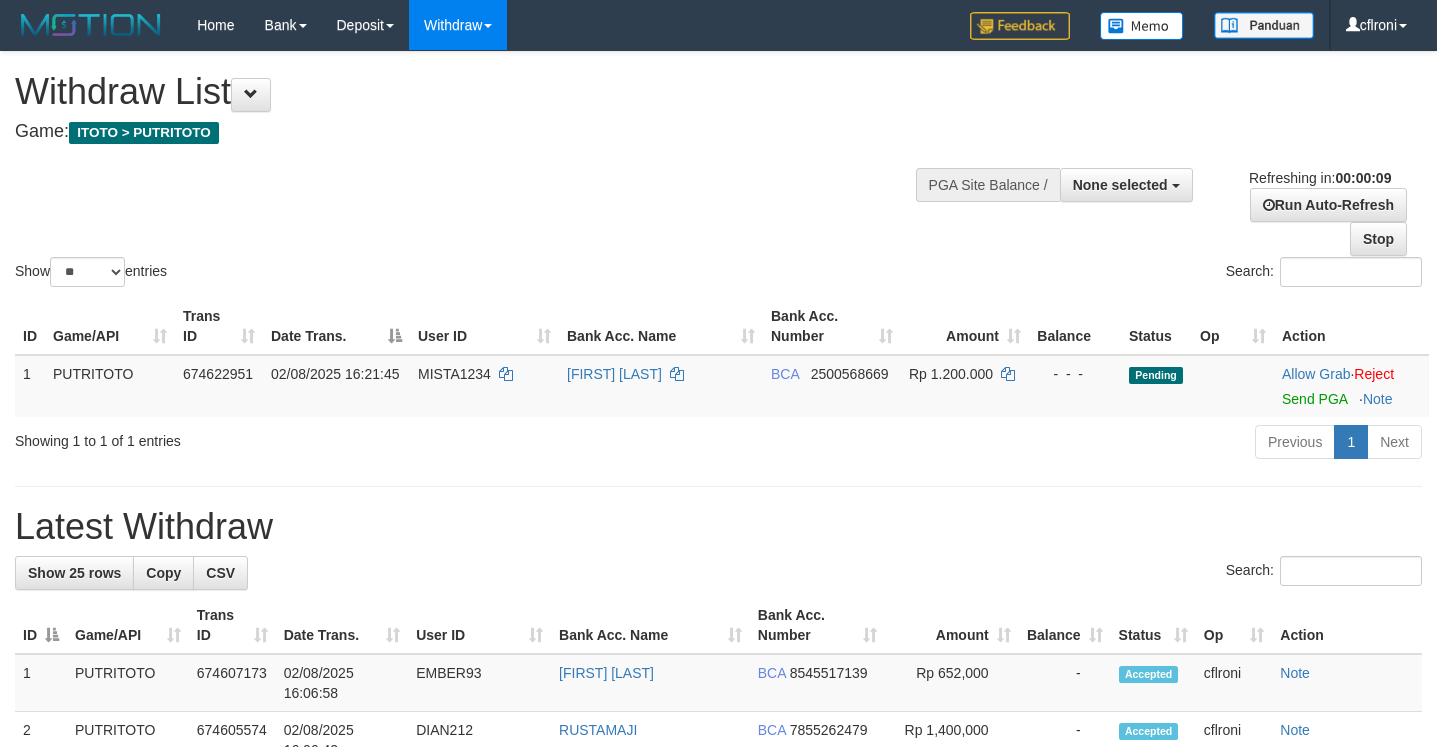 select 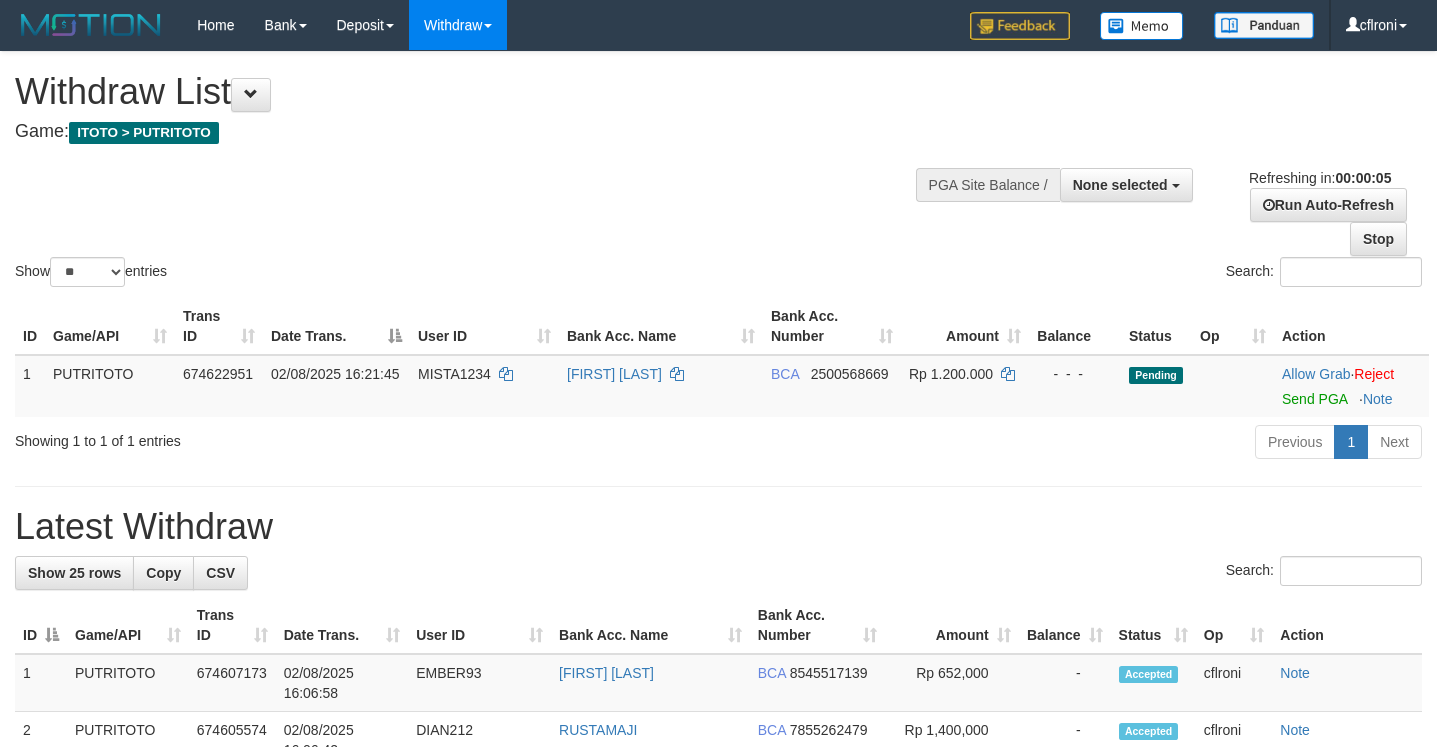 scroll, scrollTop: 0, scrollLeft: 0, axis: both 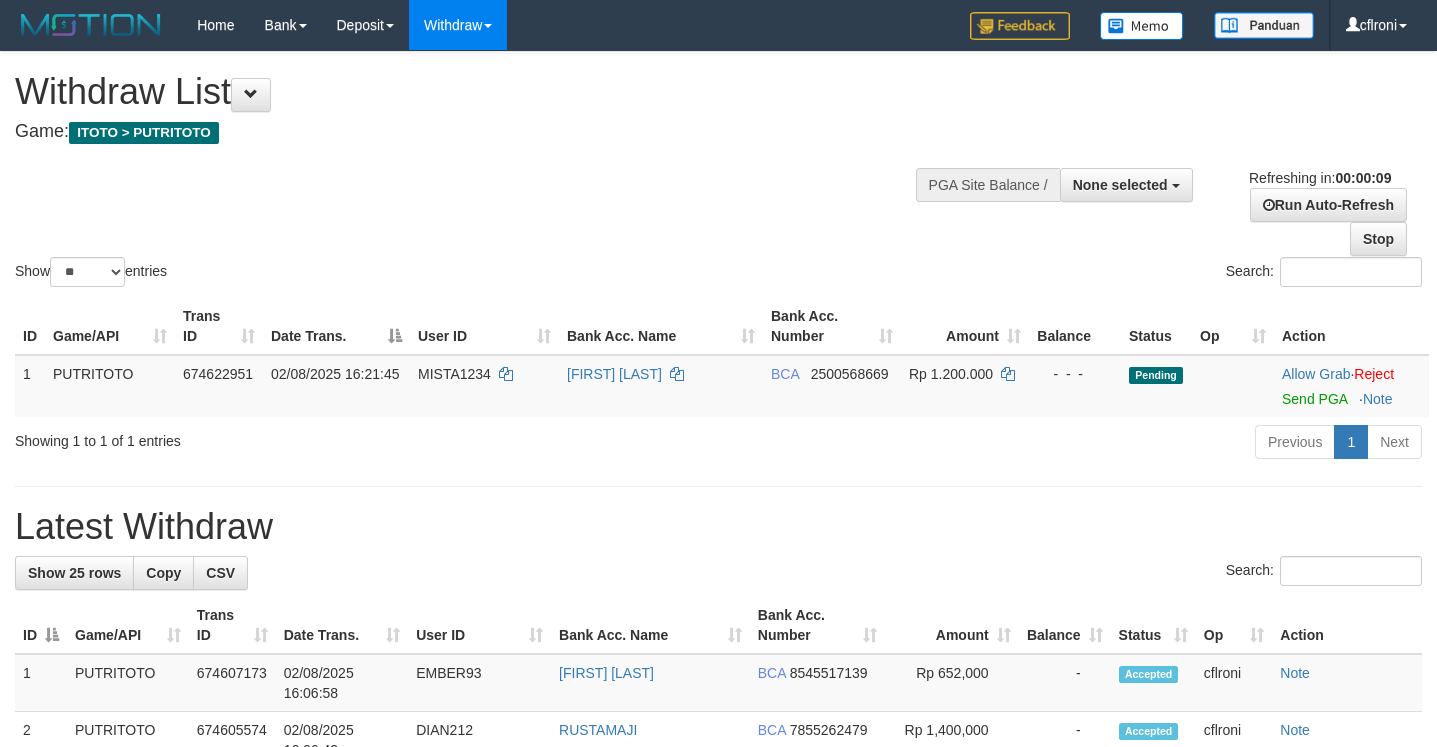select 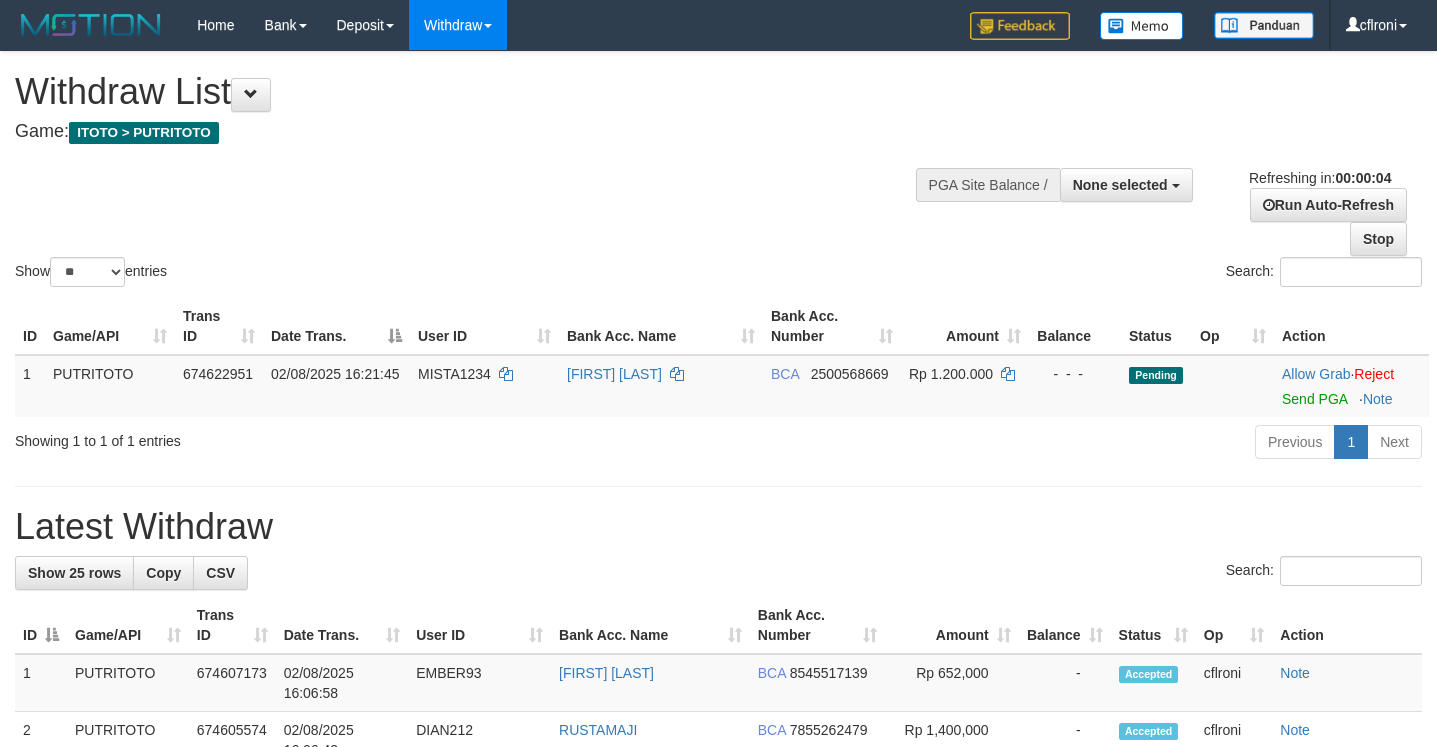 scroll, scrollTop: 0, scrollLeft: 0, axis: both 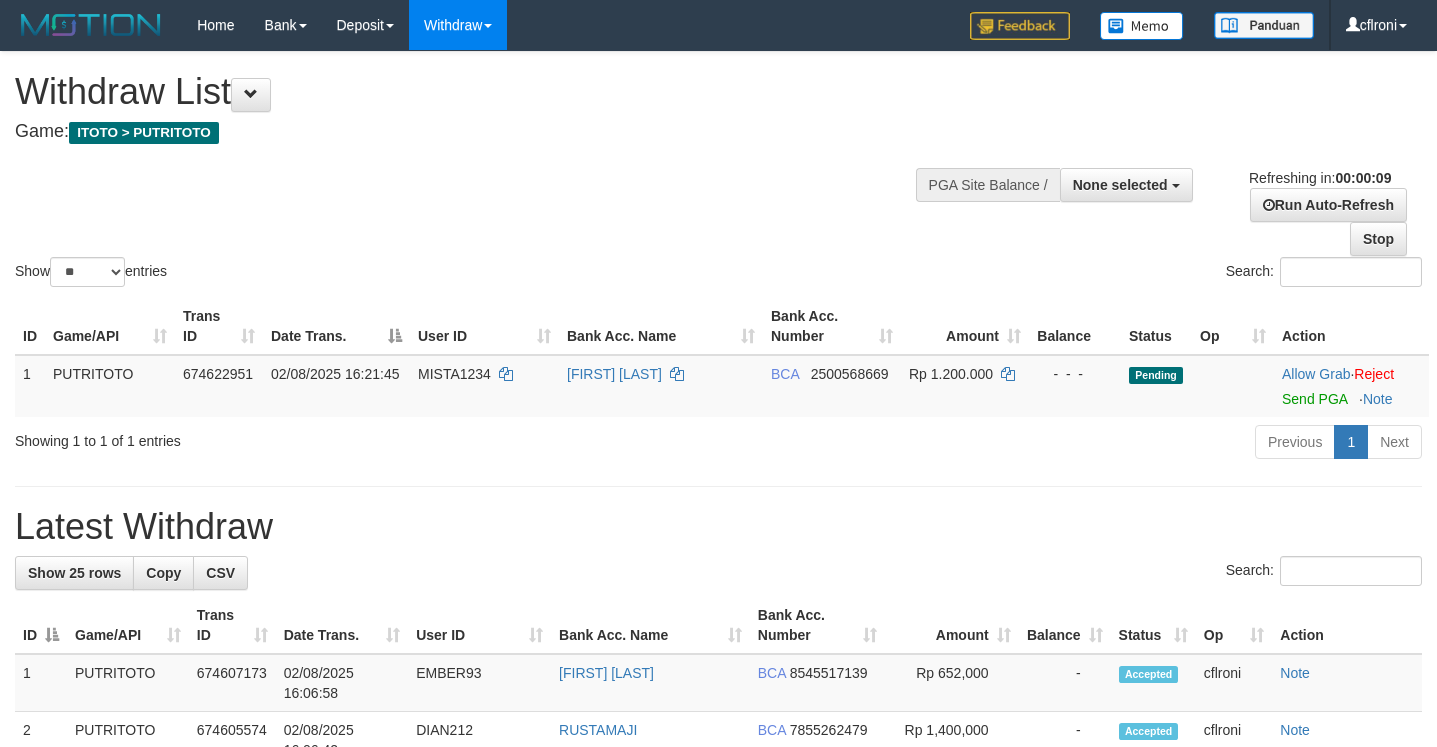 select 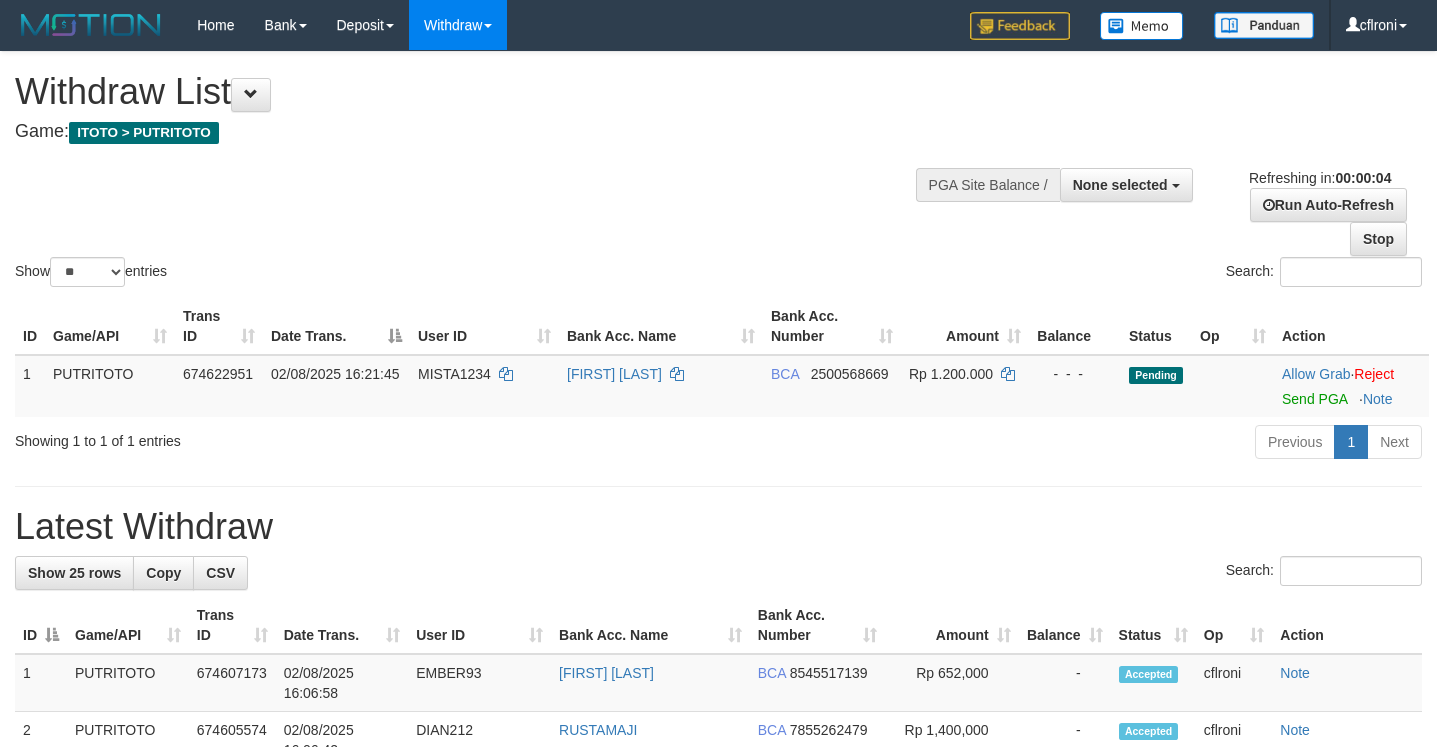 scroll, scrollTop: 0, scrollLeft: 0, axis: both 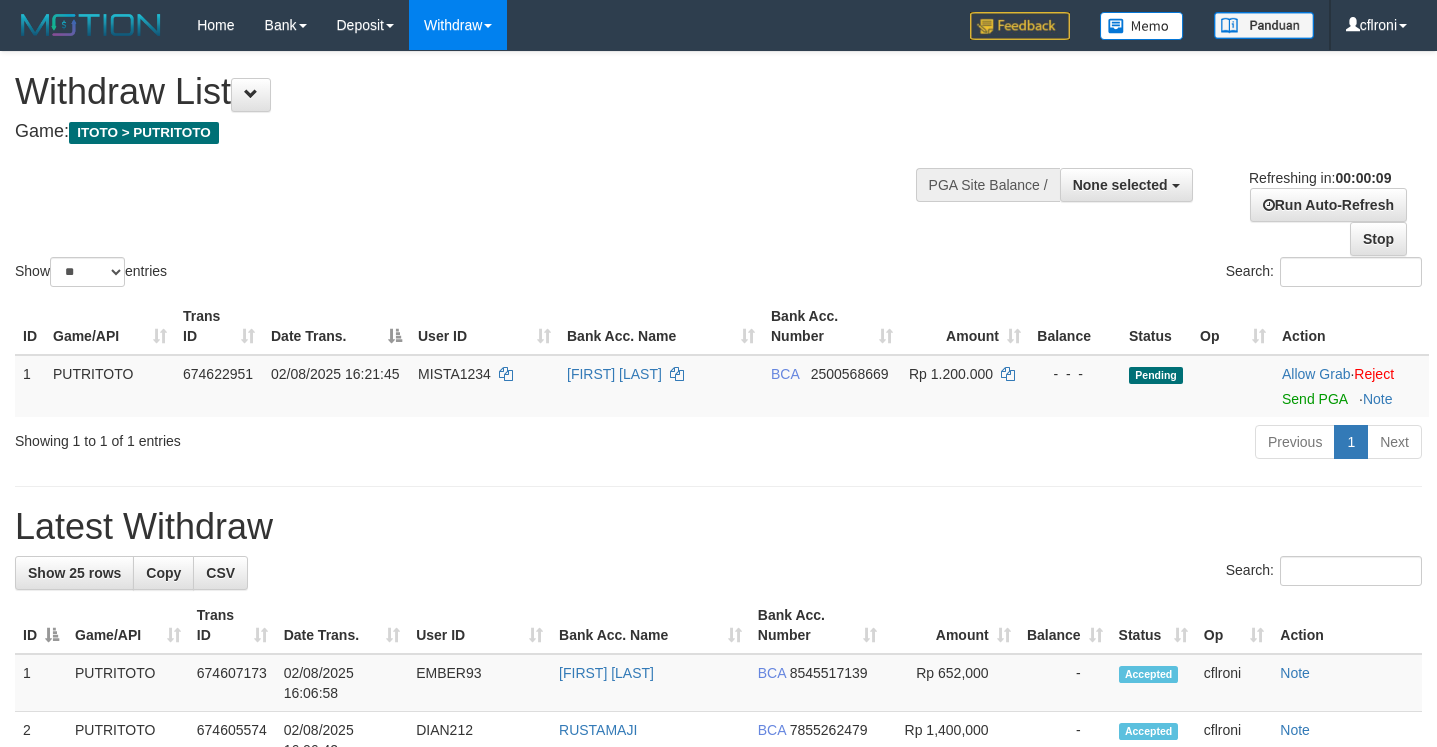 select 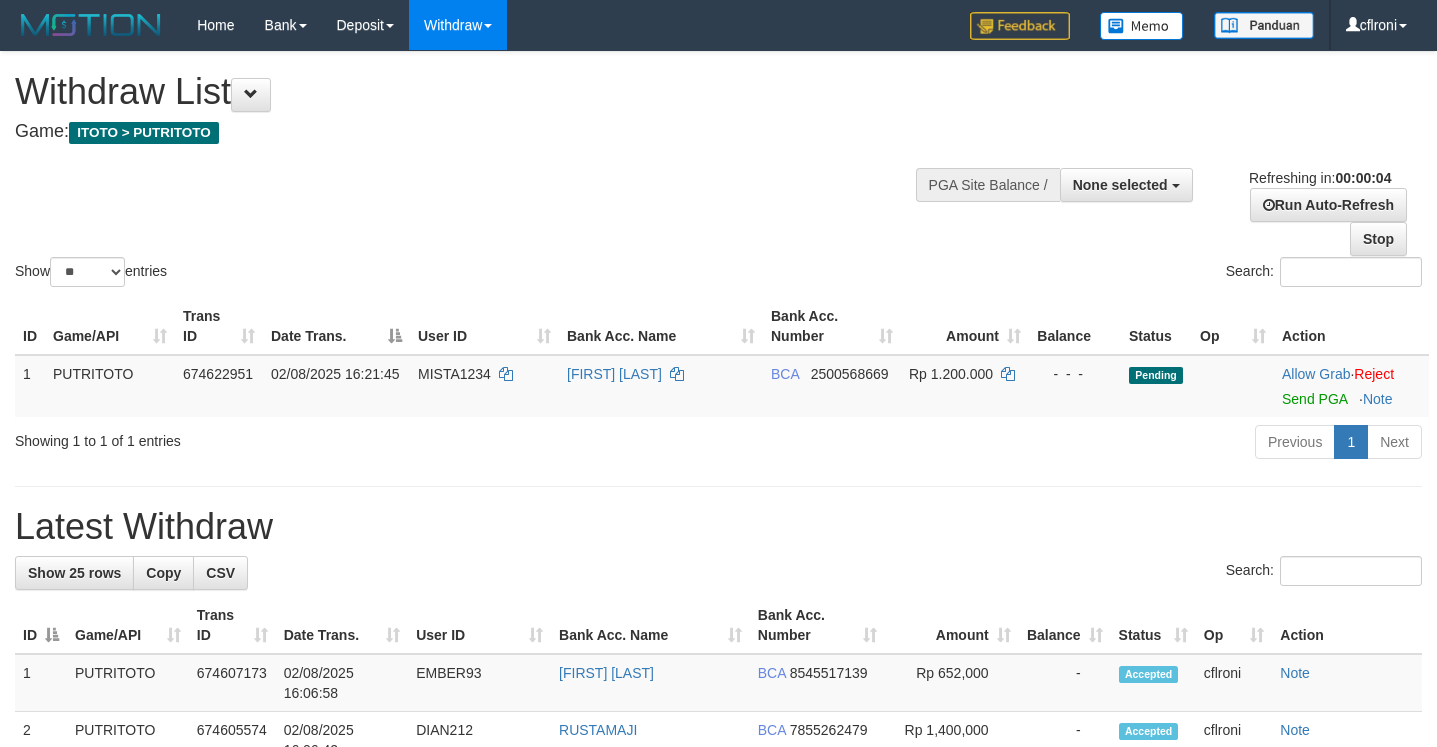 scroll, scrollTop: 0, scrollLeft: 0, axis: both 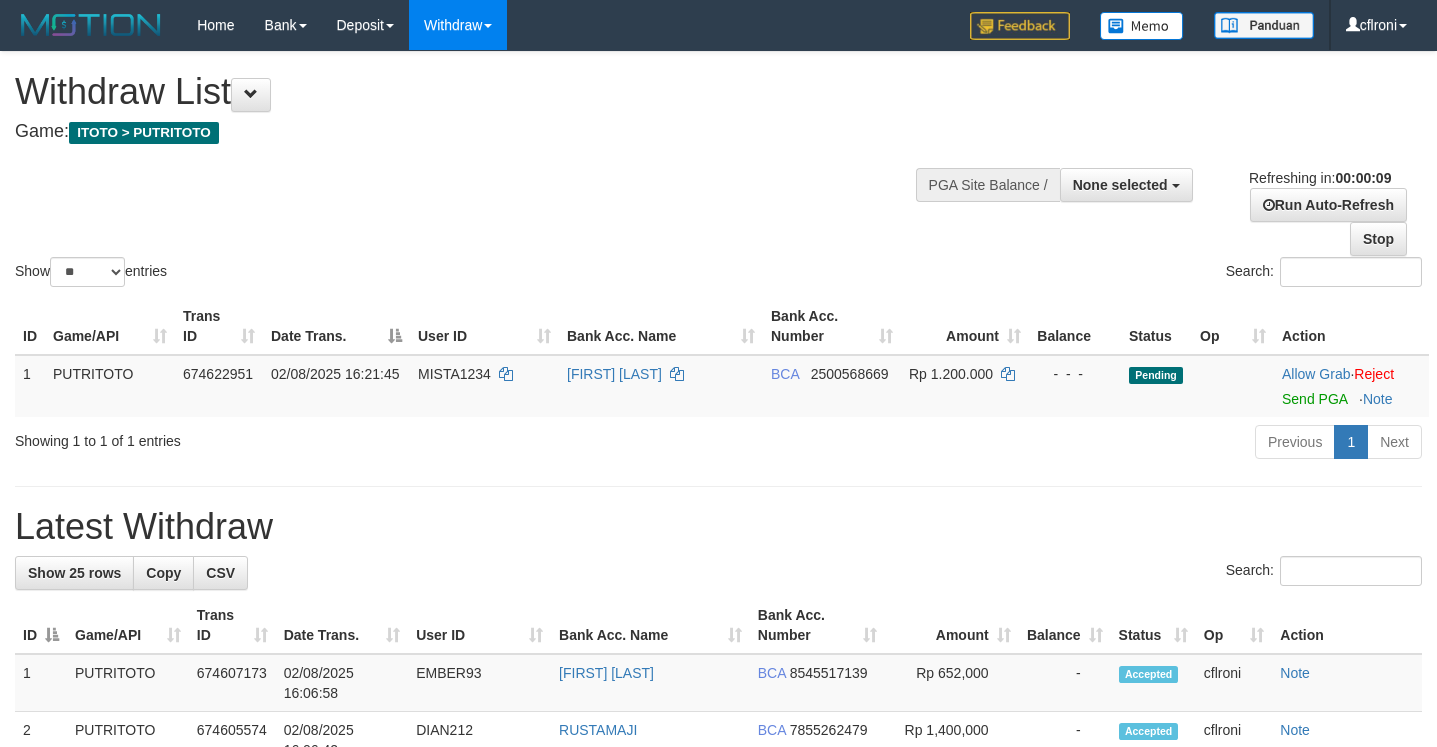 select 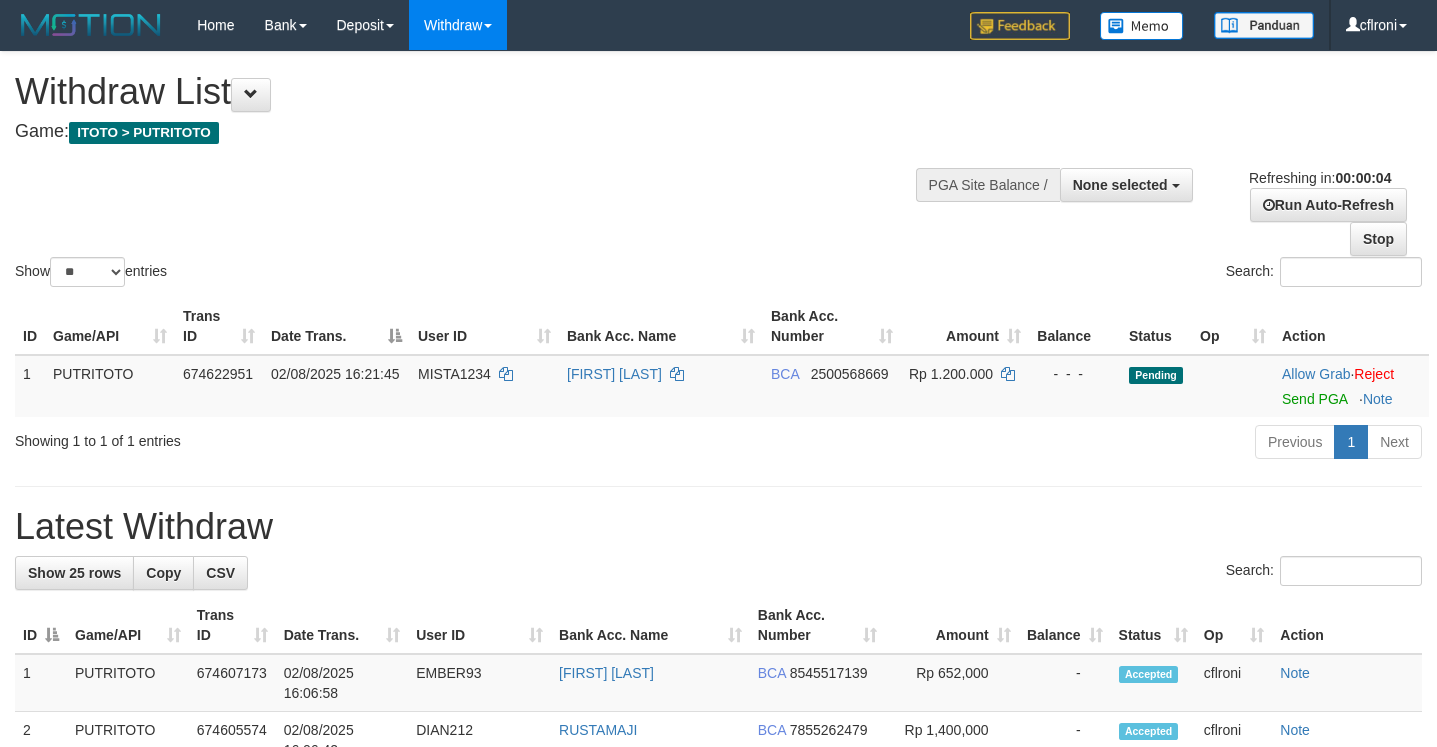 scroll, scrollTop: 0, scrollLeft: 0, axis: both 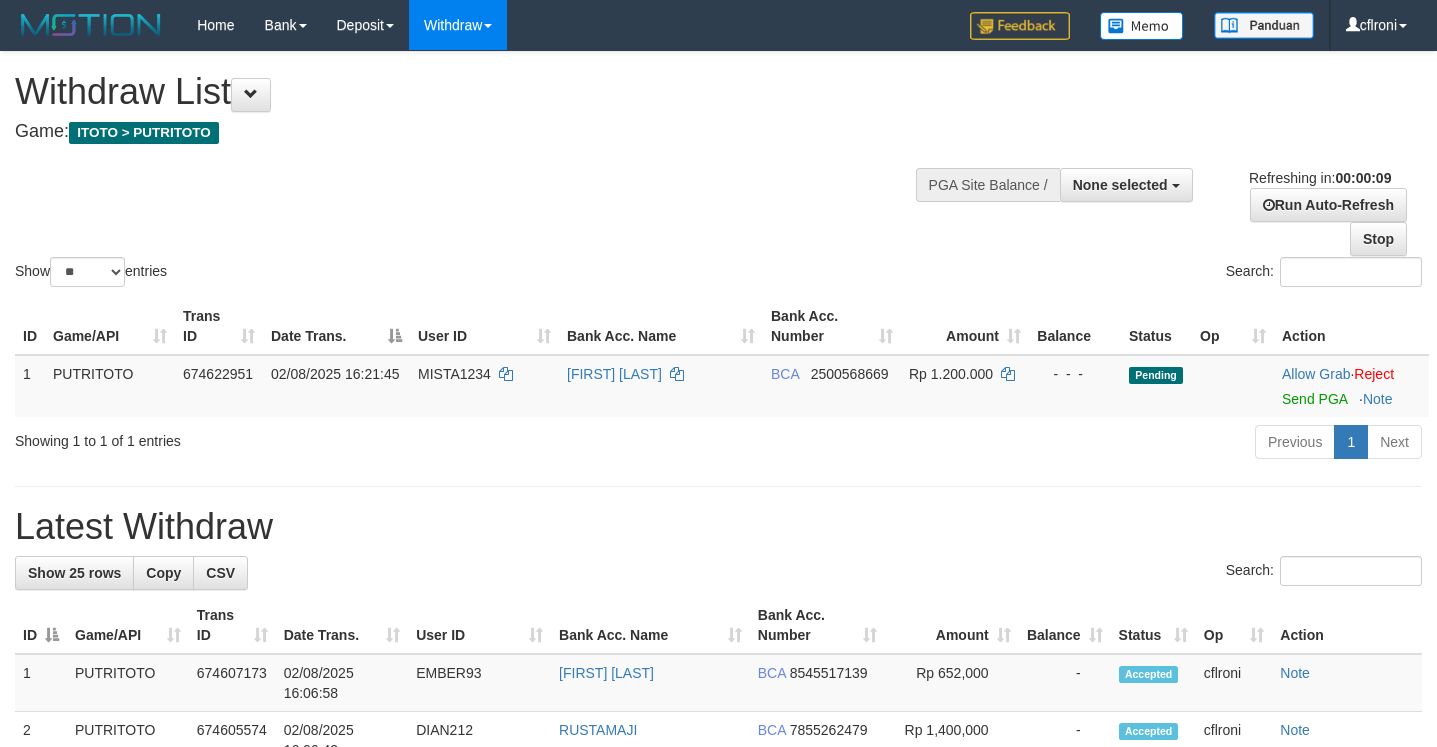 select 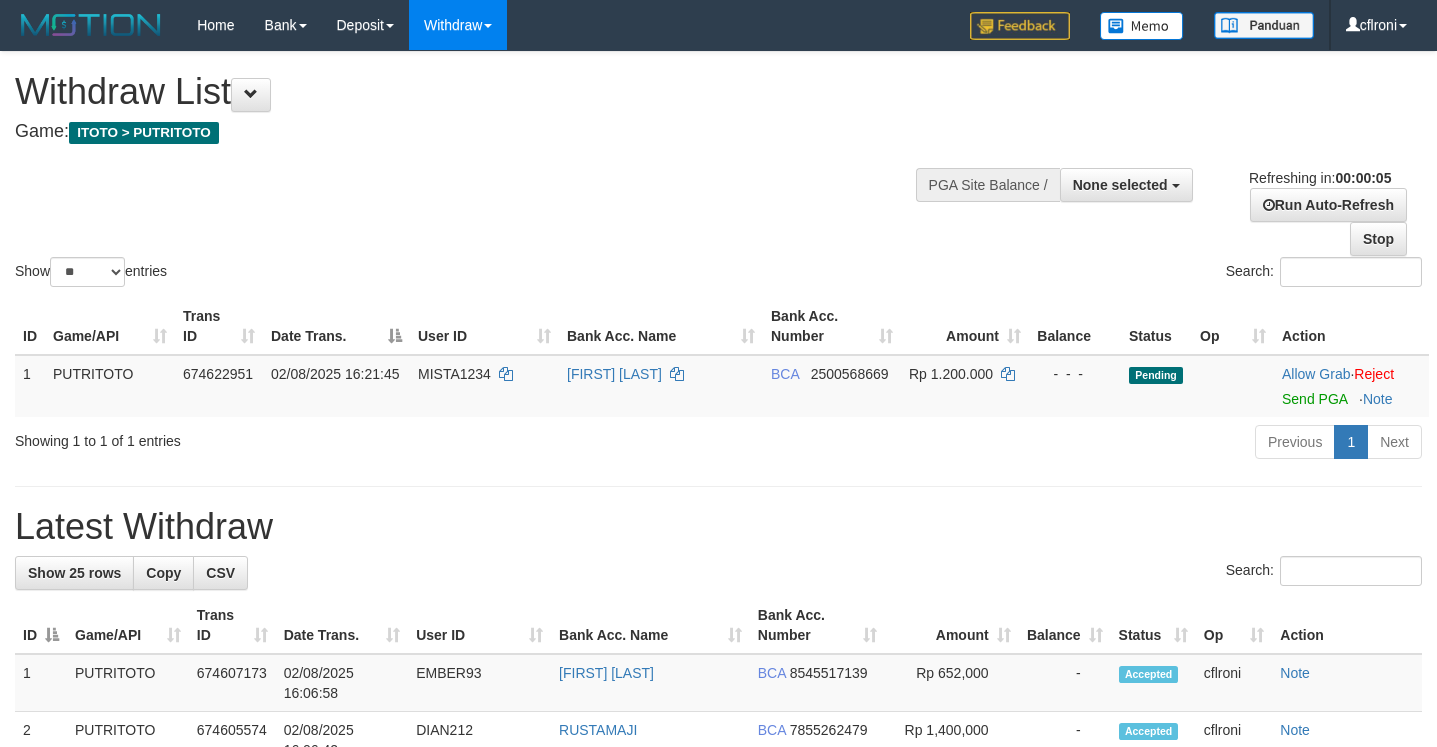 scroll, scrollTop: 0, scrollLeft: 0, axis: both 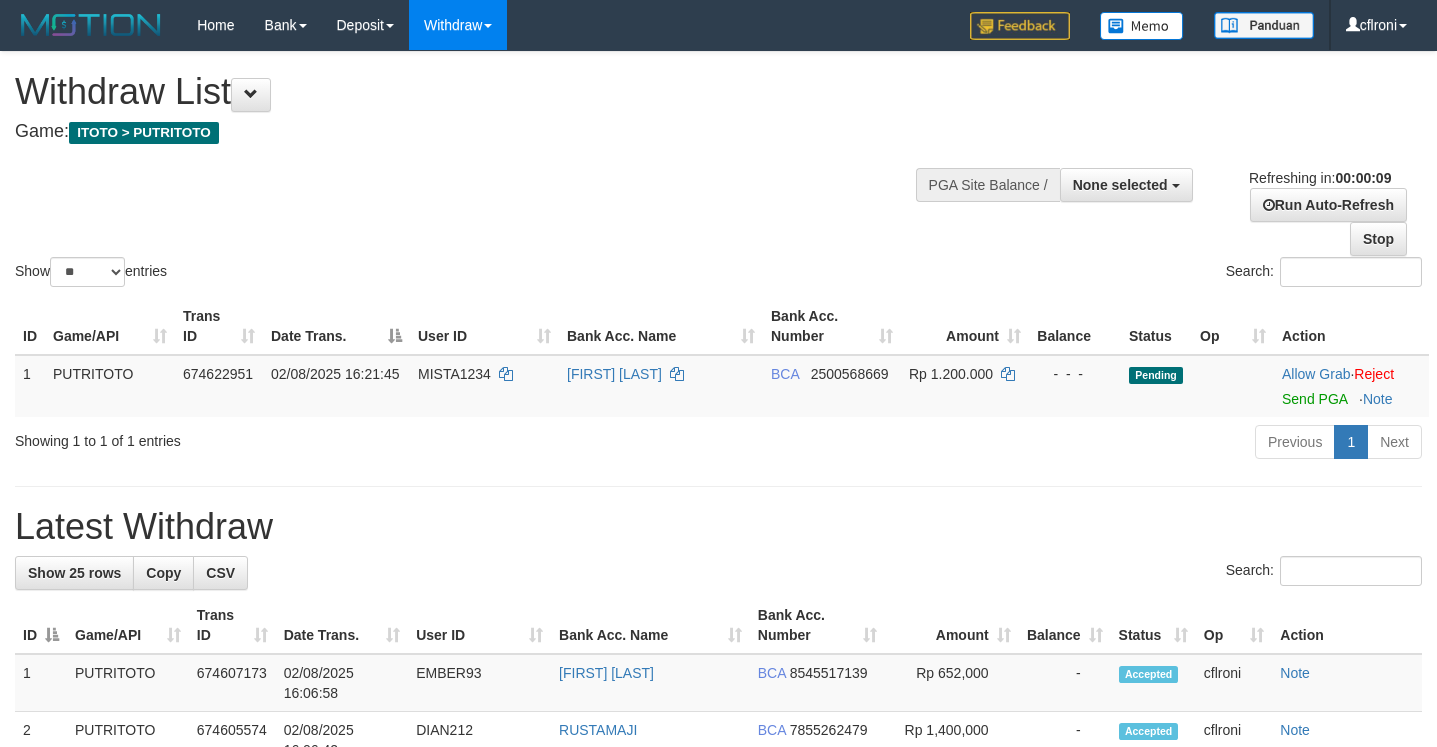 select 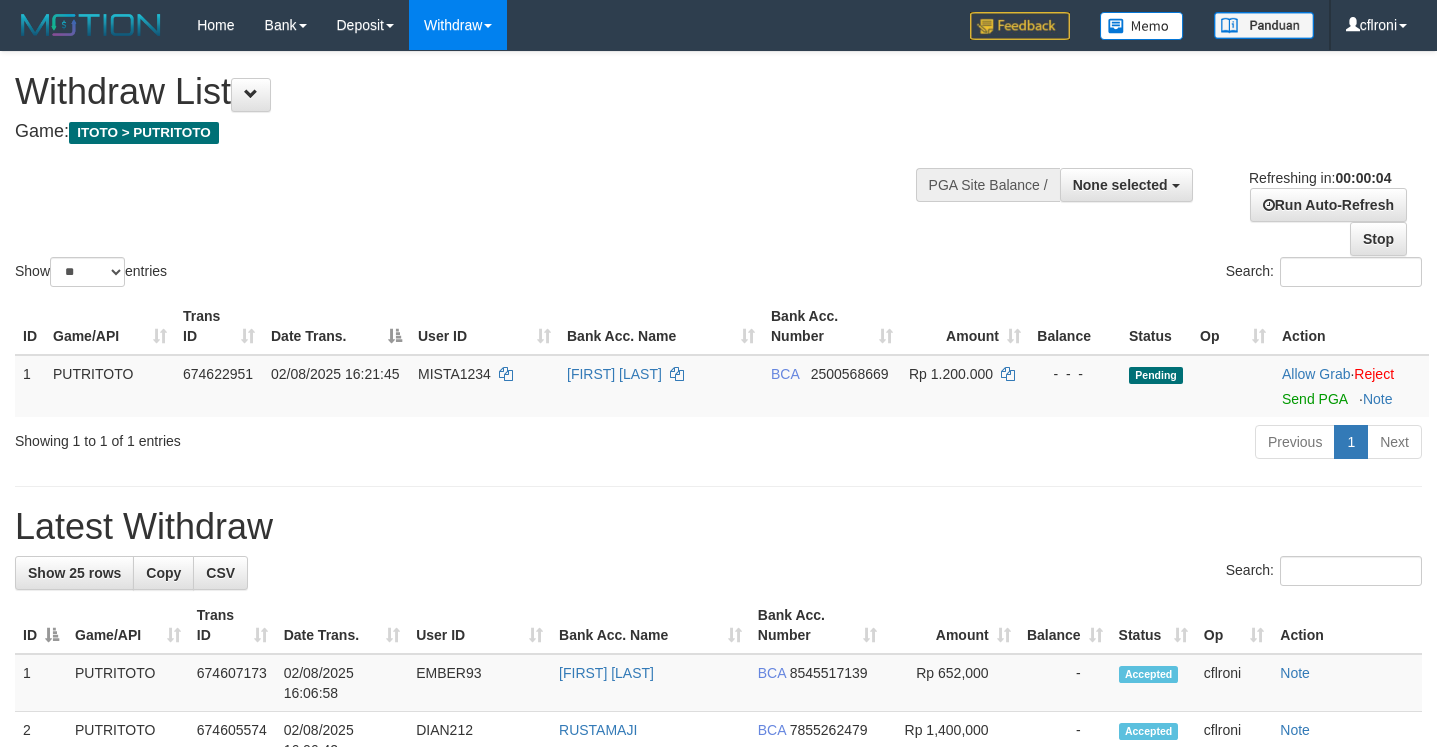 scroll, scrollTop: 0, scrollLeft: 0, axis: both 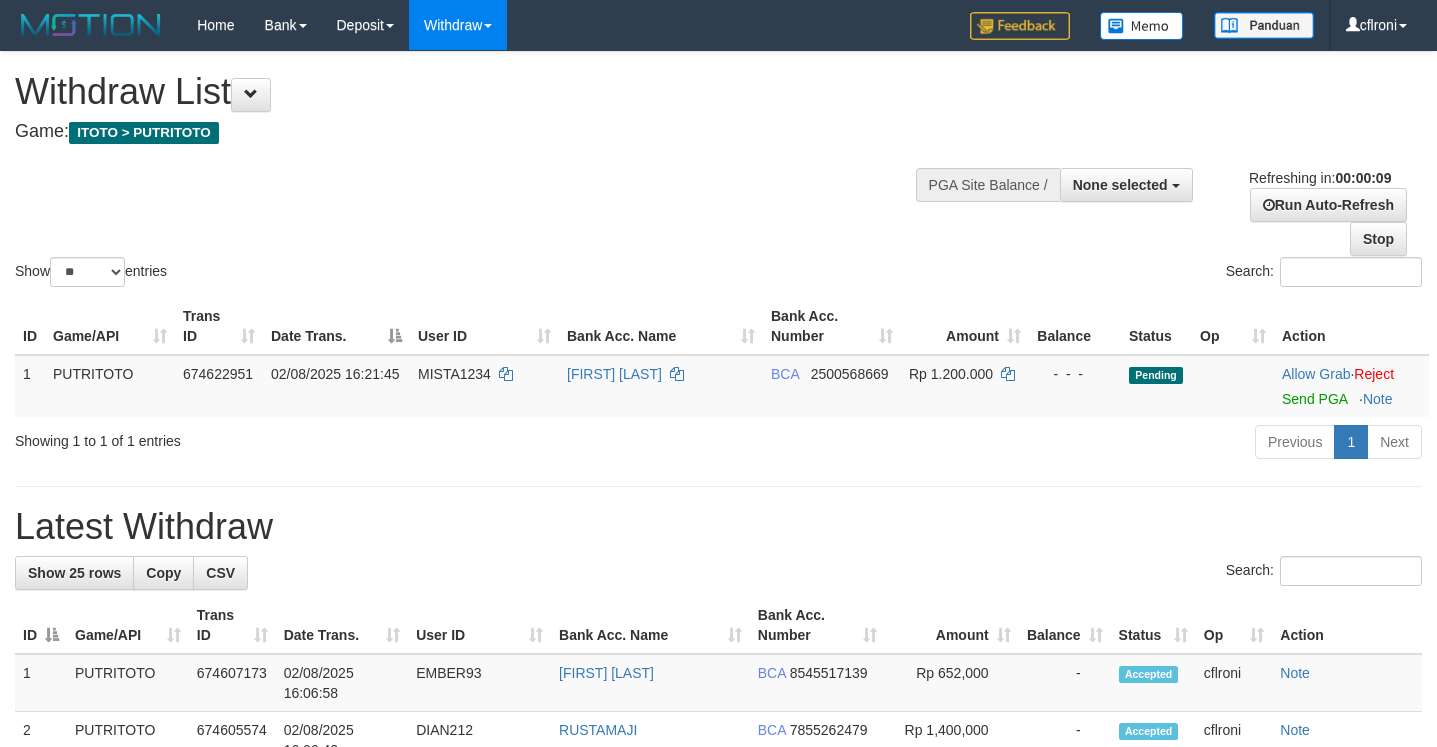 select 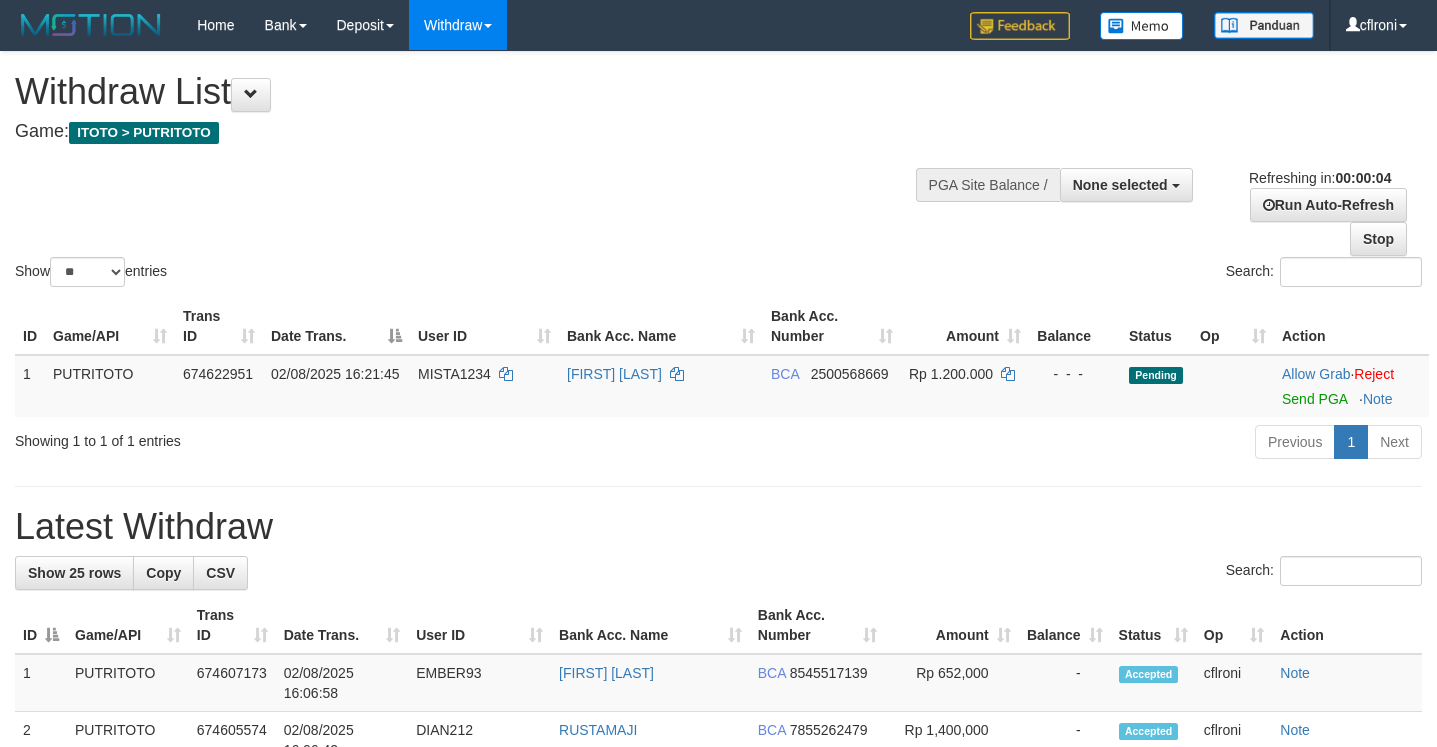 scroll, scrollTop: 0, scrollLeft: 0, axis: both 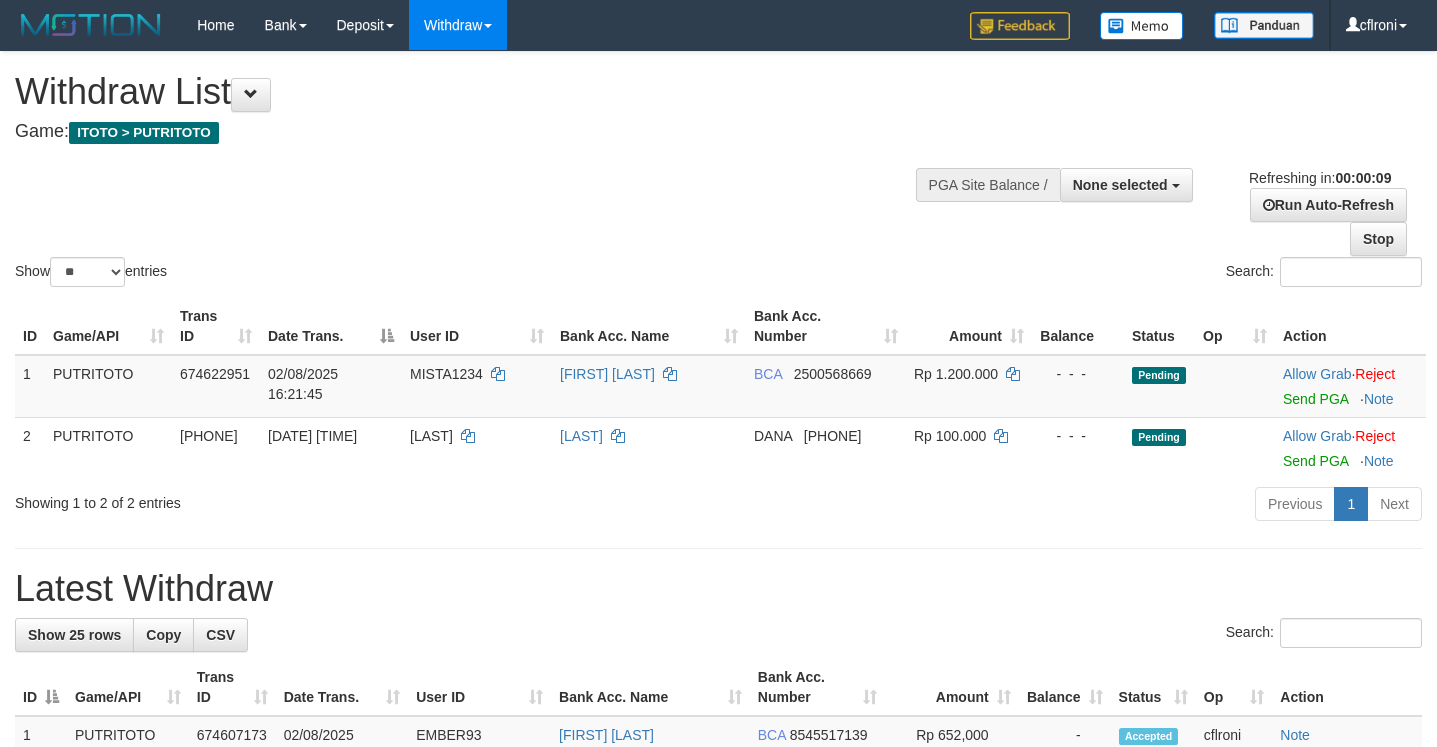 select 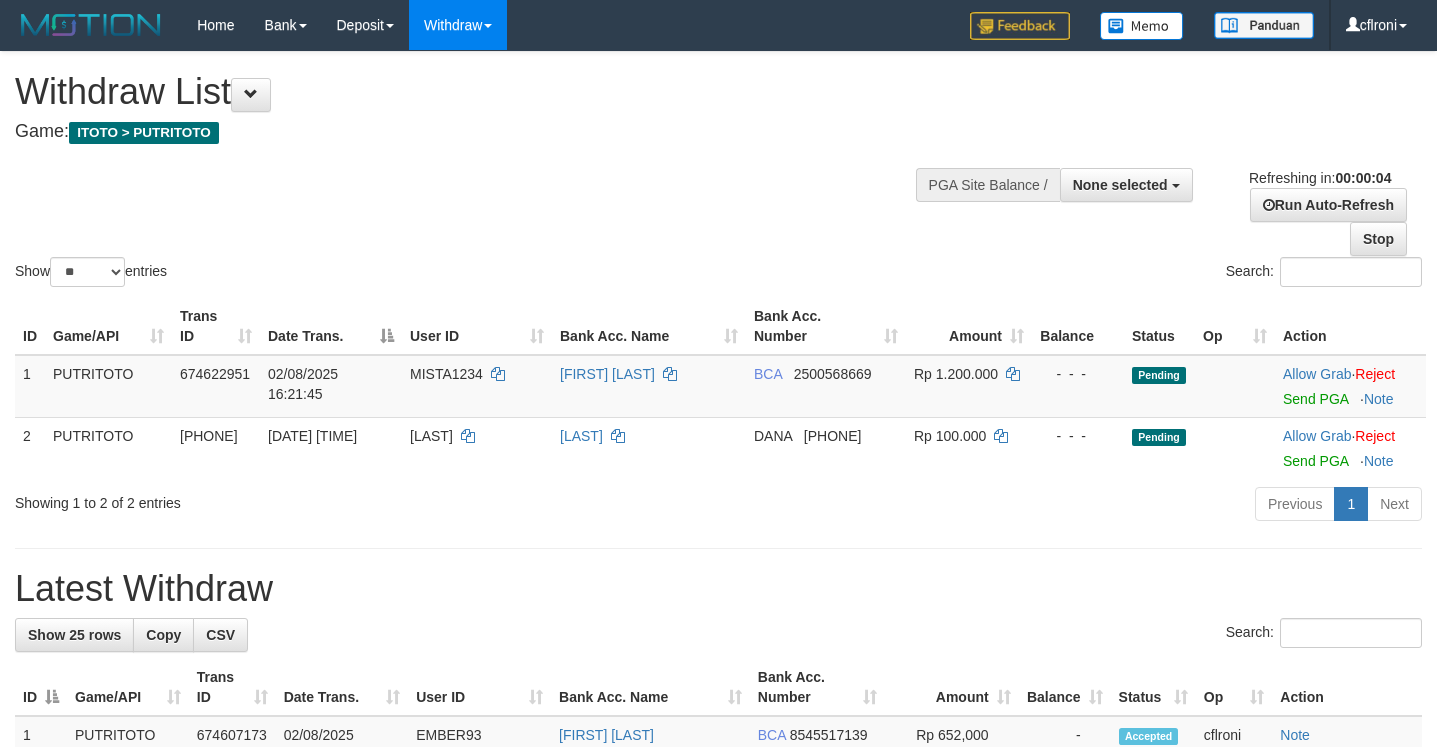 scroll, scrollTop: 0, scrollLeft: 0, axis: both 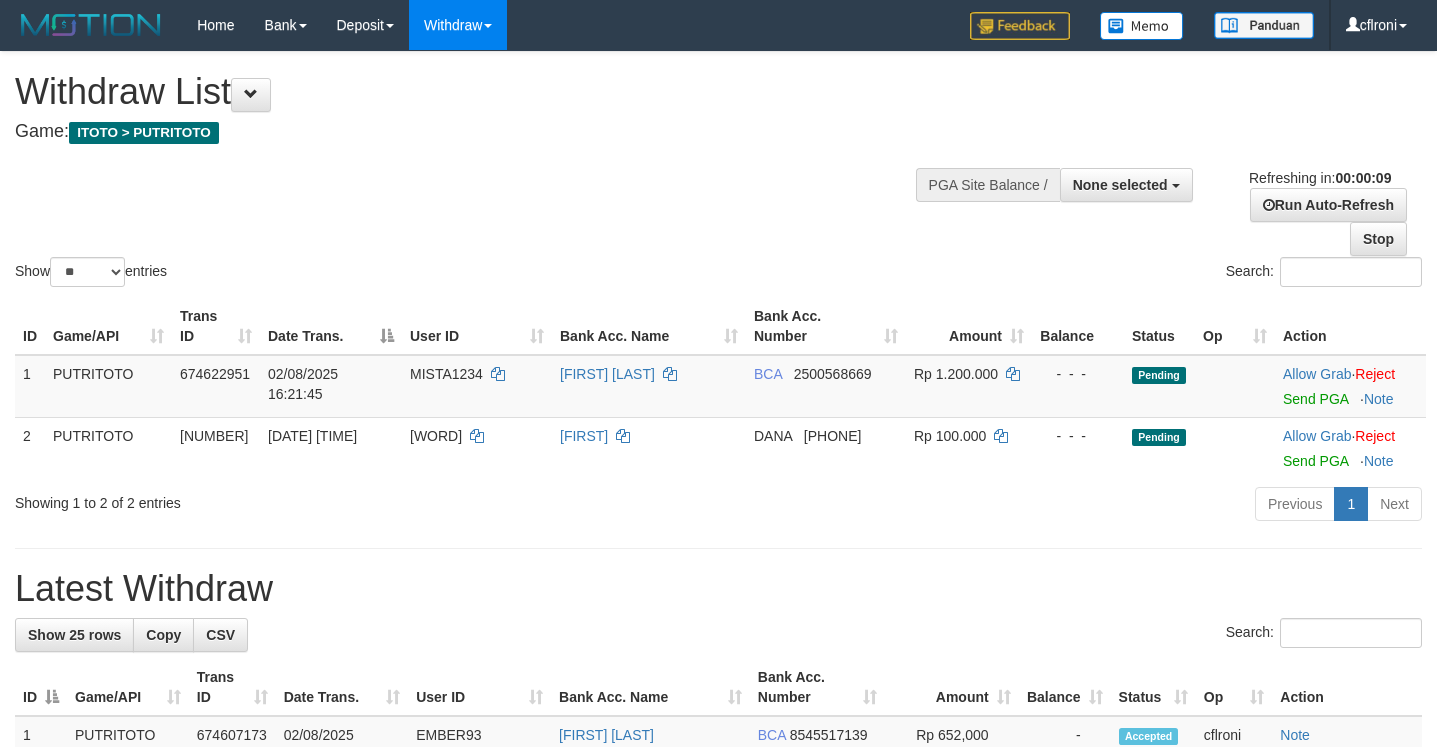 select 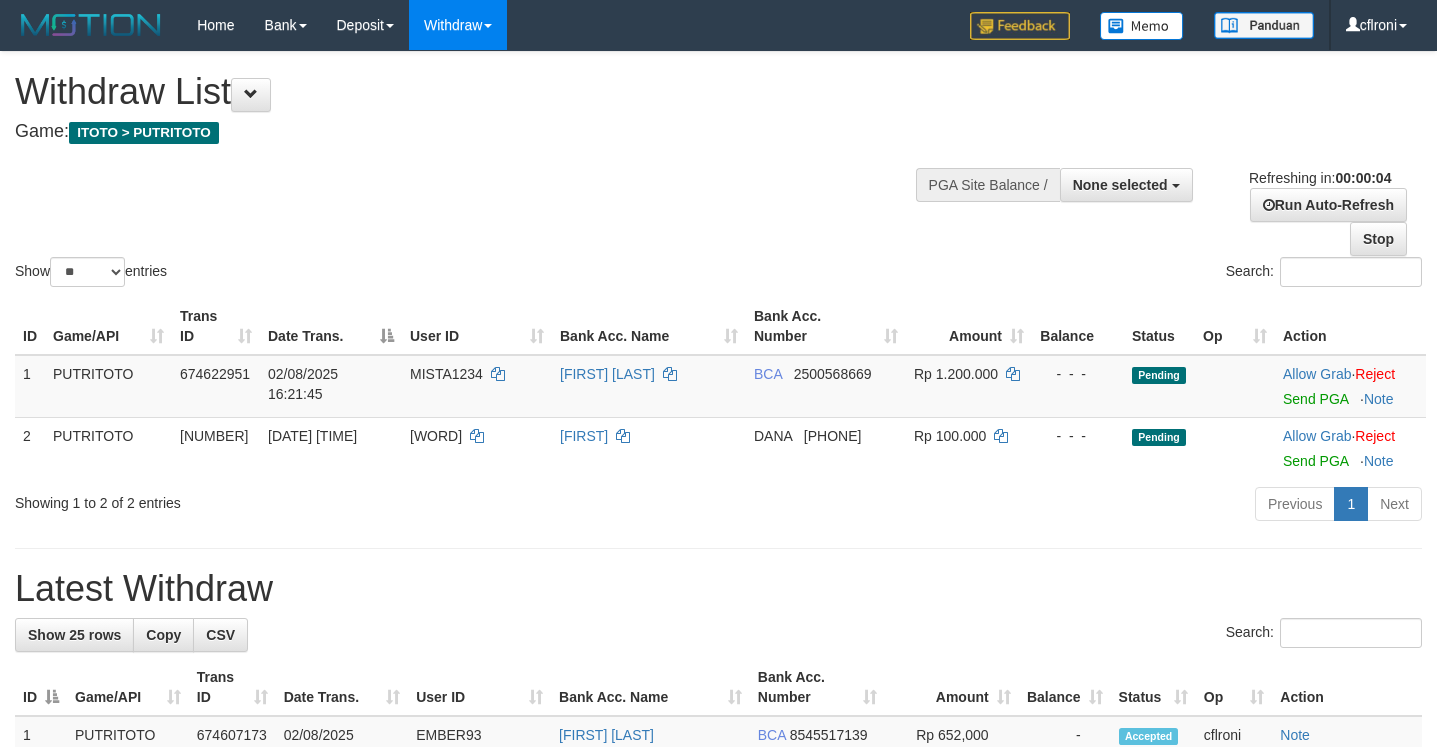 scroll, scrollTop: 0, scrollLeft: 0, axis: both 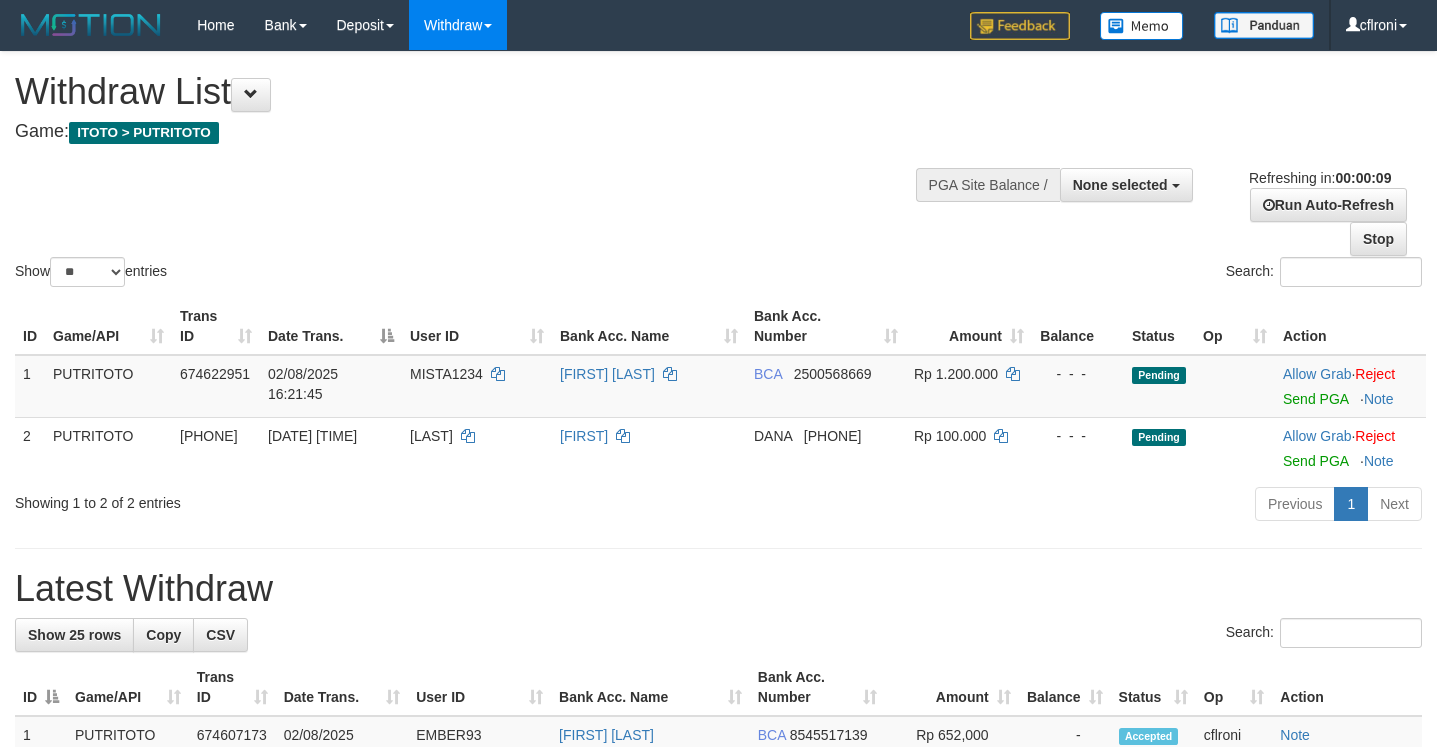select 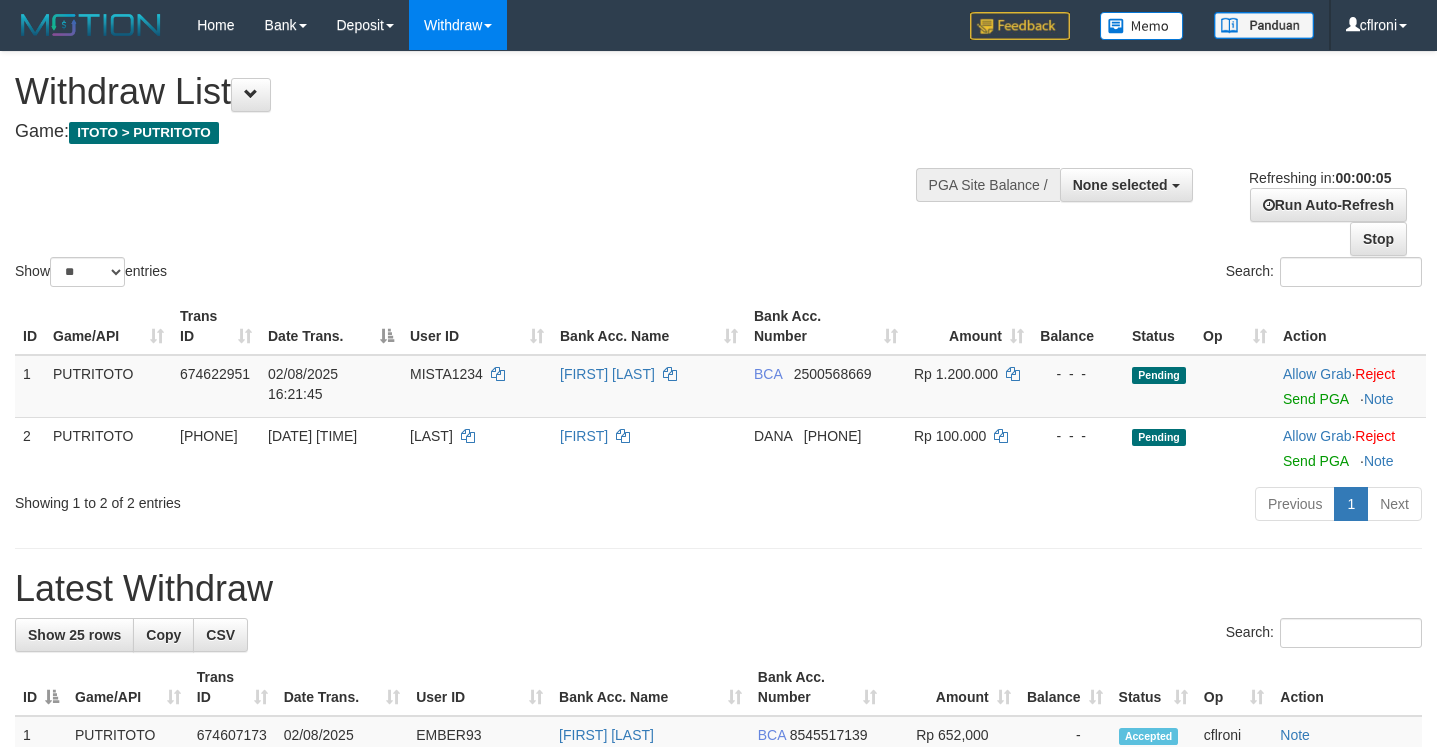 scroll, scrollTop: 0, scrollLeft: 0, axis: both 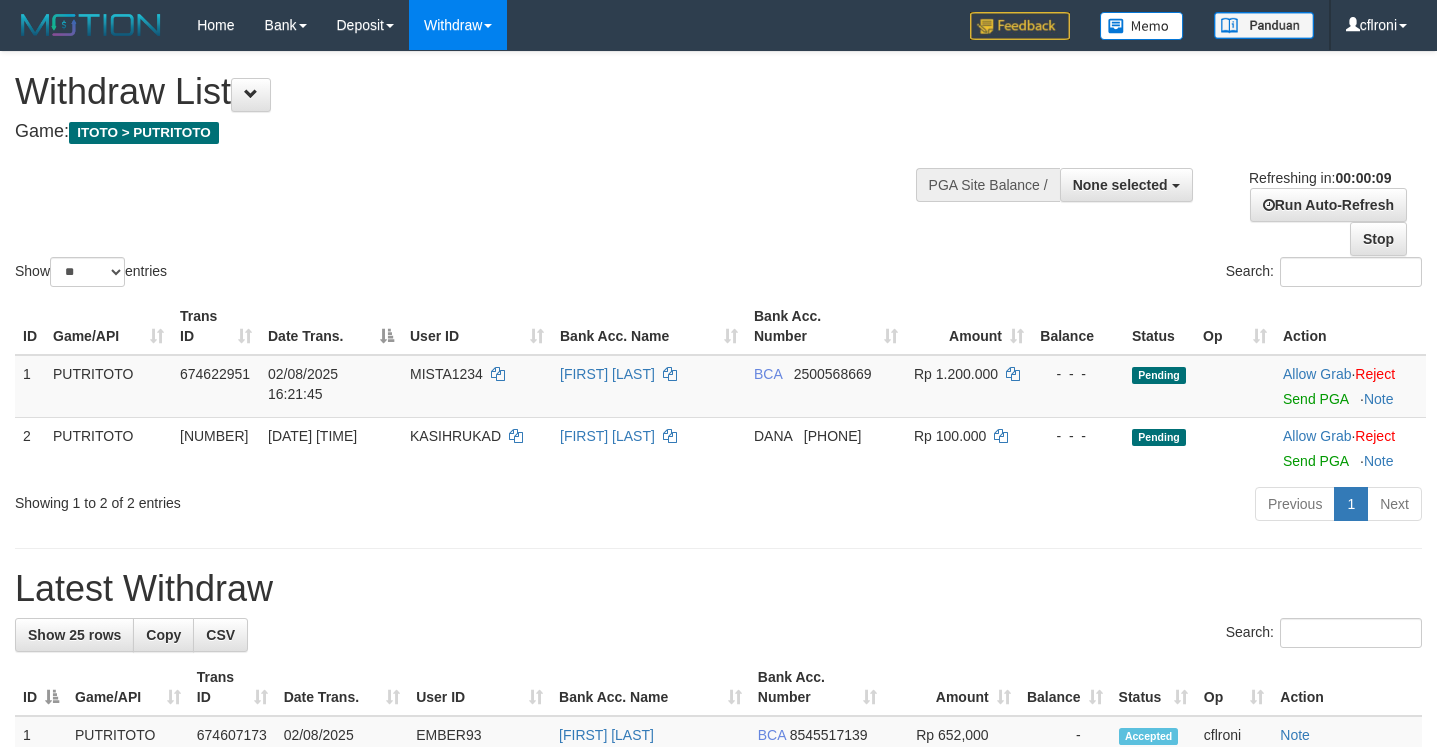 select 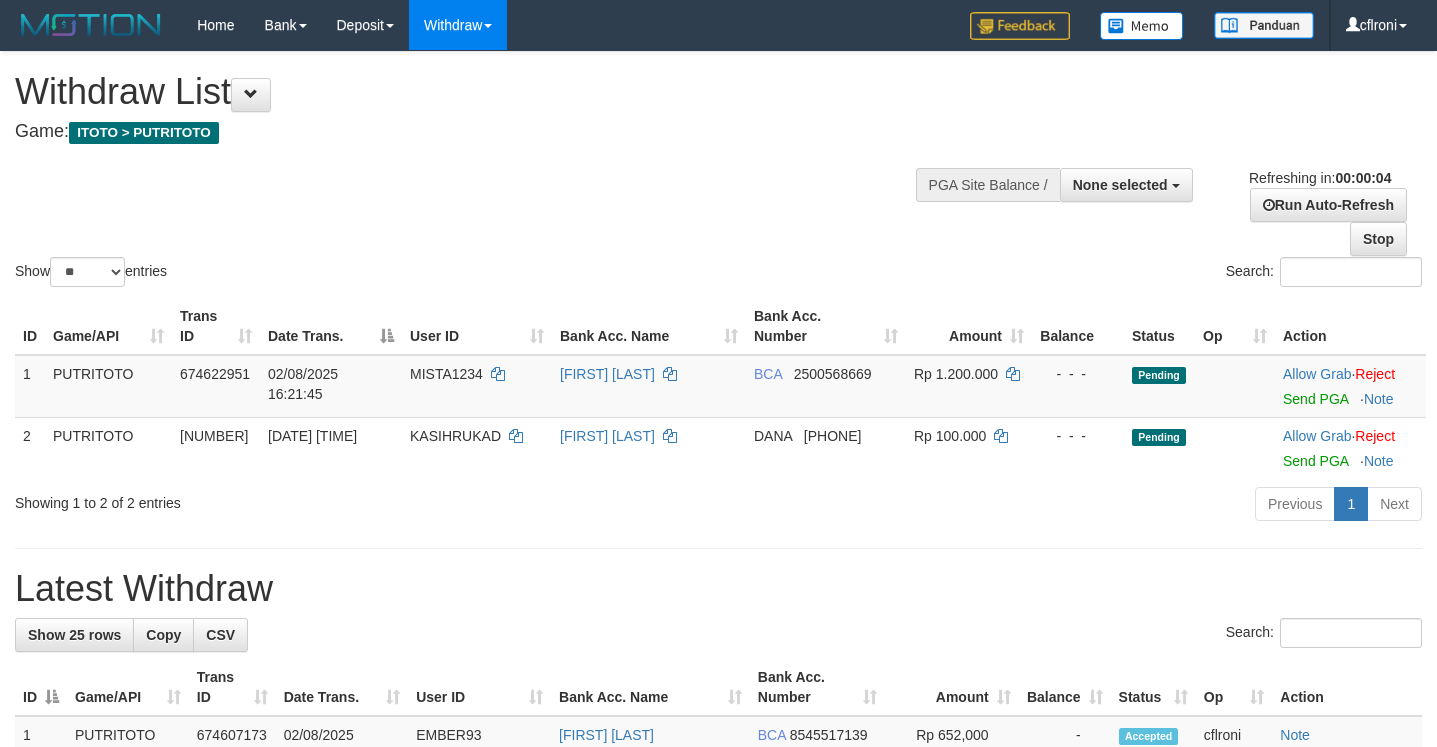 scroll, scrollTop: 0, scrollLeft: 0, axis: both 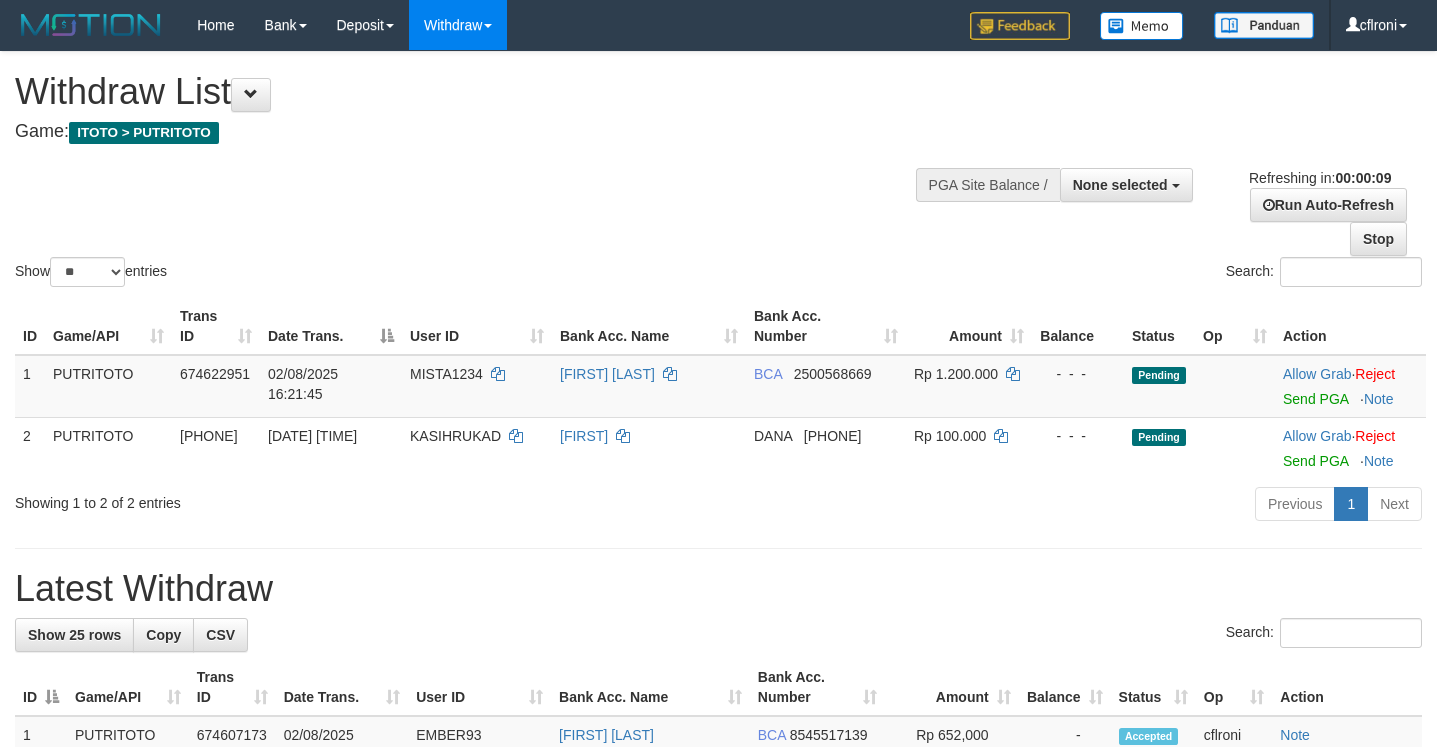 select 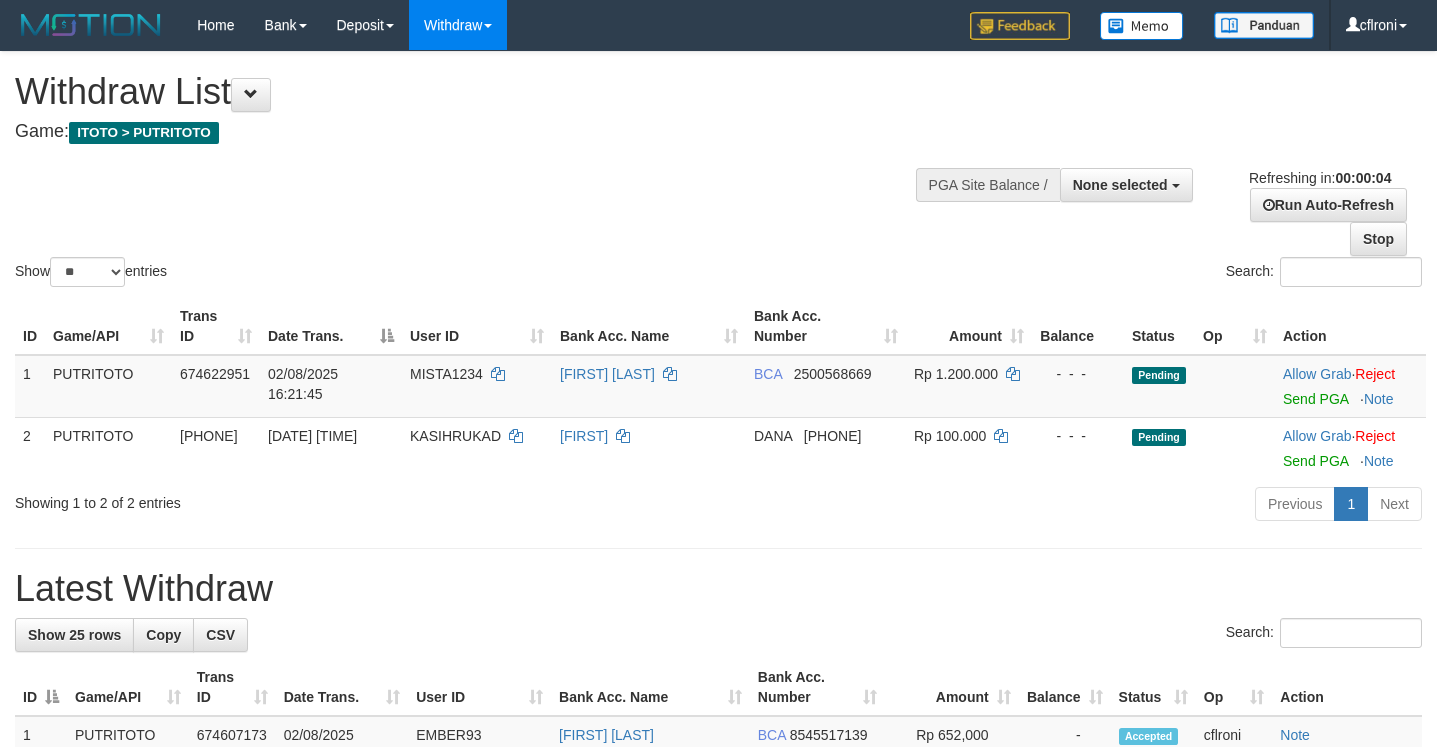 scroll, scrollTop: 0, scrollLeft: 0, axis: both 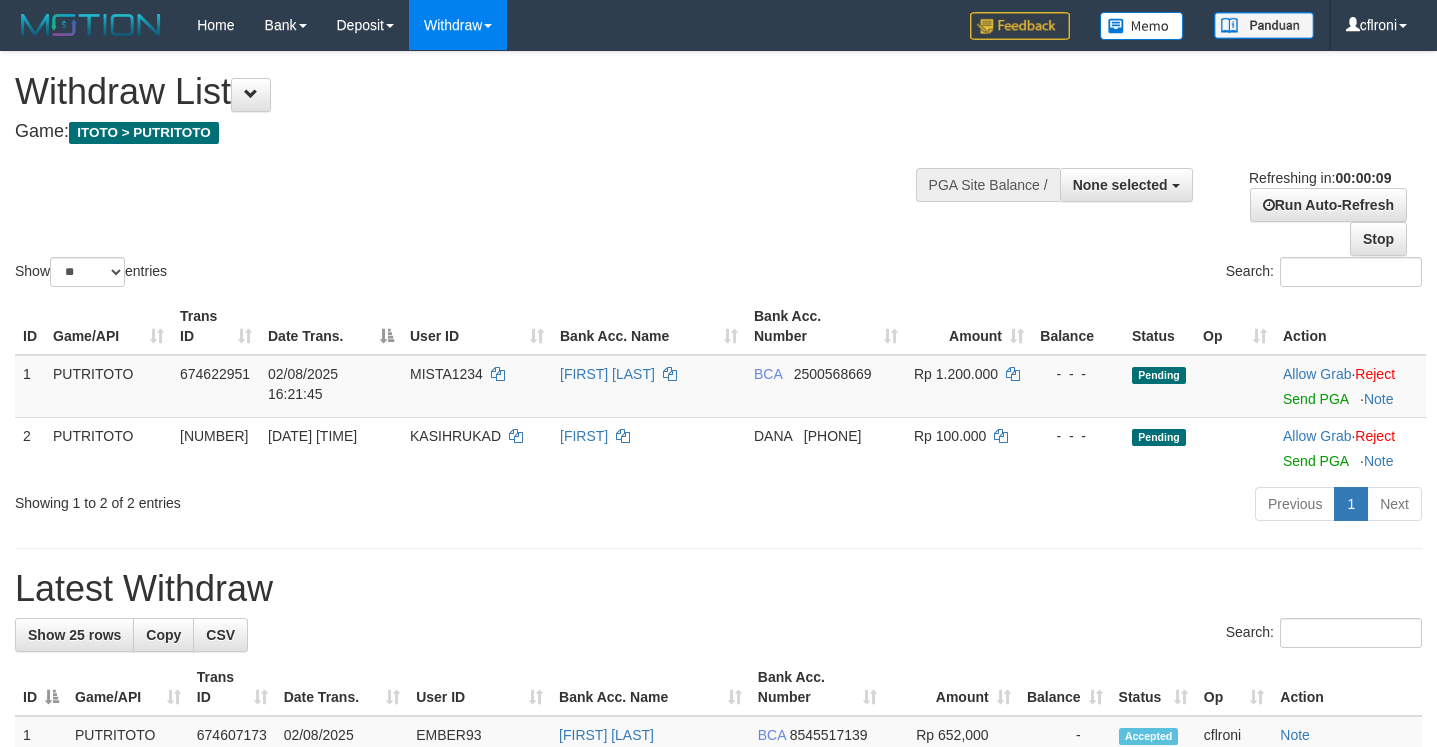 select 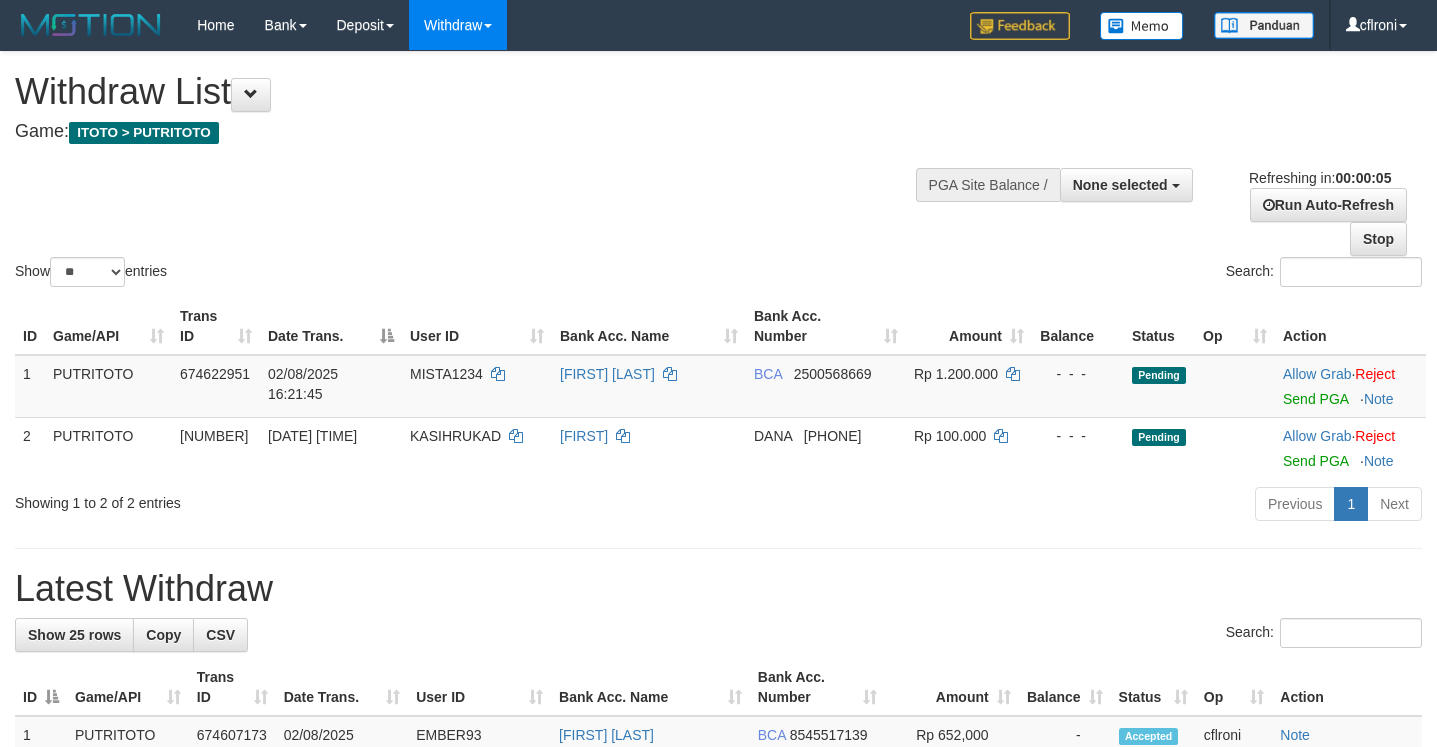 scroll, scrollTop: 0, scrollLeft: 0, axis: both 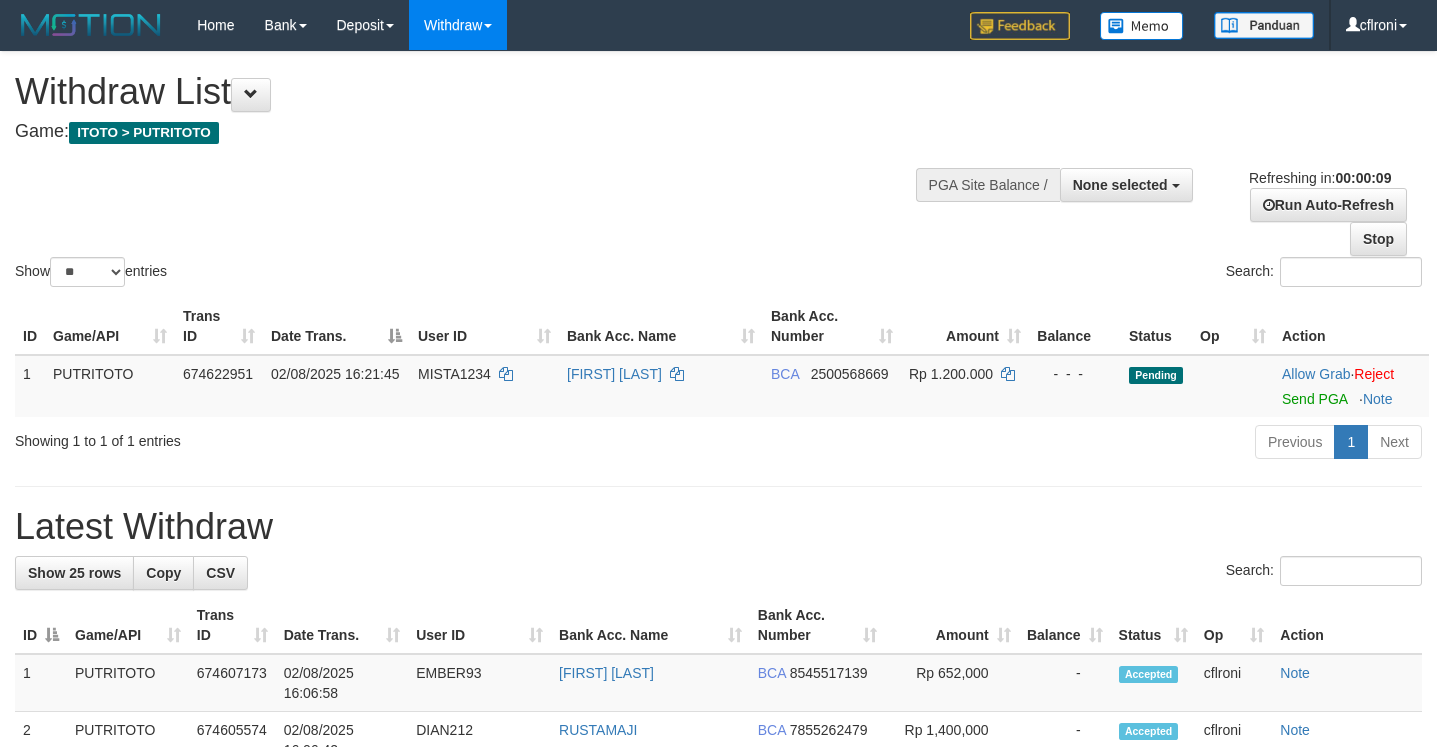 select 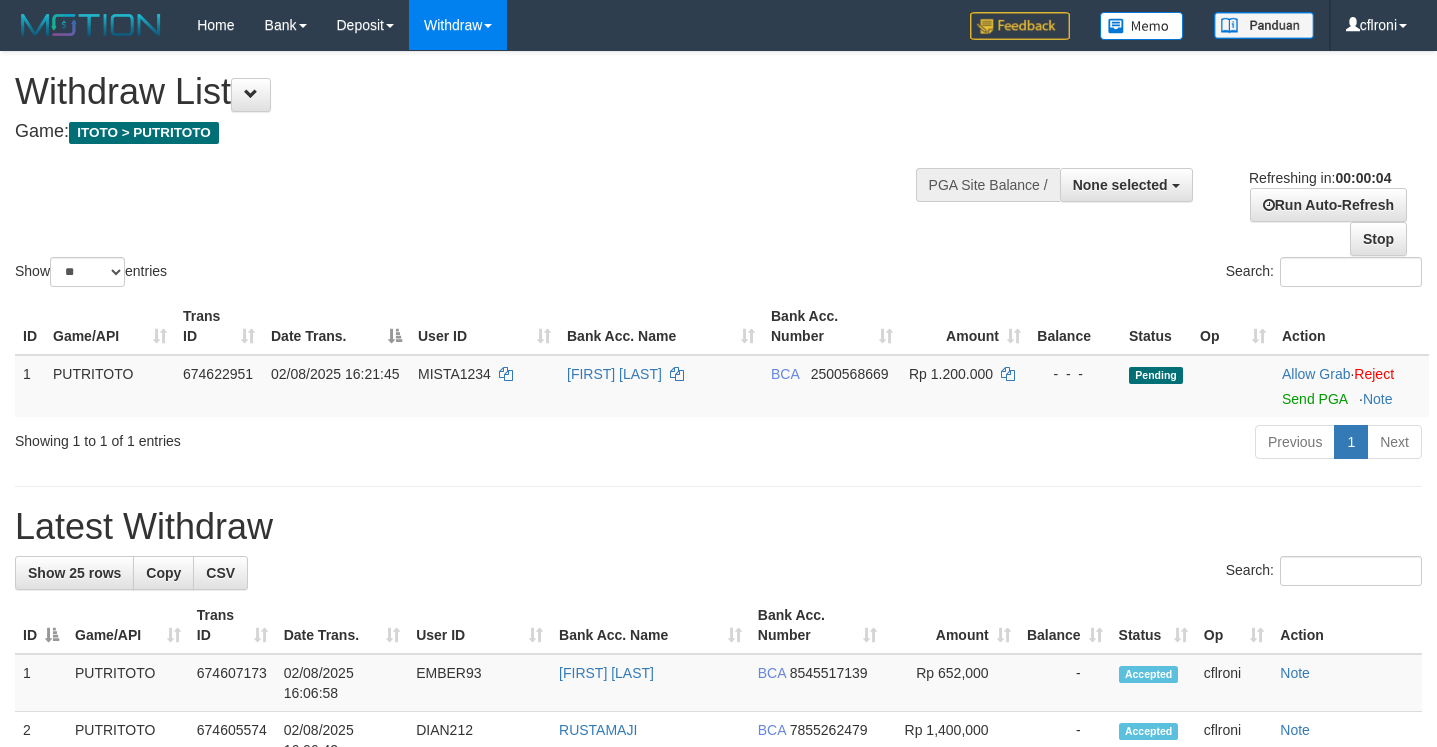 scroll, scrollTop: 0, scrollLeft: 0, axis: both 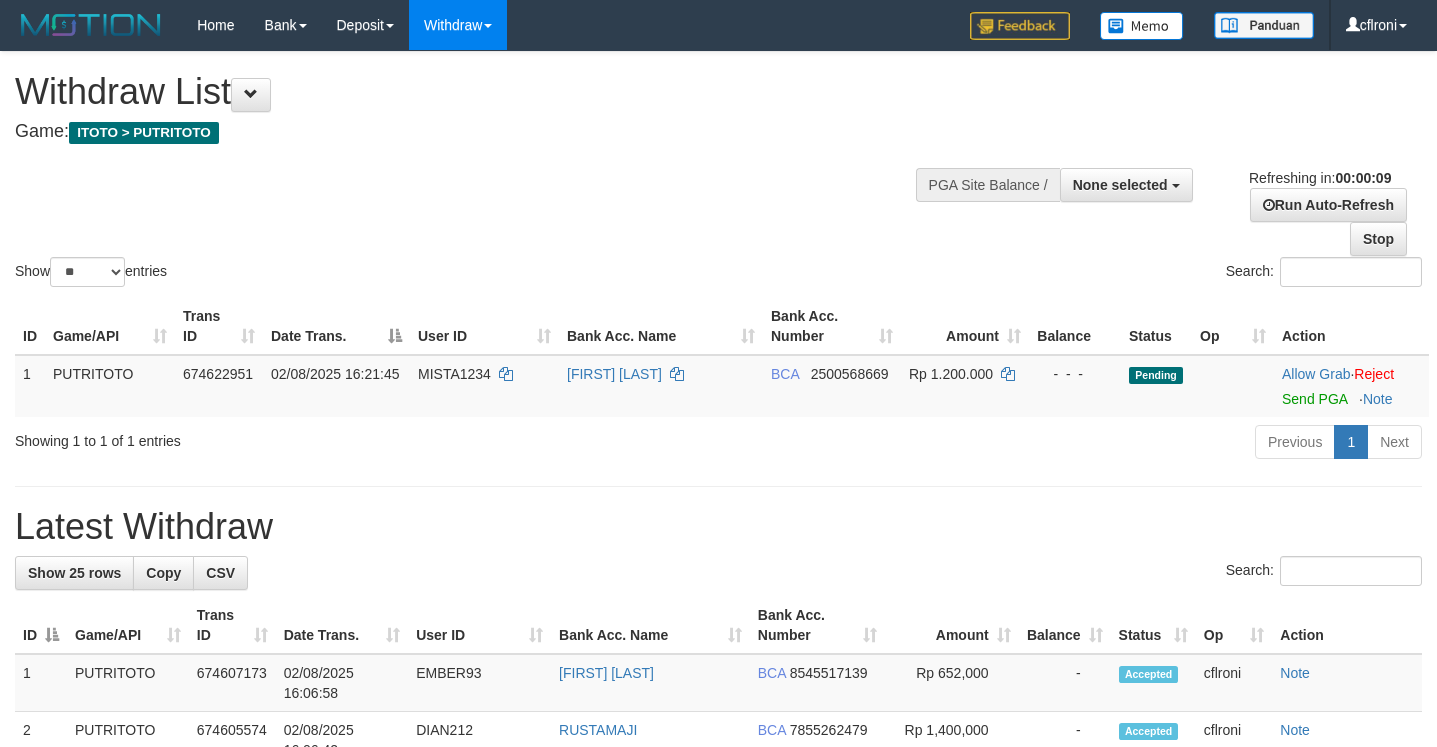 select 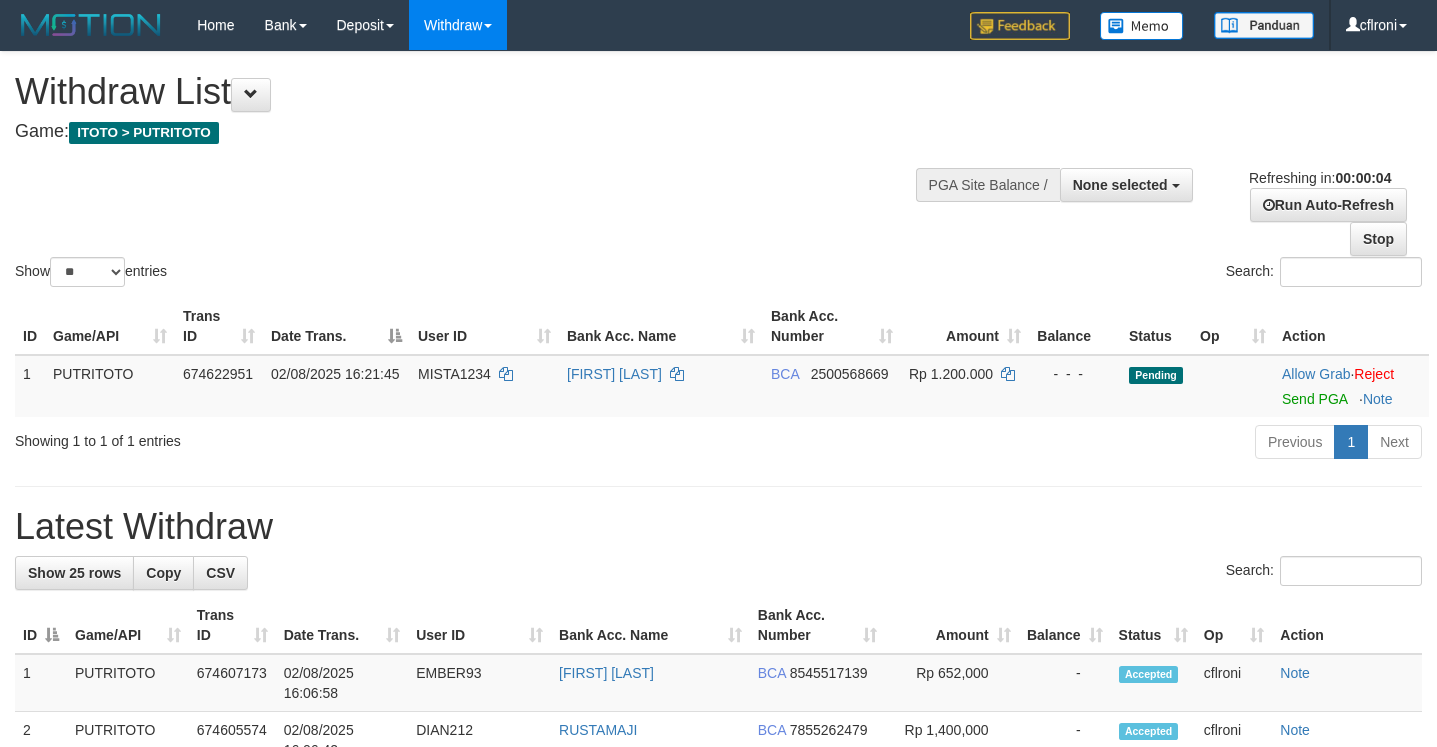 scroll, scrollTop: 0, scrollLeft: 0, axis: both 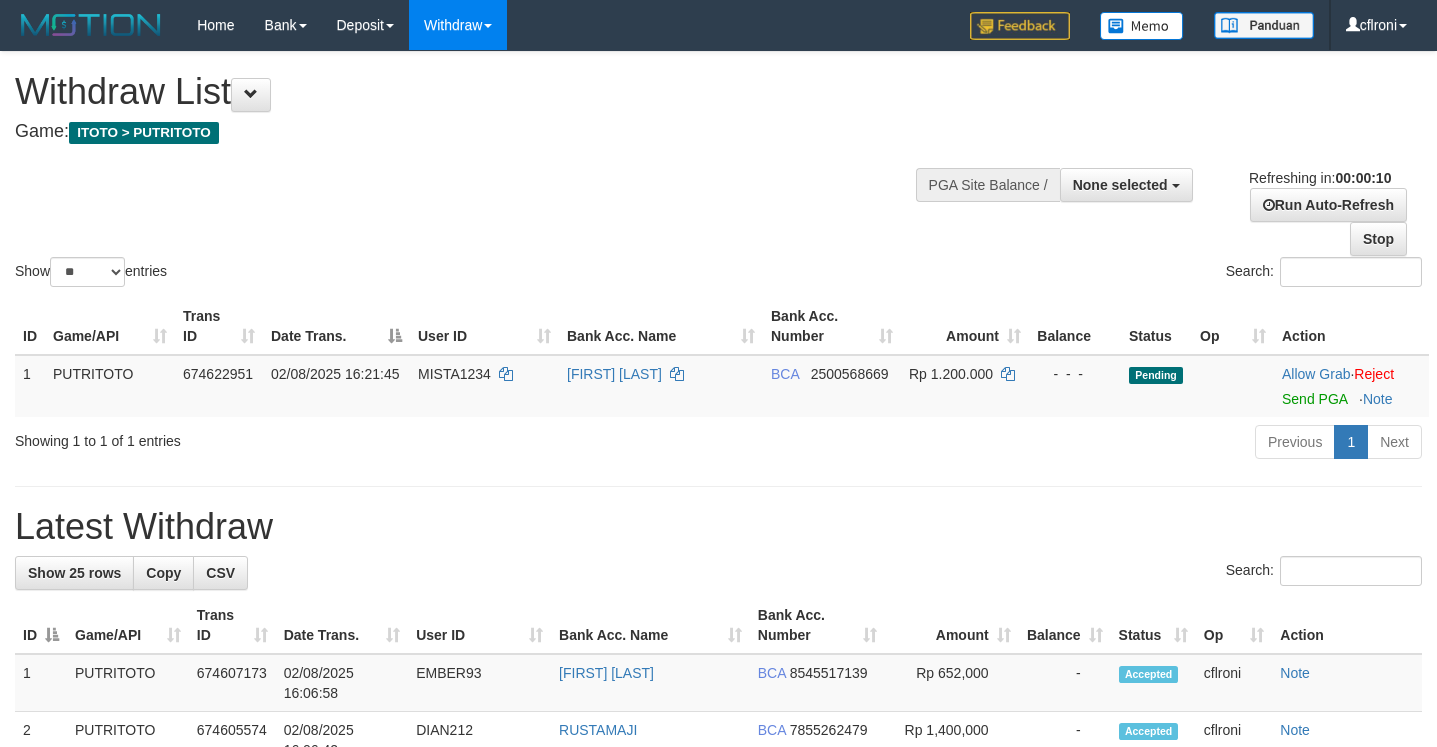 select 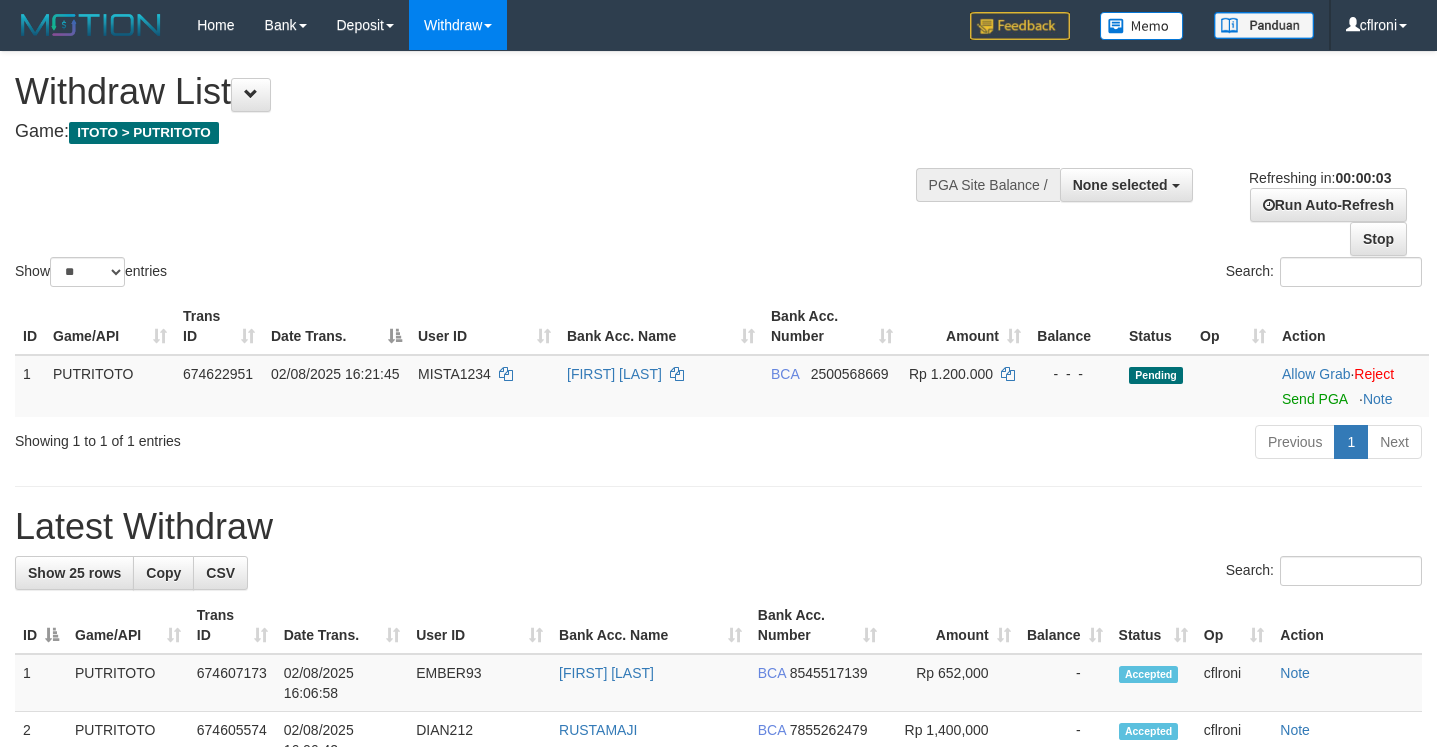 scroll, scrollTop: 0, scrollLeft: 0, axis: both 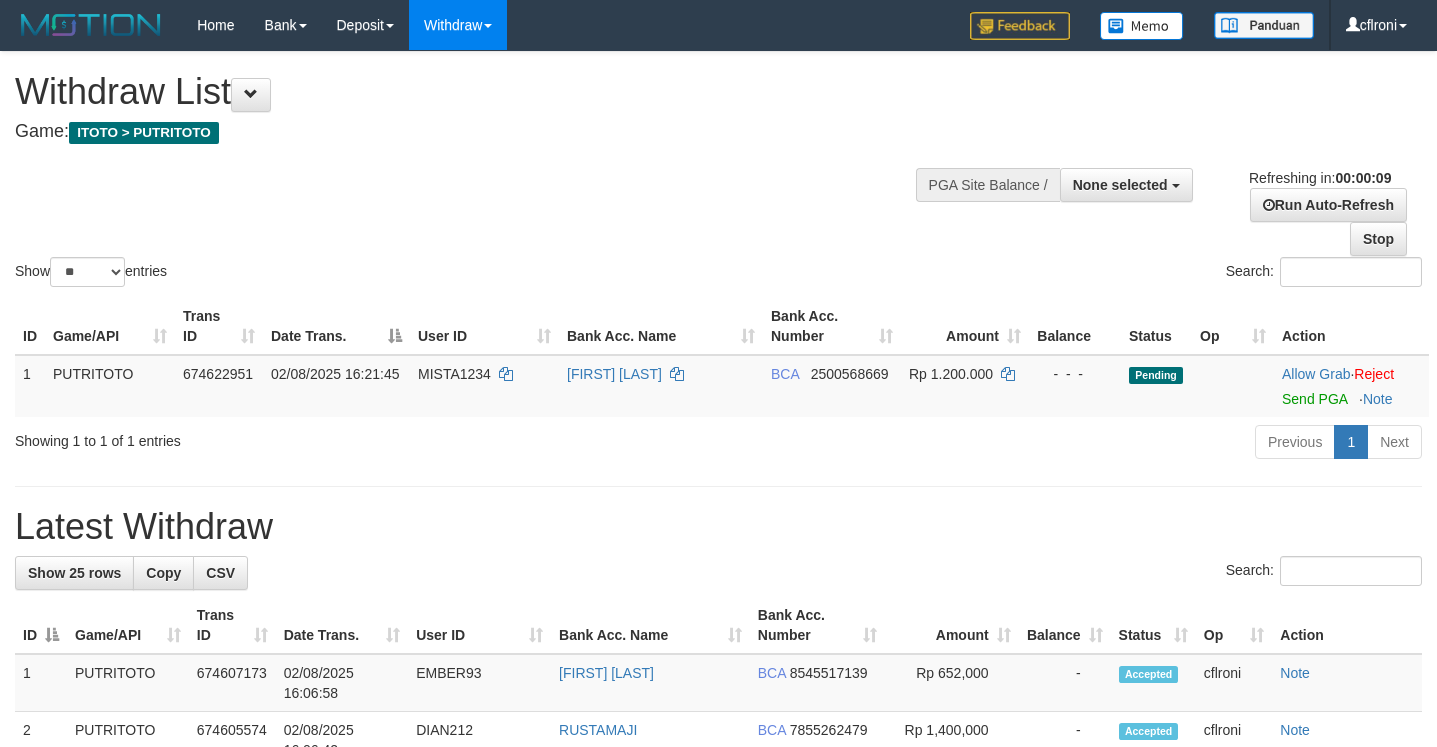 select 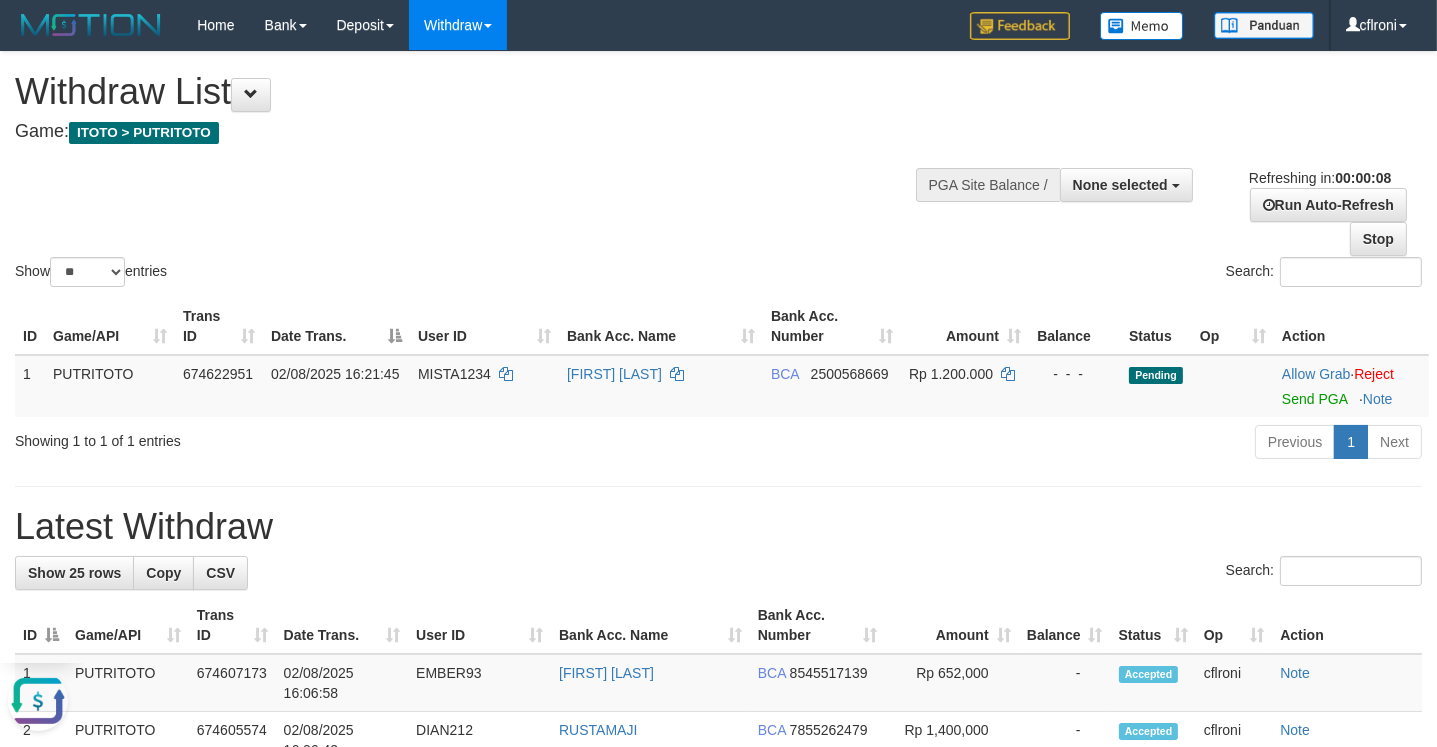 scroll, scrollTop: 0, scrollLeft: 0, axis: both 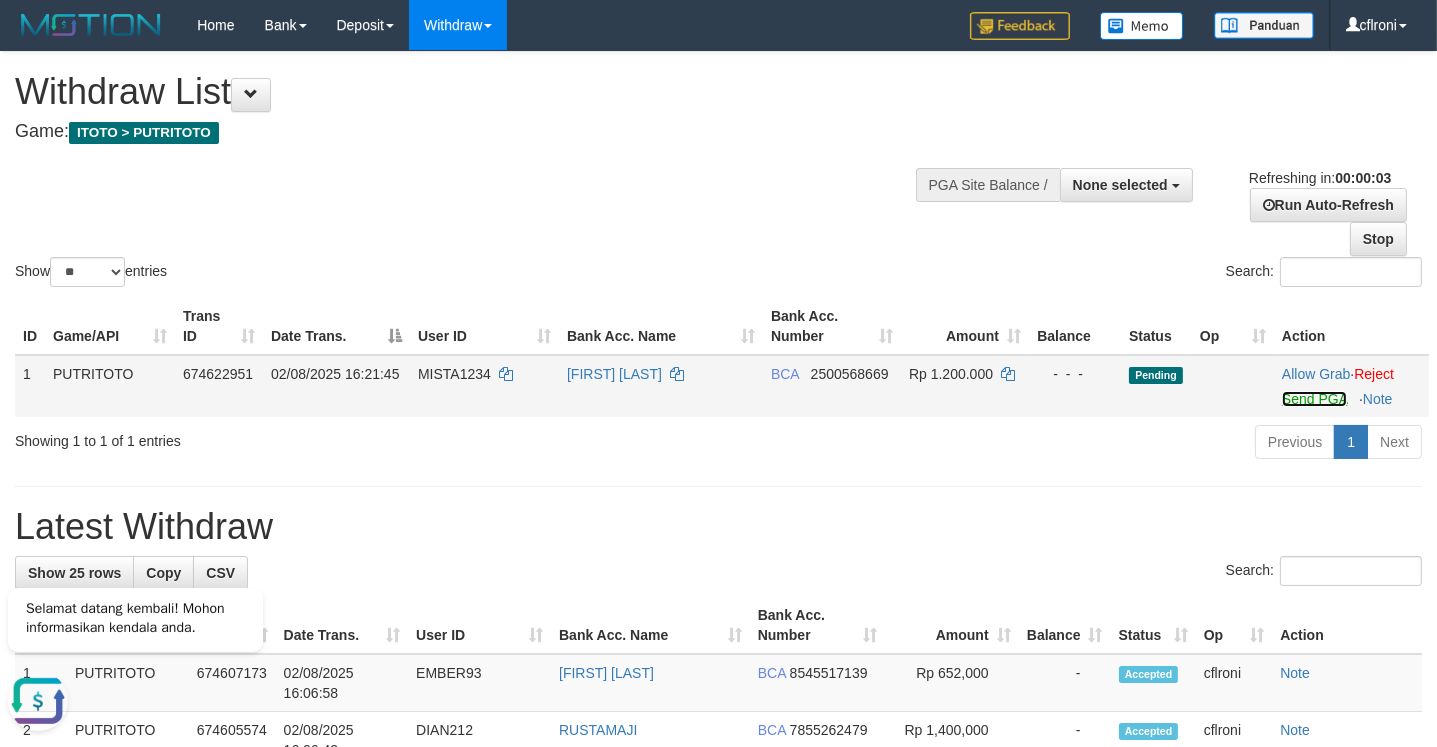click on "Send PGA" at bounding box center (1314, 399) 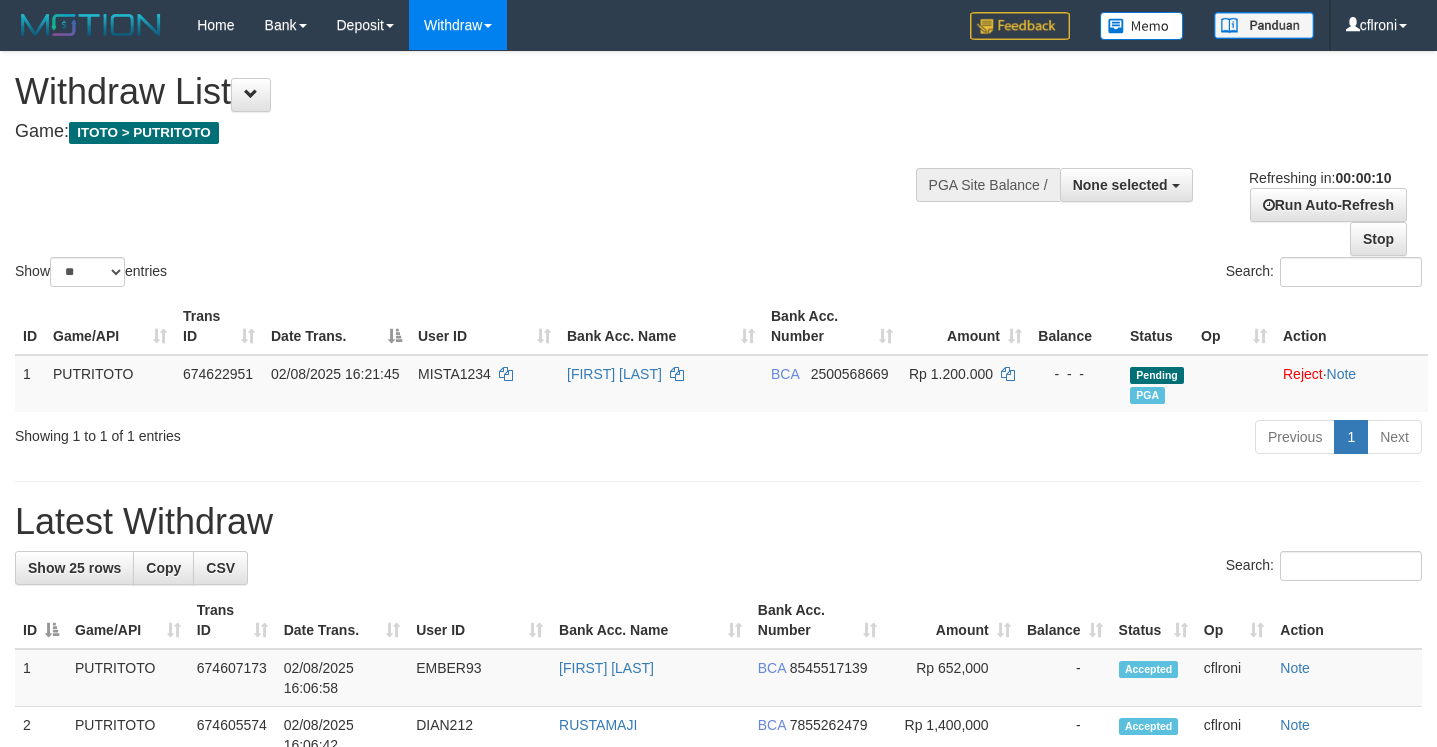 select 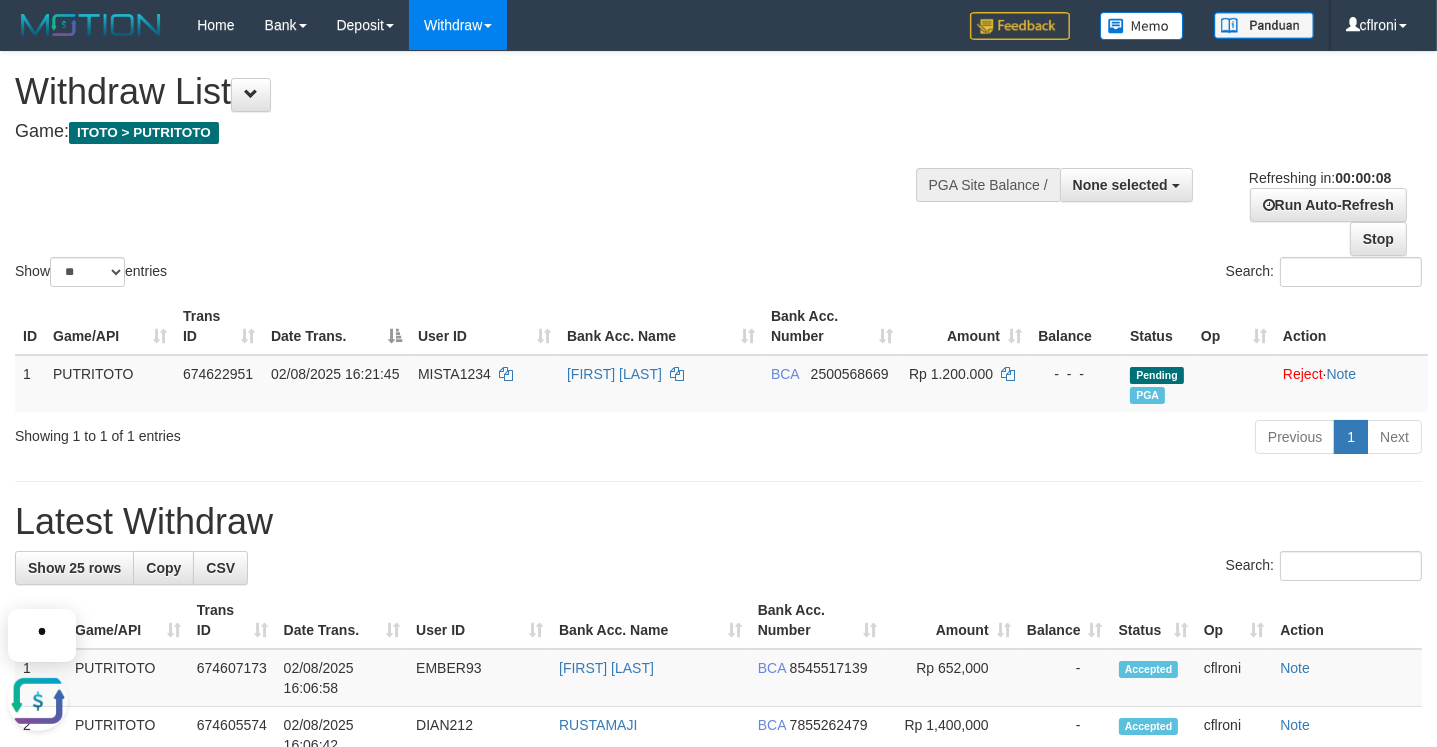scroll, scrollTop: 0, scrollLeft: 0, axis: both 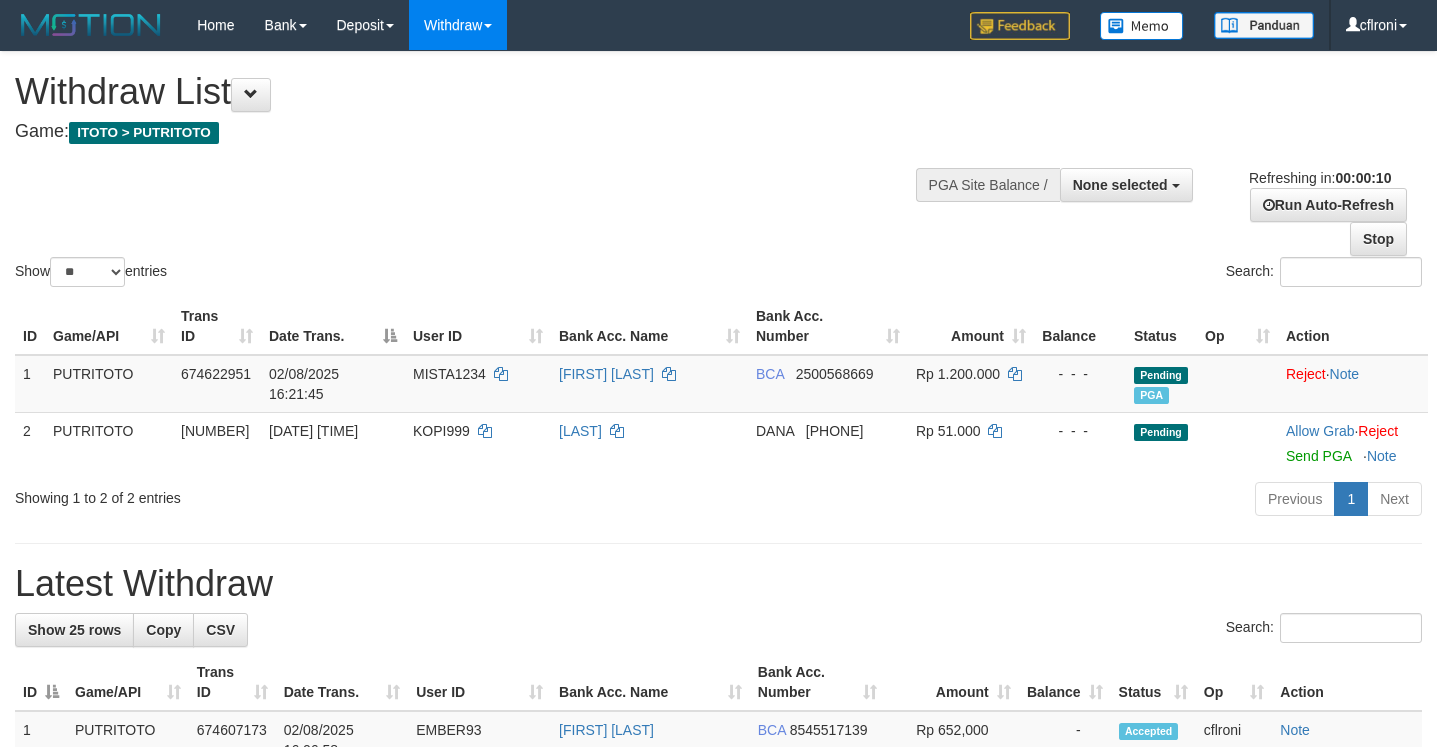 select 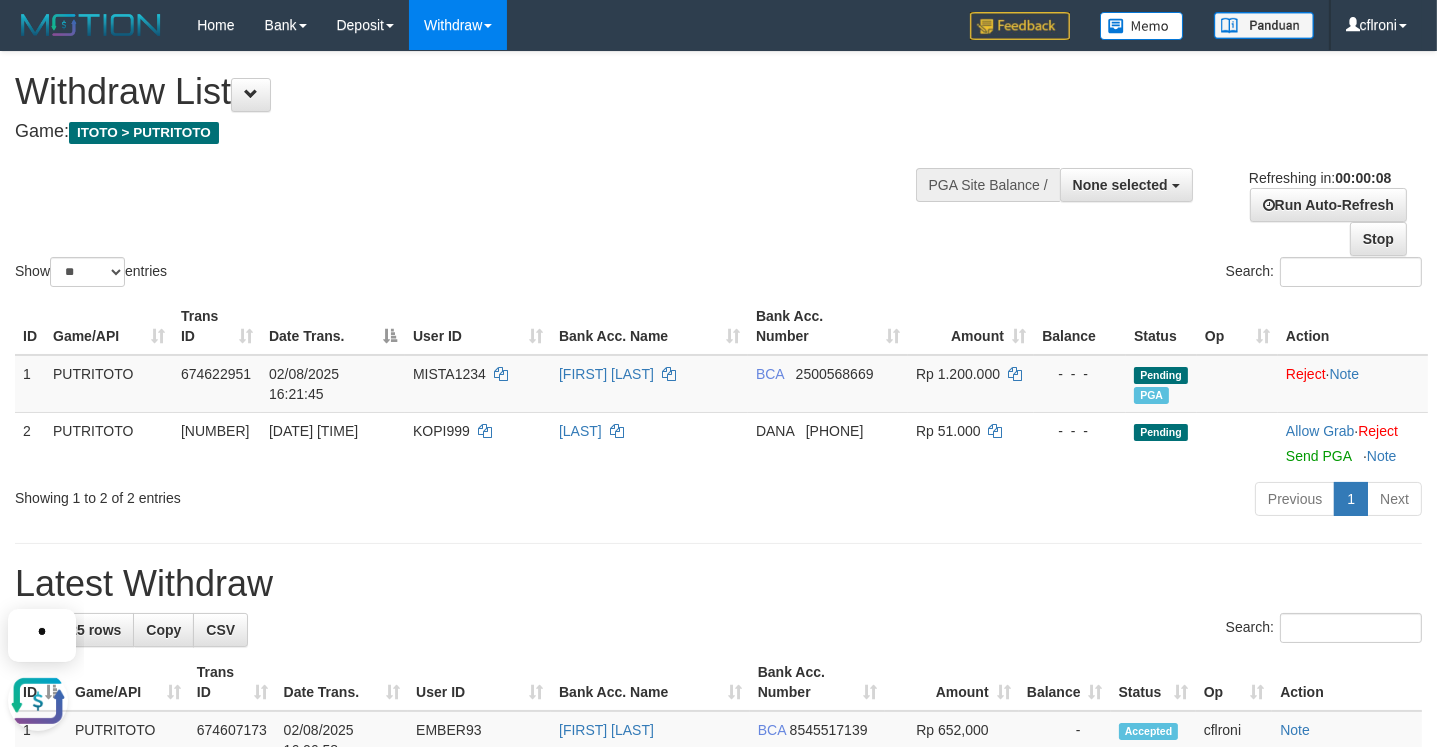 scroll, scrollTop: 0, scrollLeft: 0, axis: both 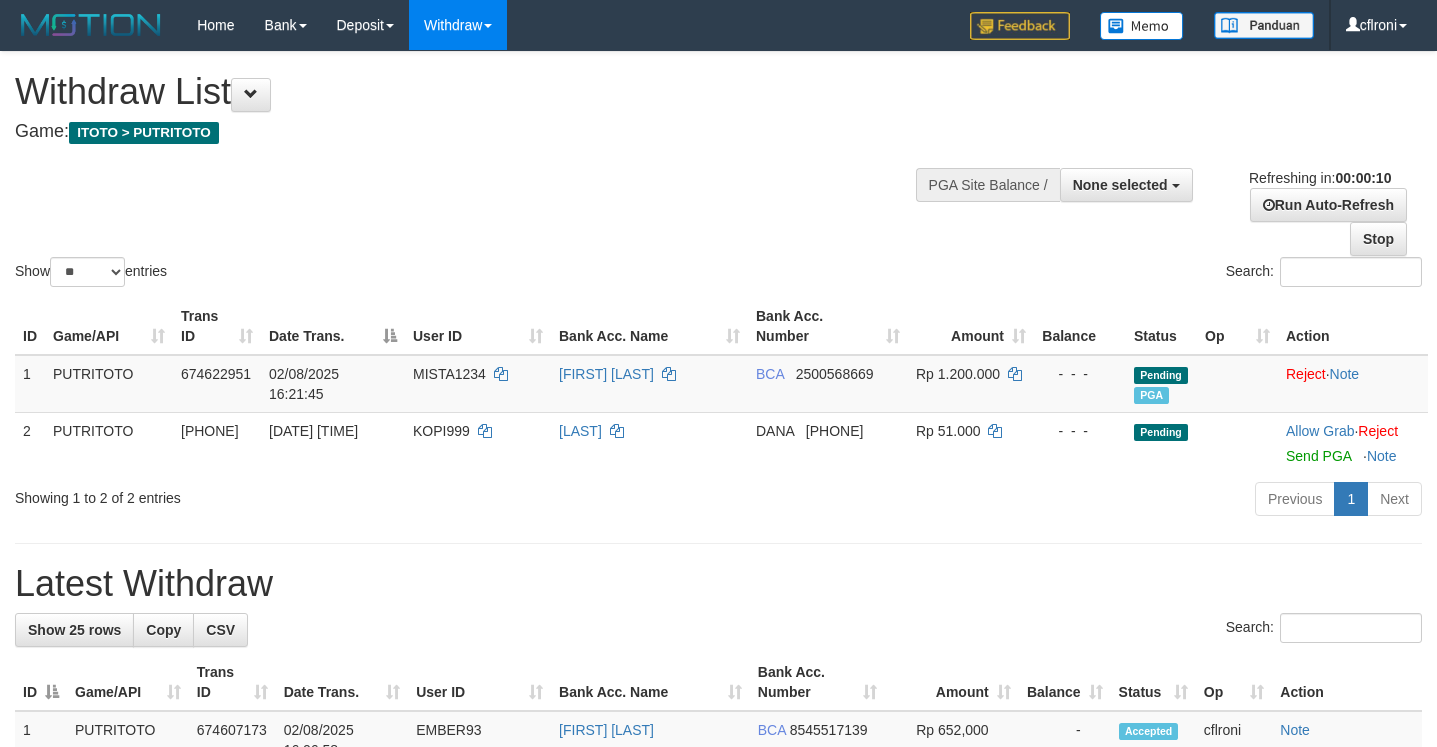 select 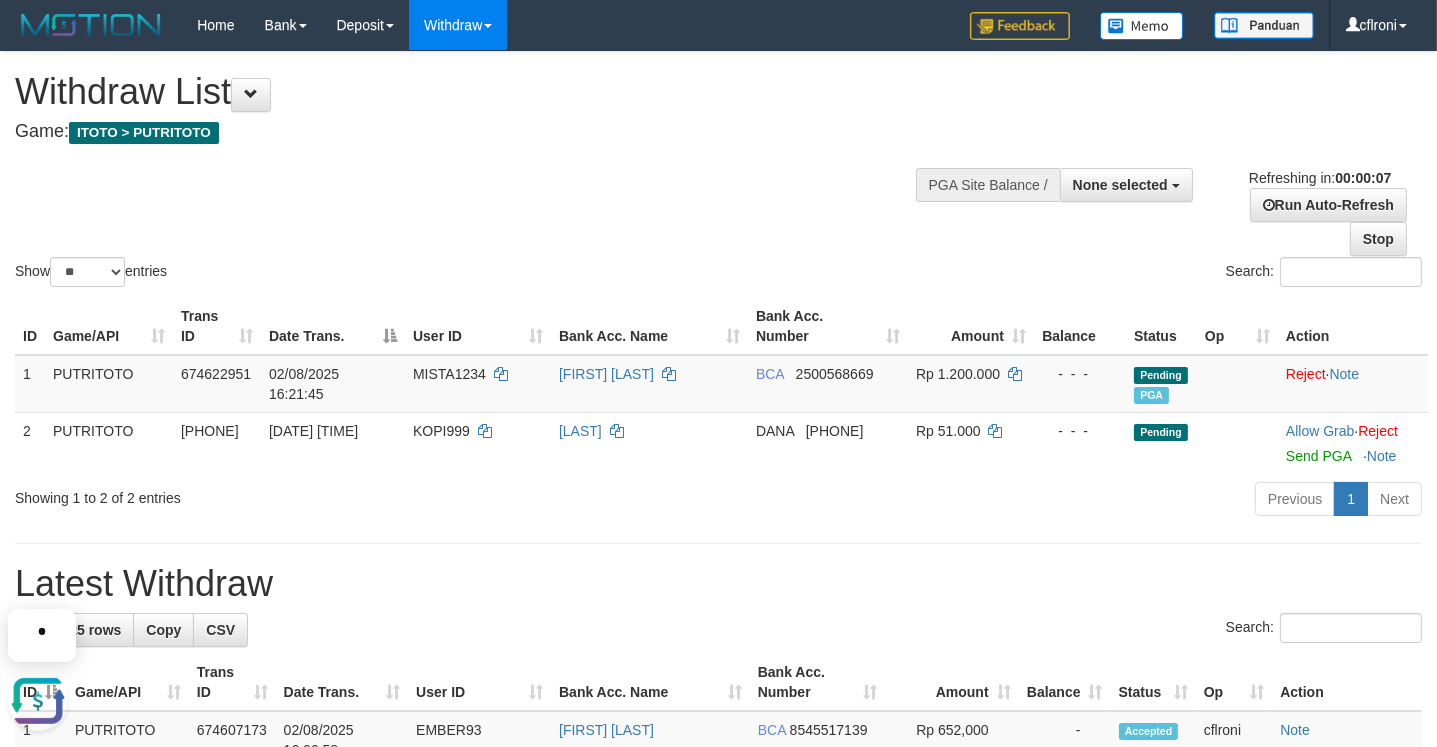 scroll, scrollTop: 0, scrollLeft: 0, axis: both 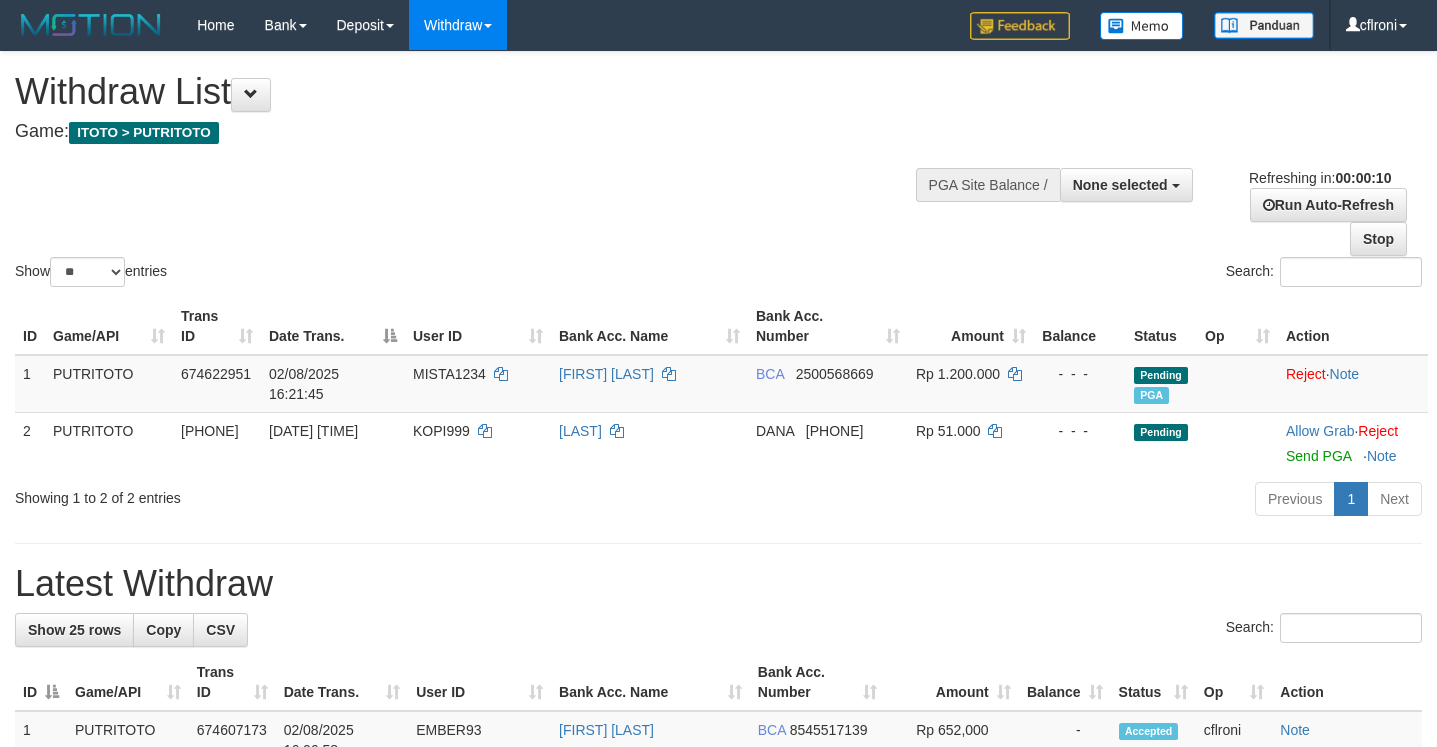 select 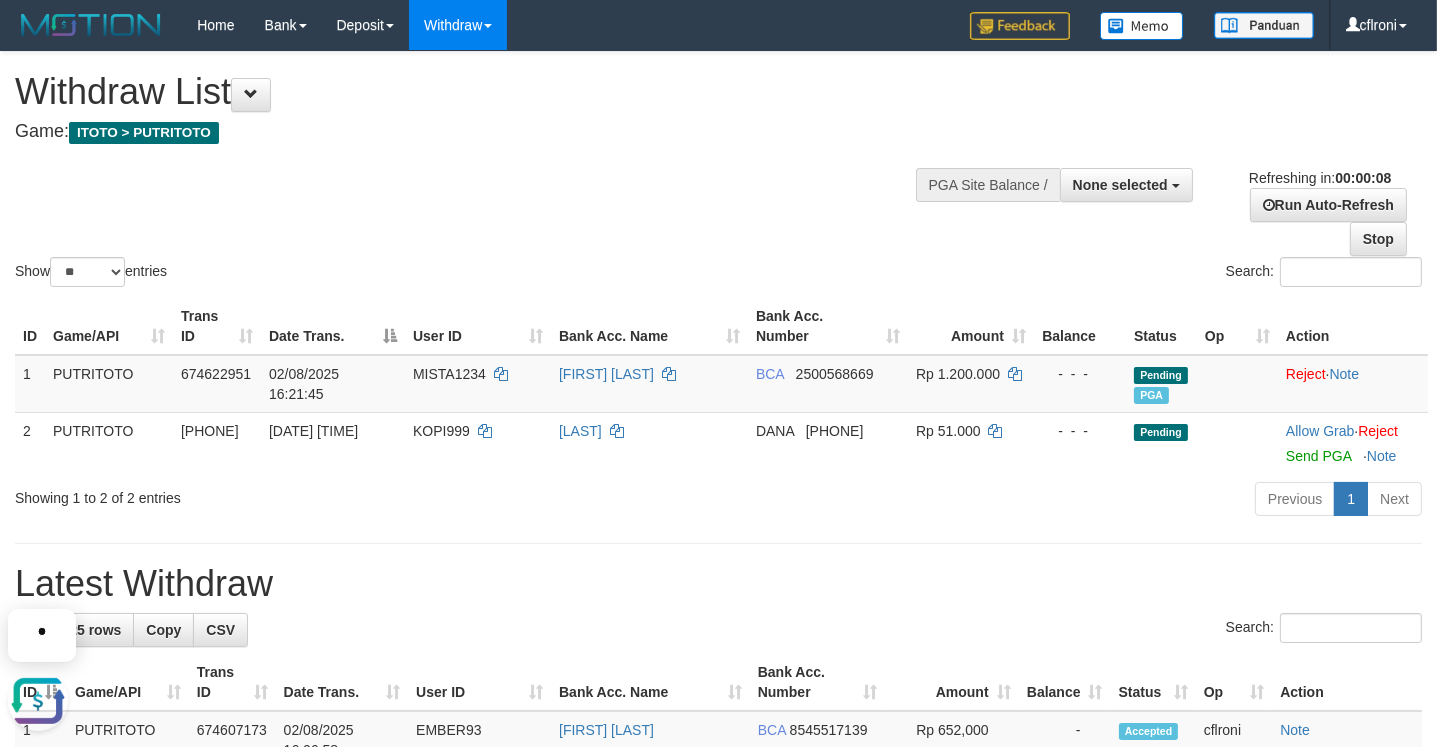 scroll, scrollTop: 0, scrollLeft: 0, axis: both 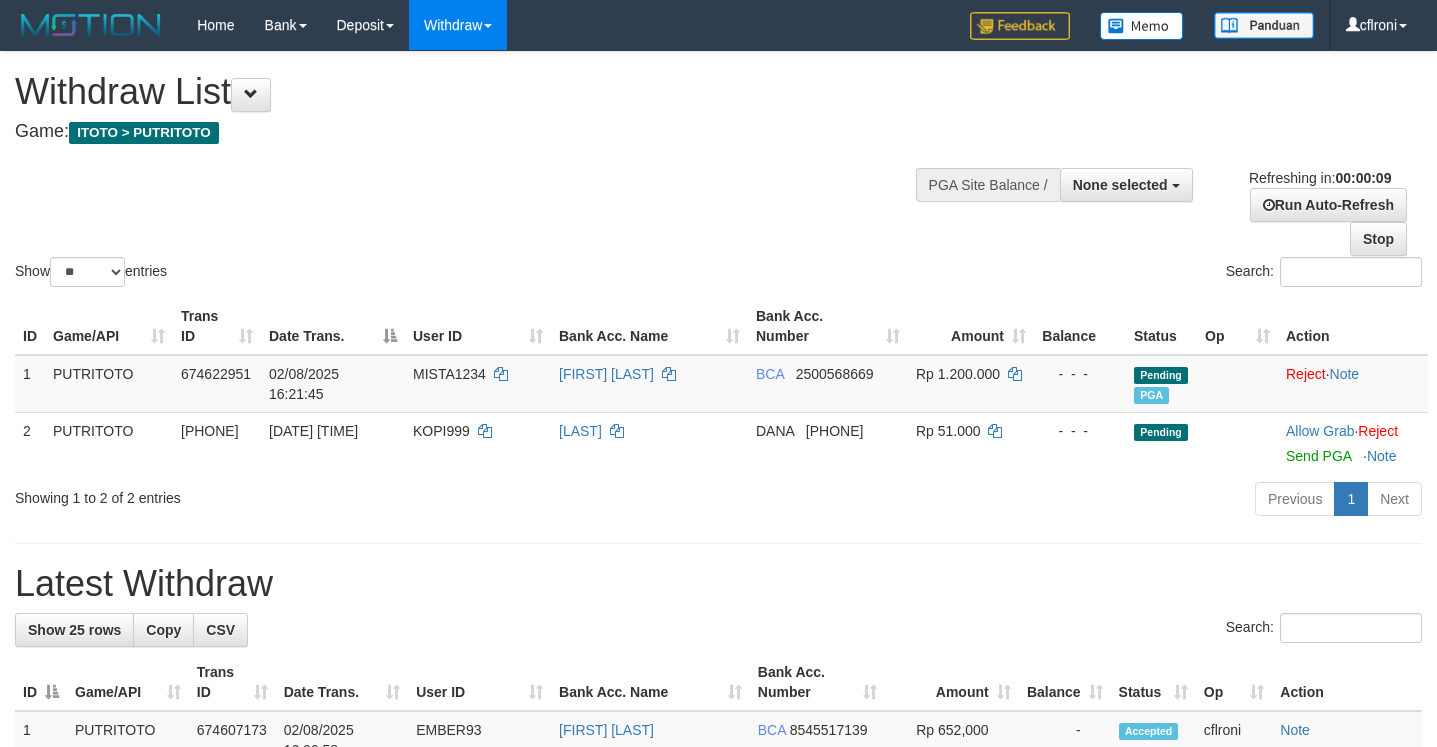 select 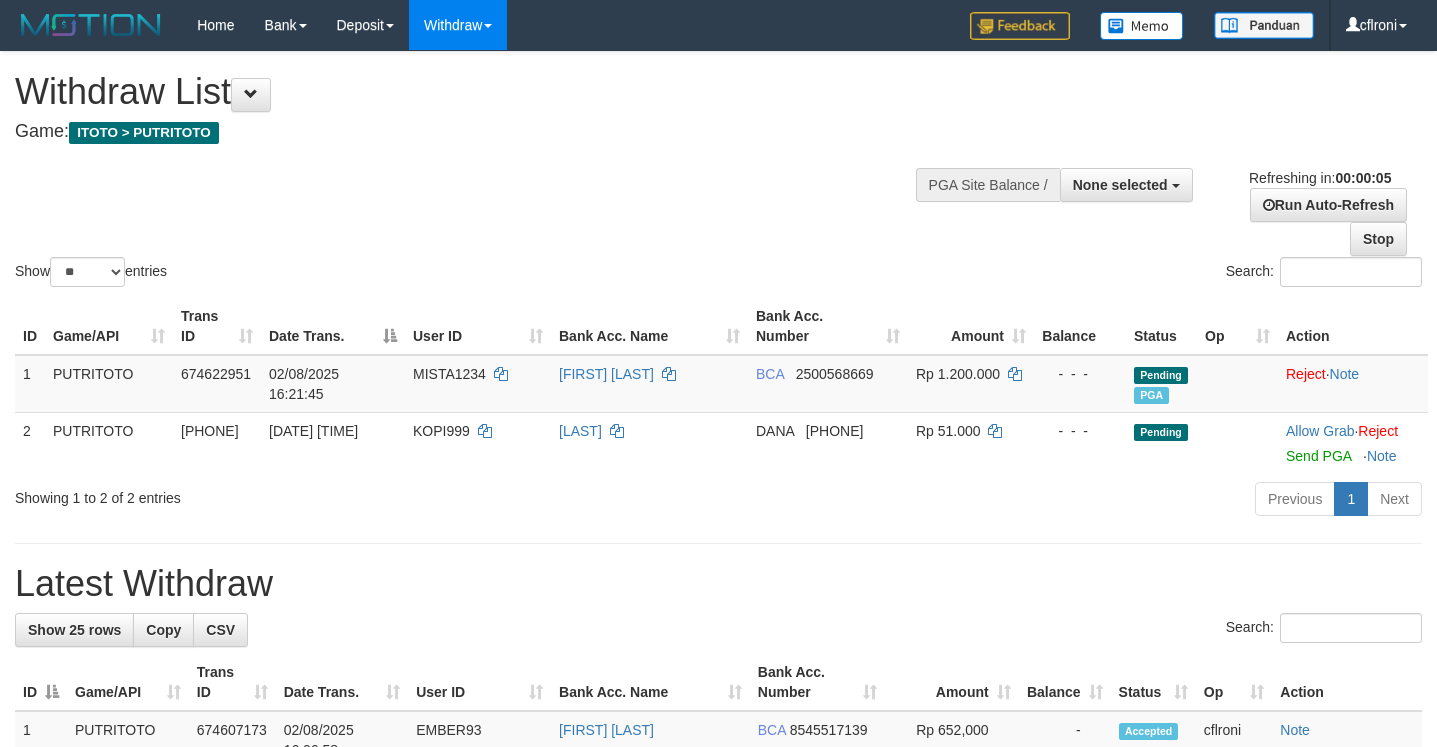 scroll, scrollTop: 0, scrollLeft: 0, axis: both 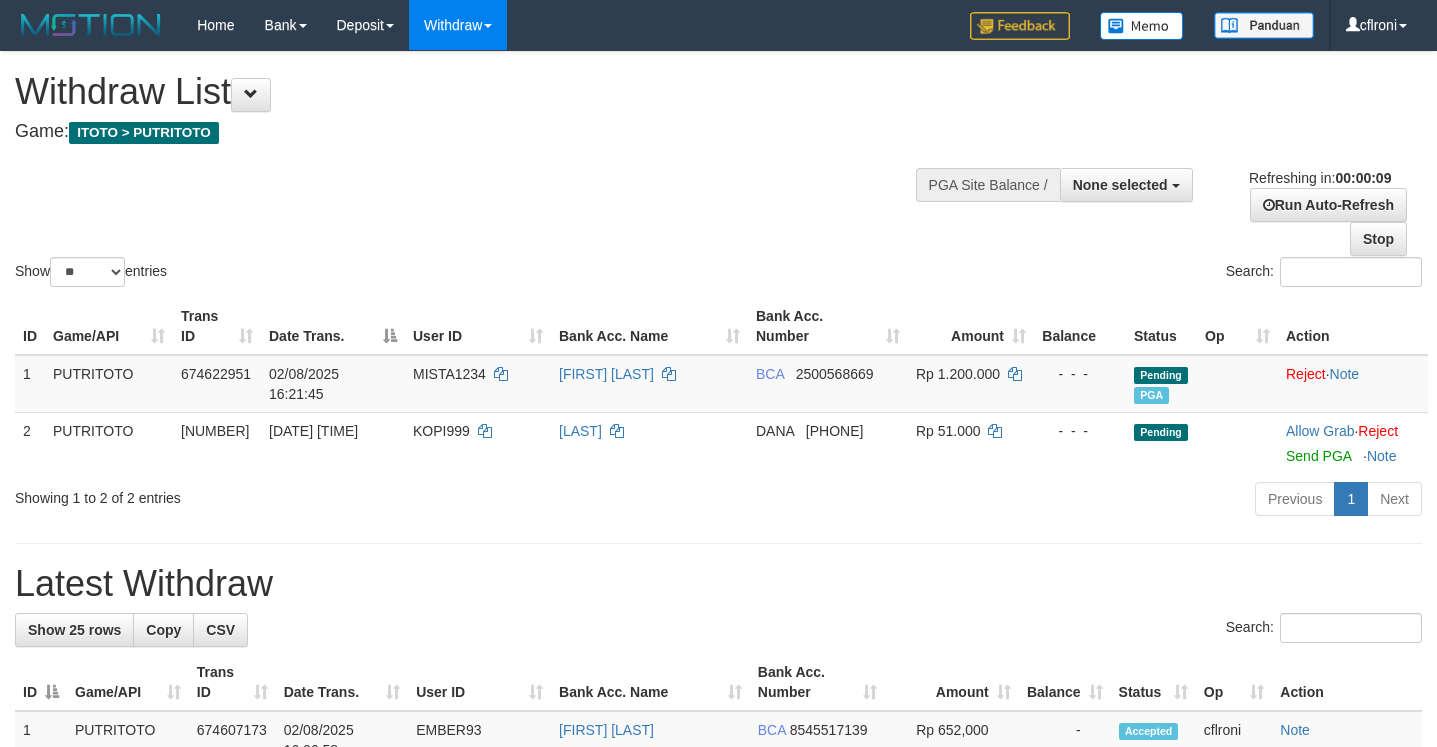 select 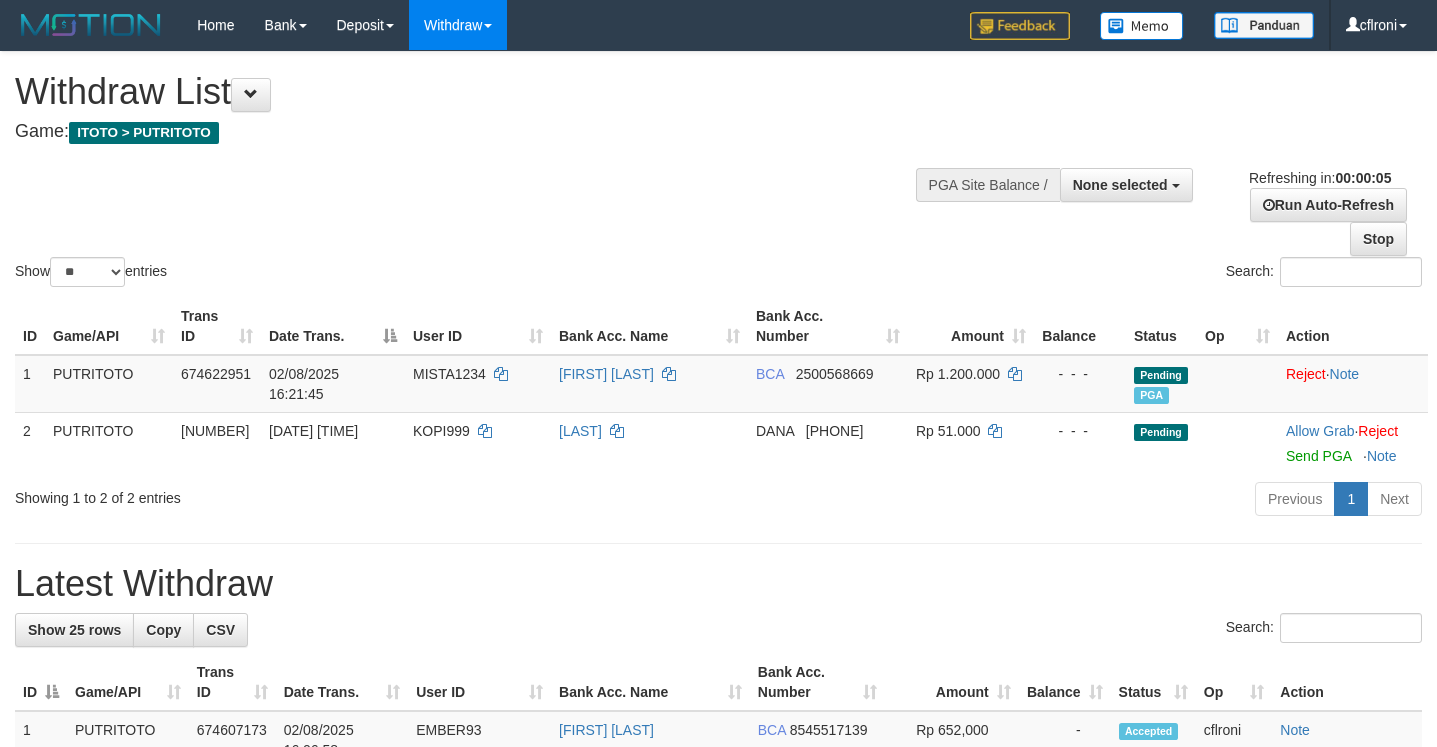scroll, scrollTop: 0, scrollLeft: 0, axis: both 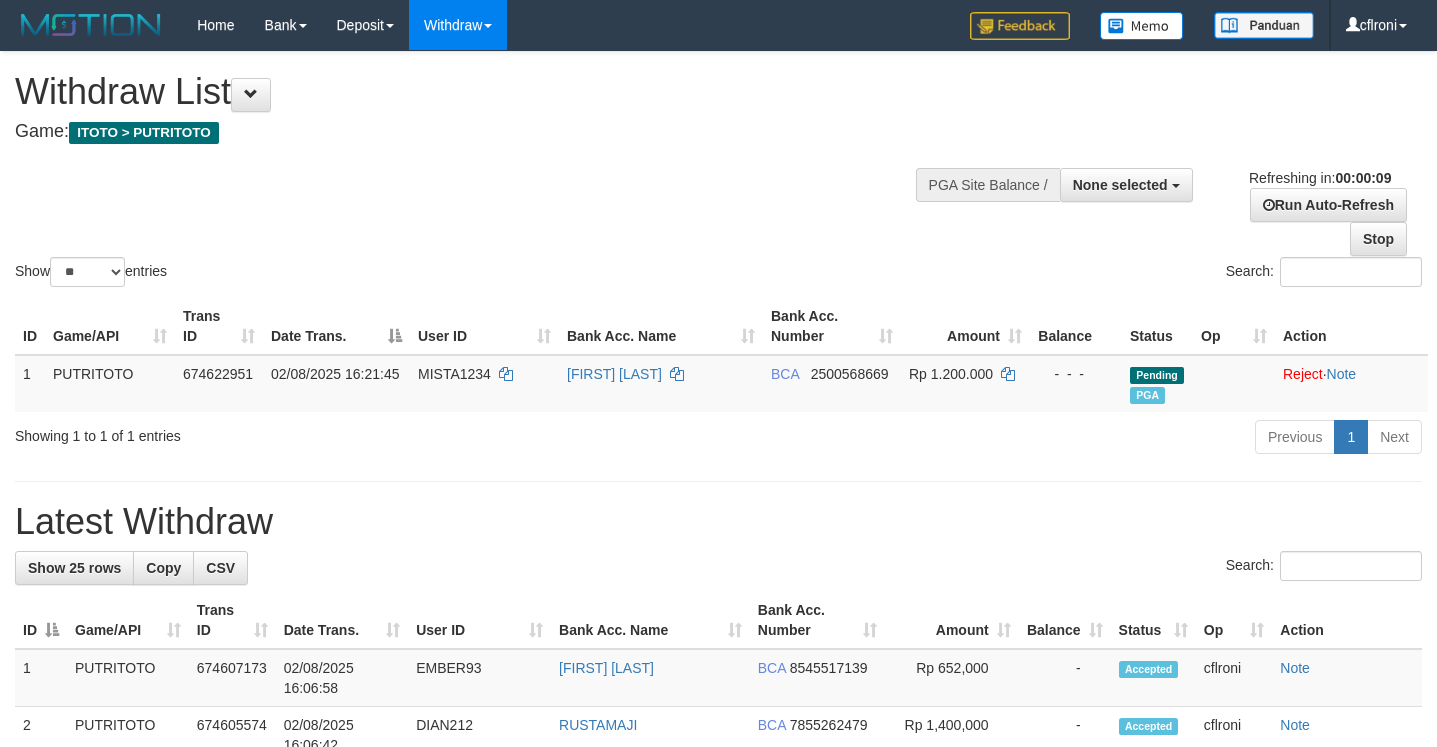 select 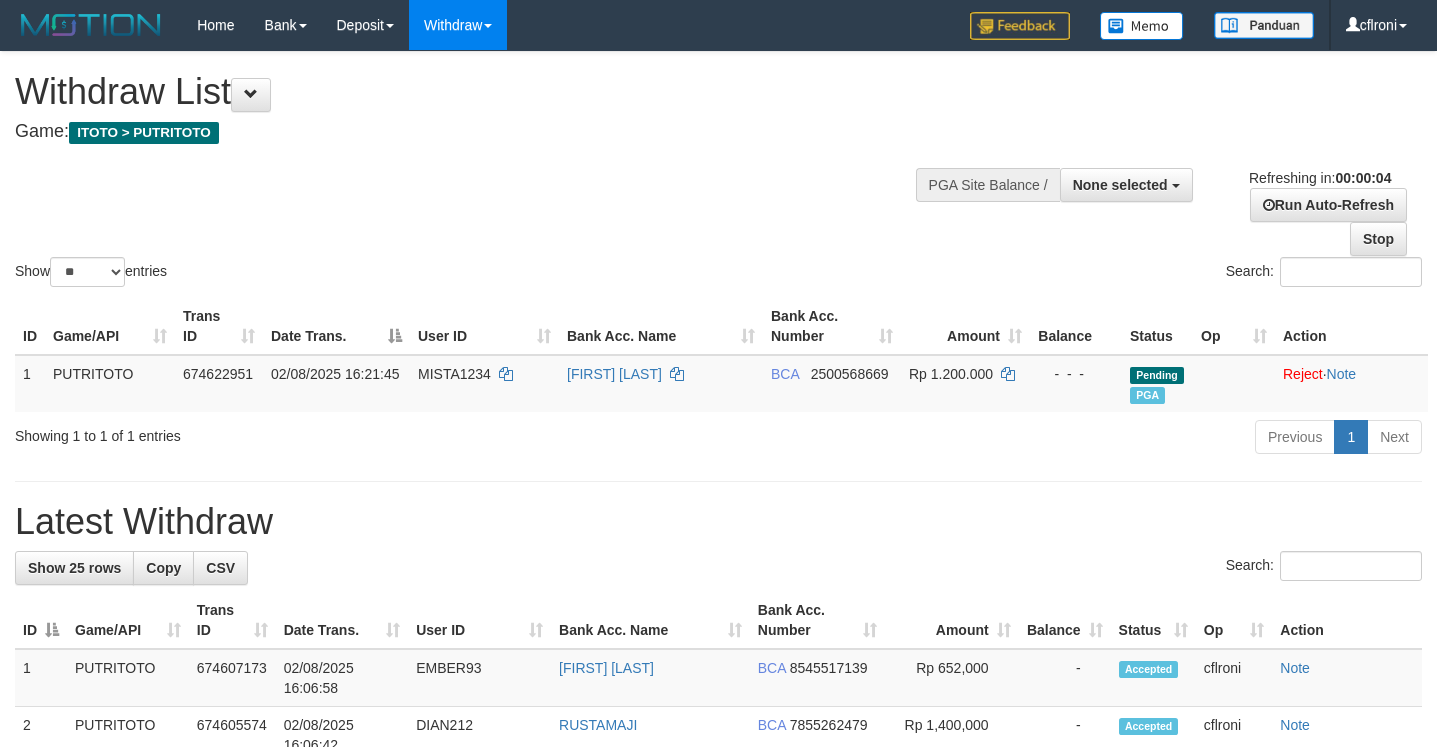 scroll, scrollTop: 0, scrollLeft: 0, axis: both 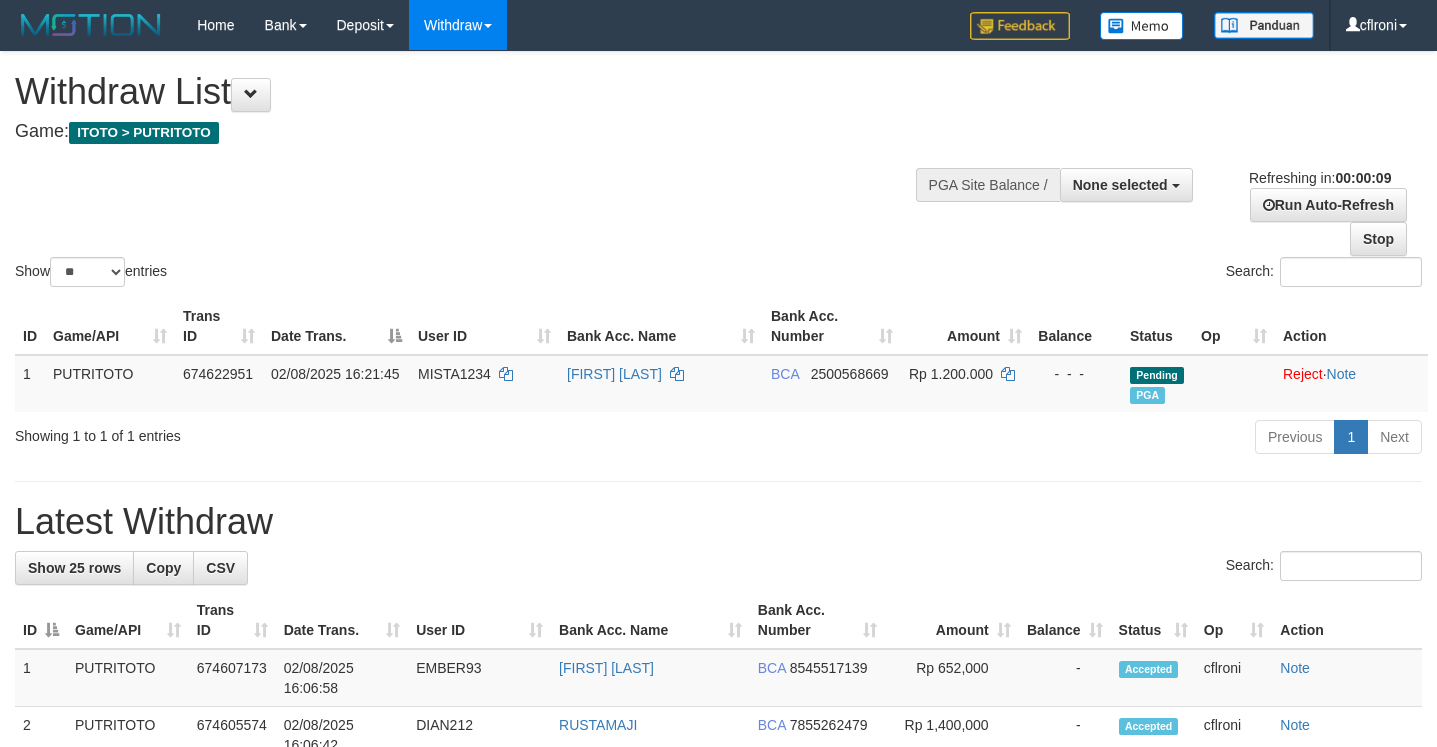 select 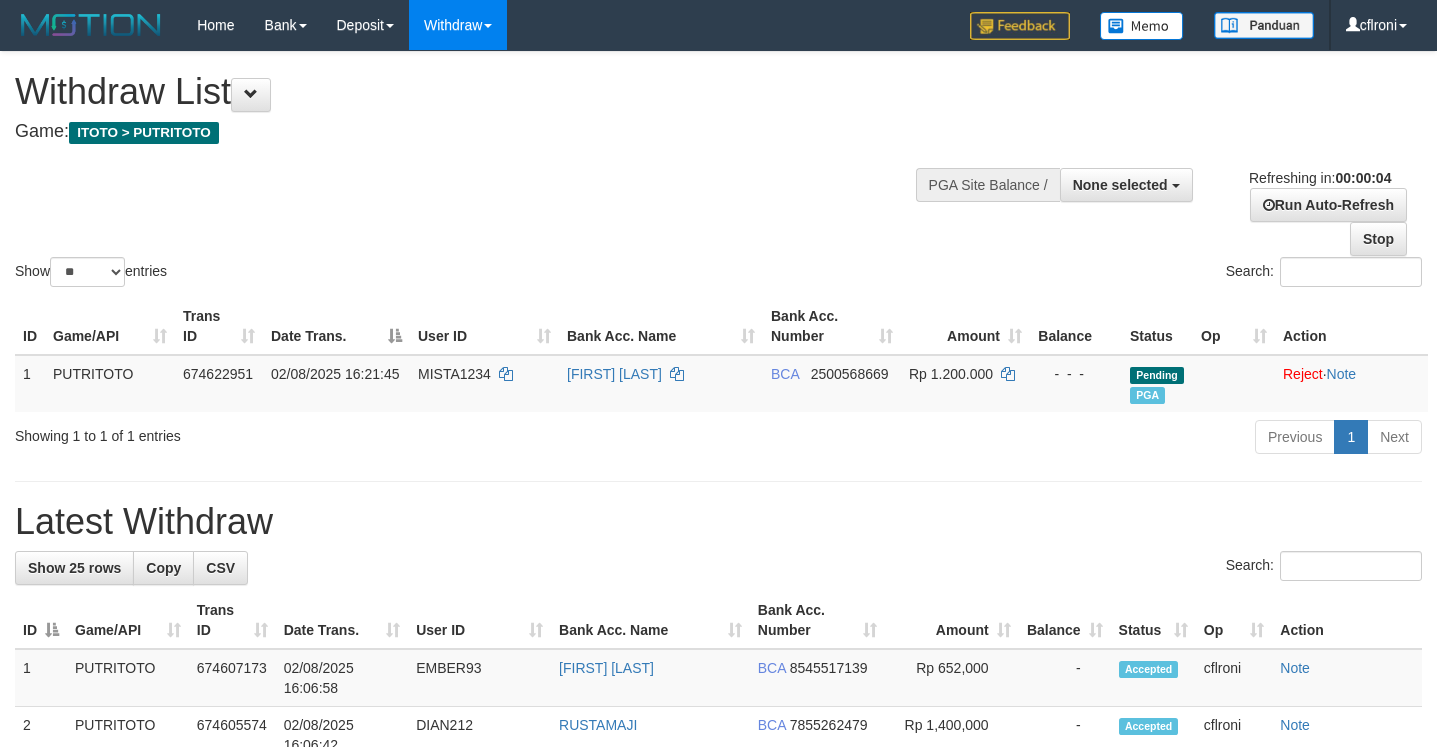 scroll, scrollTop: 0, scrollLeft: 0, axis: both 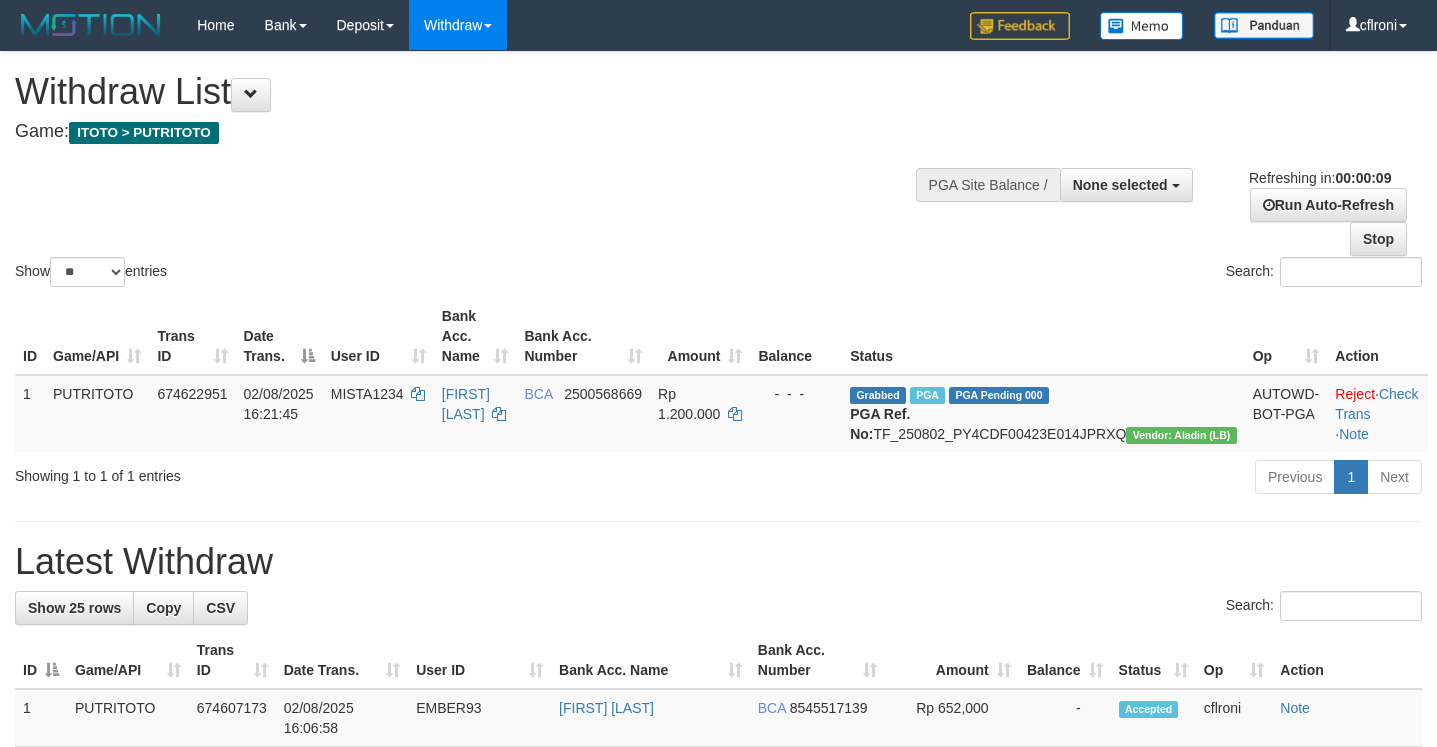 select 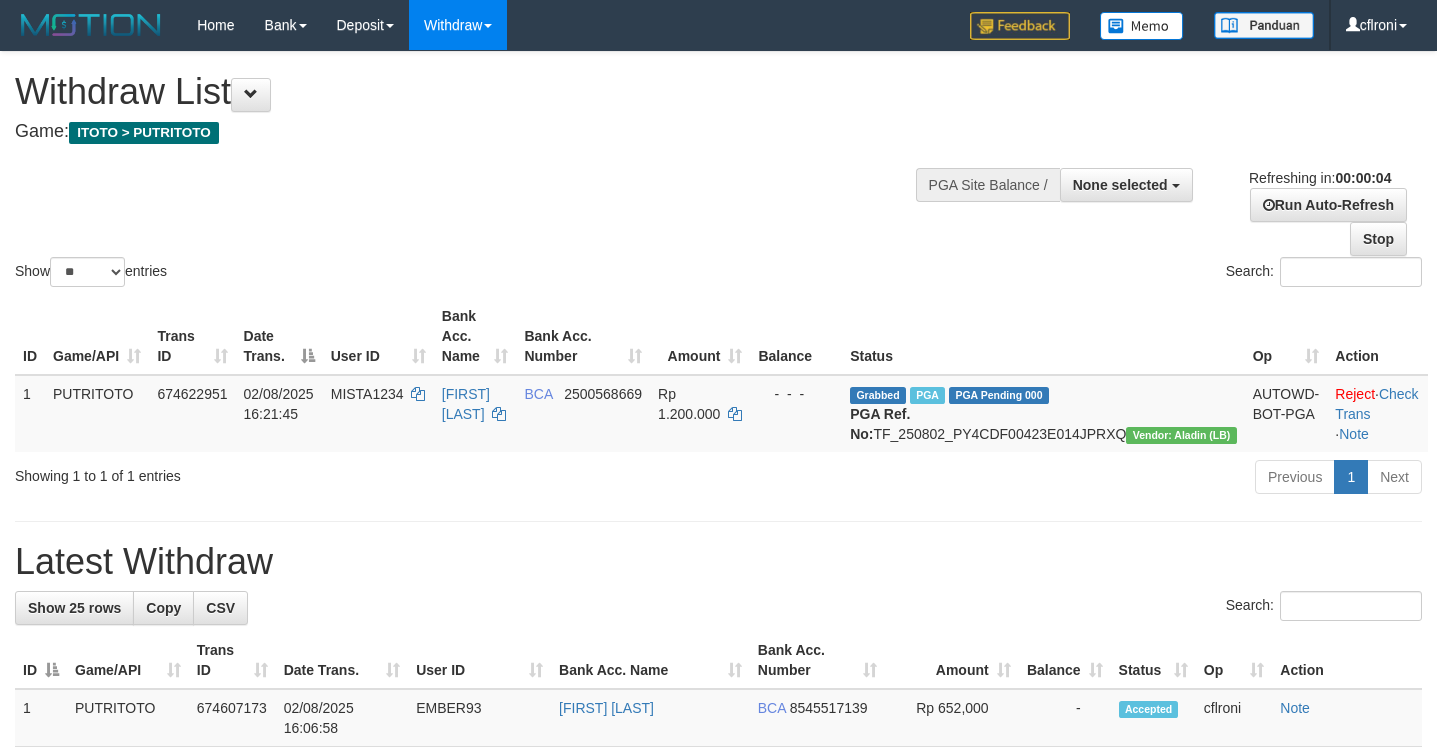 scroll, scrollTop: 0, scrollLeft: 0, axis: both 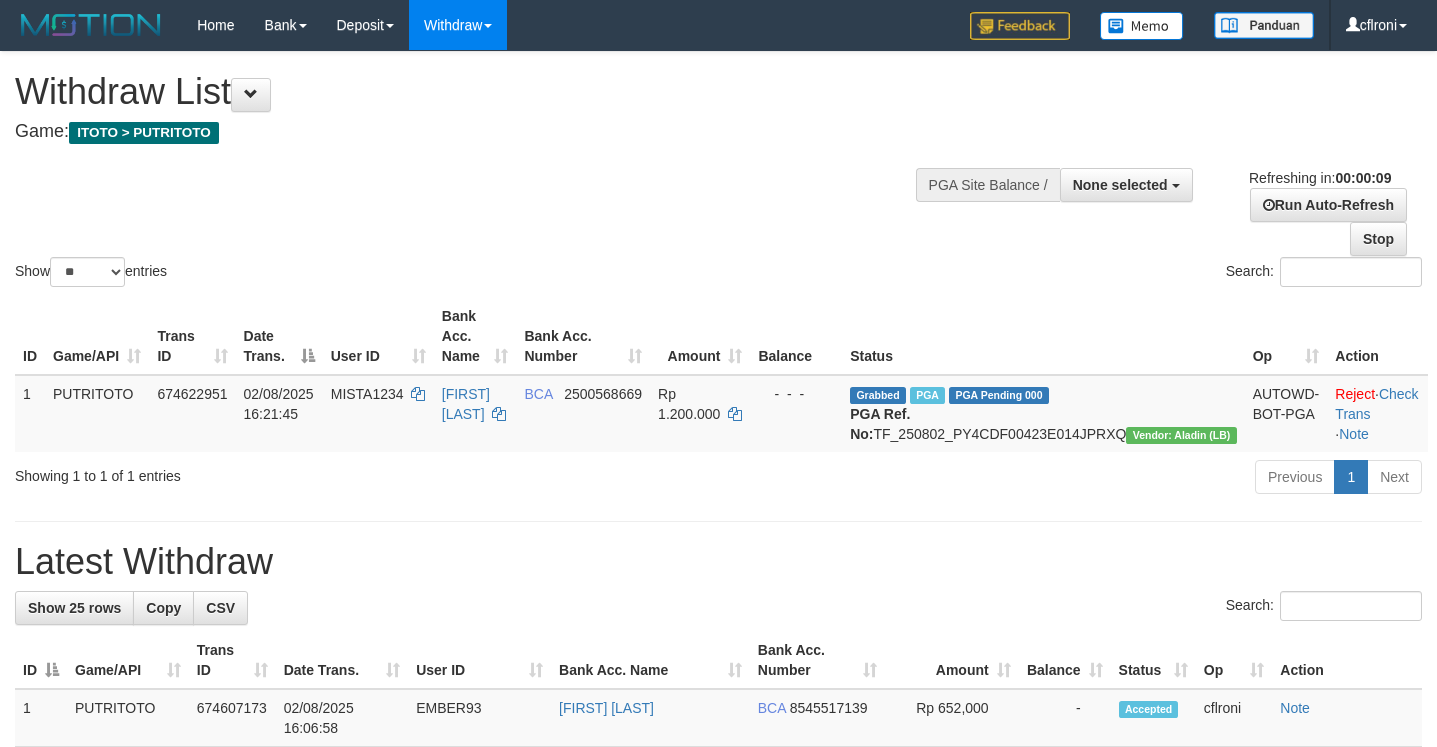 select 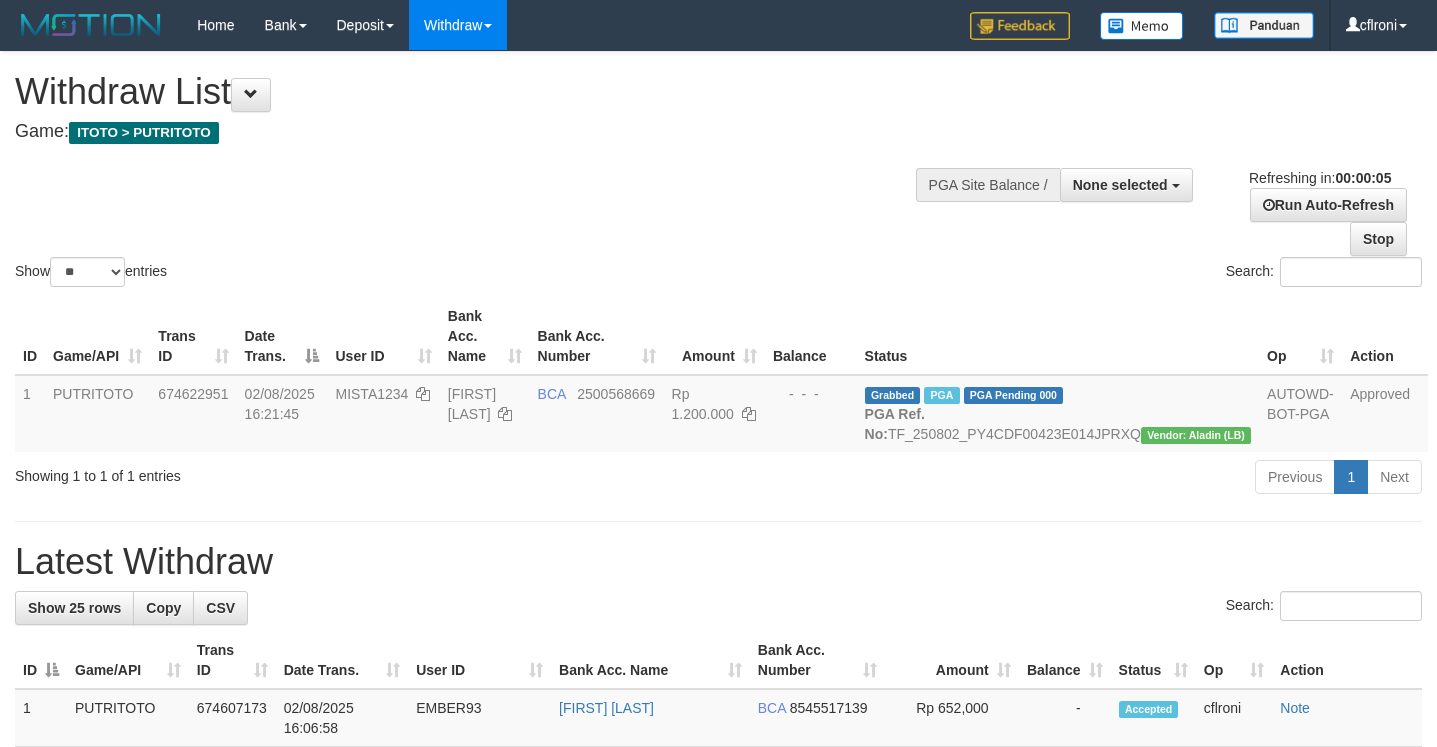 scroll, scrollTop: 0, scrollLeft: 0, axis: both 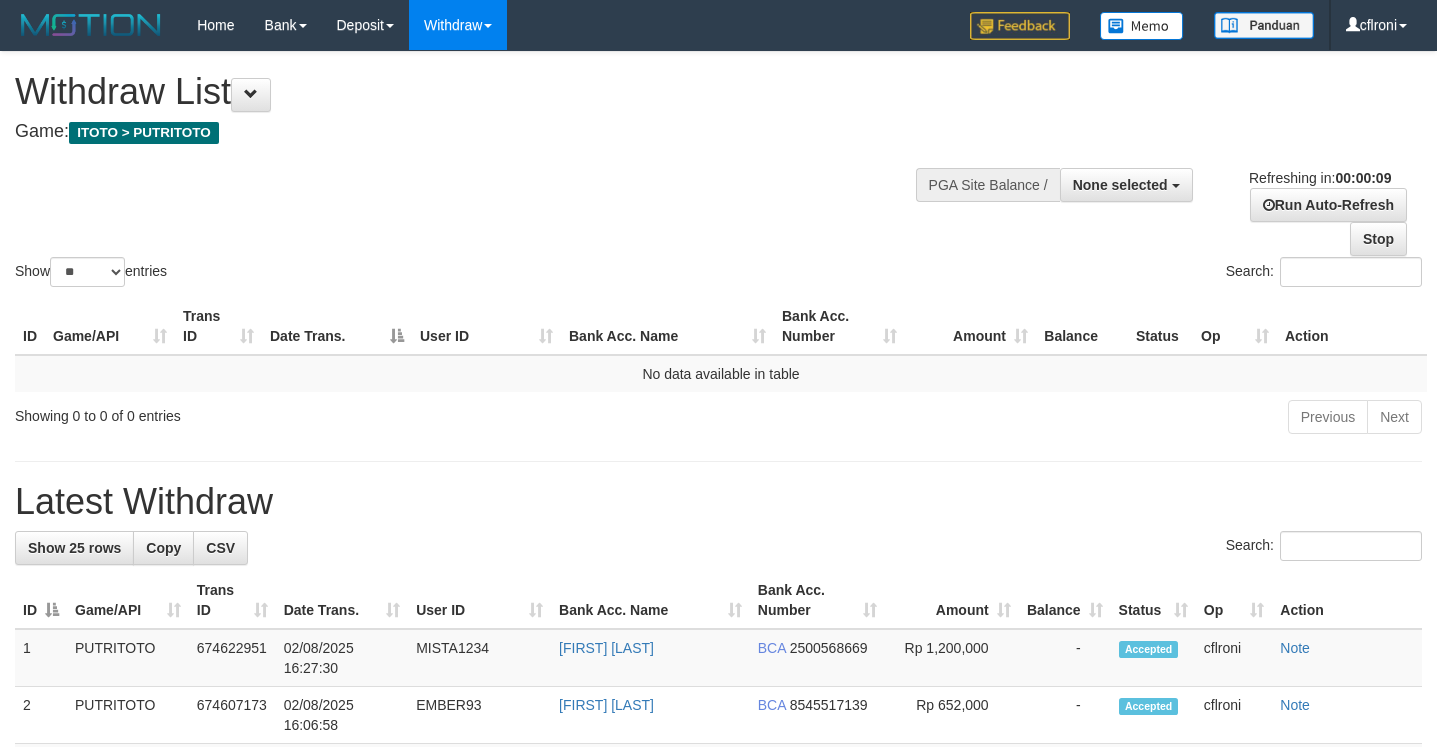 select 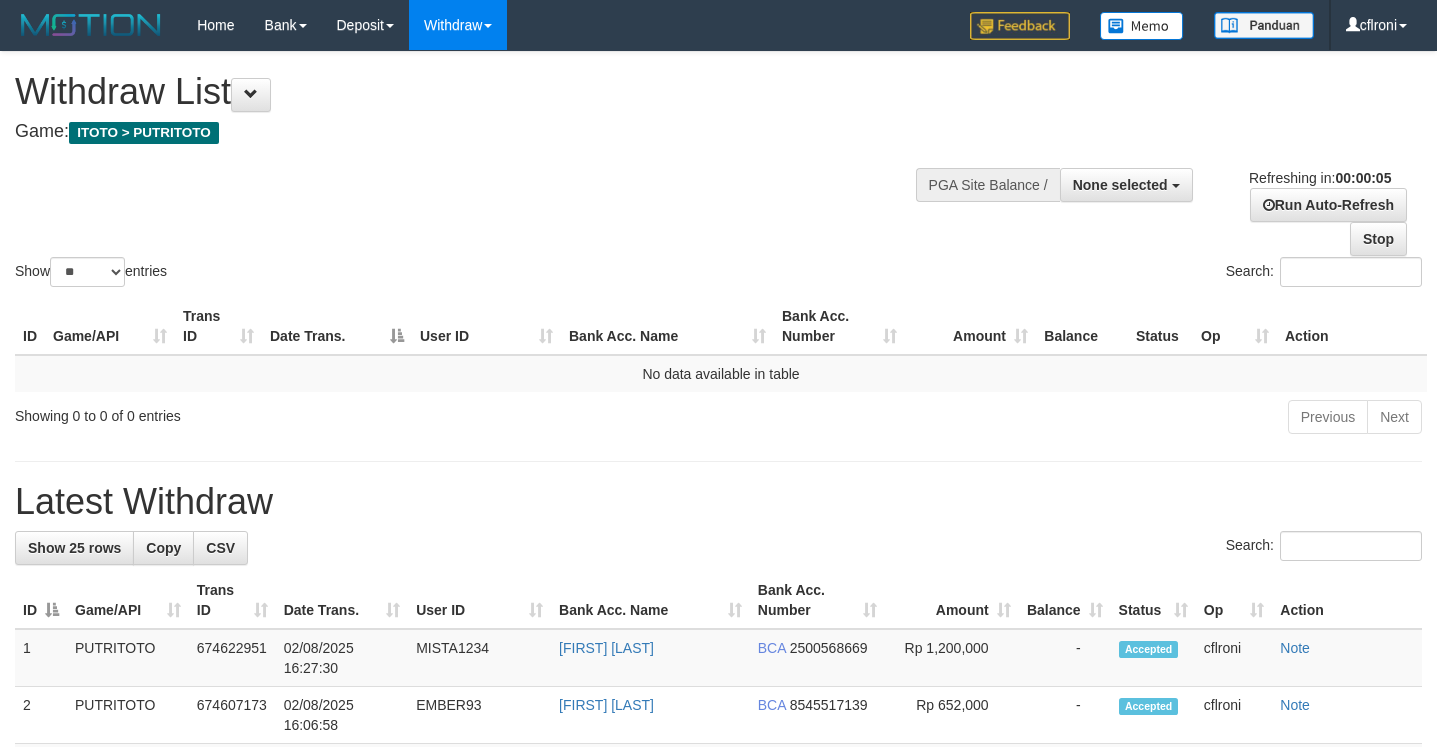 scroll, scrollTop: 0, scrollLeft: 0, axis: both 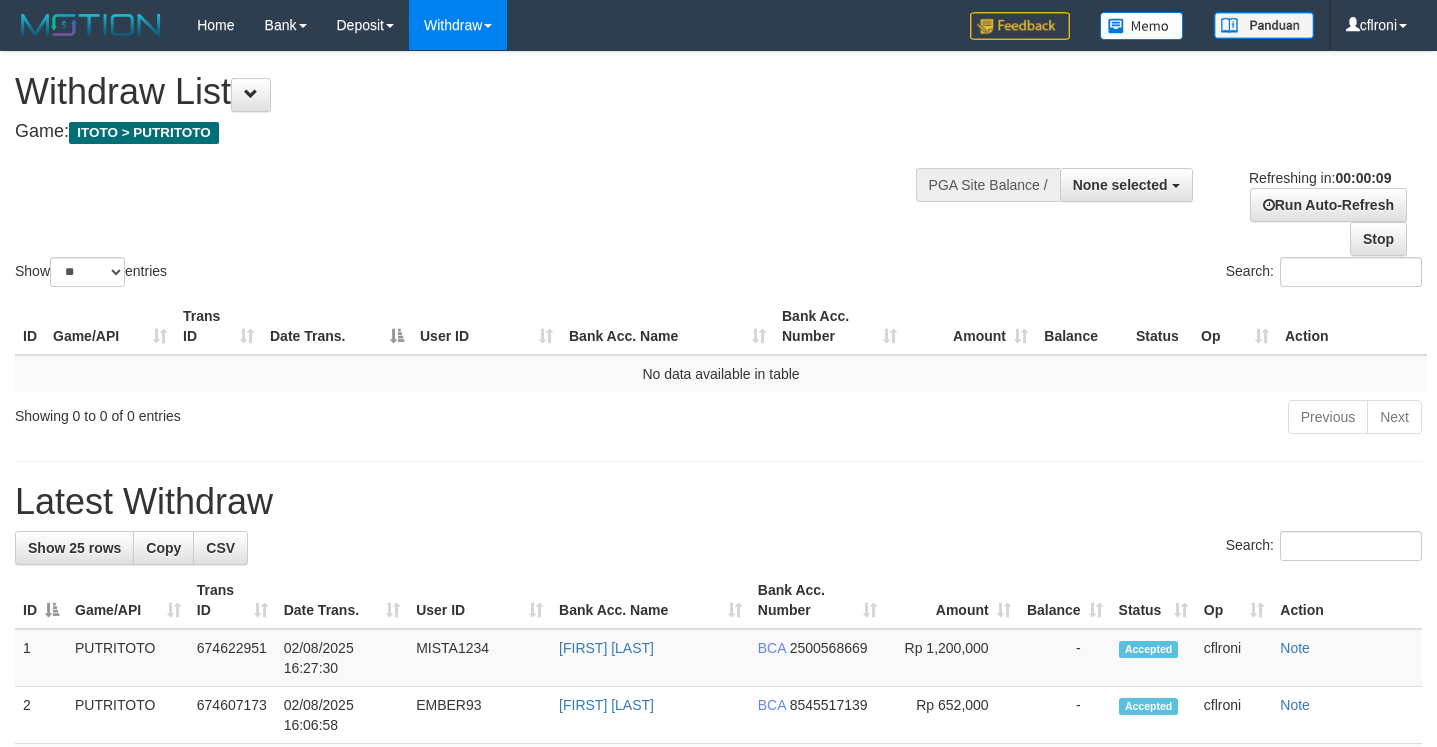 select 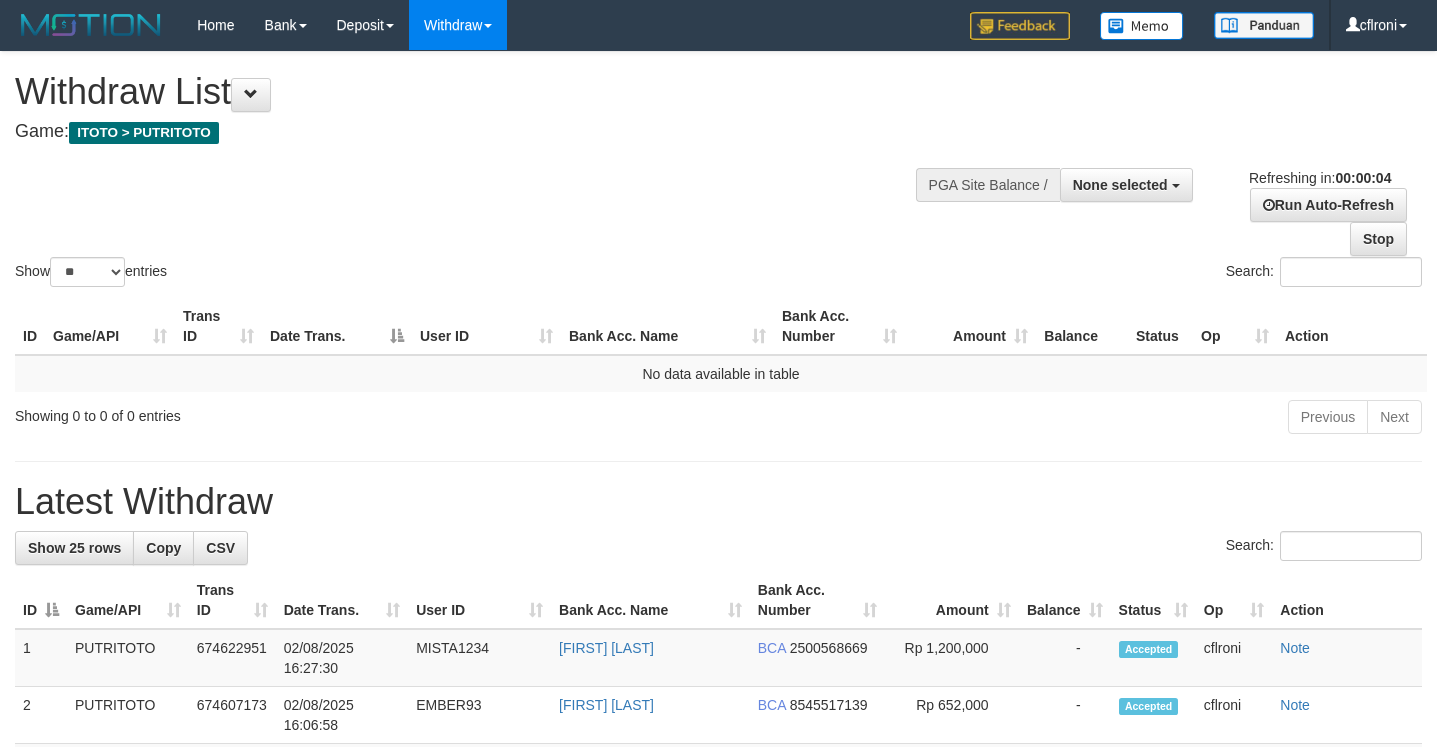 scroll, scrollTop: 0, scrollLeft: 0, axis: both 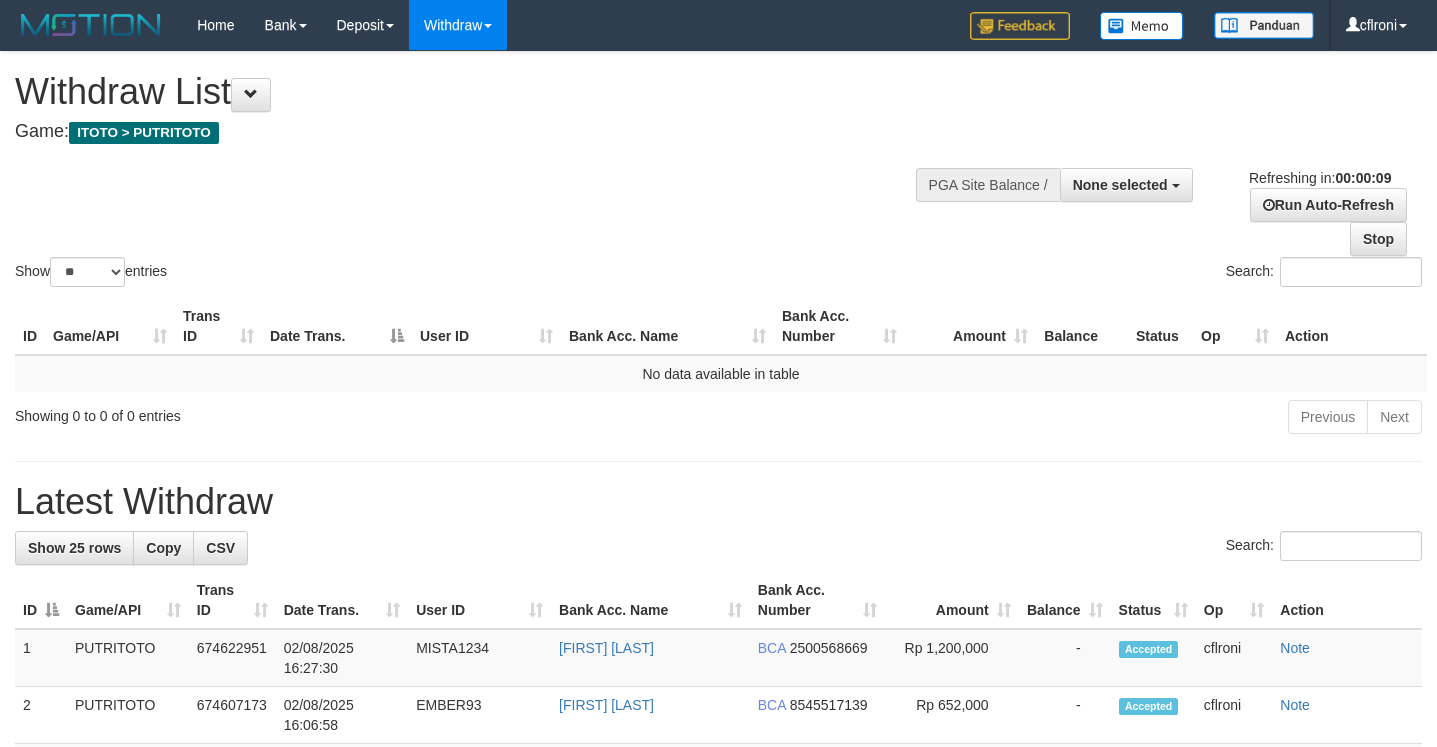 select 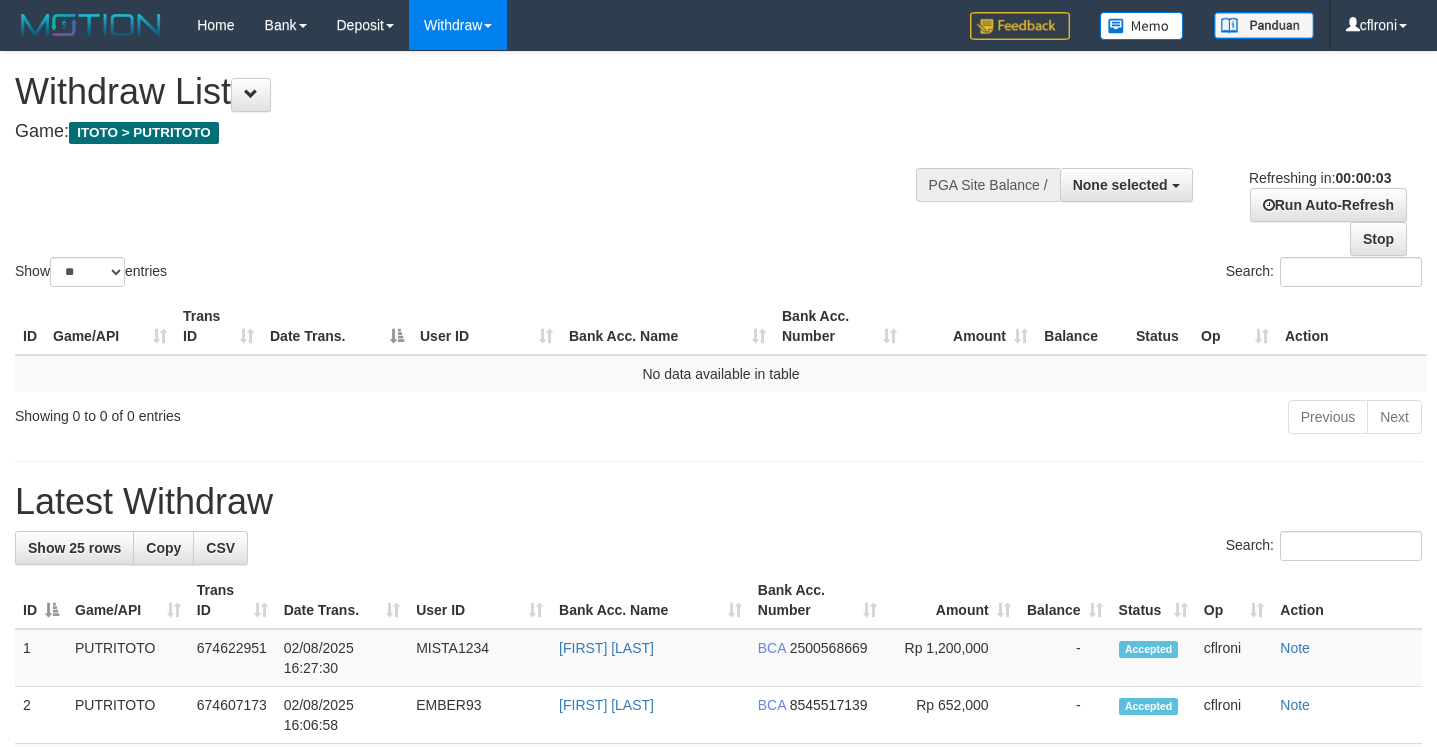 scroll, scrollTop: 0, scrollLeft: 0, axis: both 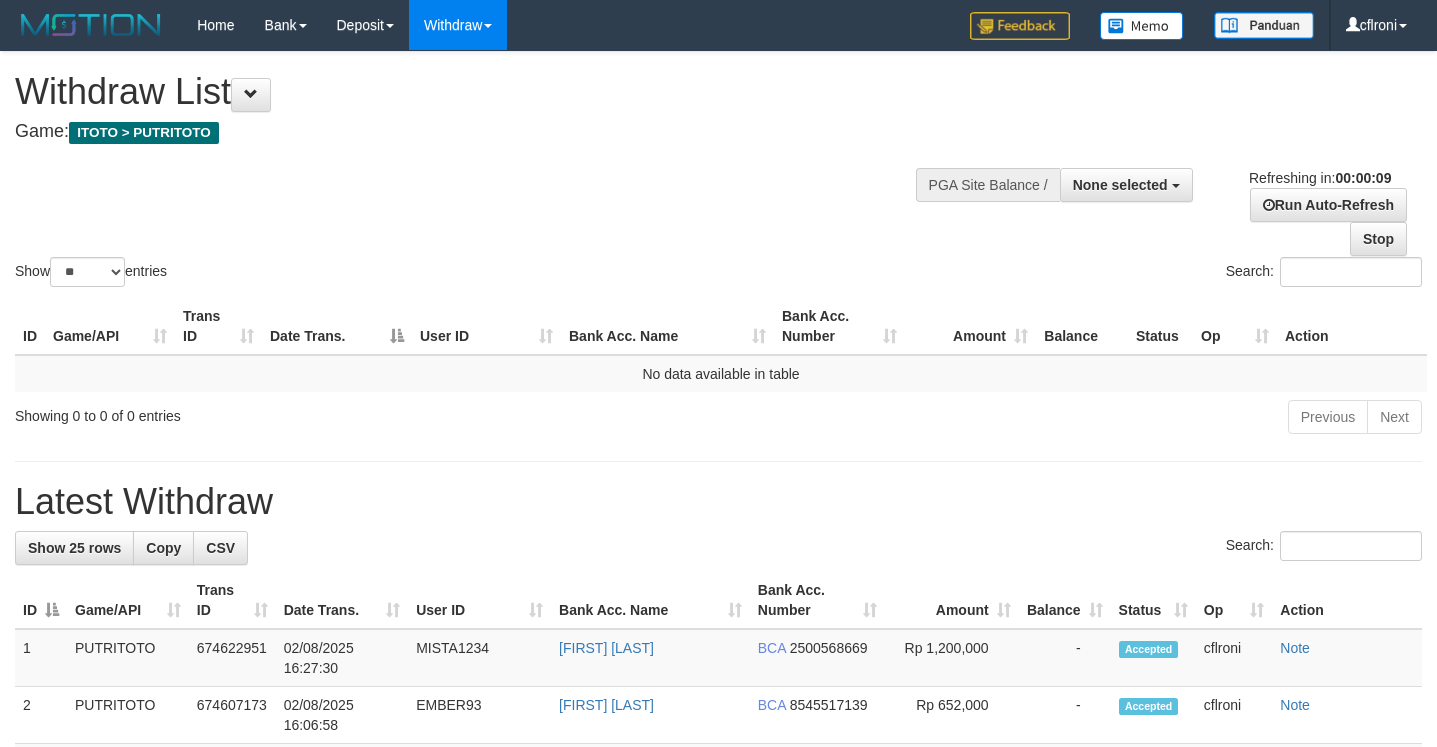 select 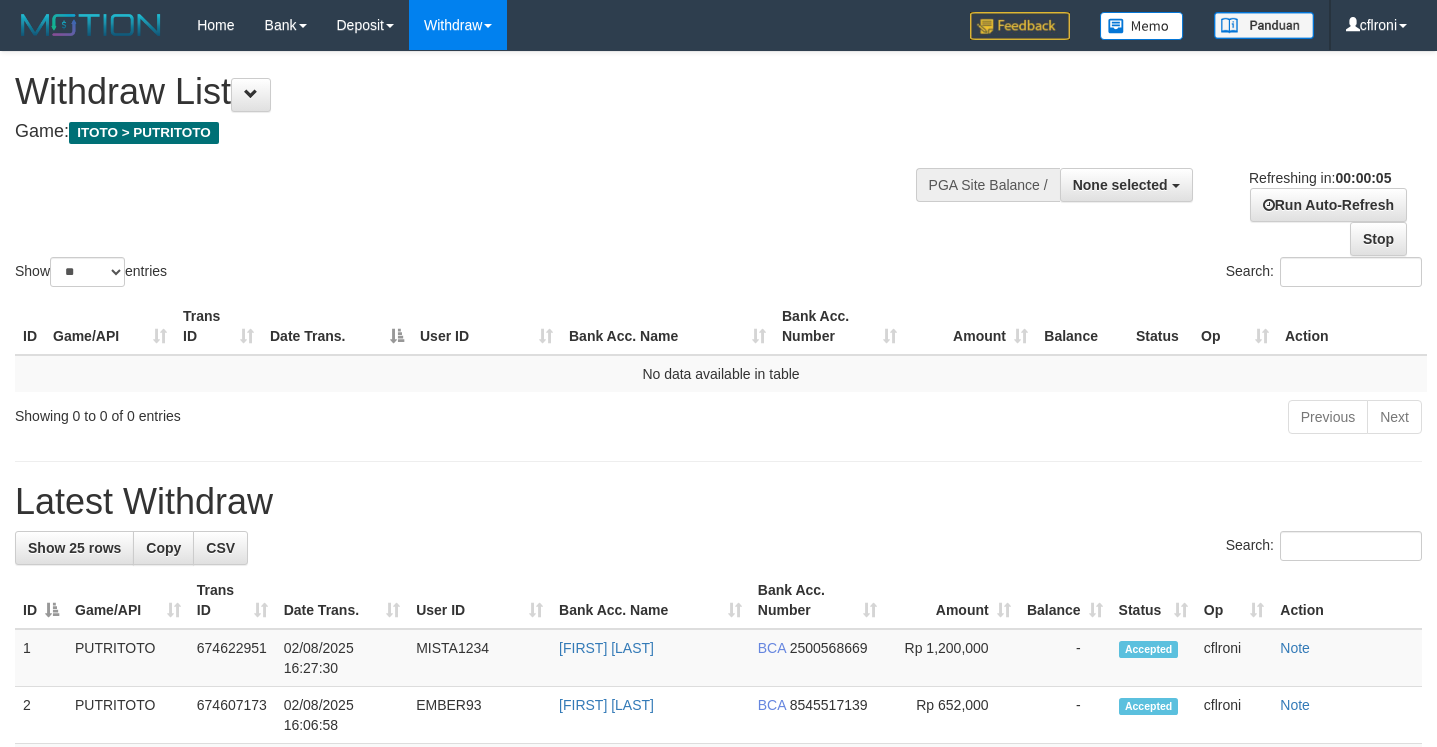 scroll, scrollTop: 0, scrollLeft: 0, axis: both 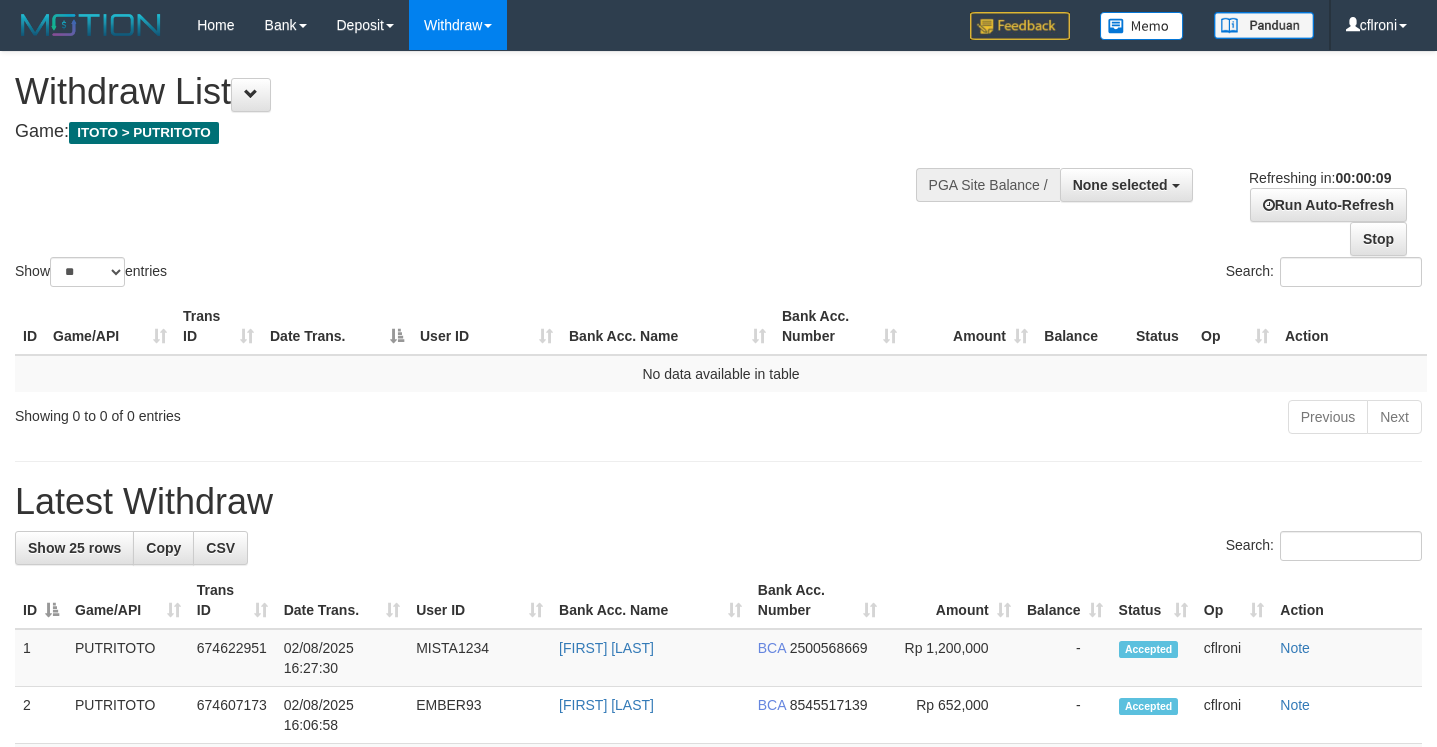 select 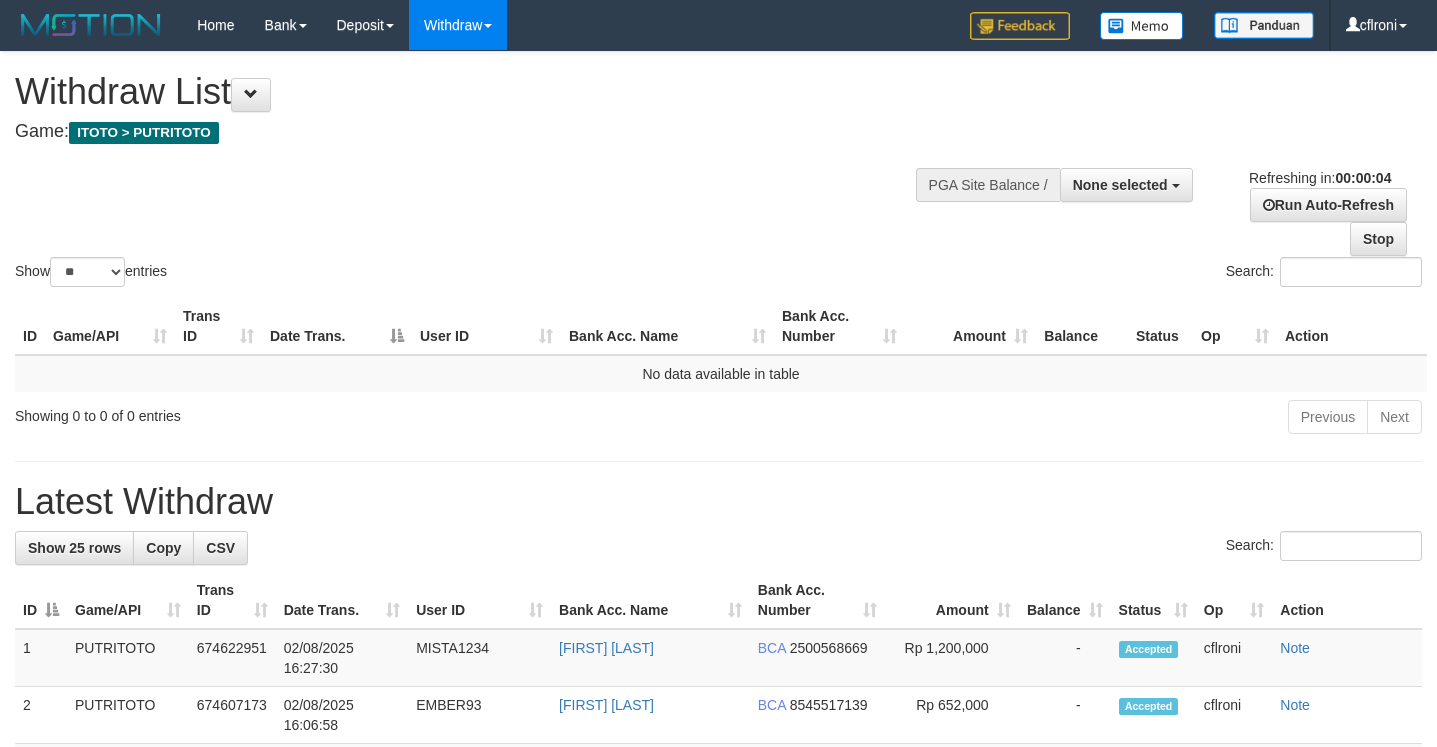scroll, scrollTop: 0, scrollLeft: 0, axis: both 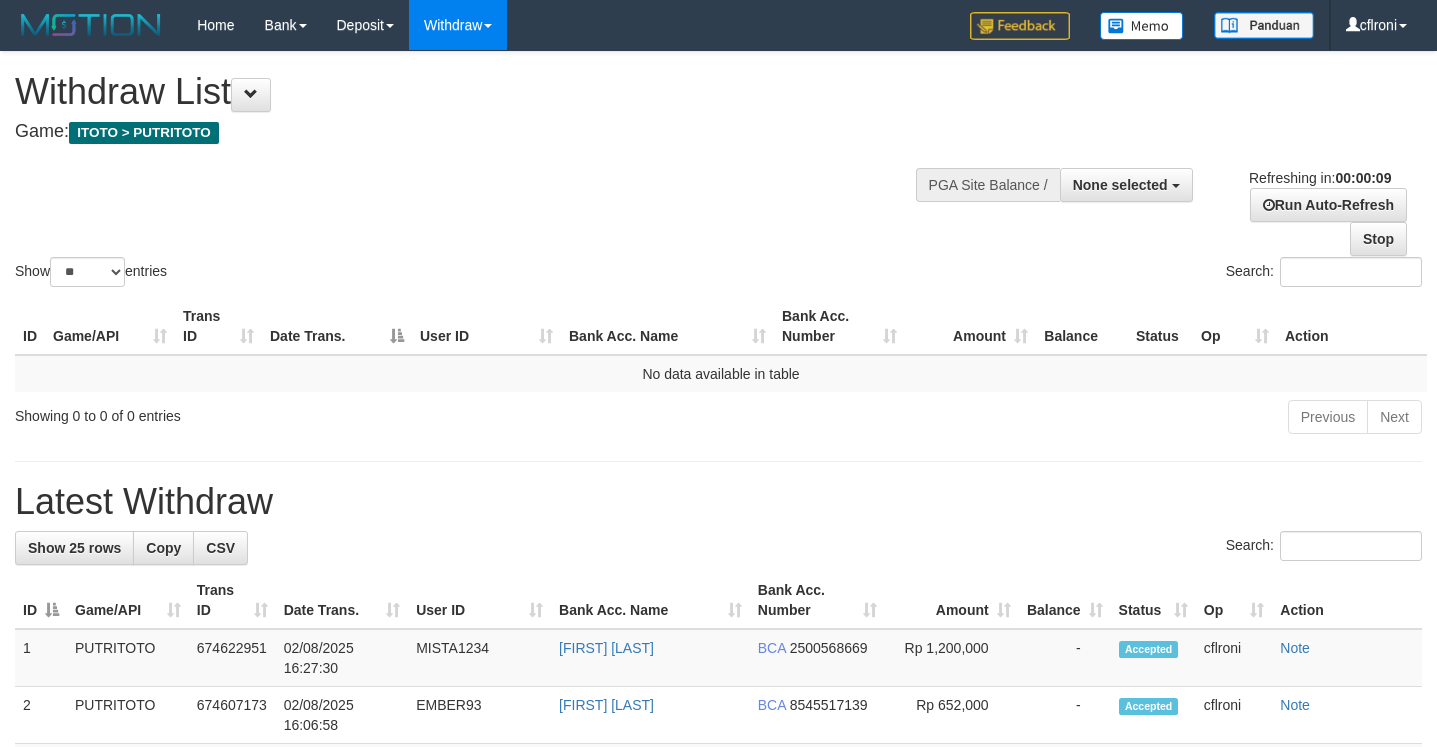 select 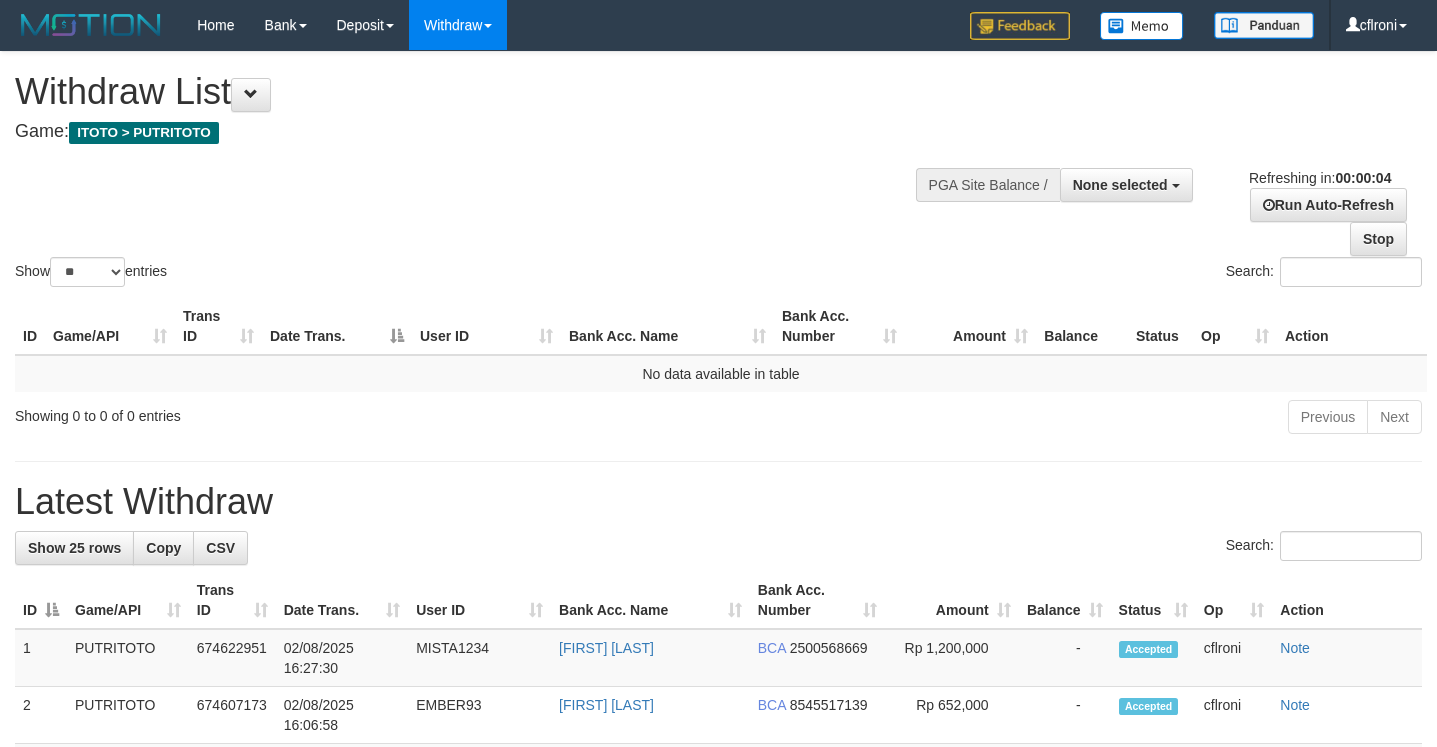 scroll, scrollTop: 0, scrollLeft: 0, axis: both 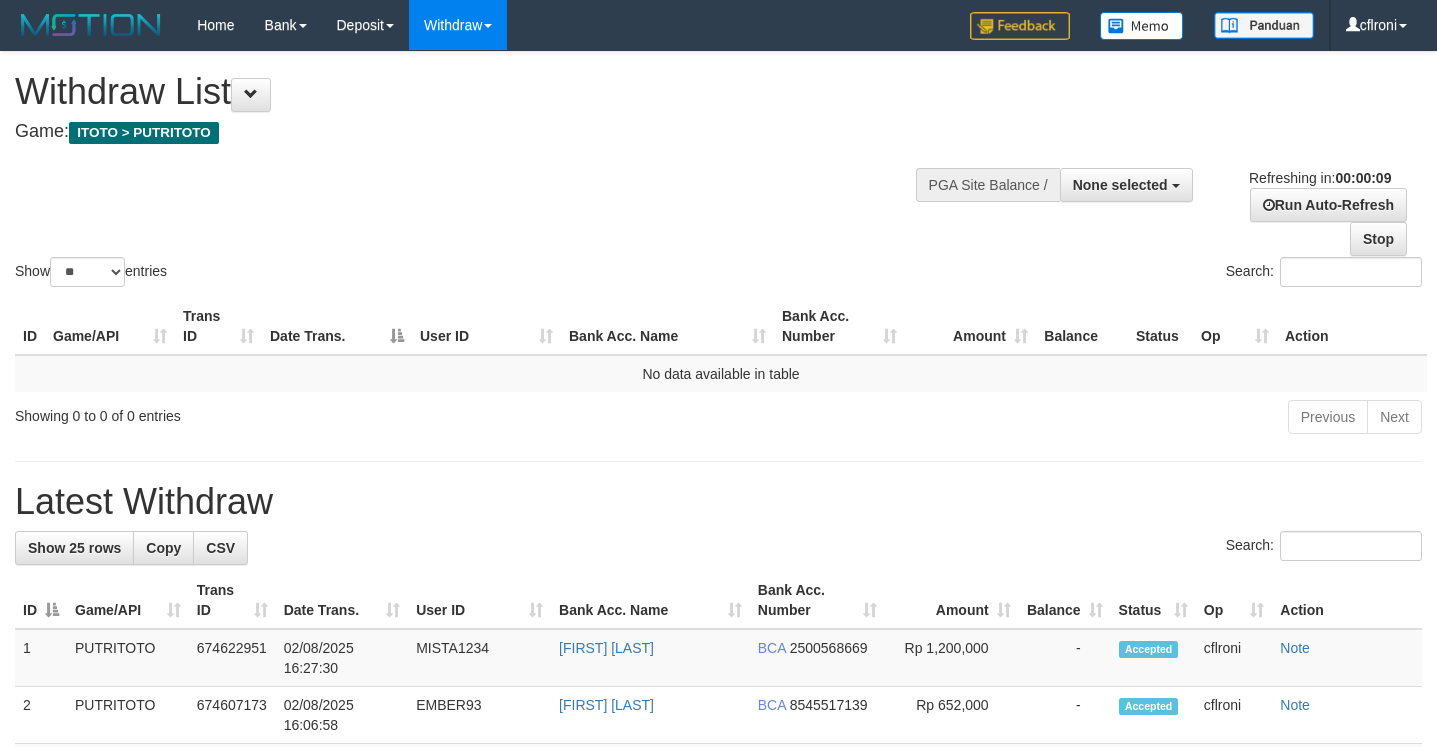 select 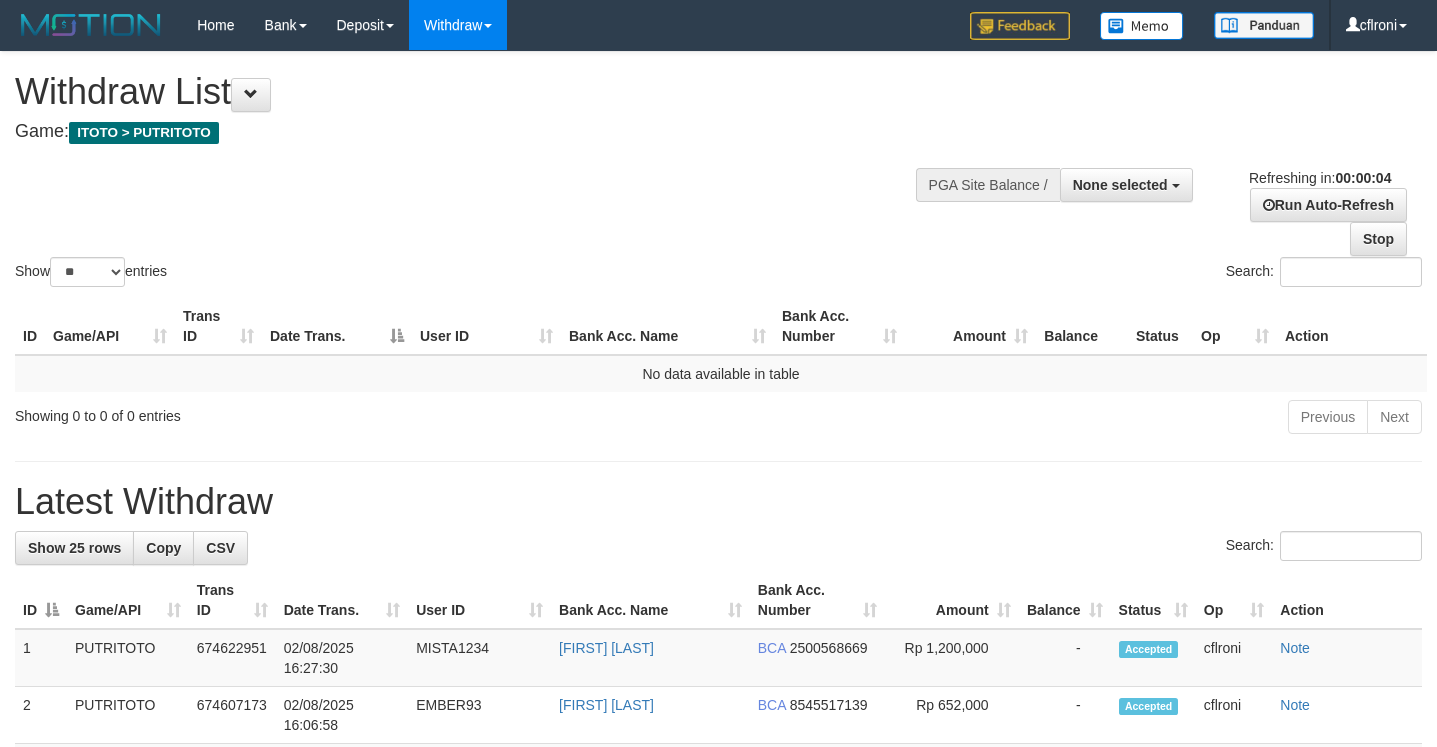 scroll, scrollTop: 0, scrollLeft: 0, axis: both 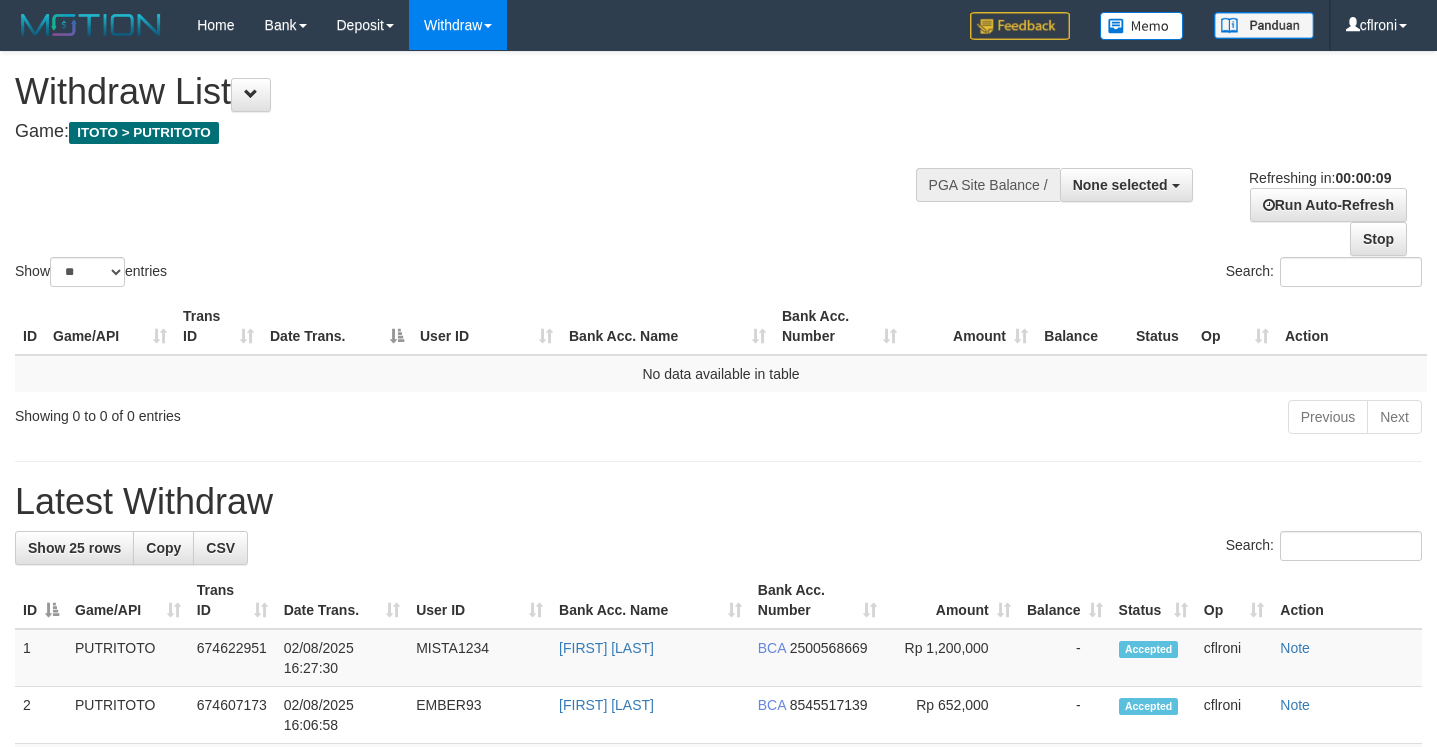 select 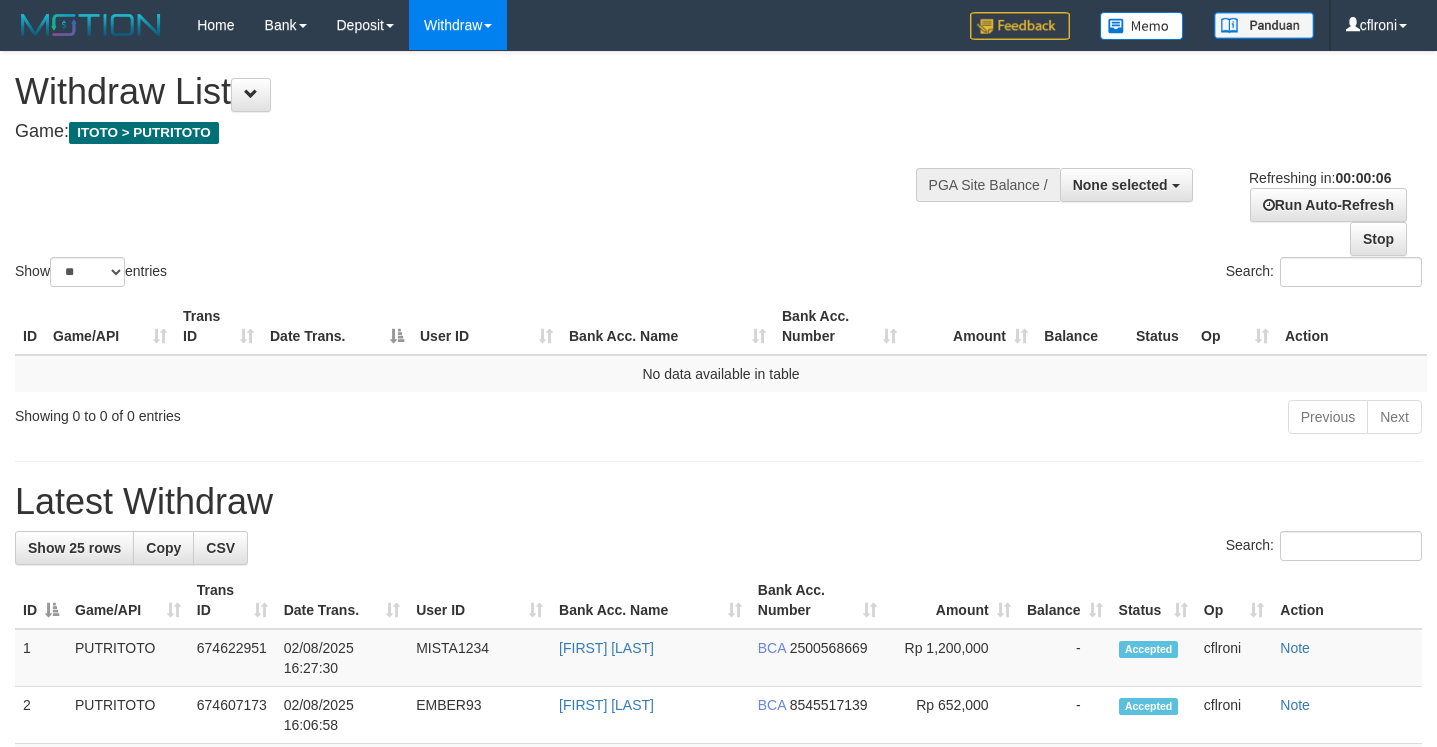 scroll, scrollTop: 0, scrollLeft: 0, axis: both 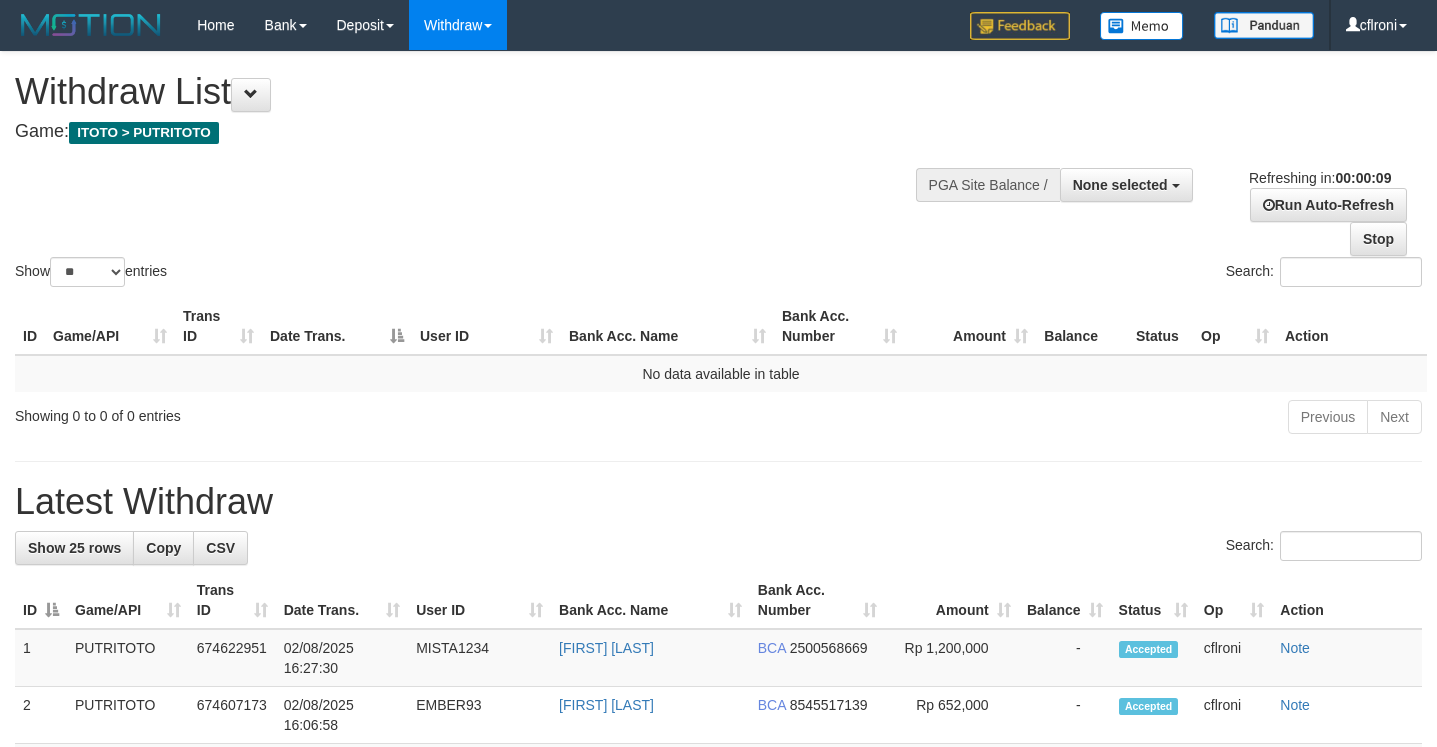 select 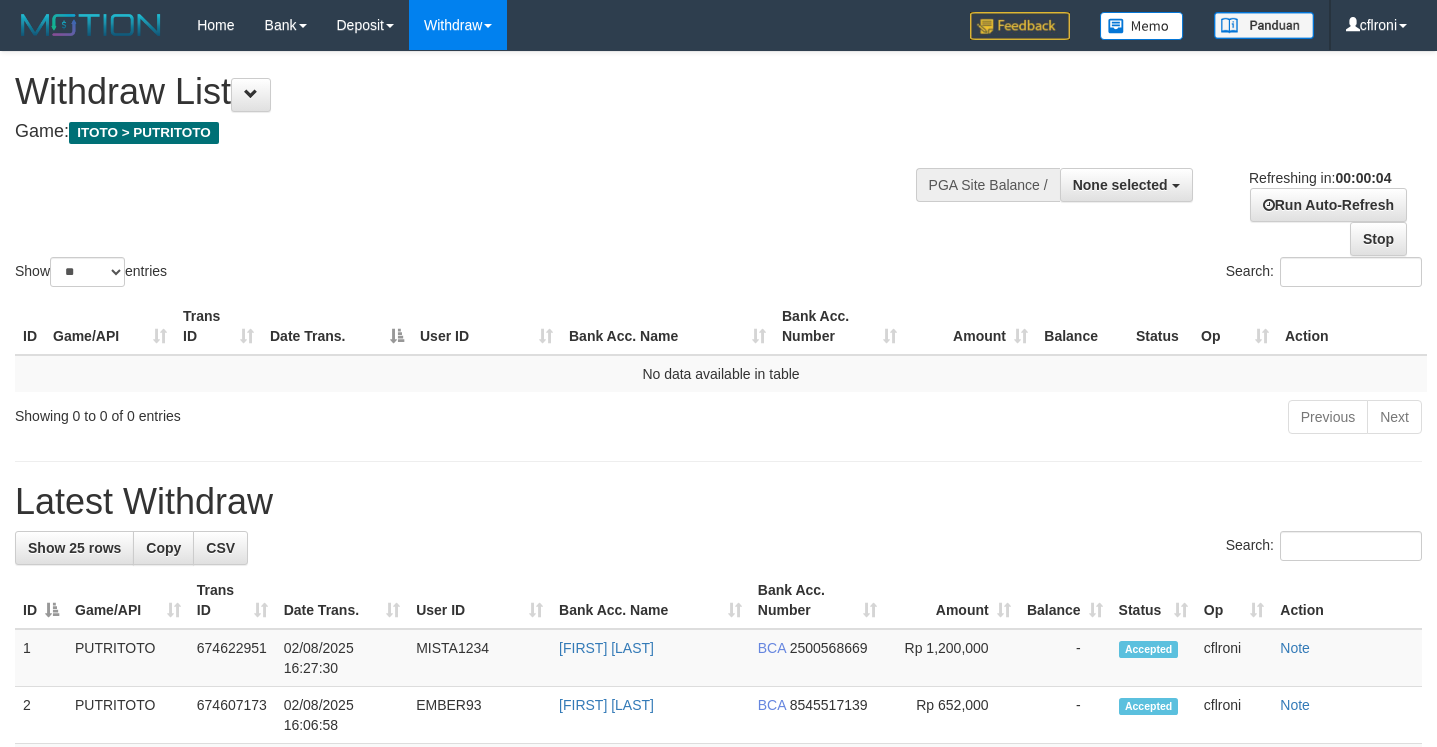 scroll, scrollTop: 0, scrollLeft: 0, axis: both 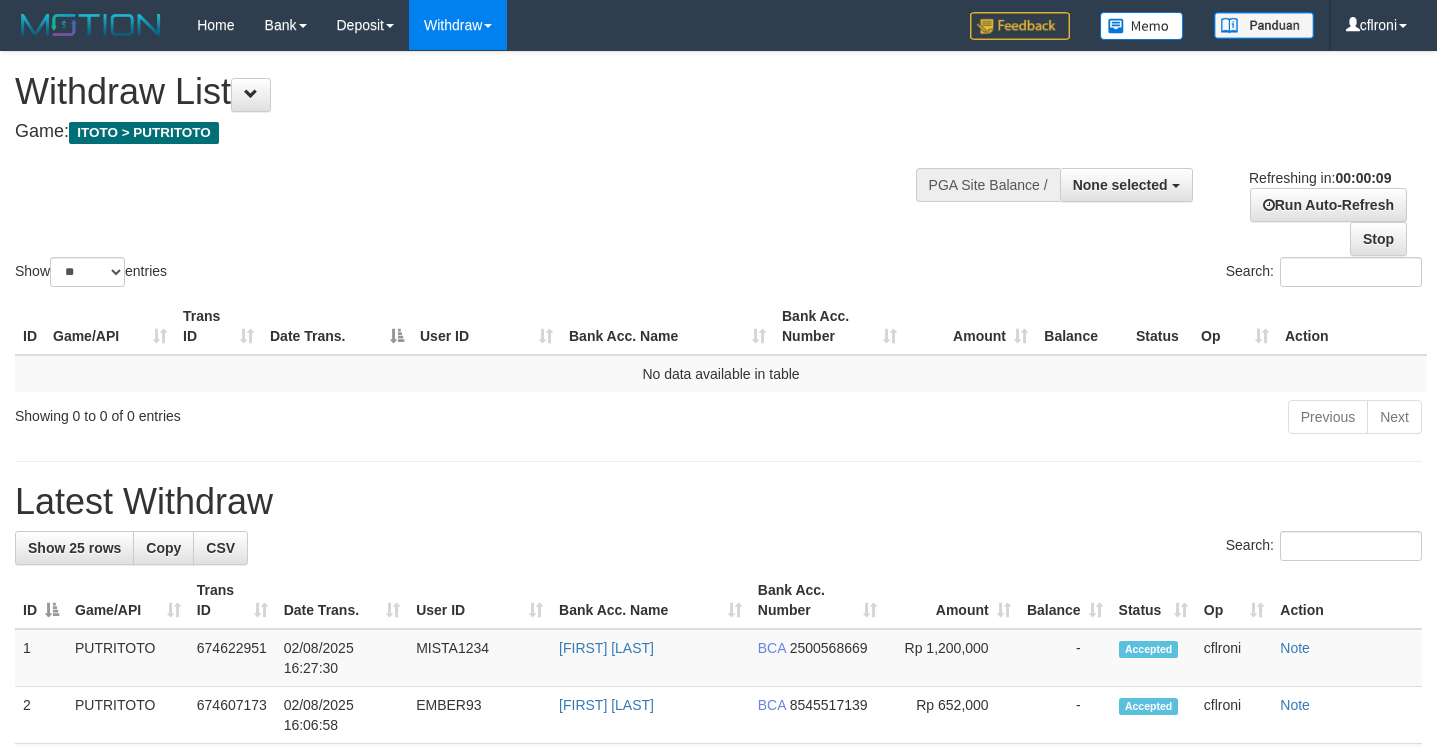 select 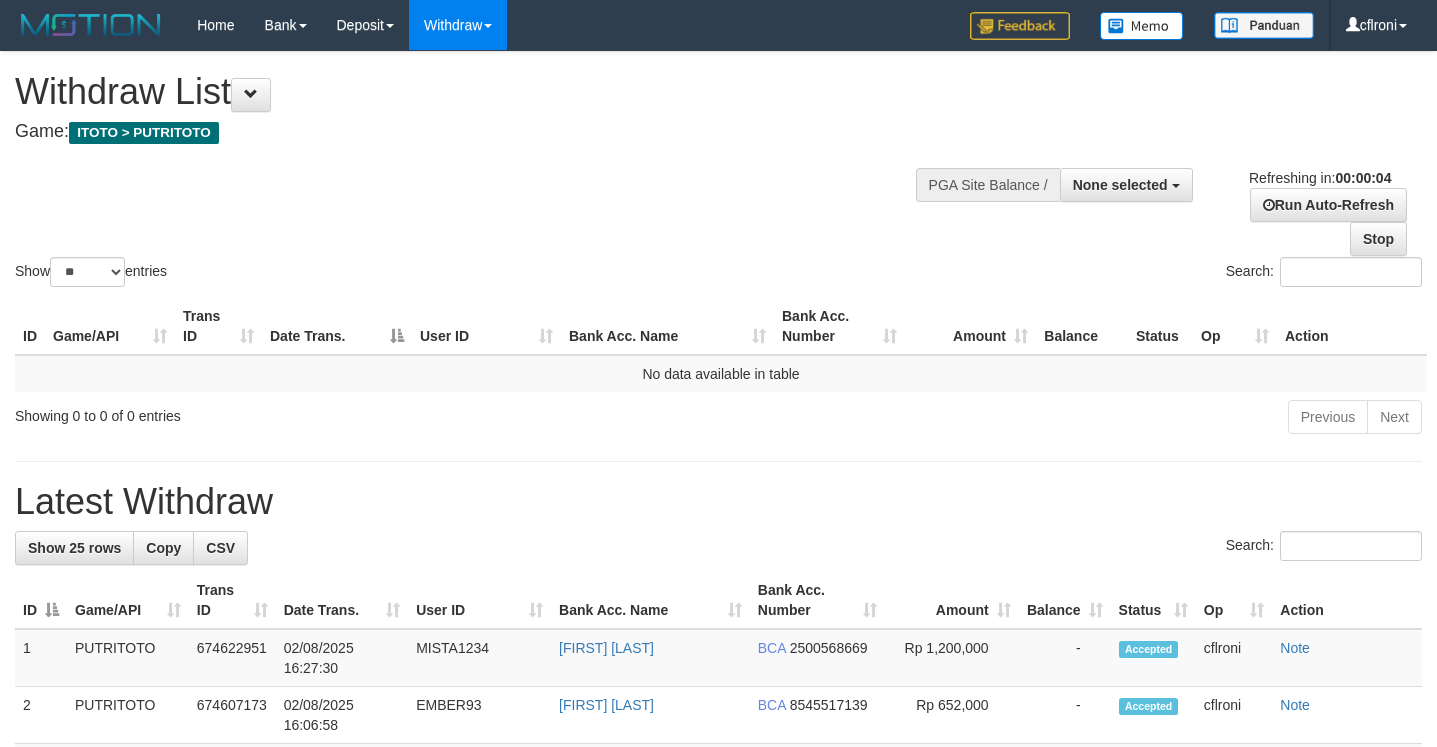scroll, scrollTop: 0, scrollLeft: 0, axis: both 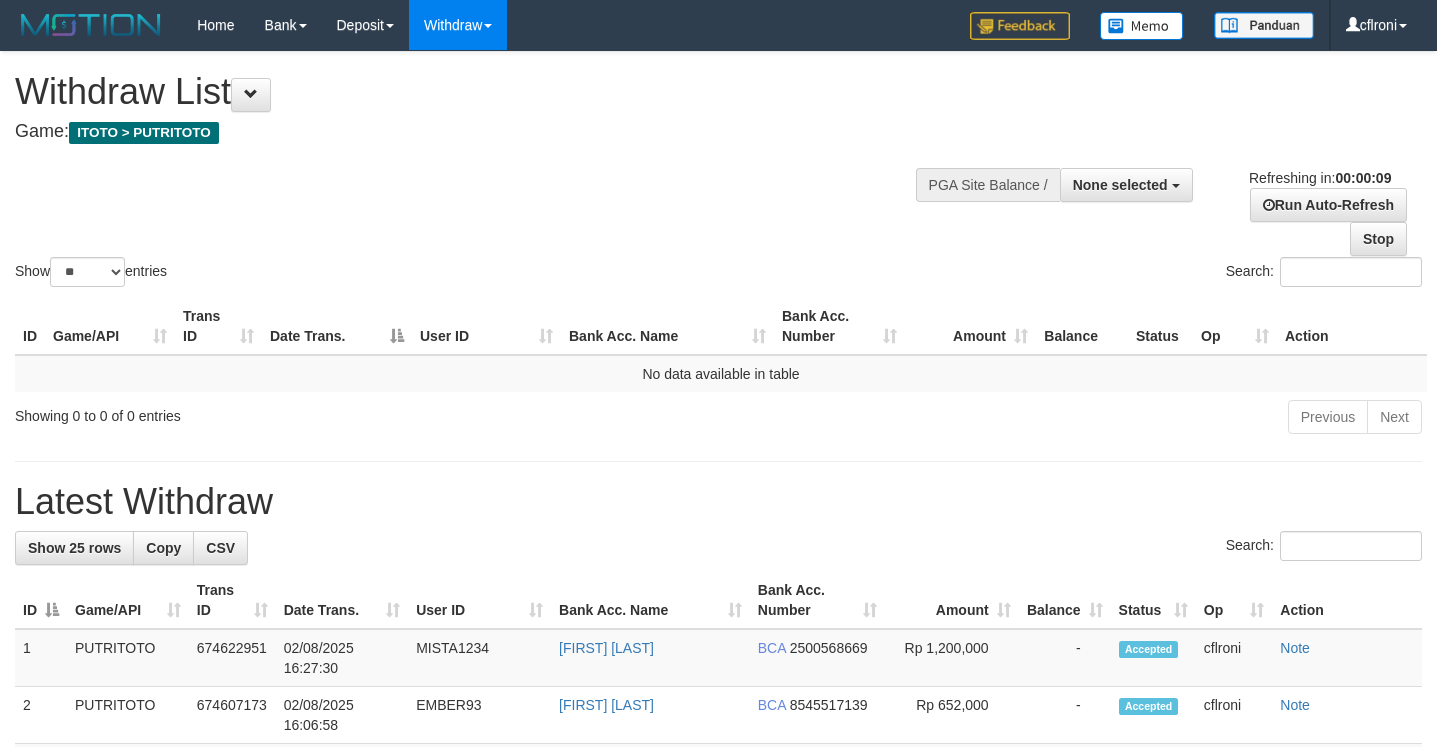 select 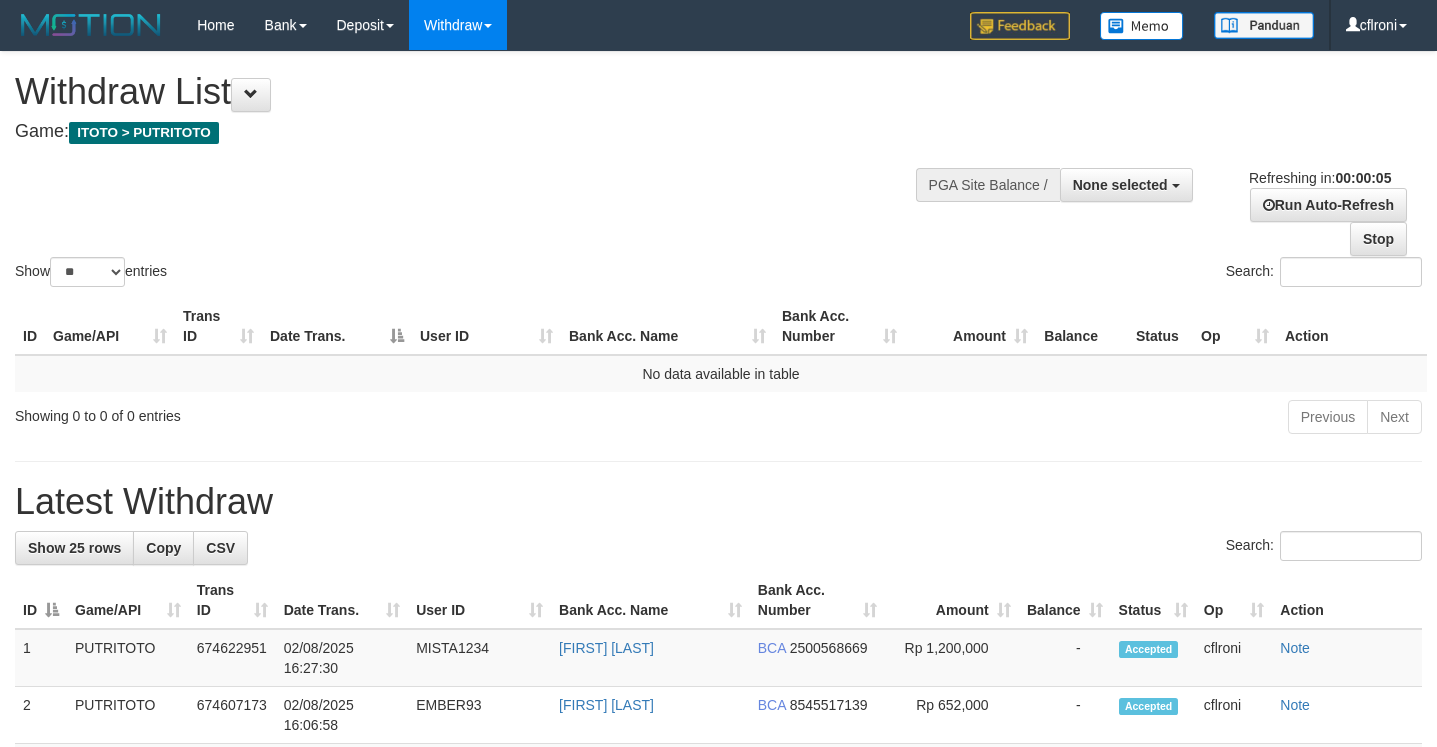 scroll, scrollTop: 0, scrollLeft: 0, axis: both 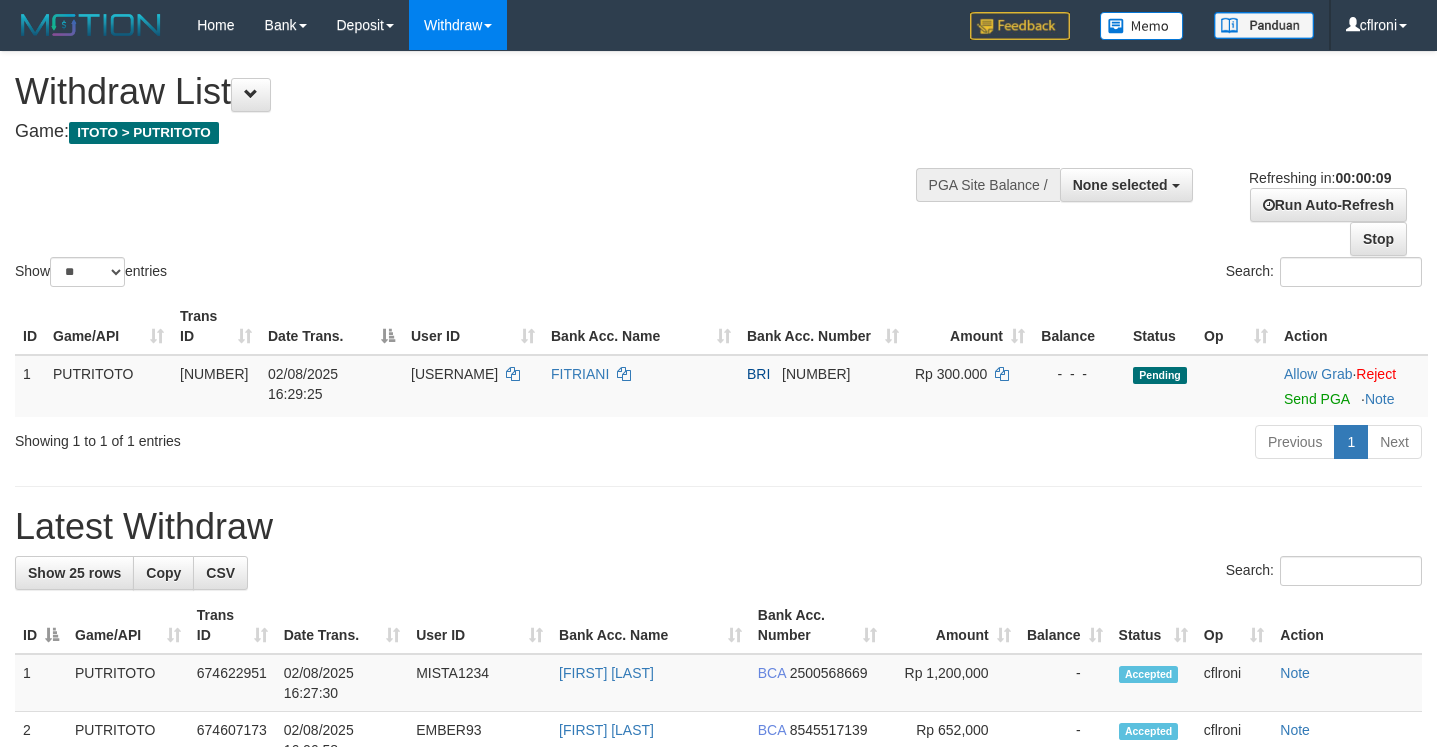 select 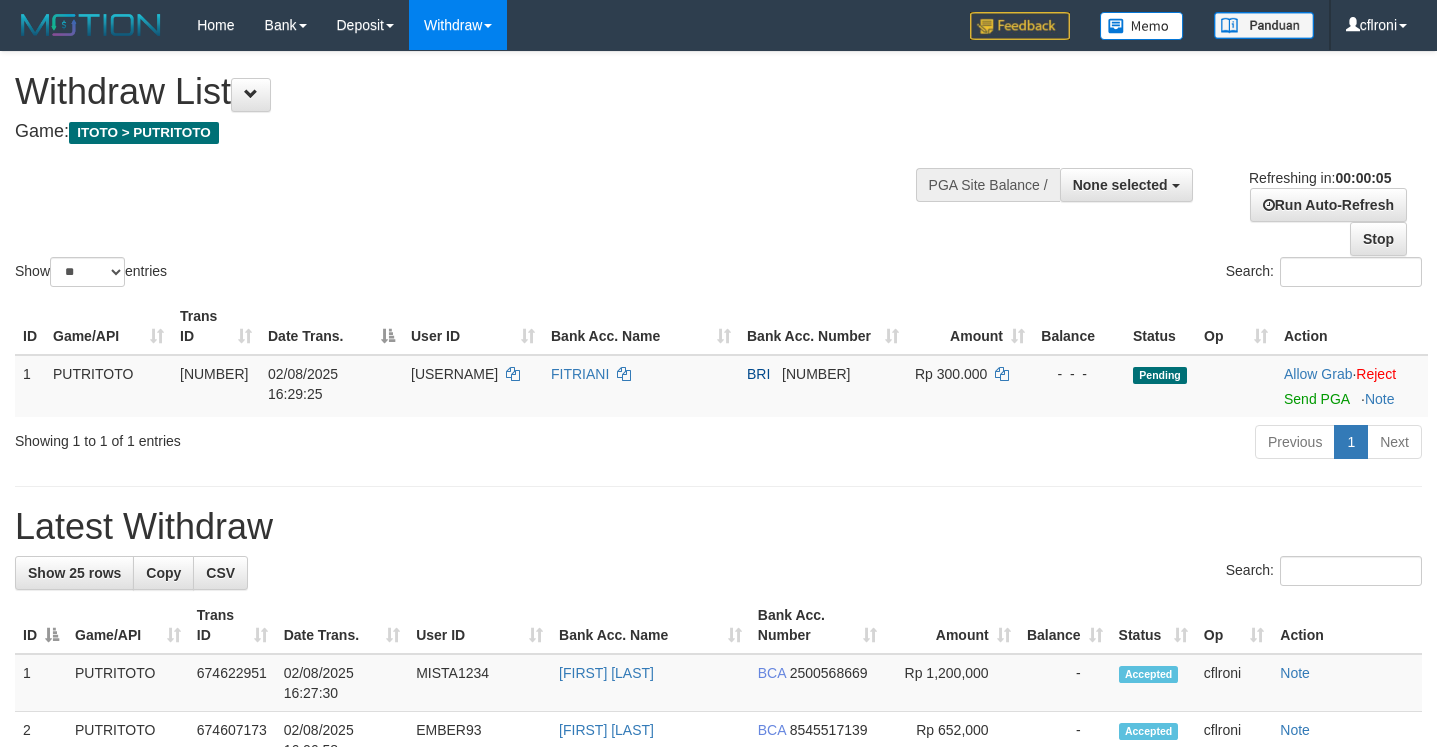 scroll, scrollTop: 0, scrollLeft: 0, axis: both 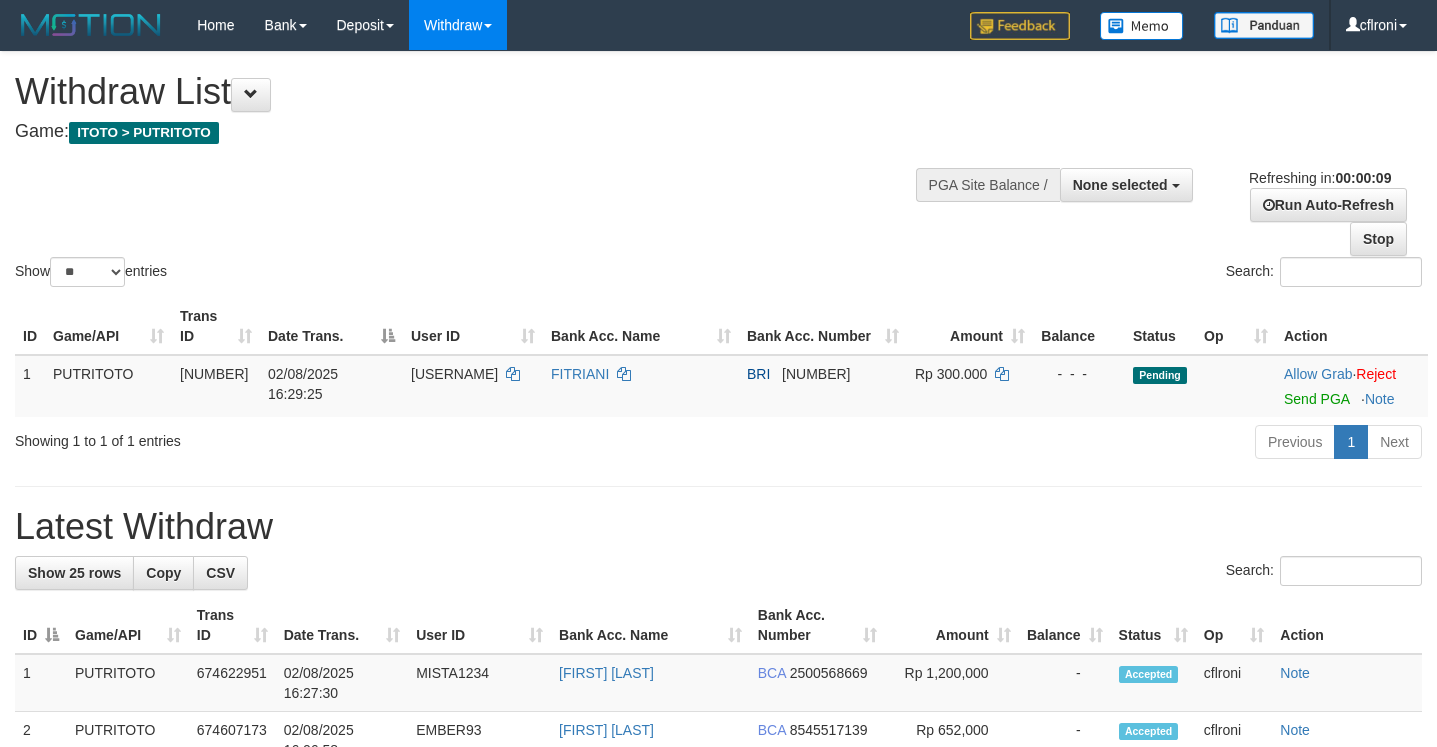 select 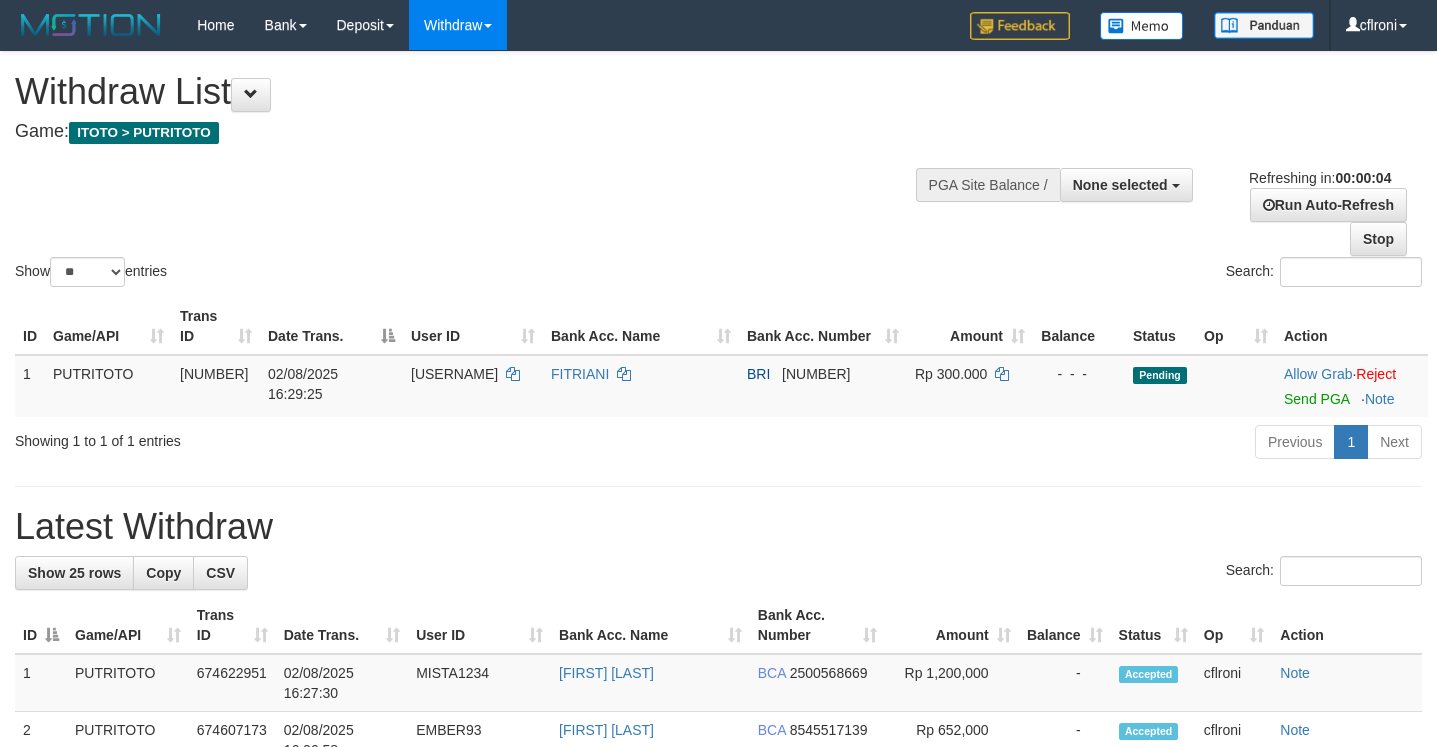 scroll, scrollTop: 0, scrollLeft: 0, axis: both 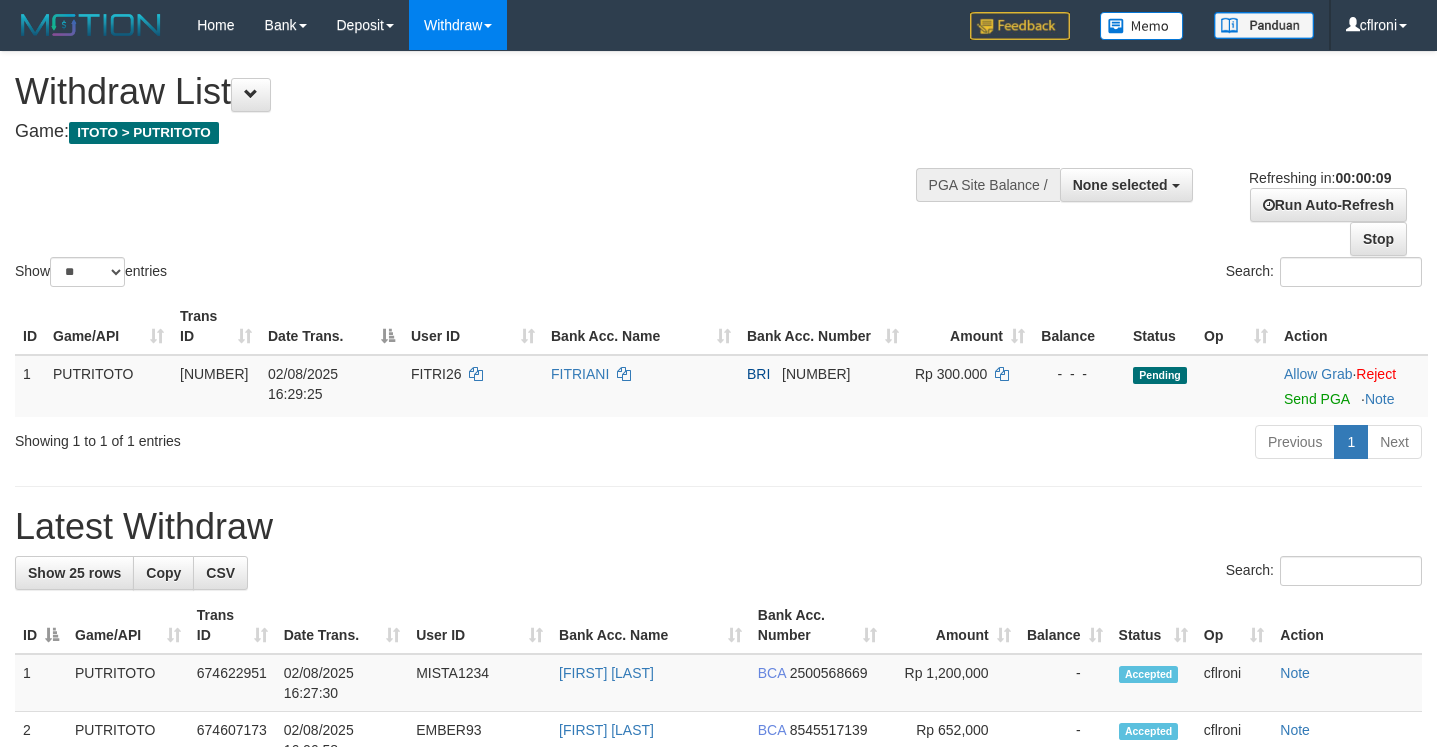 select 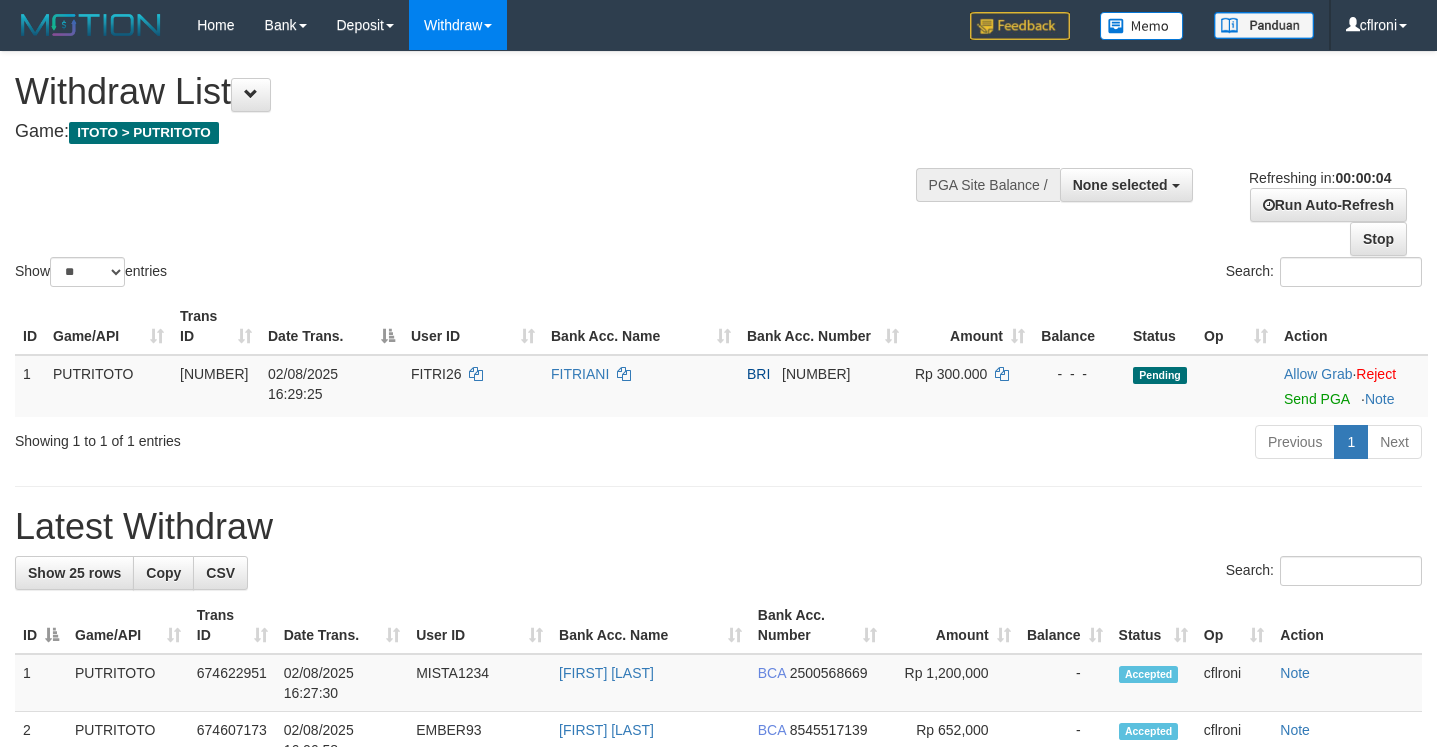 scroll, scrollTop: 0, scrollLeft: 0, axis: both 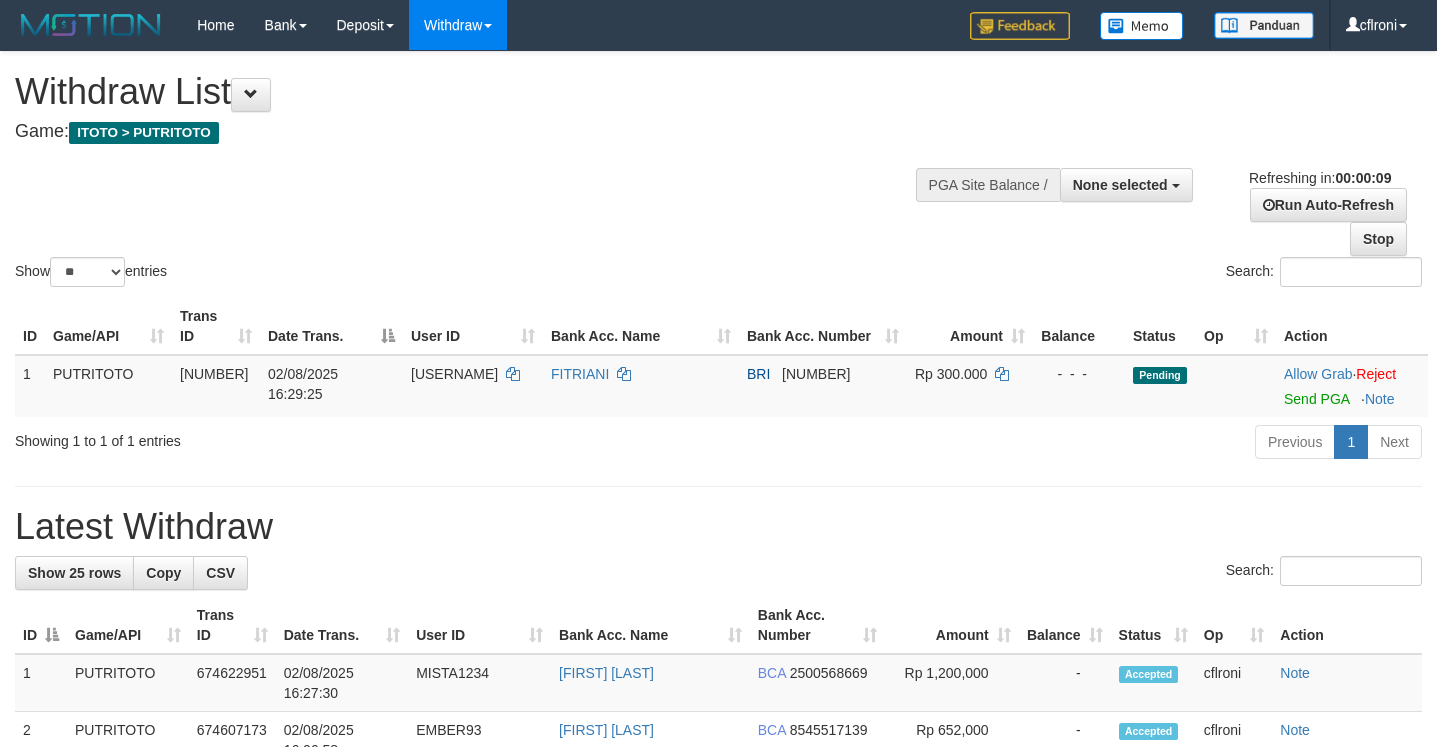 select 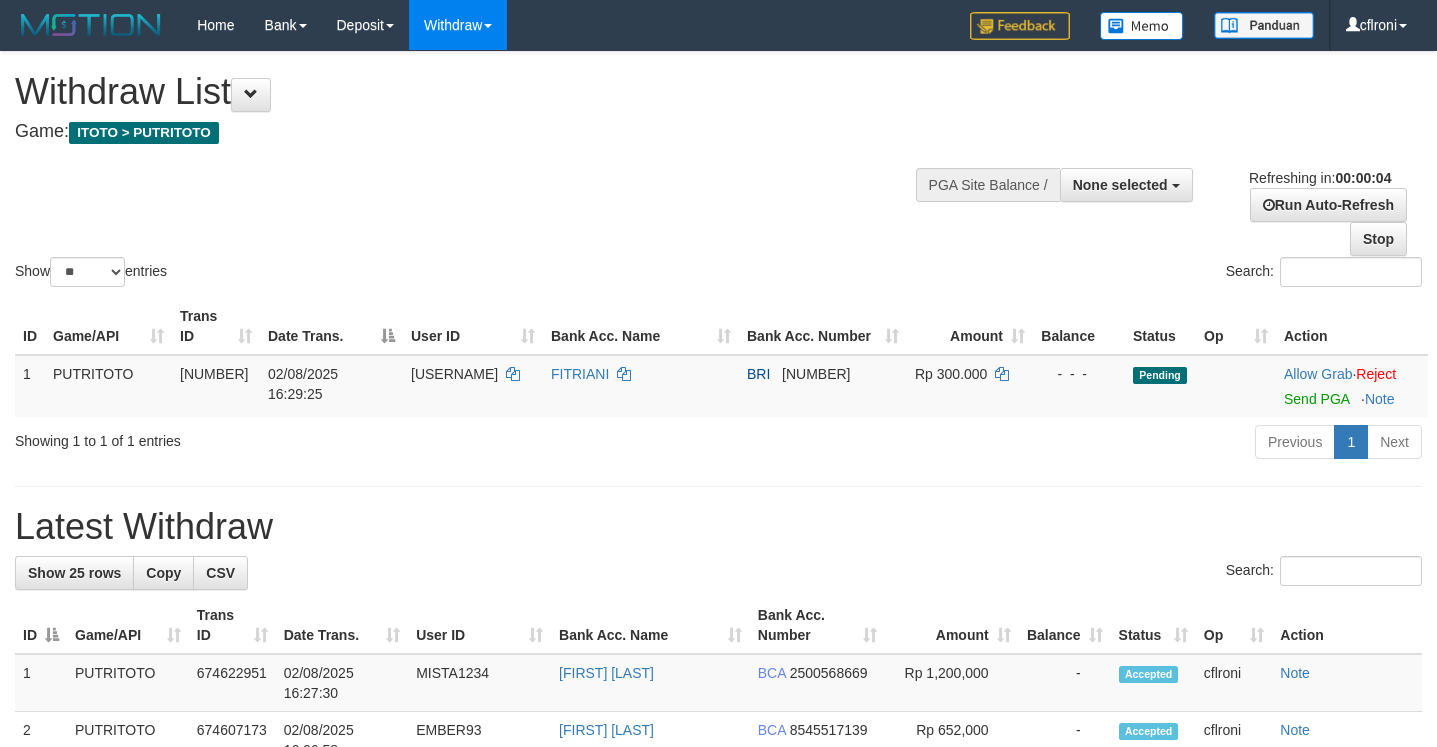 scroll, scrollTop: 0, scrollLeft: 0, axis: both 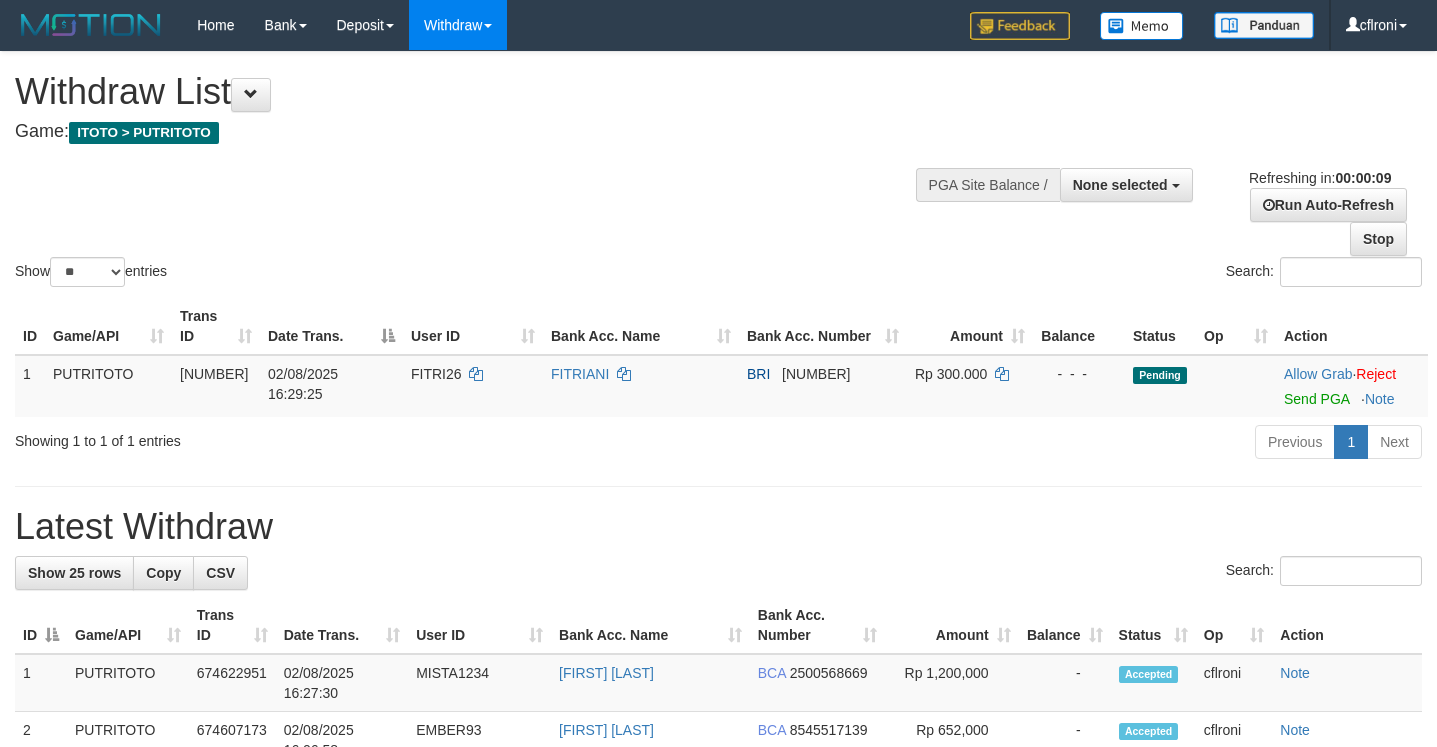 select 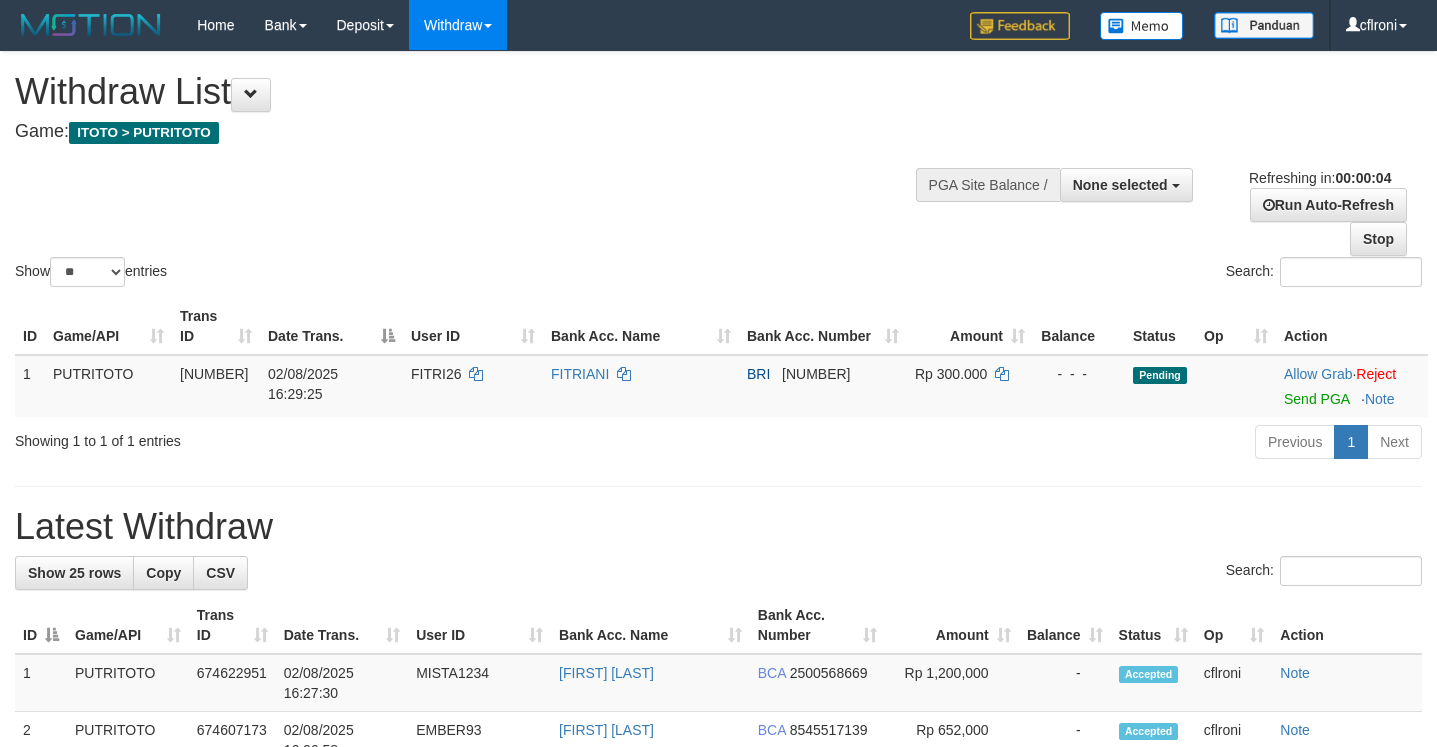scroll, scrollTop: 0, scrollLeft: 0, axis: both 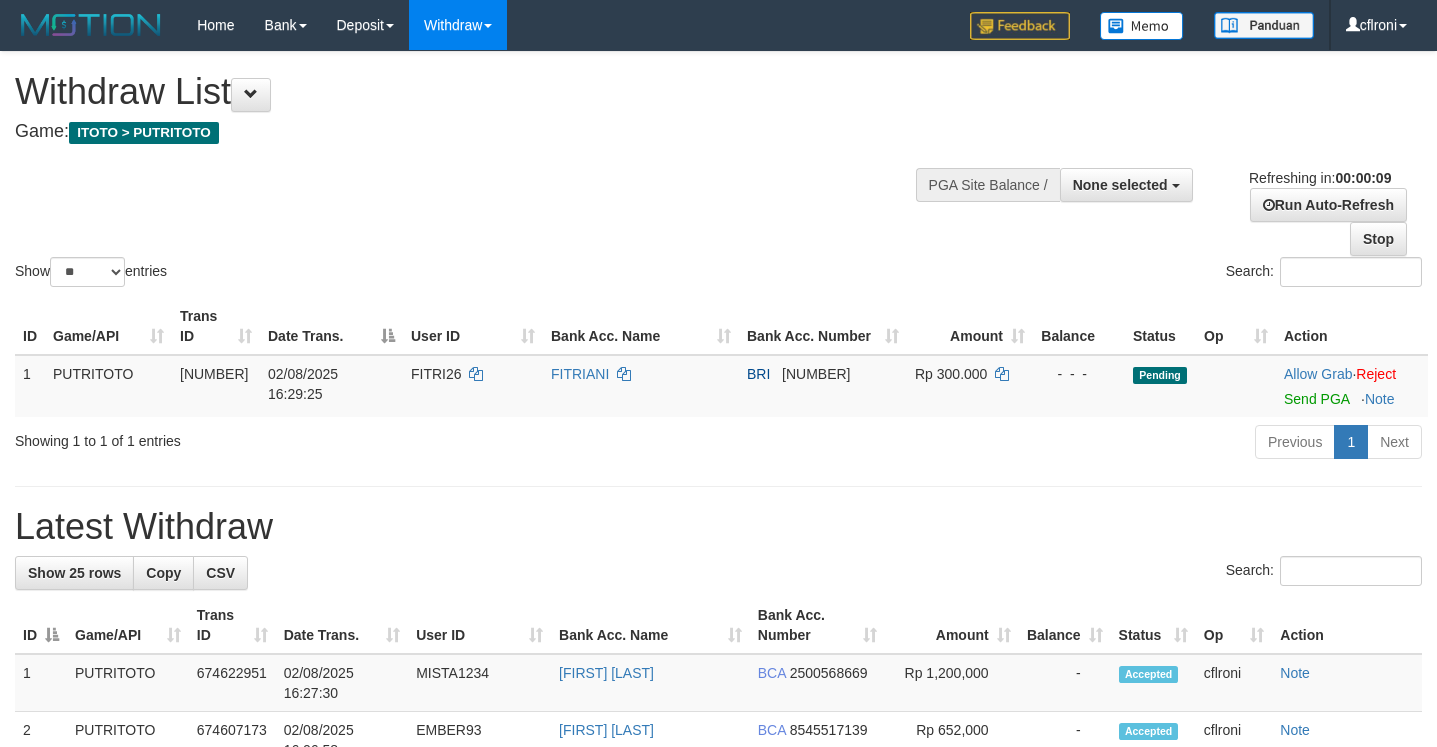 select 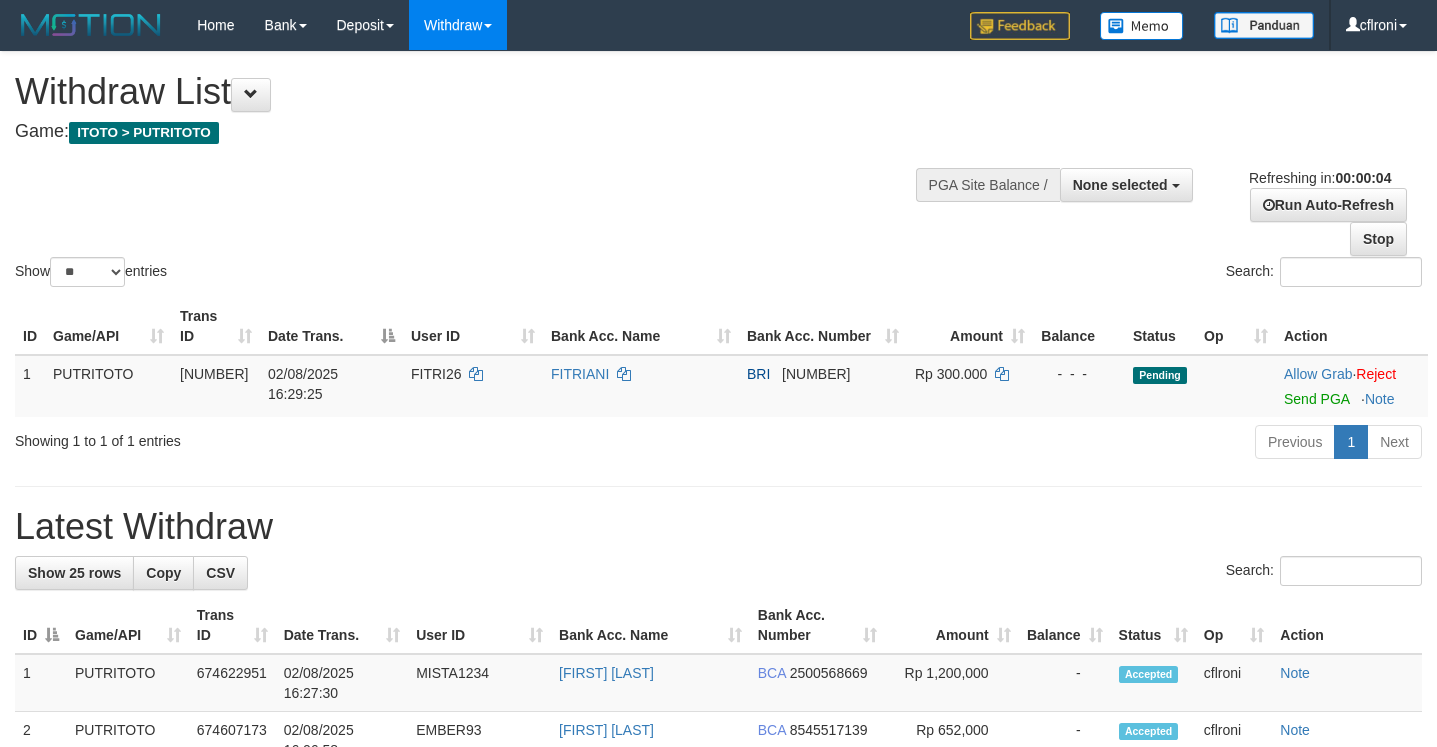 scroll, scrollTop: 0, scrollLeft: 0, axis: both 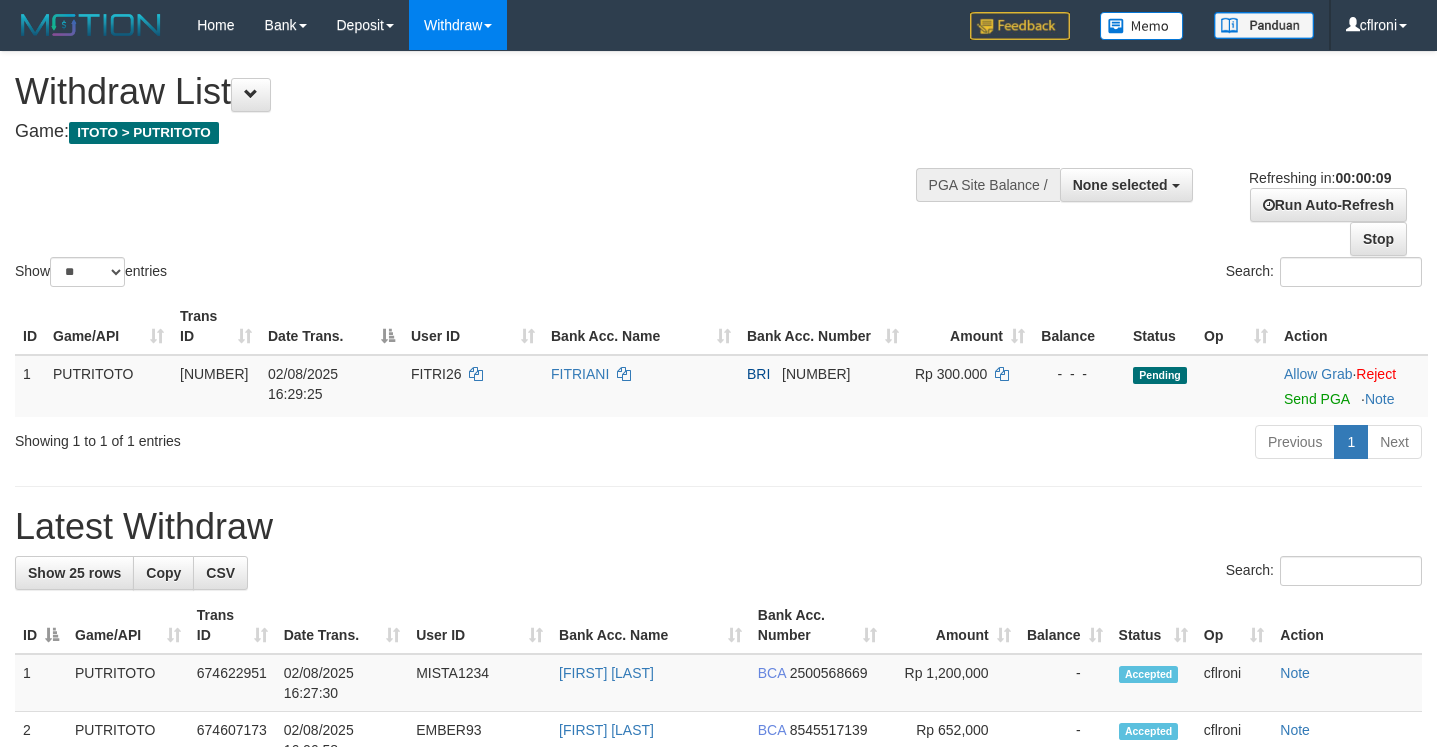 select 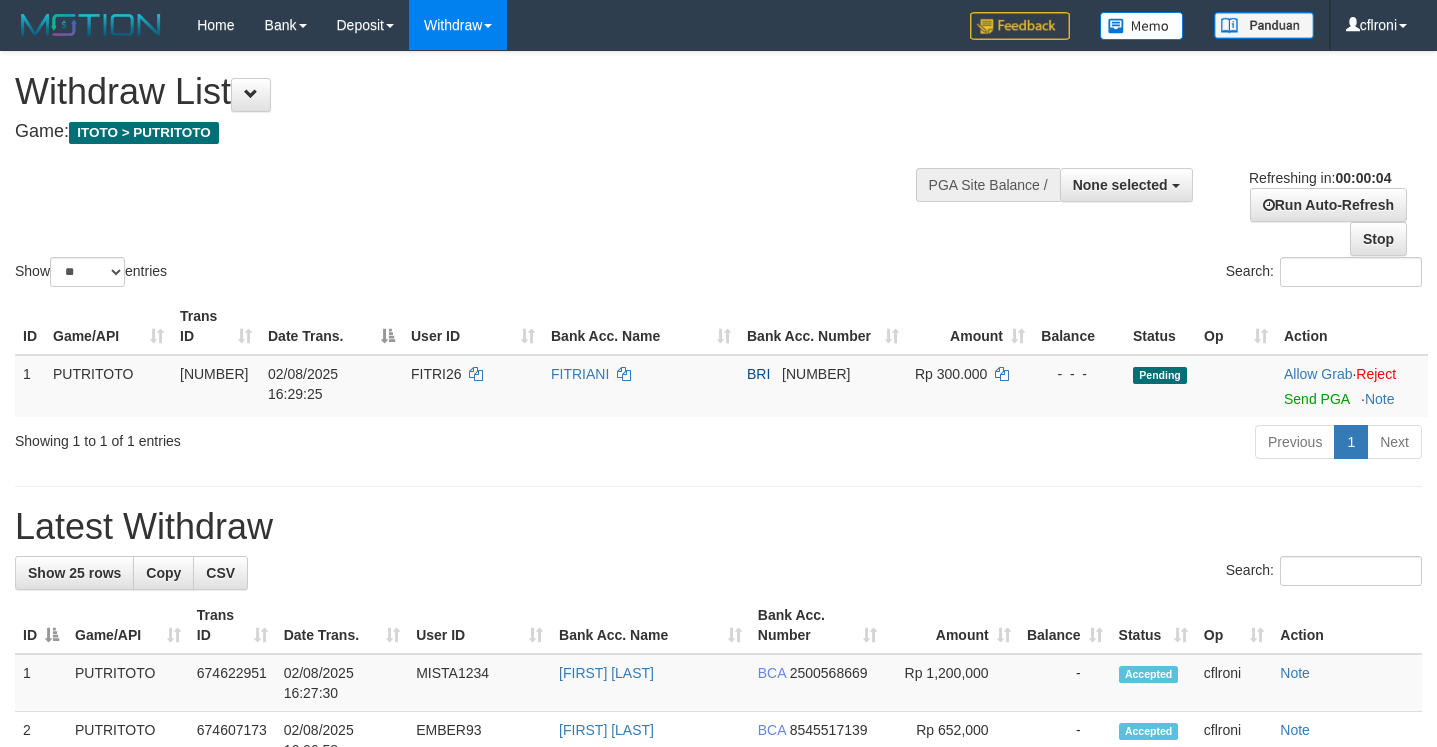 scroll, scrollTop: 0, scrollLeft: 0, axis: both 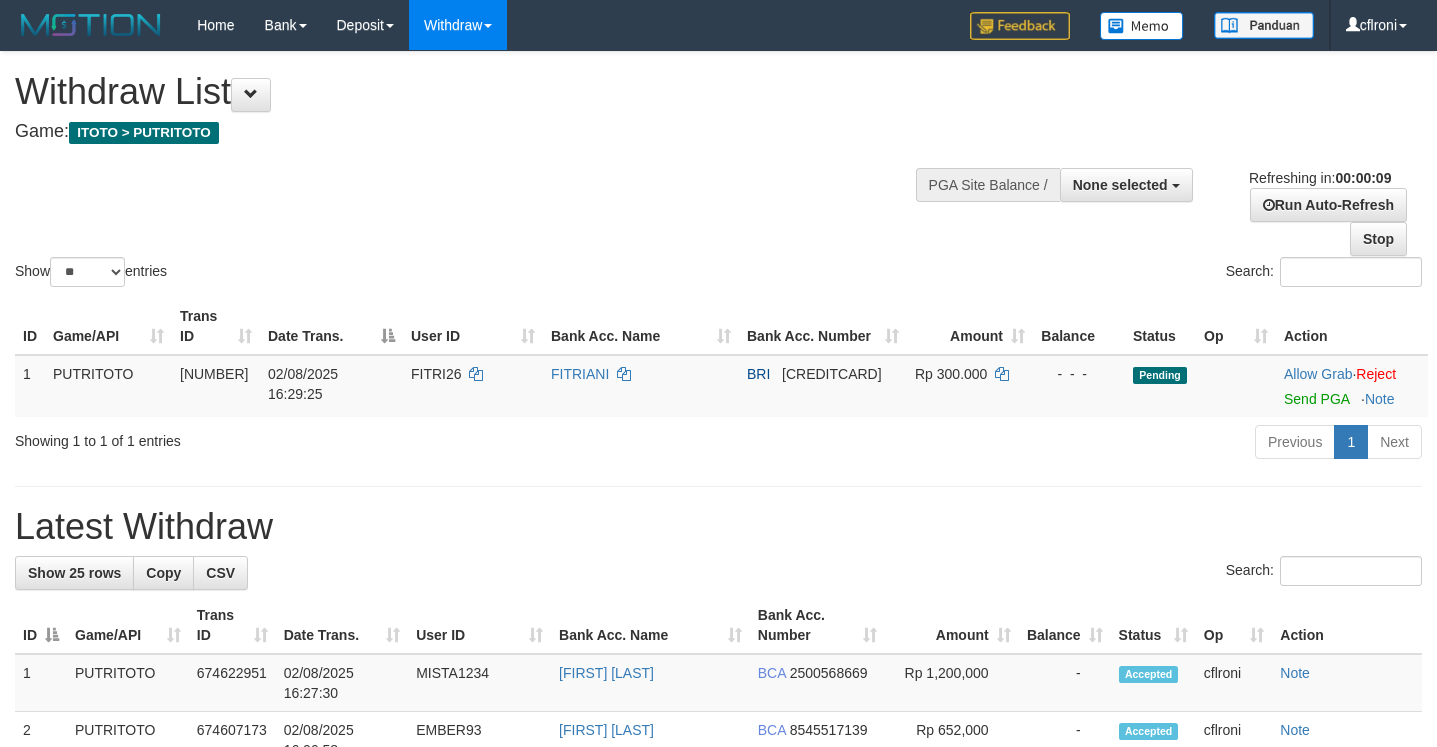 select 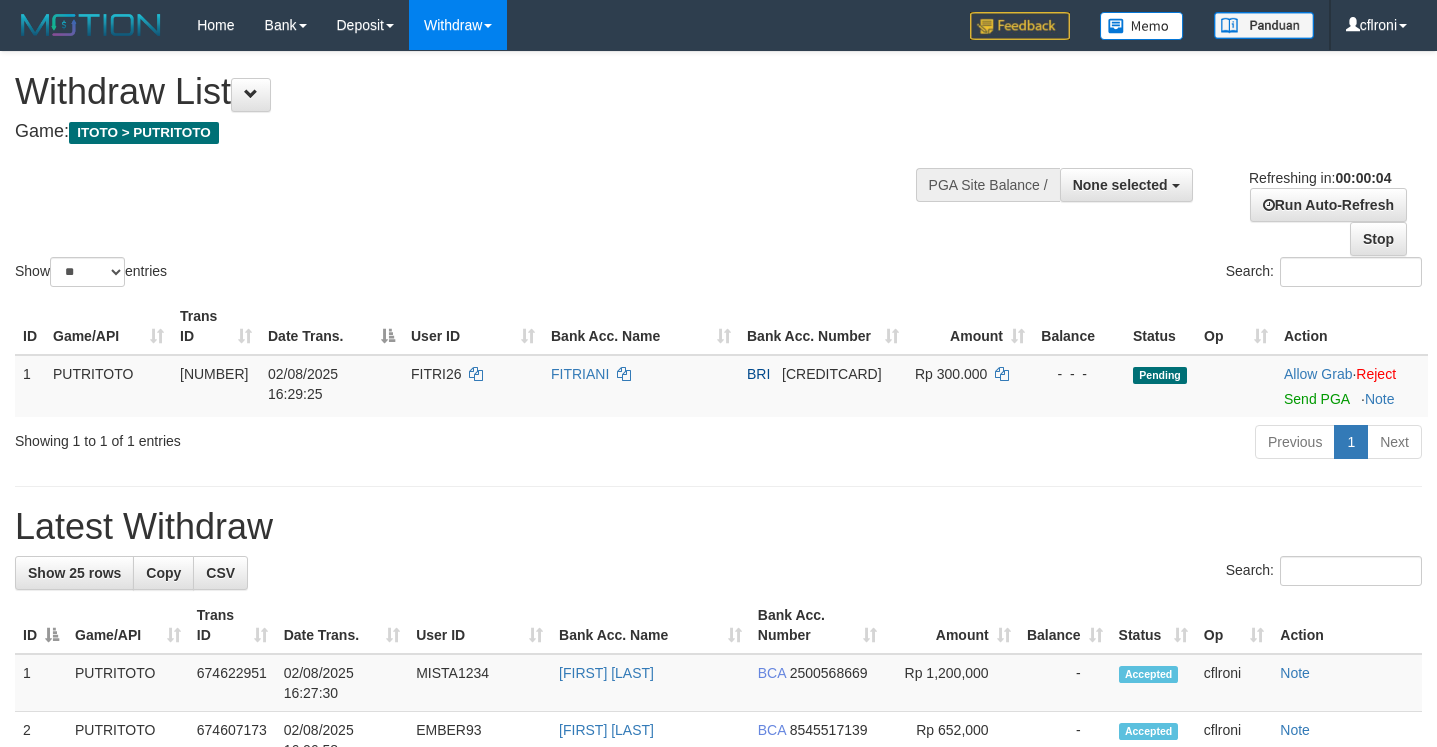 scroll, scrollTop: 0, scrollLeft: 0, axis: both 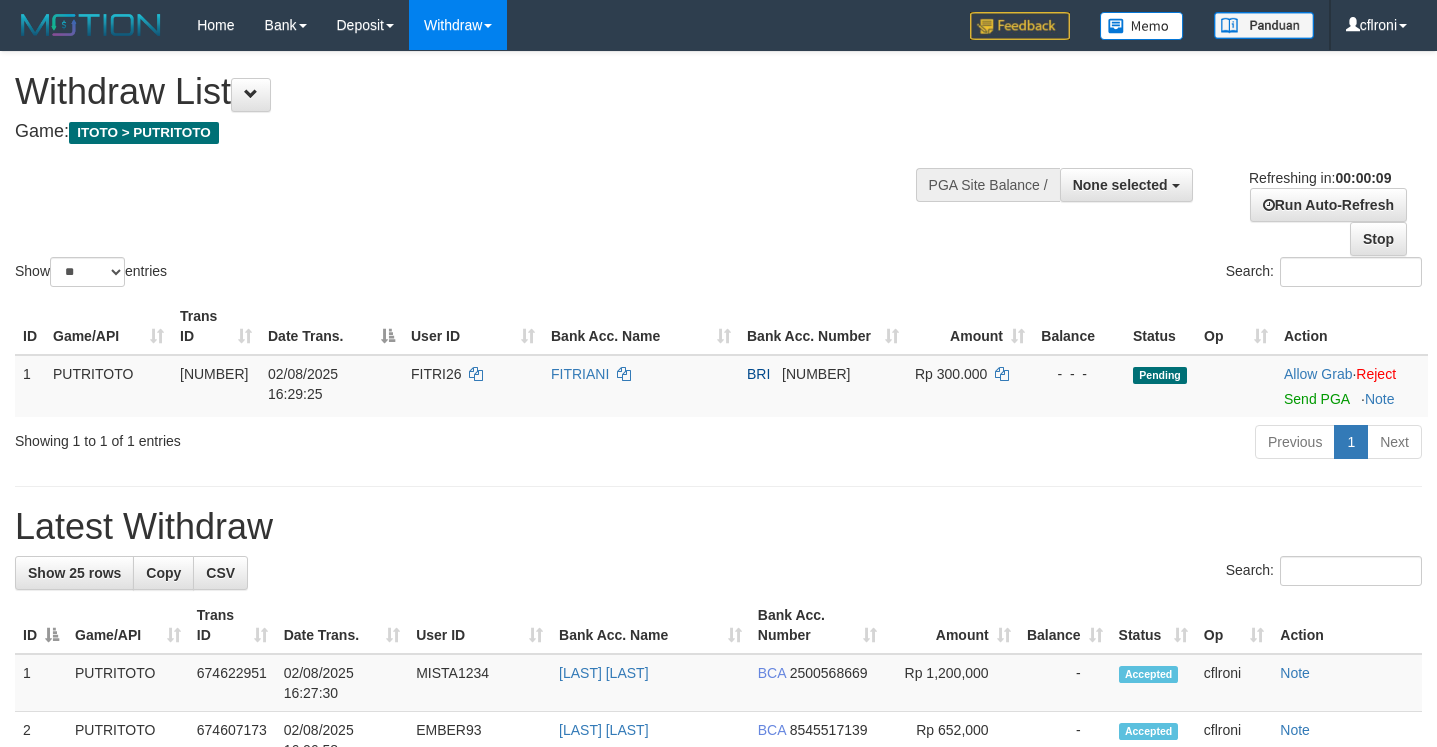 select 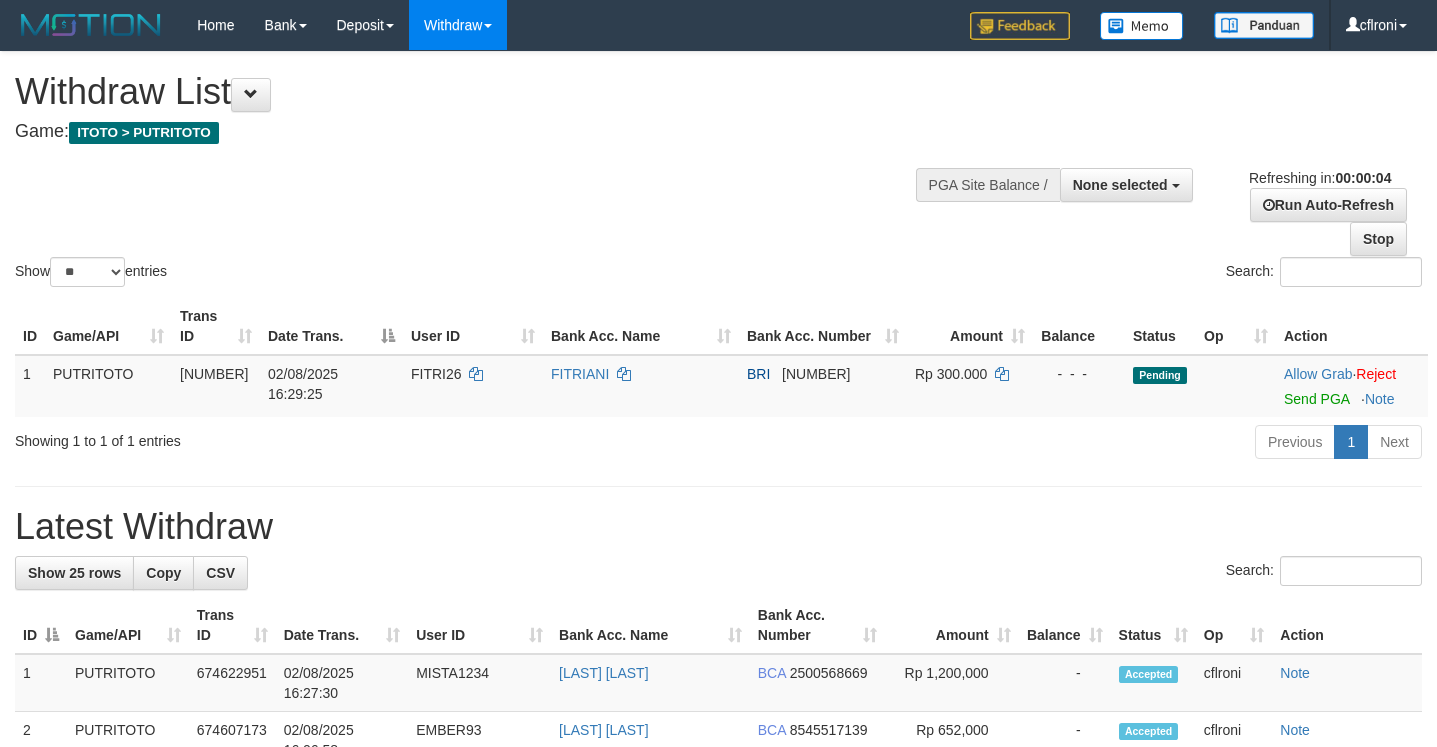 scroll, scrollTop: 0, scrollLeft: 0, axis: both 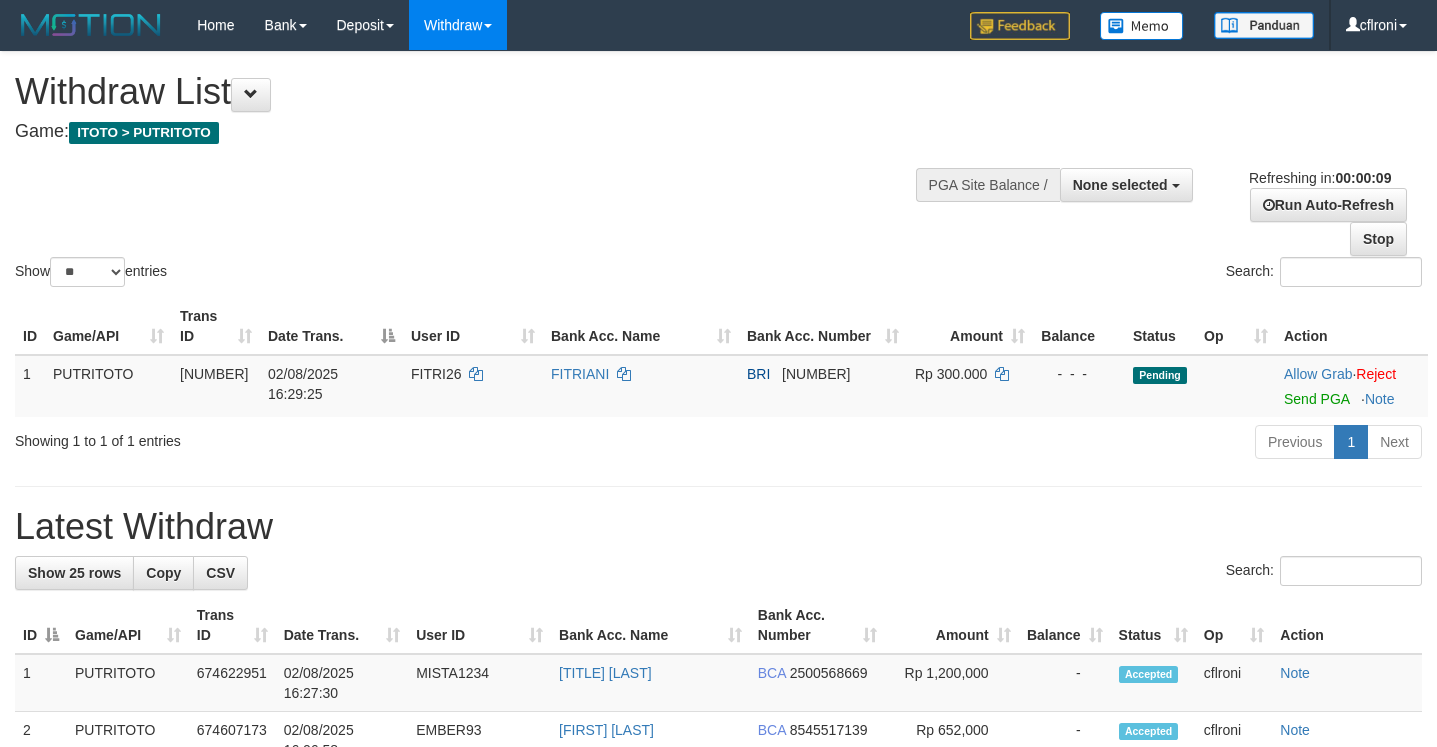 select 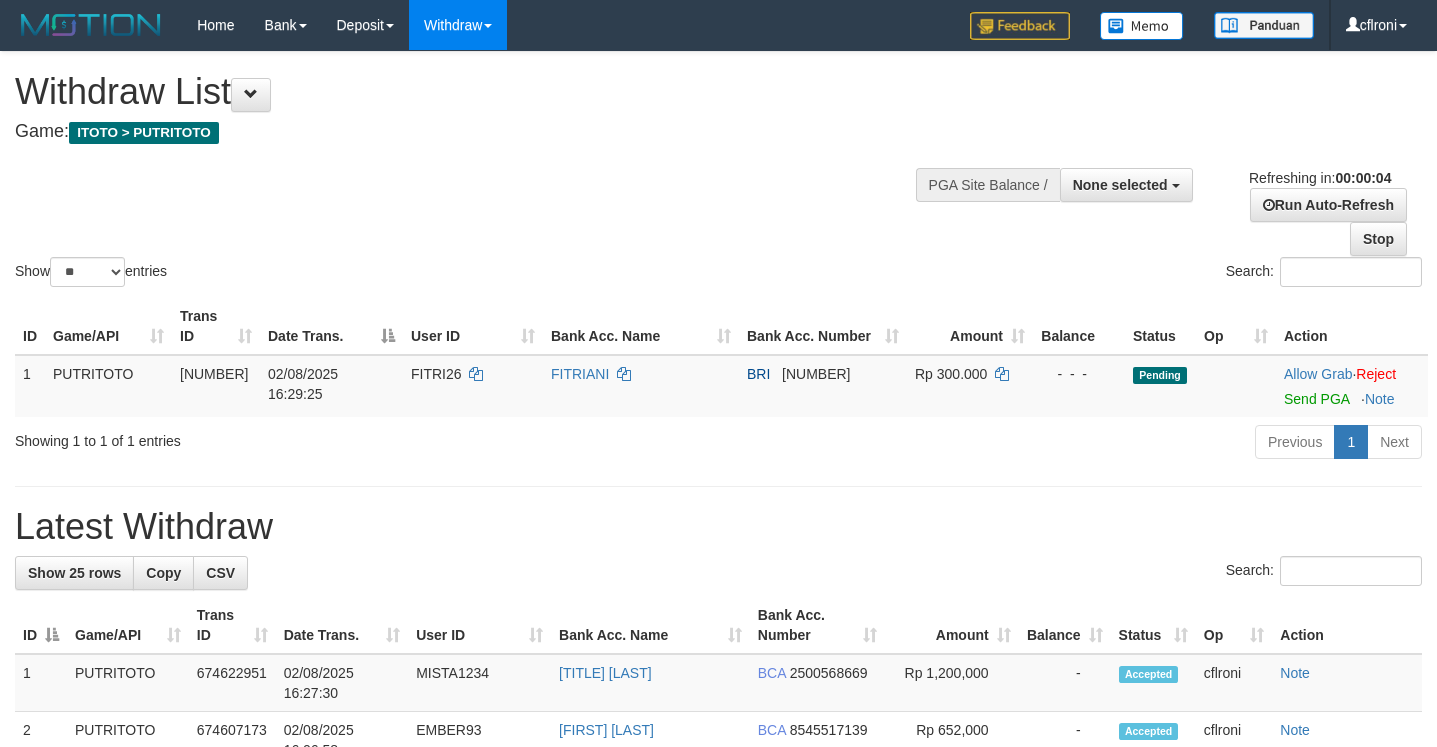 scroll, scrollTop: 0, scrollLeft: 0, axis: both 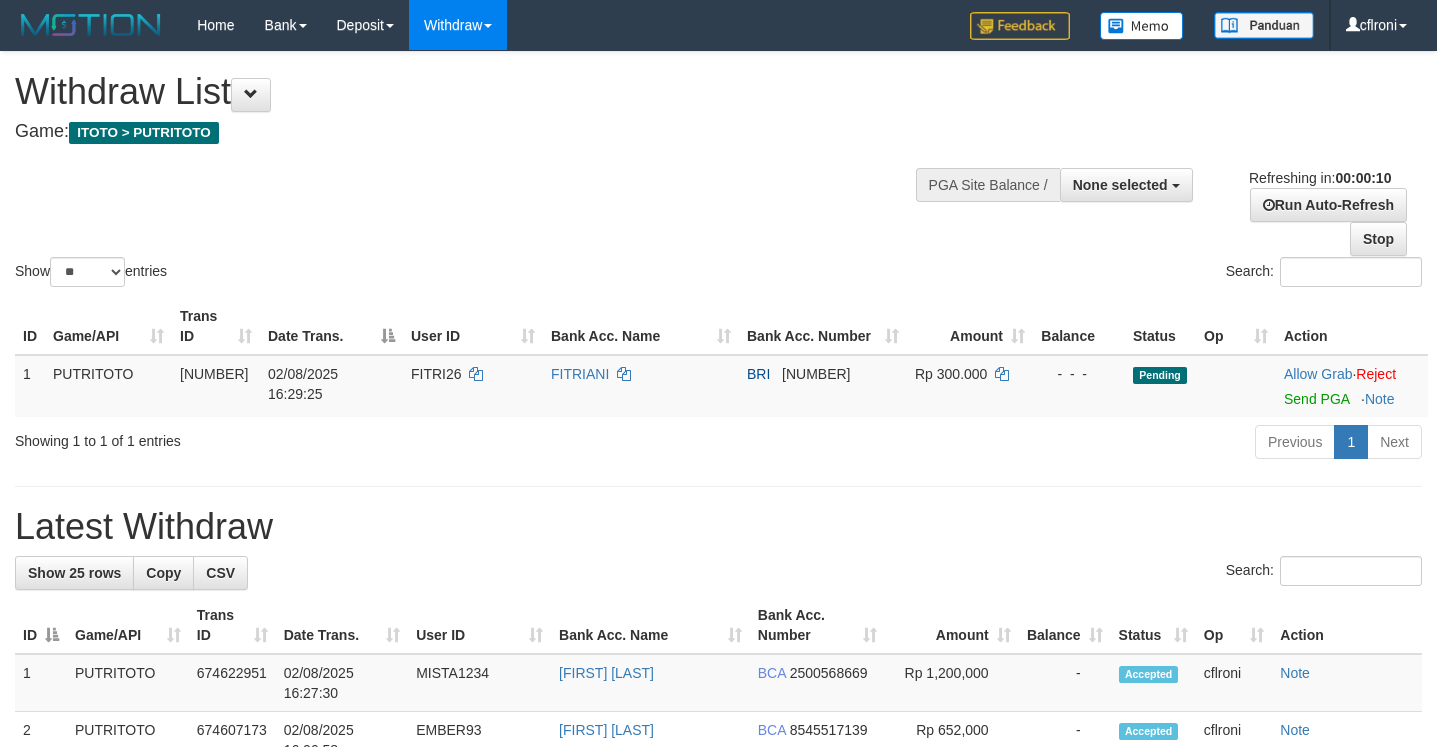select 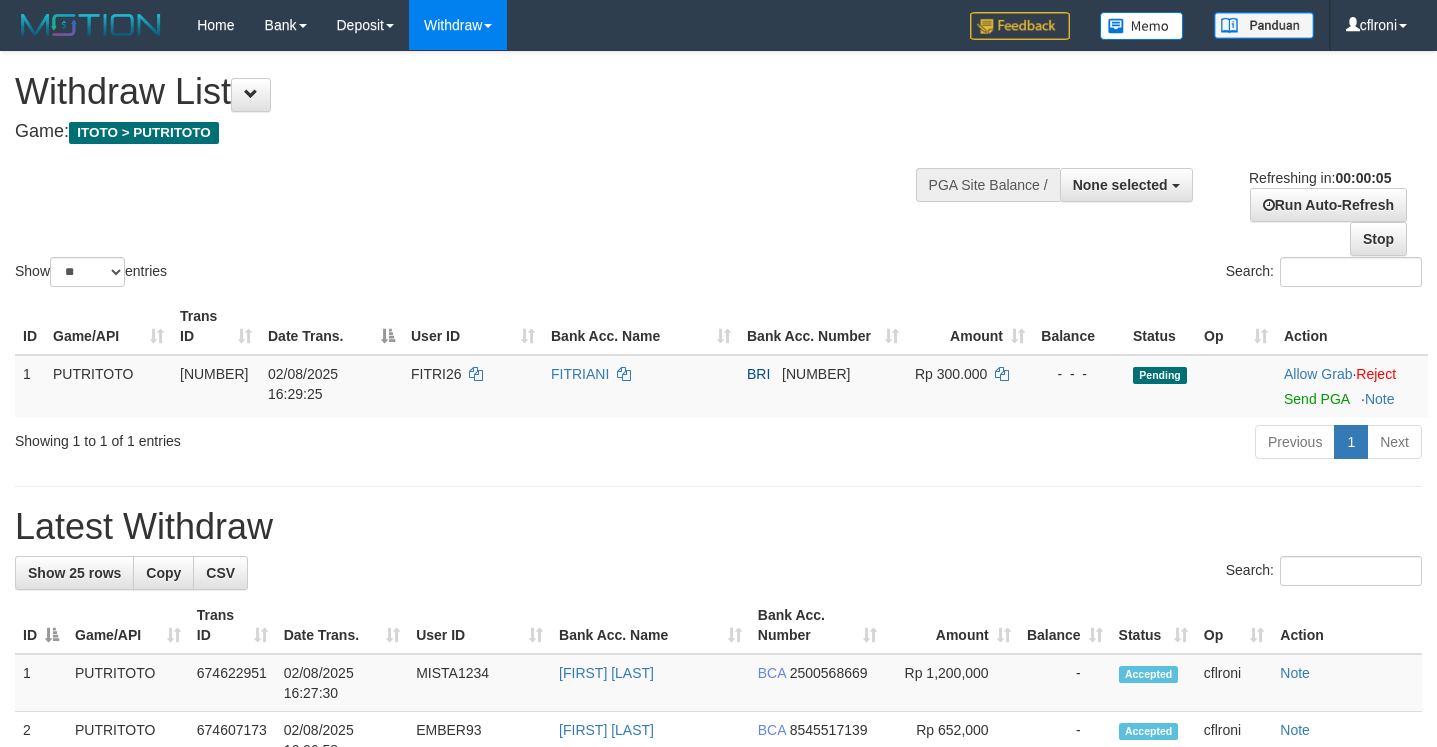 scroll, scrollTop: 0, scrollLeft: 0, axis: both 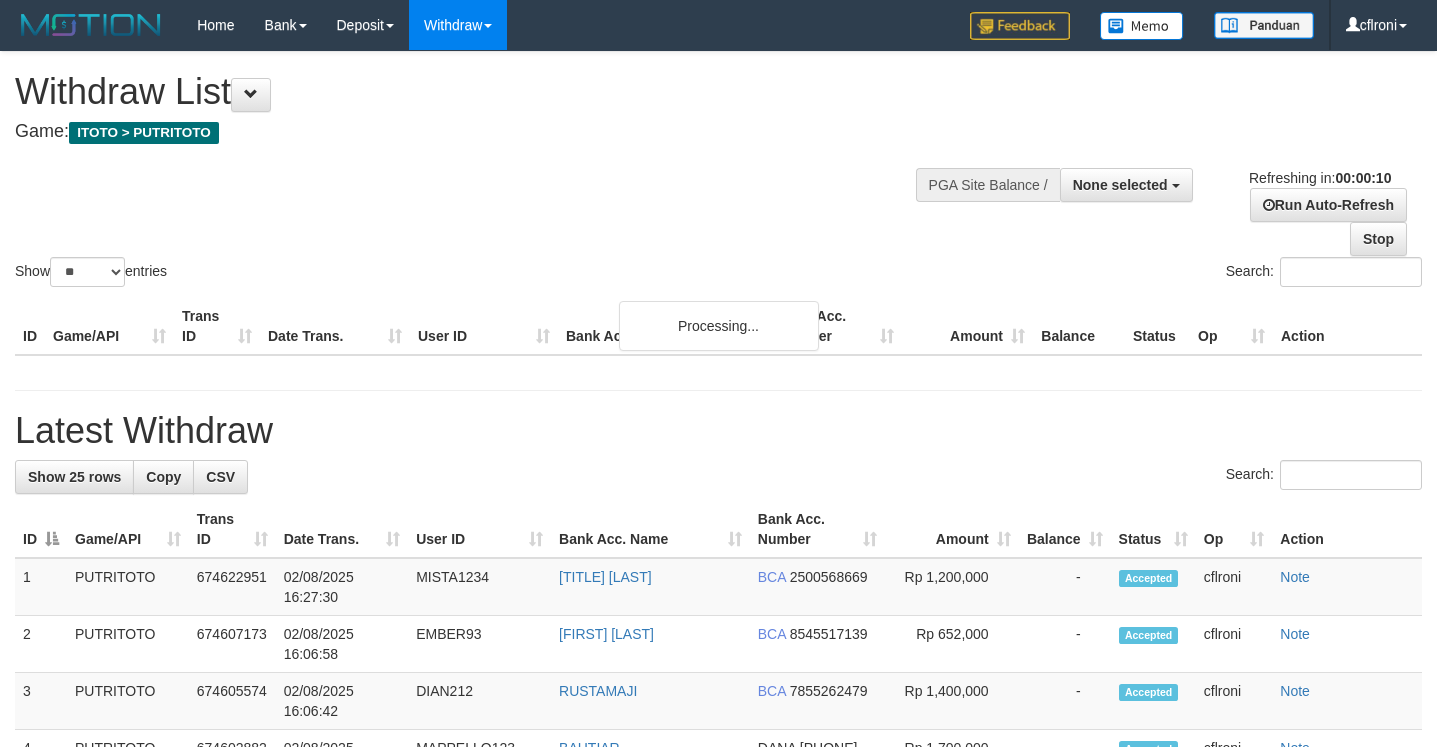 select 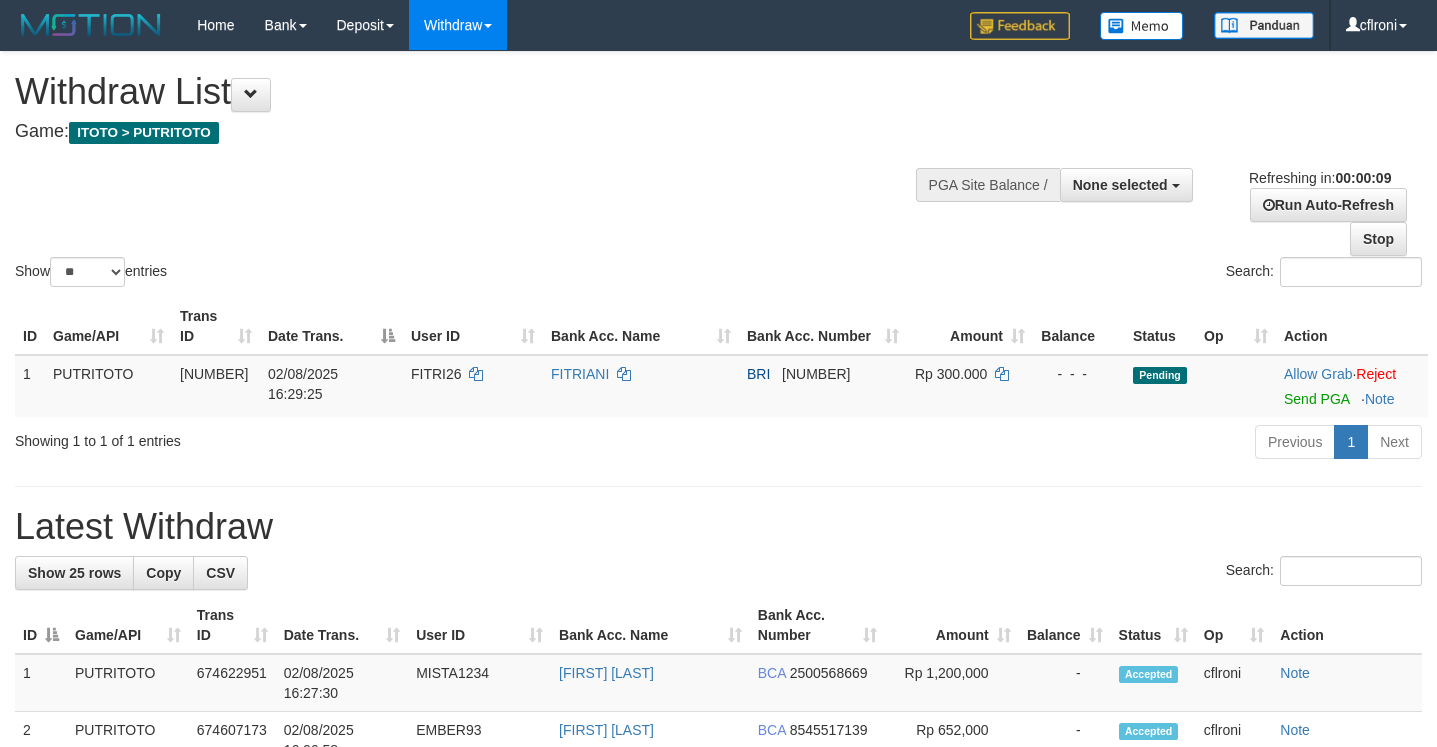 select 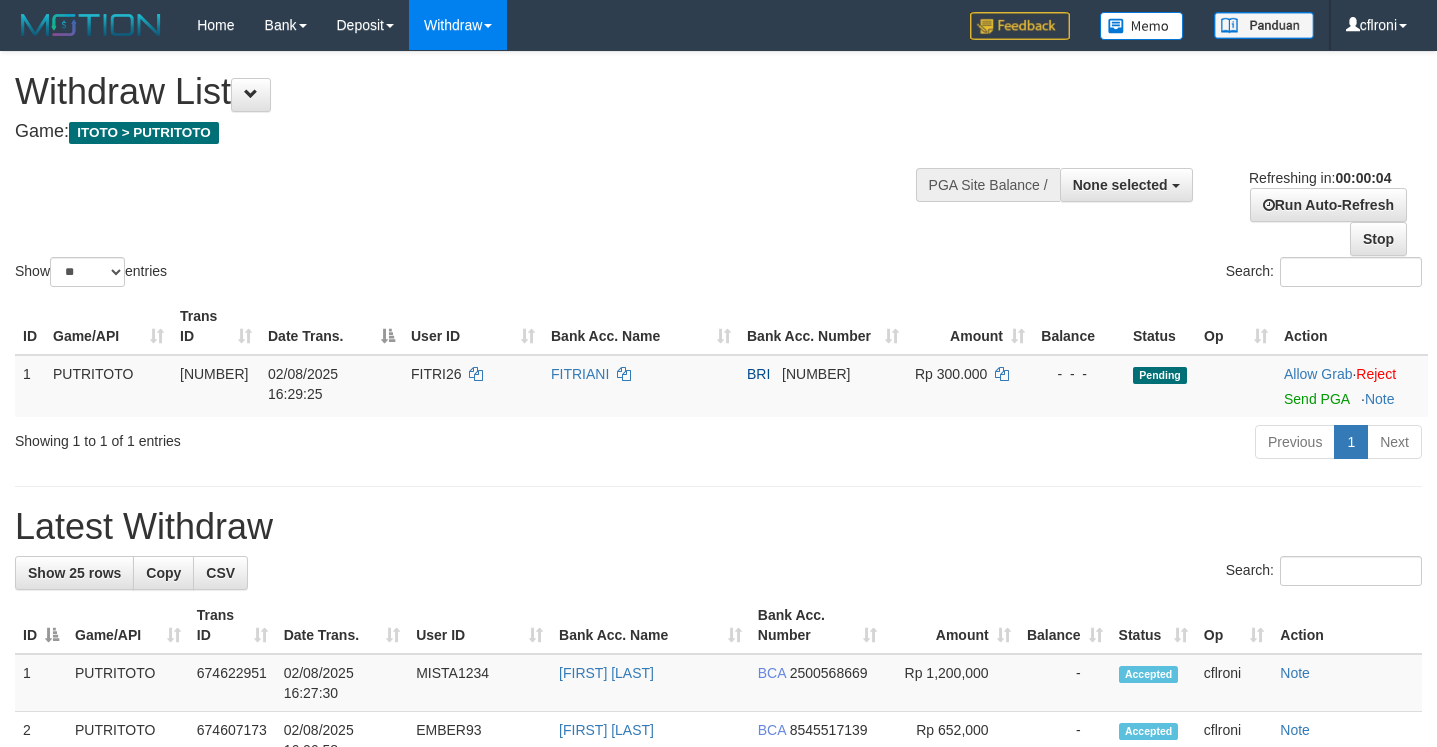 scroll, scrollTop: 0, scrollLeft: 0, axis: both 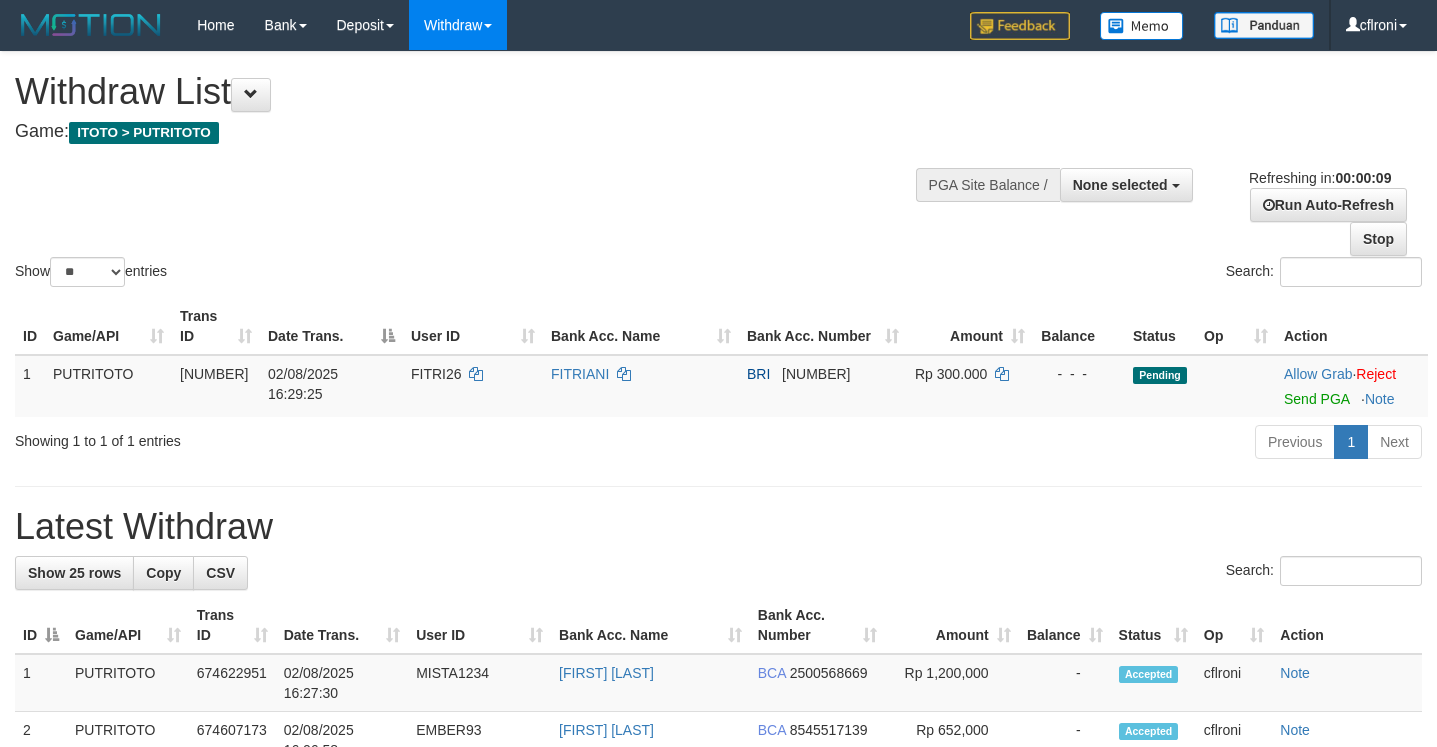select 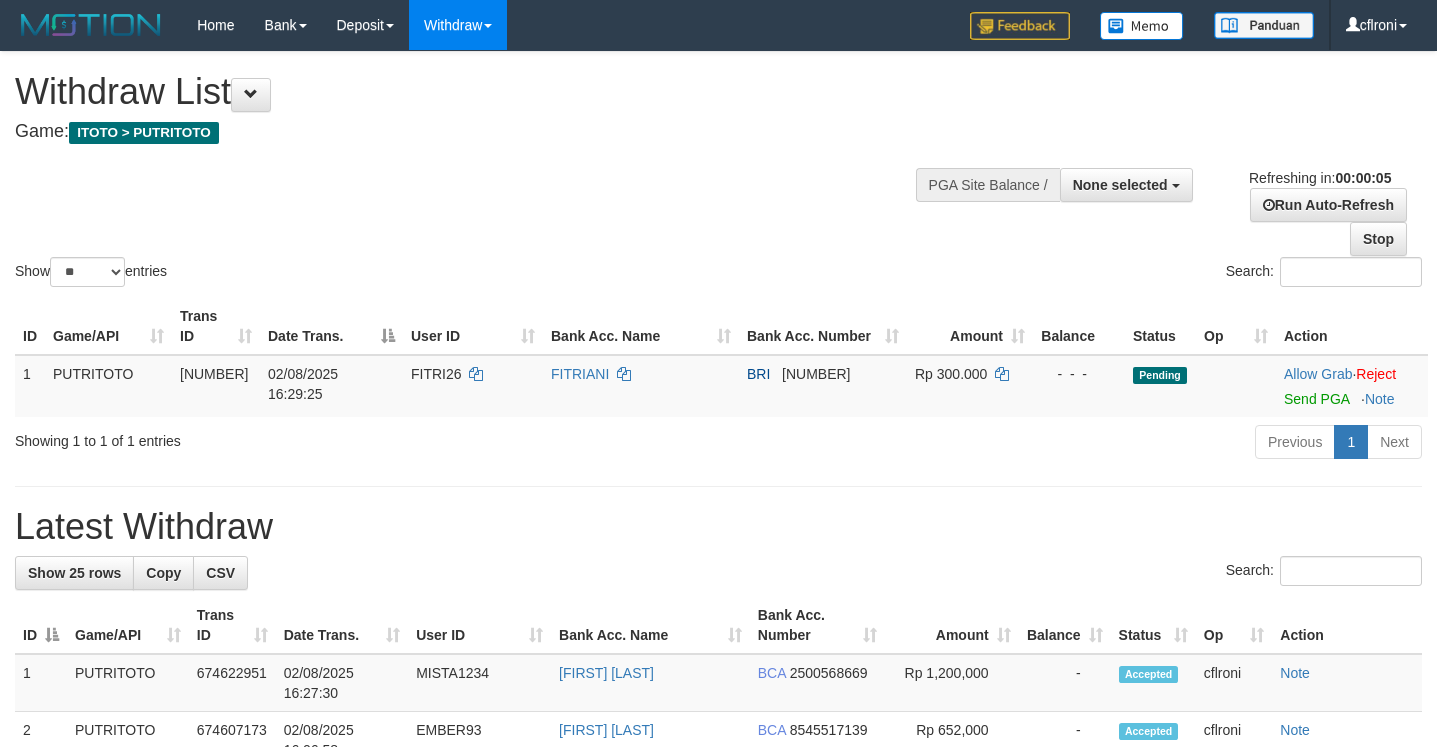 scroll, scrollTop: 0, scrollLeft: 0, axis: both 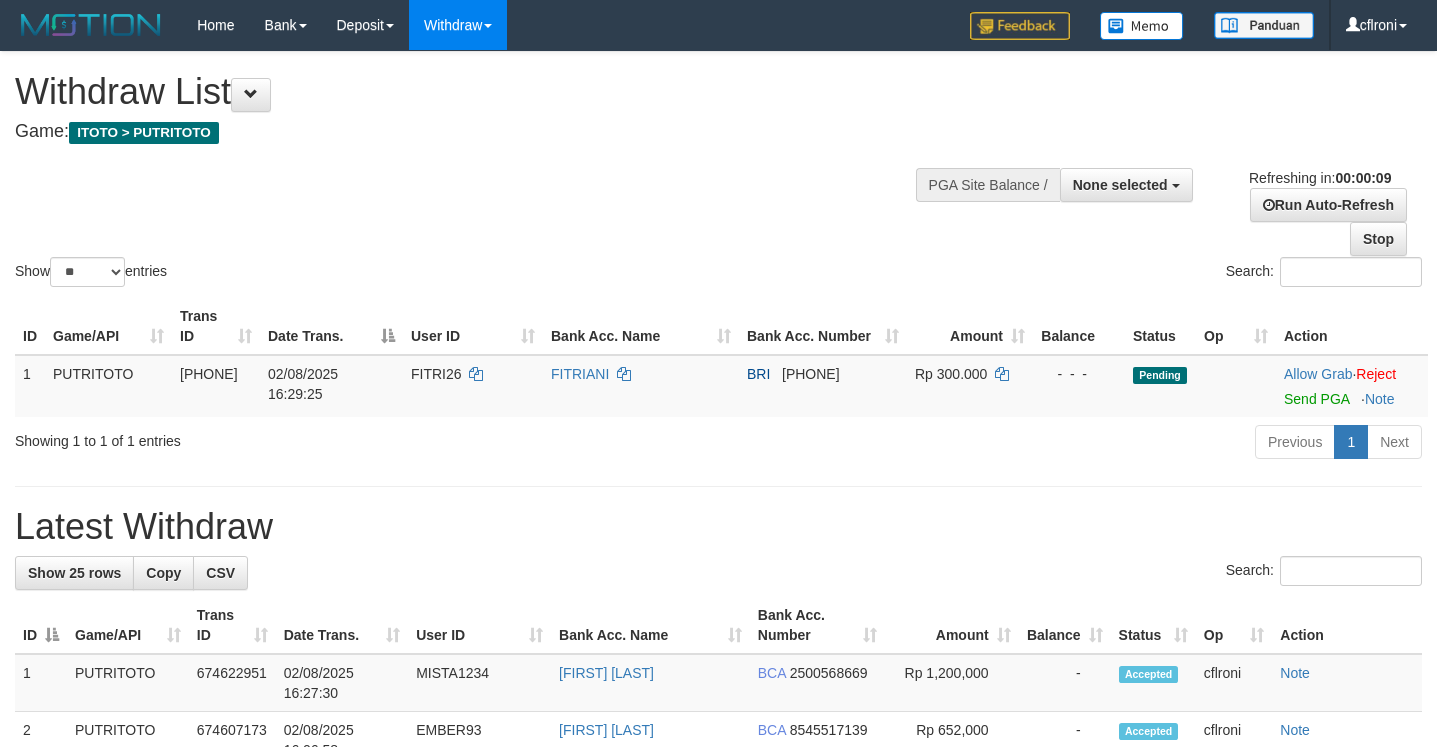 select 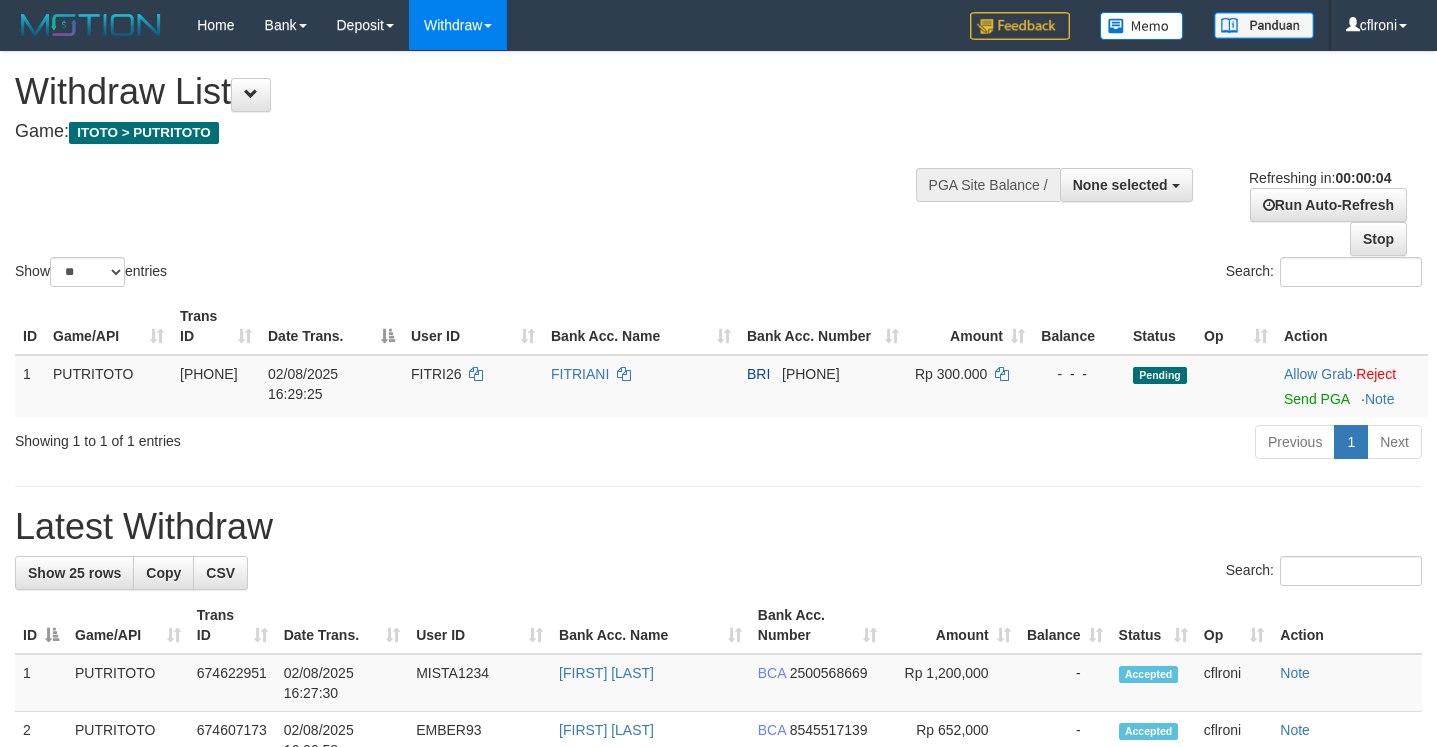 scroll, scrollTop: 0, scrollLeft: 0, axis: both 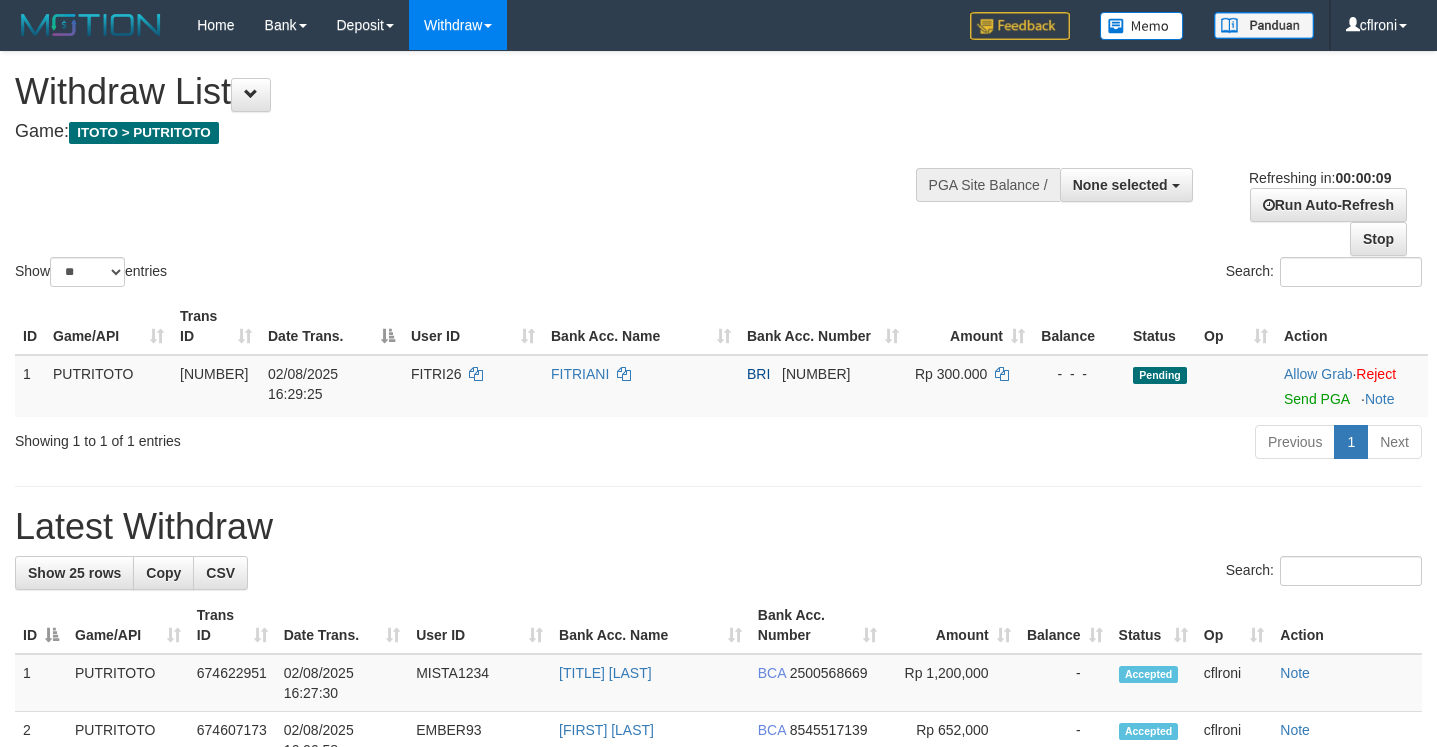 select 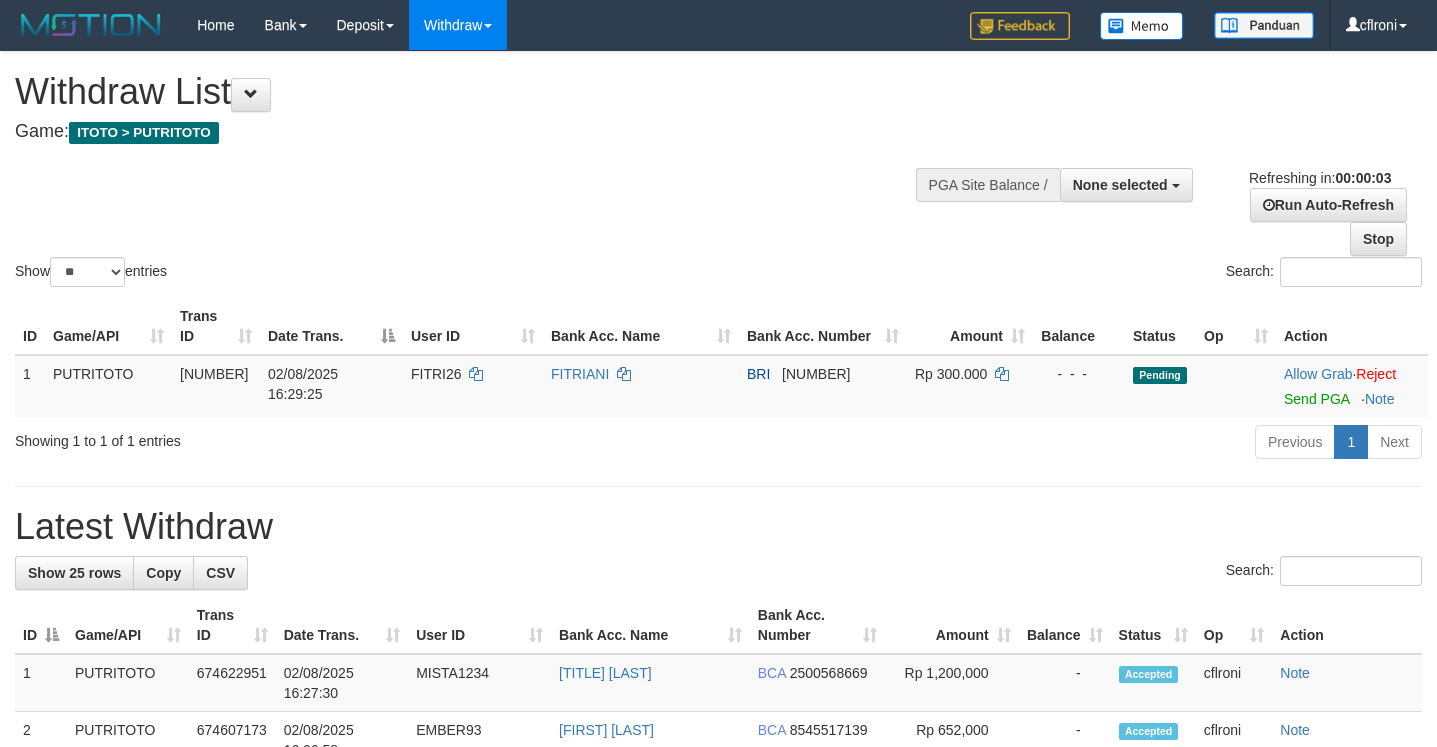 scroll, scrollTop: 0, scrollLeft: 0, axis: both 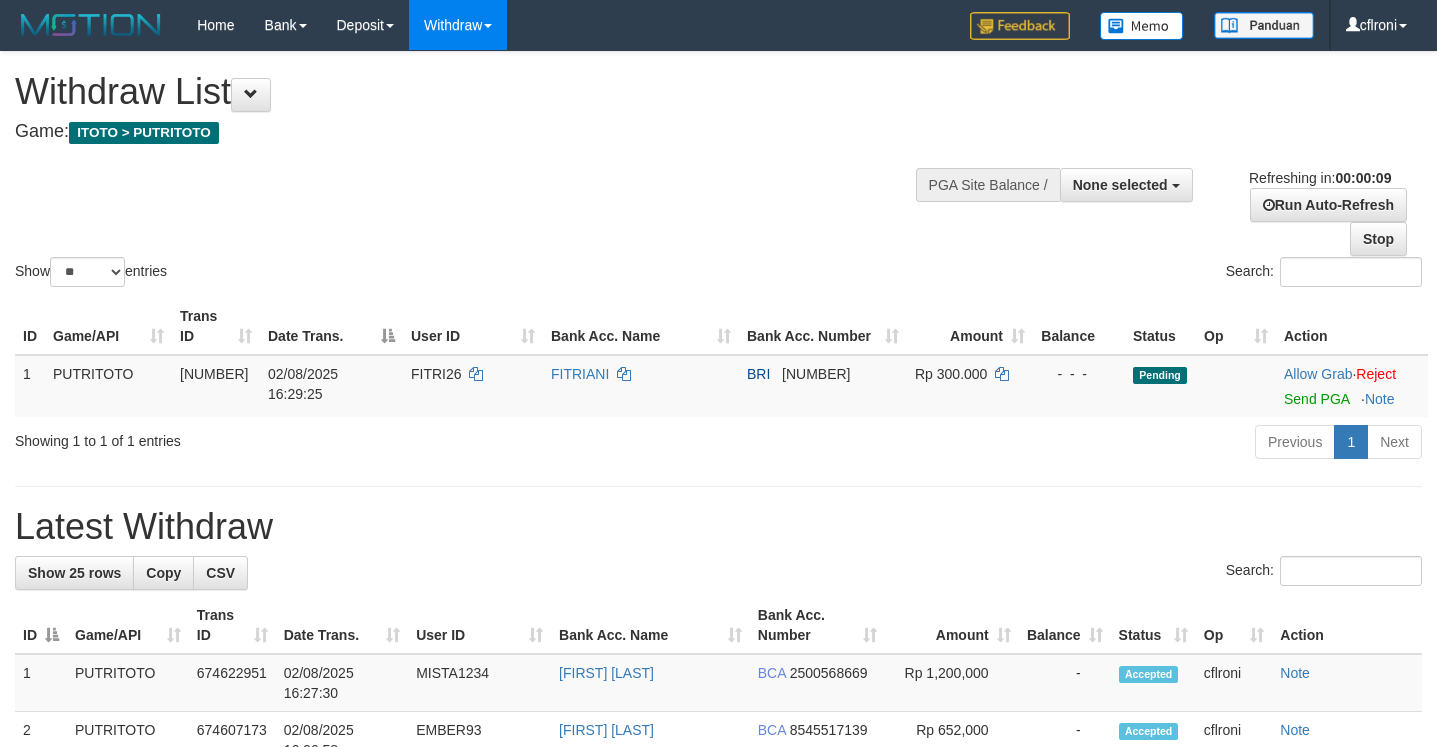select 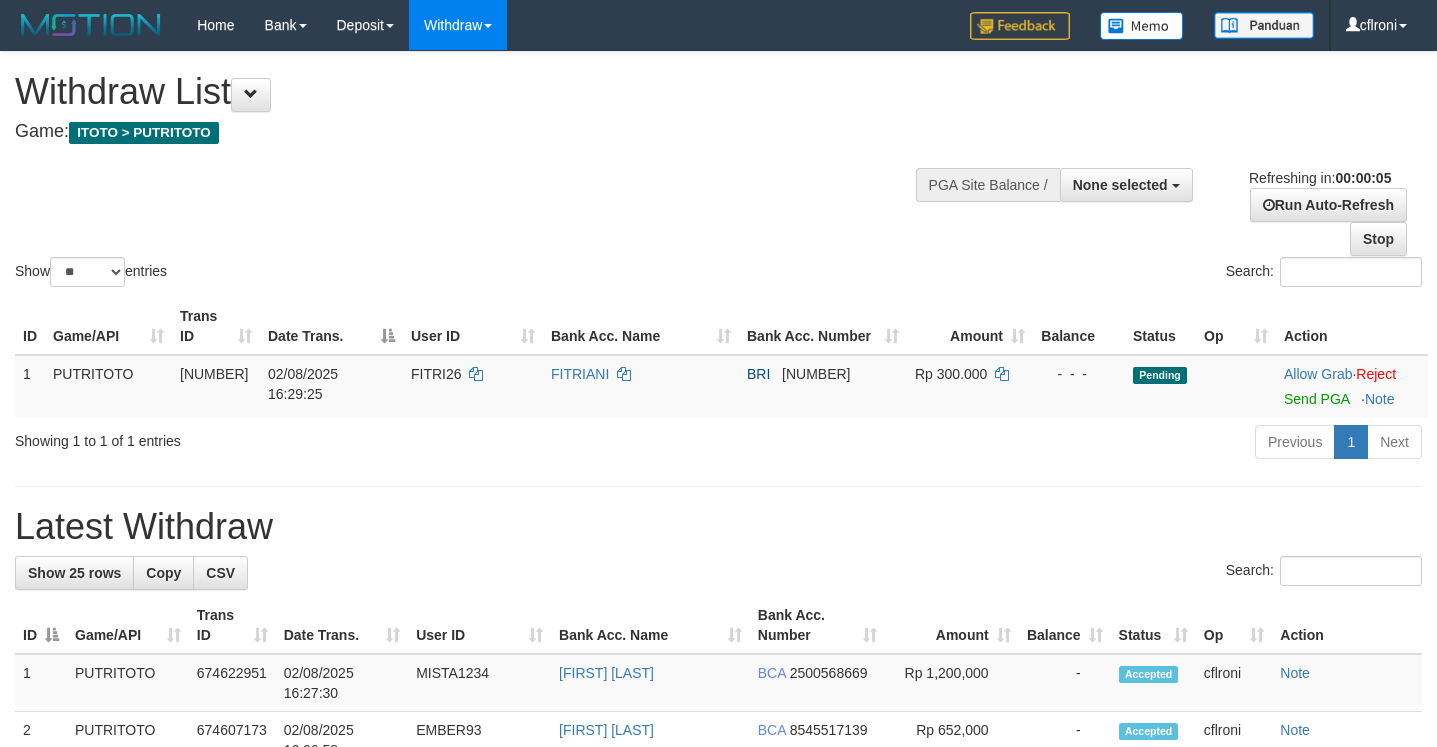 scroll, scrollTop: 0, scrollLeft: 0, axis: both 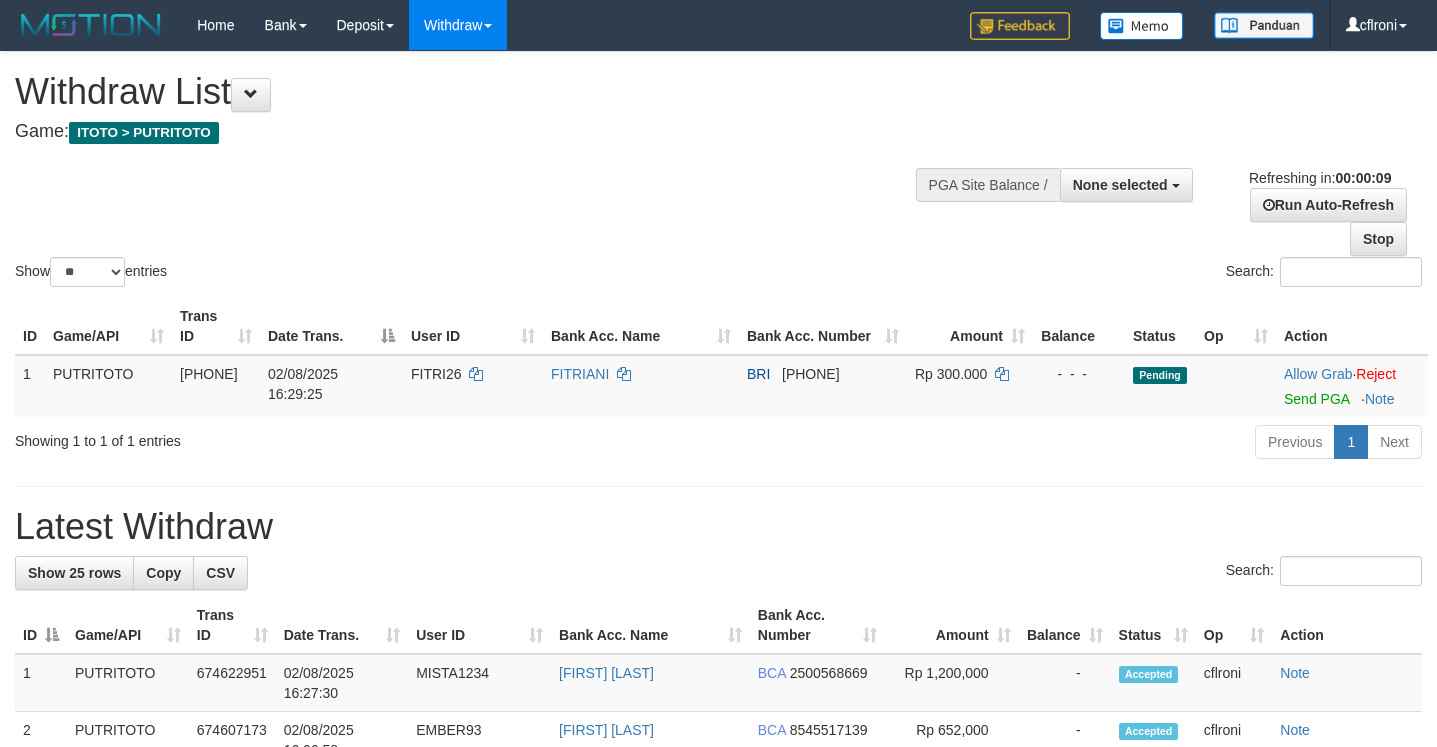 select 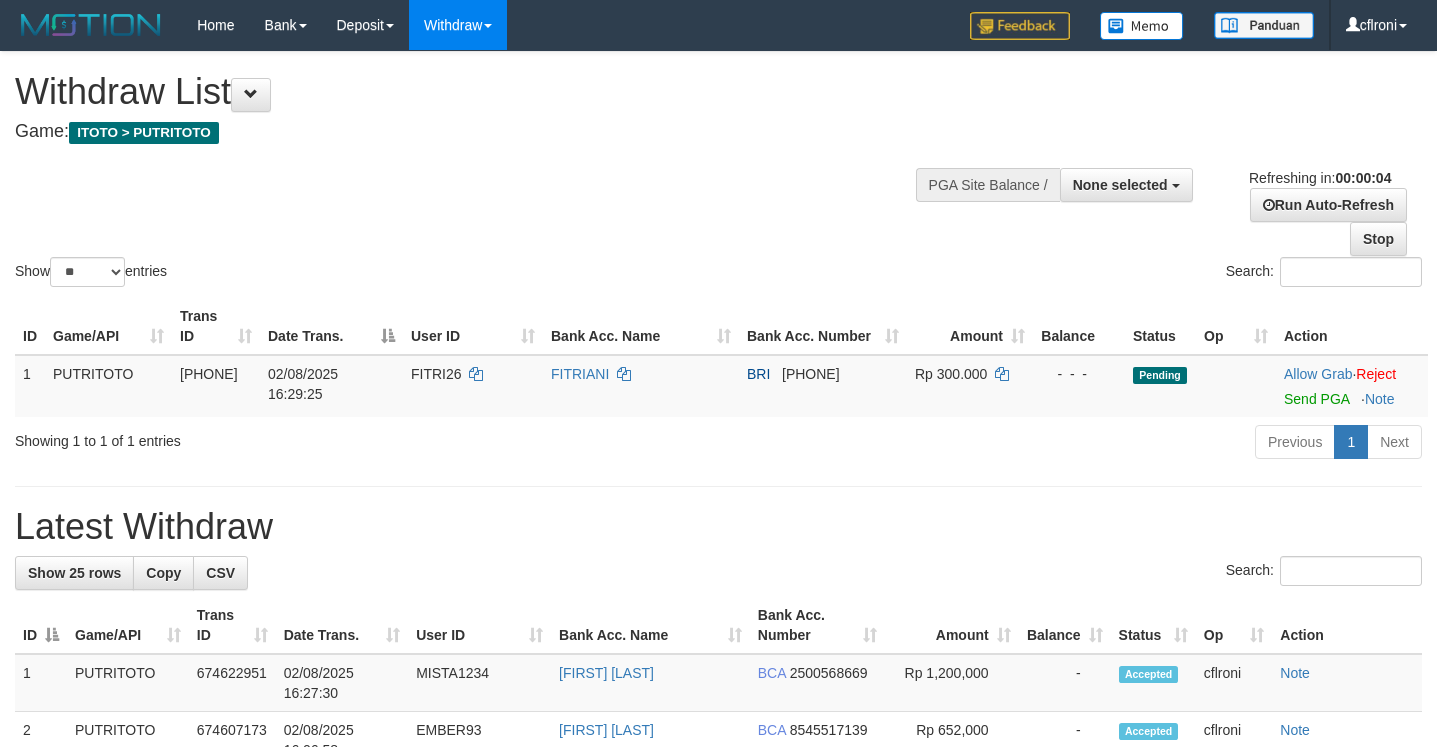 scroll, scrollTop: 0, scrollLeft: 0, axis: both 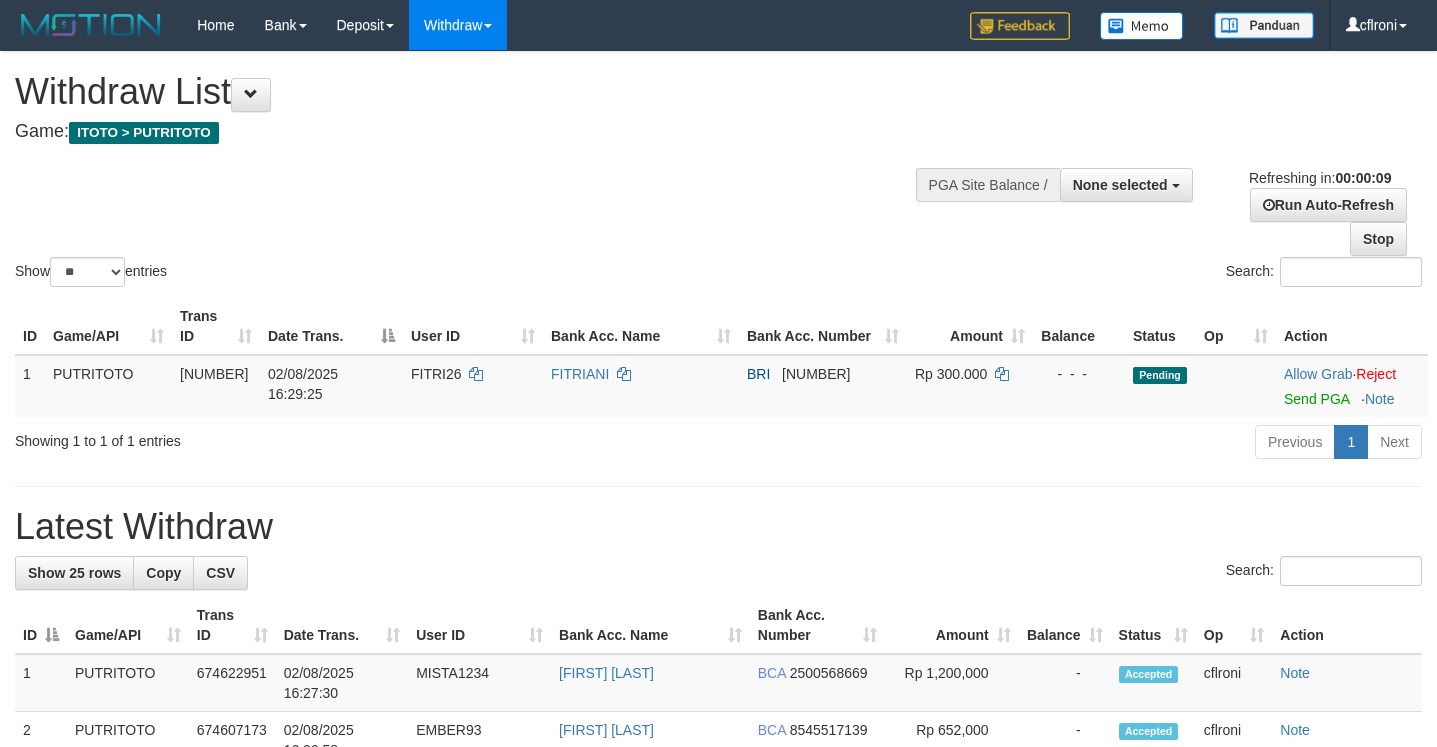 select 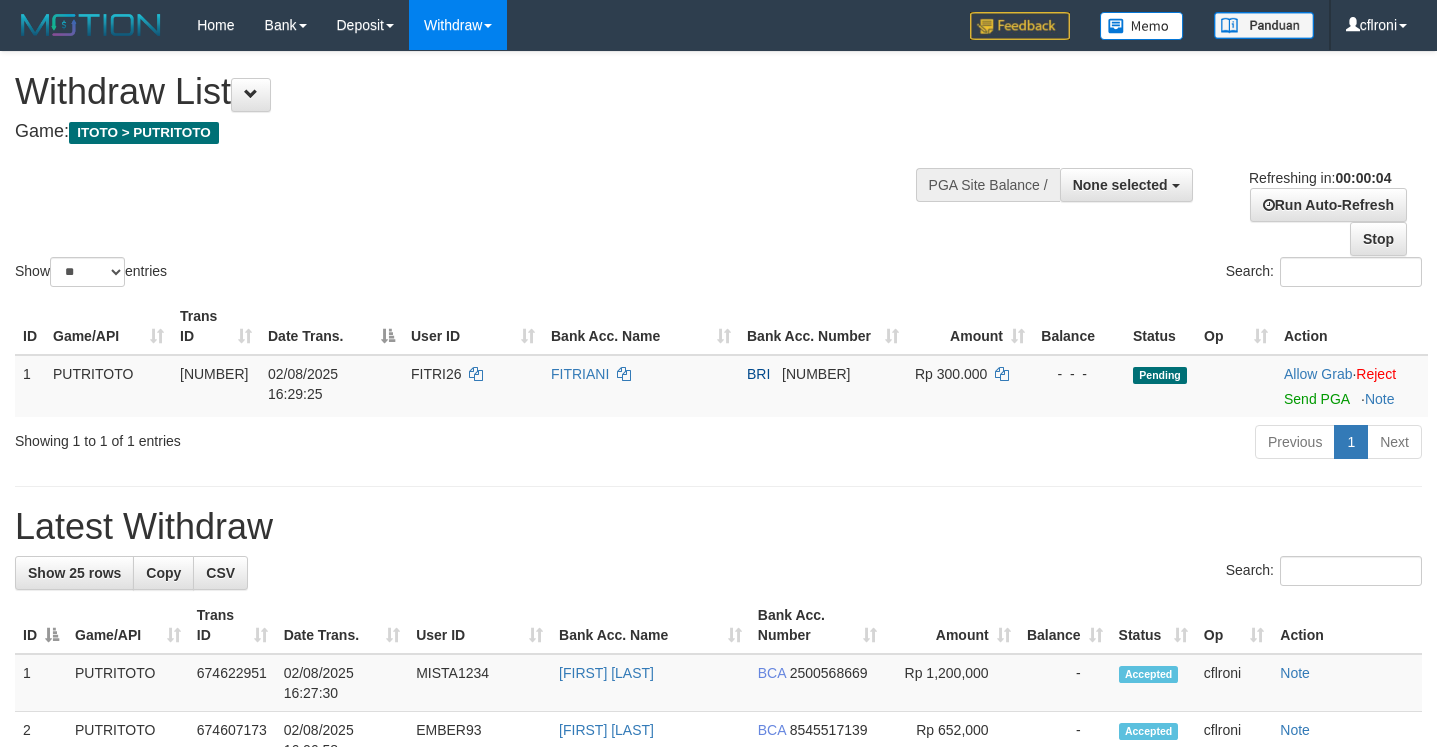 scroll, scrollTop: 0, scrollLeft: 0, axis: both 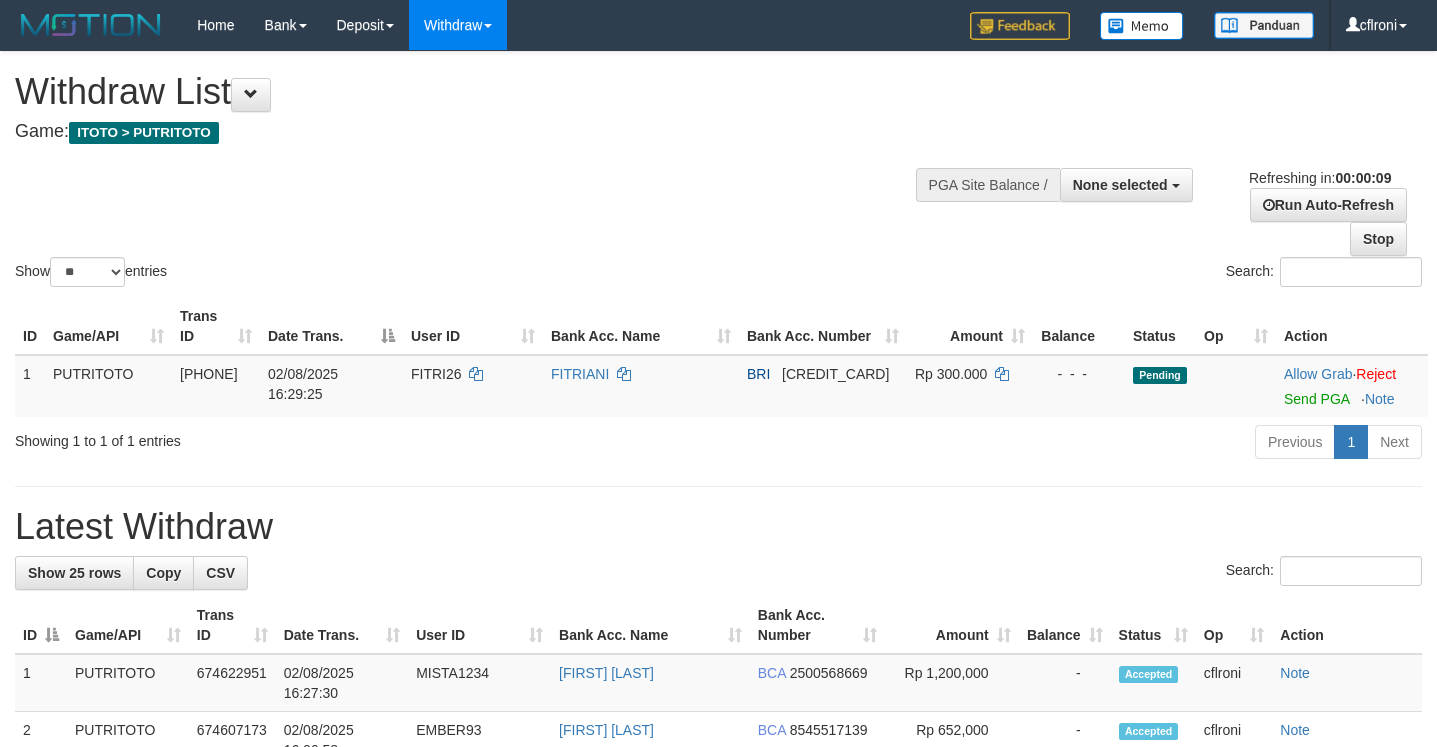 select 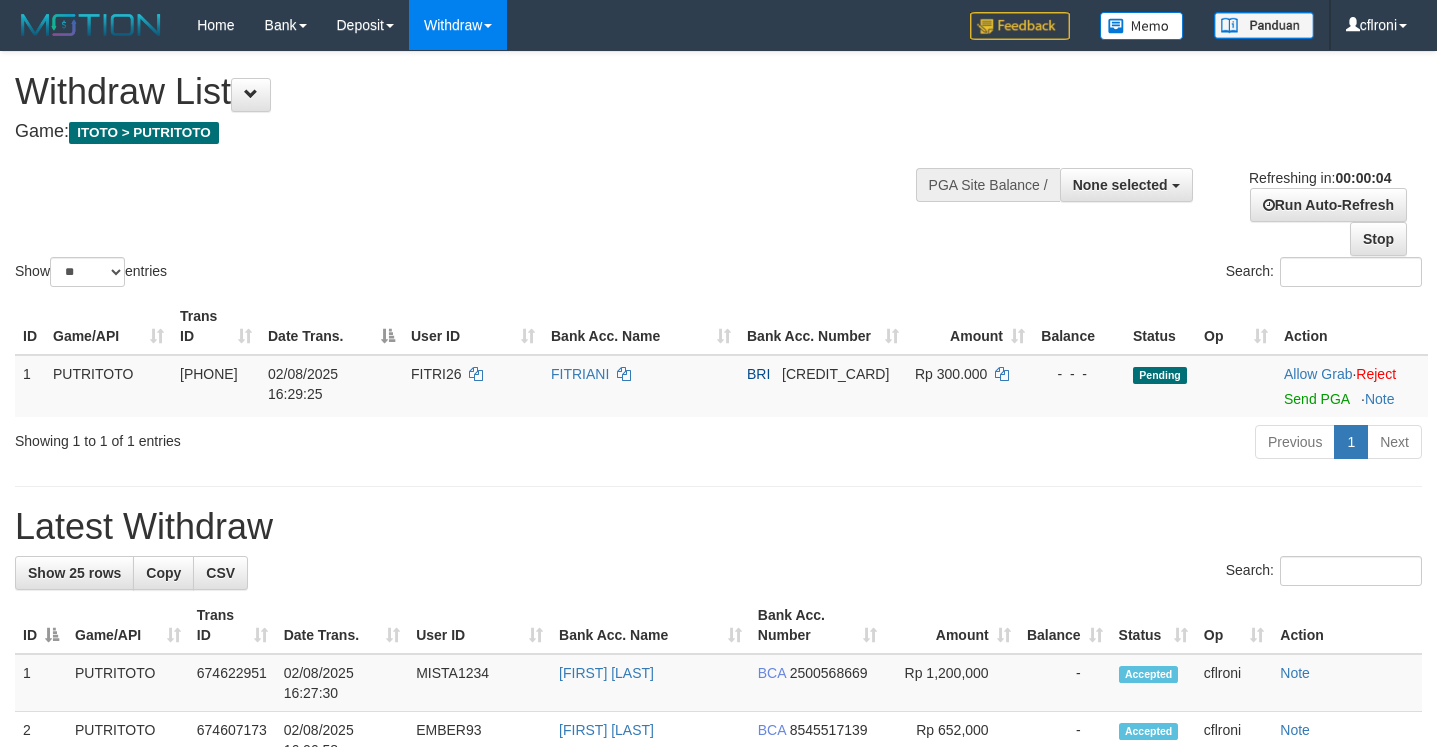 scroll, scrollTop: 0, scrollLeft: 0, axis: both 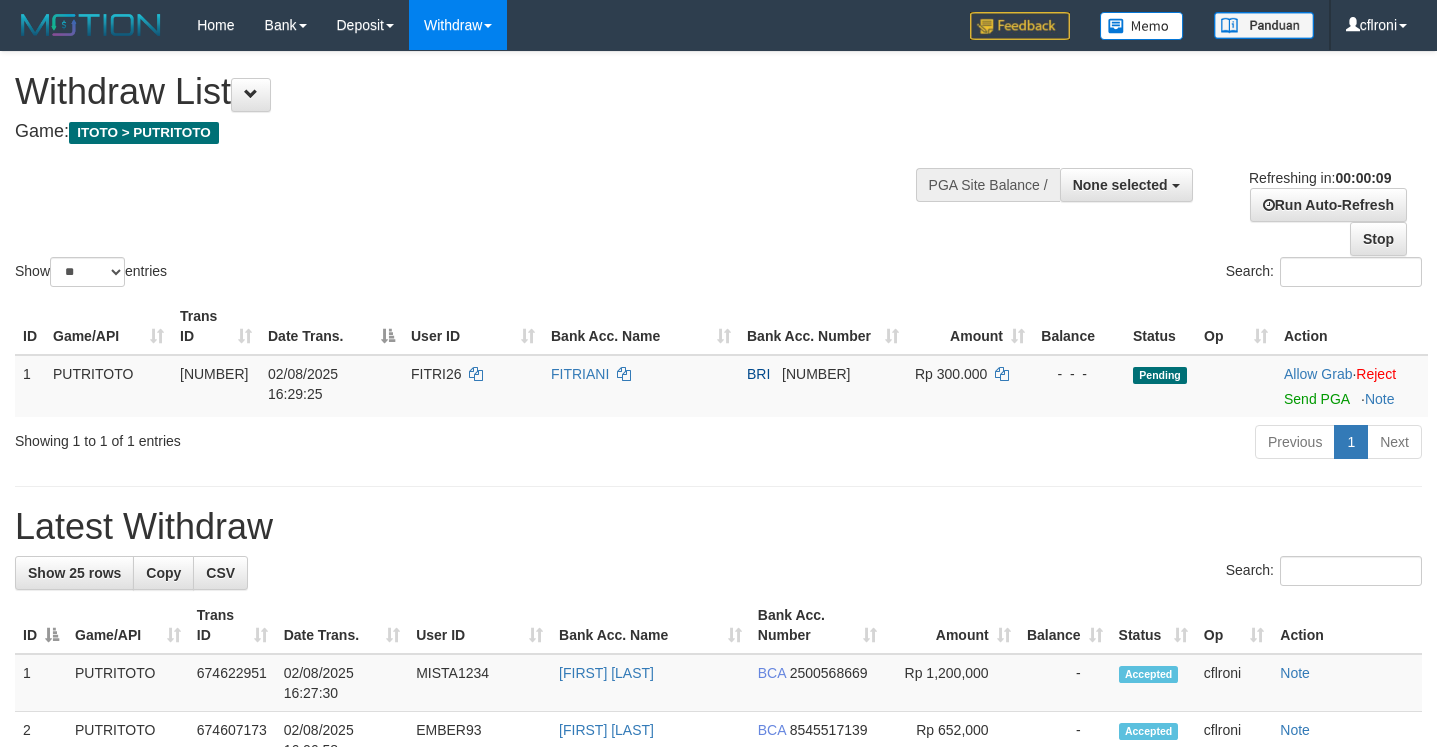 select 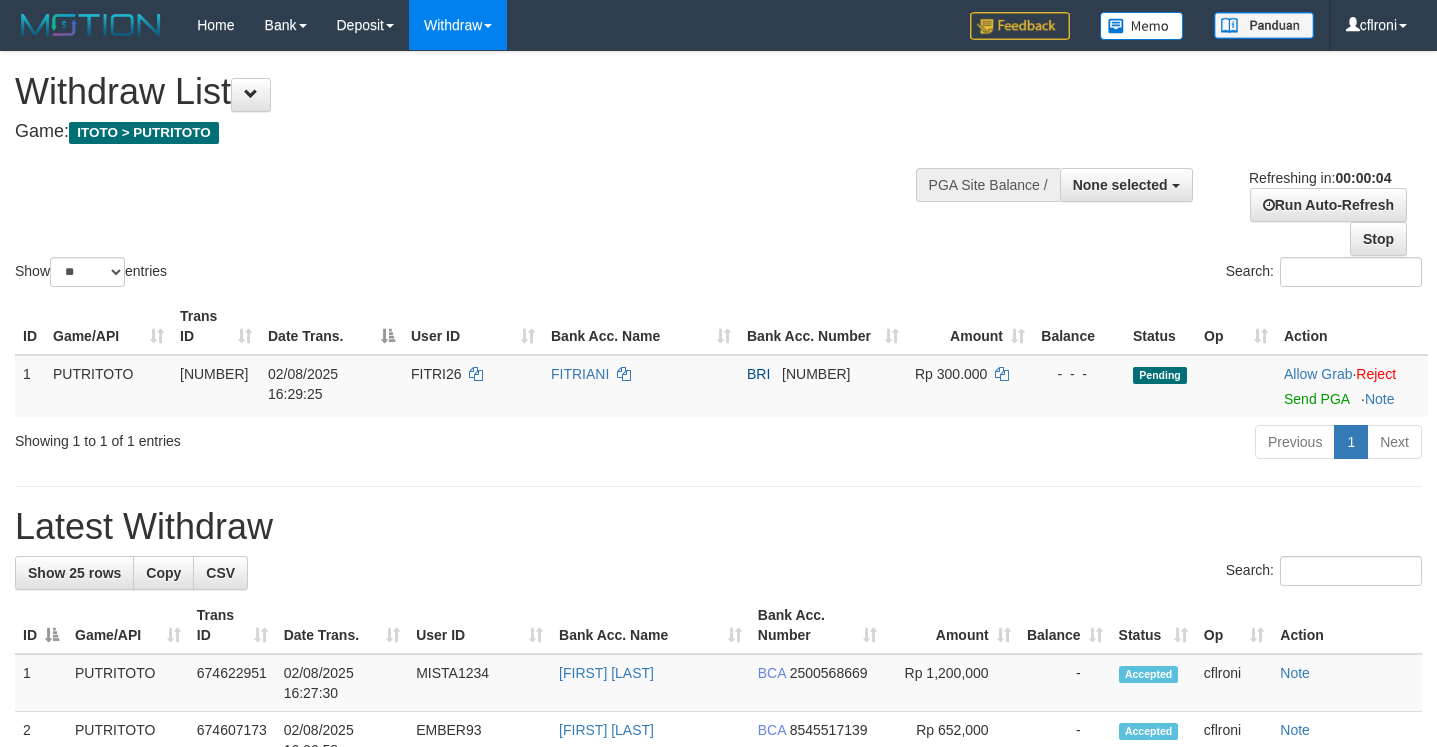 scroll, scrollTop: 0, scrollLeft: 0, axis: both 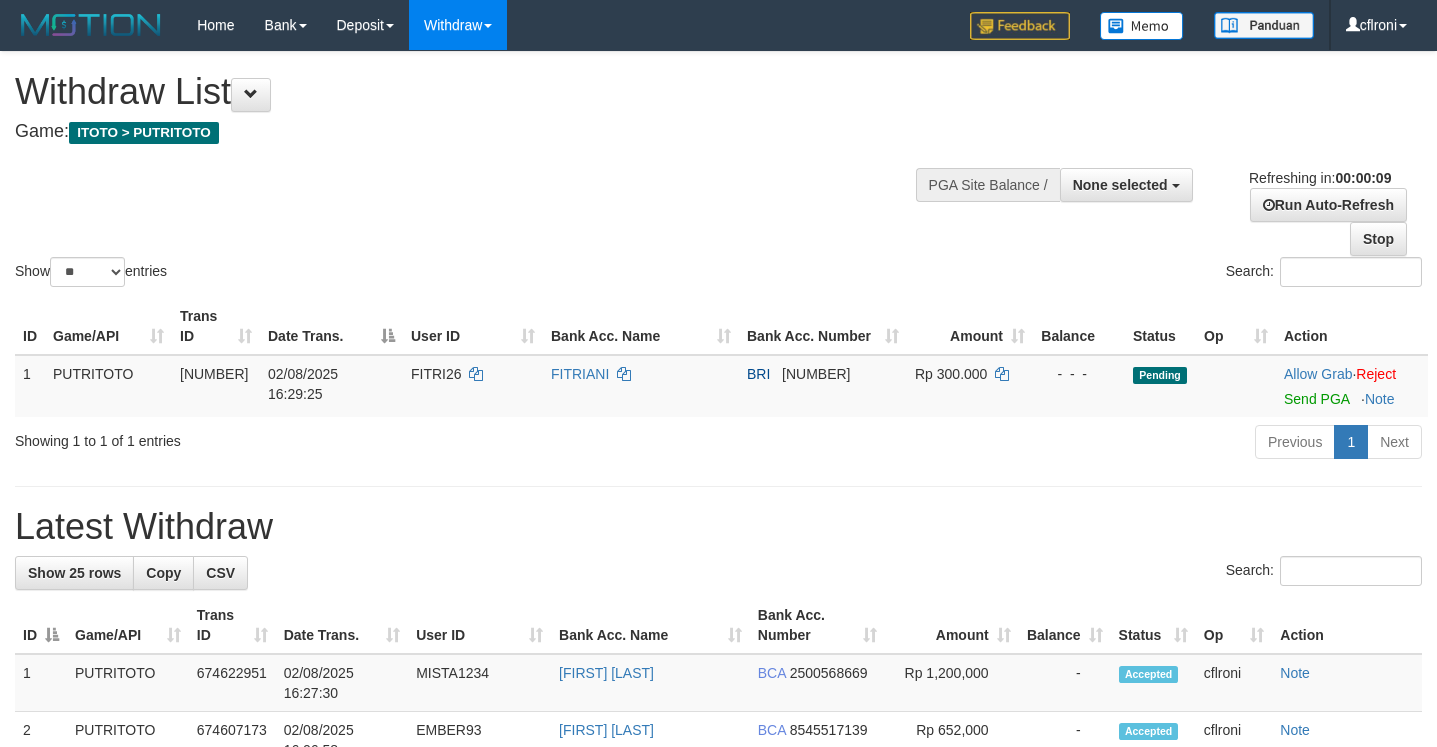 select 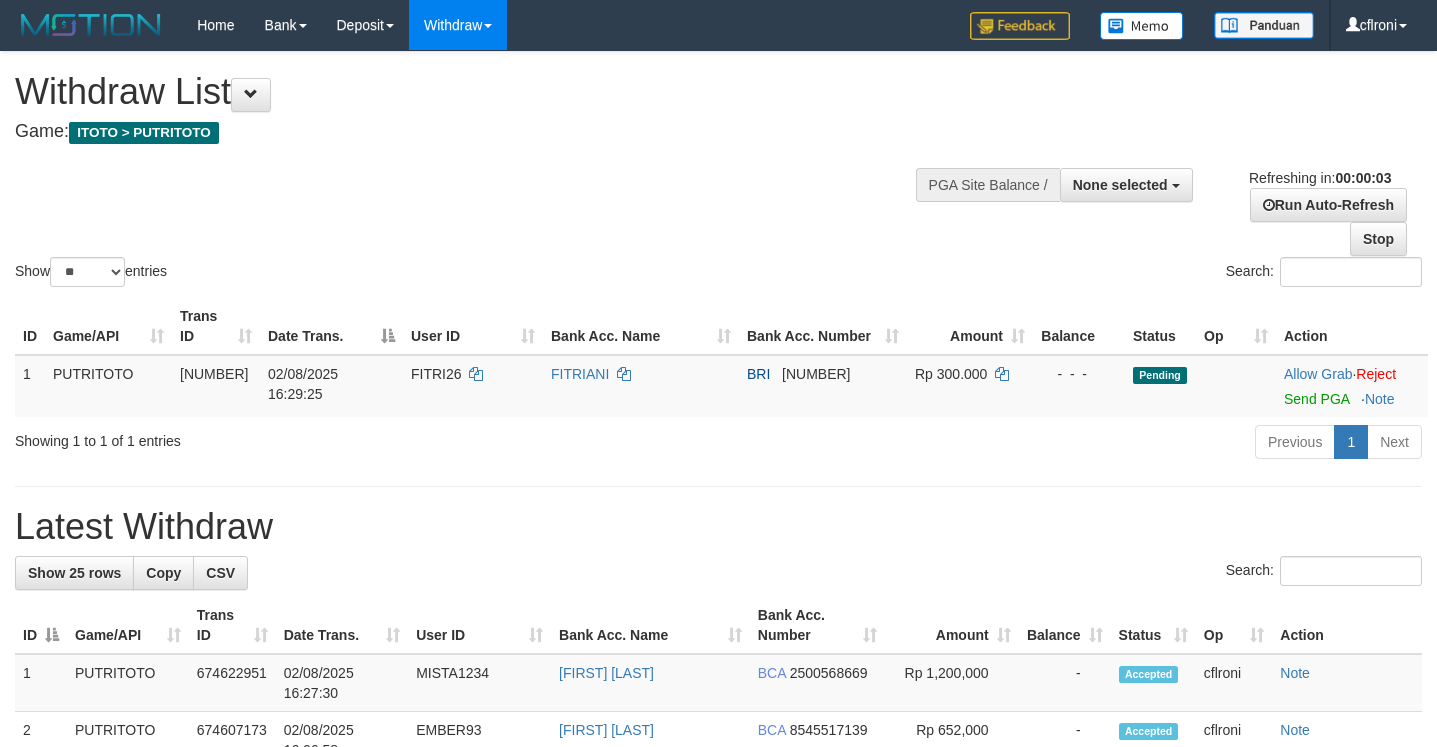 scroll, scrollTop: 0, scrollLeft: 0, axis: both 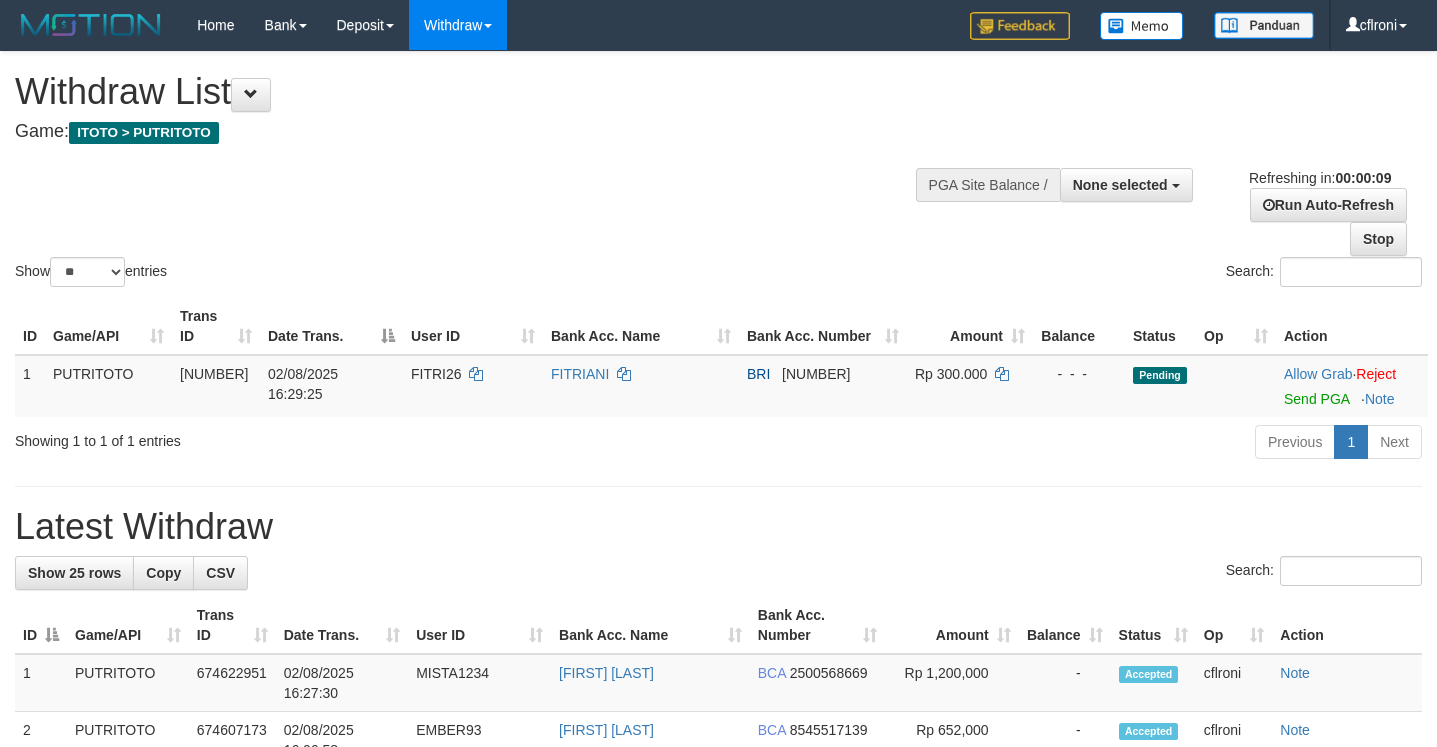 select 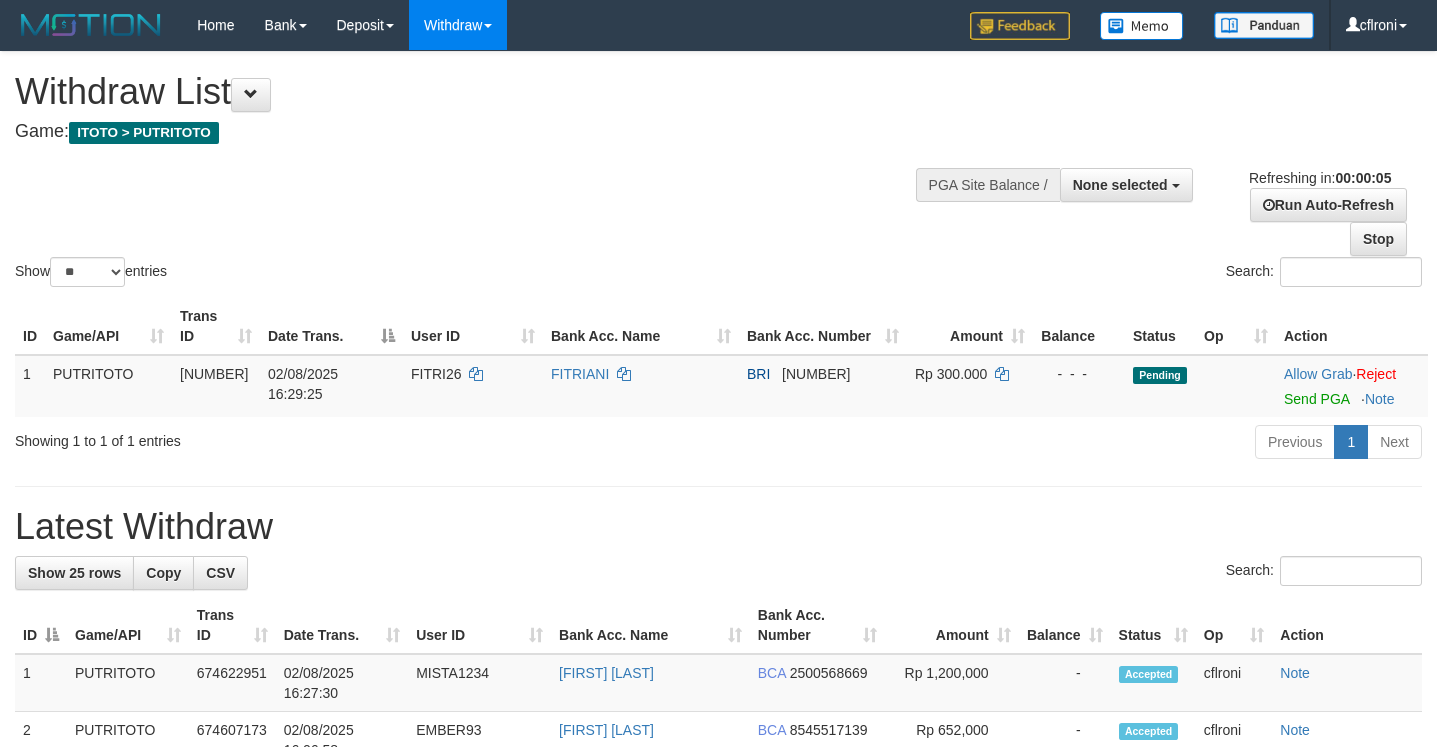 scroll, scrollTop: 0, scrollLeft: 0, axis: both 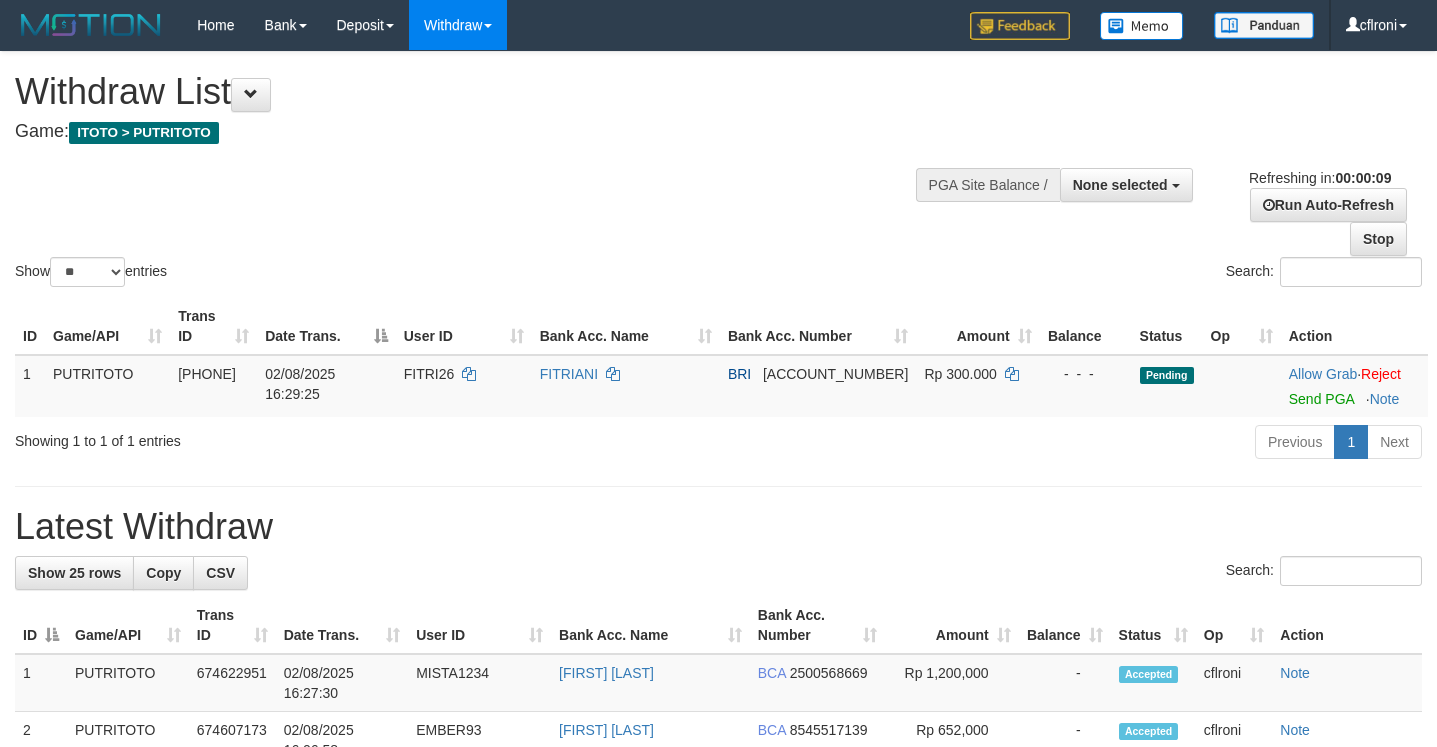 select 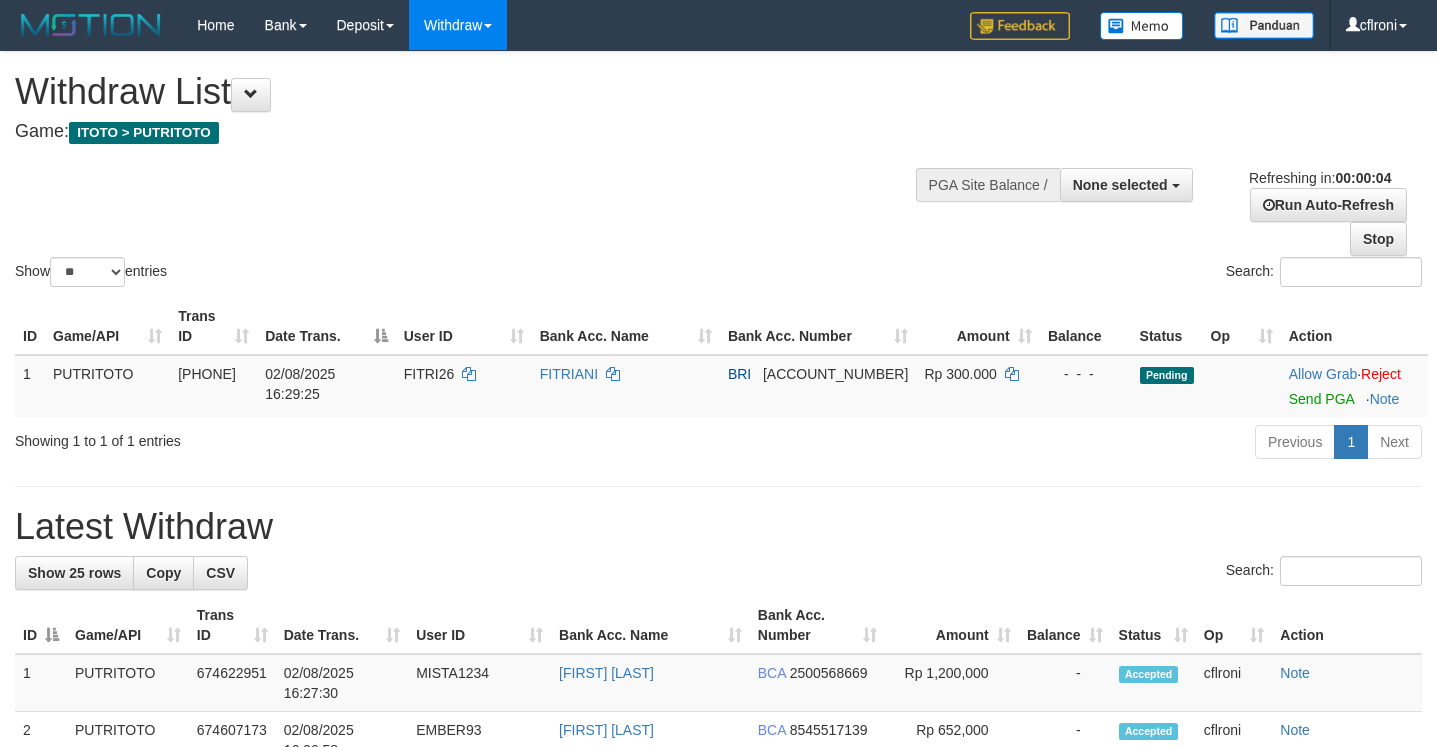 scroll, scrollTop: 0, scrollLeft: 0, axis: both 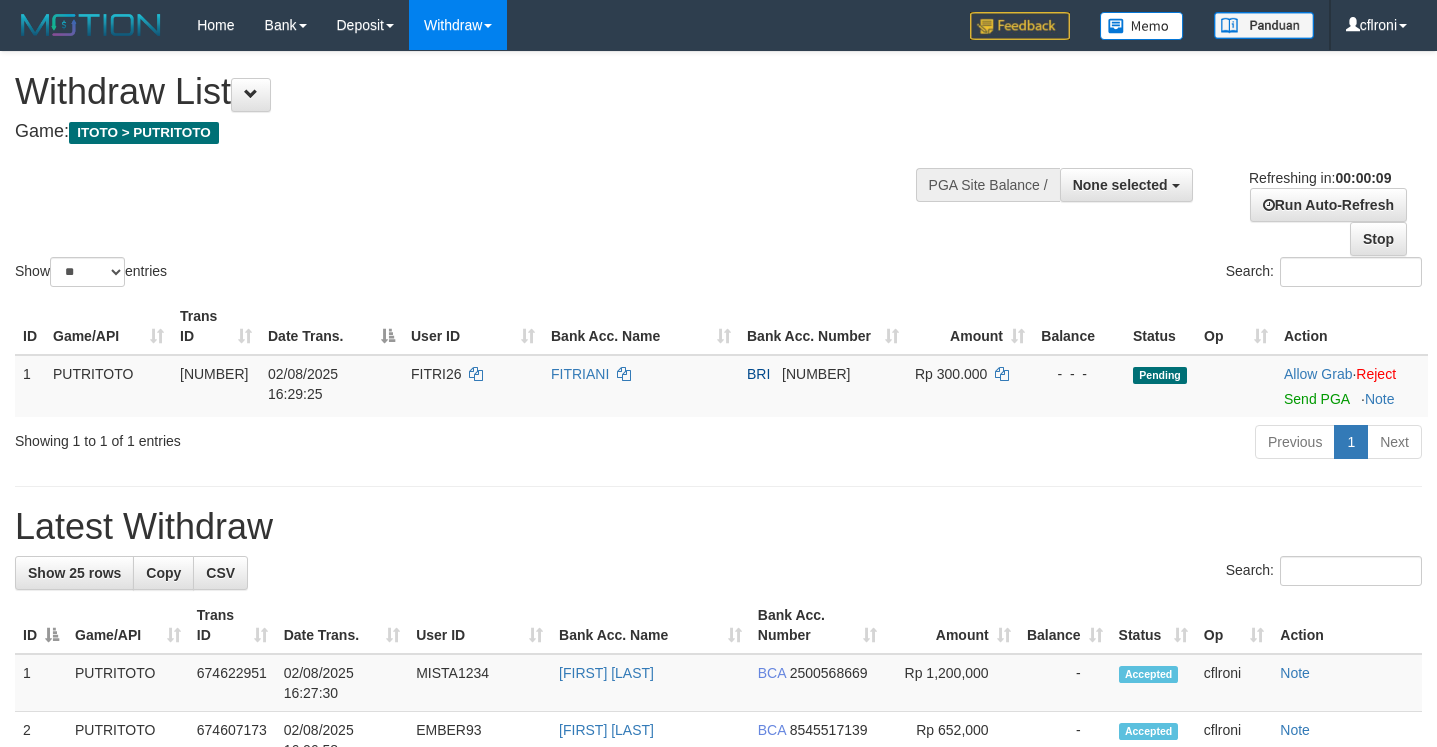 select 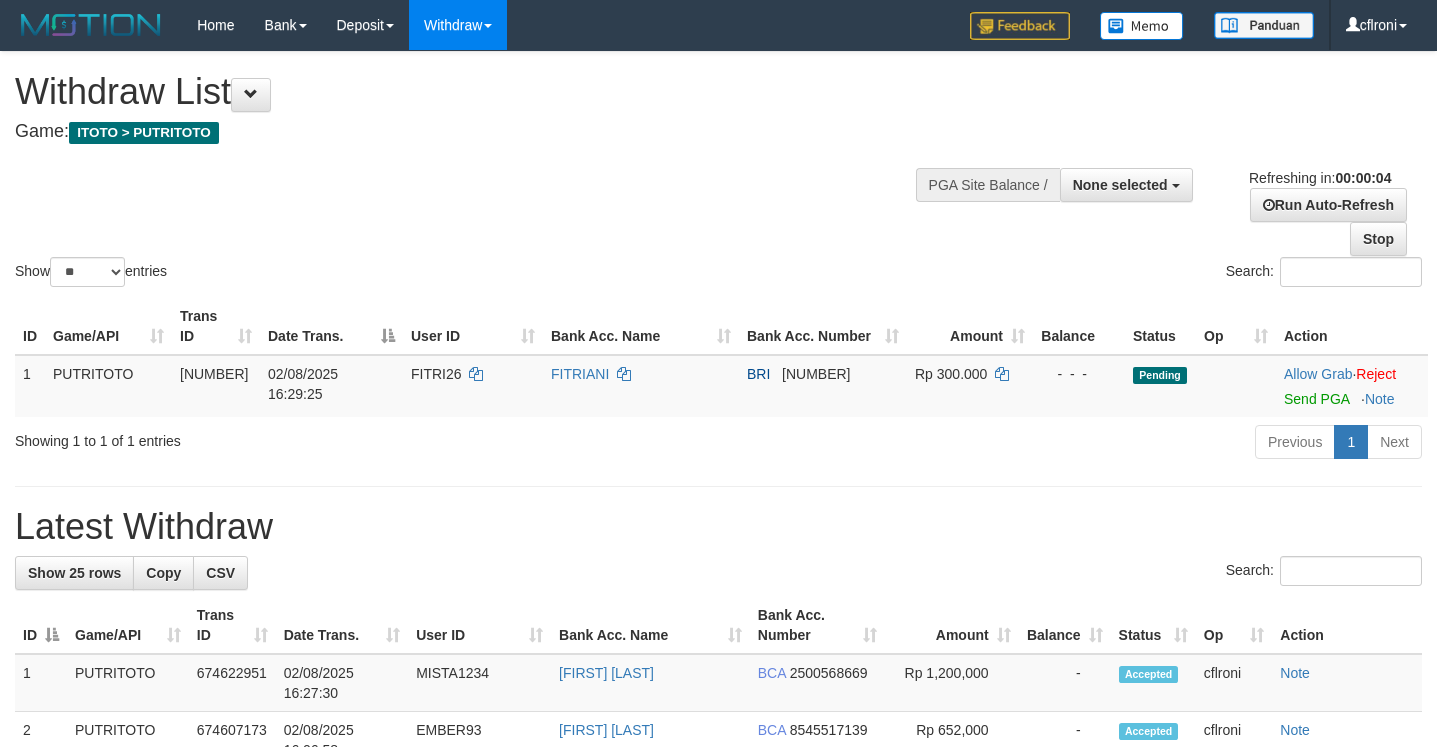 scroll, scrollTop: 0, scrollLeft: 0, axis: both 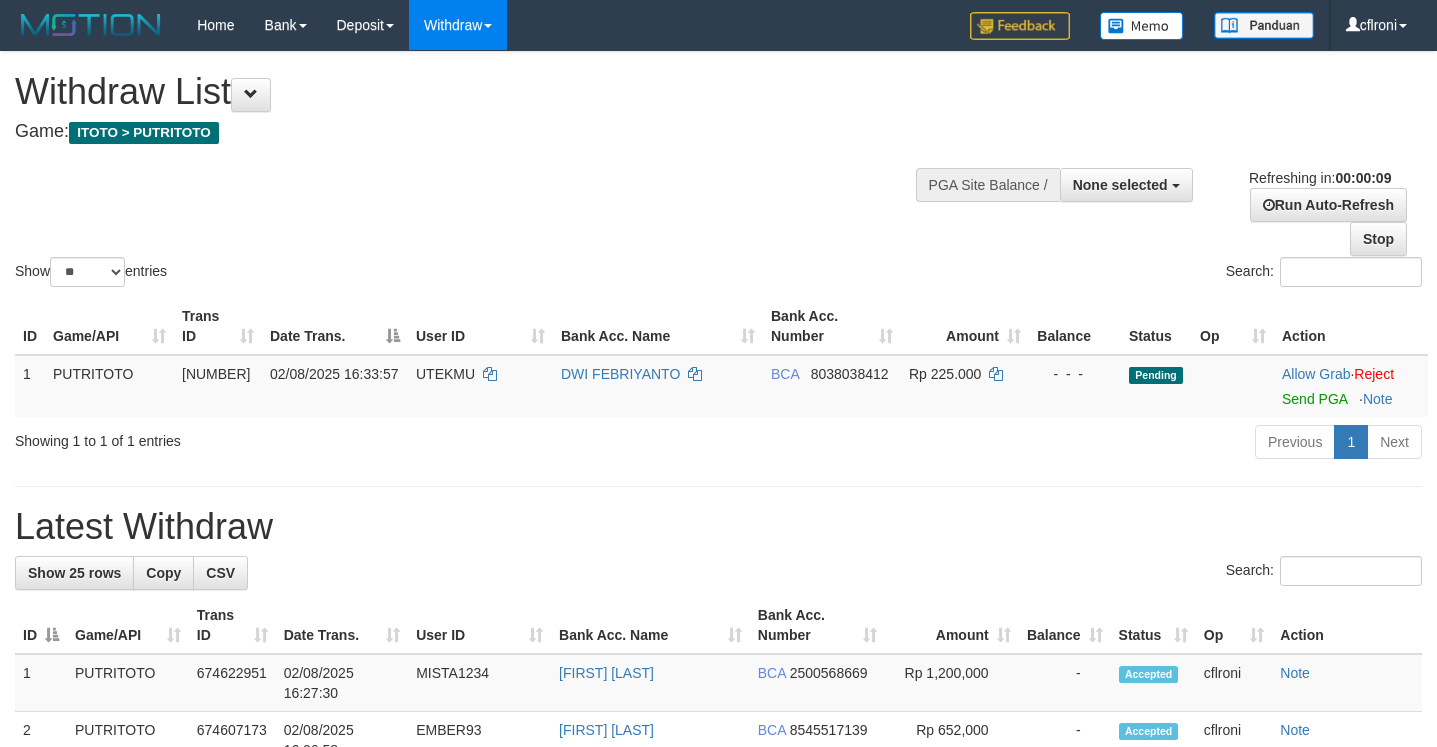 select 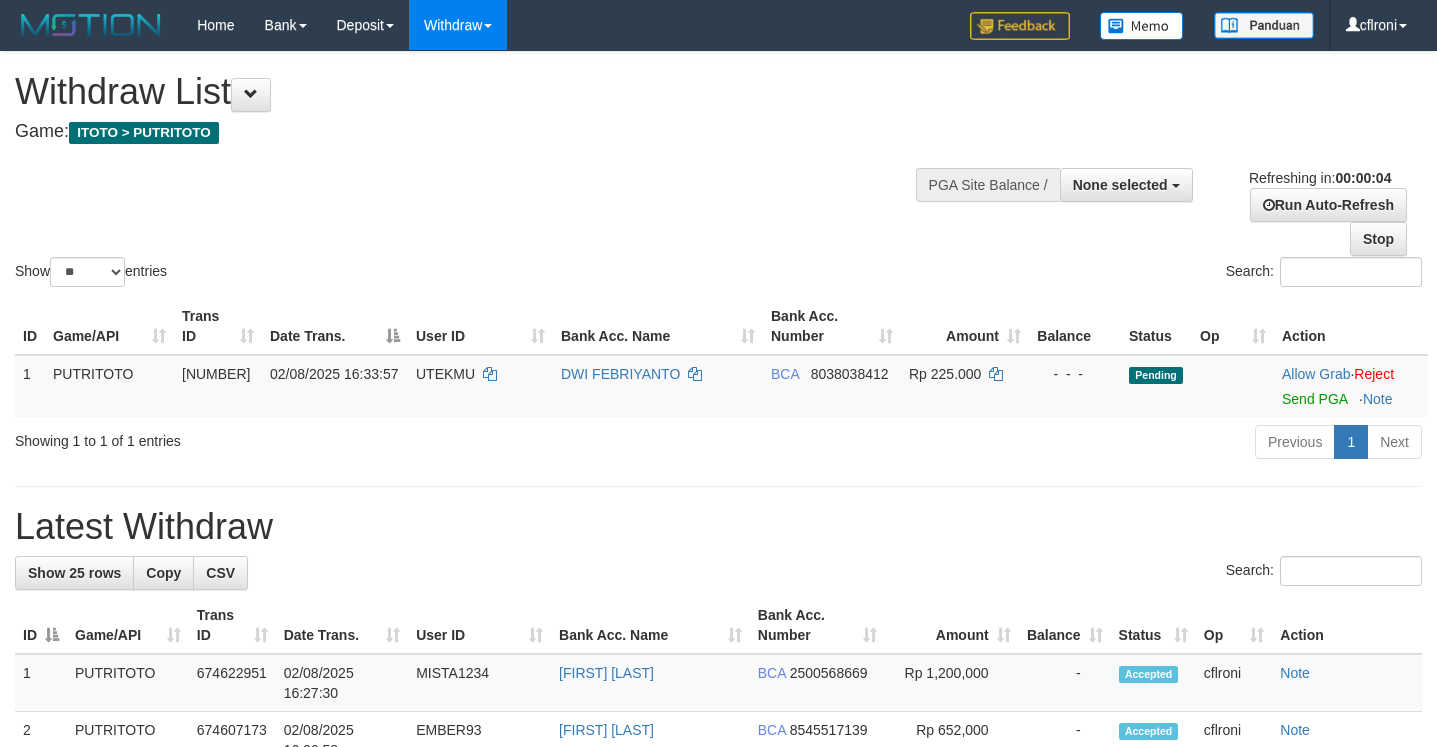 scroll, scrollTop: 0, scrollLeft: 0, axis: both 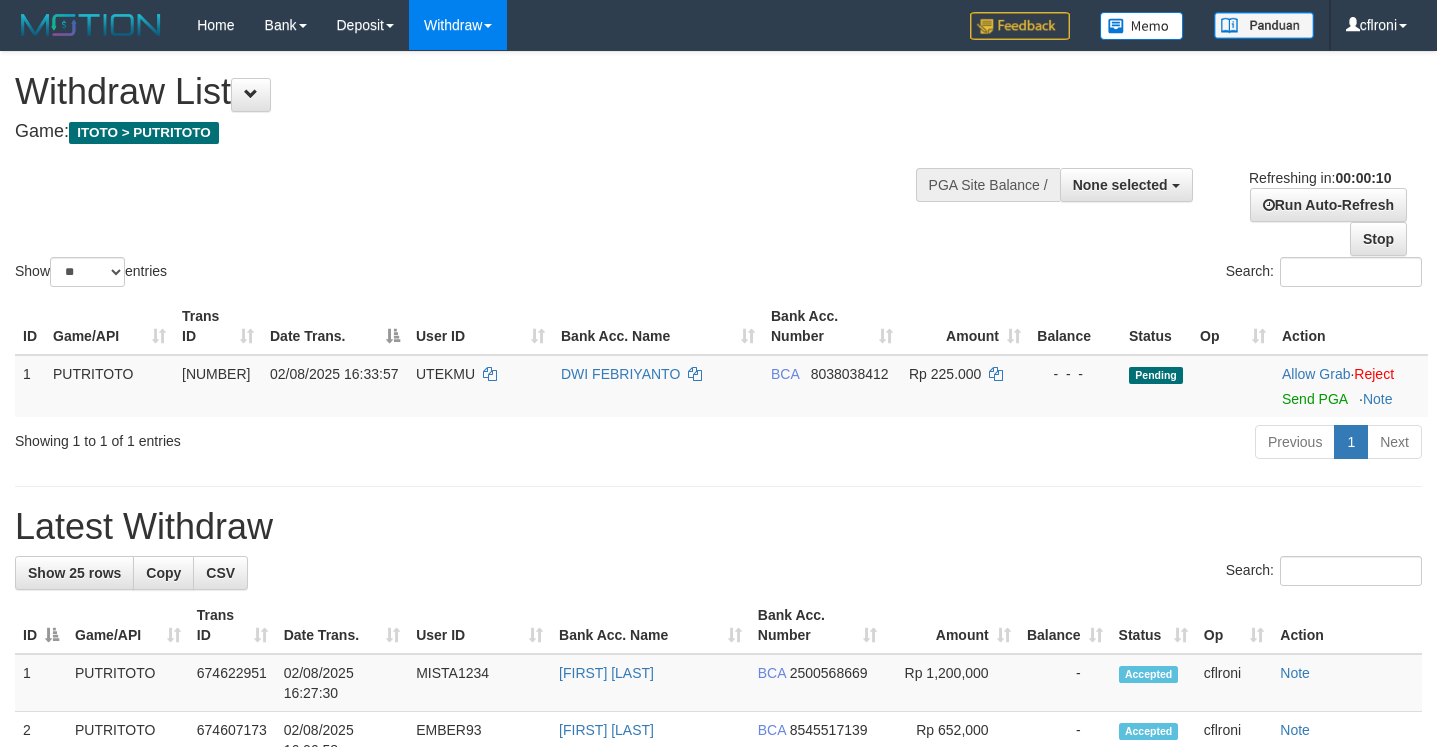 select 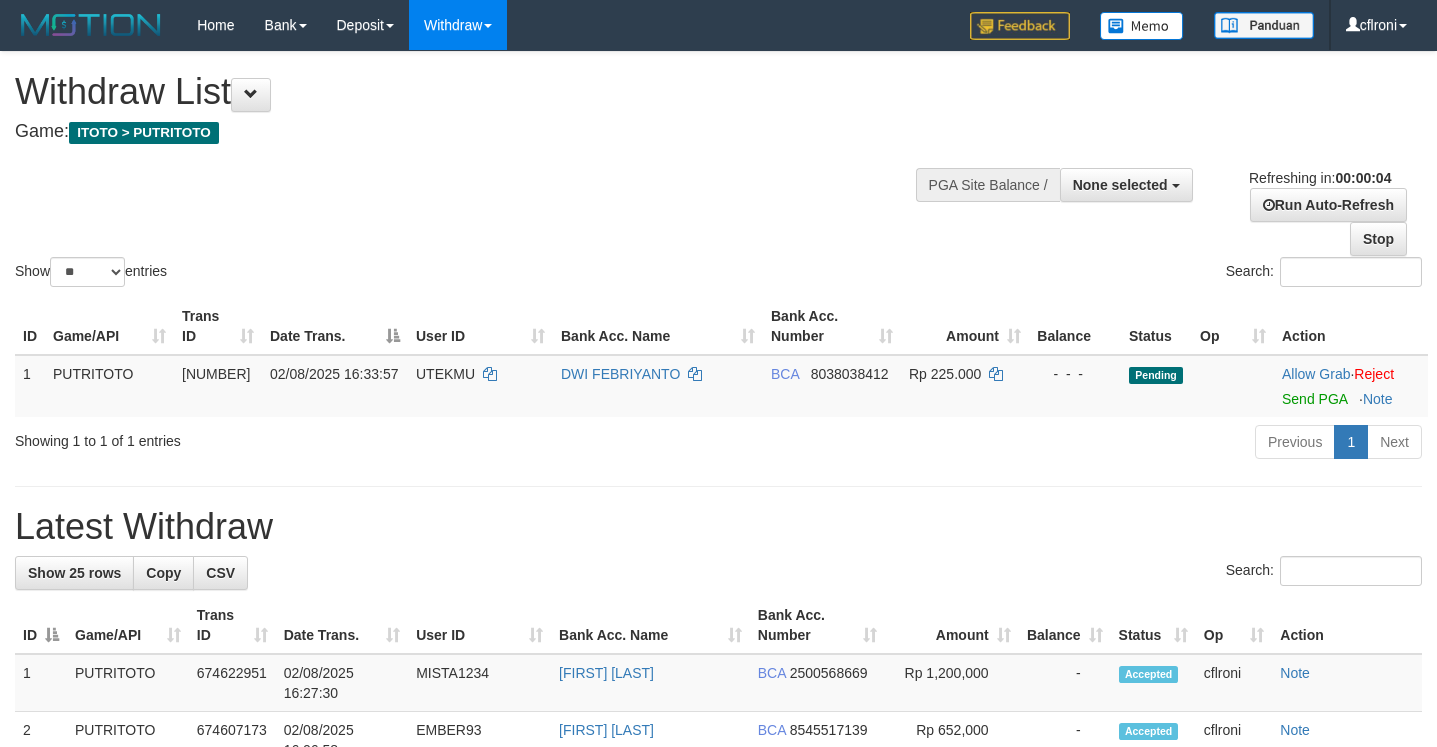 scroll, scrollTop: 0, scrollLeft: 0, axis: both 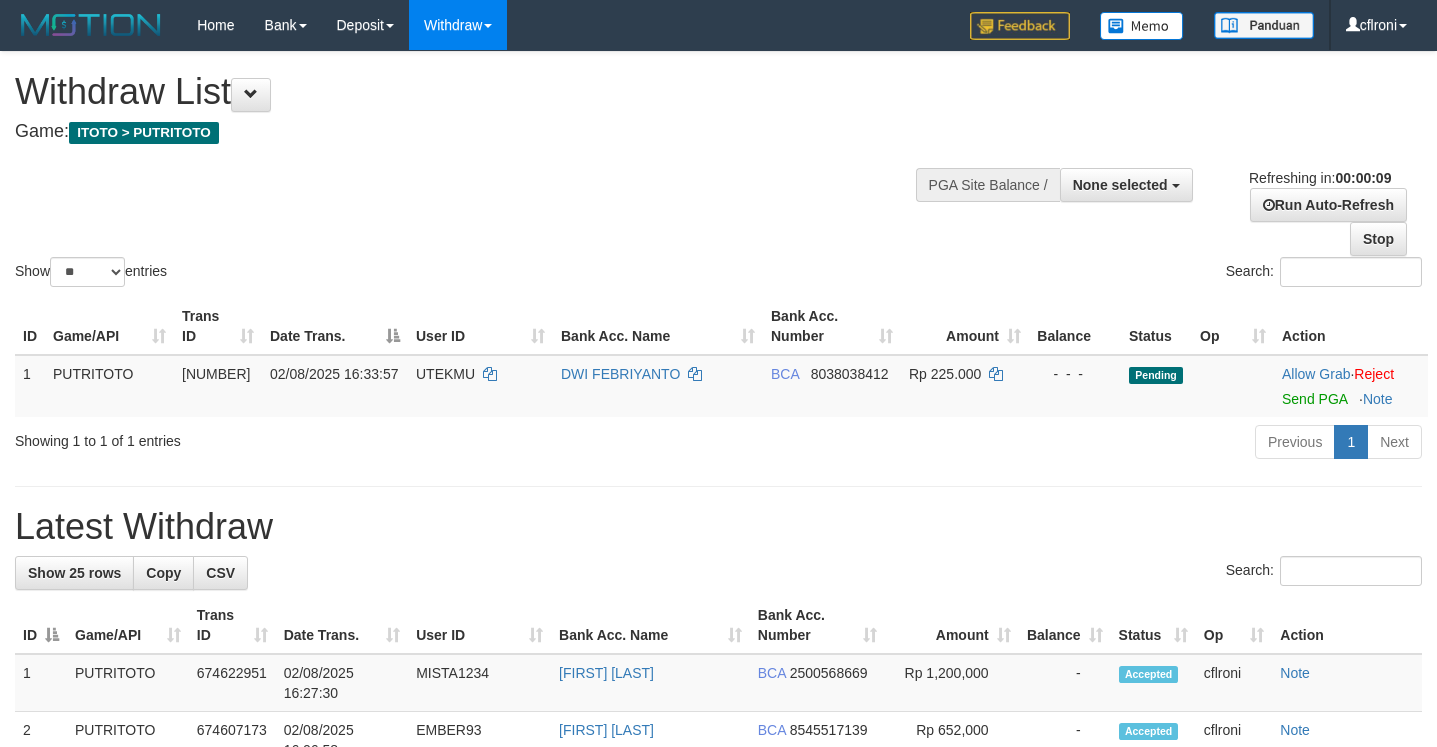 select 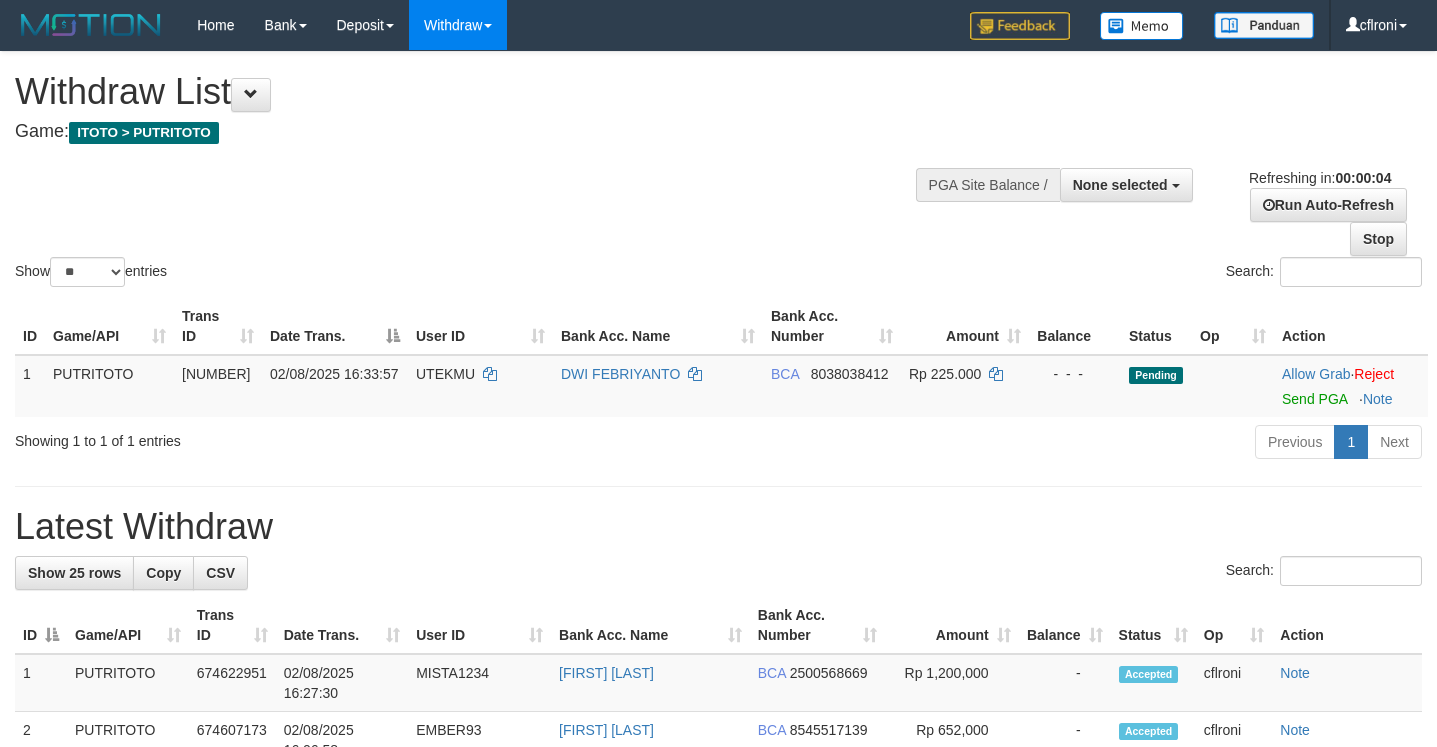 scroll, scrollTop: 0, scrollLeft: 0, axis: both 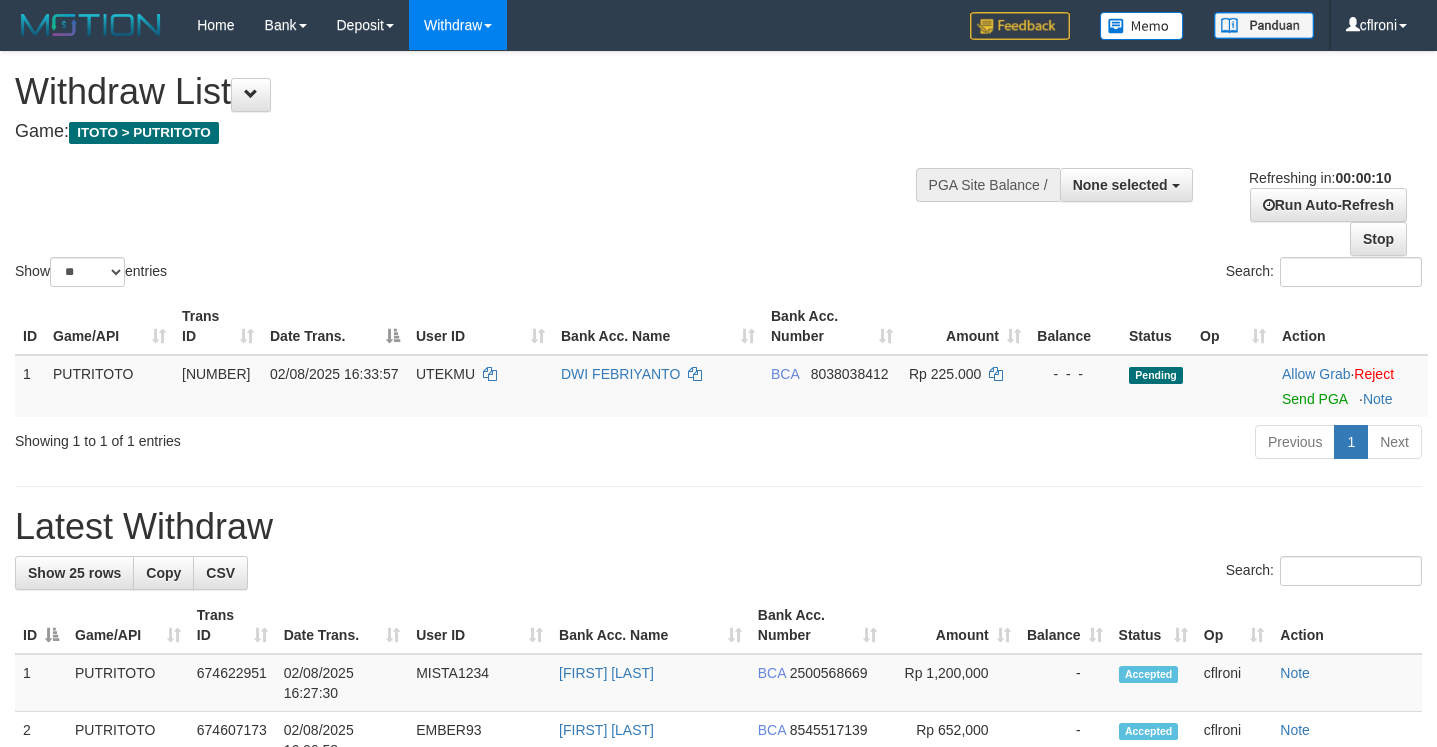 select 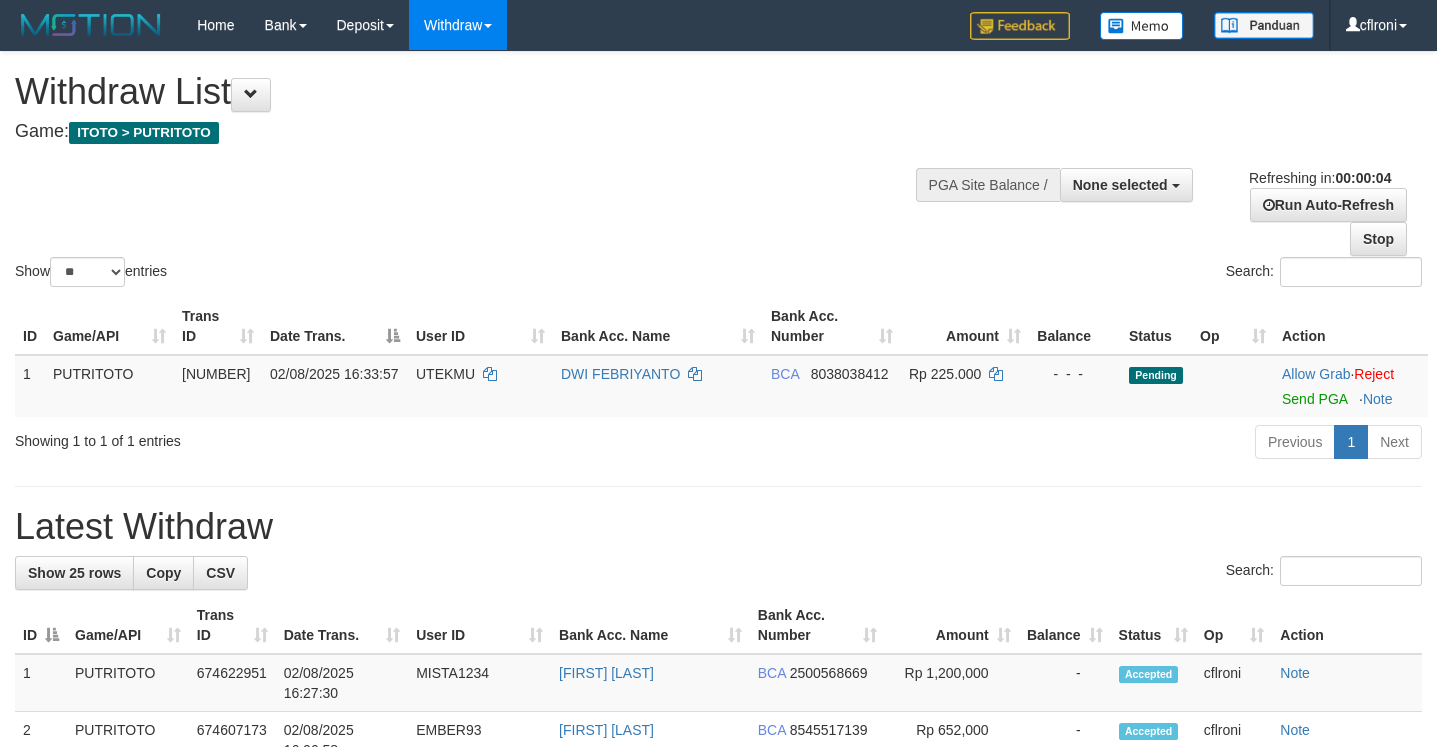 scroll, scrollTop: 0, scrollLeft: 0, axis: both 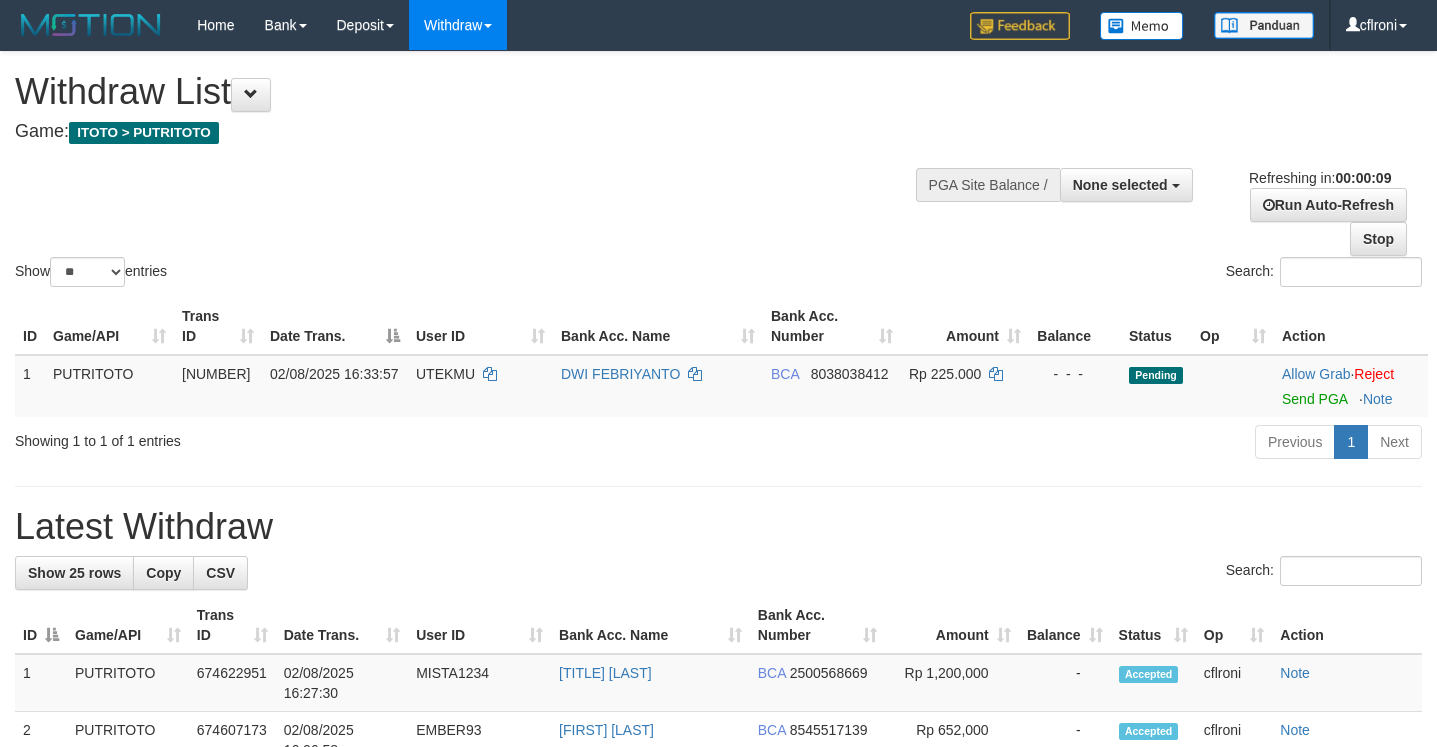 select 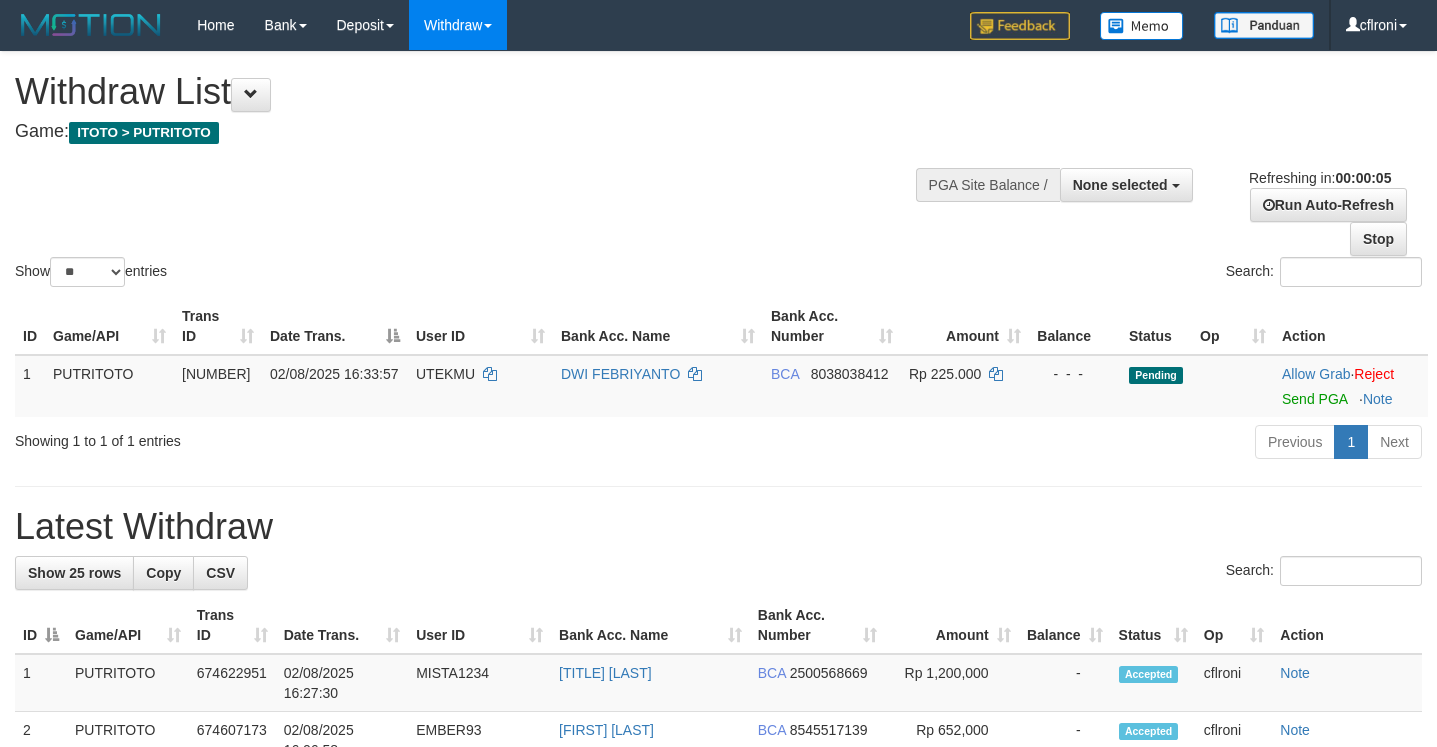 scroll, scrollTop: 0, scrollLeft: 0, axis: both 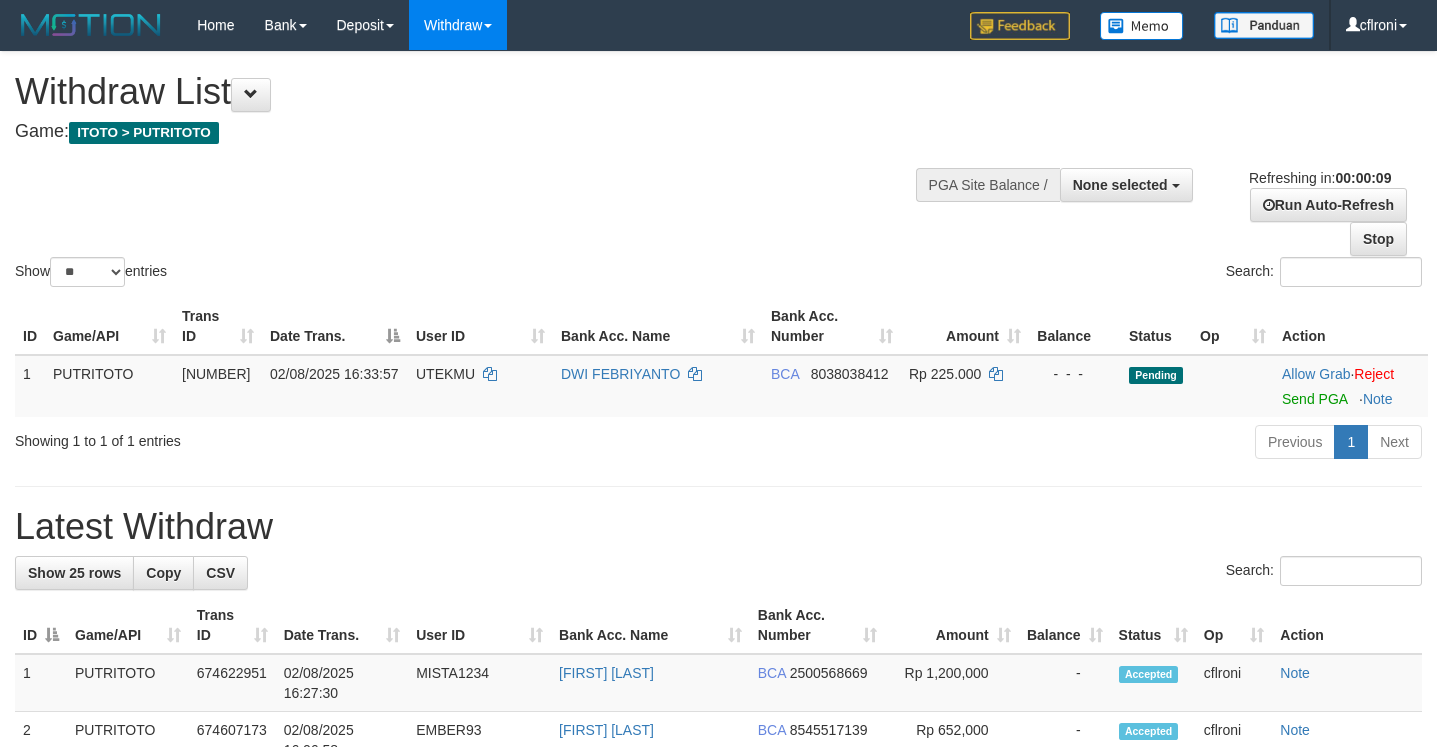 select 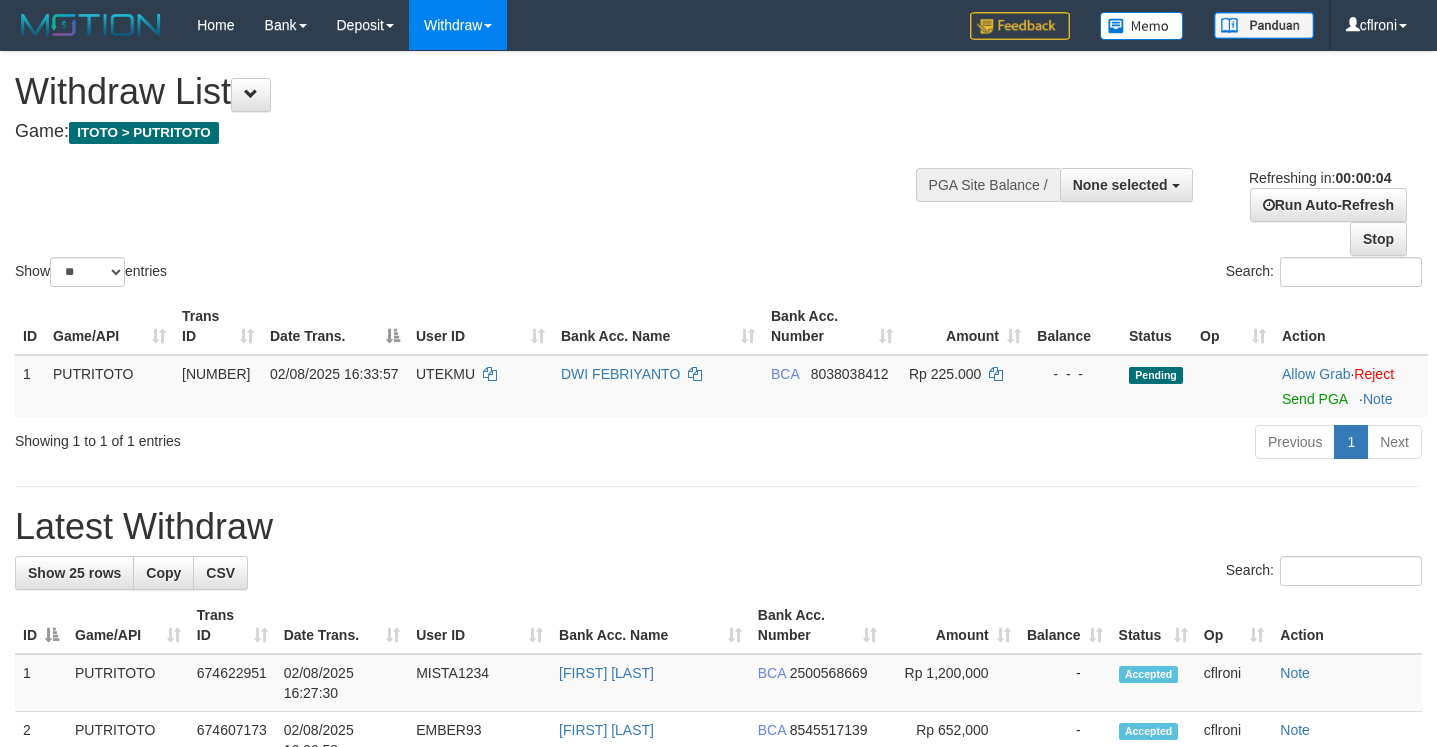 scroll, scrollTop: 0, scrollLeft: 0, axis: both 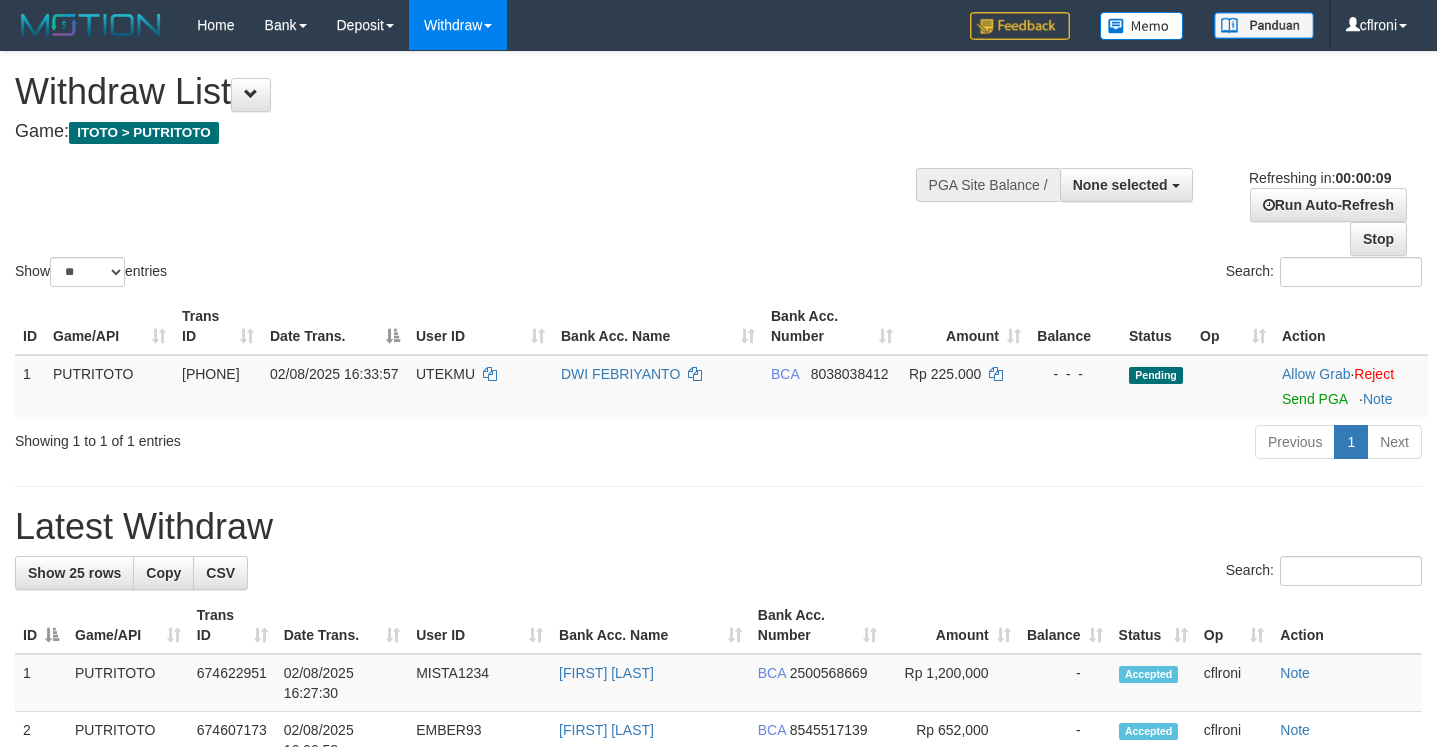 select 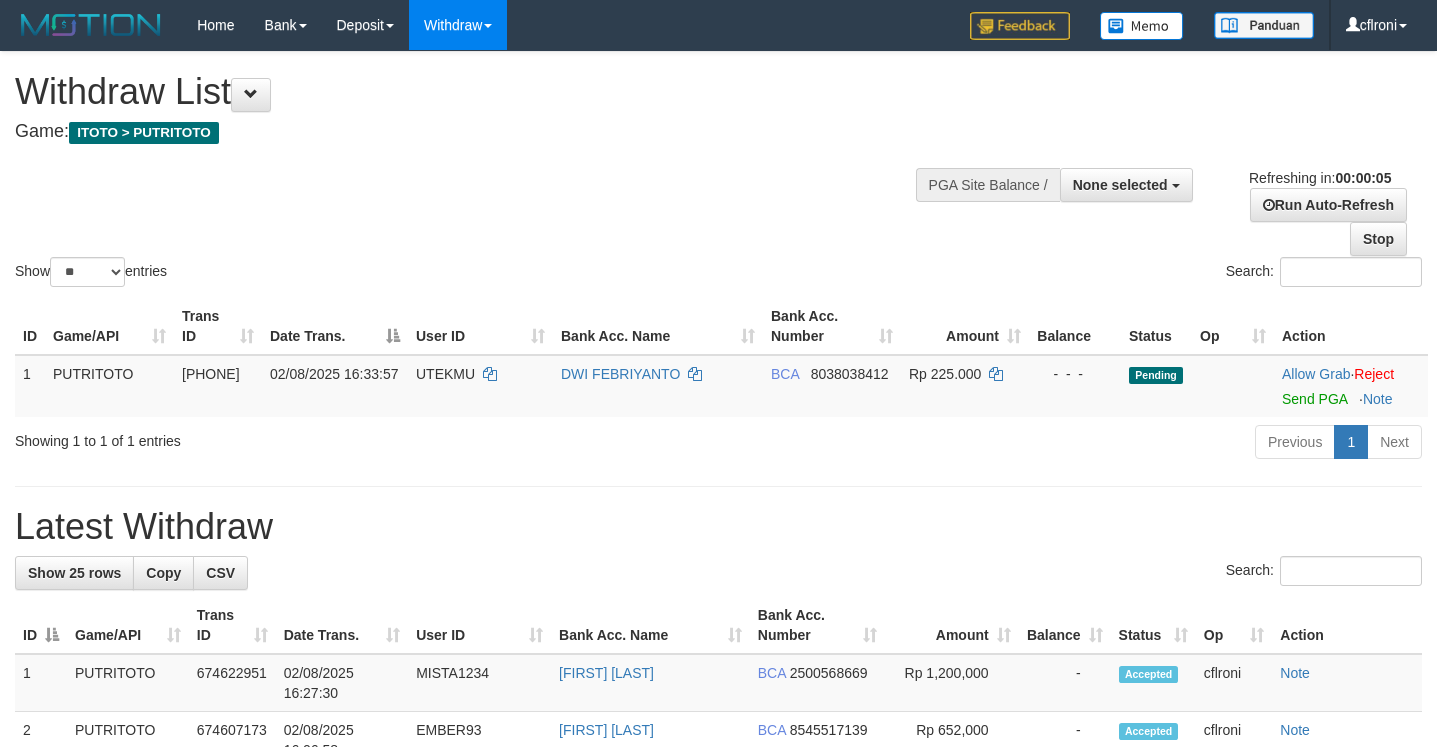 scroll, scrollTop: 0, scrollLeft: 0, axis: both 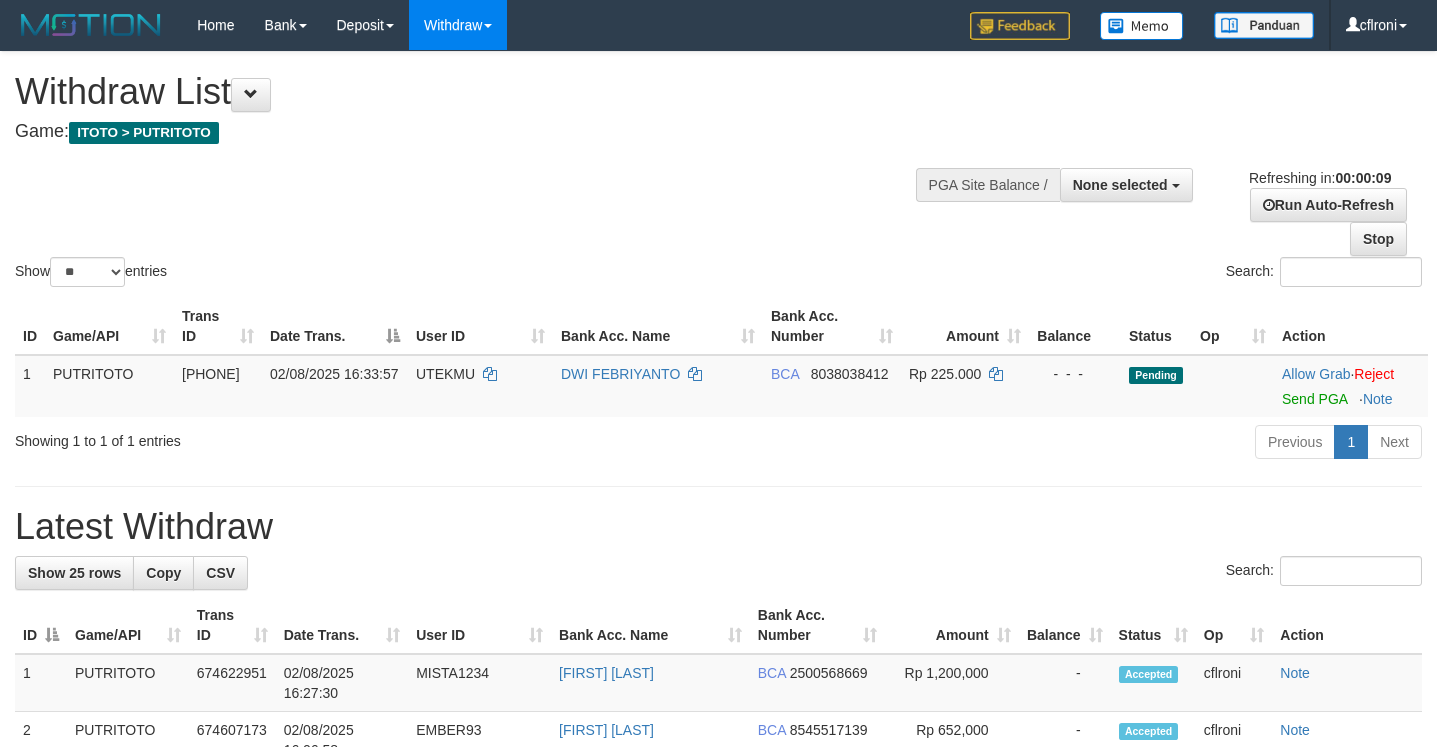 select 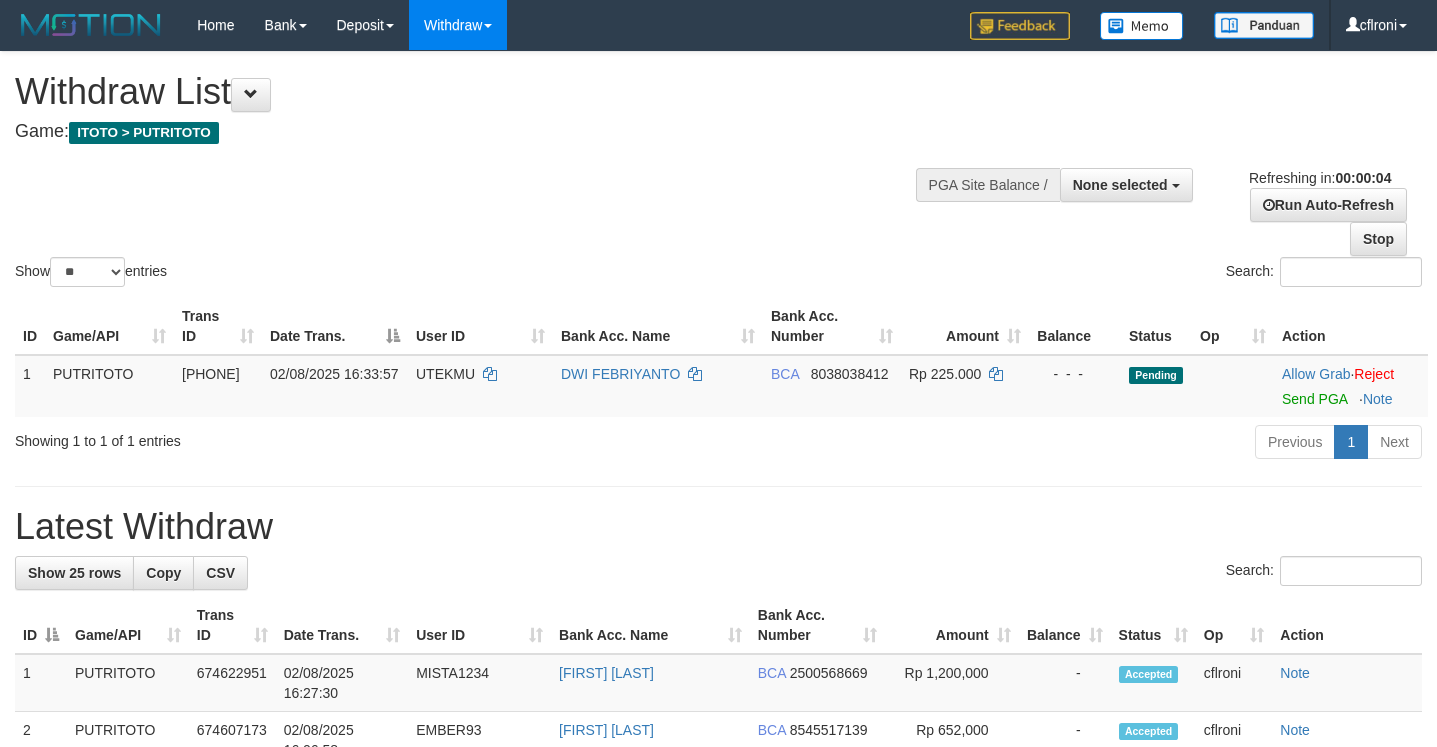 scroll, scrollTop: 0, scrollLeft: 0, axis: both 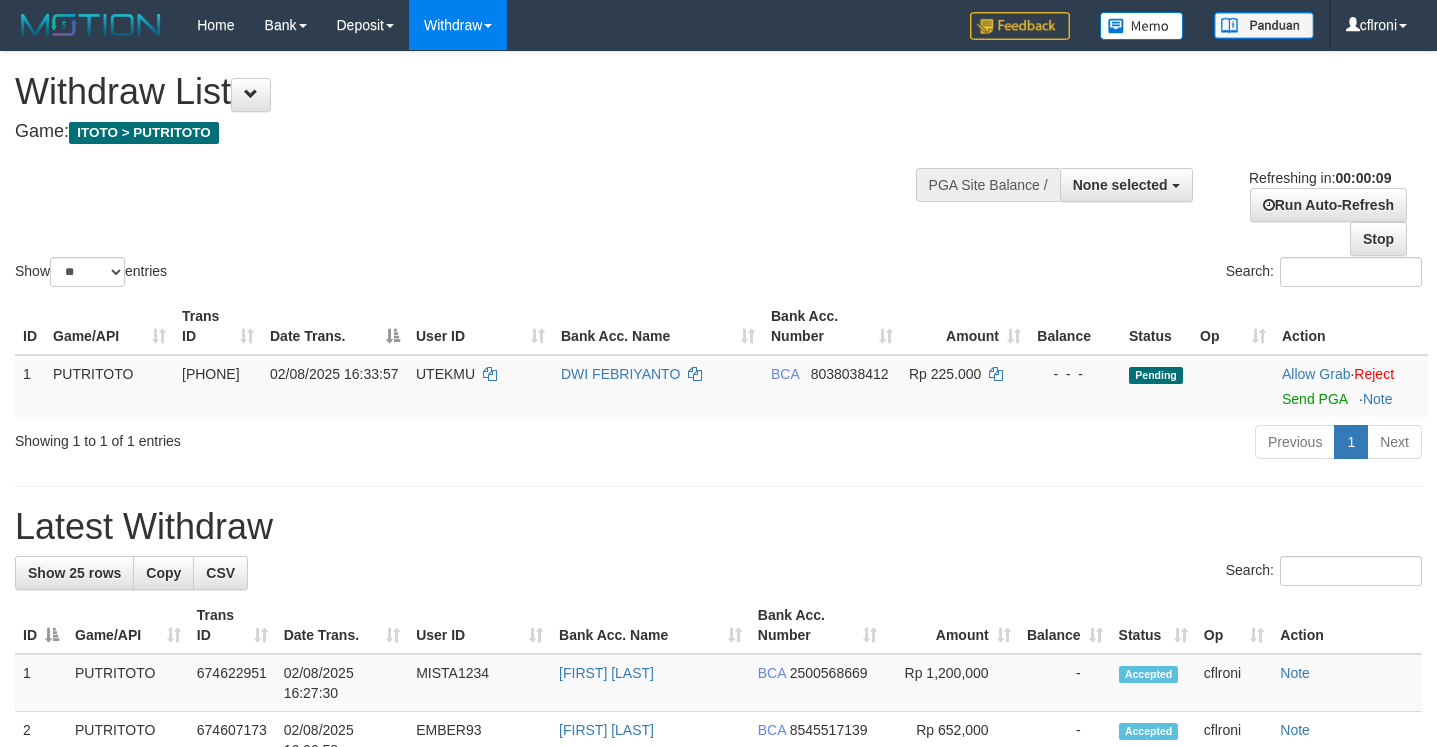 select 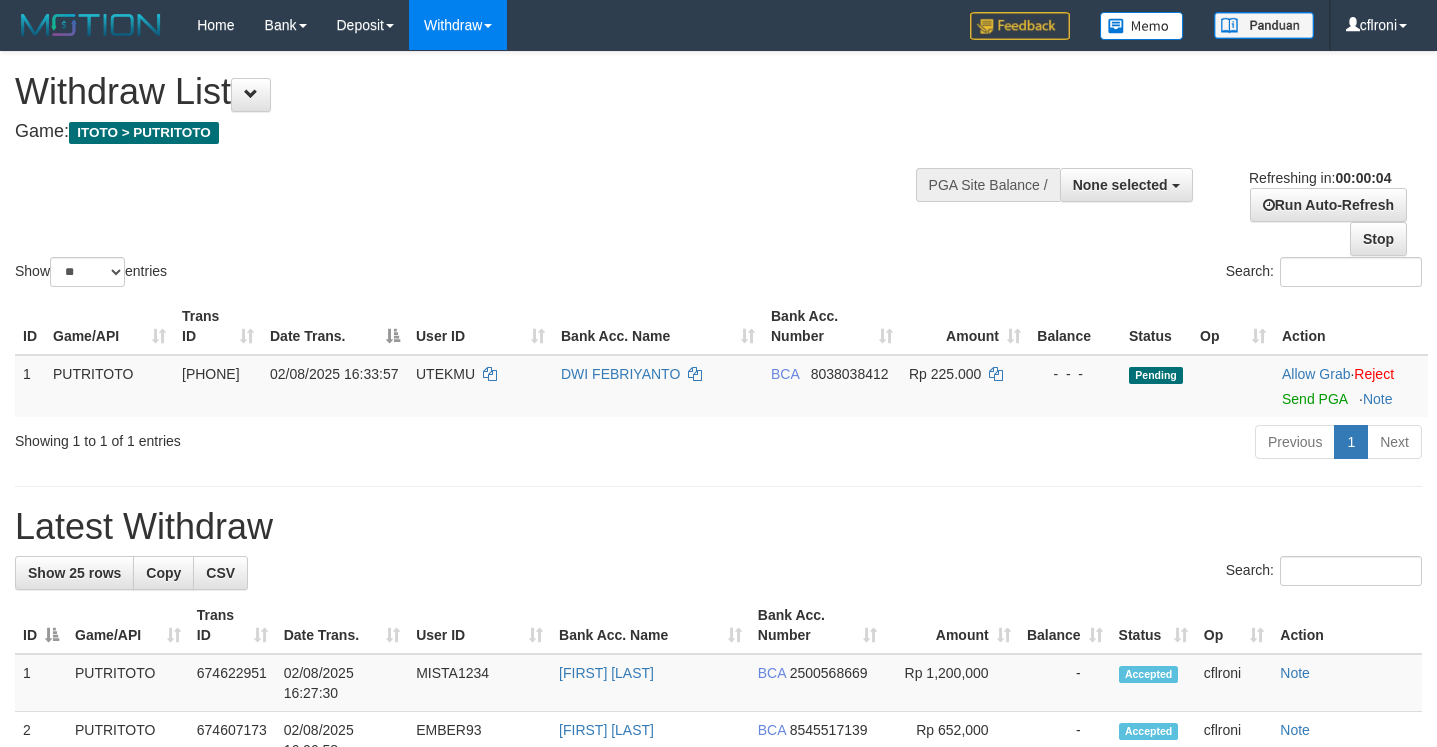 scroll, scrollTop: 0, scrollLeft: 0, axis: both 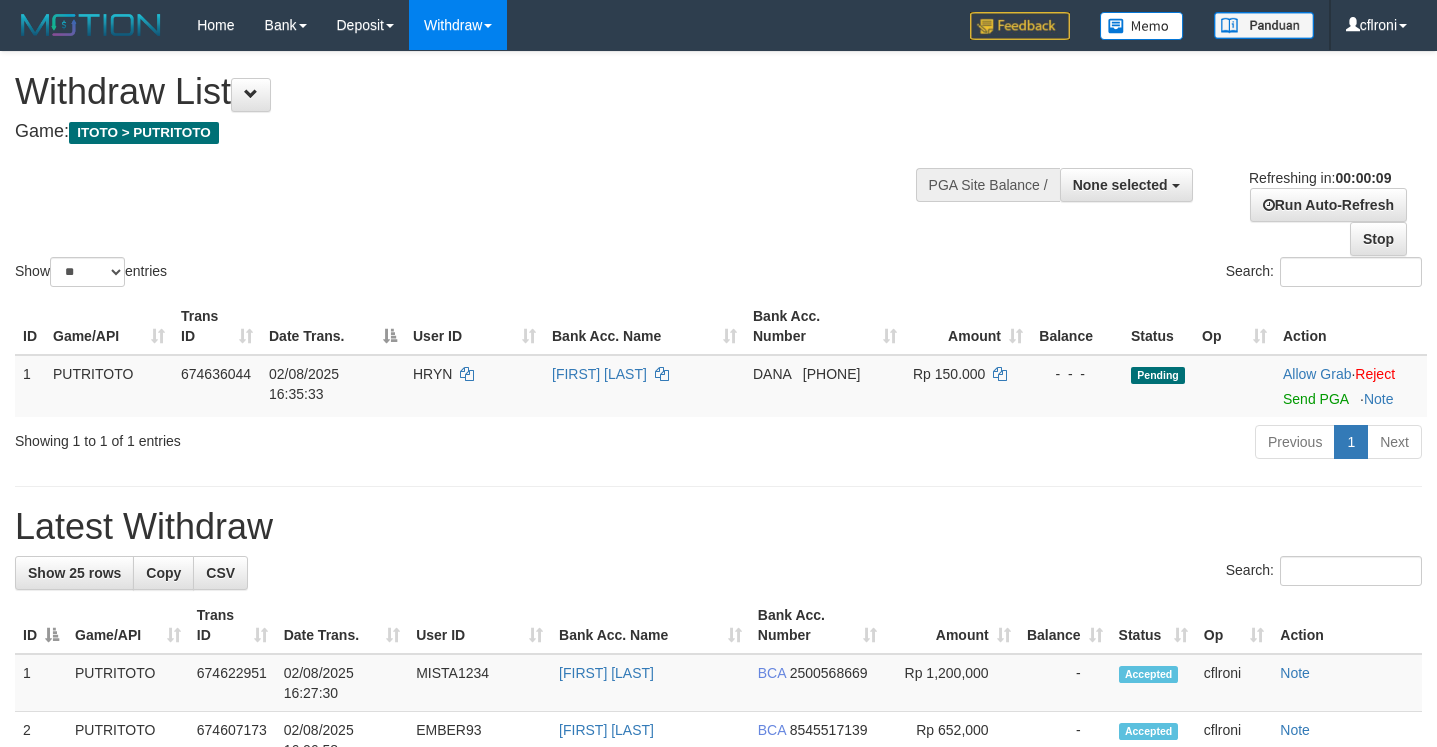 select 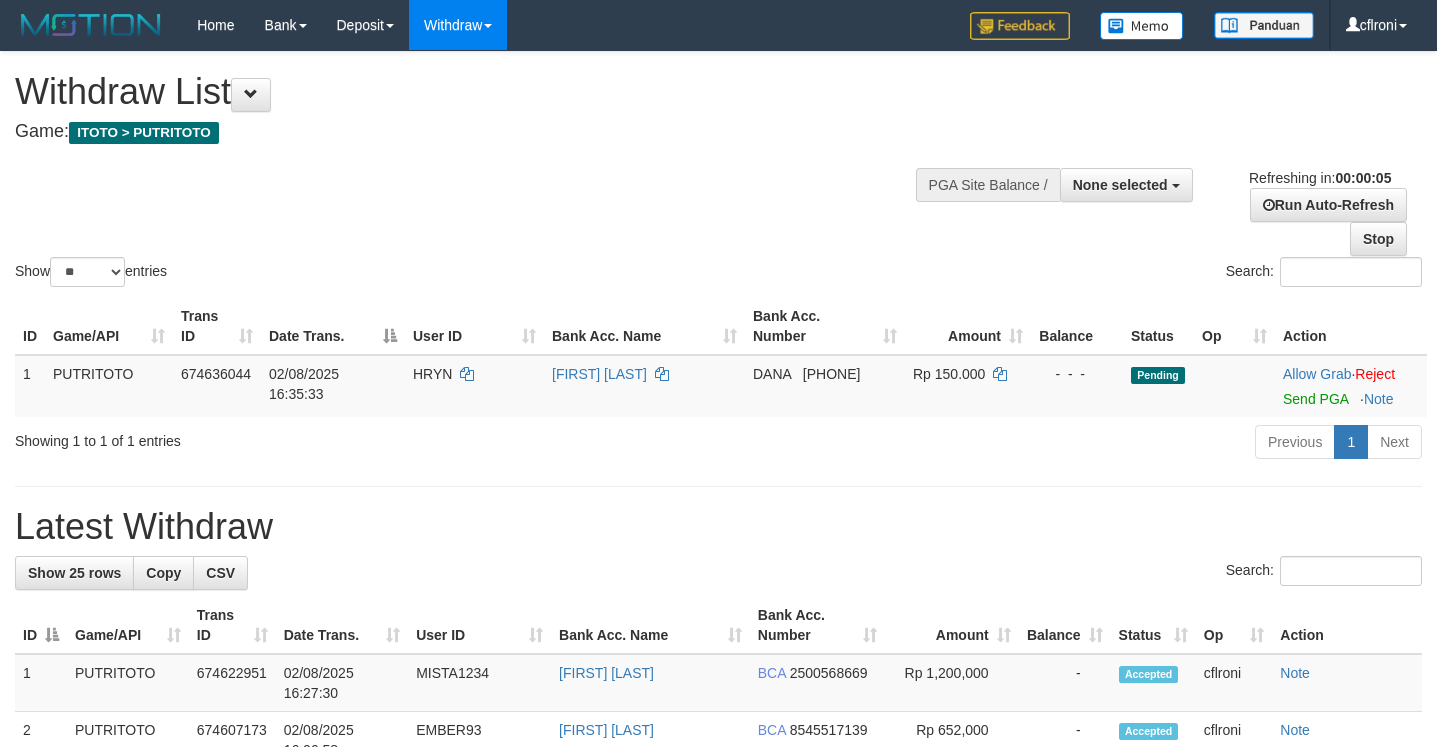 scroll, scrollTop: 0, scrollLeft: 0, axis: both 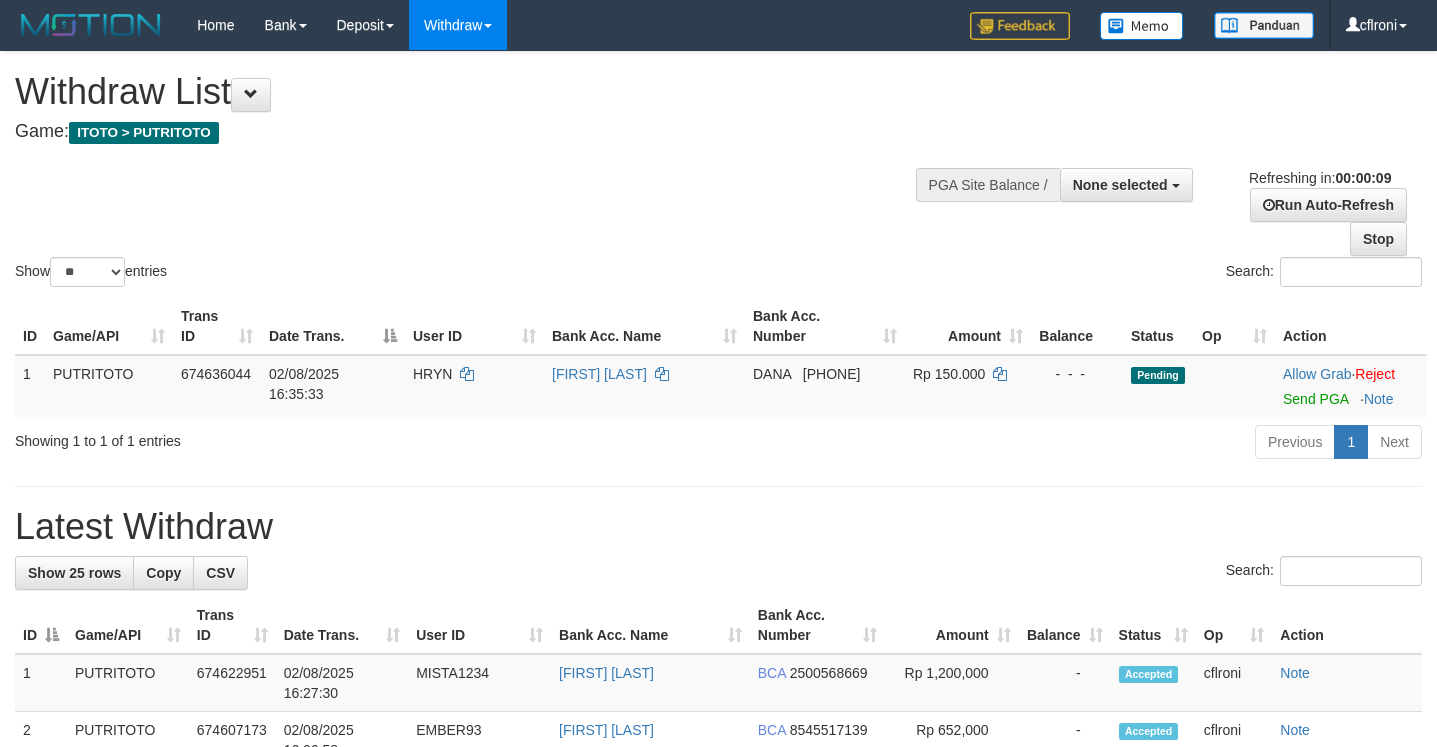 select 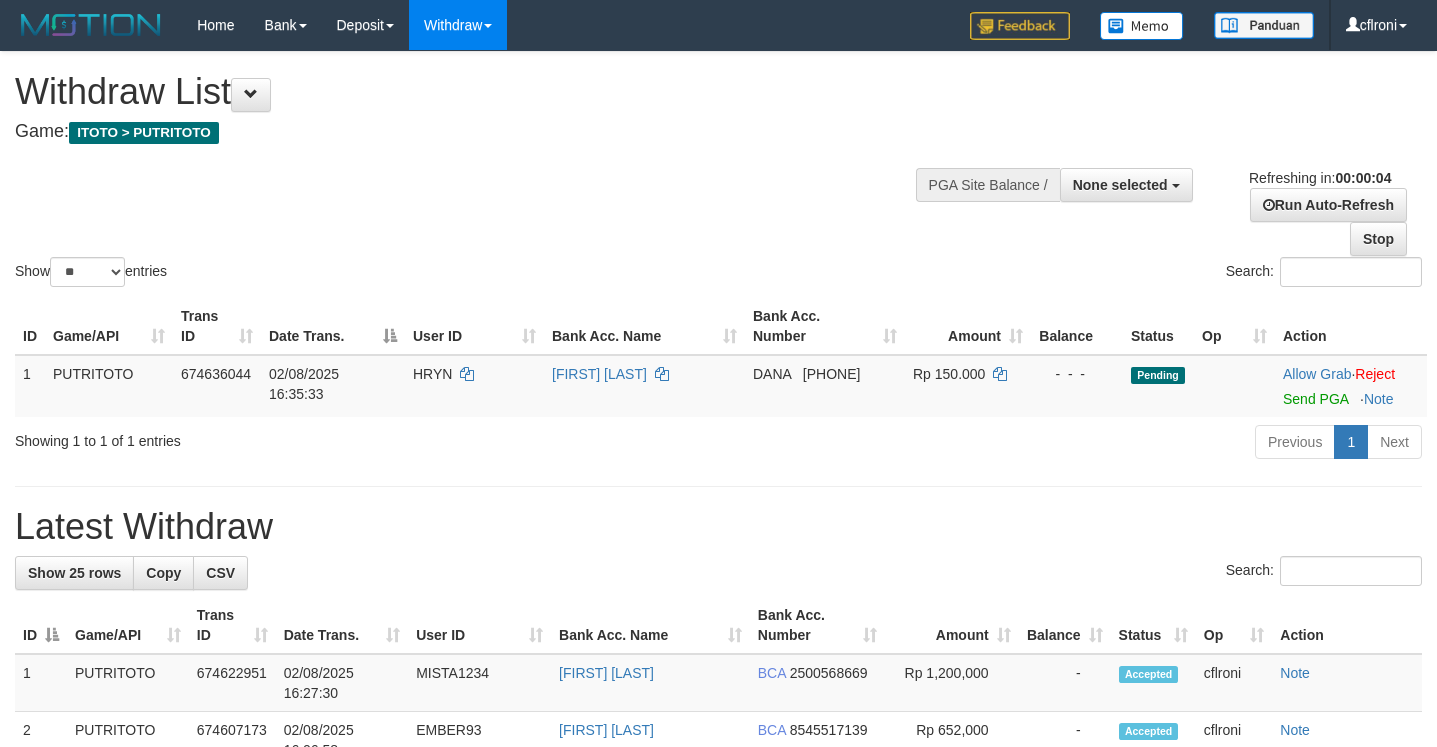 scroll, scrollTop: 0, scrollLeft: 0, axis: both 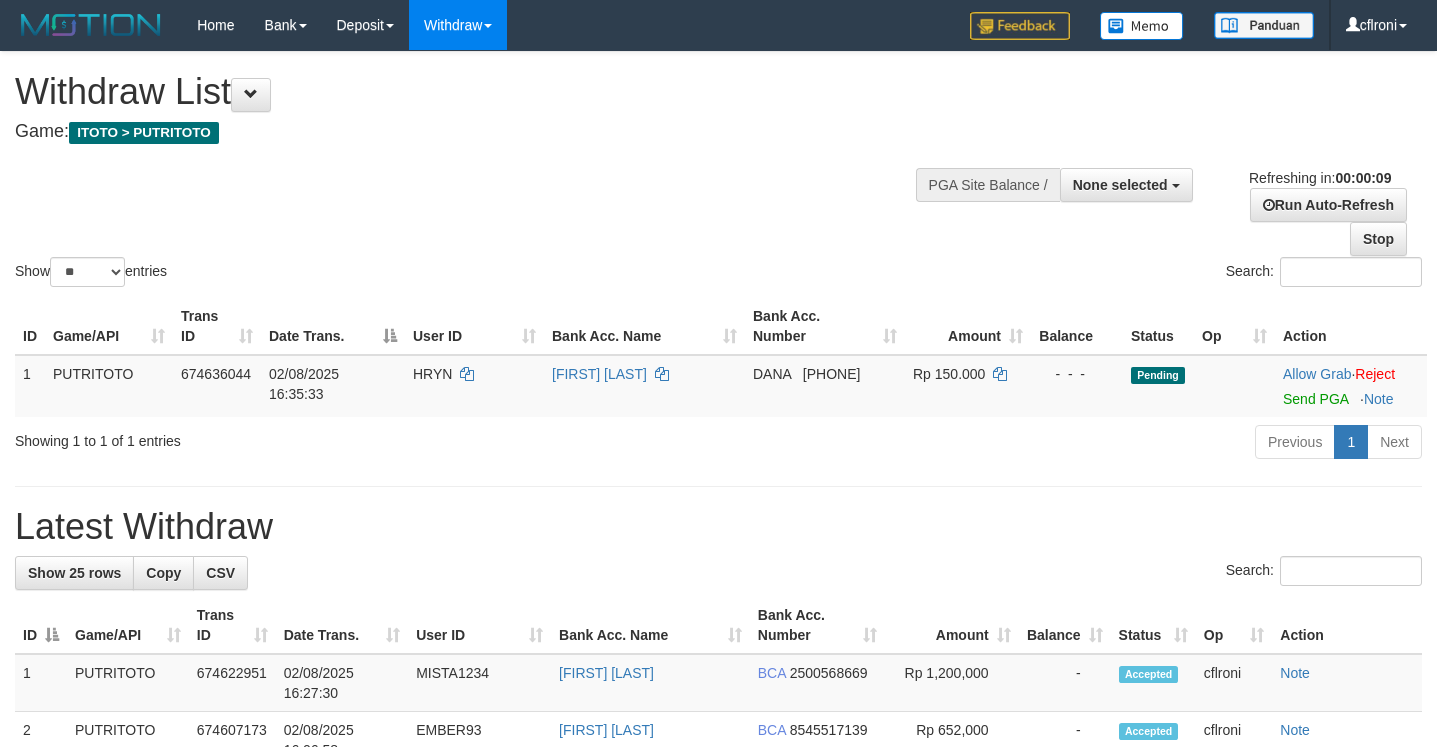 select 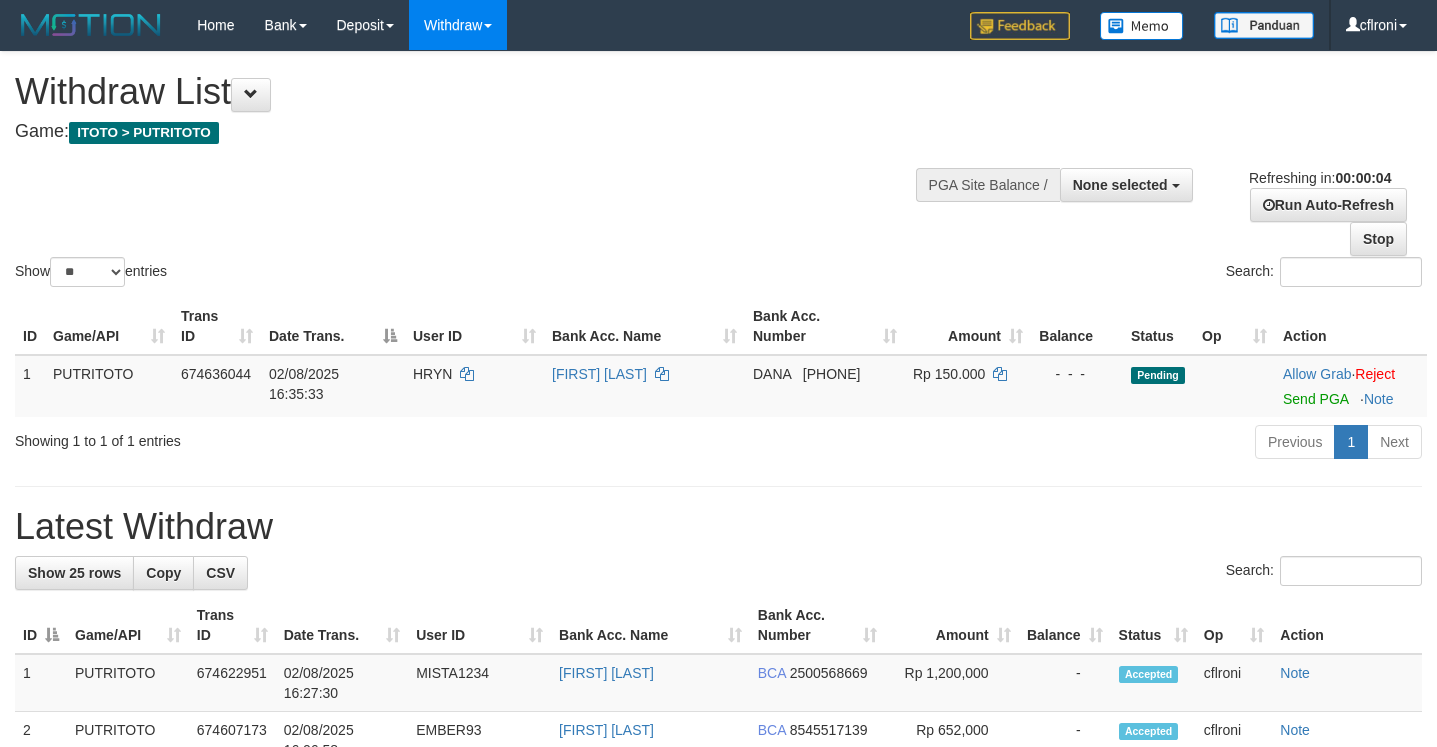 scroll, scrollTop: 0, scrollLeft: 0, axis: both 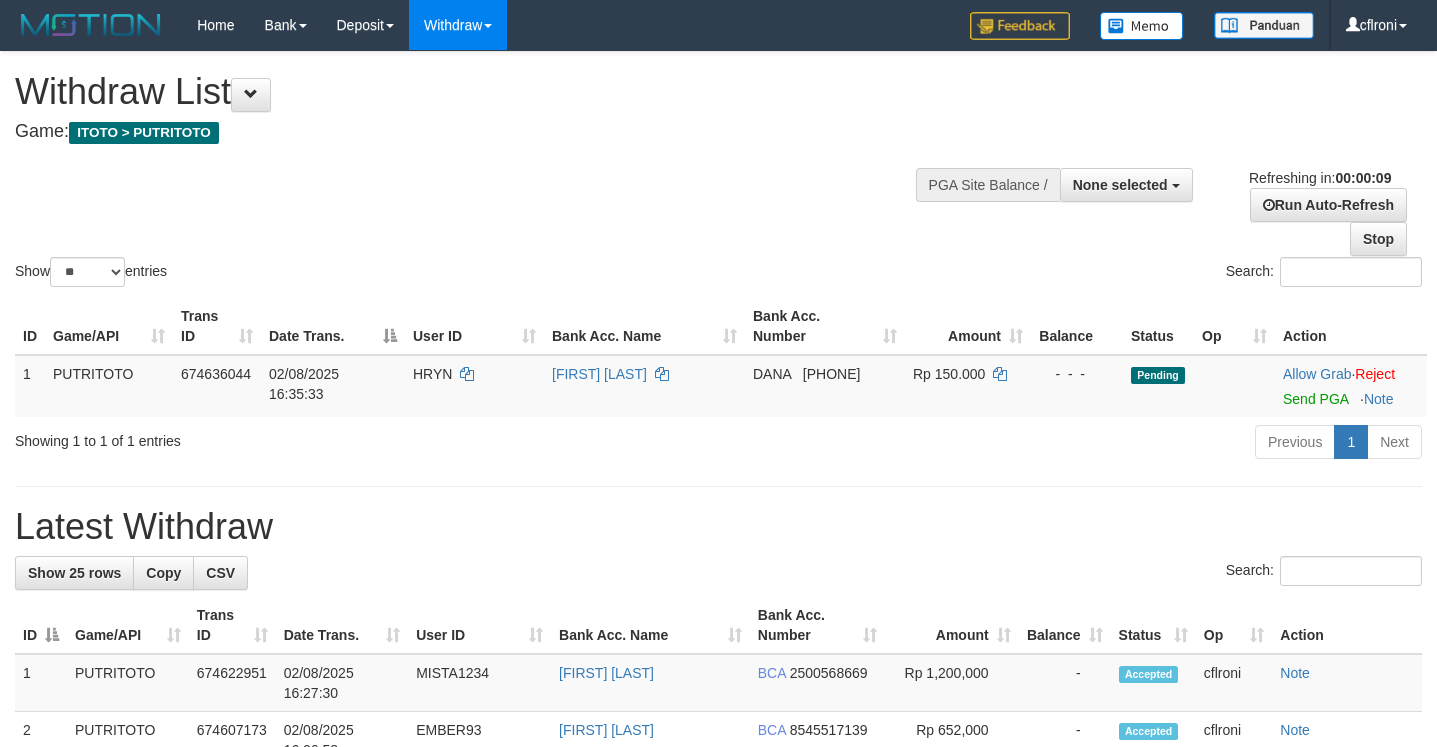 select 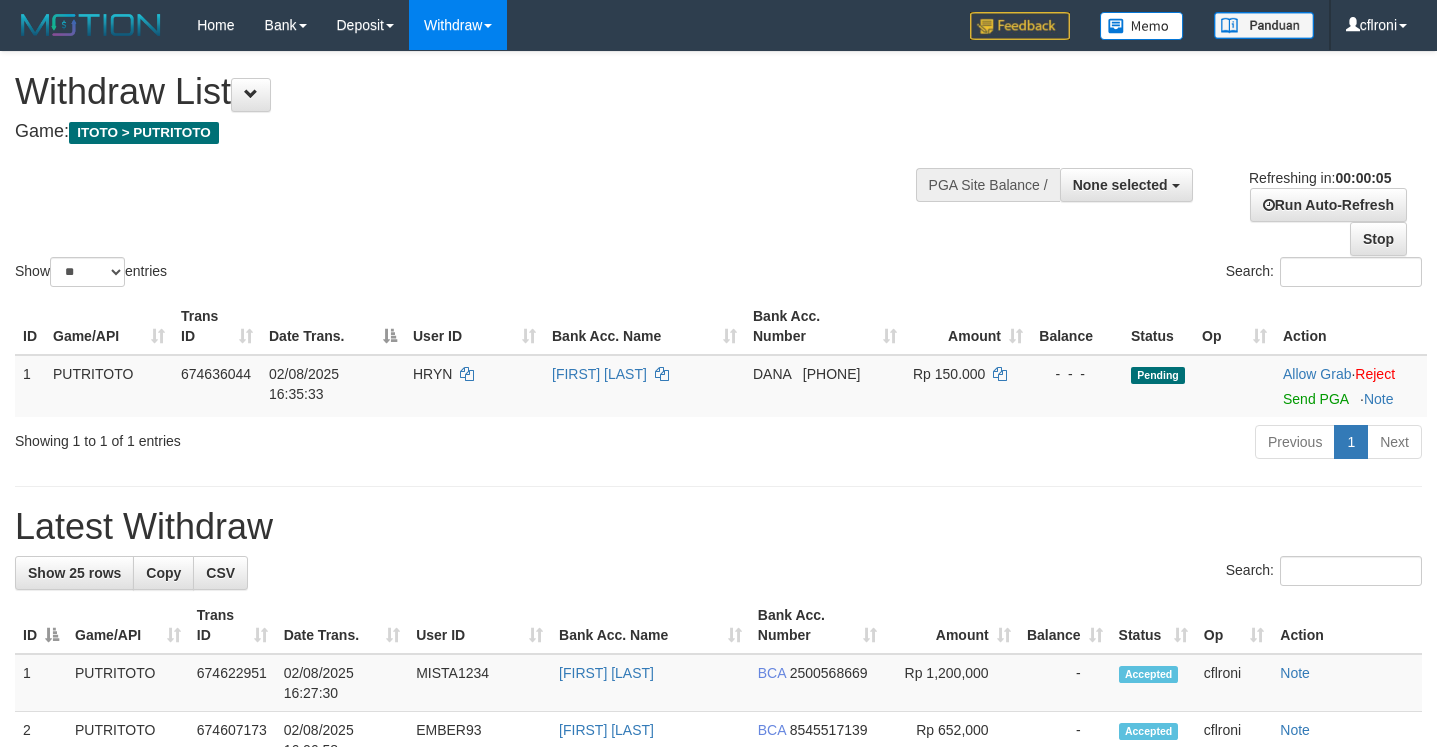 scroll, scrollTop: 0, scrollLeft: 0, axis: both 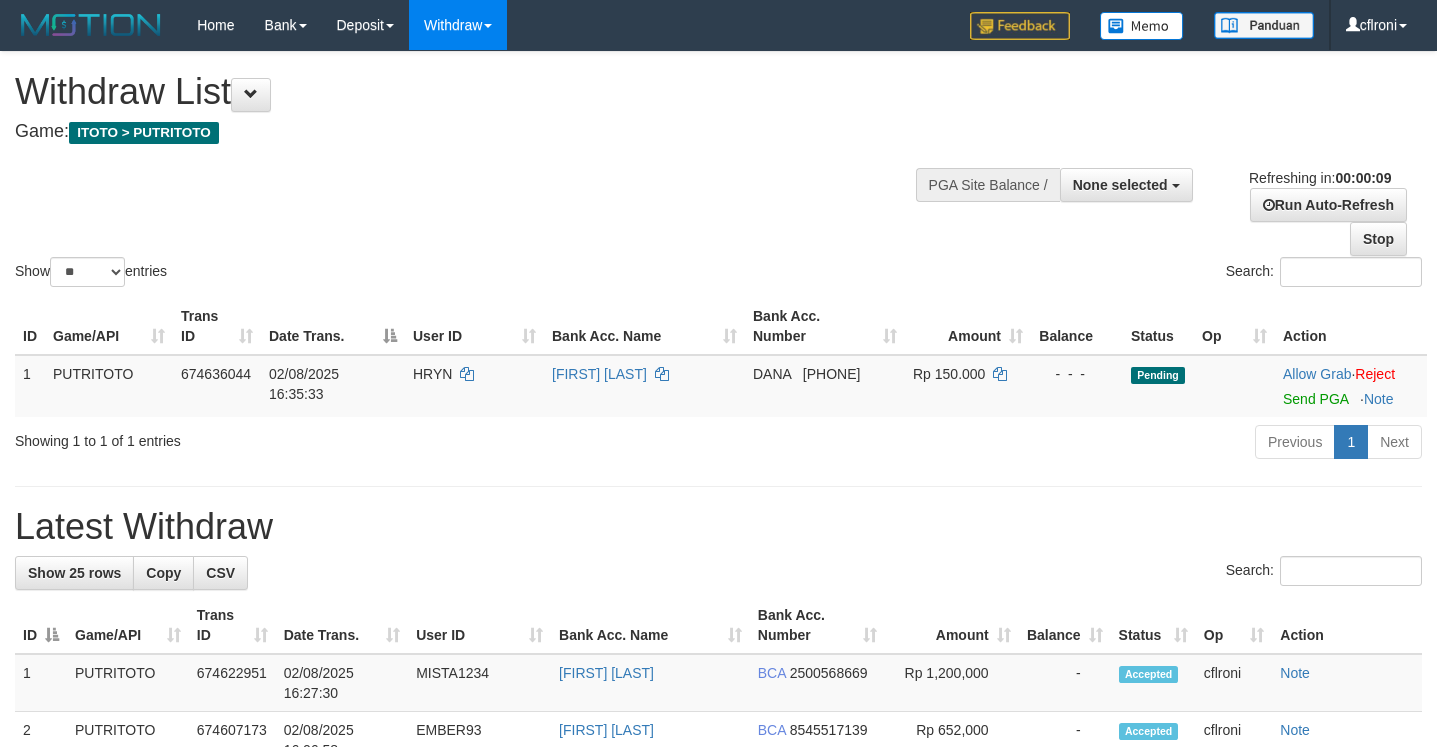 select 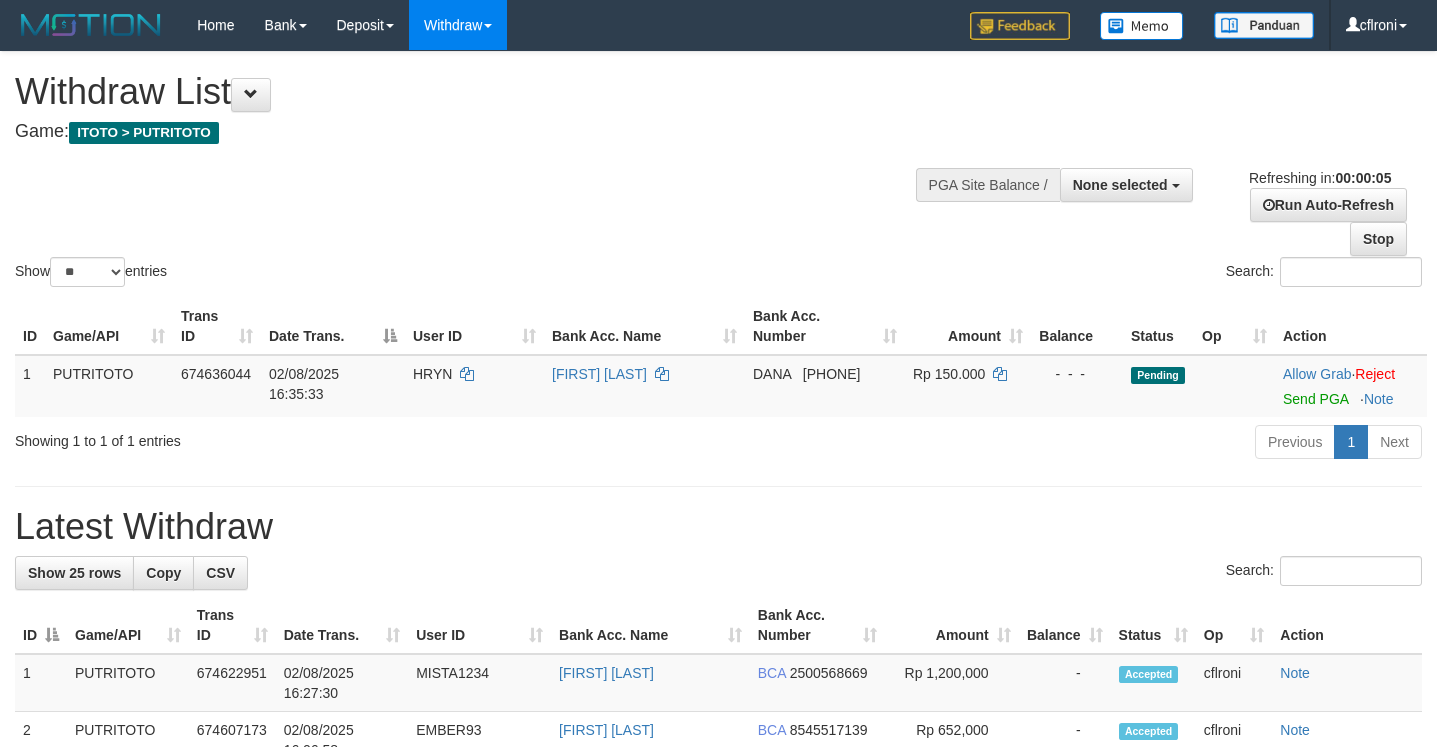 scroll, scrollTop: 0, scrollLeft: 0, axis: both 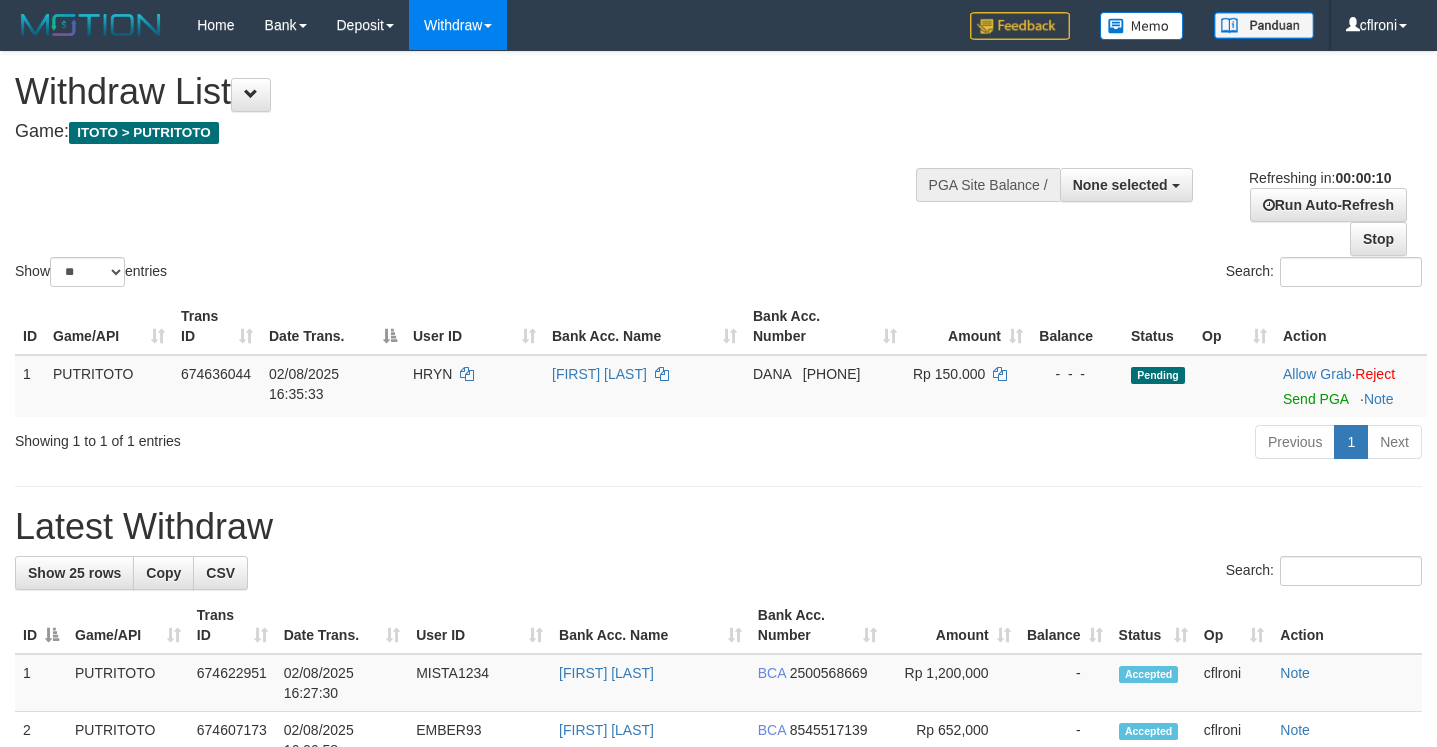 select 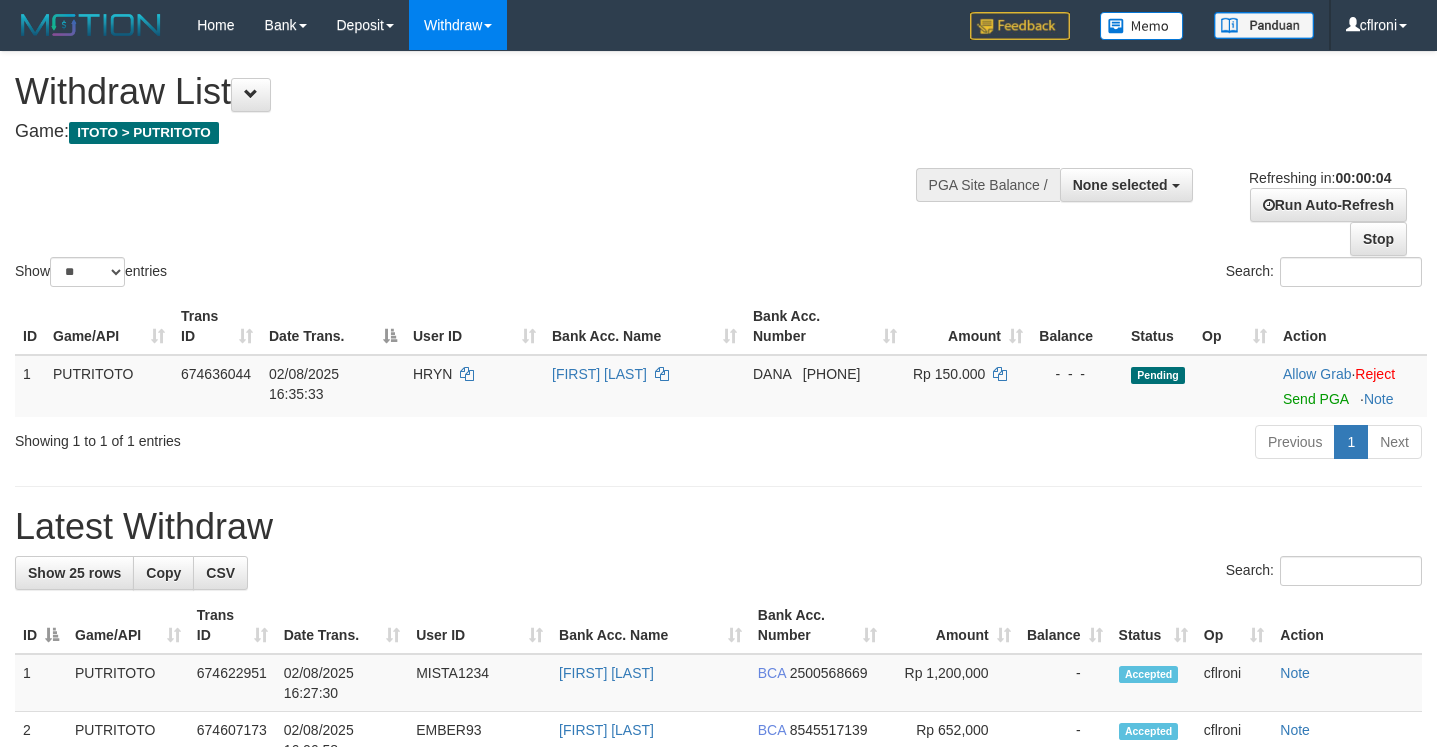 scroll, scrollTop: 0, scrollLeft: 0, axis: both 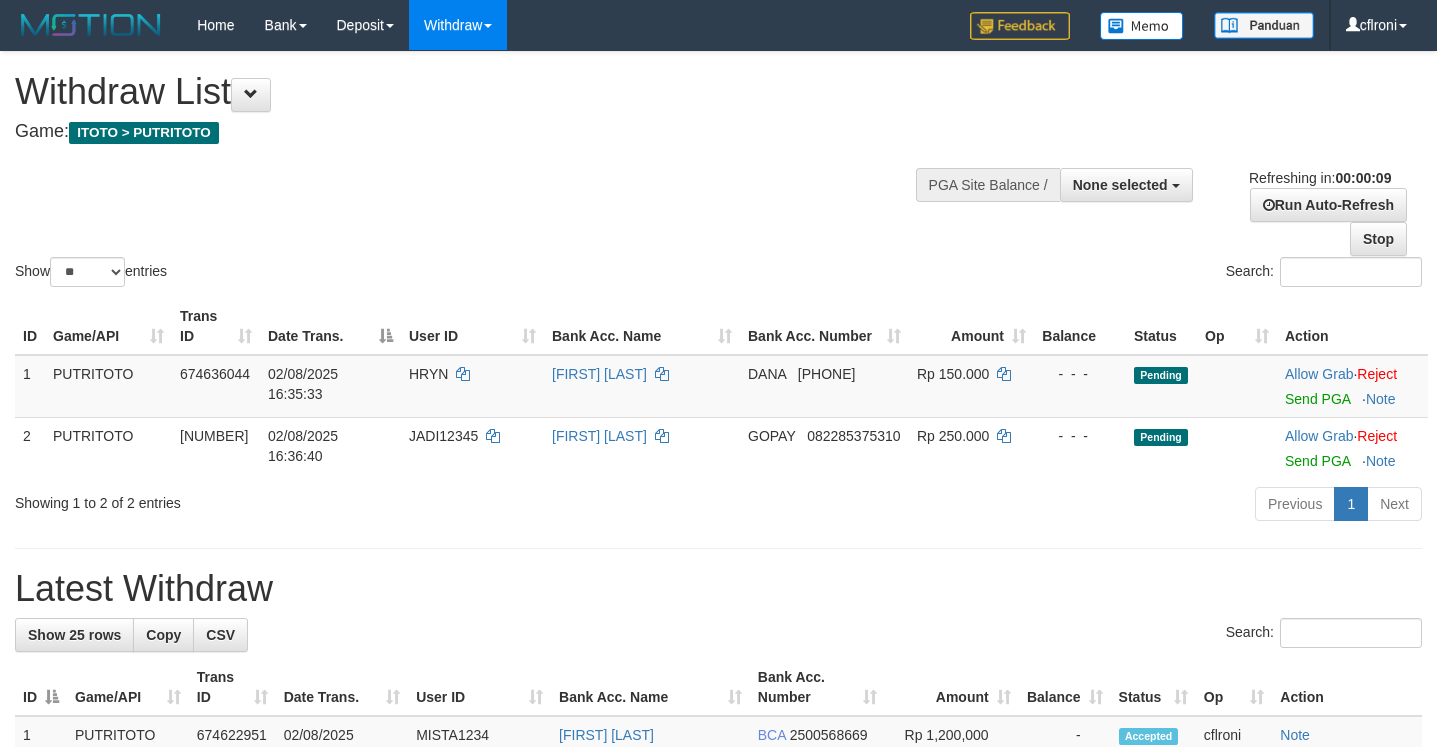 select 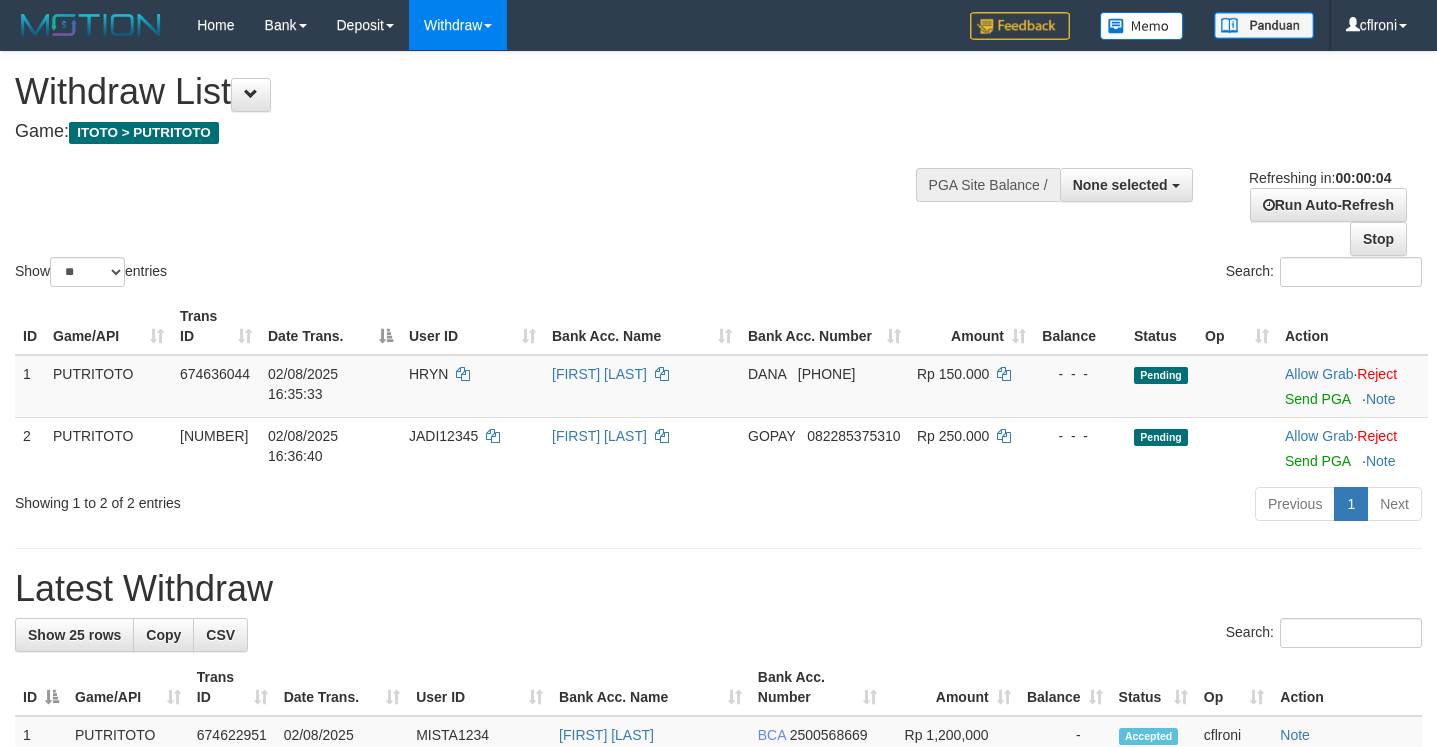 scroll, scrollTop: 0, scrollLeft: 0, axis: both 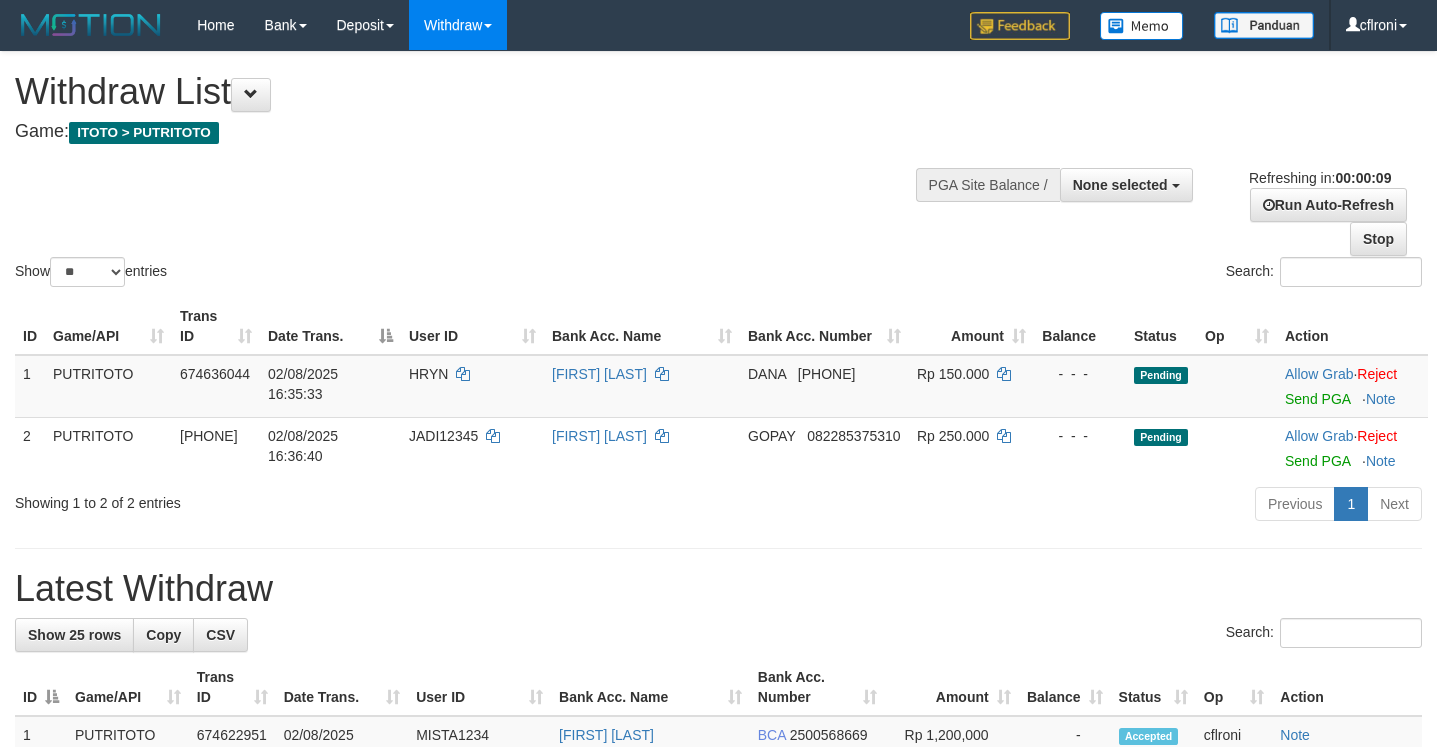 select 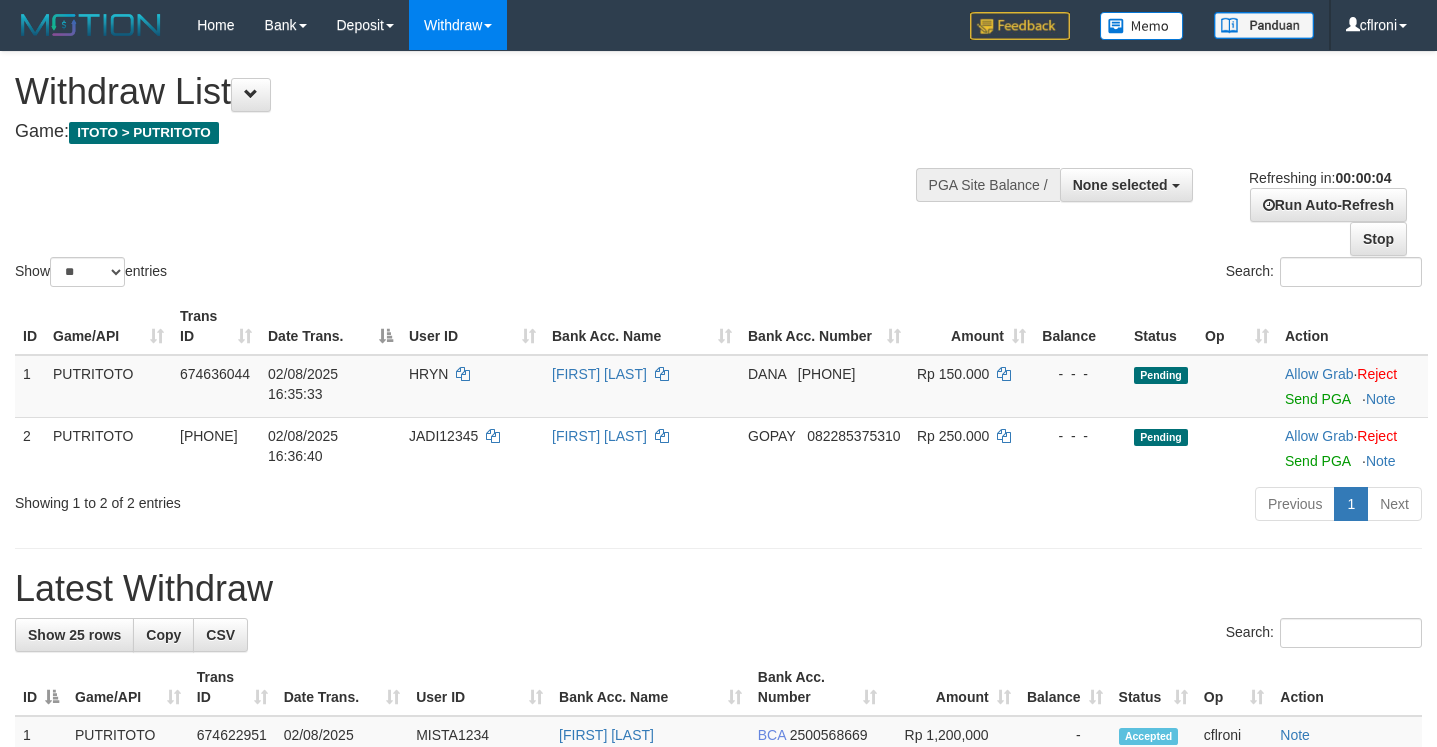 scroll, scrollTop: 0, scrollLeft: 0, axis: both 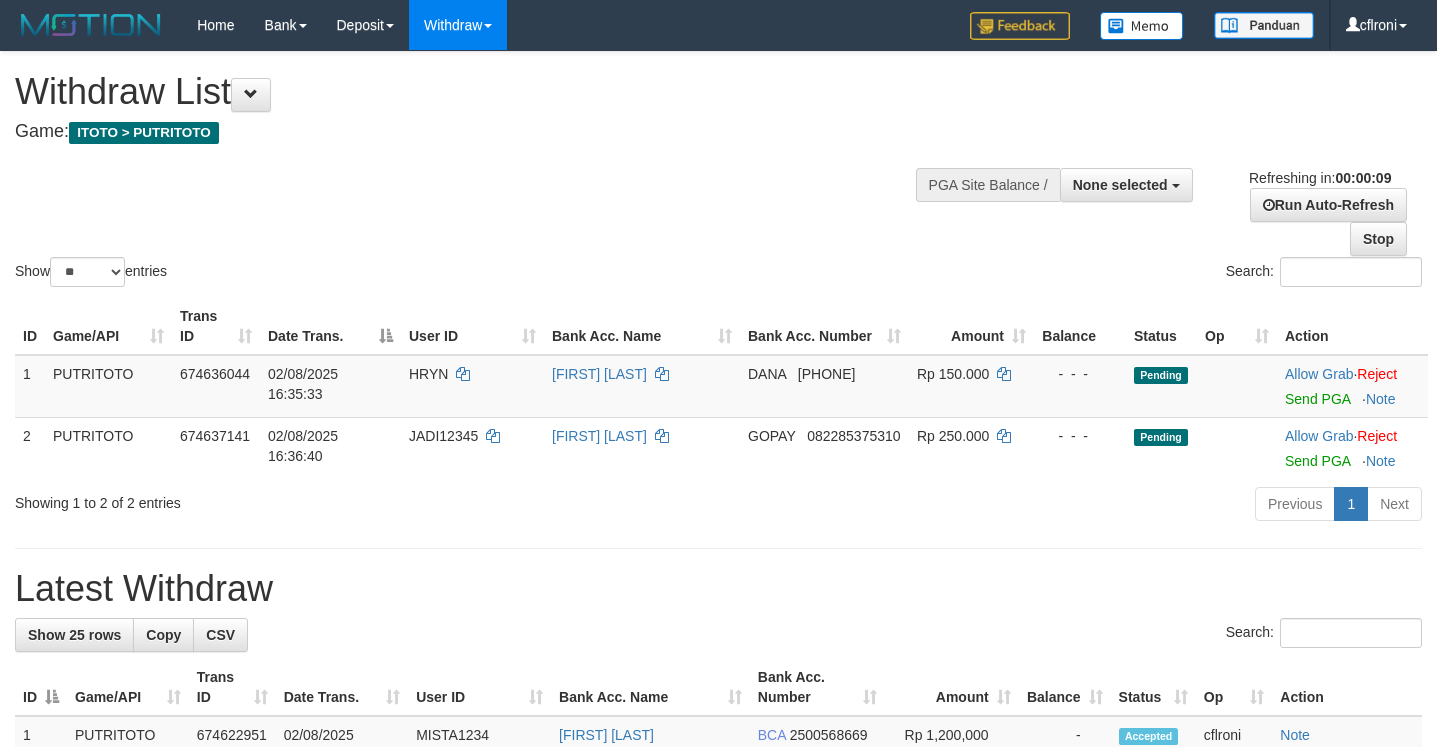select 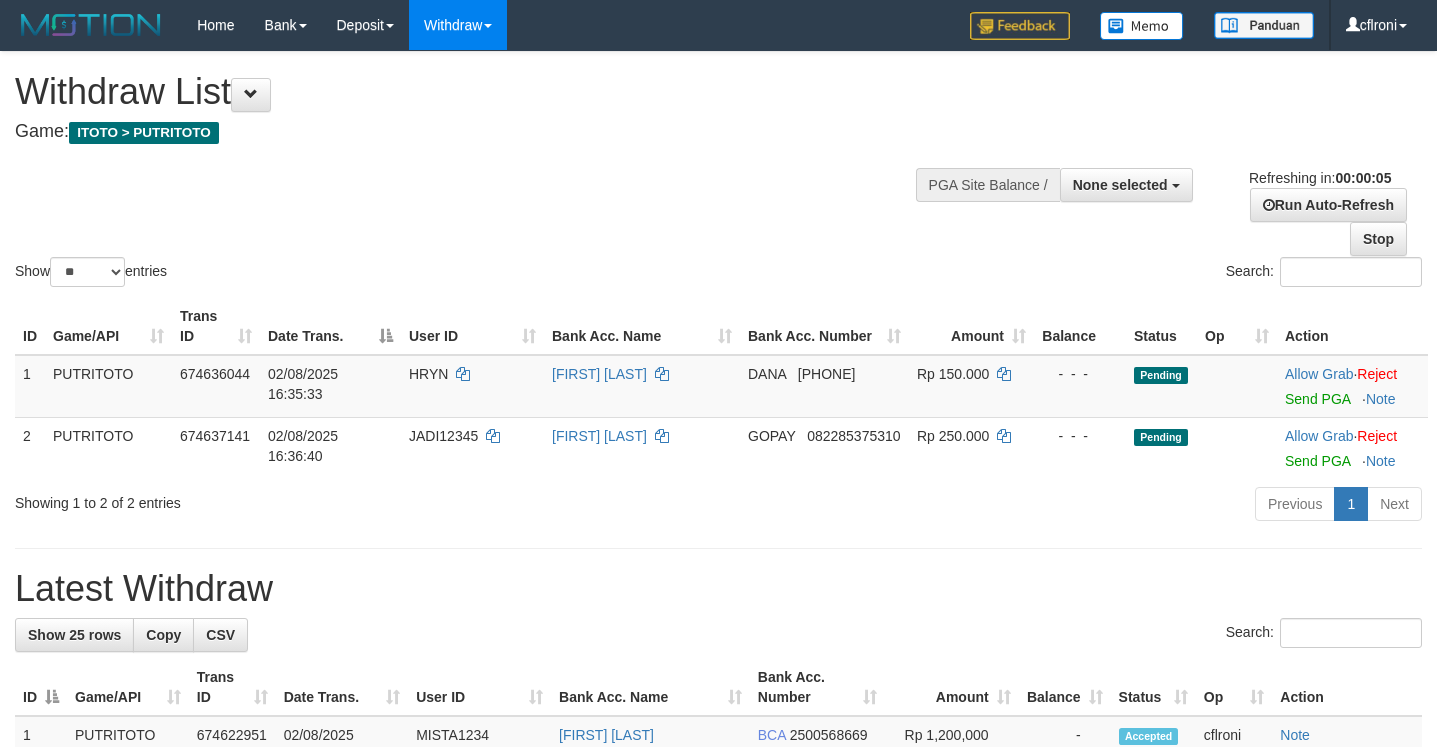 scroll, scrollTop: 0, scrollLeft: 0, axis: both 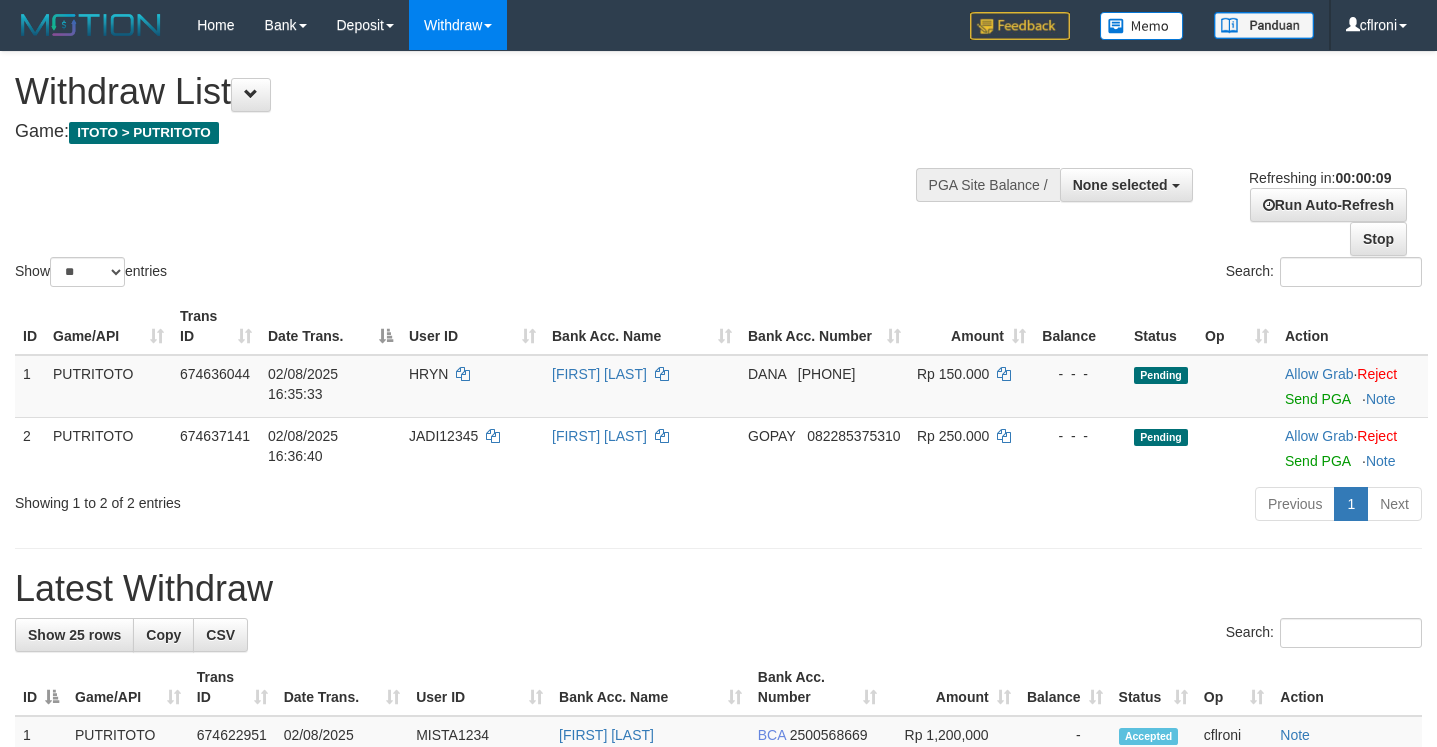 select 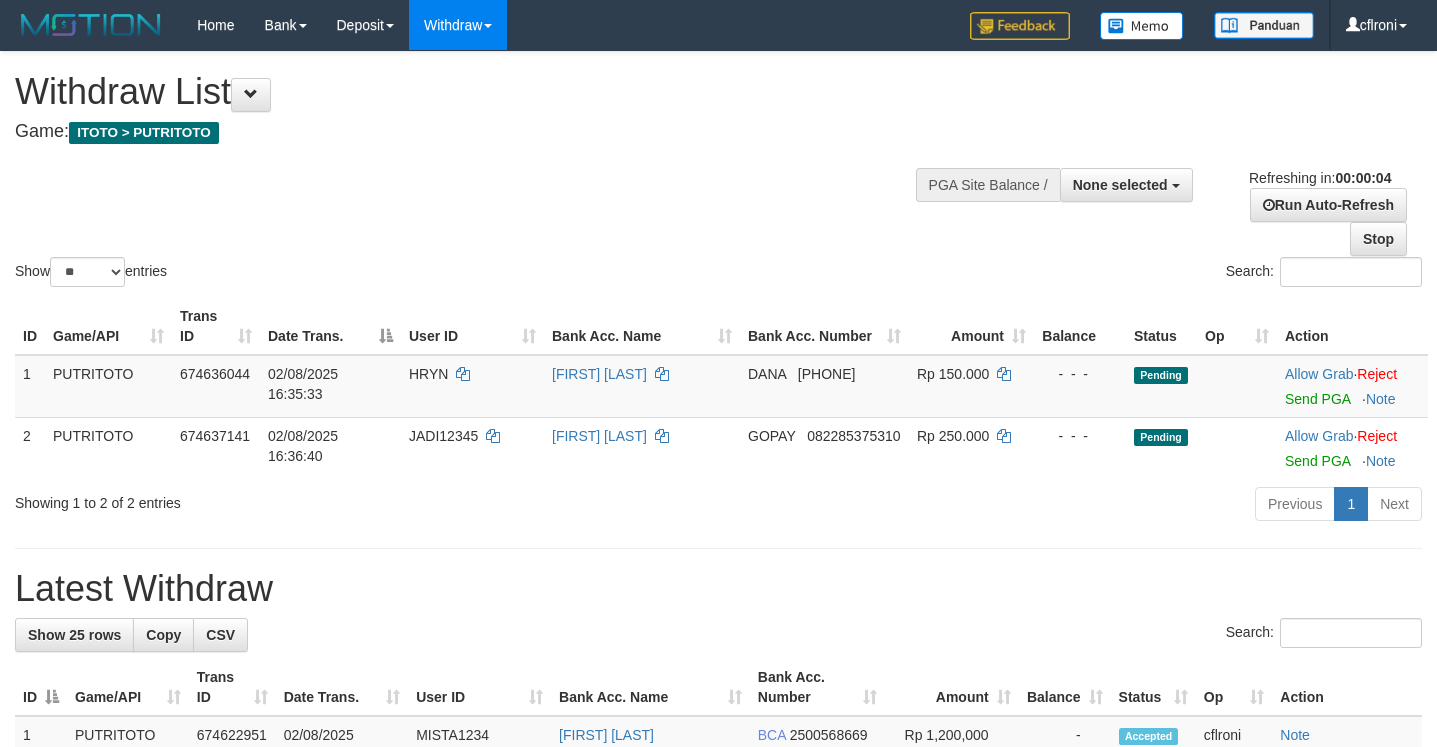 scroll, scrollTop: 0, scrollLeft: 0, axis: both 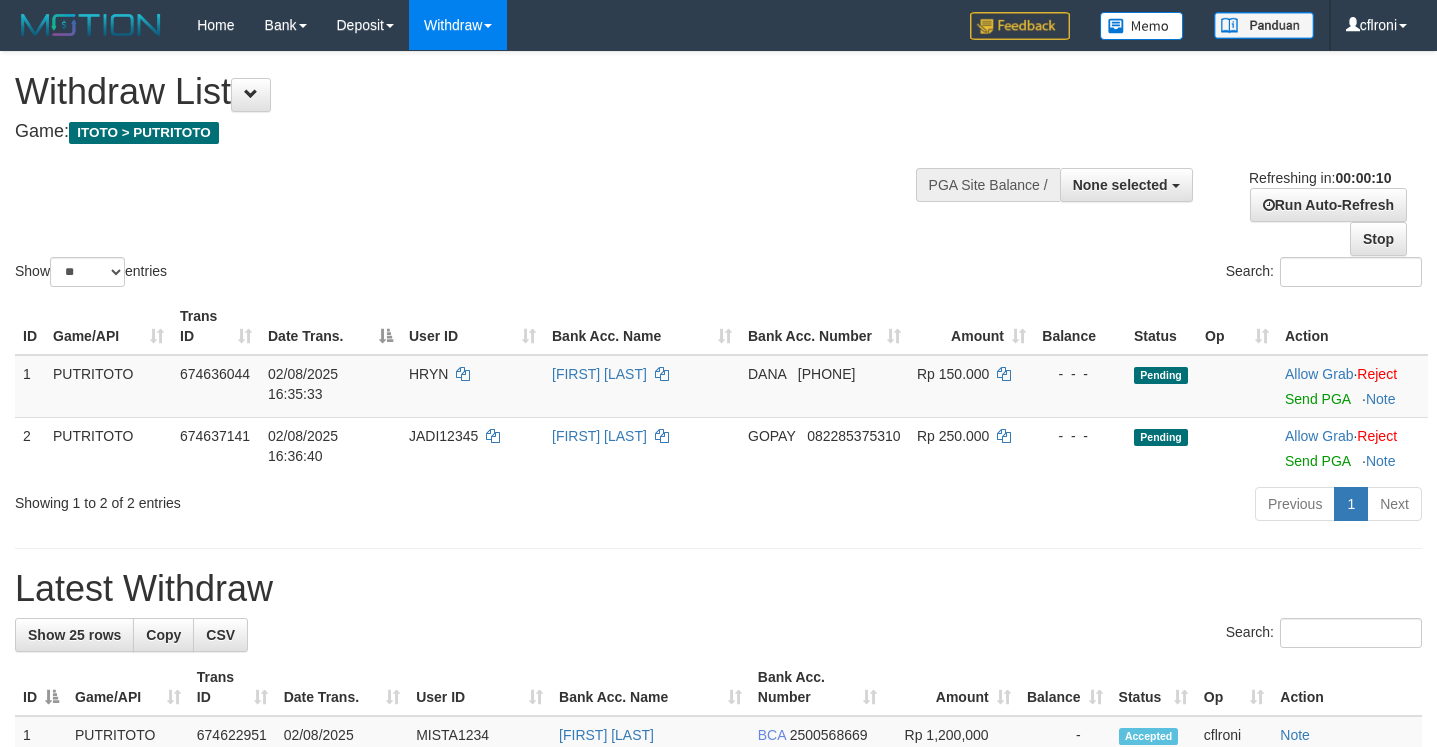 select 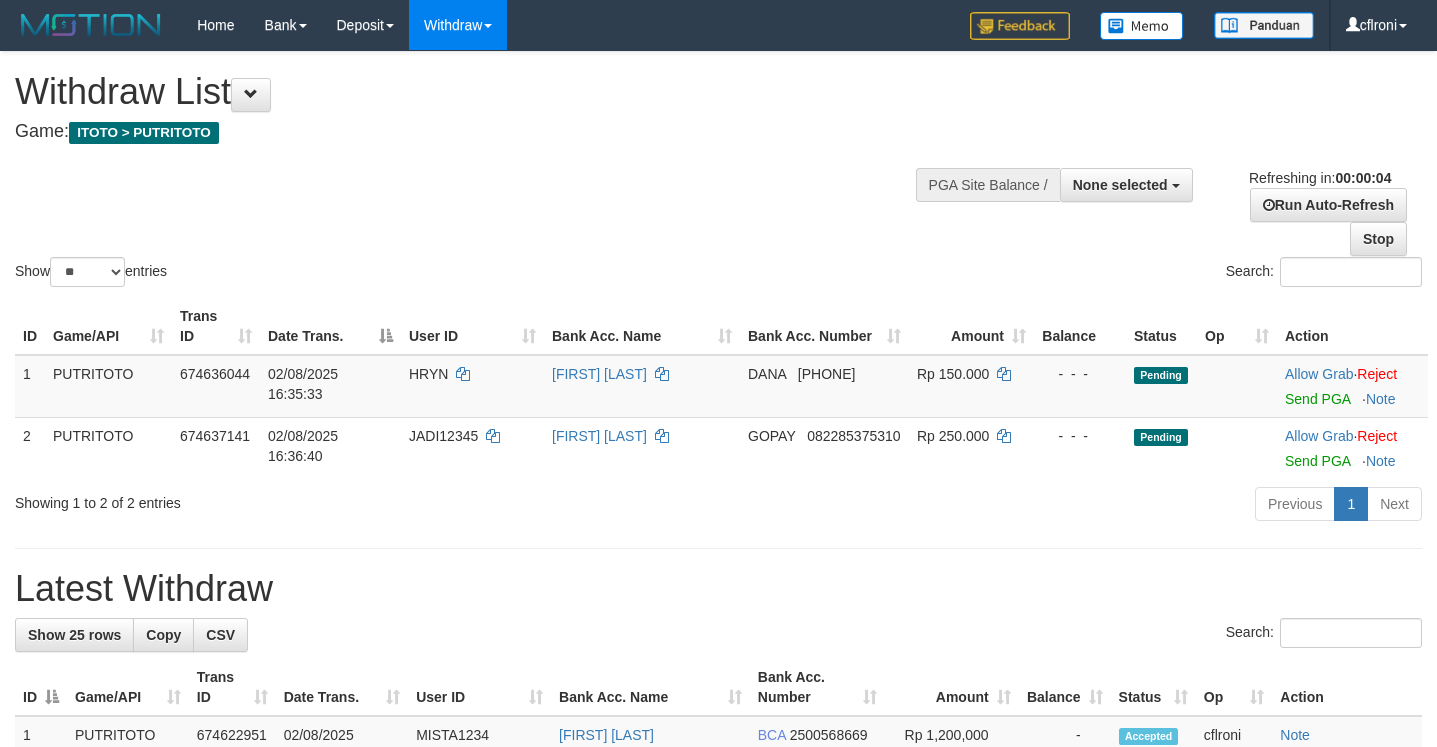 scroll, scrollTop: 0, scrollLeft: 0, axis: both 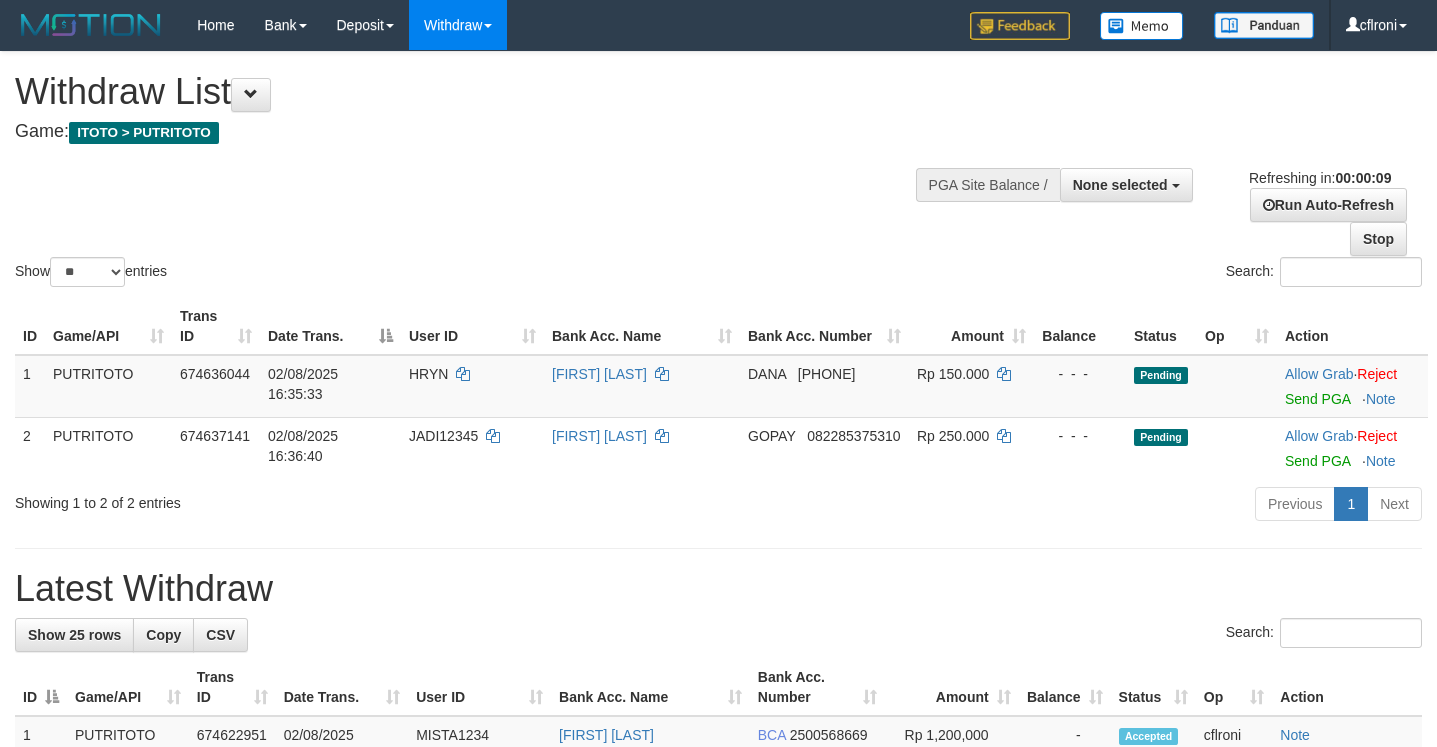 select 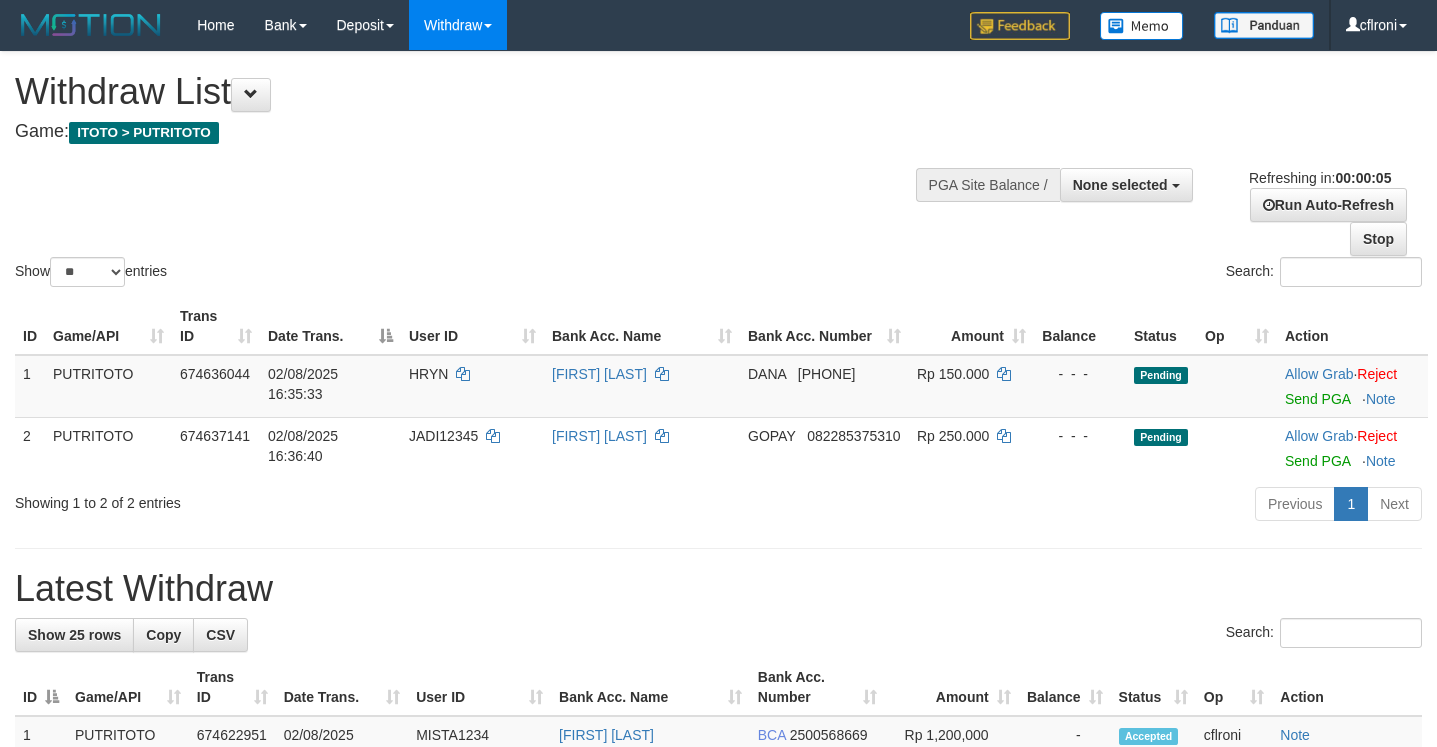 scroll, scrollTop: 0, scrollLeft: 0, axis: both 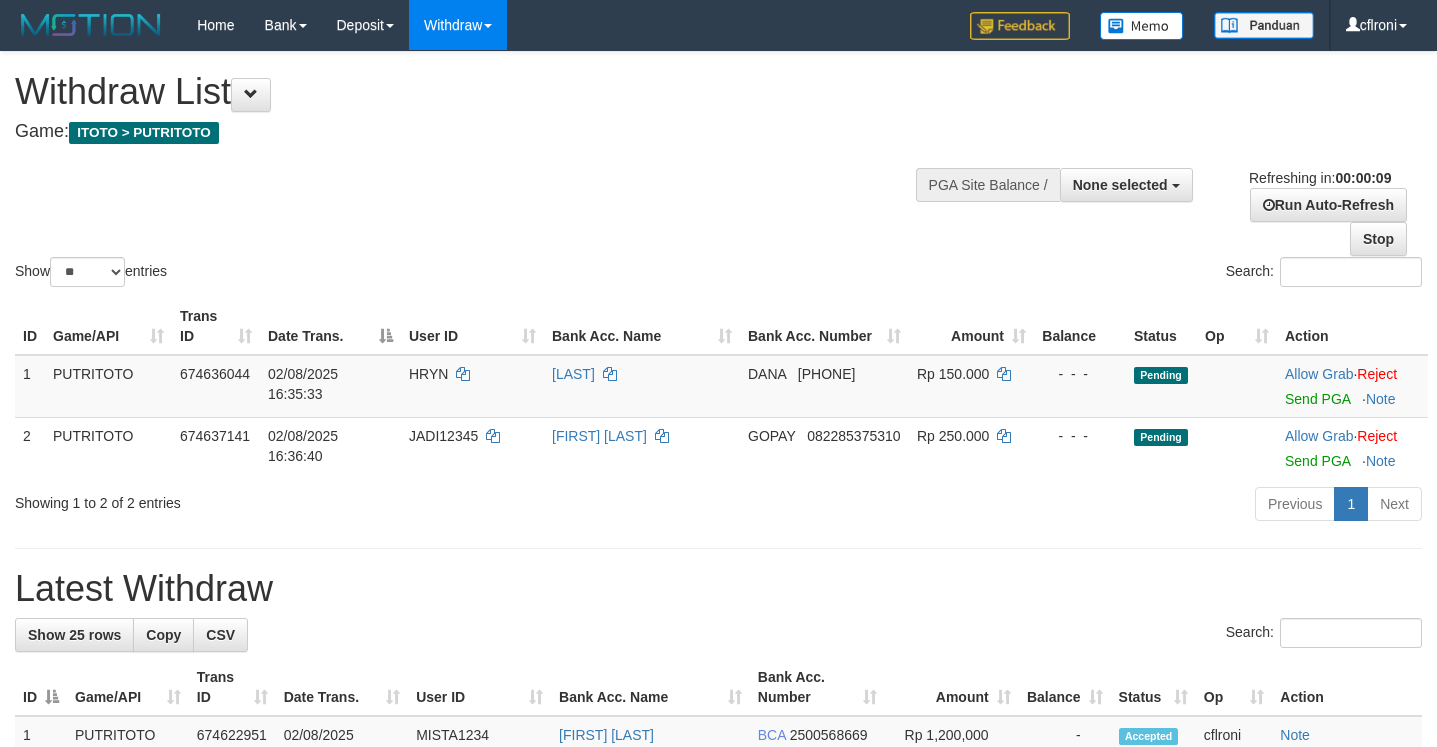 select 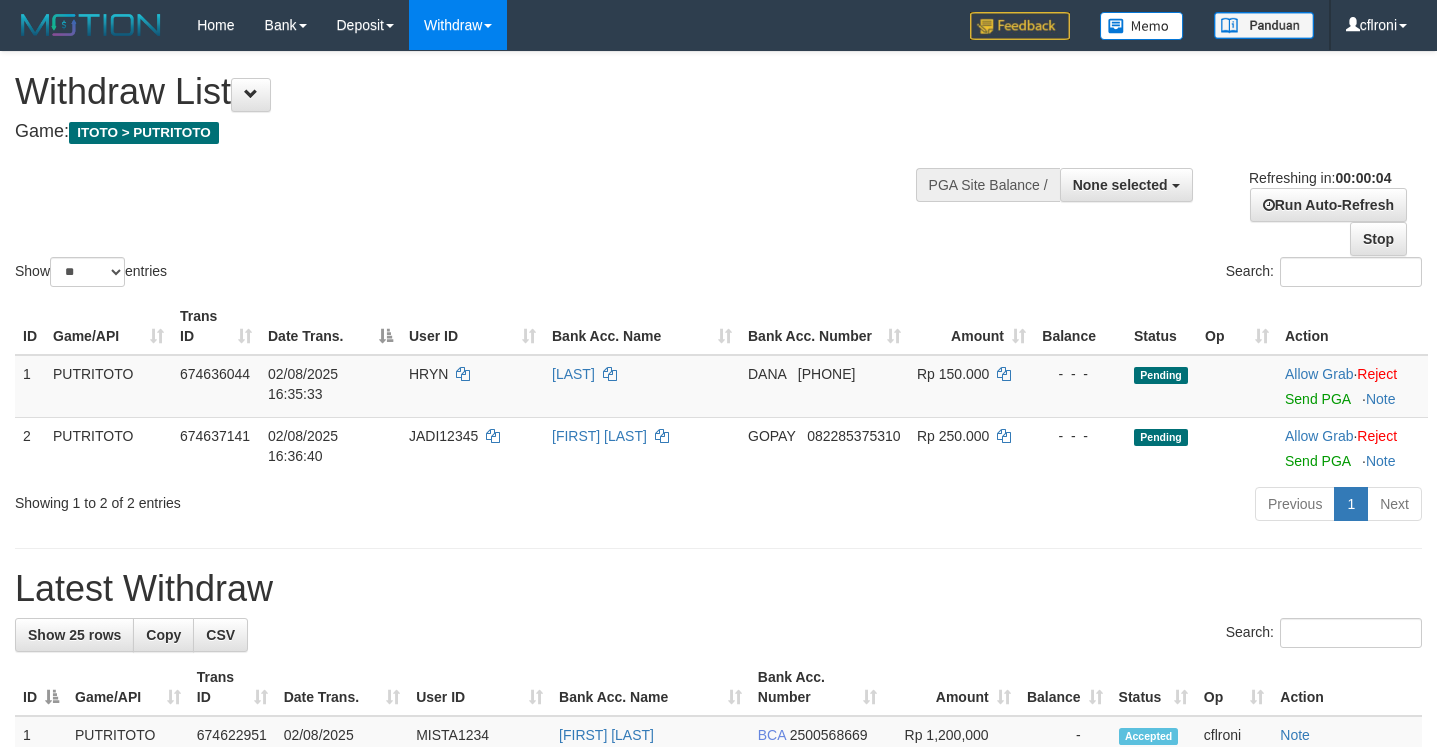 scroll, scrollTop: 0, scrollLeft: 0, axis: both 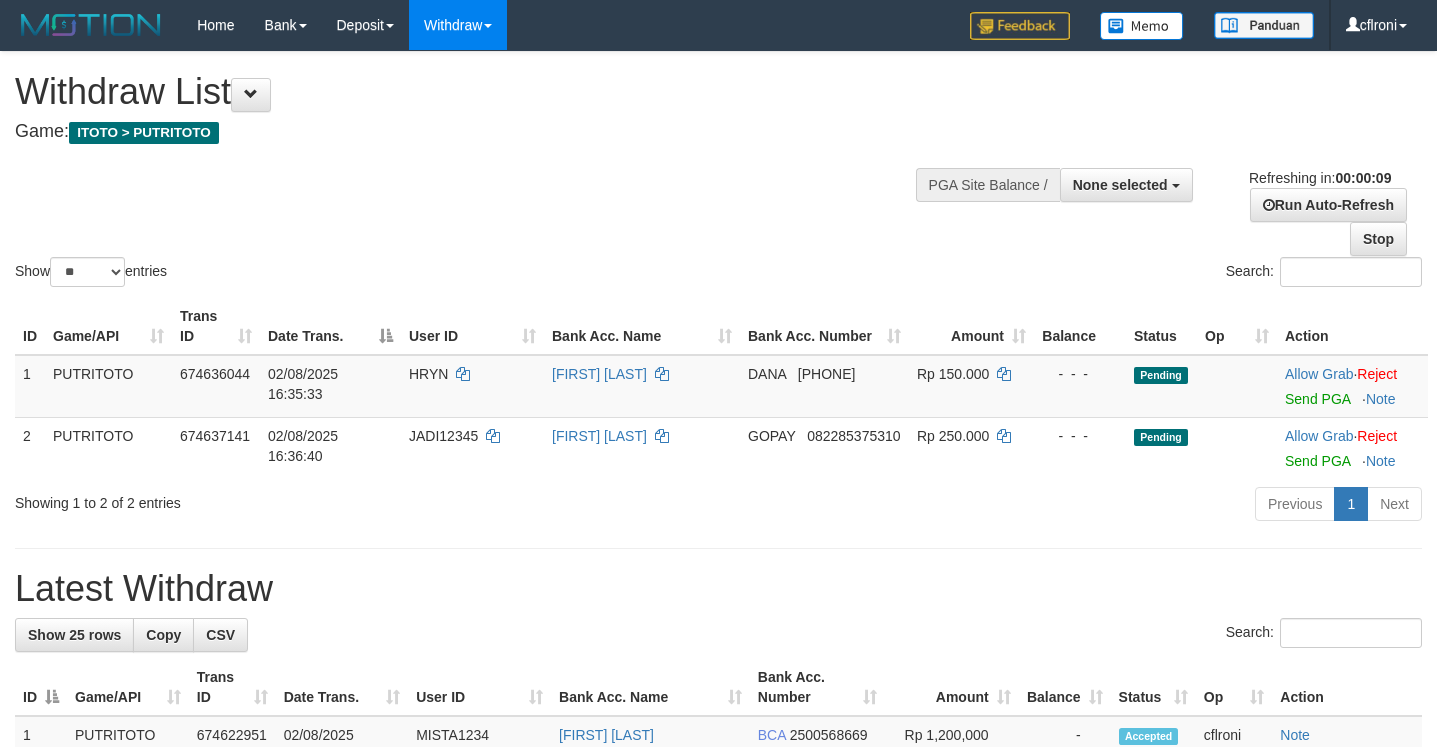 select 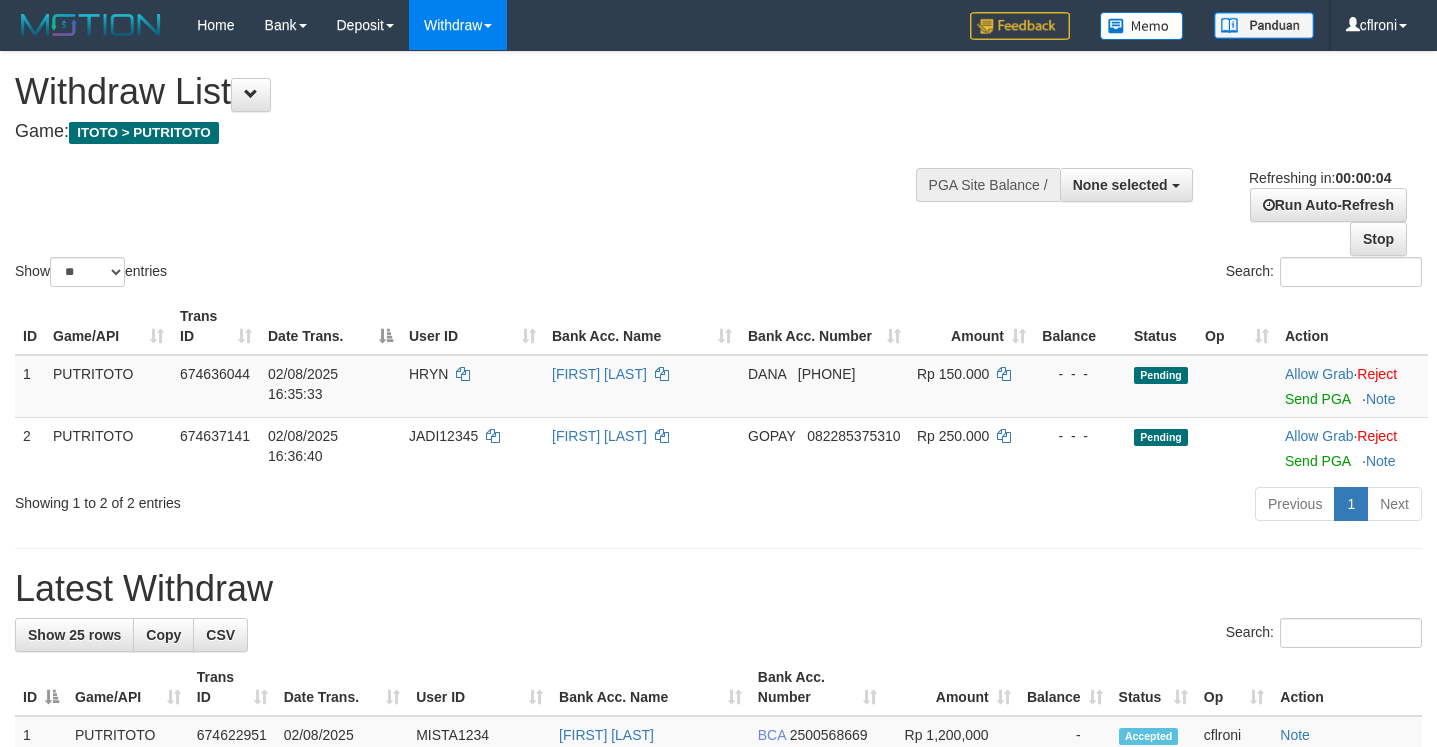 scroll, scrollTop: 0, scrollLeft: 0, axis: both 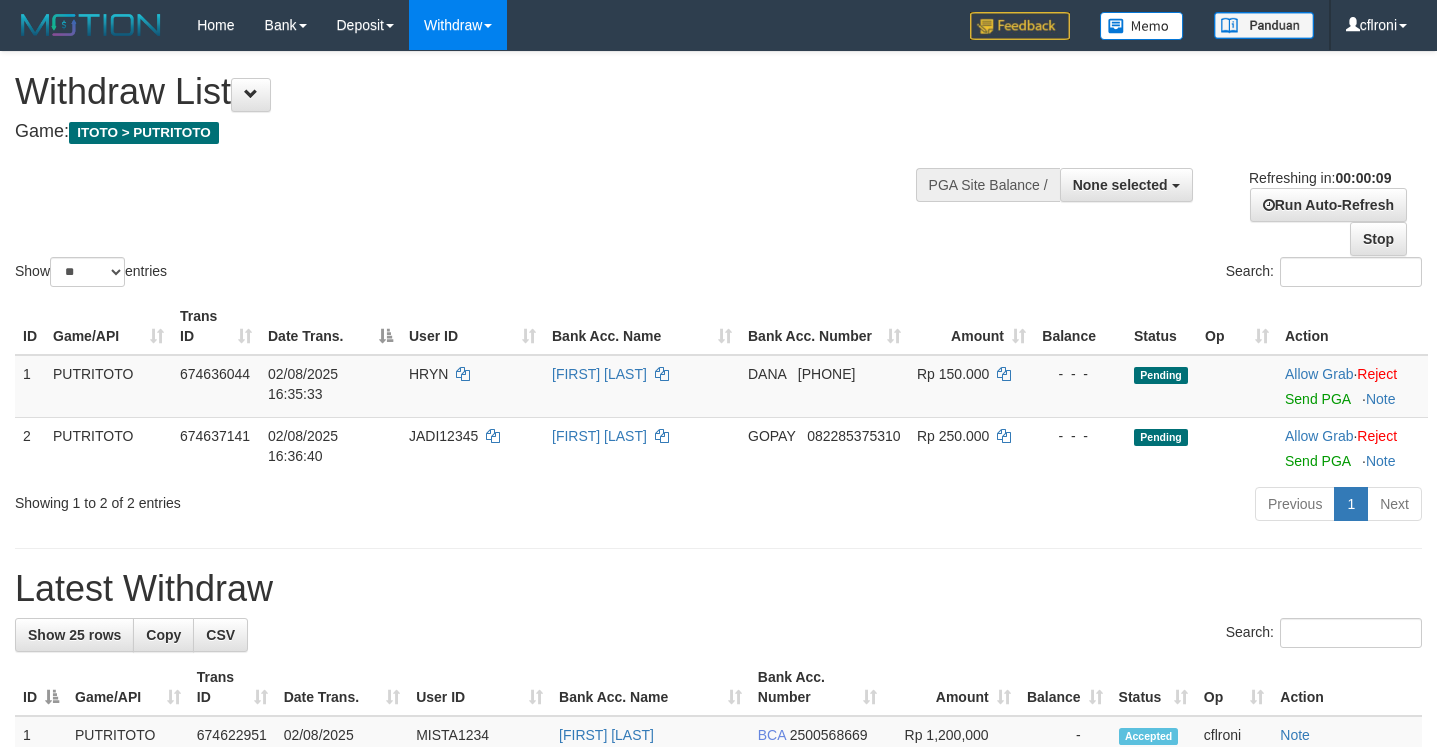 select 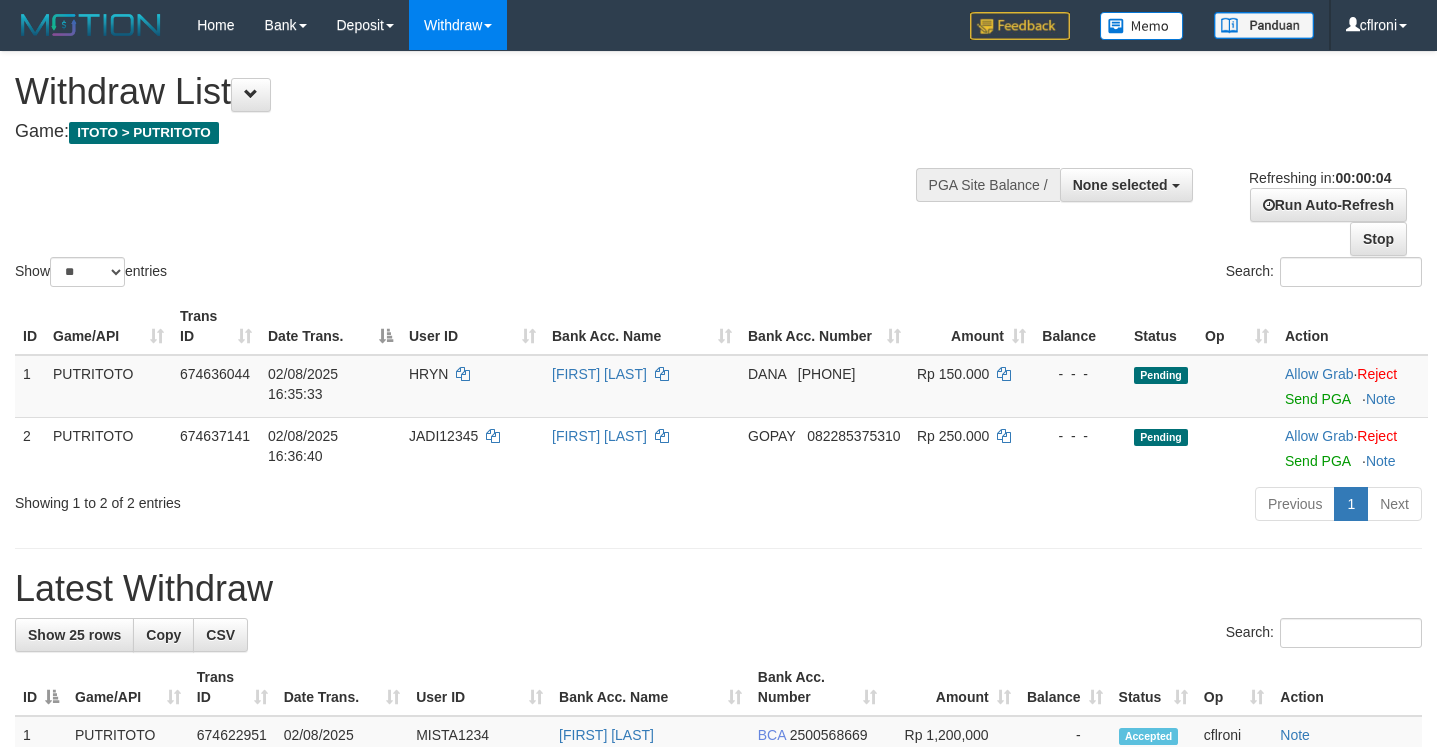 scroll, scrollTop: 0, scrollLeft: 0, axis: both 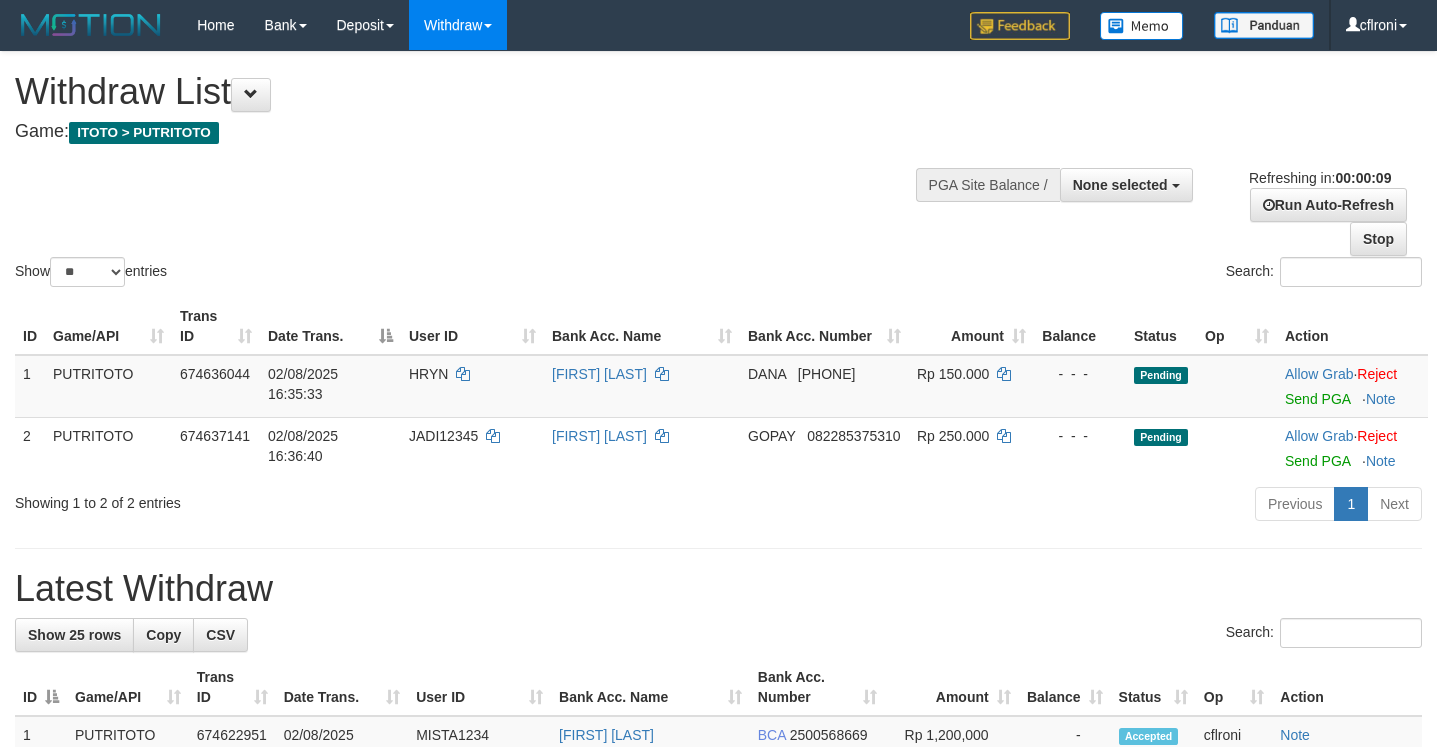 select 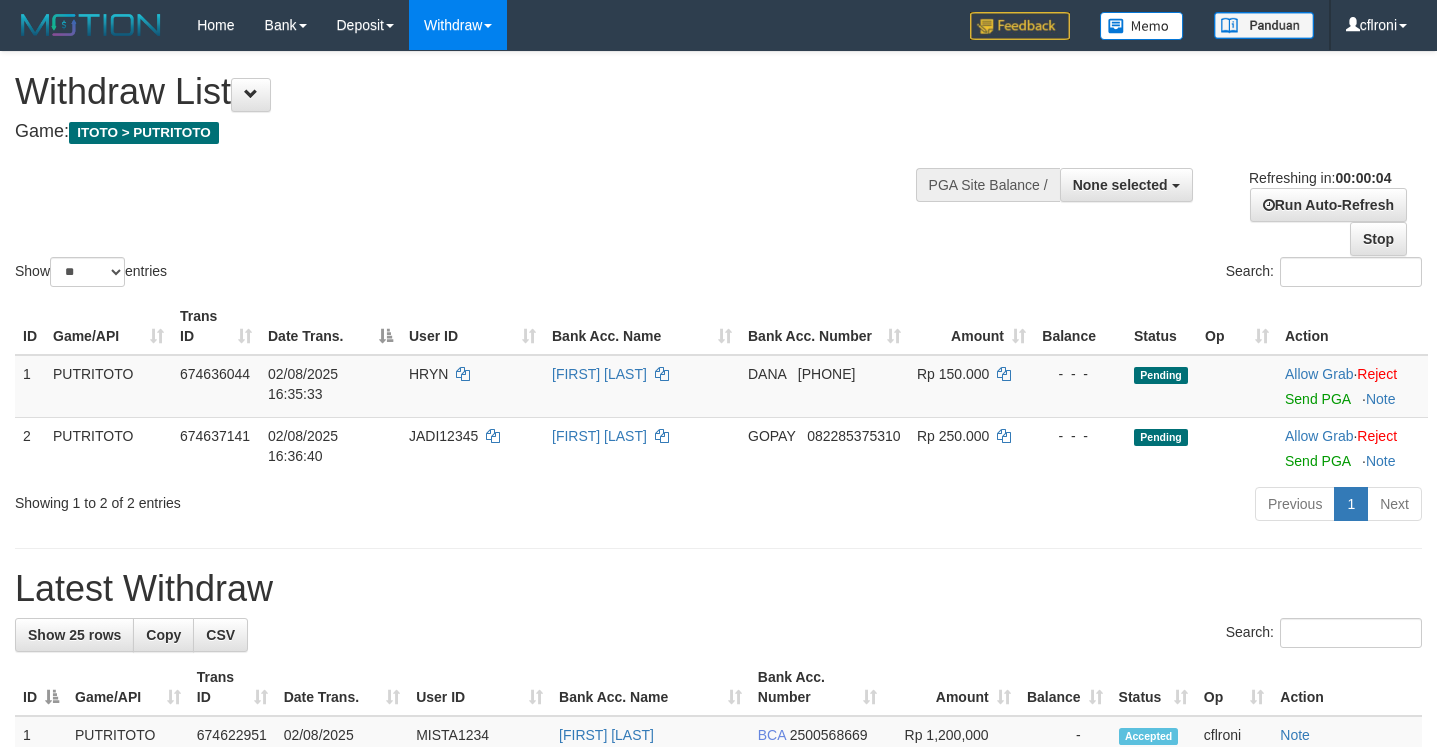 scroll, scrollTop: 0, scrollLeft: 0, axis: both 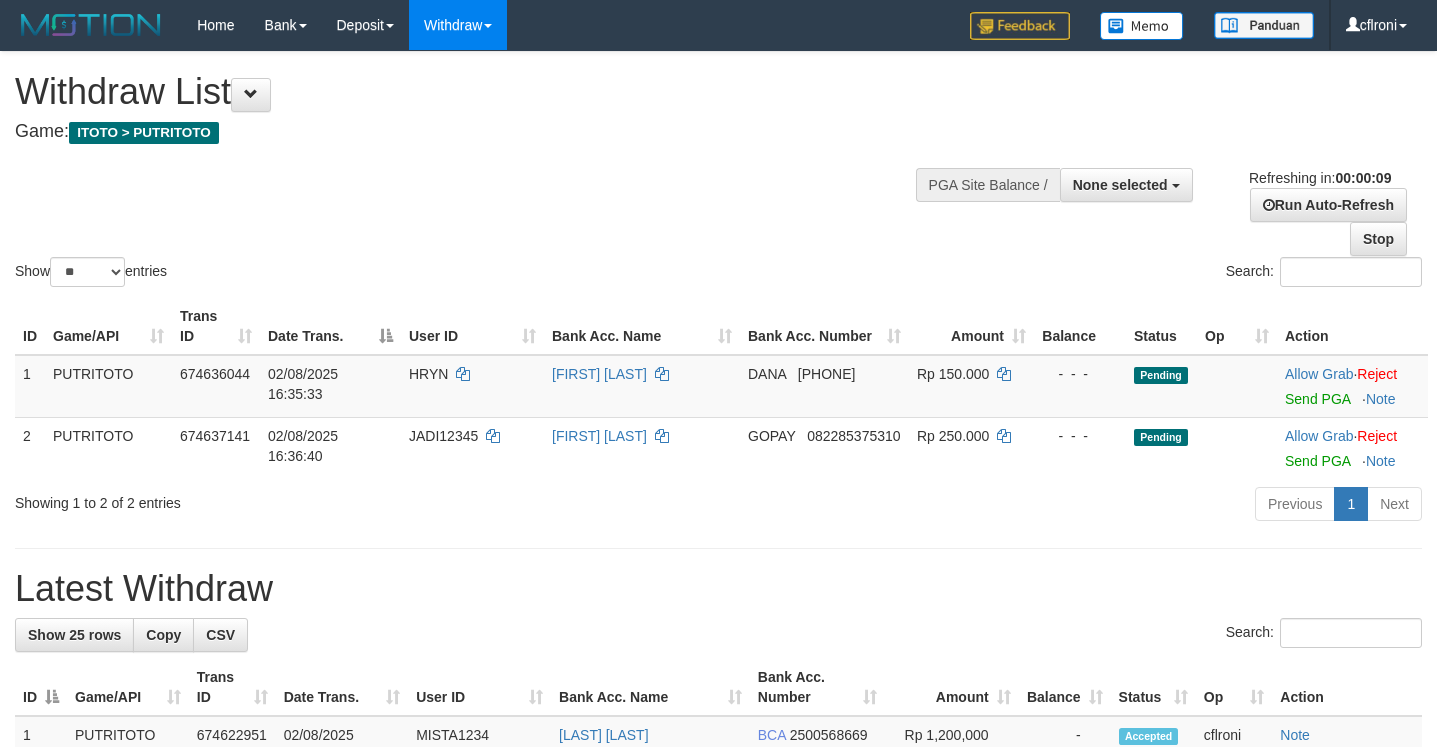 select 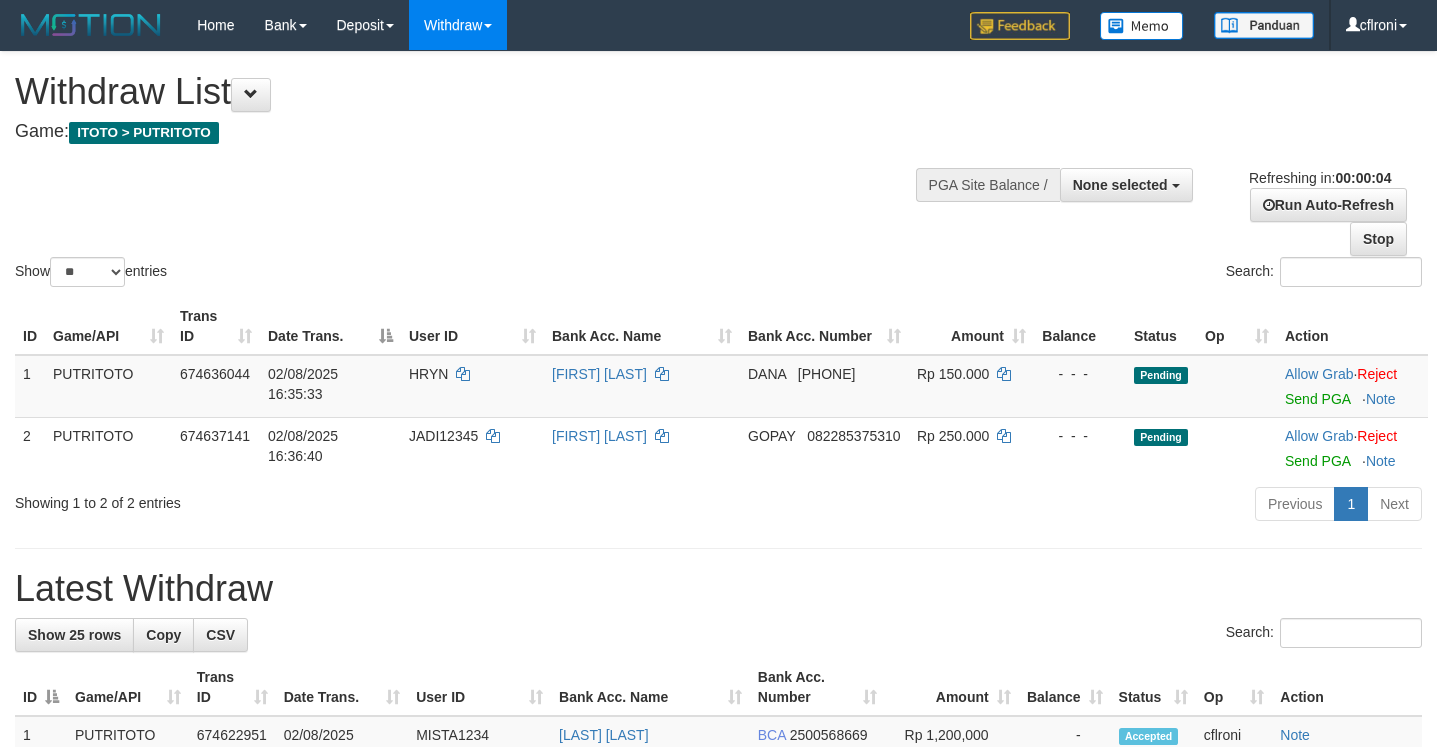 scroll, scrollTop: 0, scrollLeft: 0, axis: both 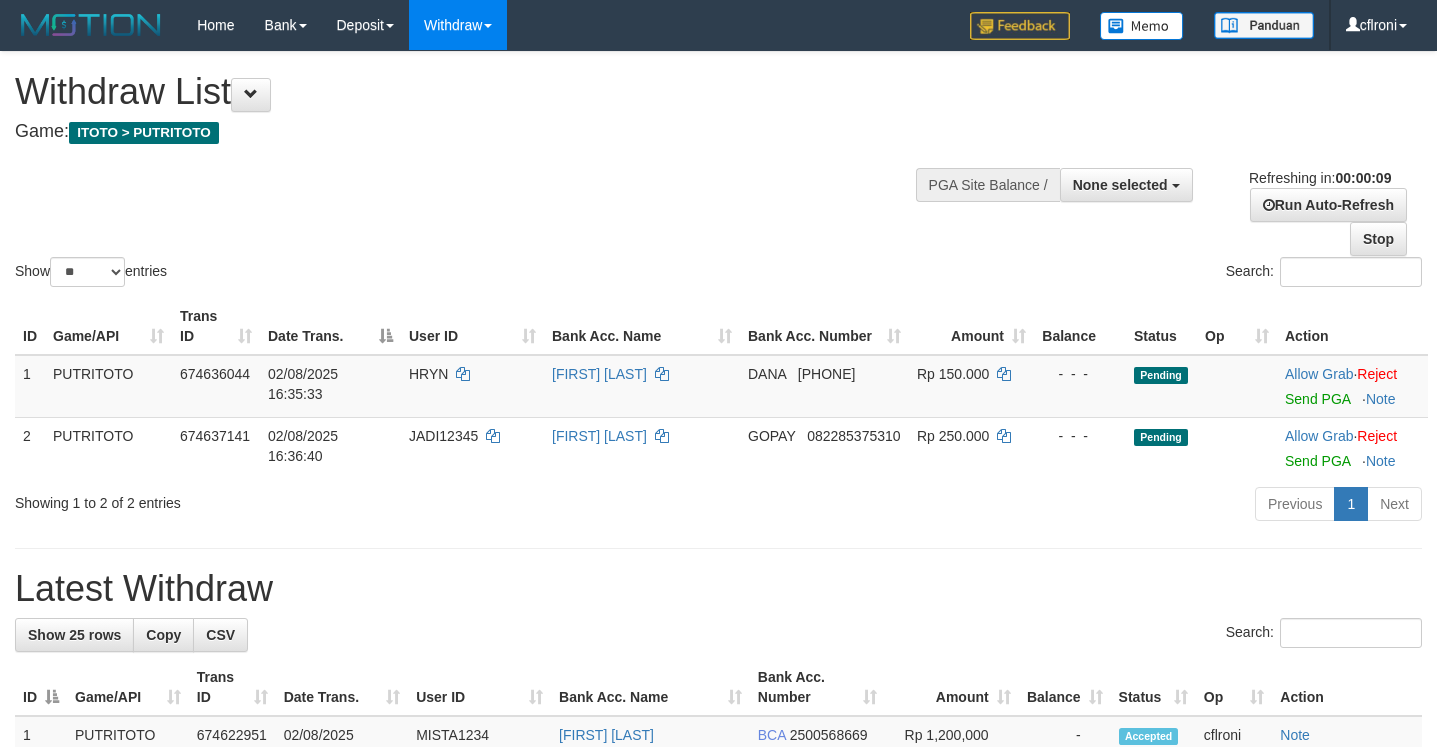 select 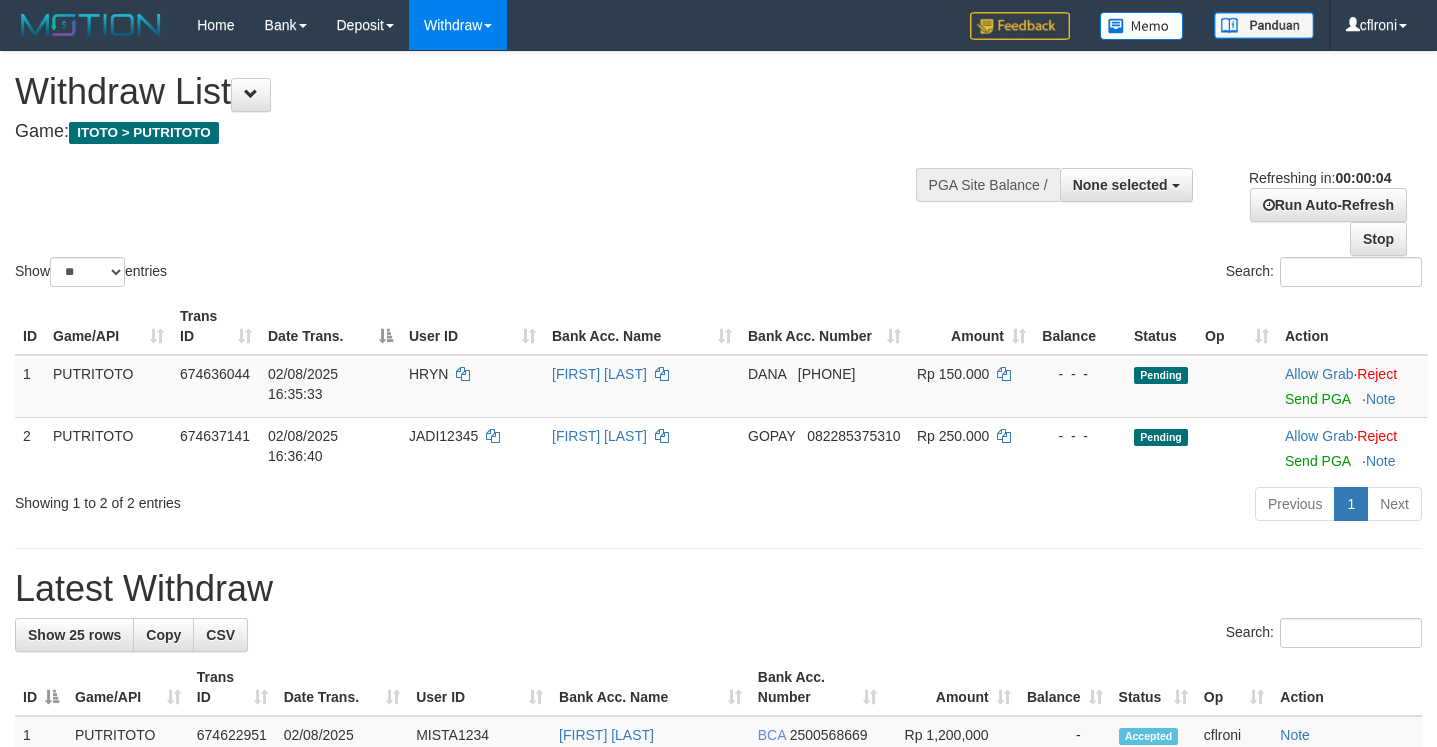 scroll, scrollTop: 0, scrollLeft: 0, axis: both 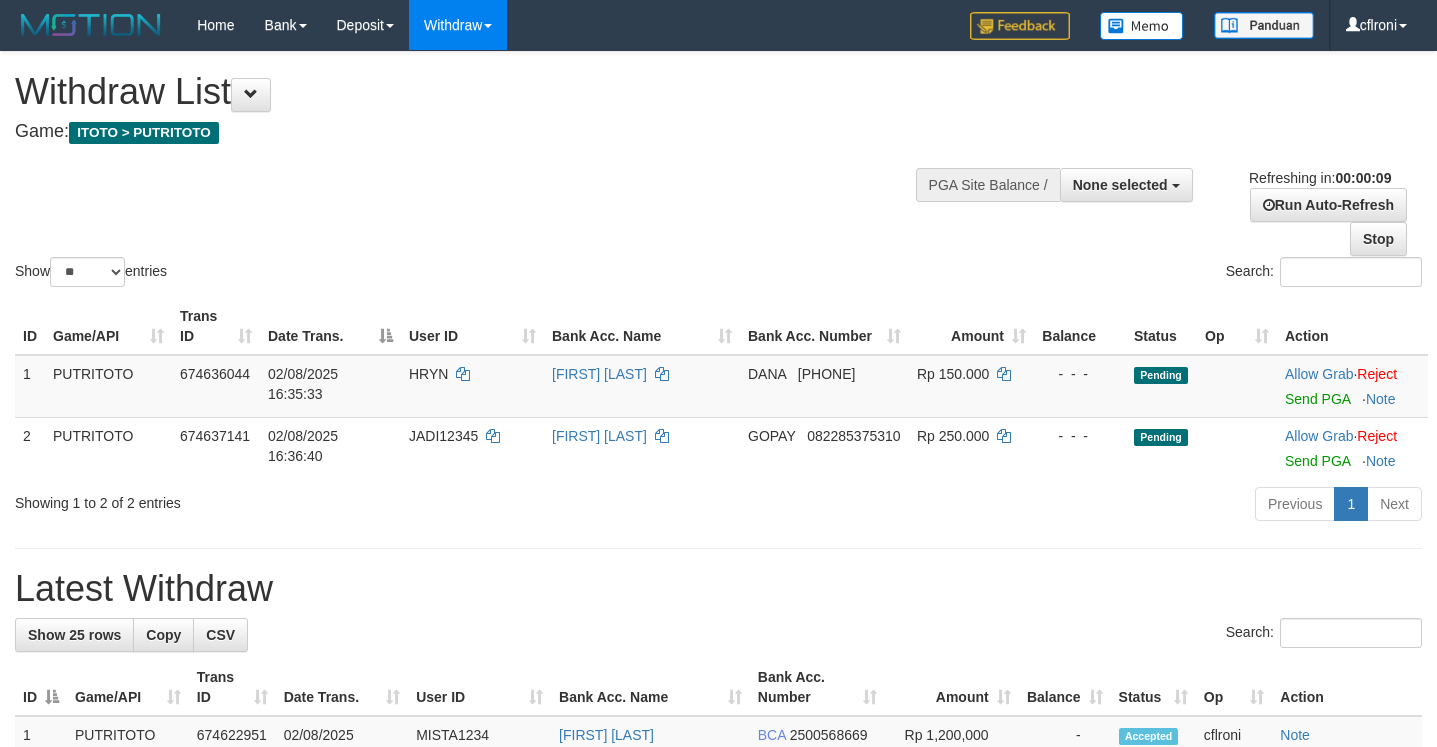 select 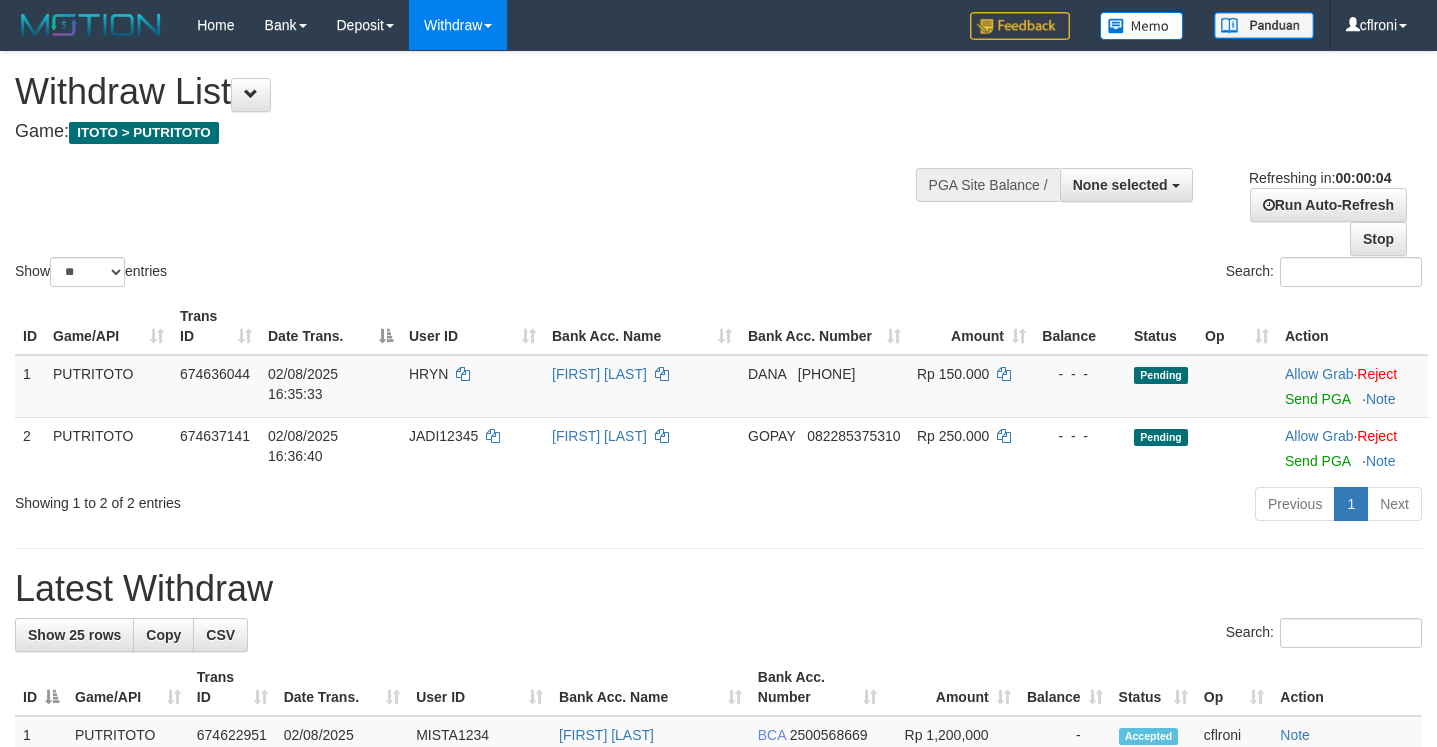 scroll, scrollTop: 0, scrollLeft: 0, axis: both 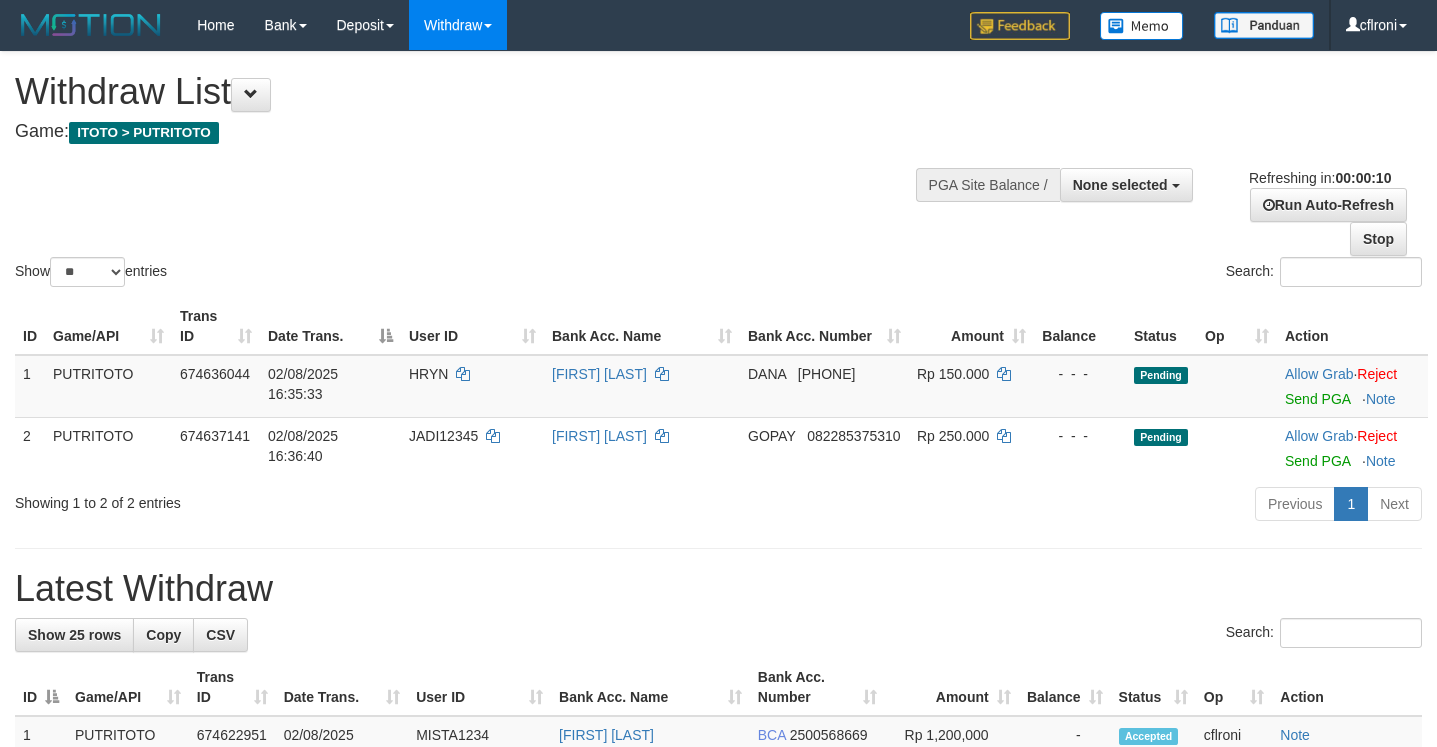 select 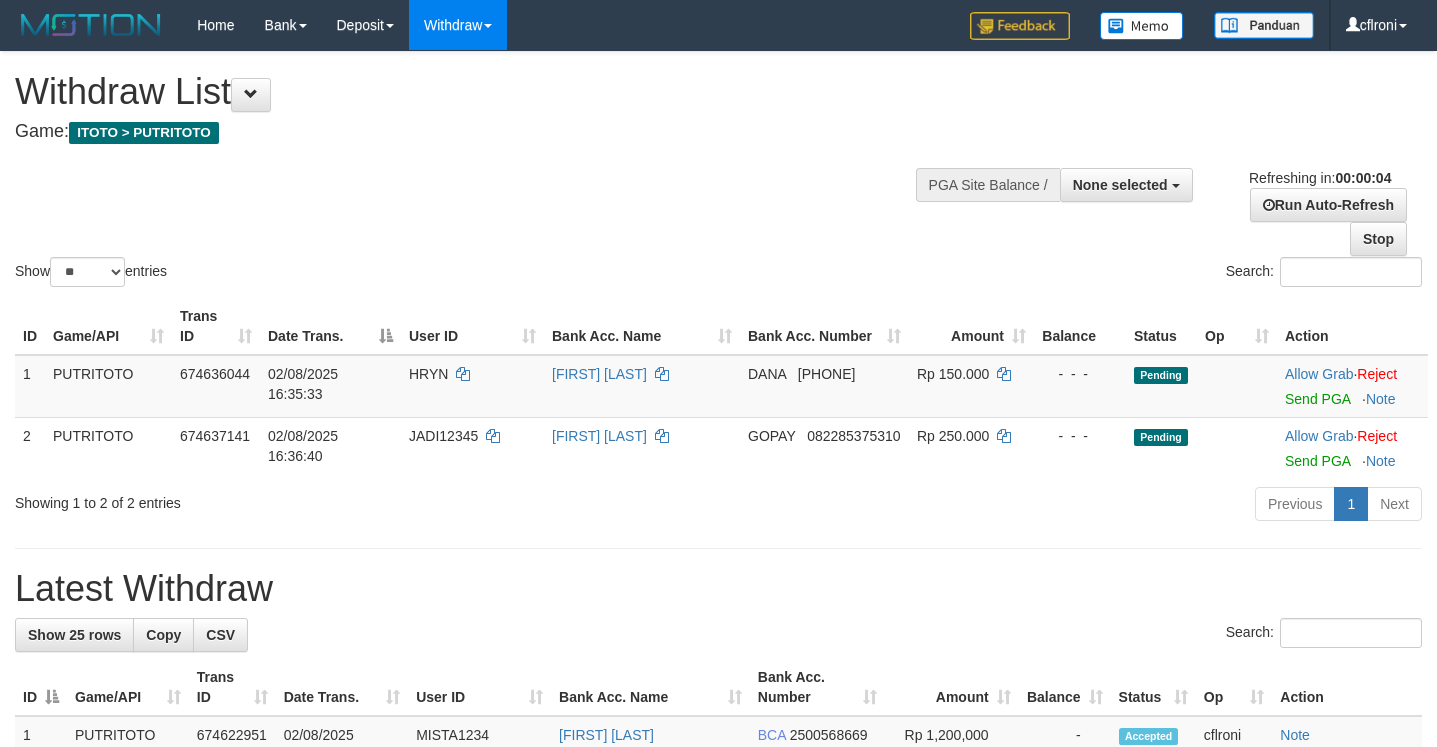 scroll, scrollTop: 0, scrollLeft: 0, axis: both 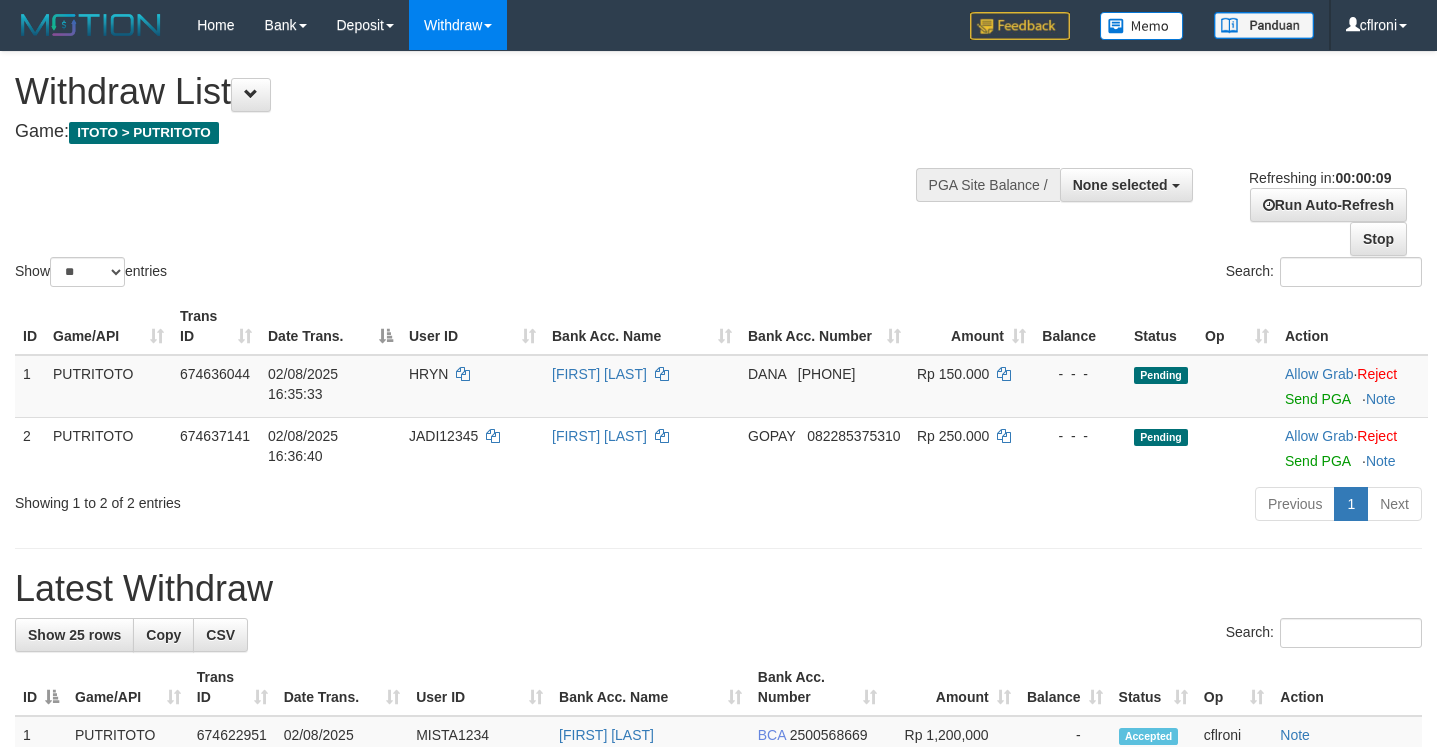 select 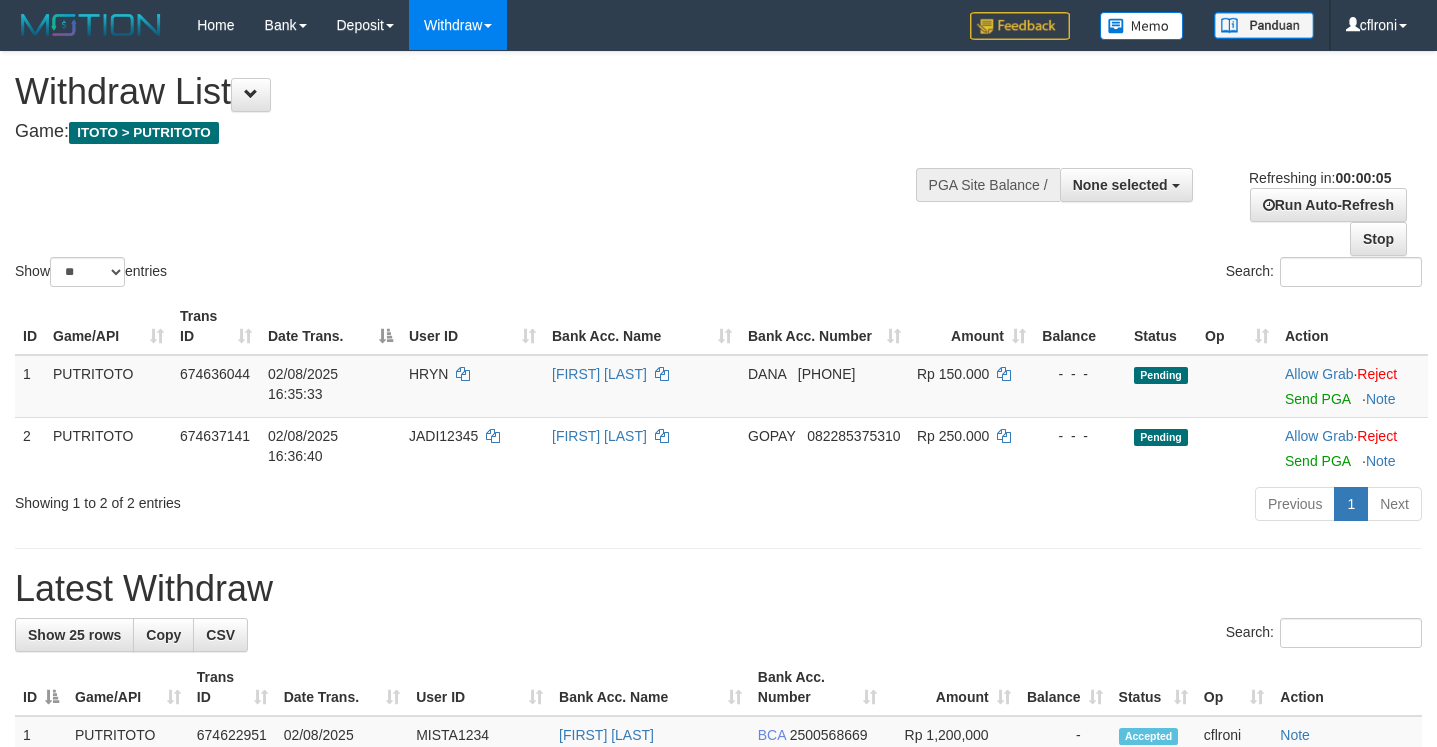 scroll, scrollTop: 0, scrollLeft: 0, axis: both 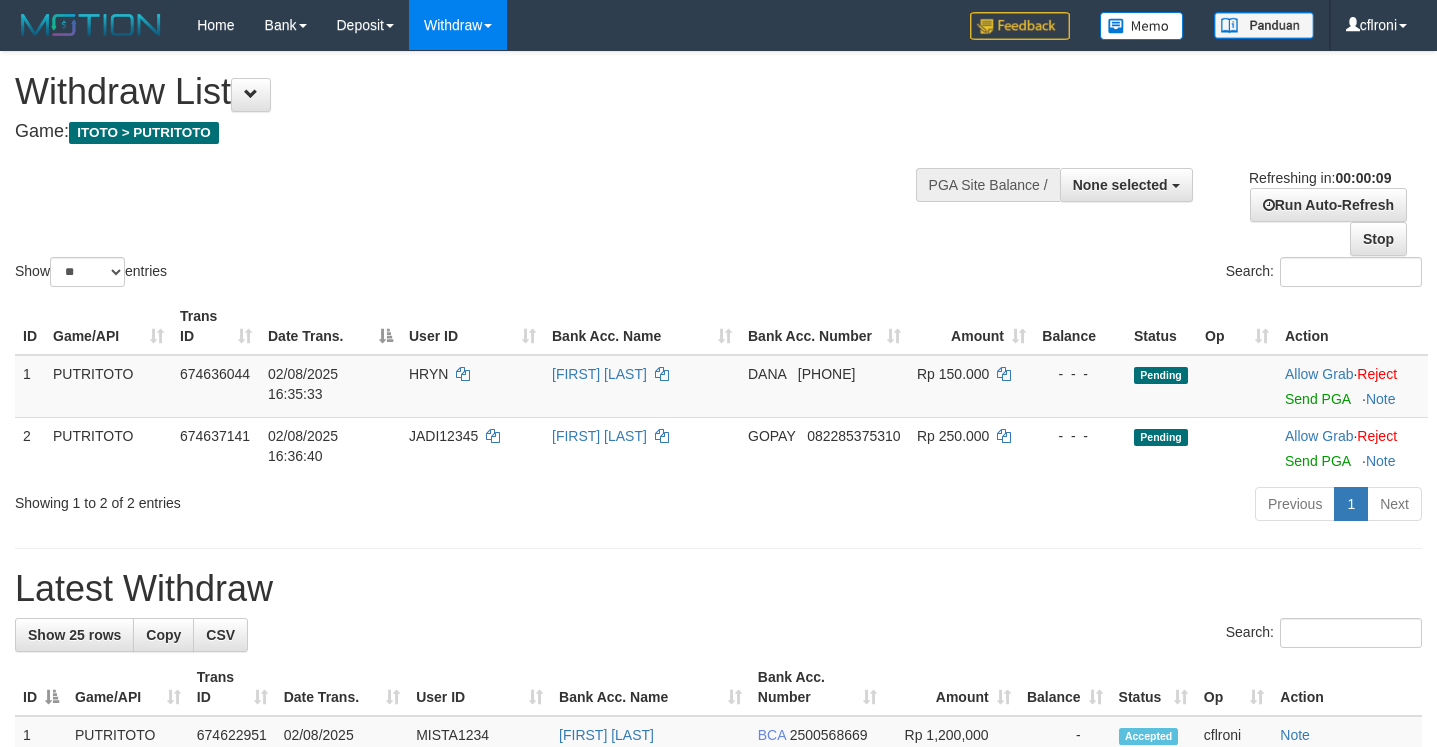 select 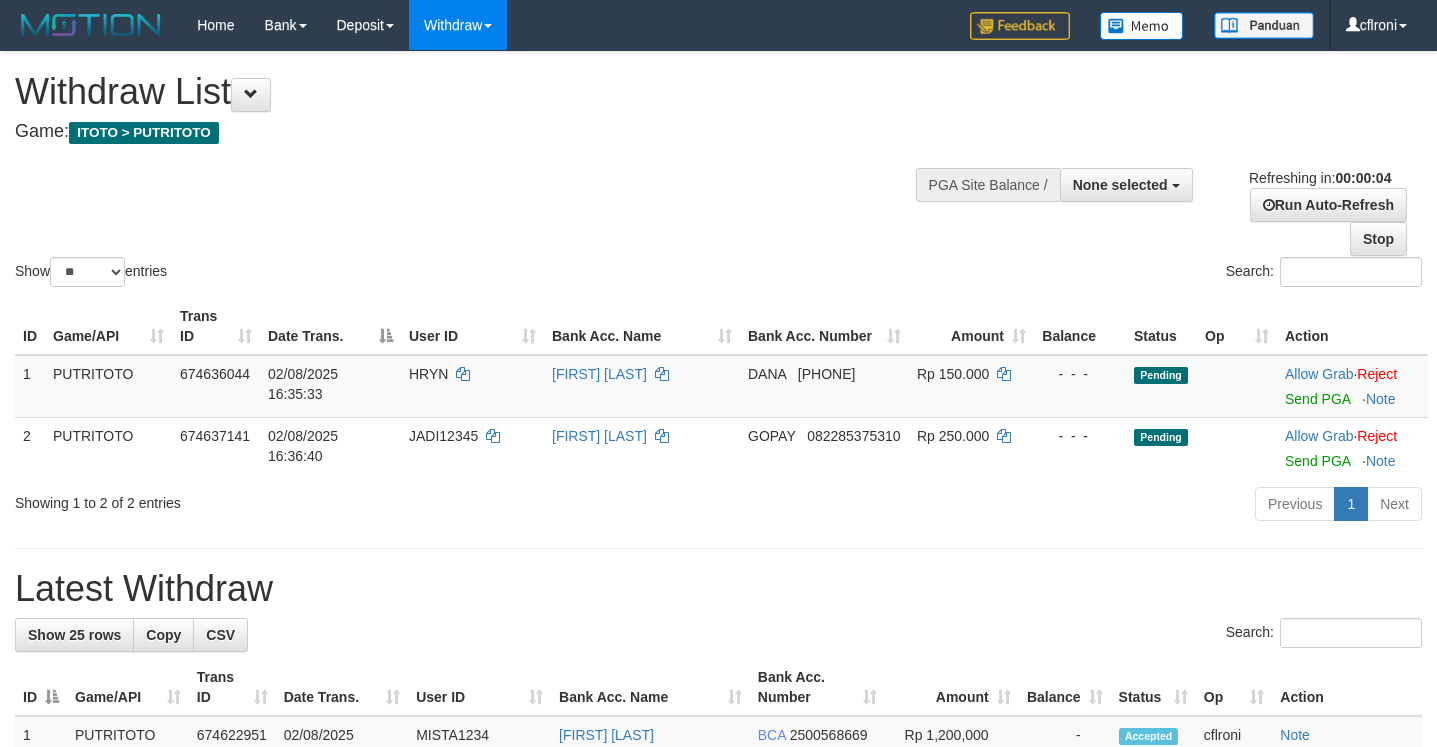 scroll, scrollTop: 0, scrollLeft: 0, axis: both 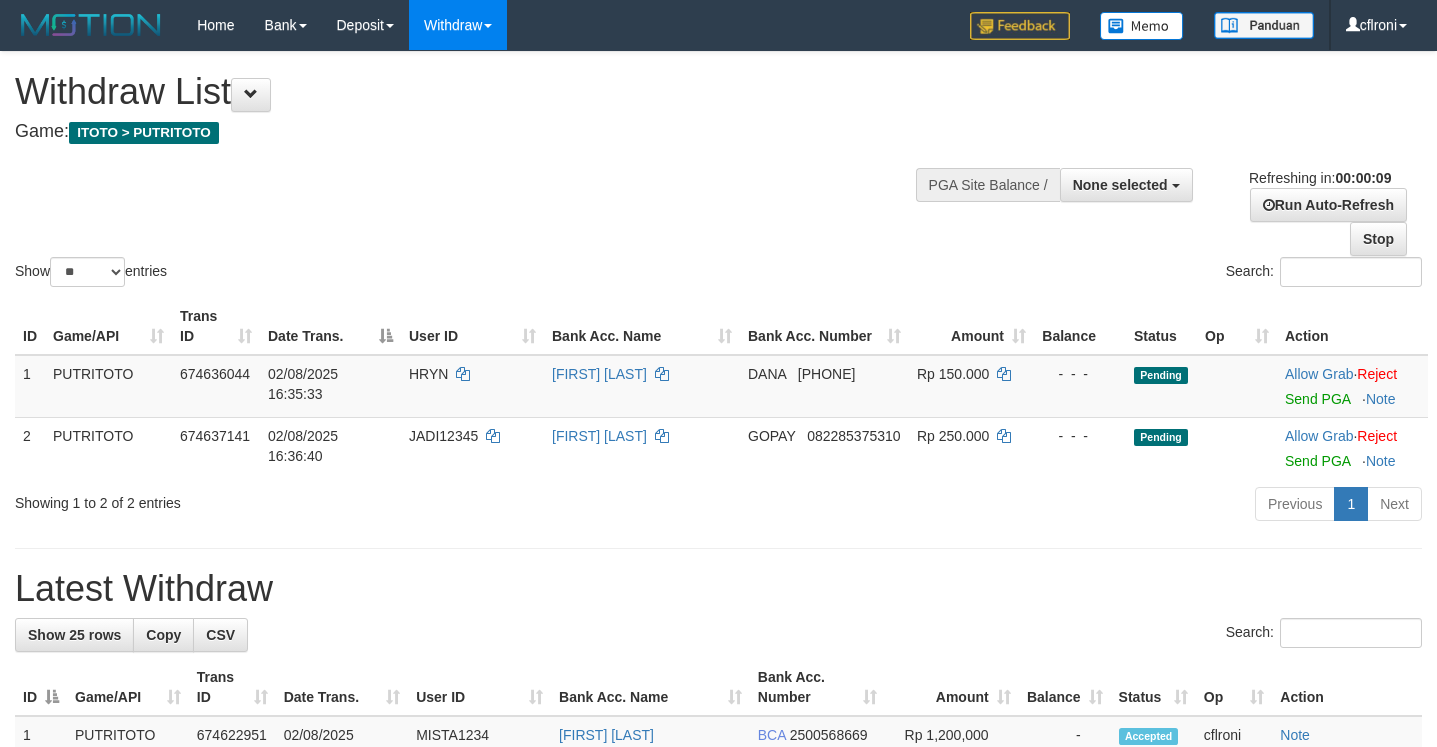 select 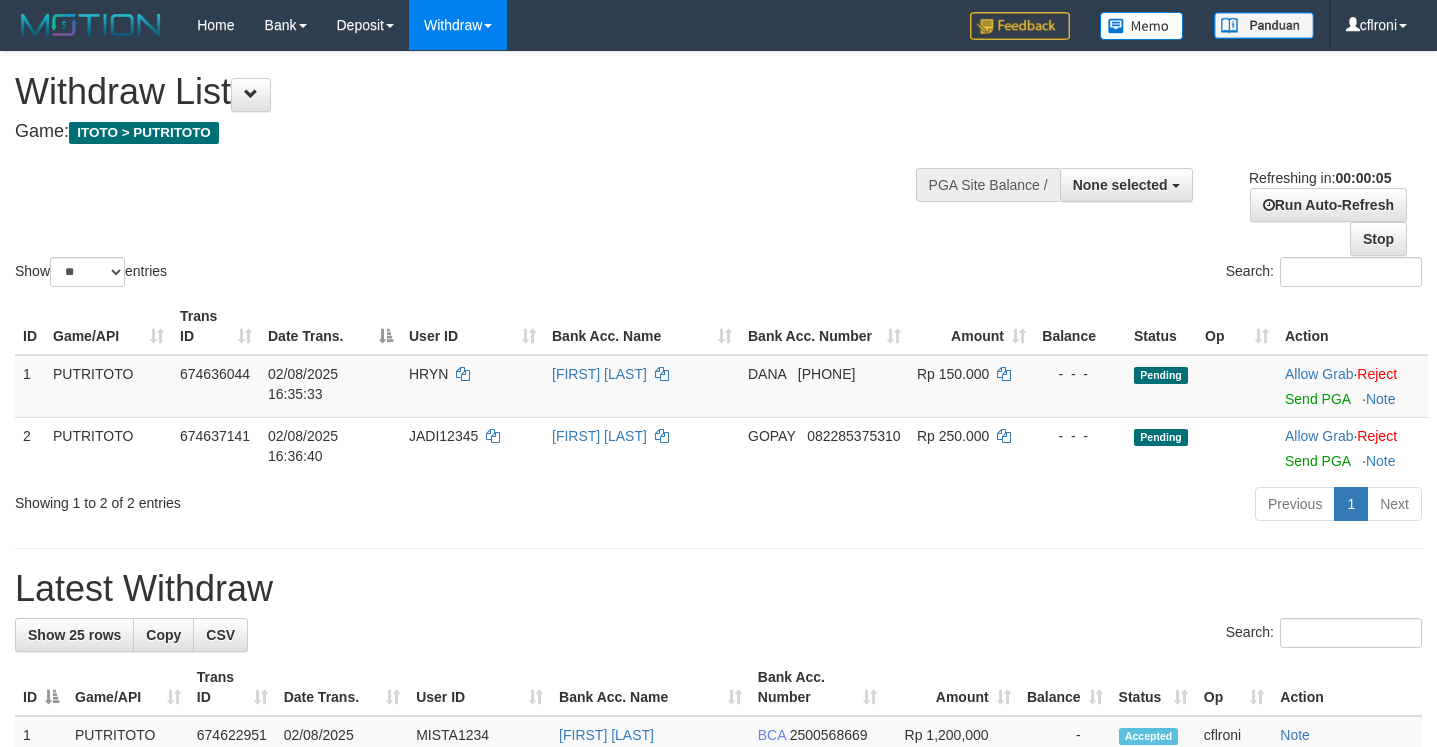 scroll, scrollTop: 0, scrollLeft: 0, axis: both 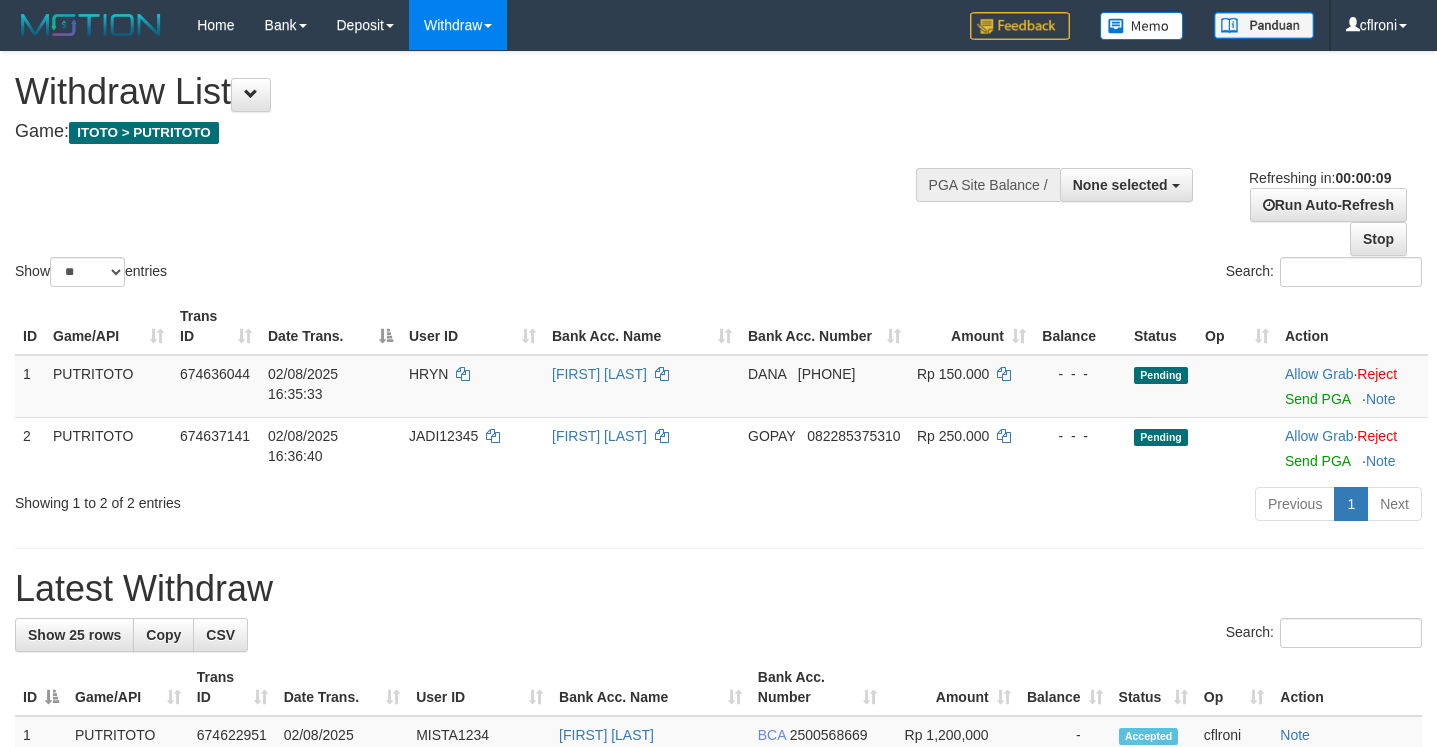 select 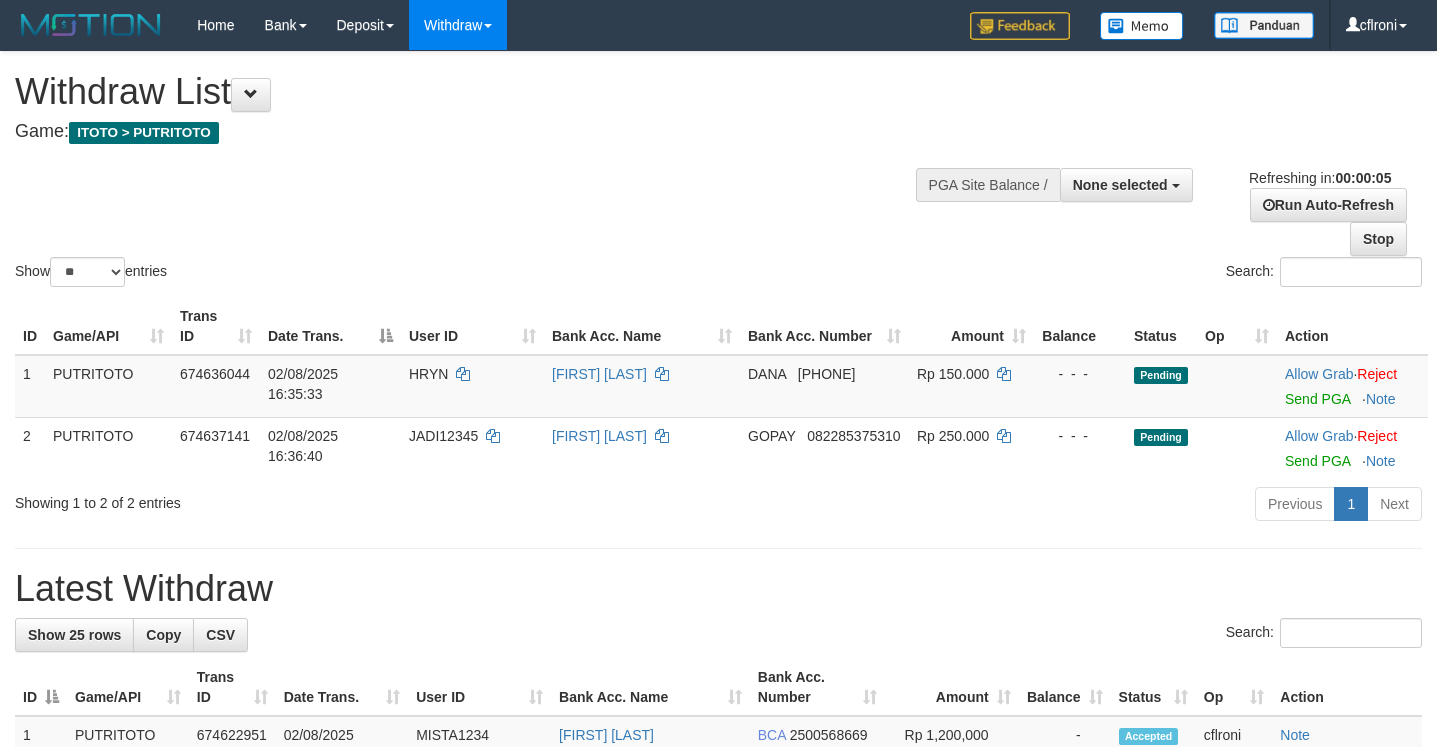 scroll, scrollTop: 0, scrollLeft: 0, axis: both 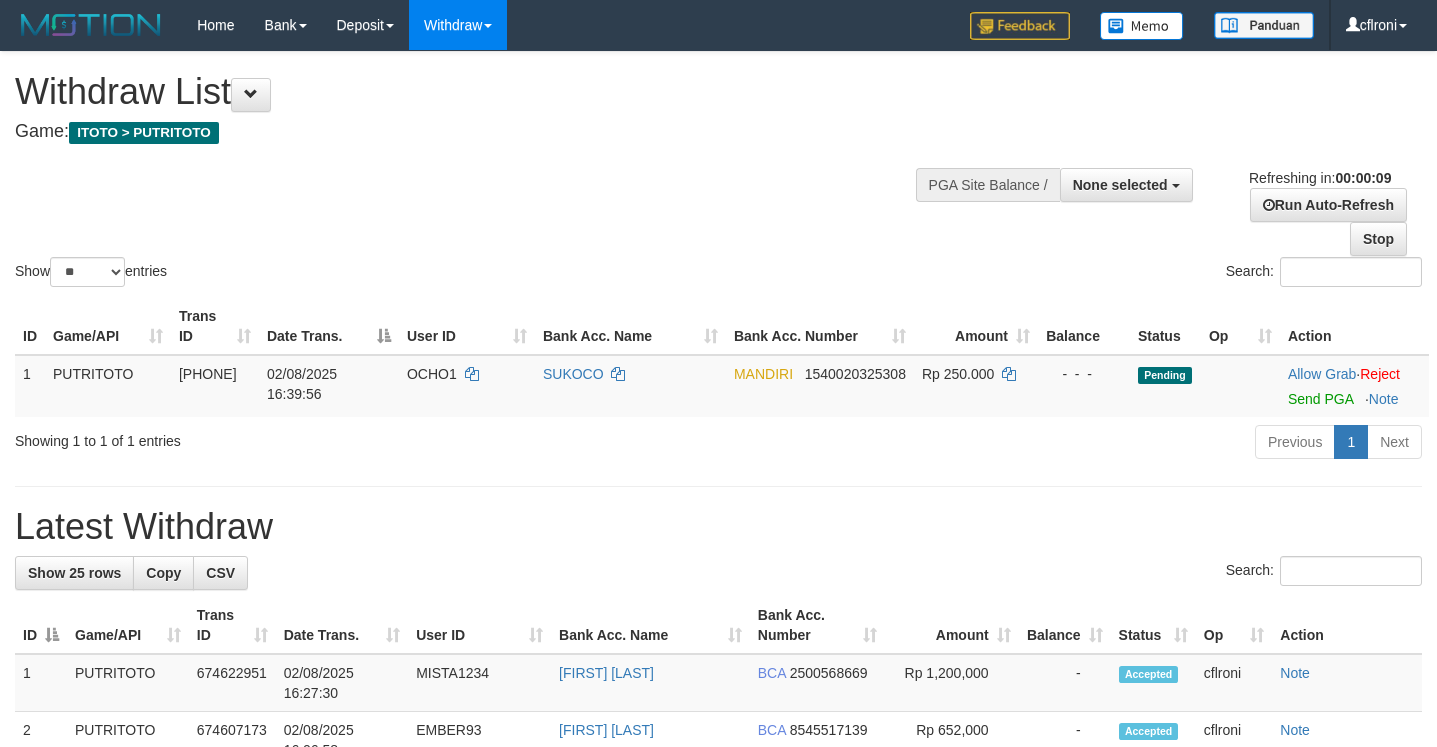 select 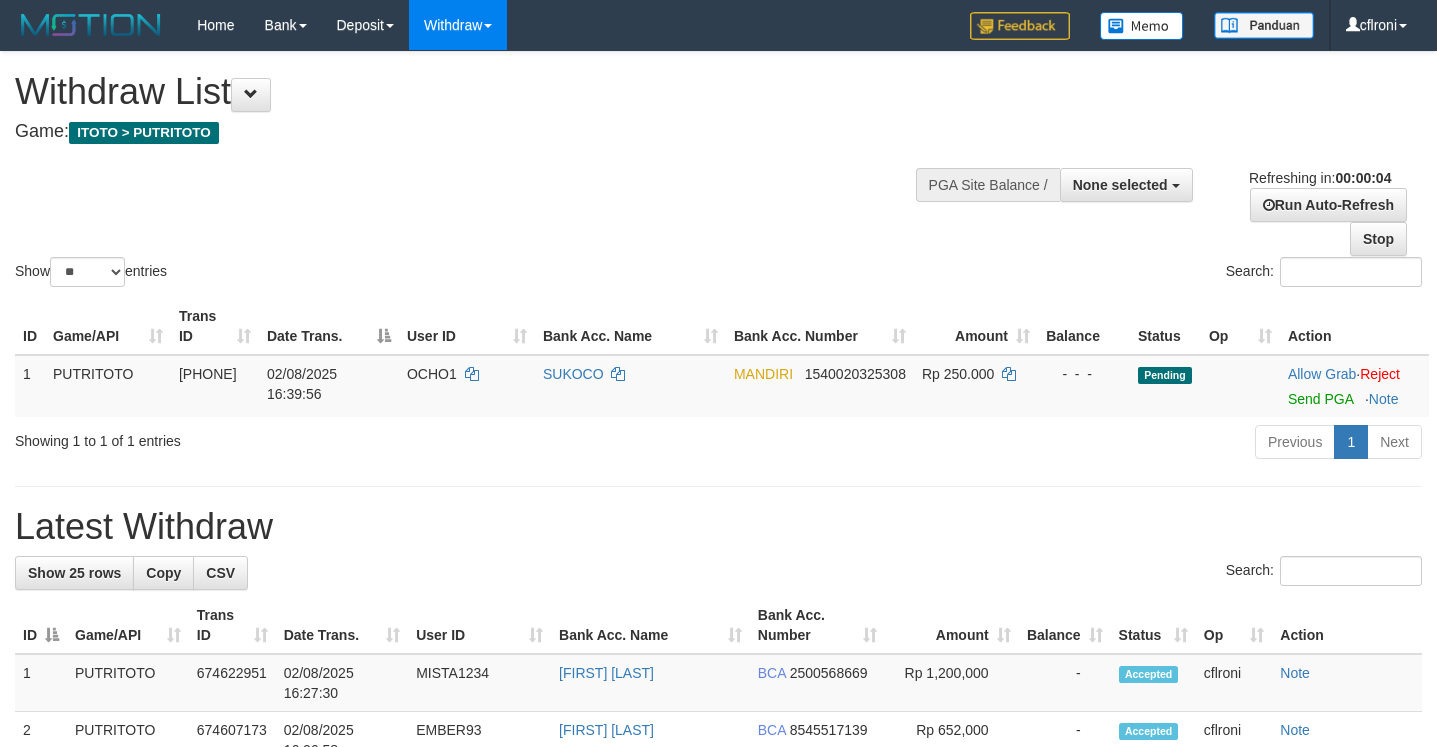 scroll, scrollTop: 0, scrollLeft: 0, axis: both 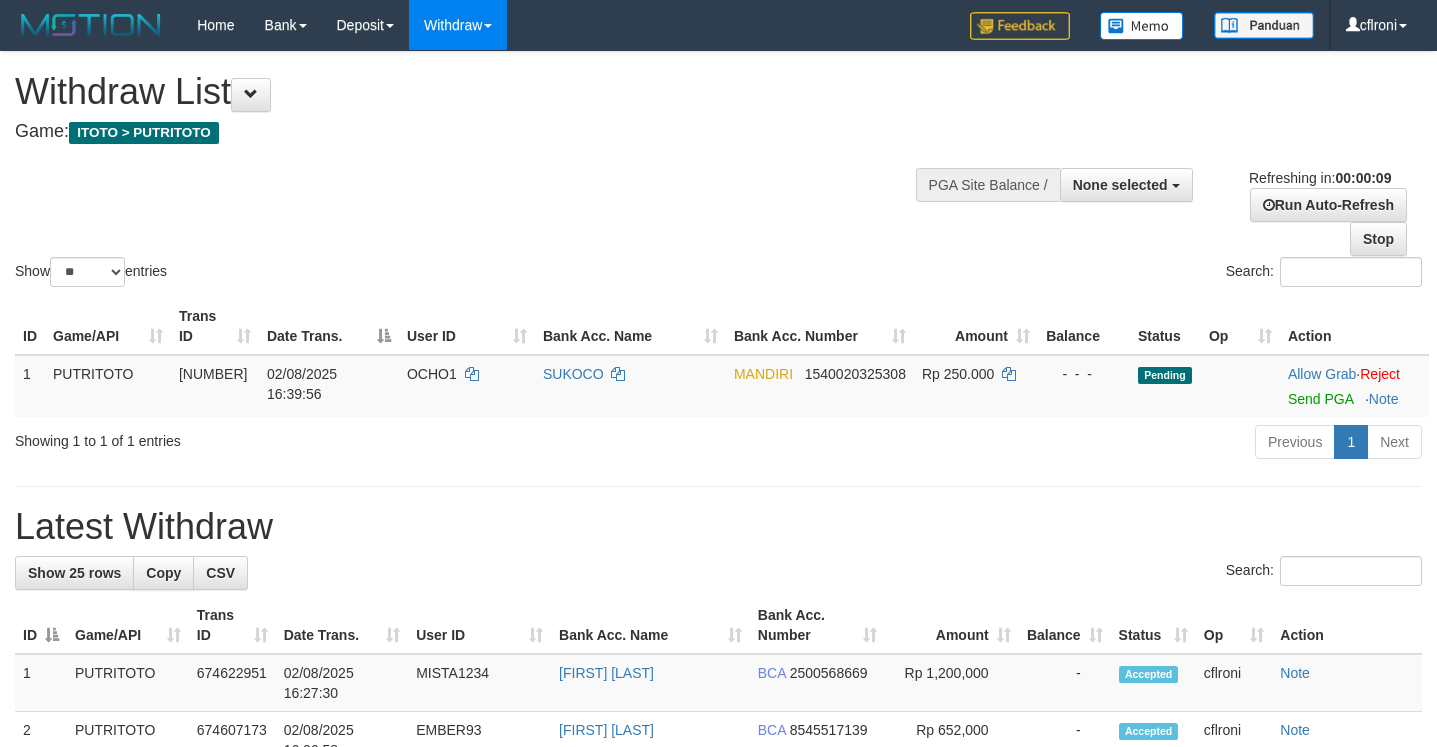 select 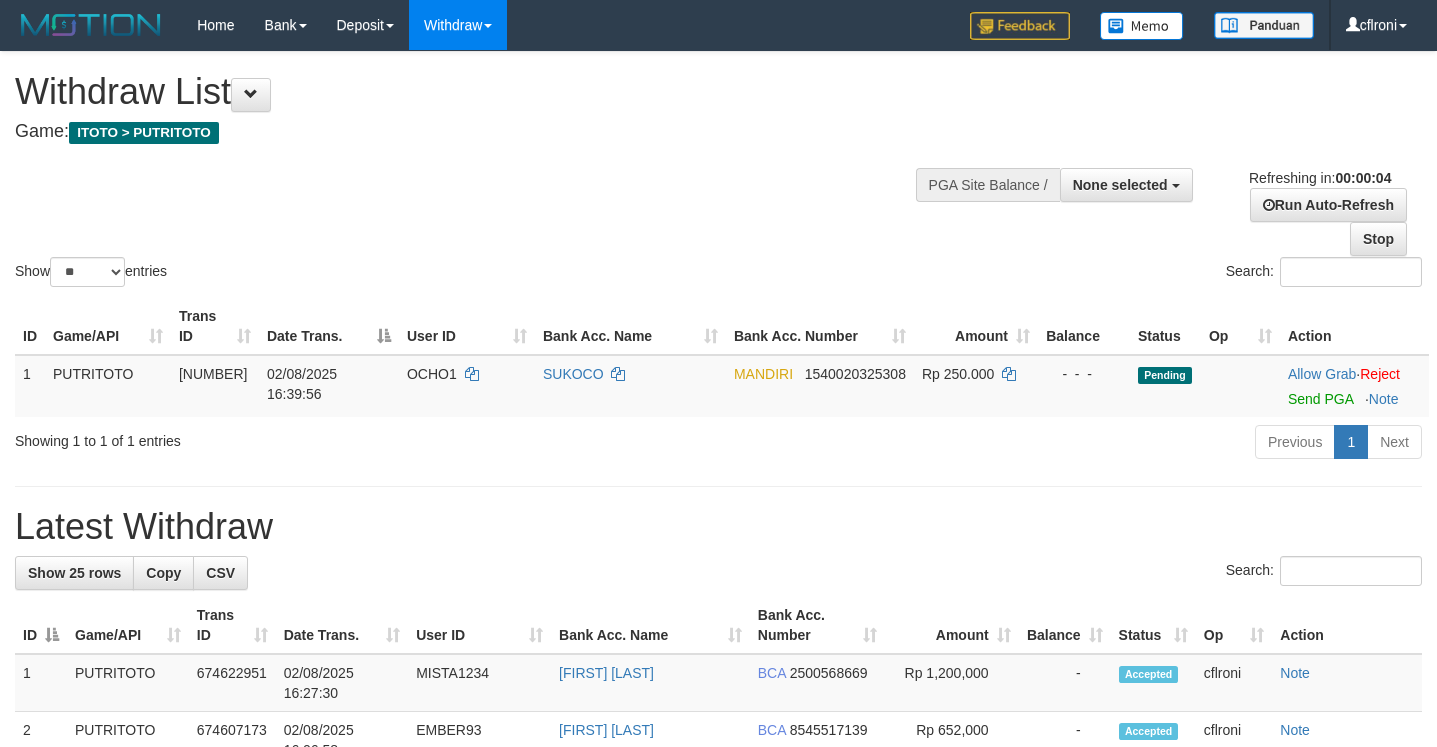 scroll, scrollTop: 0, scrollLeft: 0, axis: both 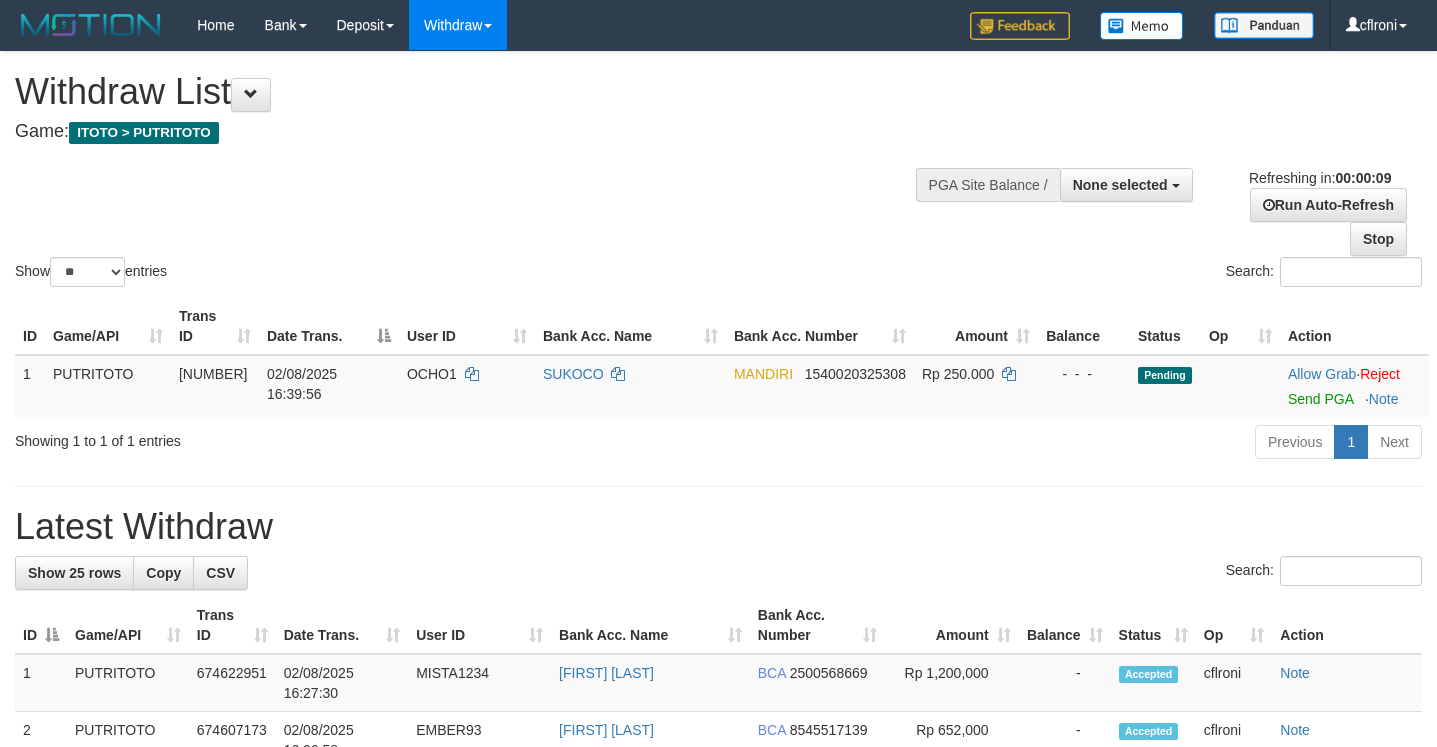 select 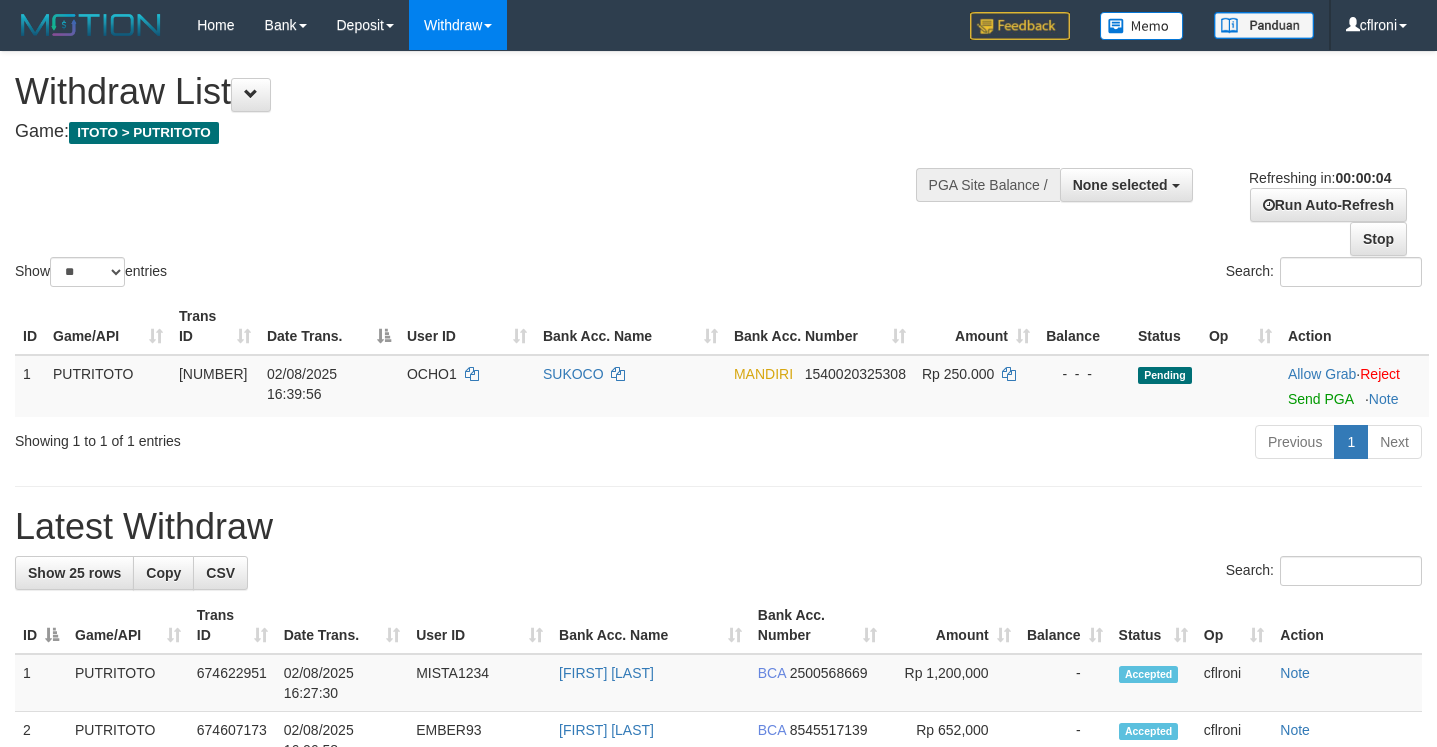 scroll, scrollTop: 0, scrollLeft: 0, axis: both 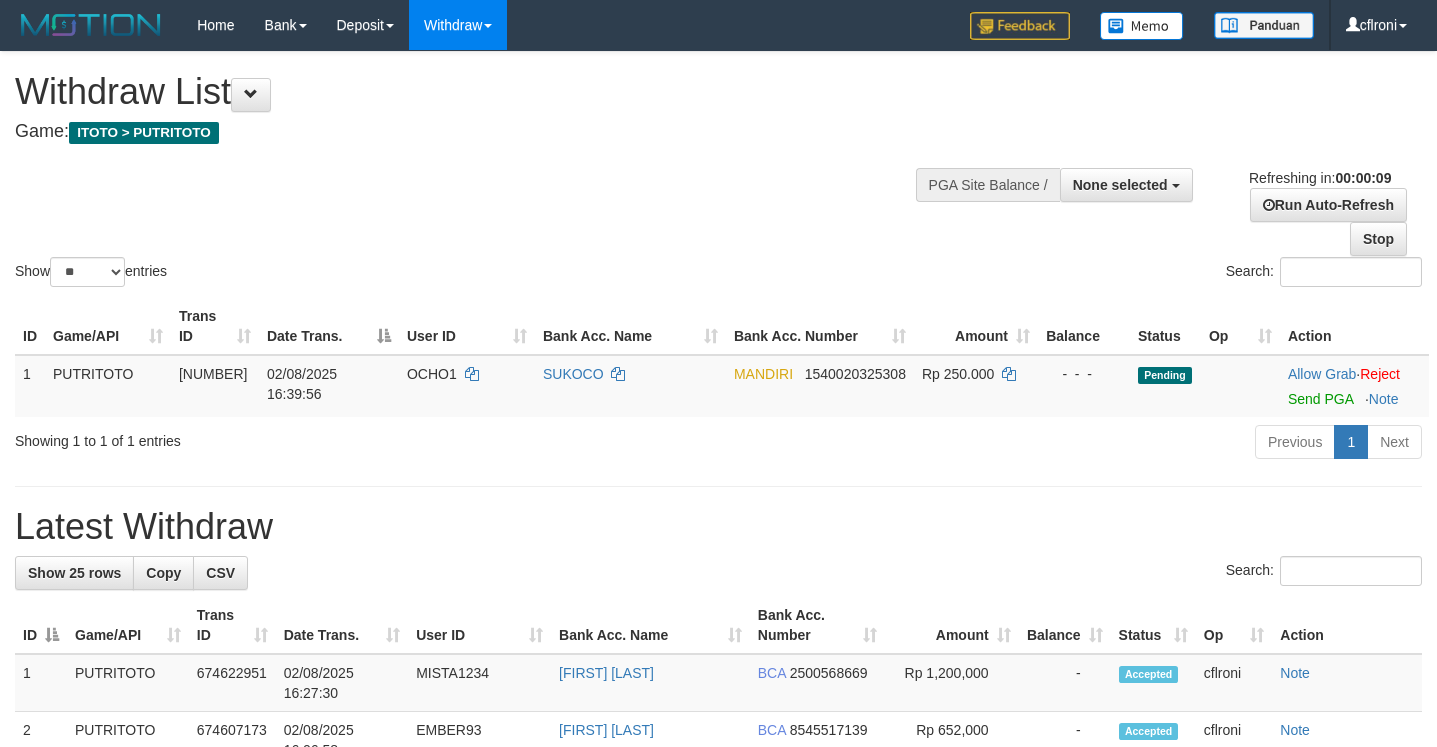 select 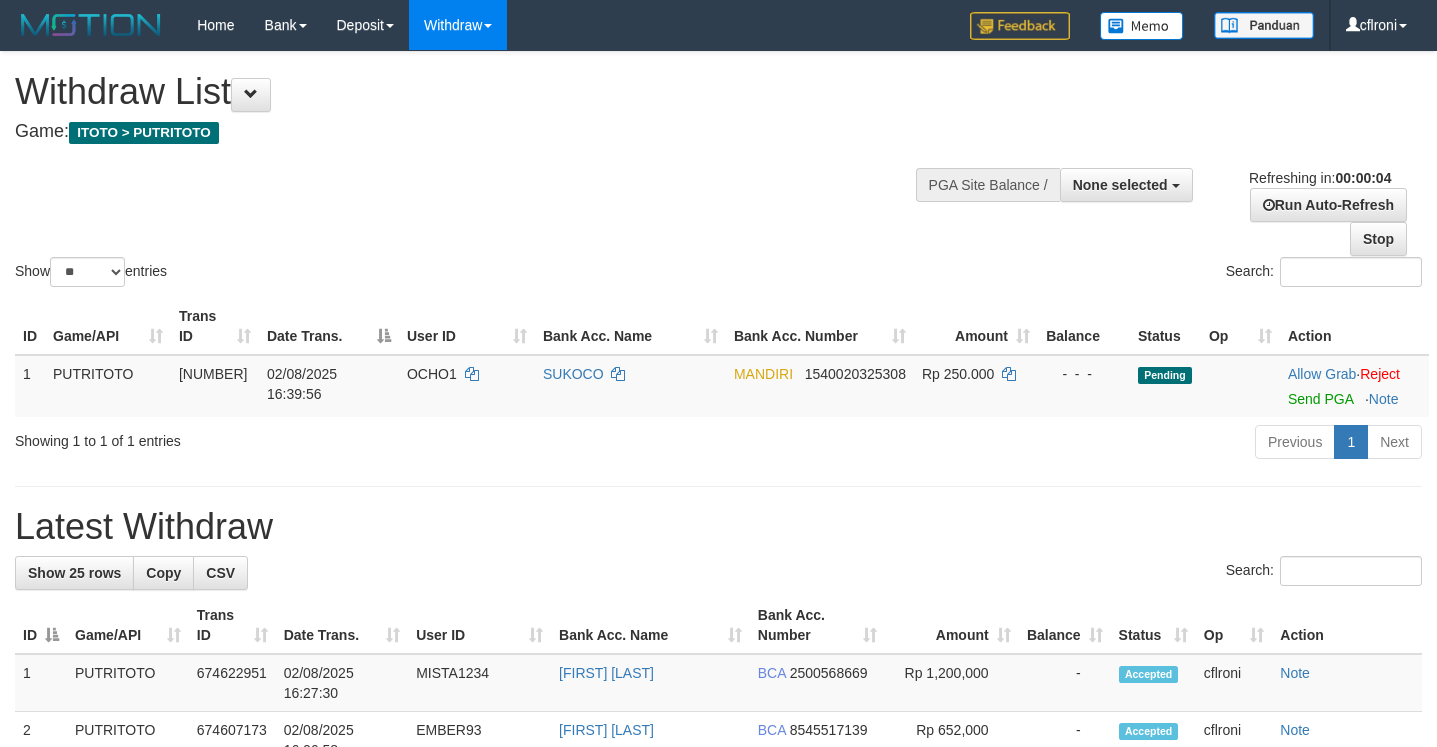 scroll, scrollTop: 0, scrollLeft: 0, axis: both 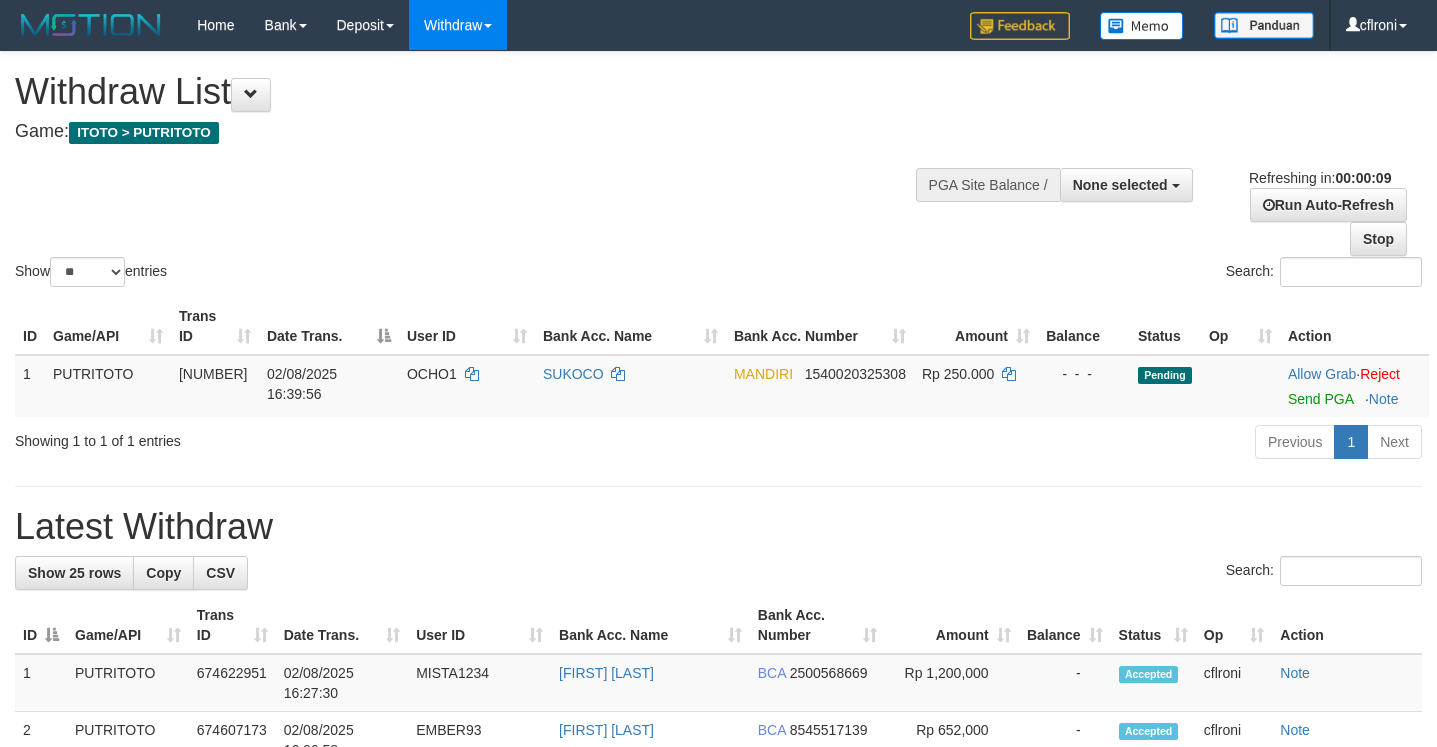 select 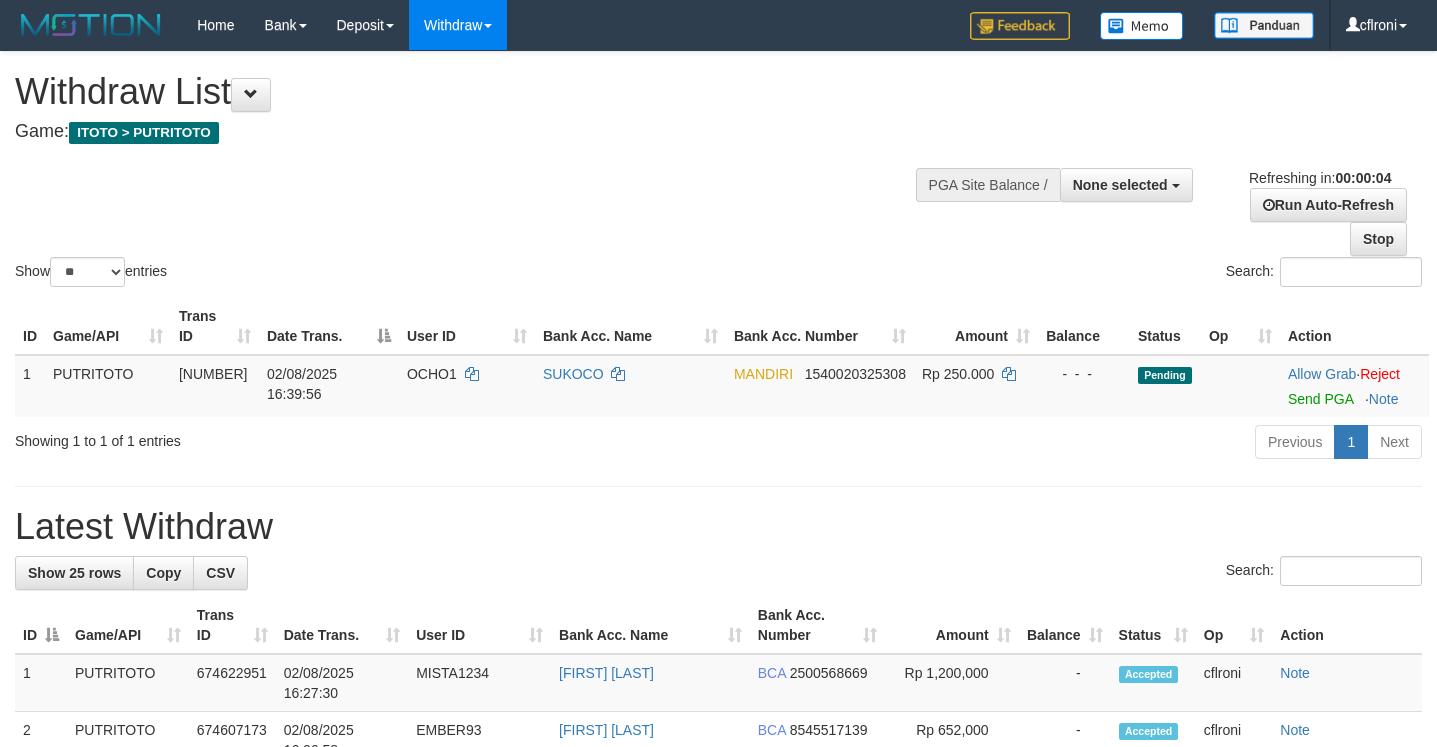 scroll, scrollTop: 0, scrollLeft: 0, axis: both 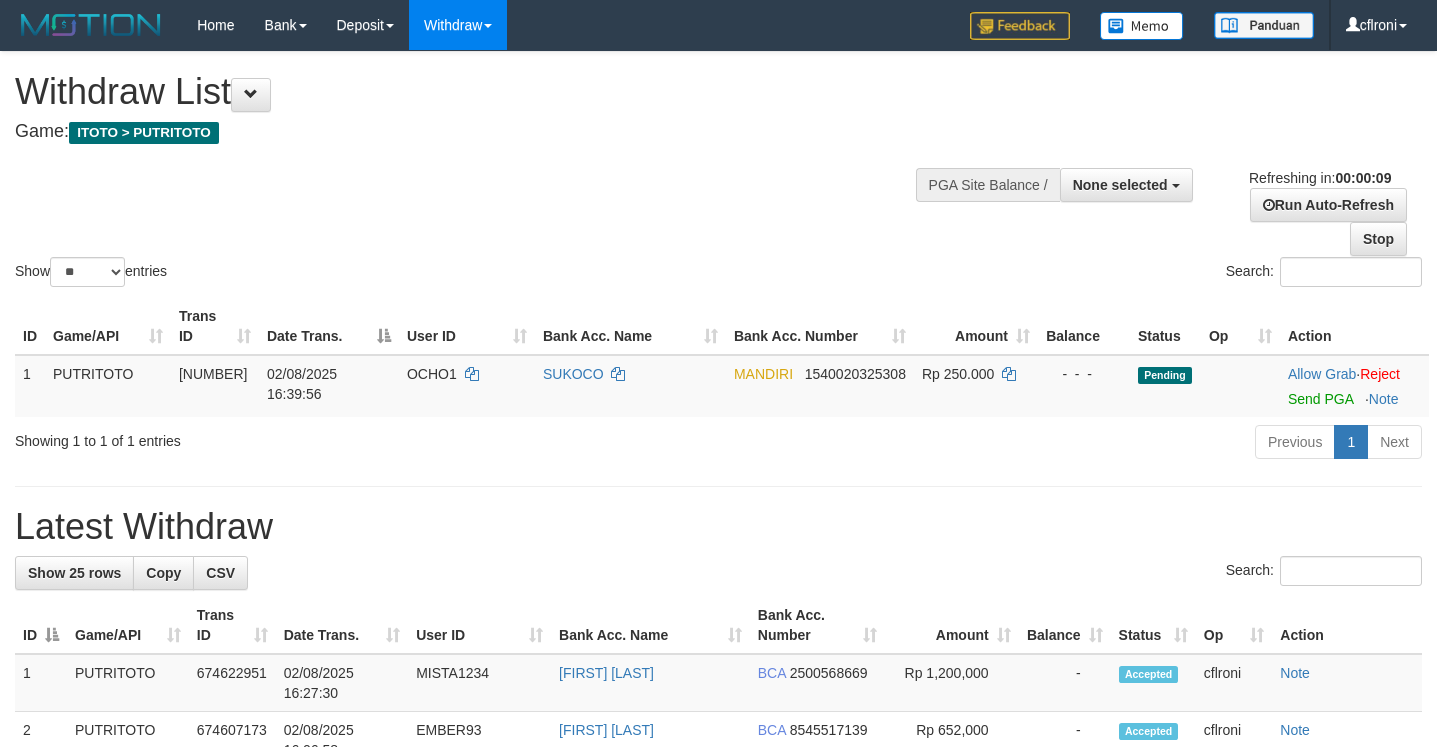 select 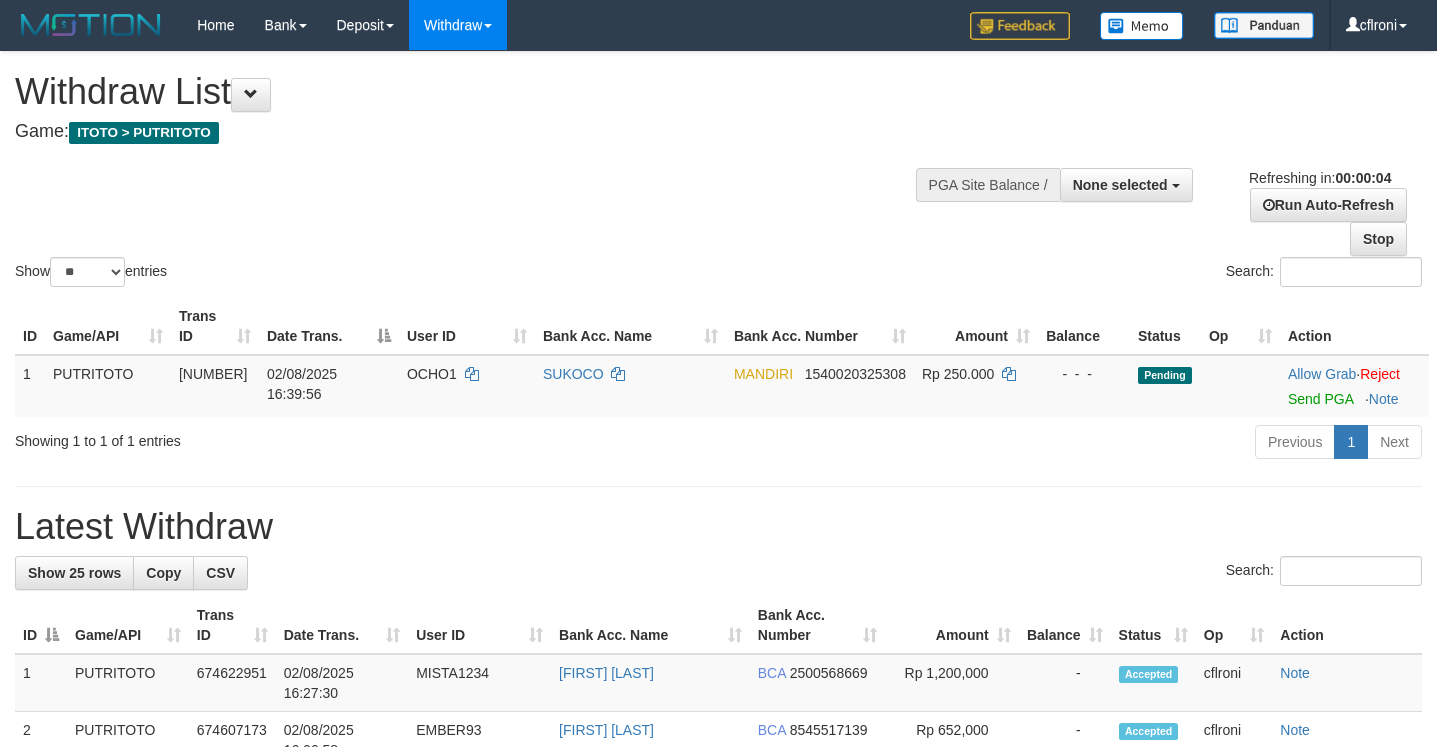 scroll, scrollTop: 0, scrollLeft: 0, axis: both 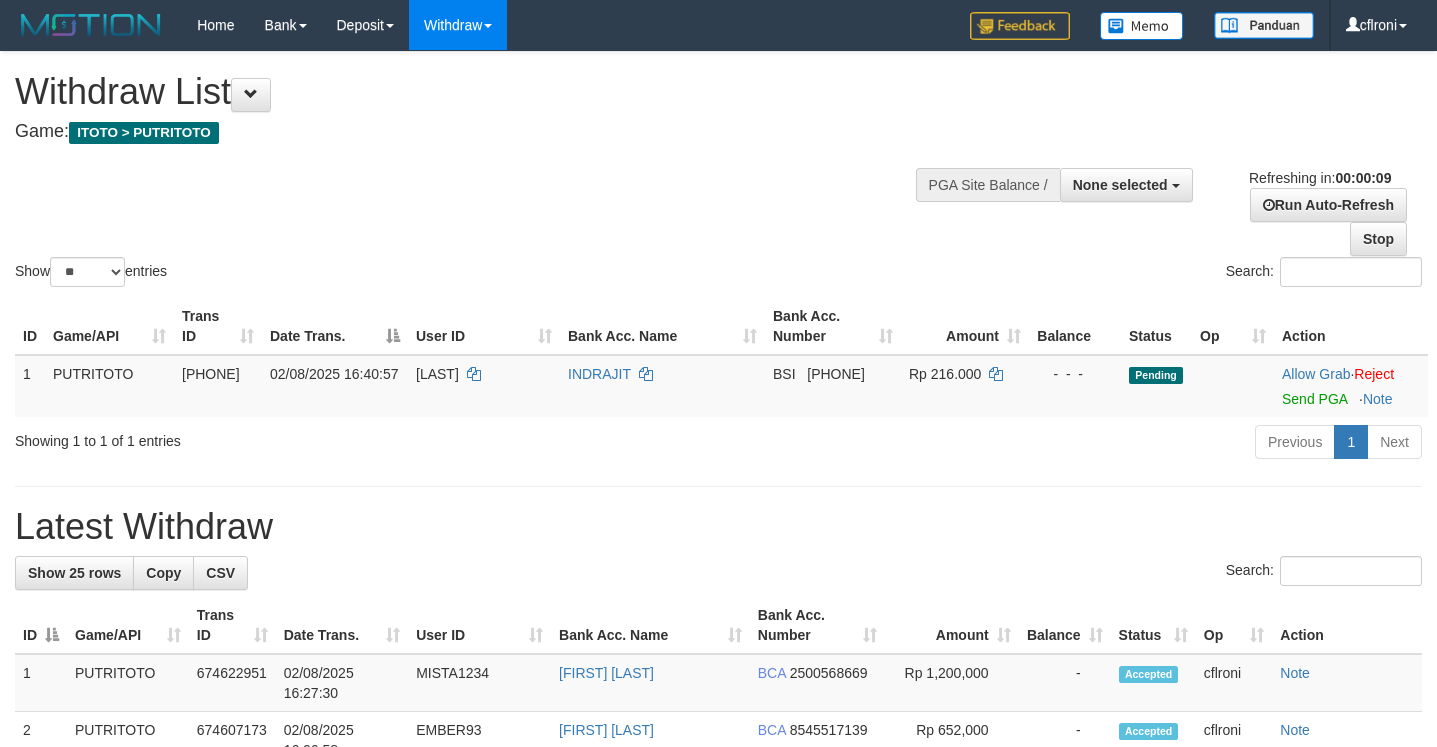select 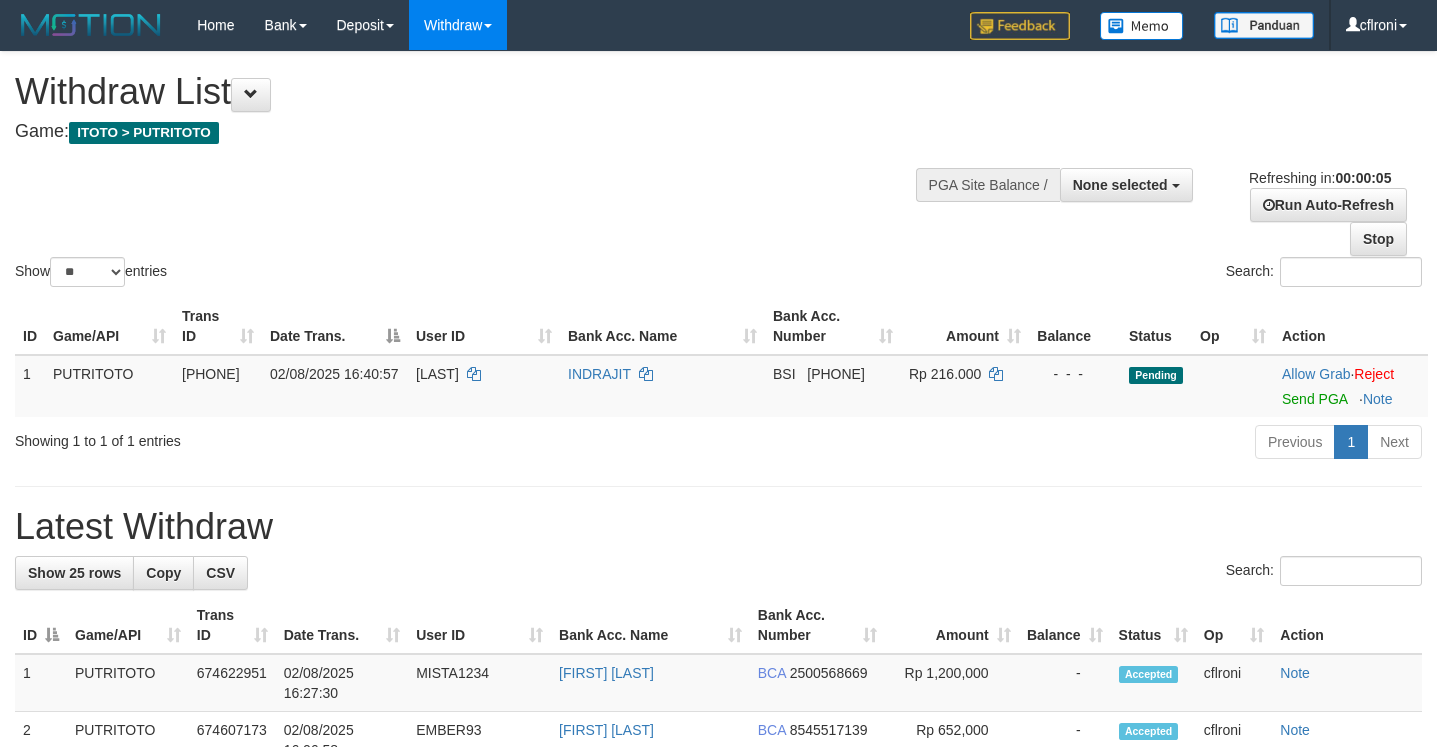 scroll, scrollTop: 0, scrollLeft: 0, axis: both 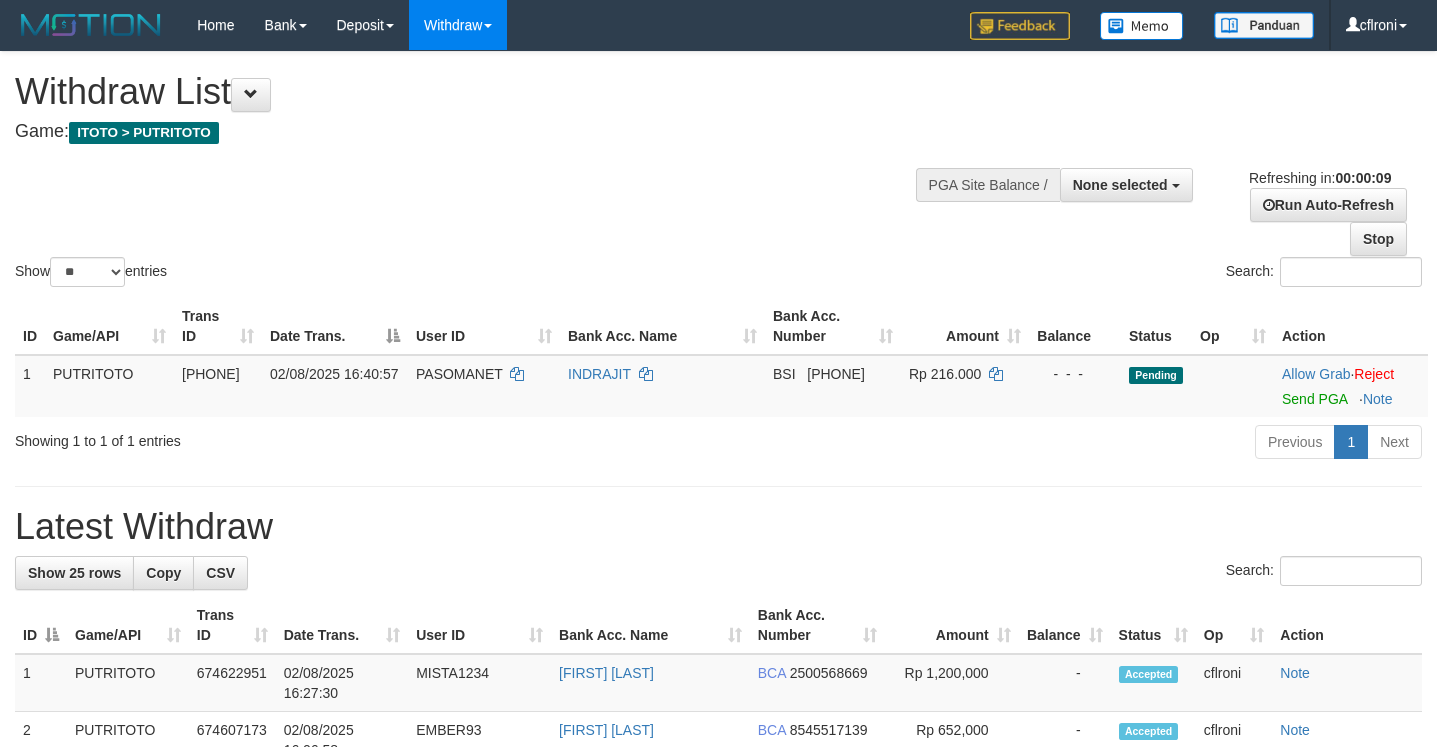select 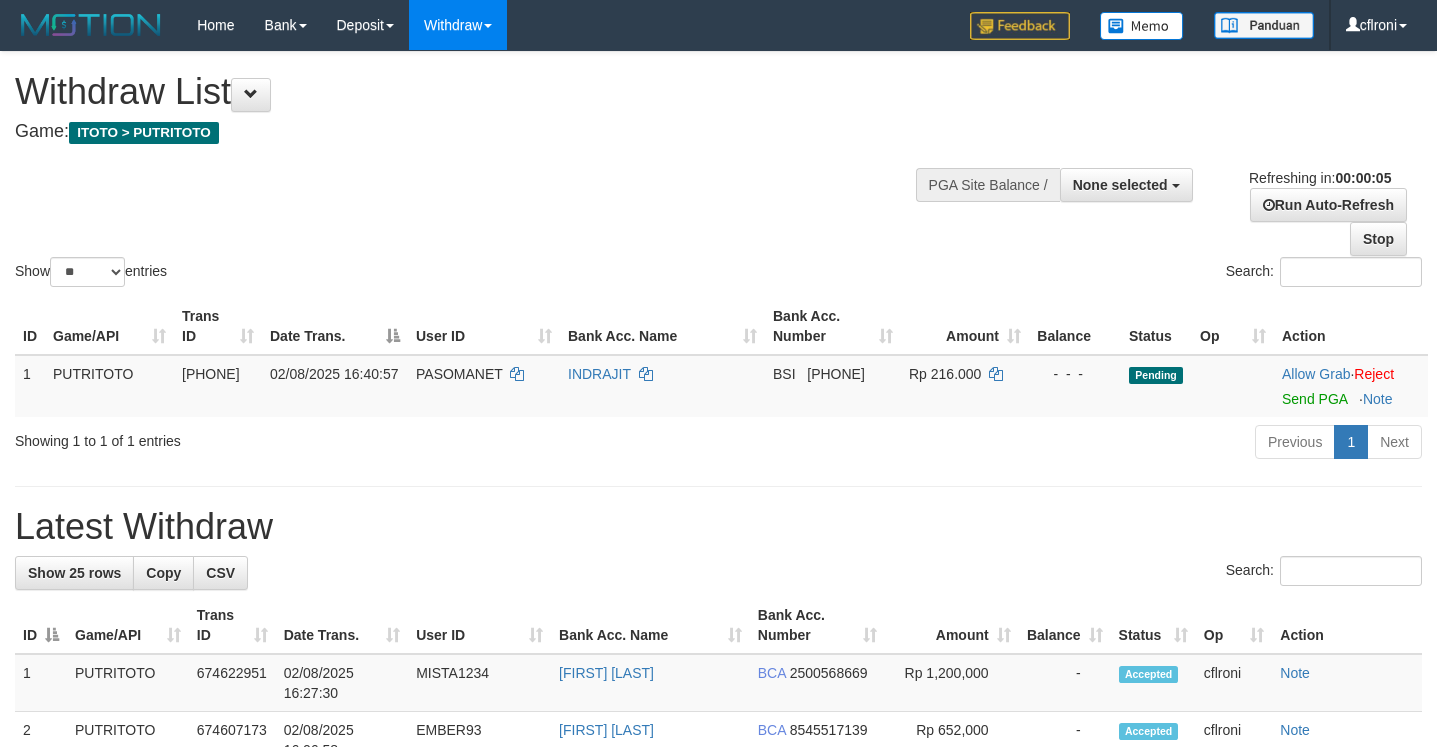 scroll, scrollTop: 0, scrollLeft: 0, axis: both 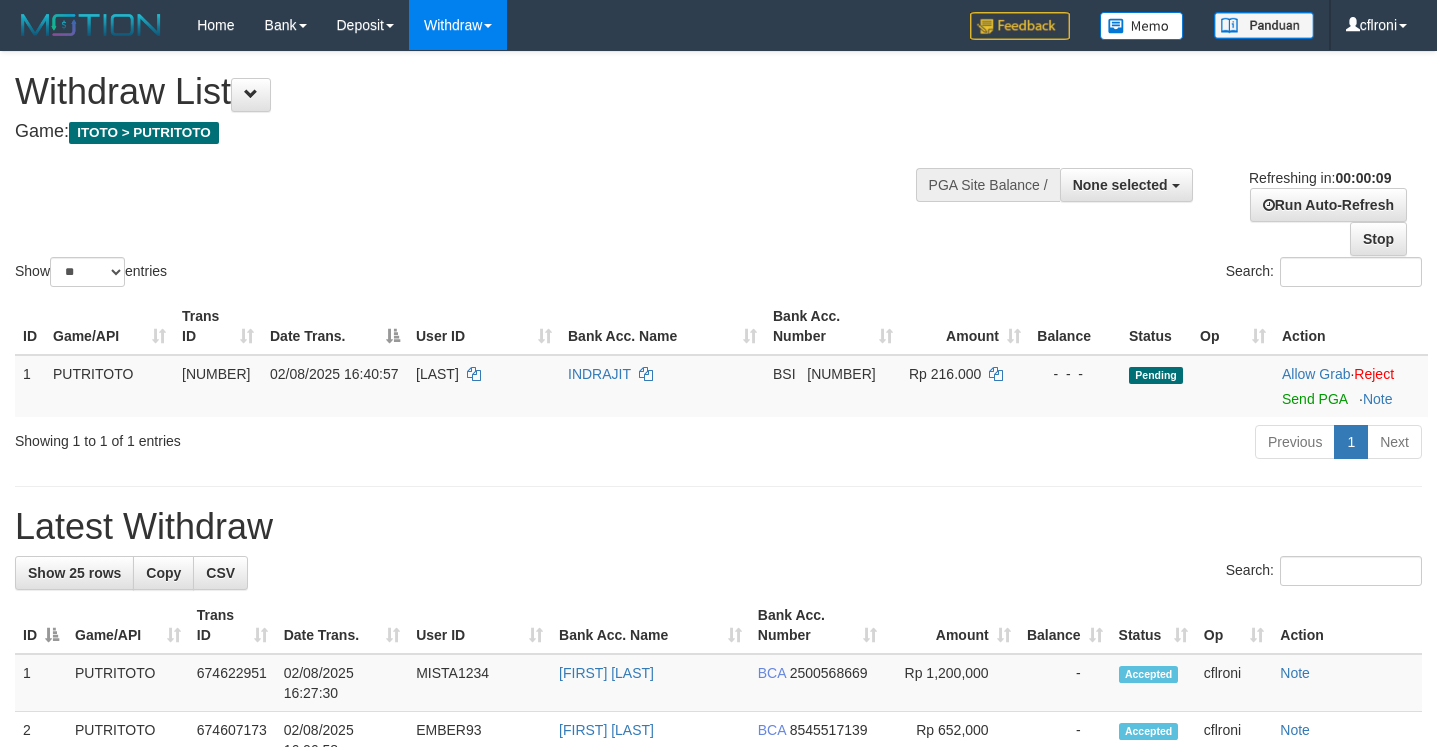 select 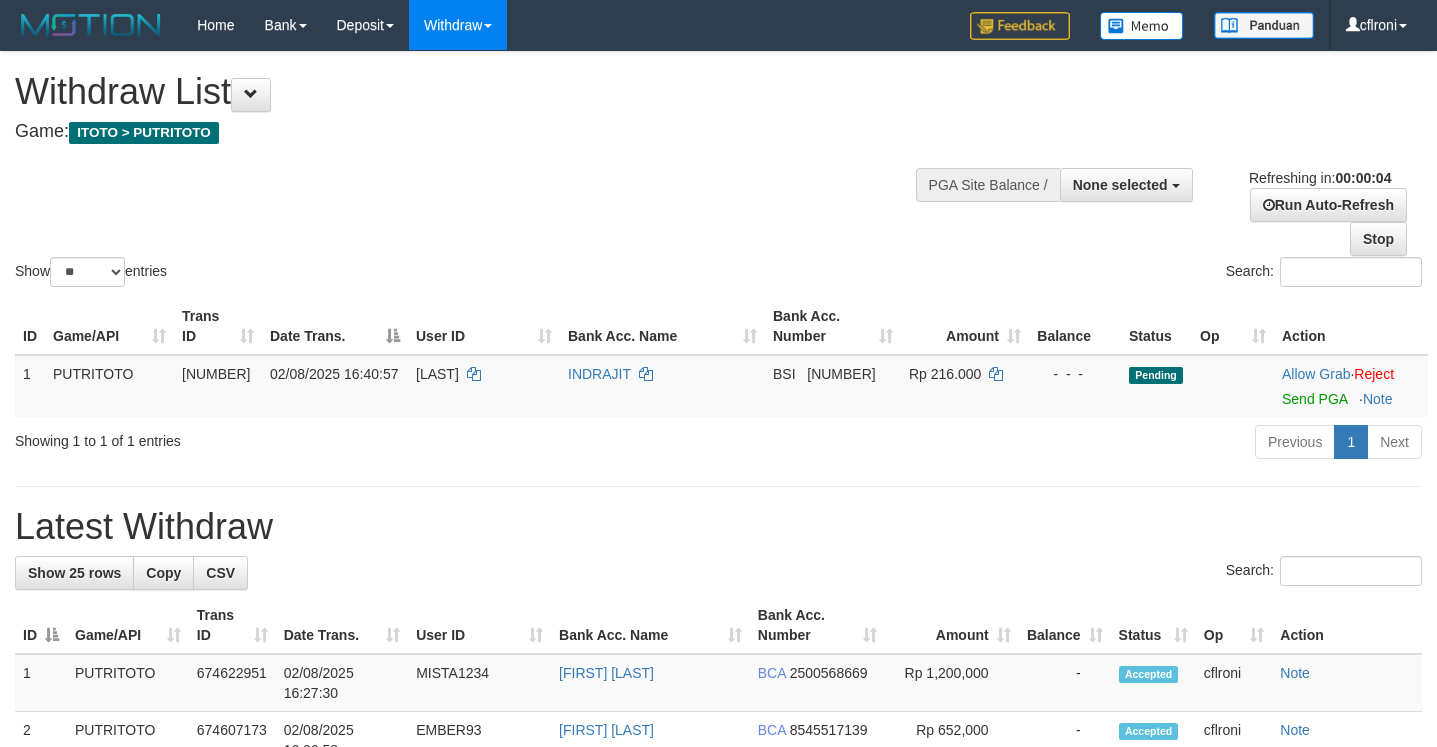 scroll, scrollTop: 0, scrollLeft: 0, axis: both 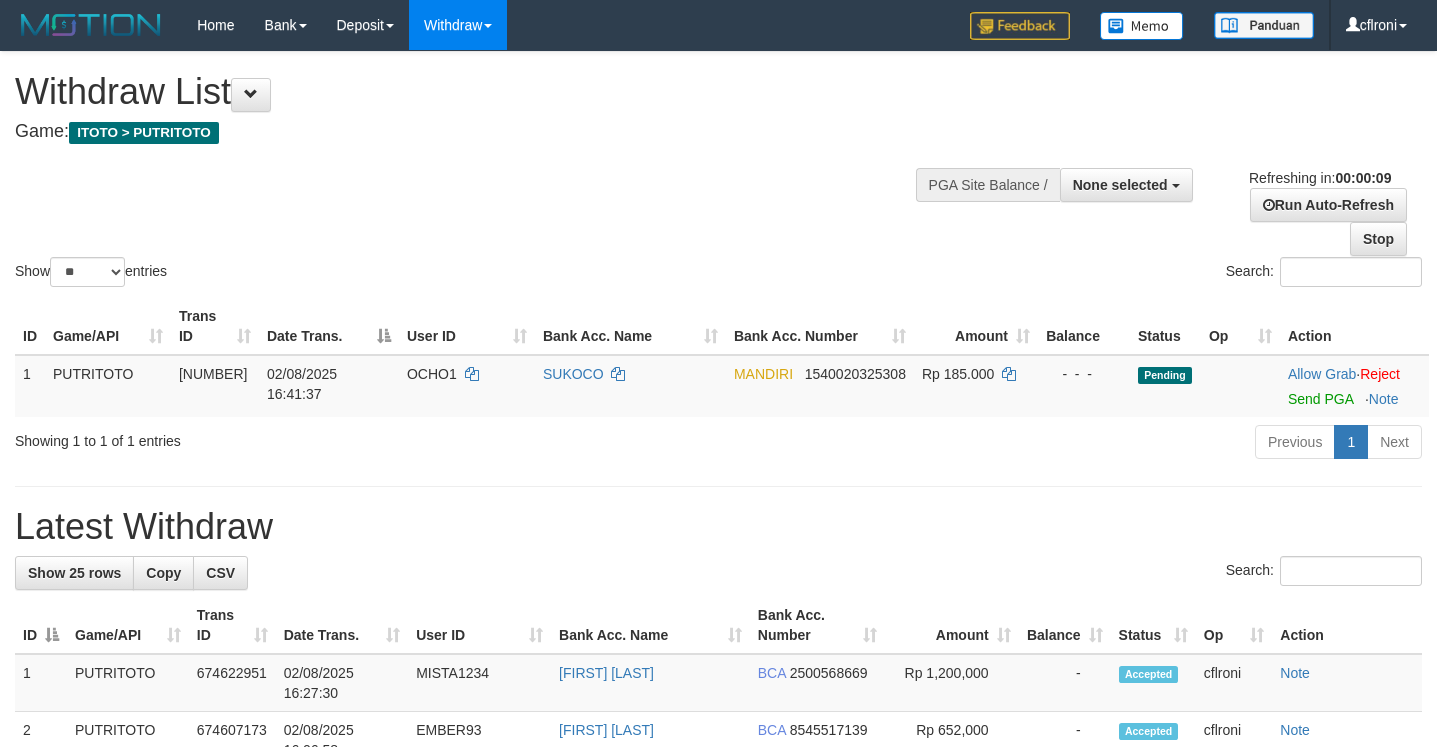 select 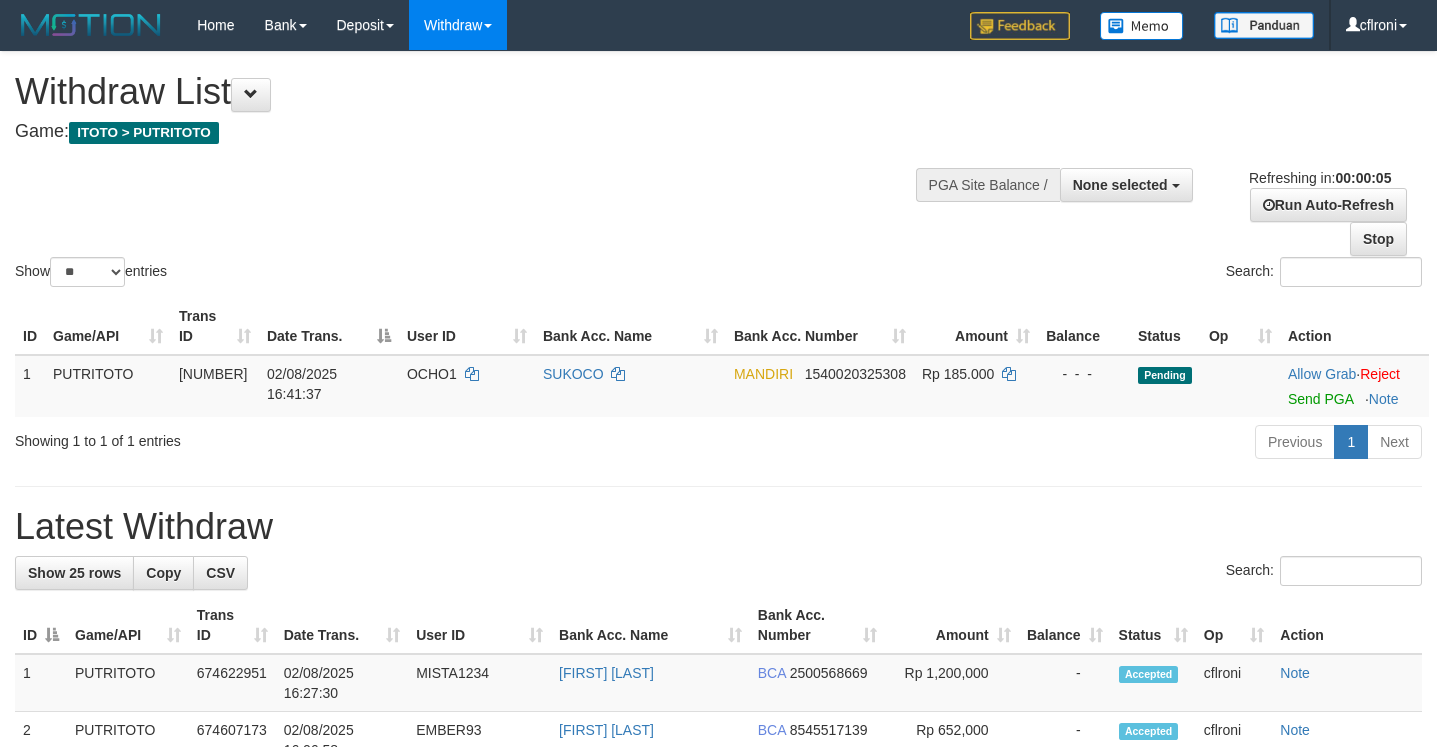 scroll, scrollTop: 0, scrollLeft: 0, axis: both 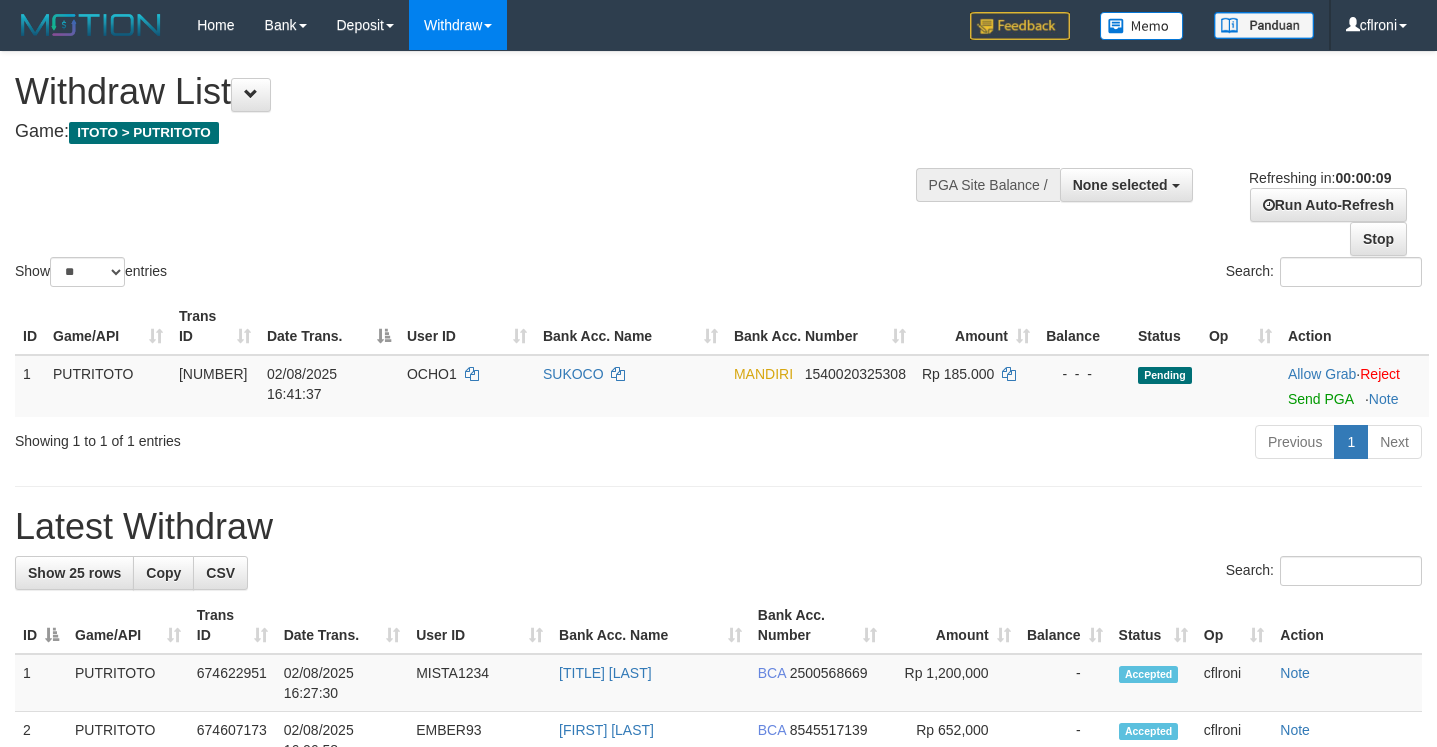 select 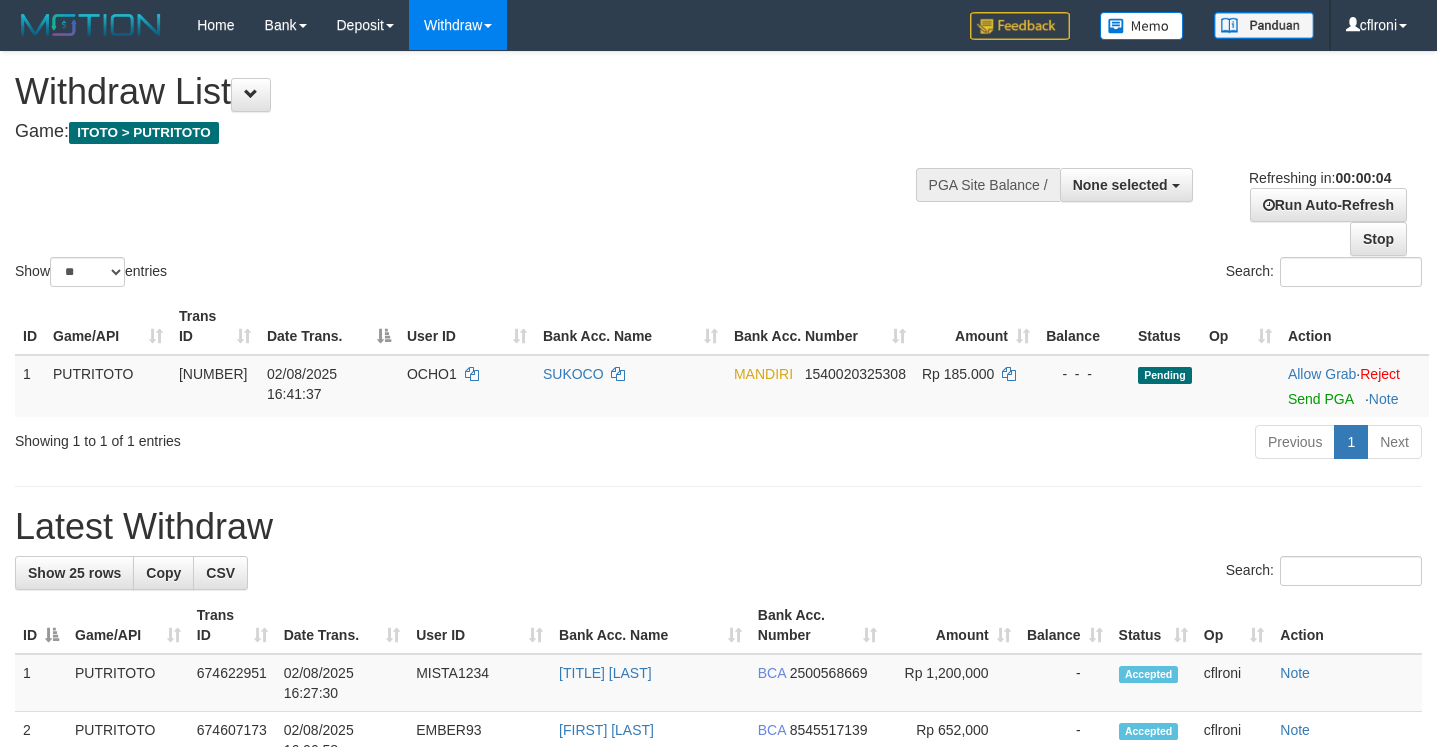 scroll, scrollTop: 0, scrollLeft: 0, axis: both 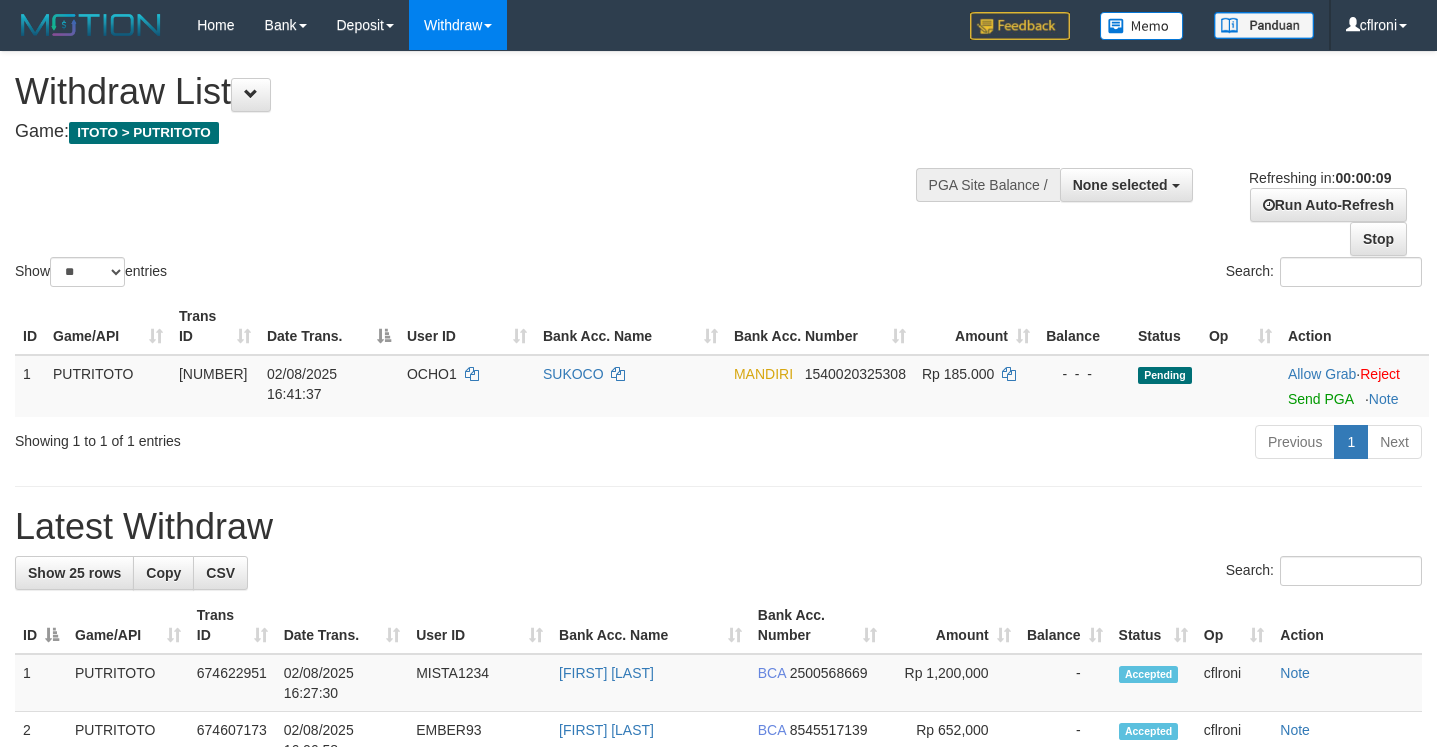 select 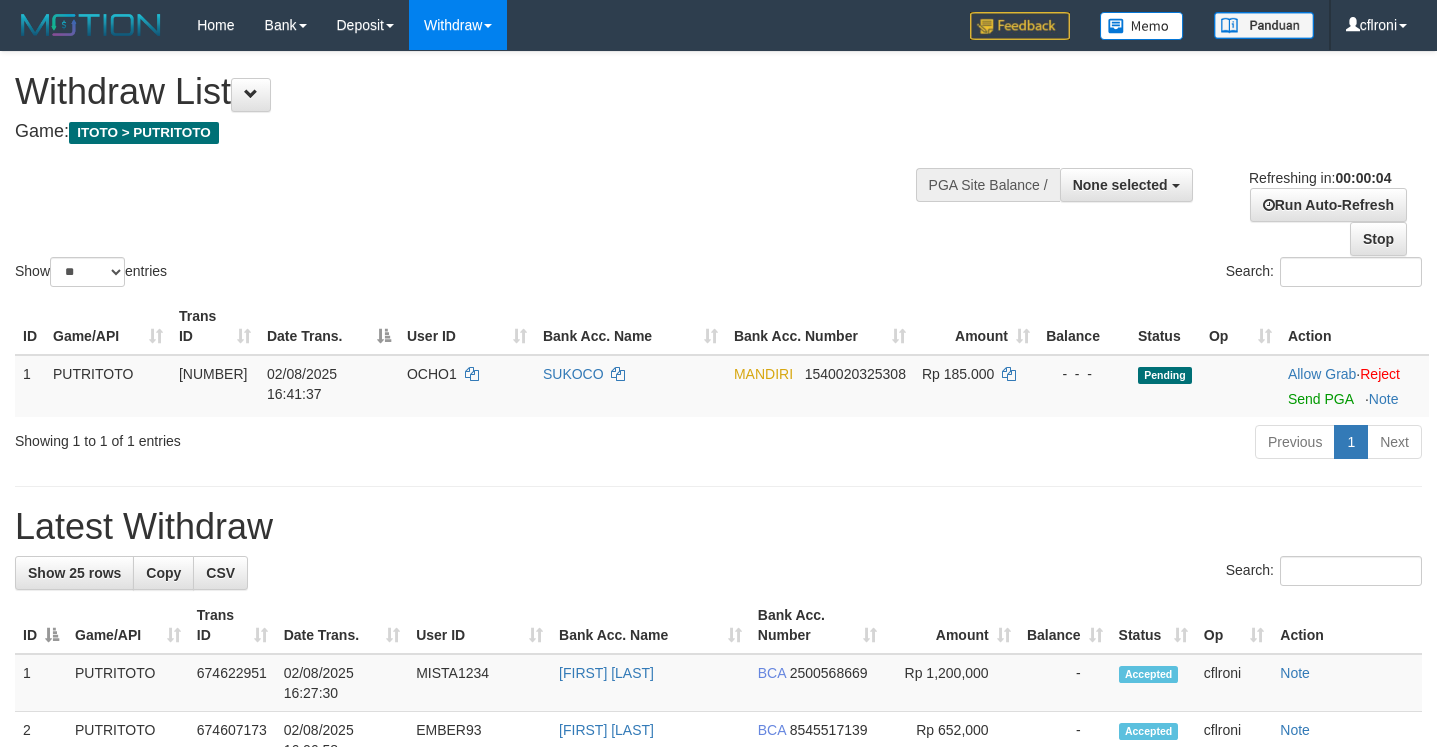 scroll, scrollTop: 0, scrollLeft: 0, axis: both 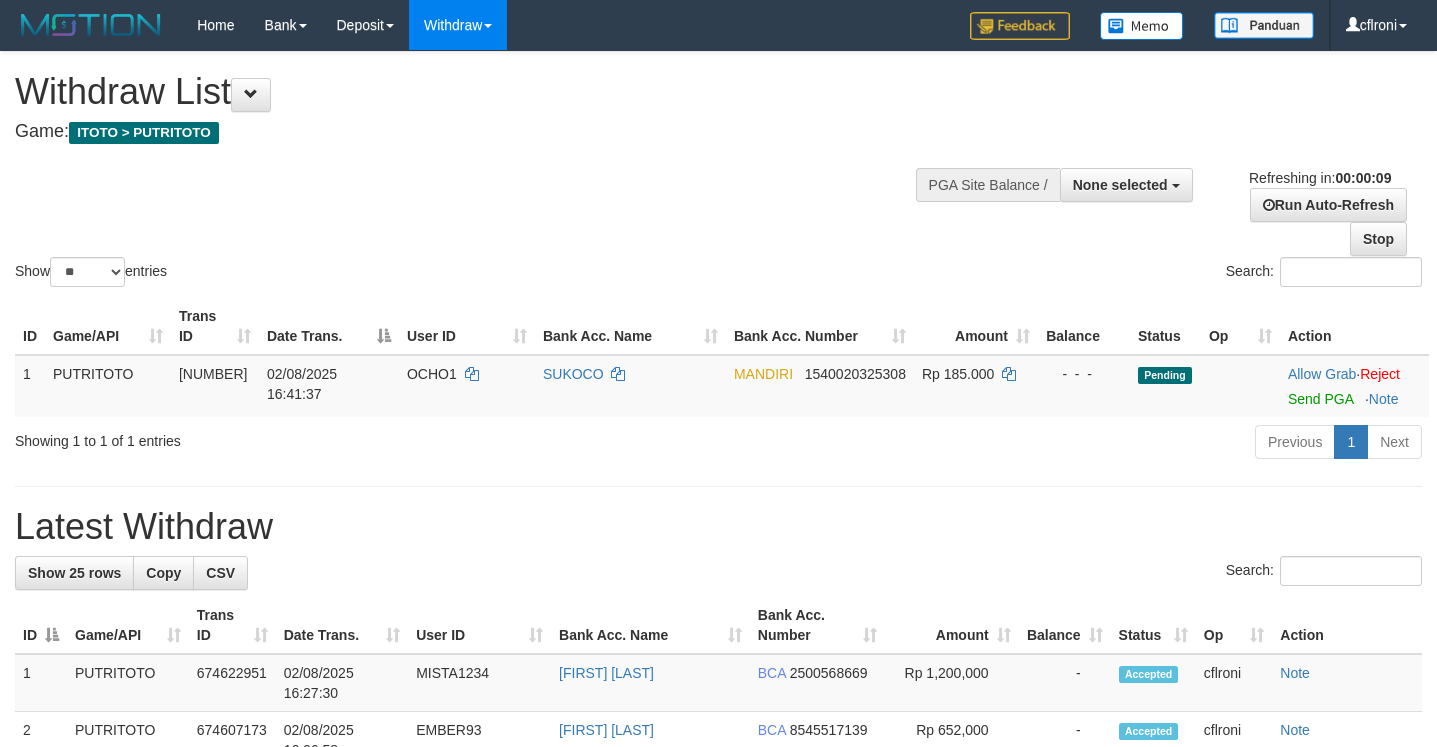 select 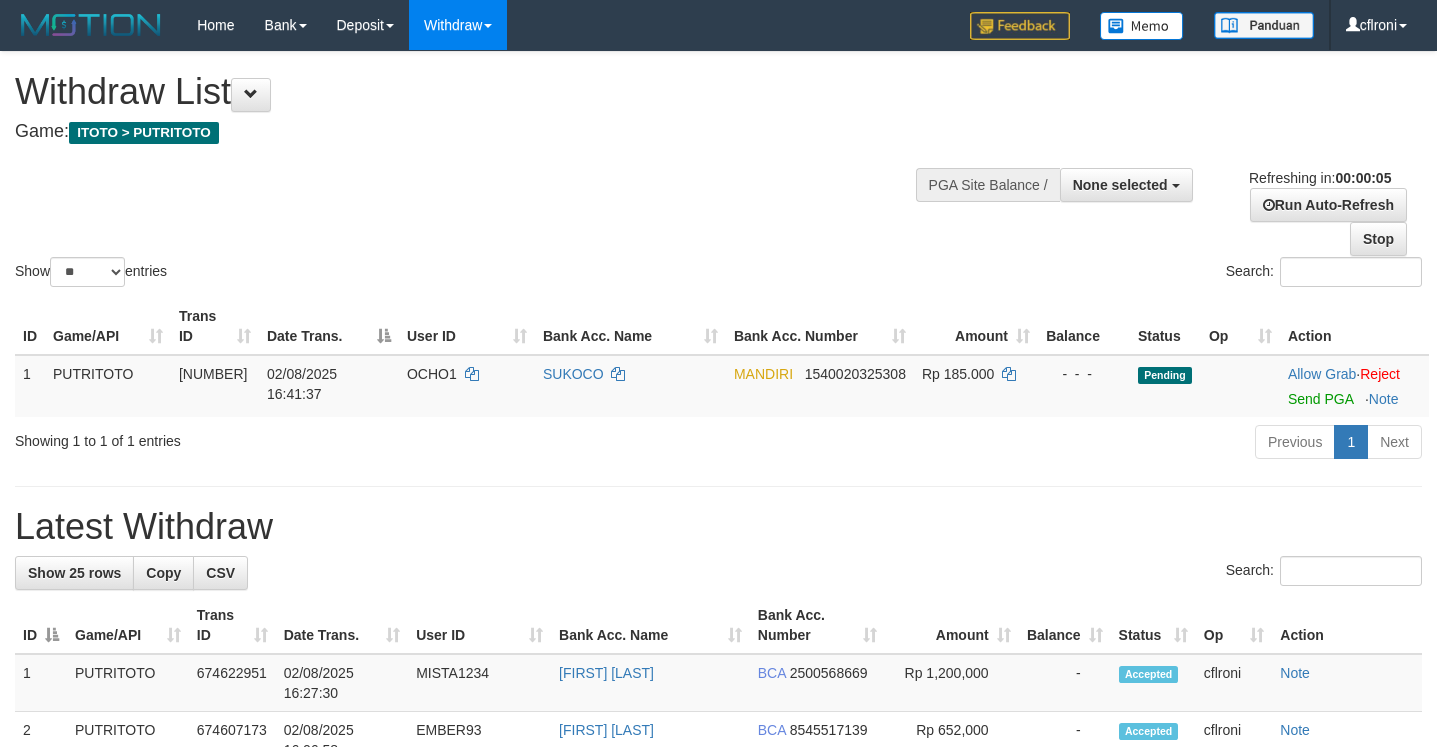 scroll, scrollTop: 0, scrollLeft: 0, axis: both 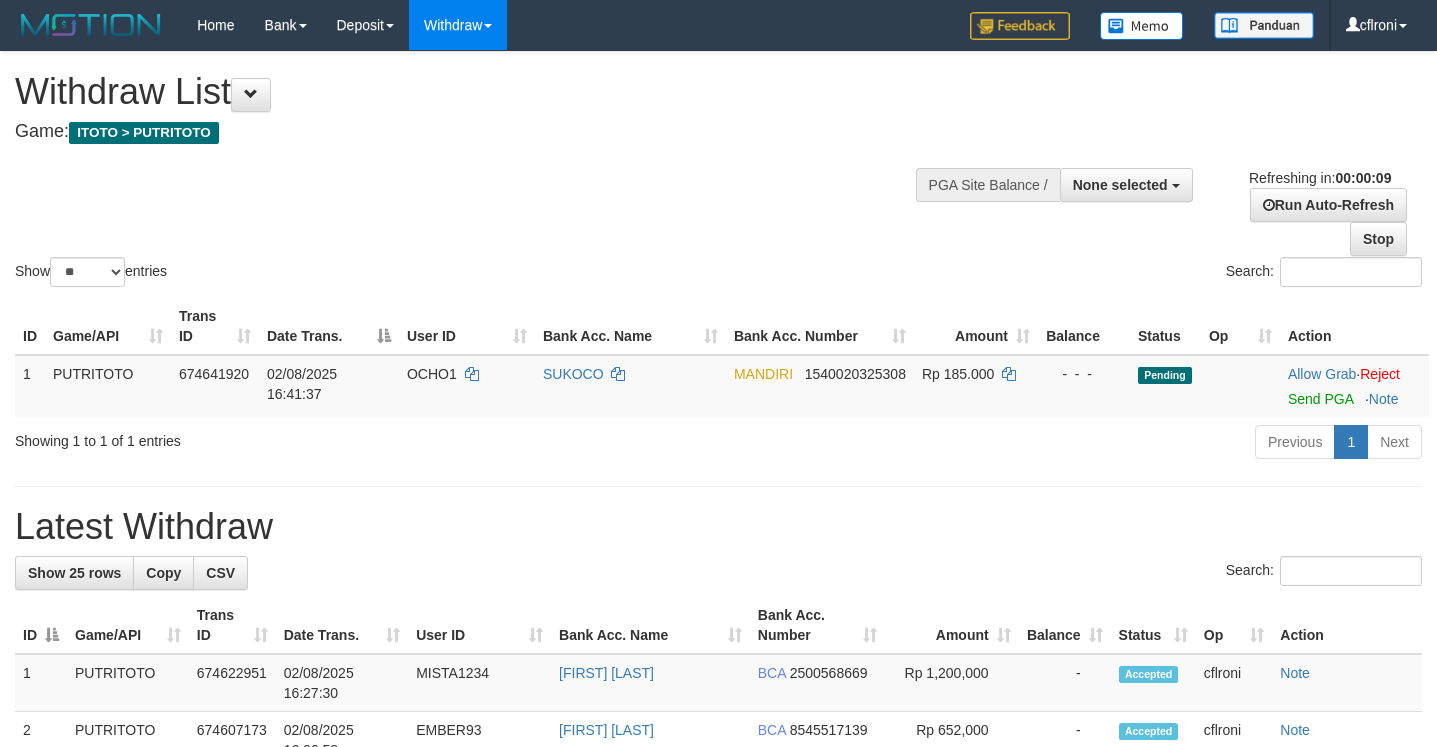 select 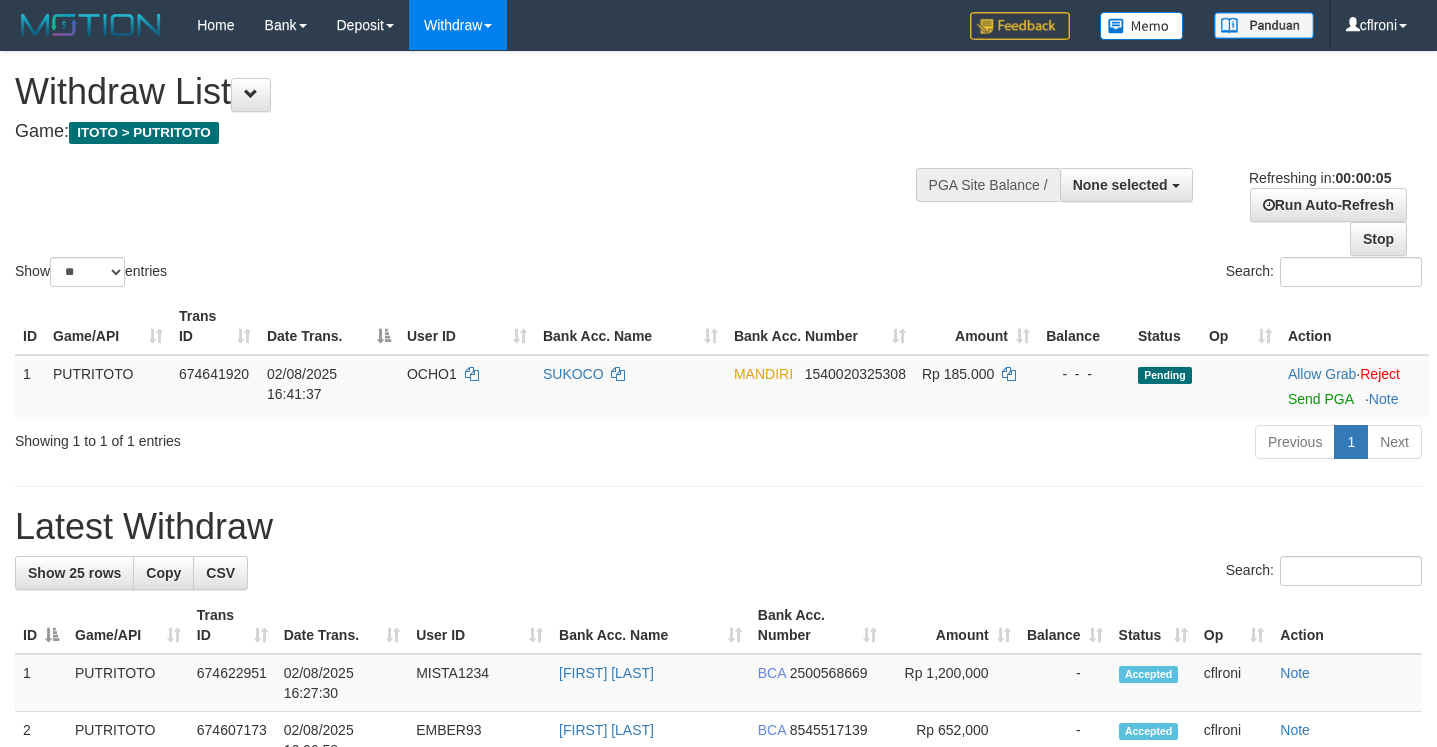 scroll, scrollTop: 0, scrollLeft: 0, axis: both 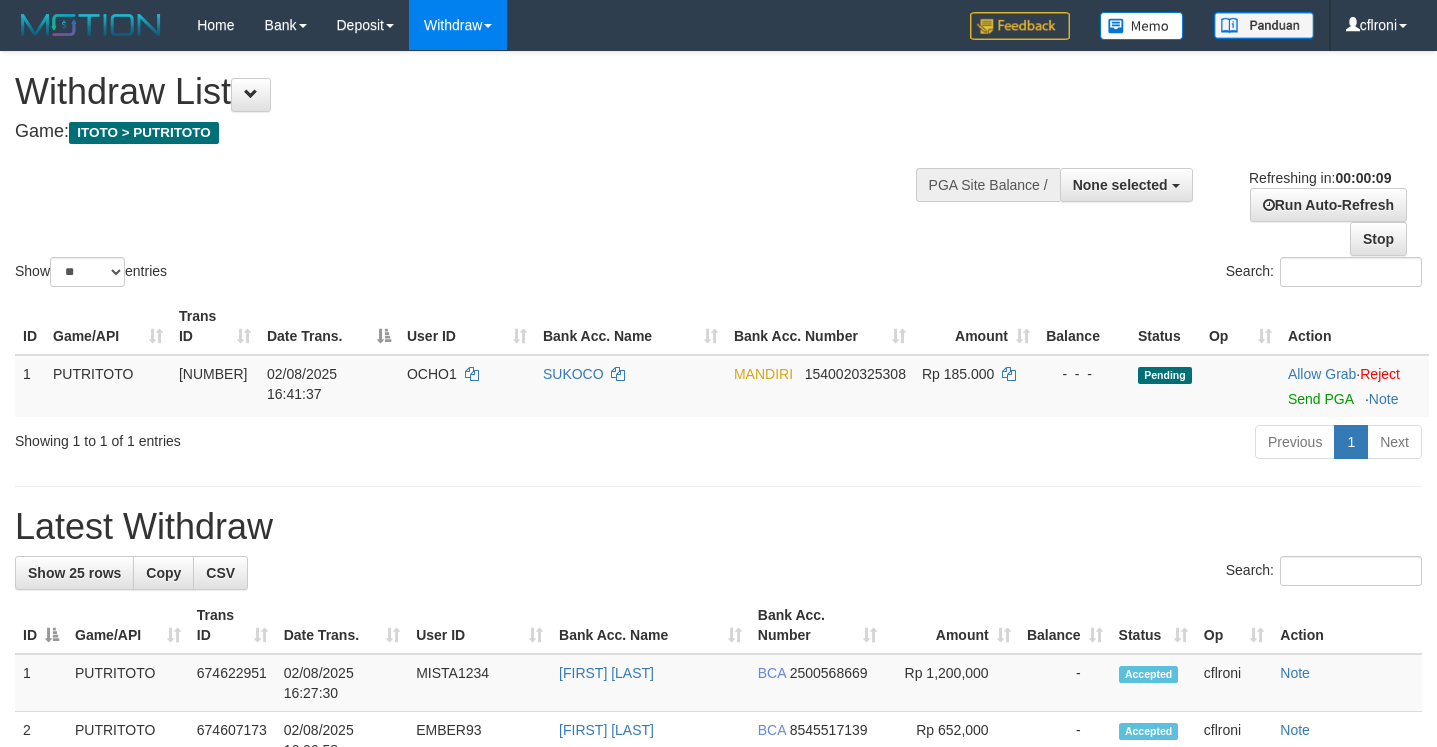 select 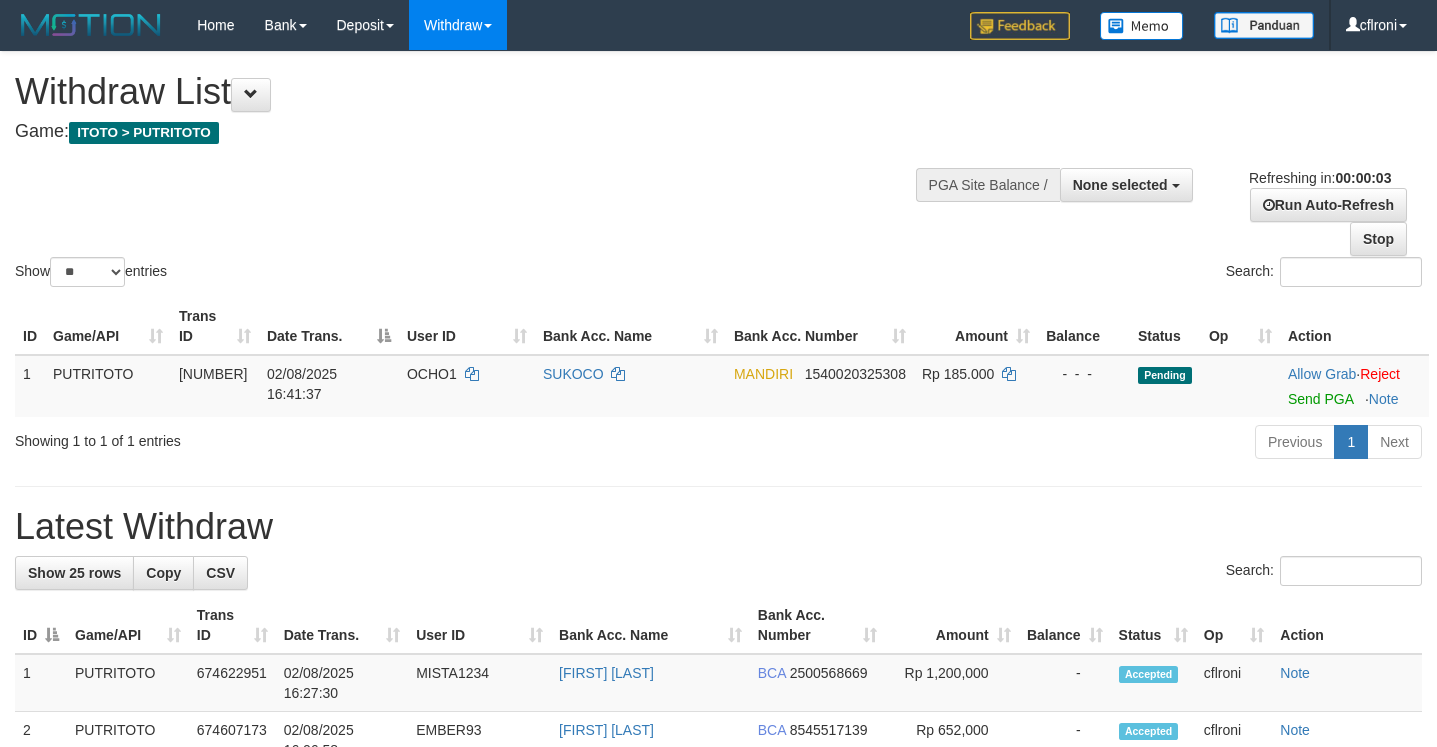 scroll, scrollTop: 0, scrollLeft: 0, axis: both 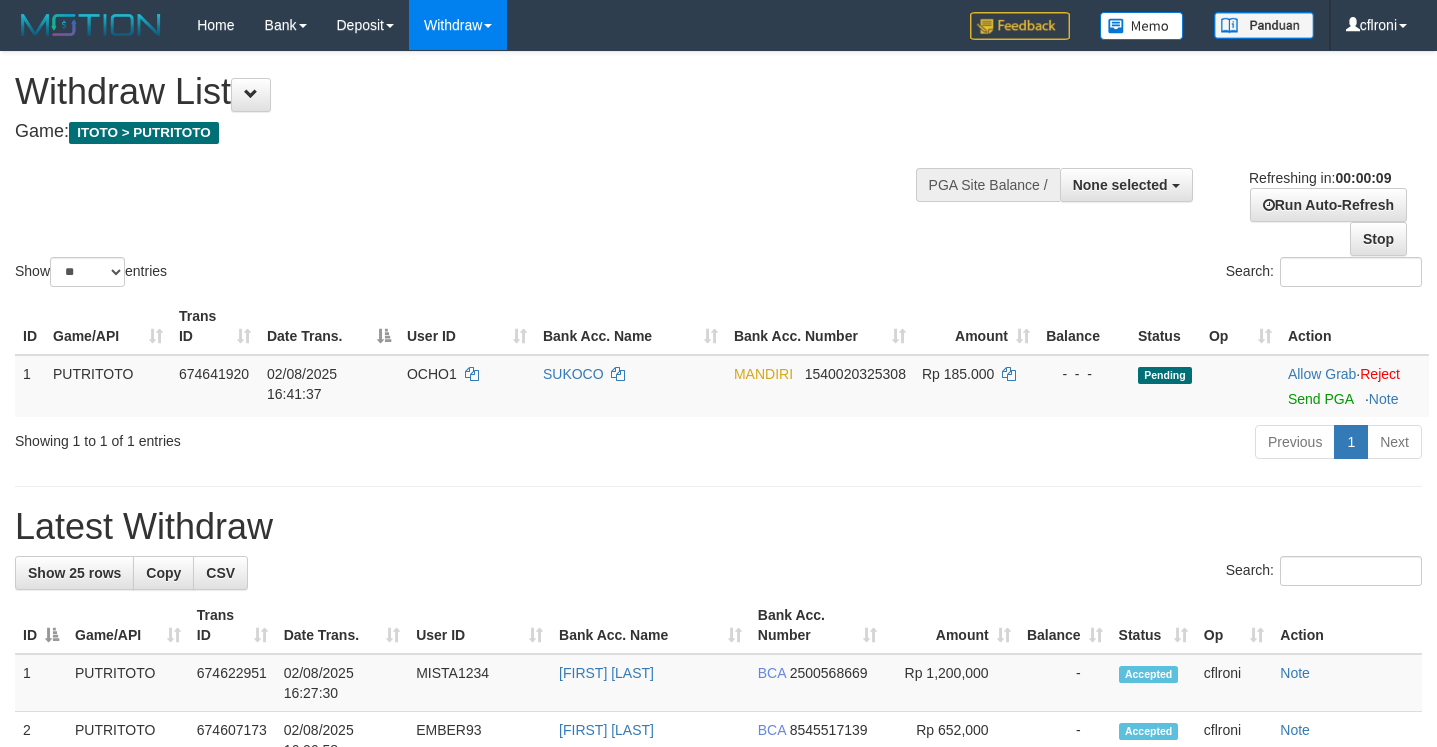 select 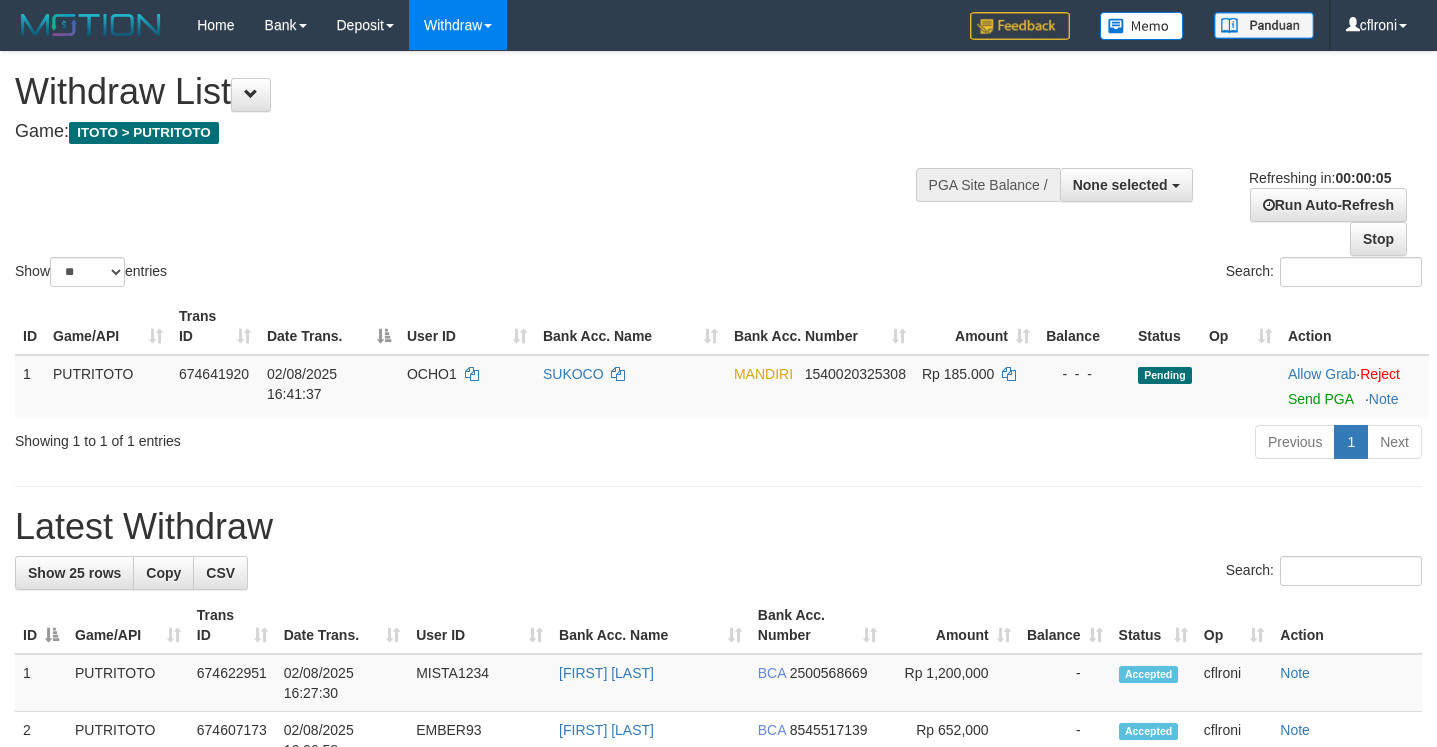 scroll, scrollTop: 0, scrollLeft: 0, axis: both 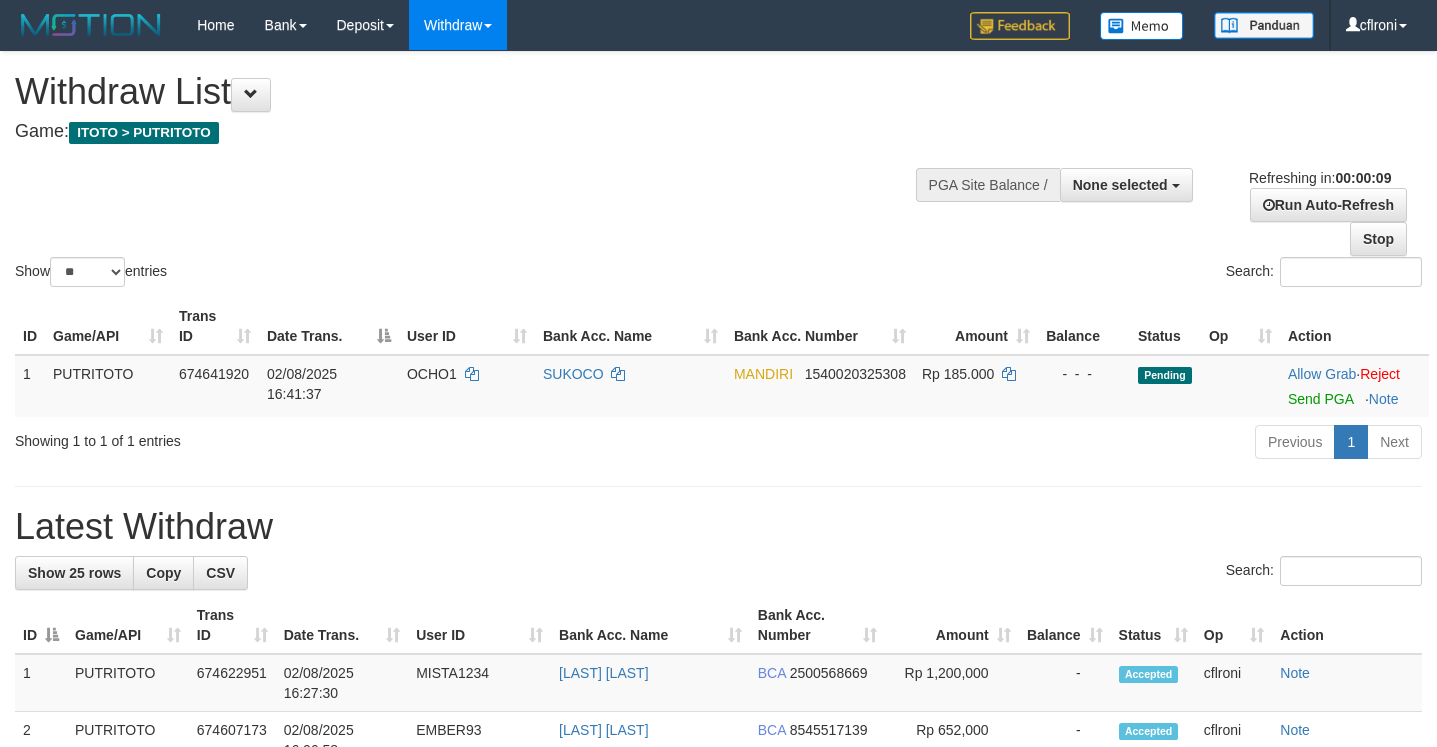 select 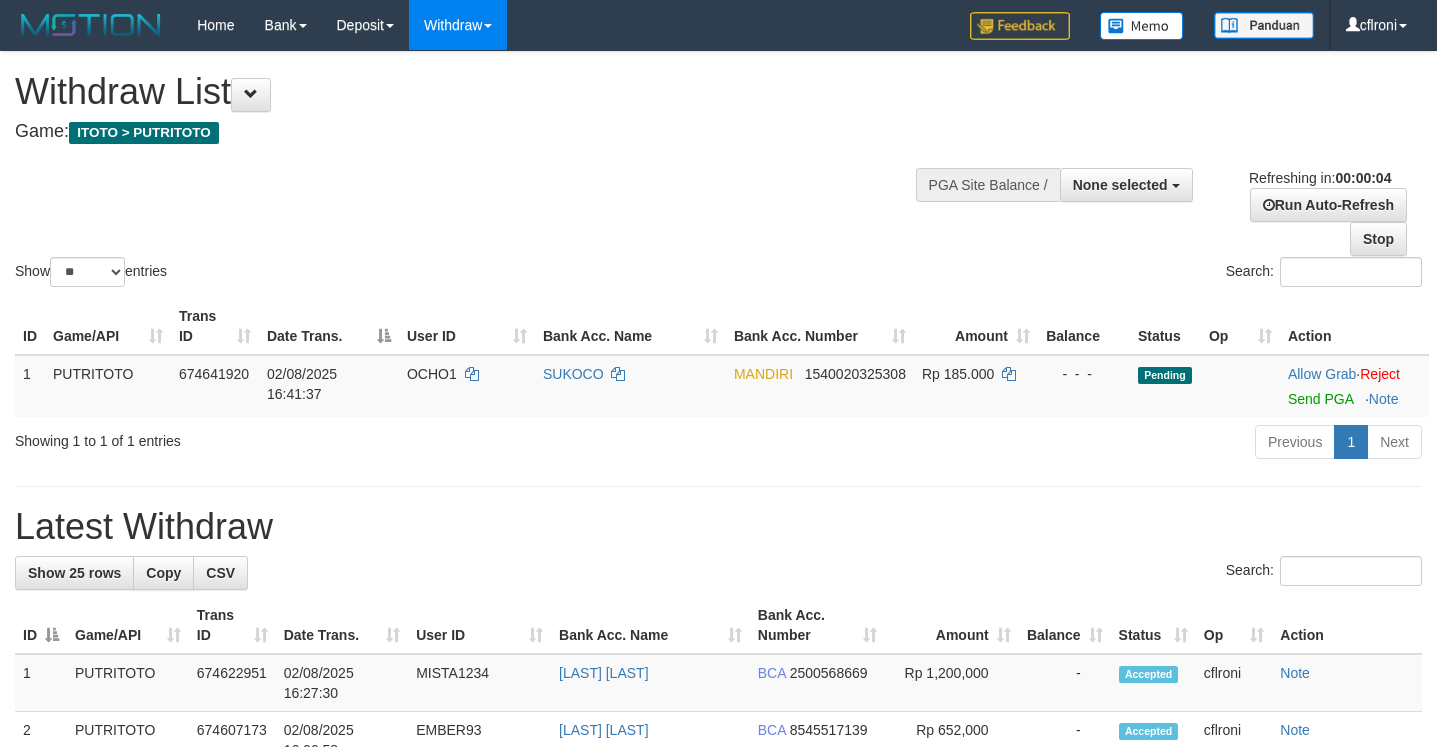 scroll, scrollTop: 0, scrollLeft: 0, axis: both 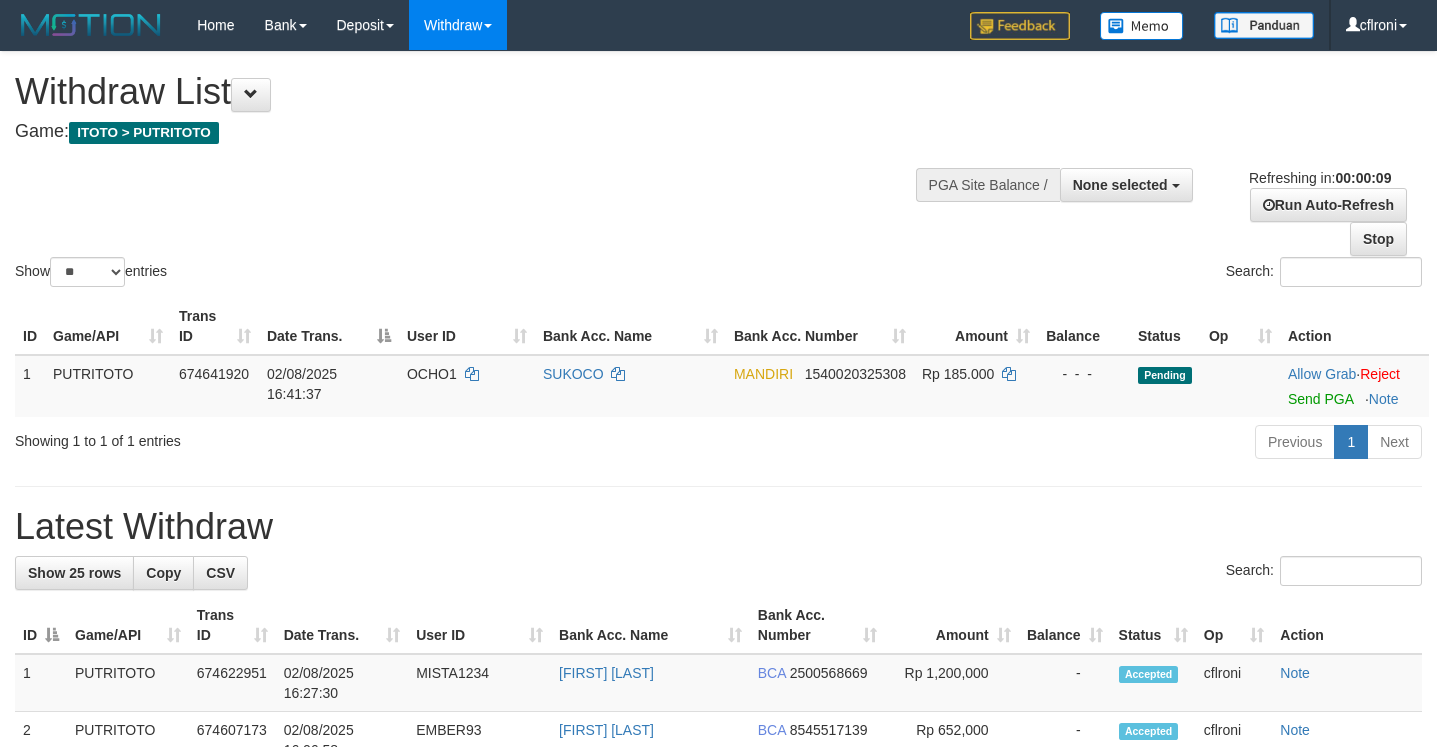 select 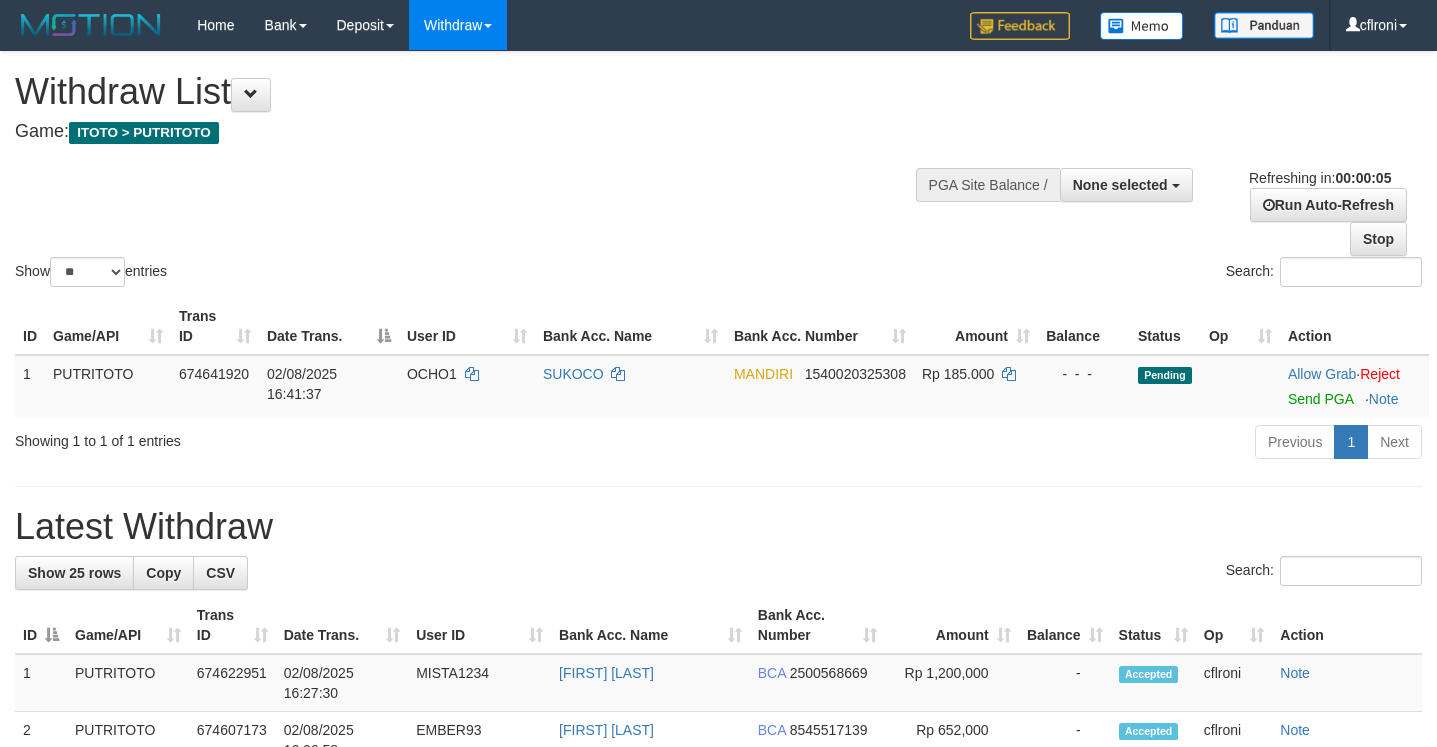 scroll, scrollTop: 0, scrollLeft: 0, axis: both 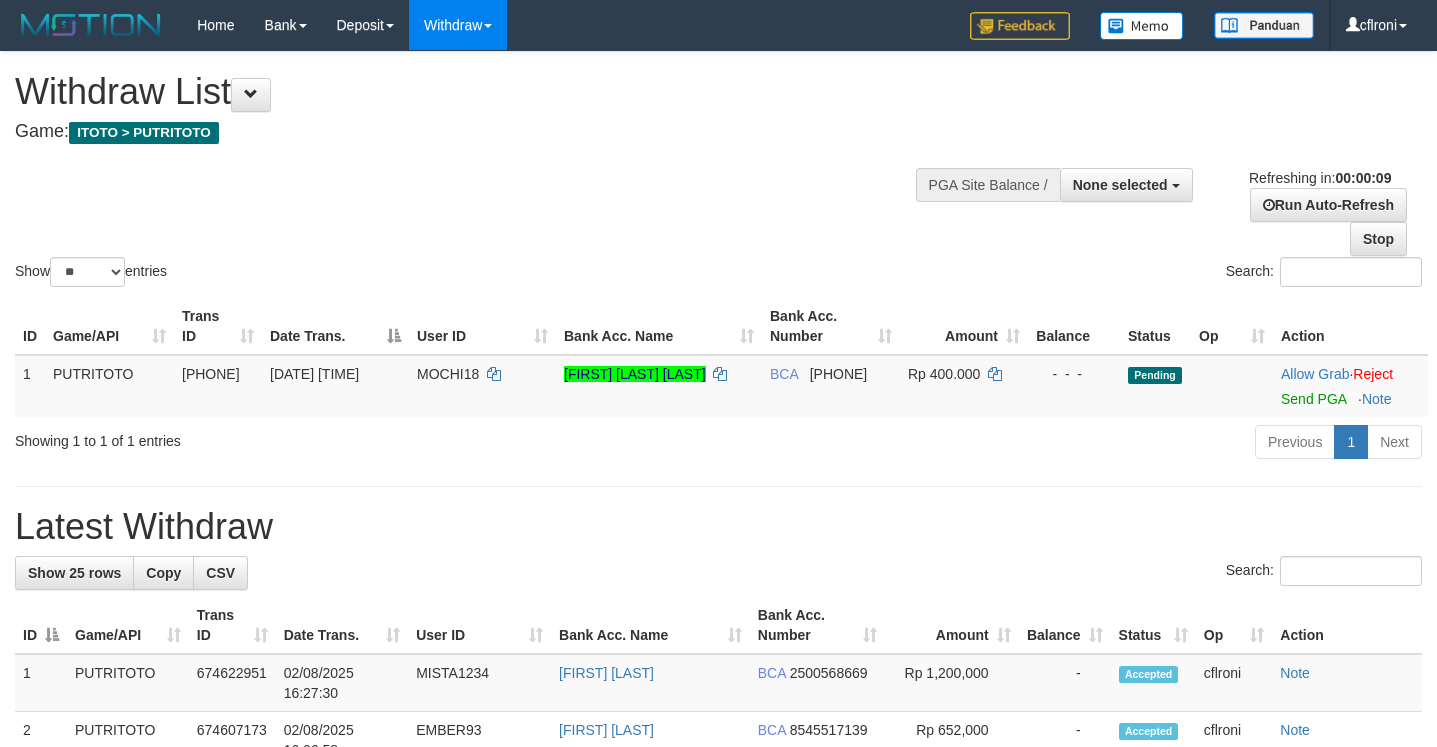 select 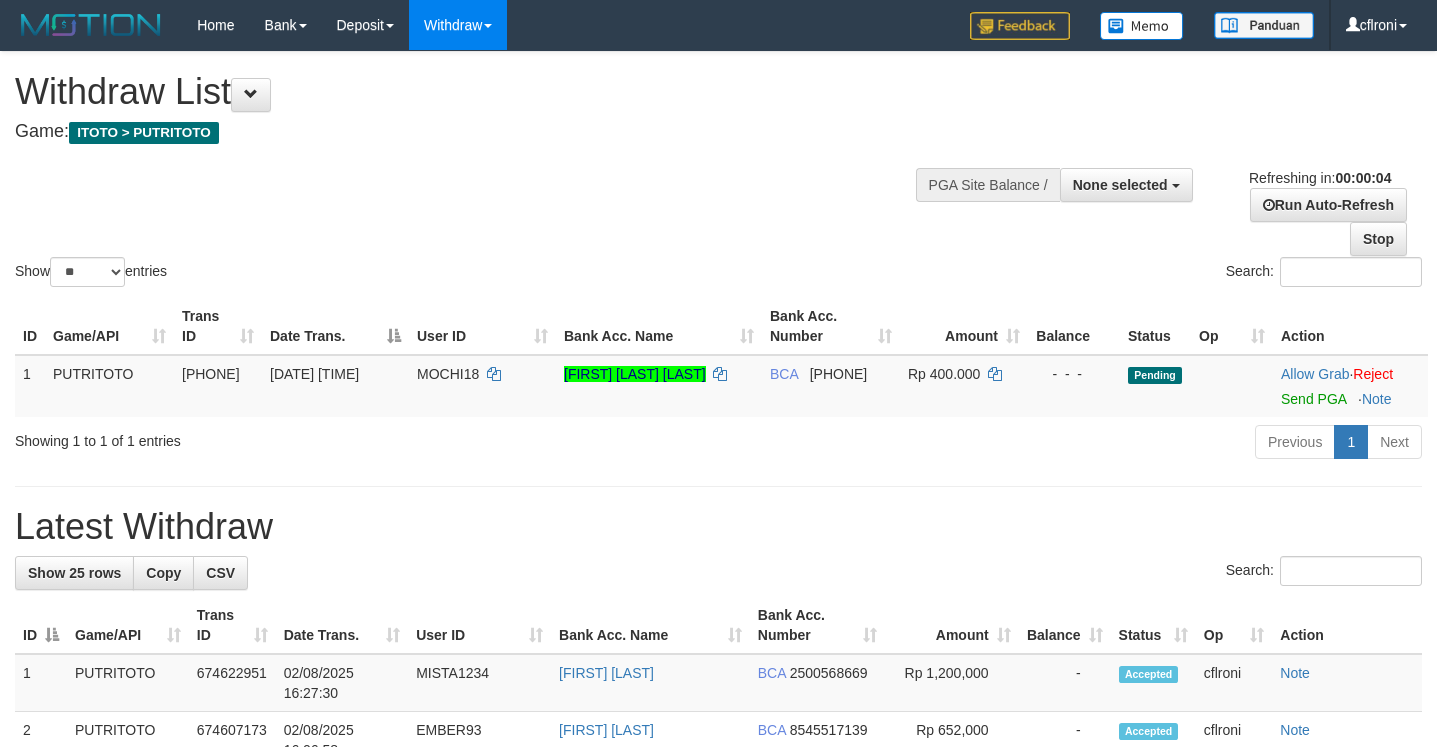 scroll, scrollTop: 0, scrollLeft: 0, axis: both 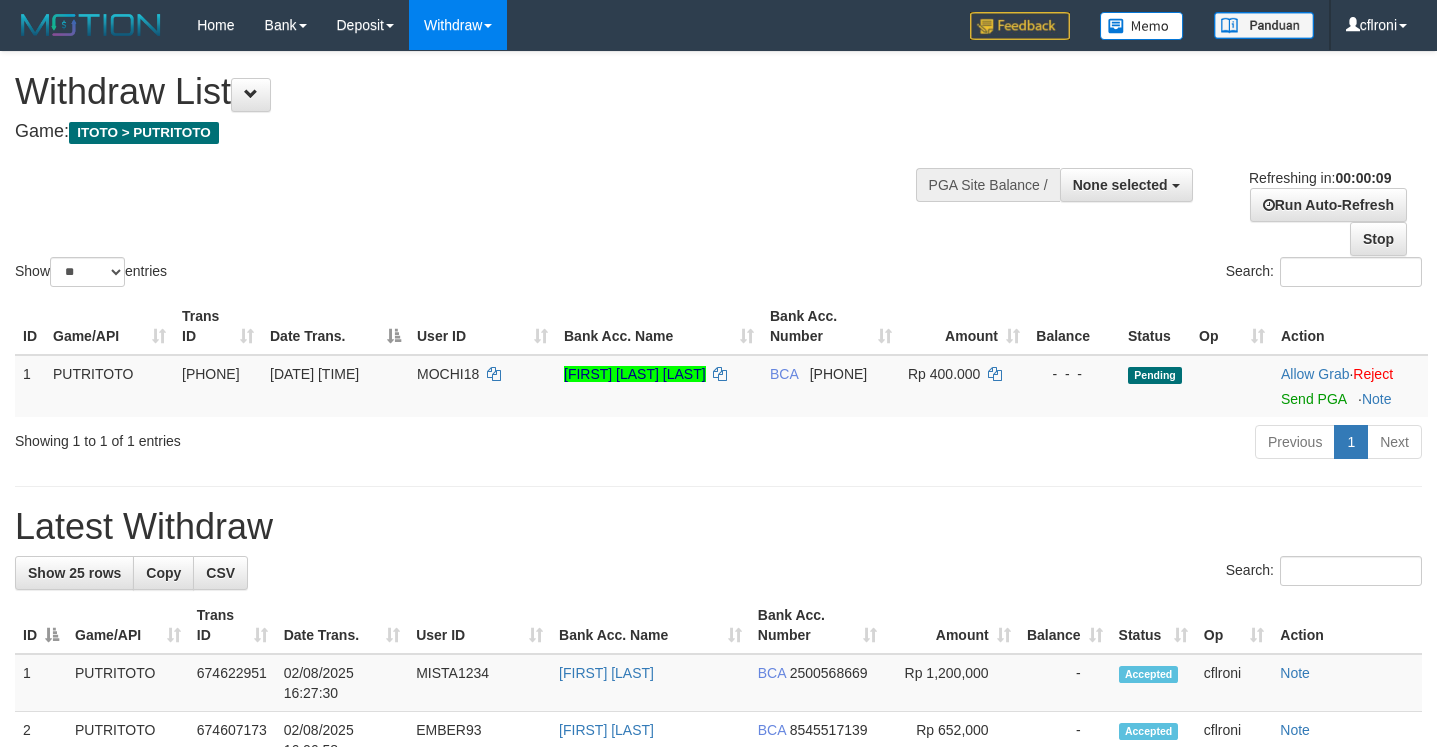 select 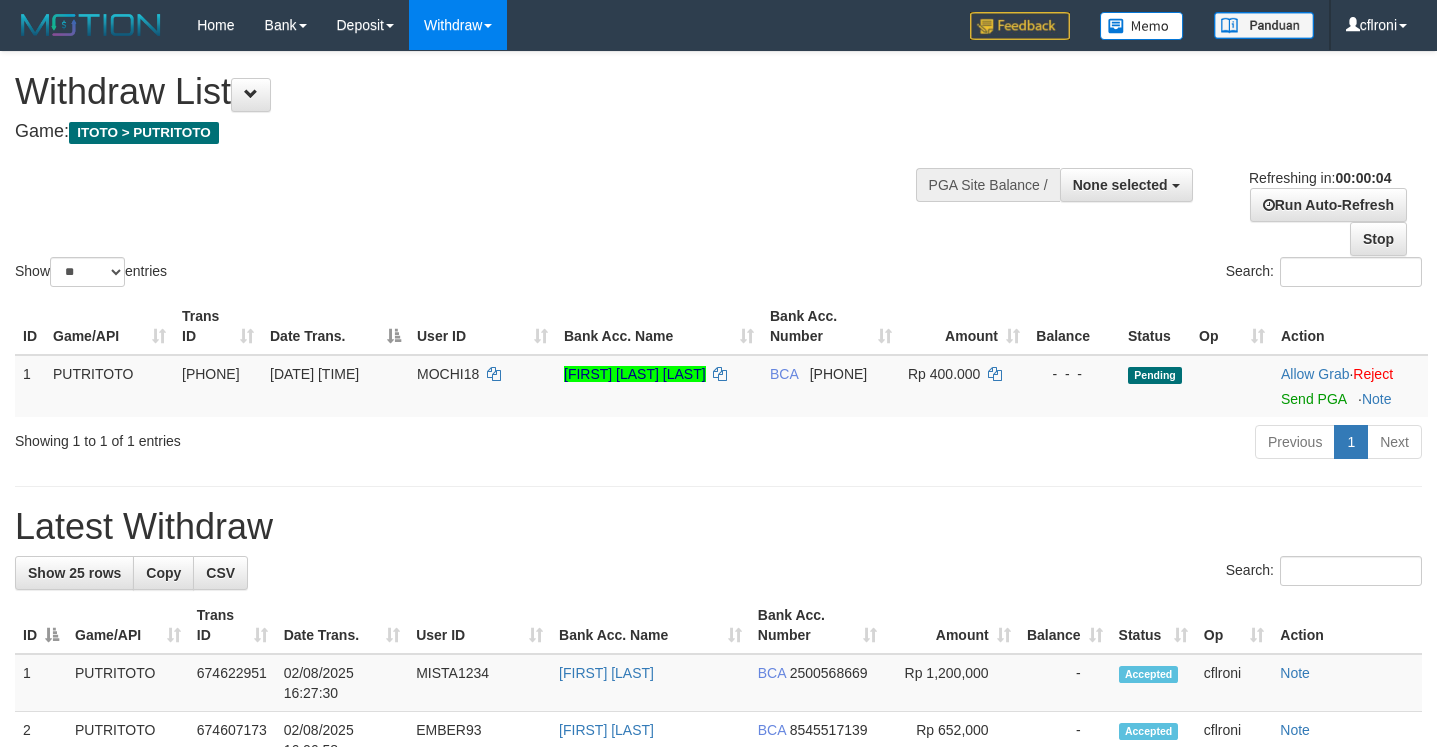 scroll, scrollTop: 0, scrollLeft: 0, axis: both 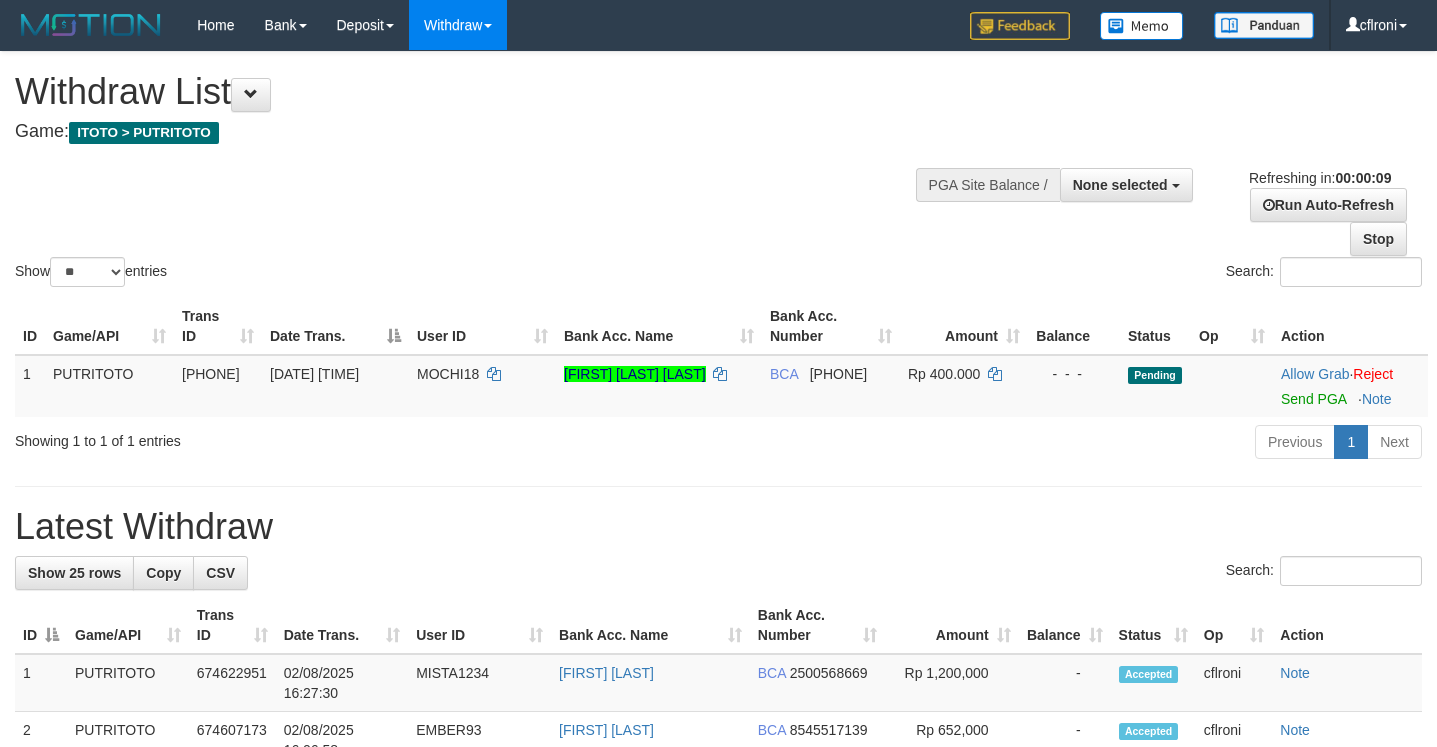 select 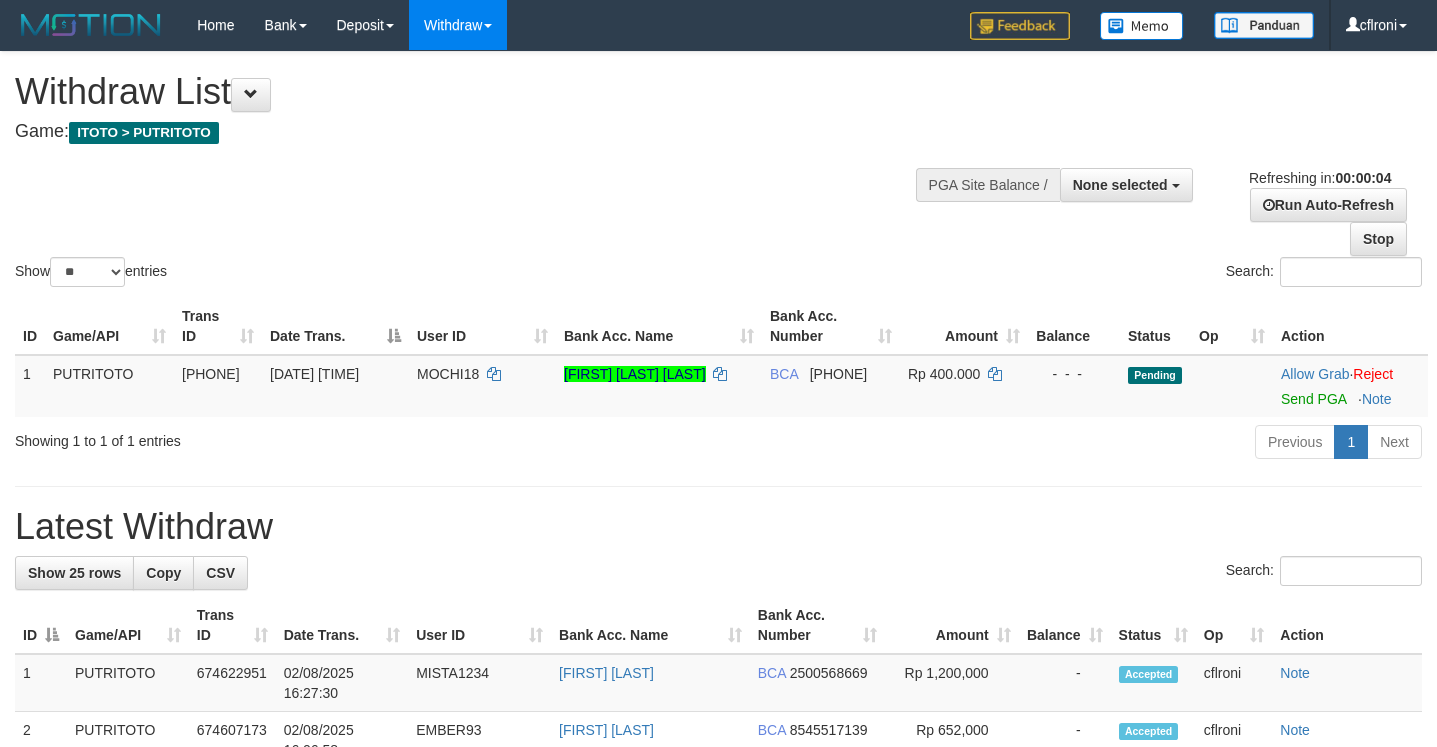 scroll, scrollTop: 0, scrollLeft: 0, axis: both 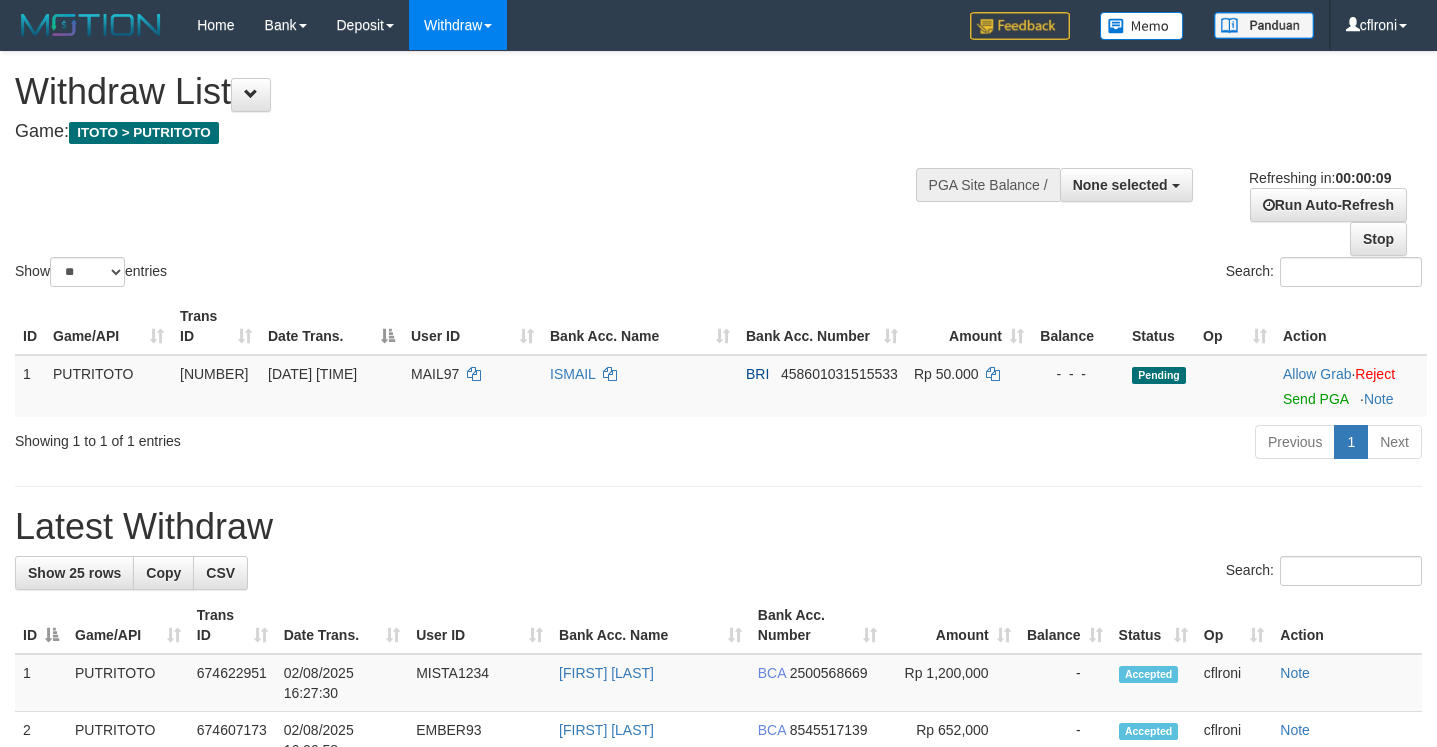 select 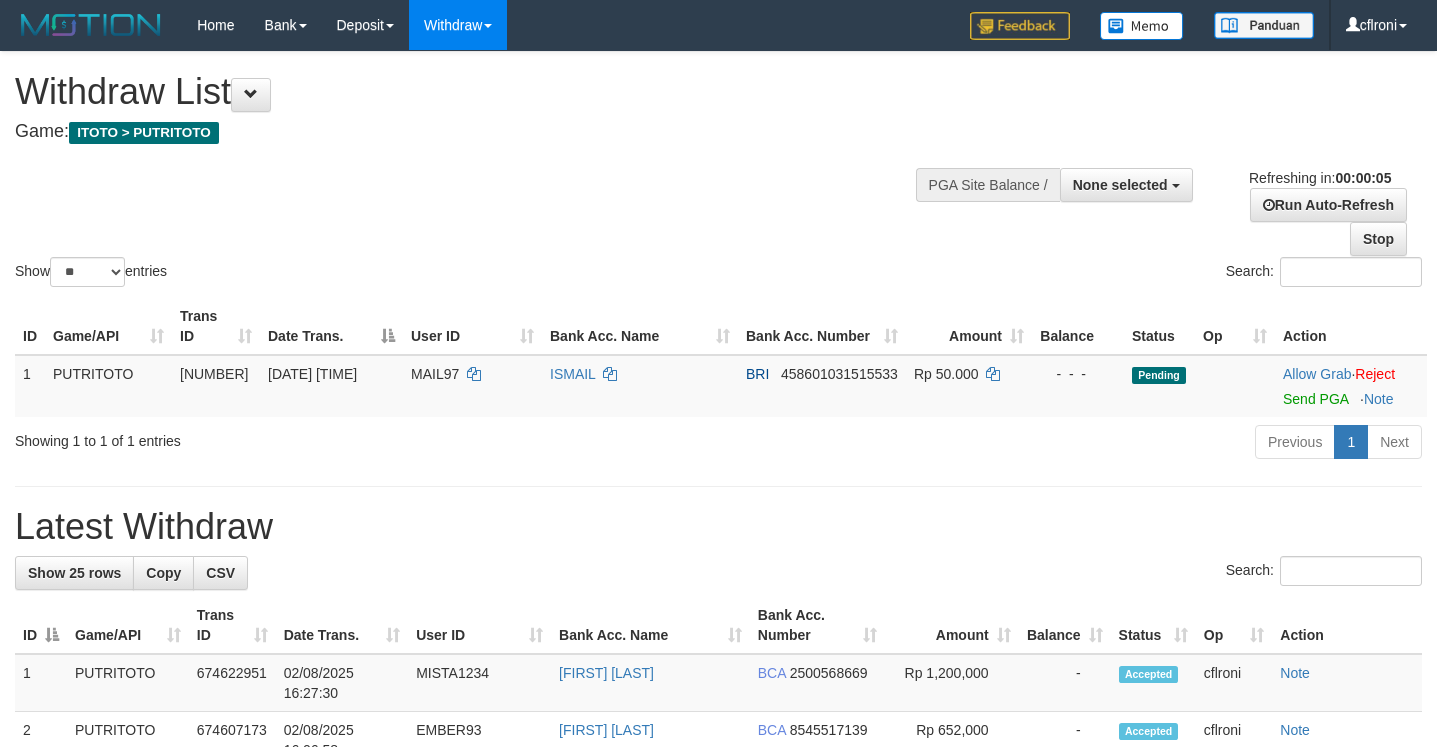 scroll, scrollTop: 0, scrollLeft: 0, axis: both 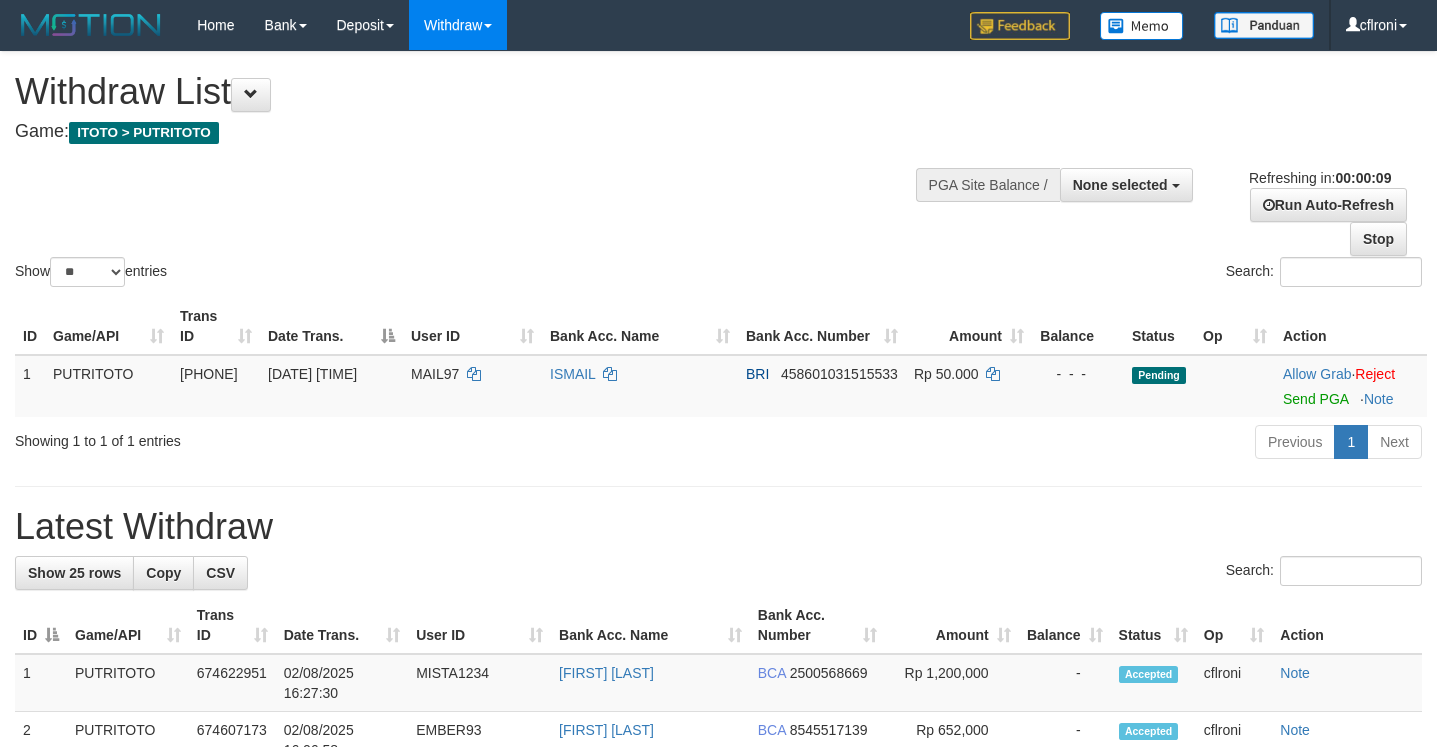 select 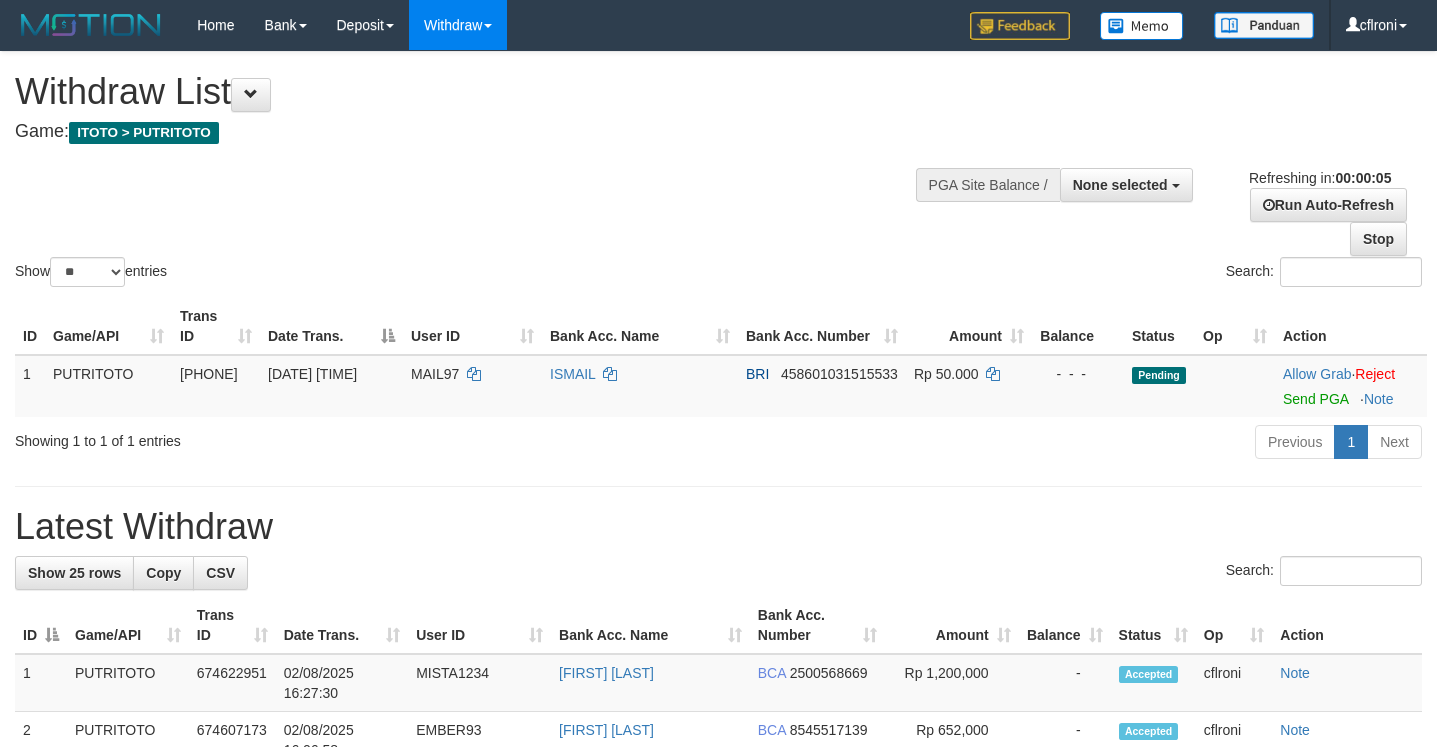 scroll, scrollTop: 0, scrollLeft: 0, axis: both 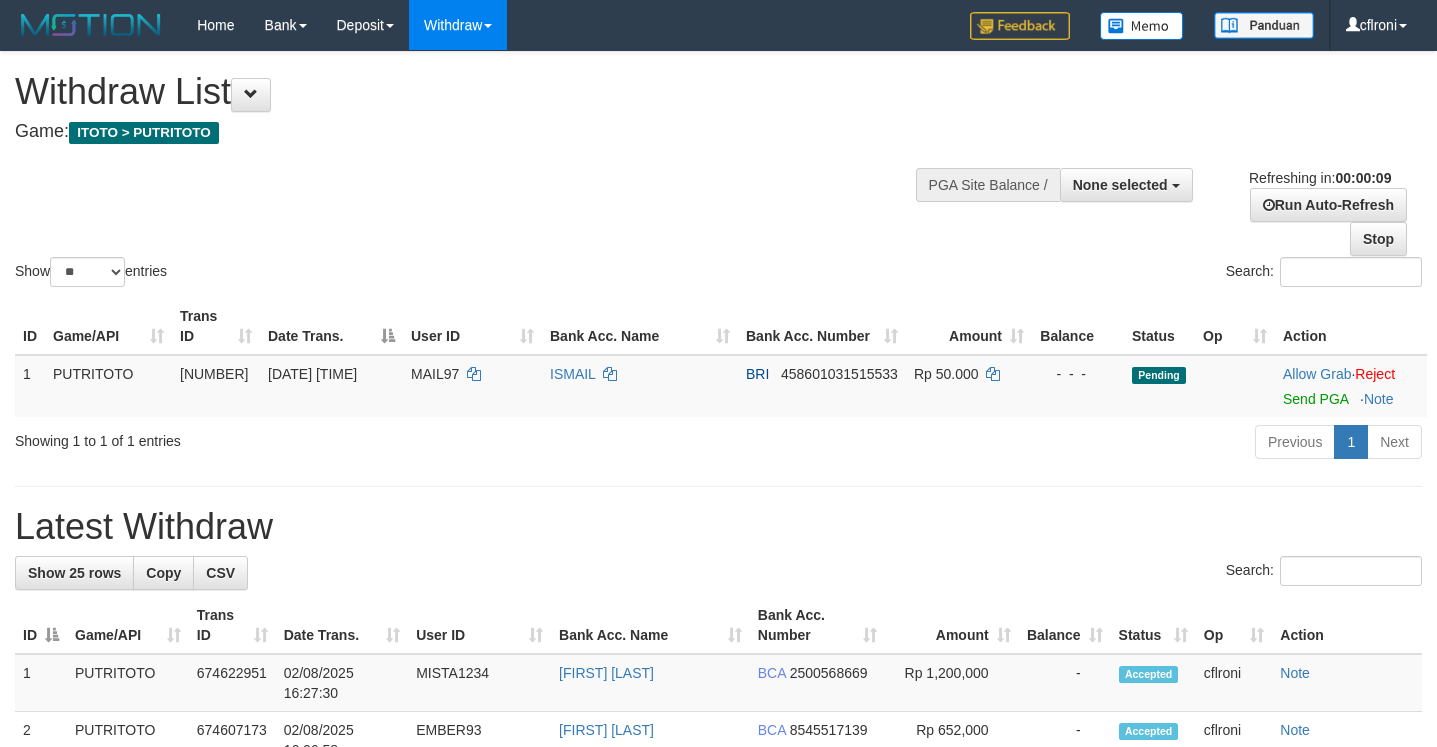 select 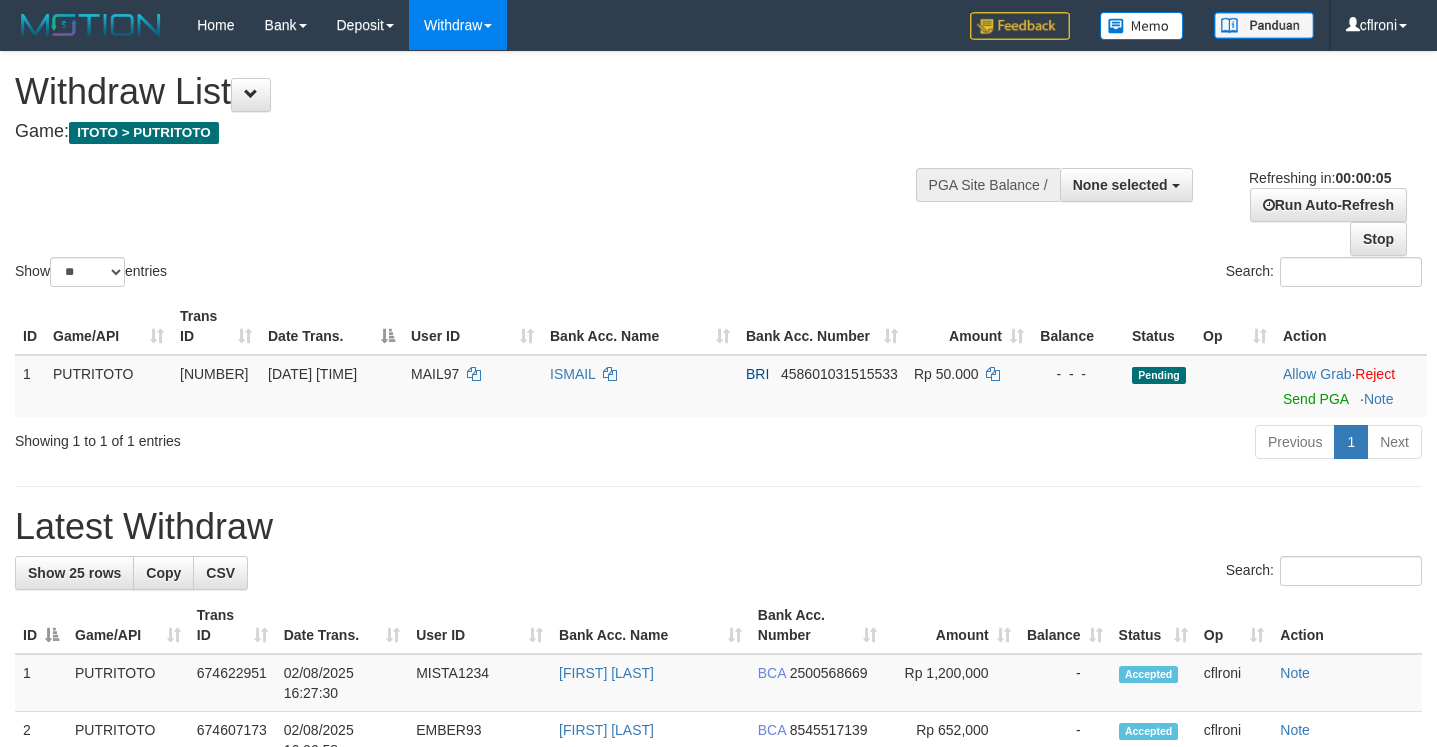 scroll, scrollTop: 0, scrollLeft: 0, axis: both 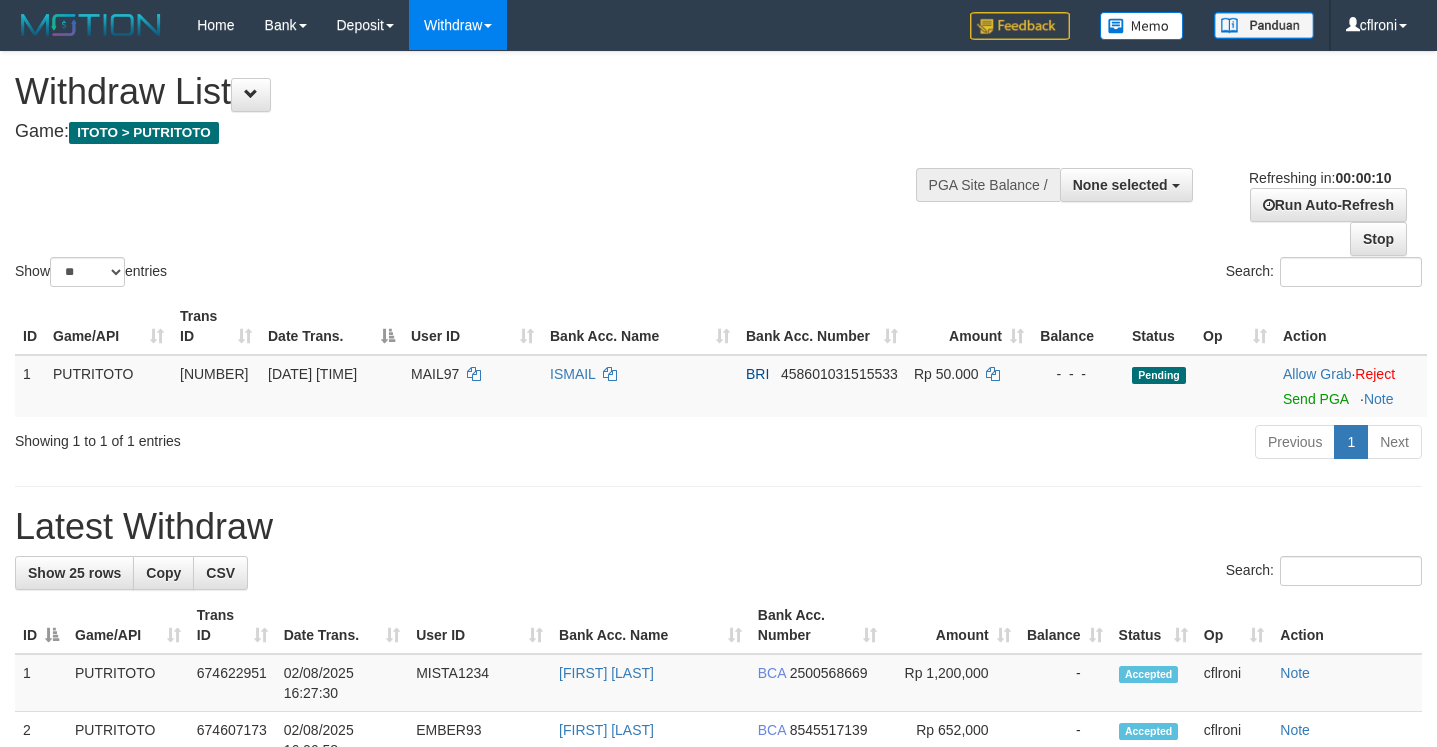 select 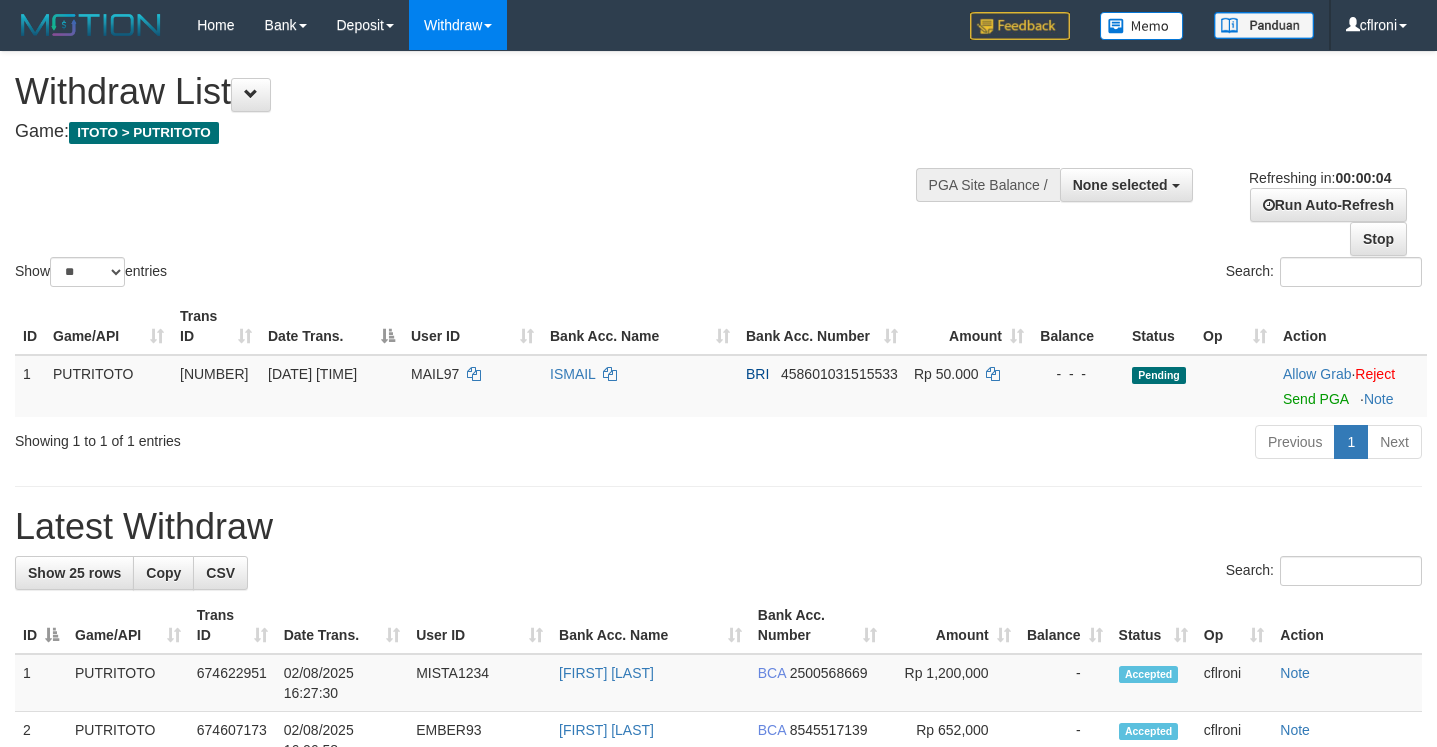 scroll, scrollTop: 0, scrollLeft: 0, axis: both 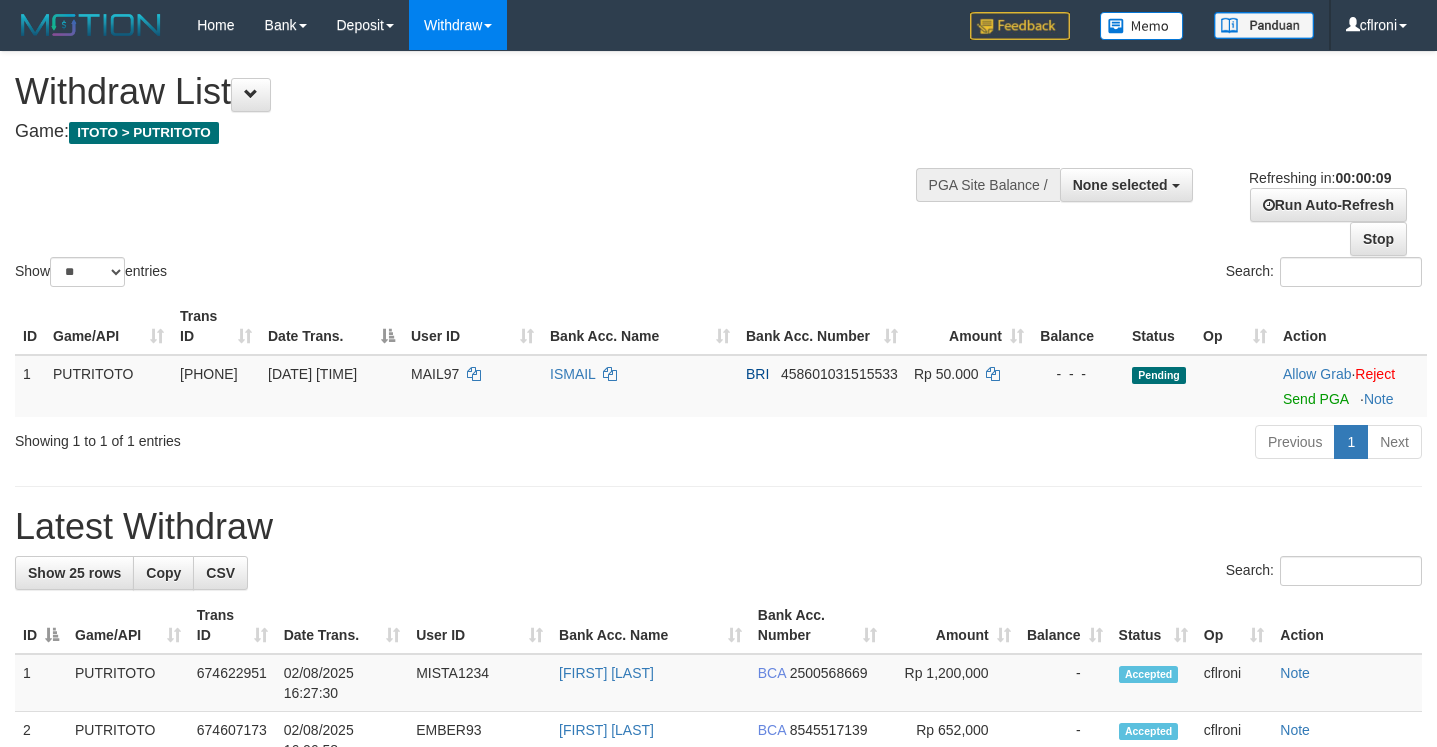 select 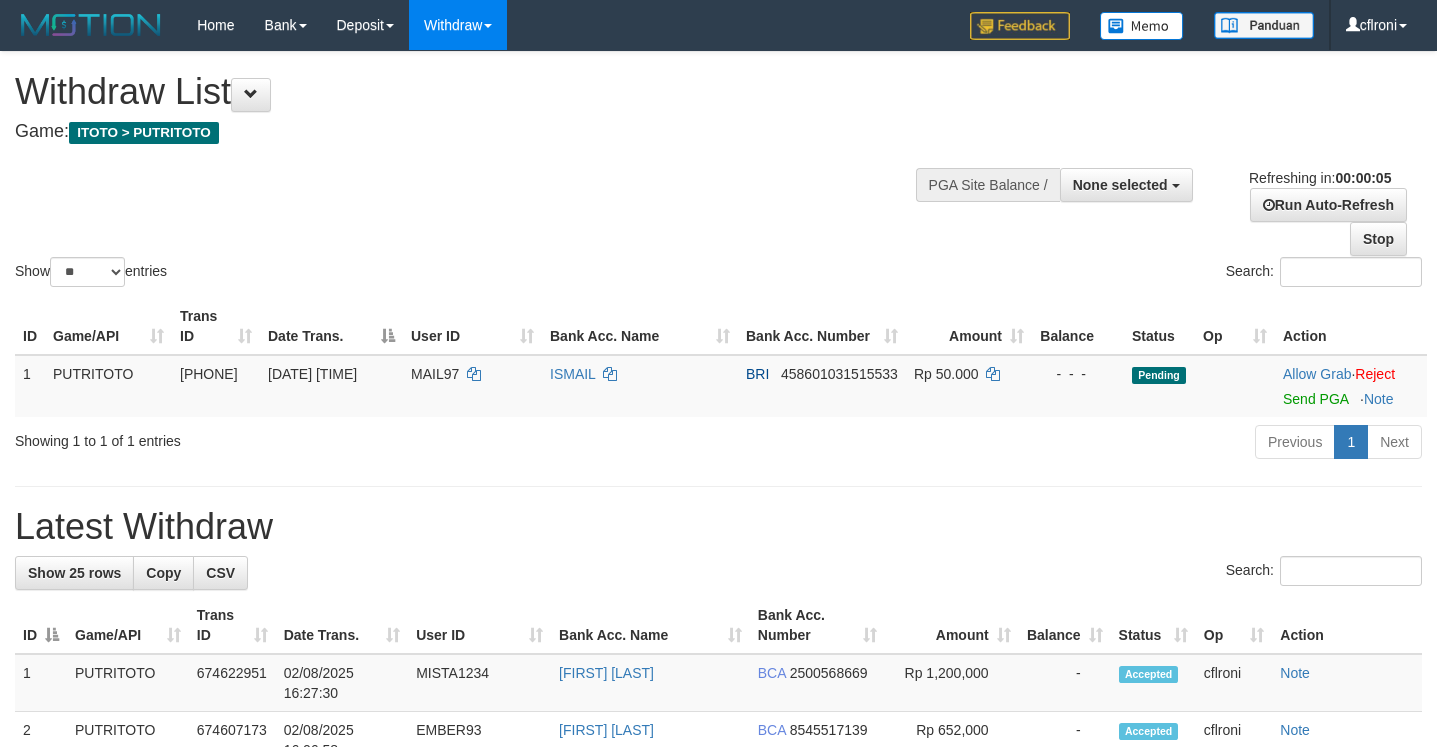 scroll, scrollTop: 0, scrollLeft: 0, axis: both 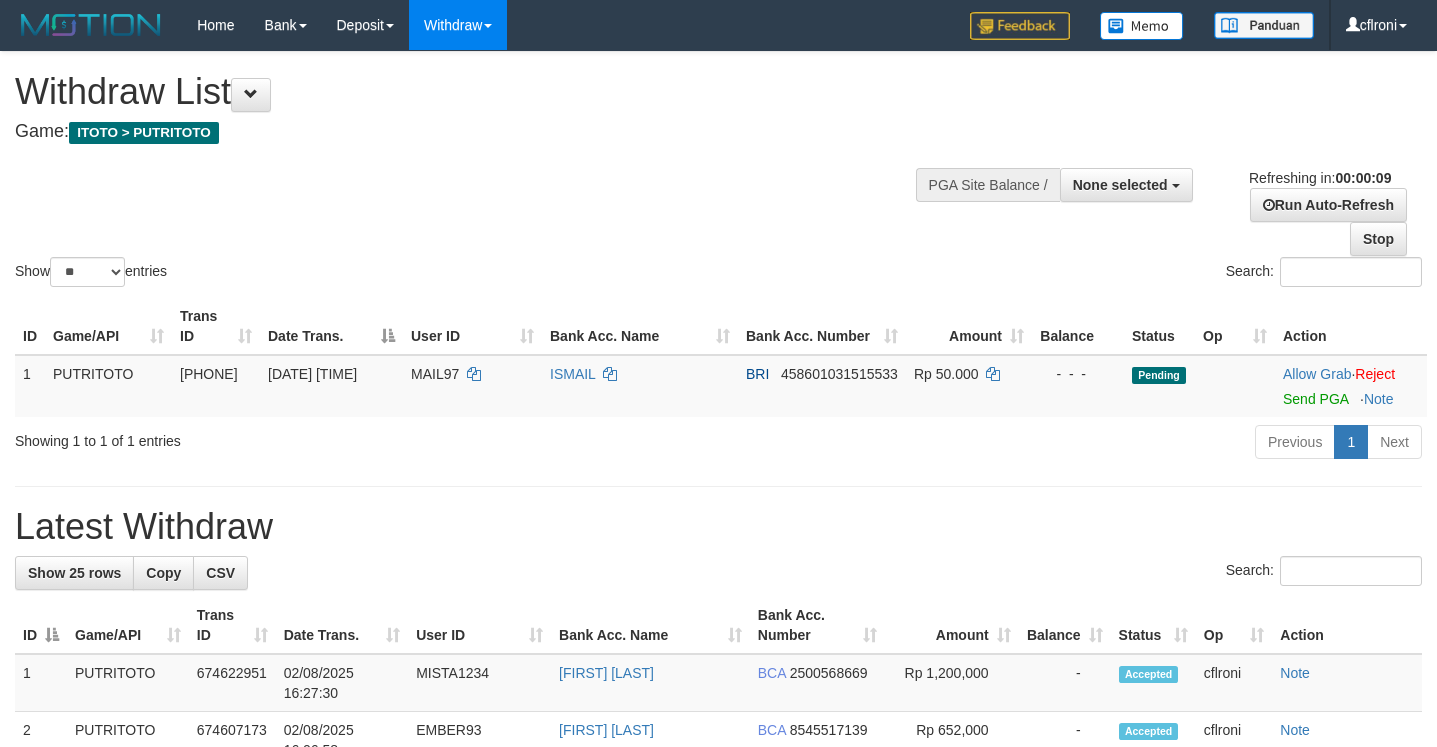 select 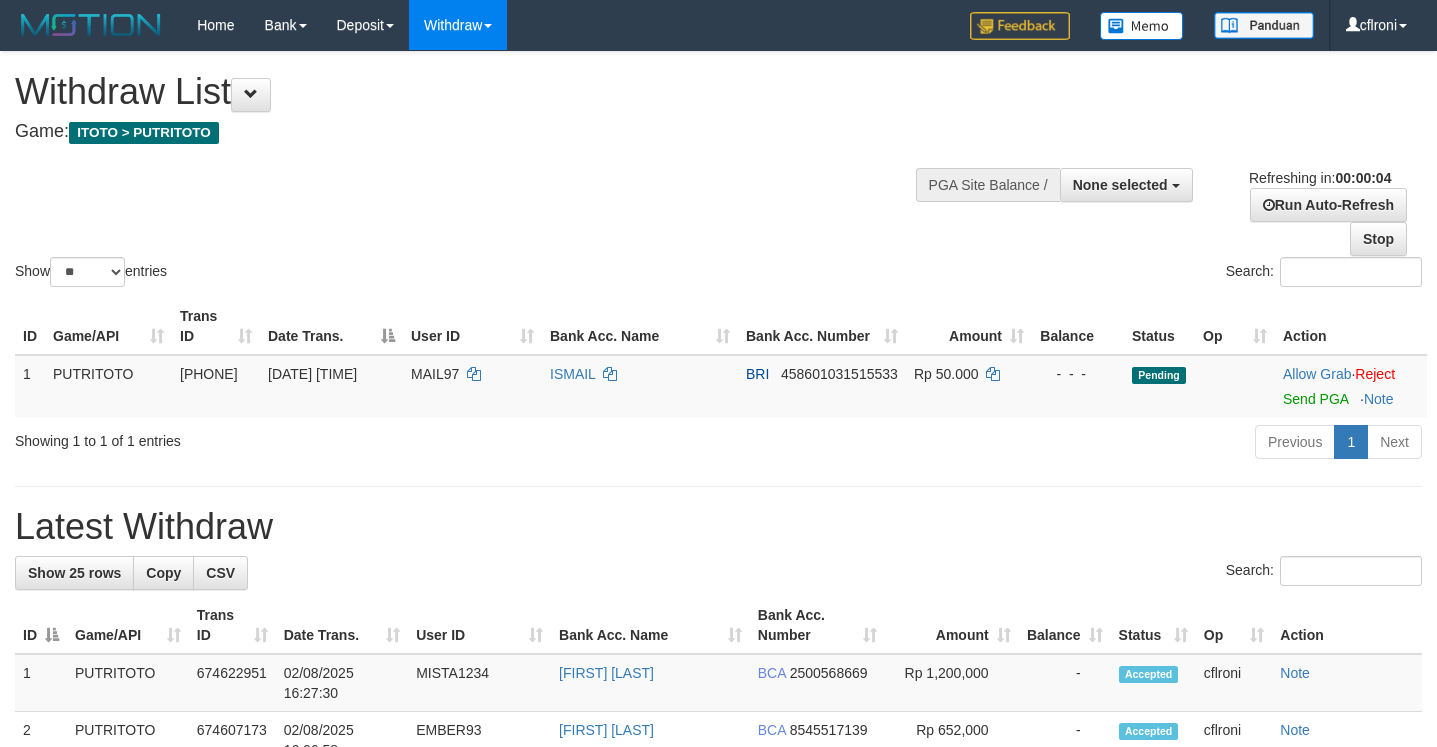 scroll, scrollTop: 0, scrollLeft: 0, axis: both 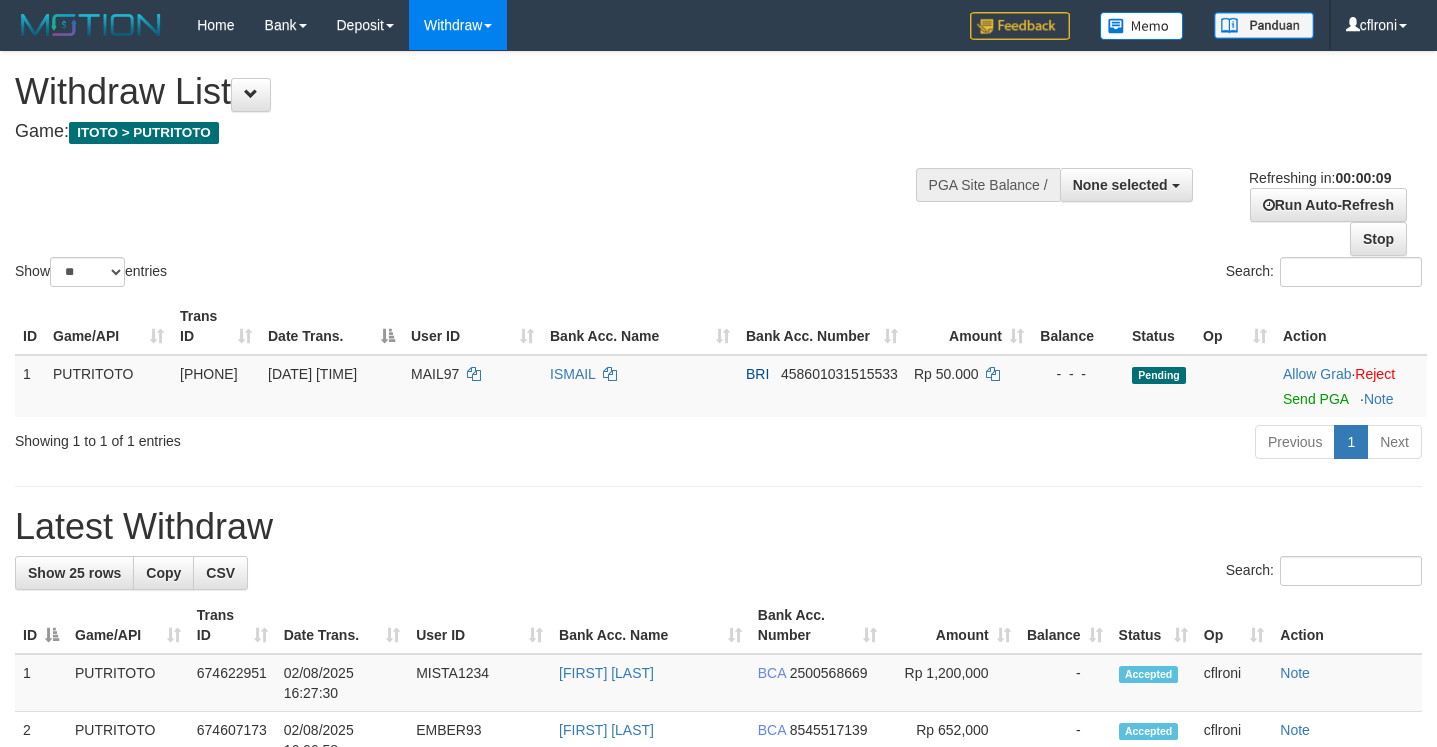 select 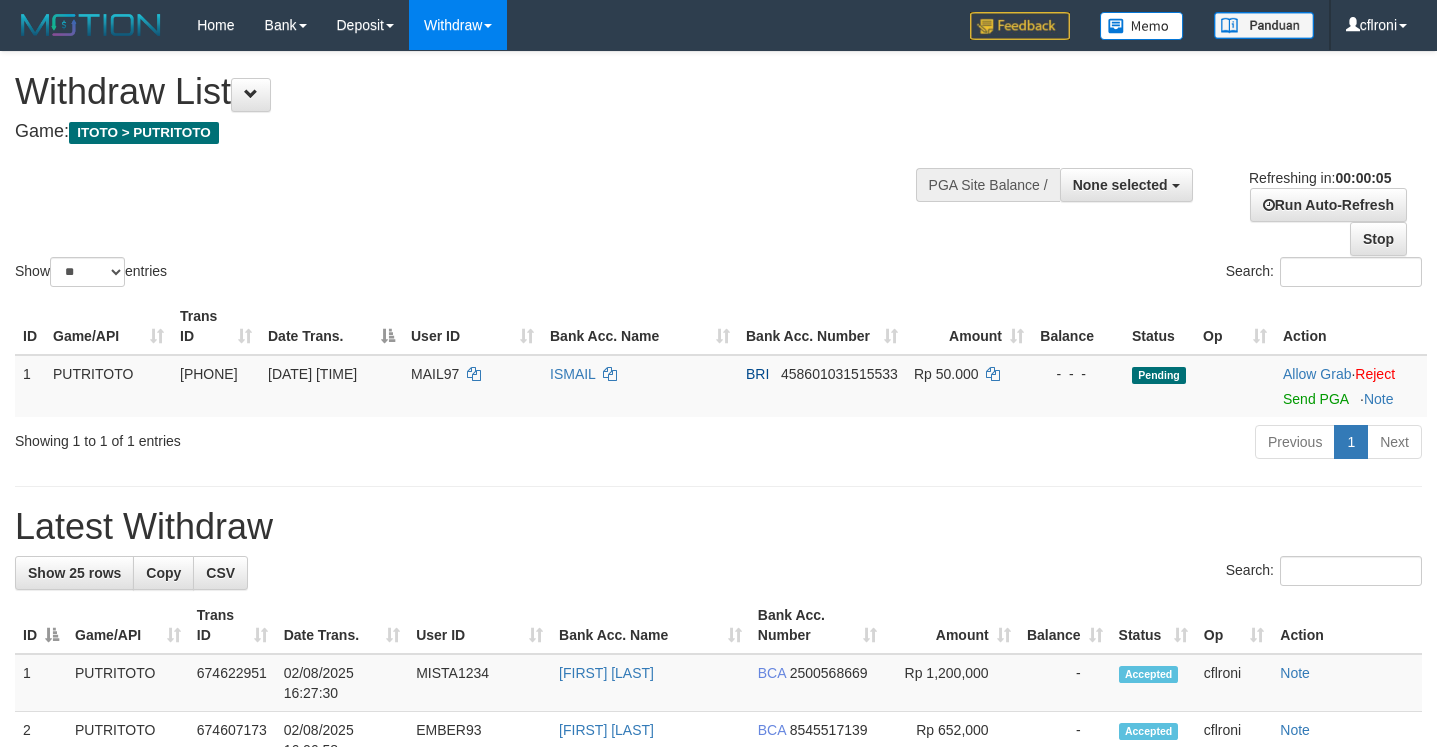 scroll, scrollTop: 0, scrollLeft: 0, axis: both 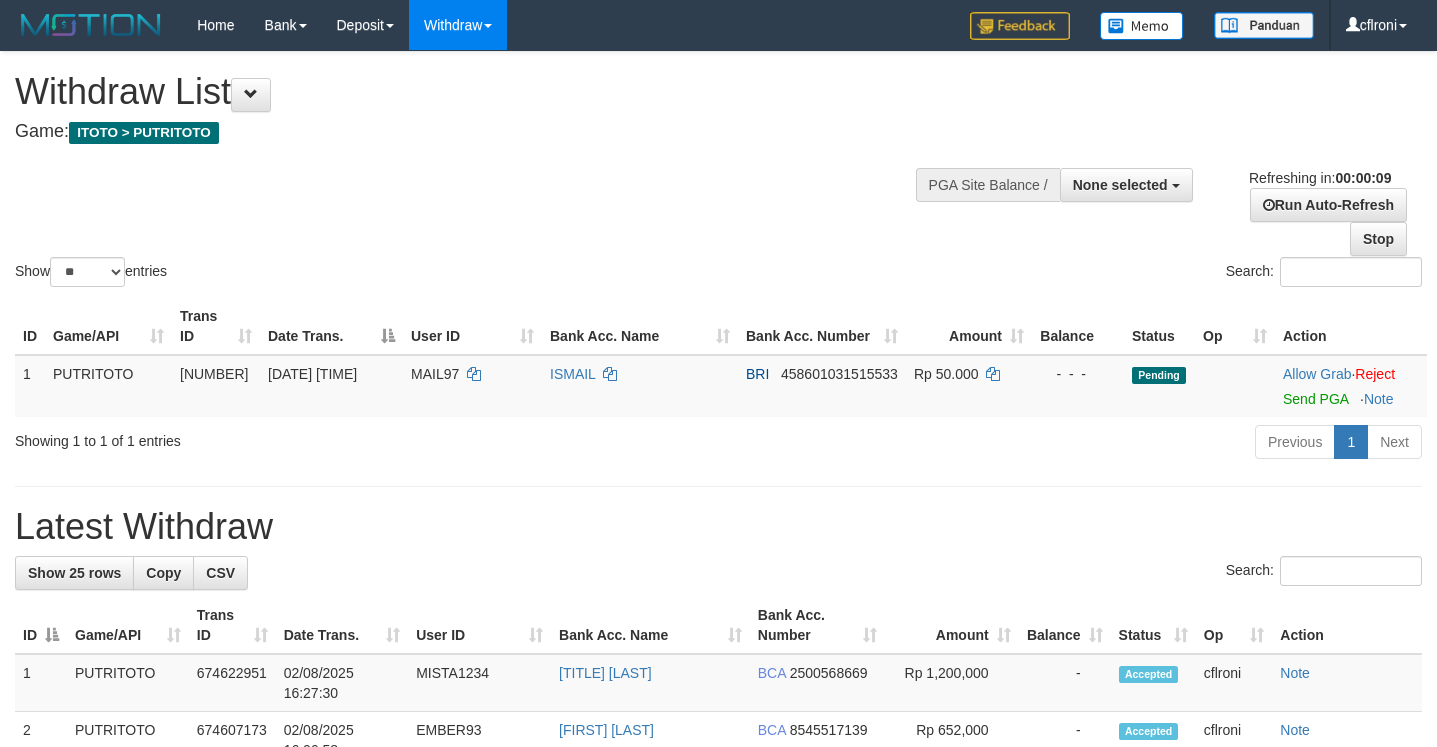select 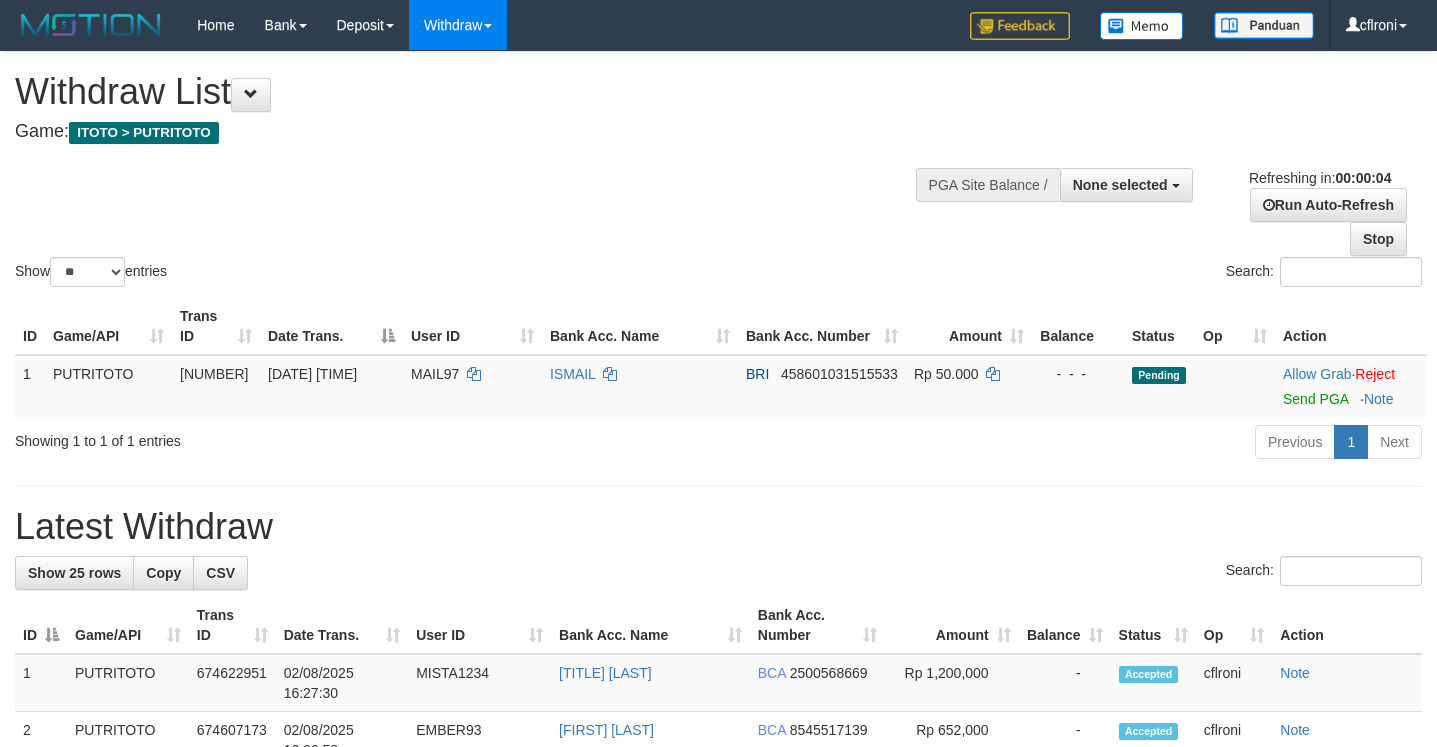 scroll, scrollTop: 0, scrollLeft: 0, axis: both 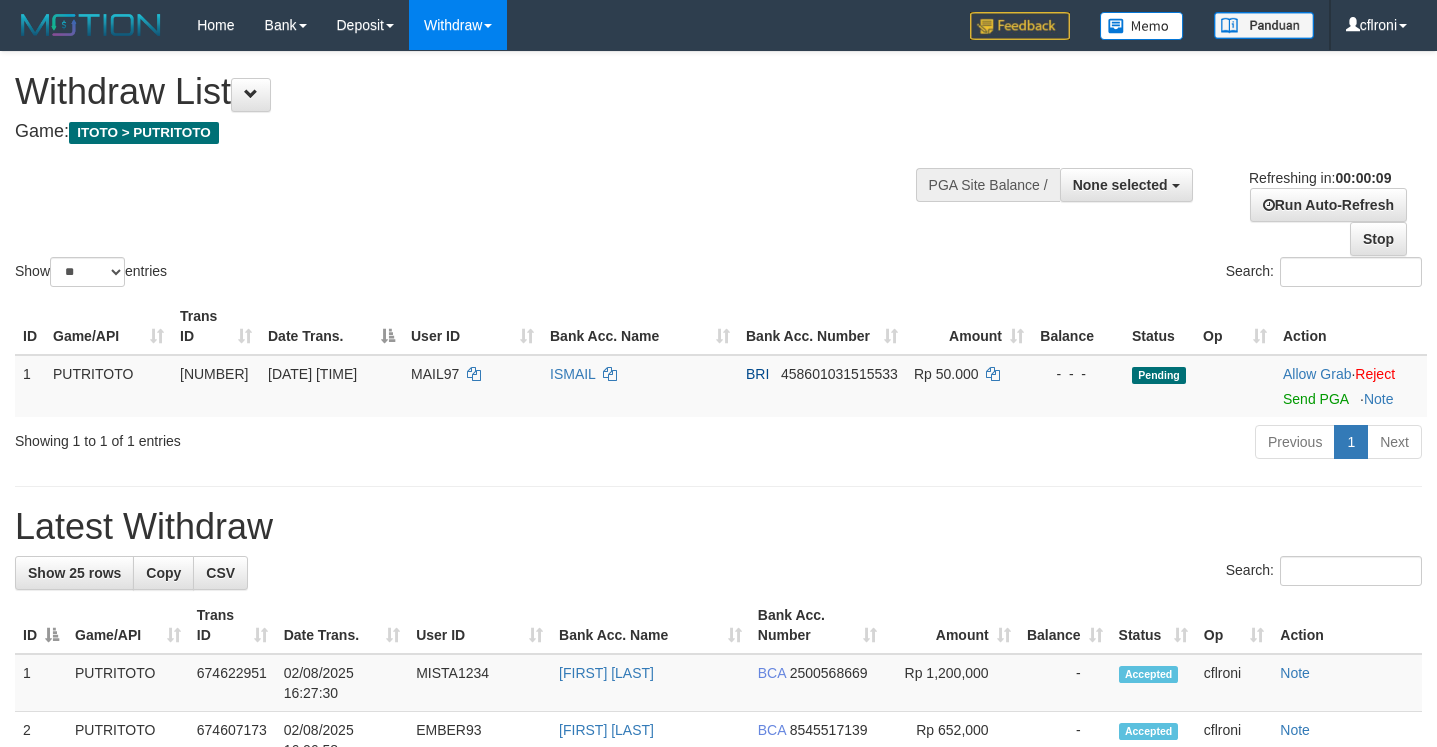 select 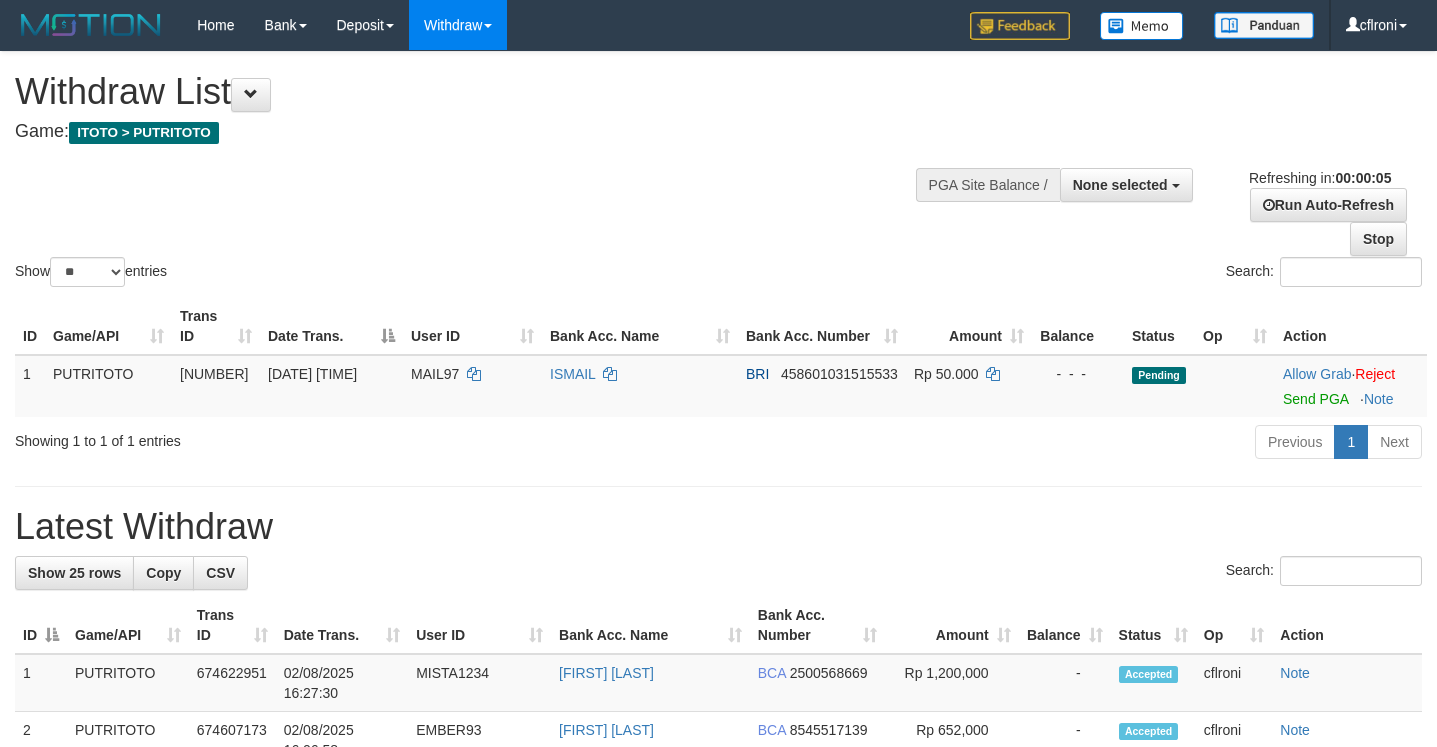 scroll, scrollTop: 0, scrollLeft: 0, axis: both 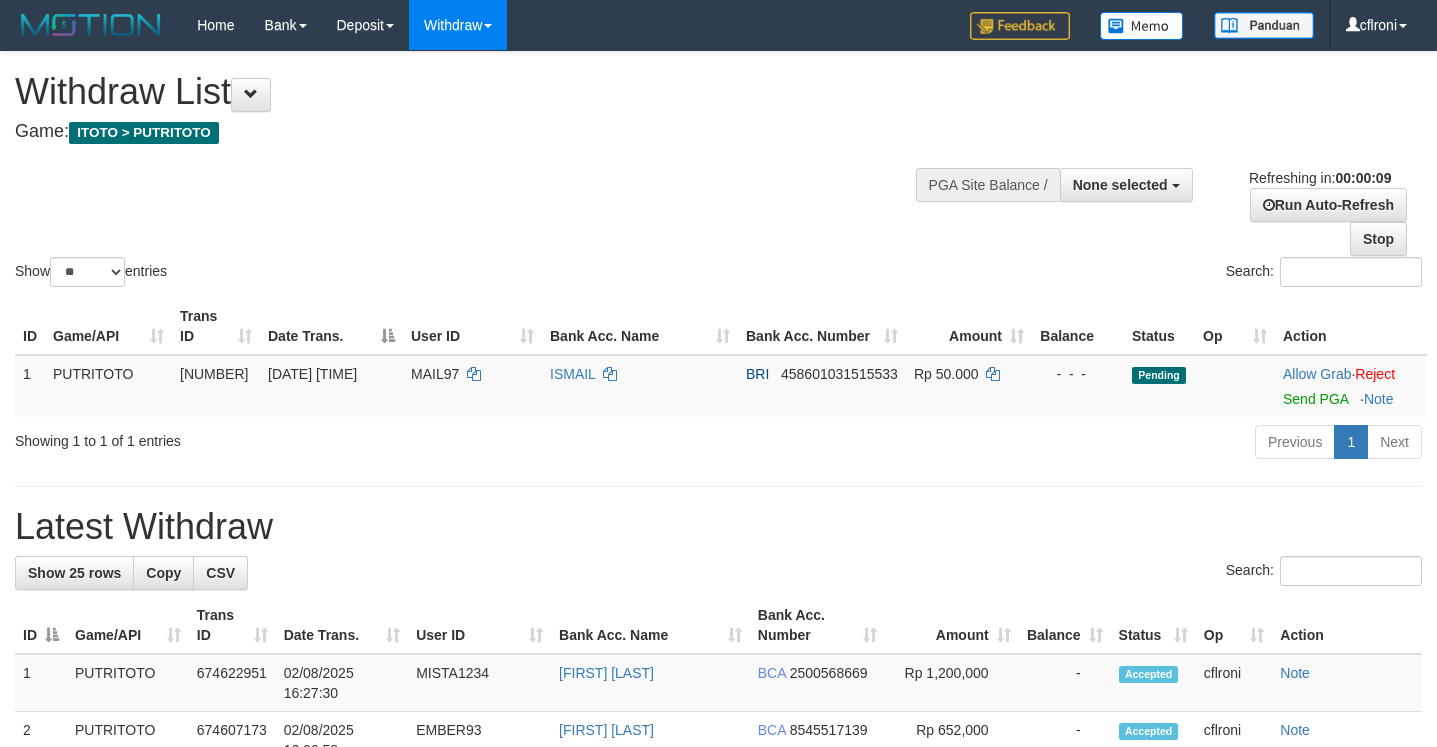 select 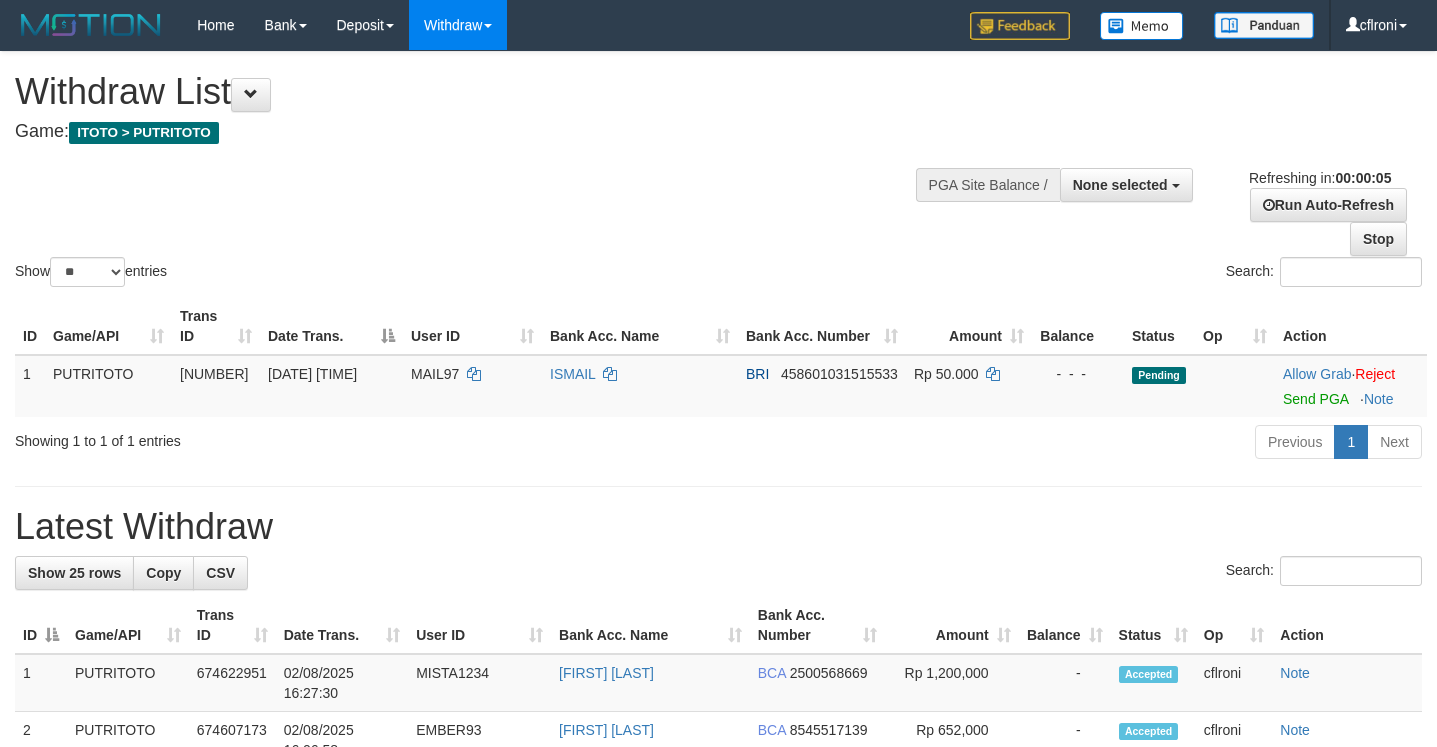 scroll, scrollTop: 0, scrollLeft: 0, axis: both 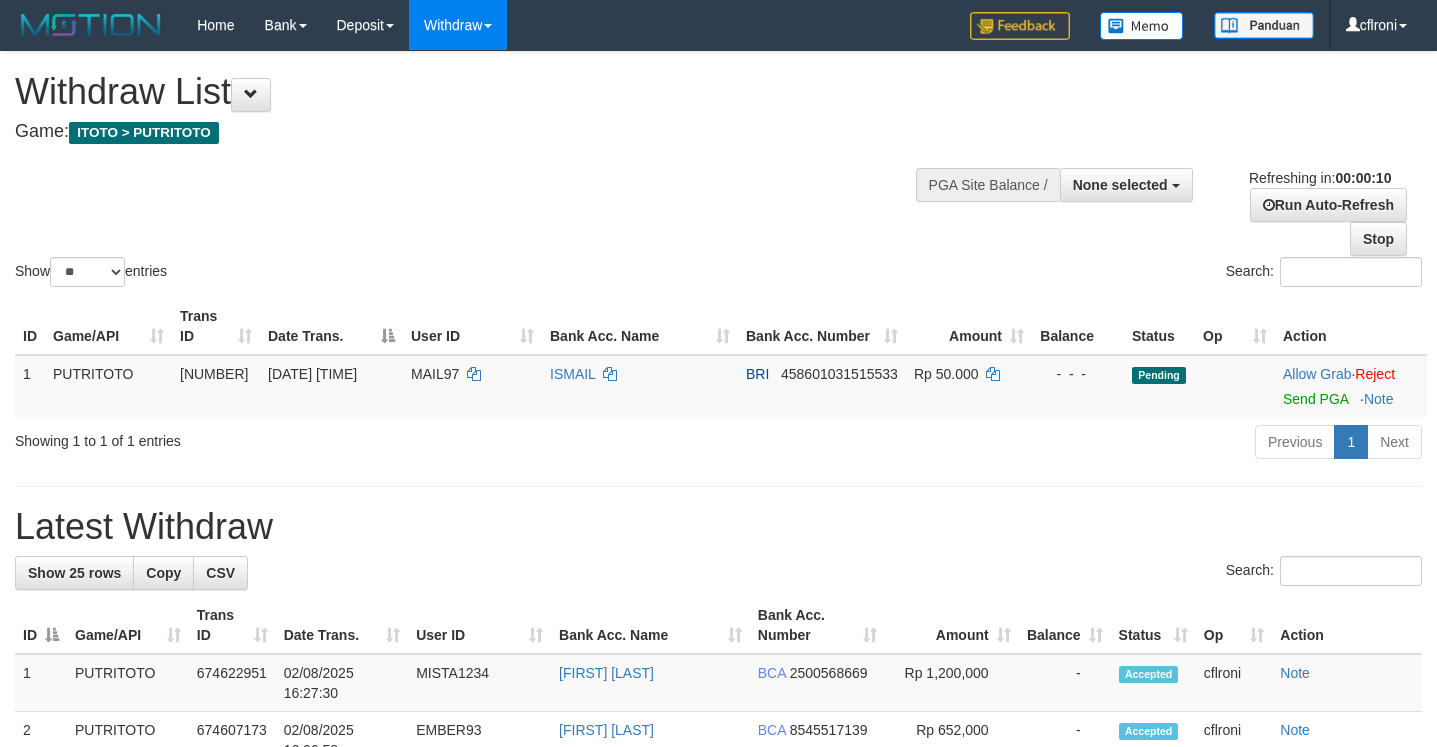 select 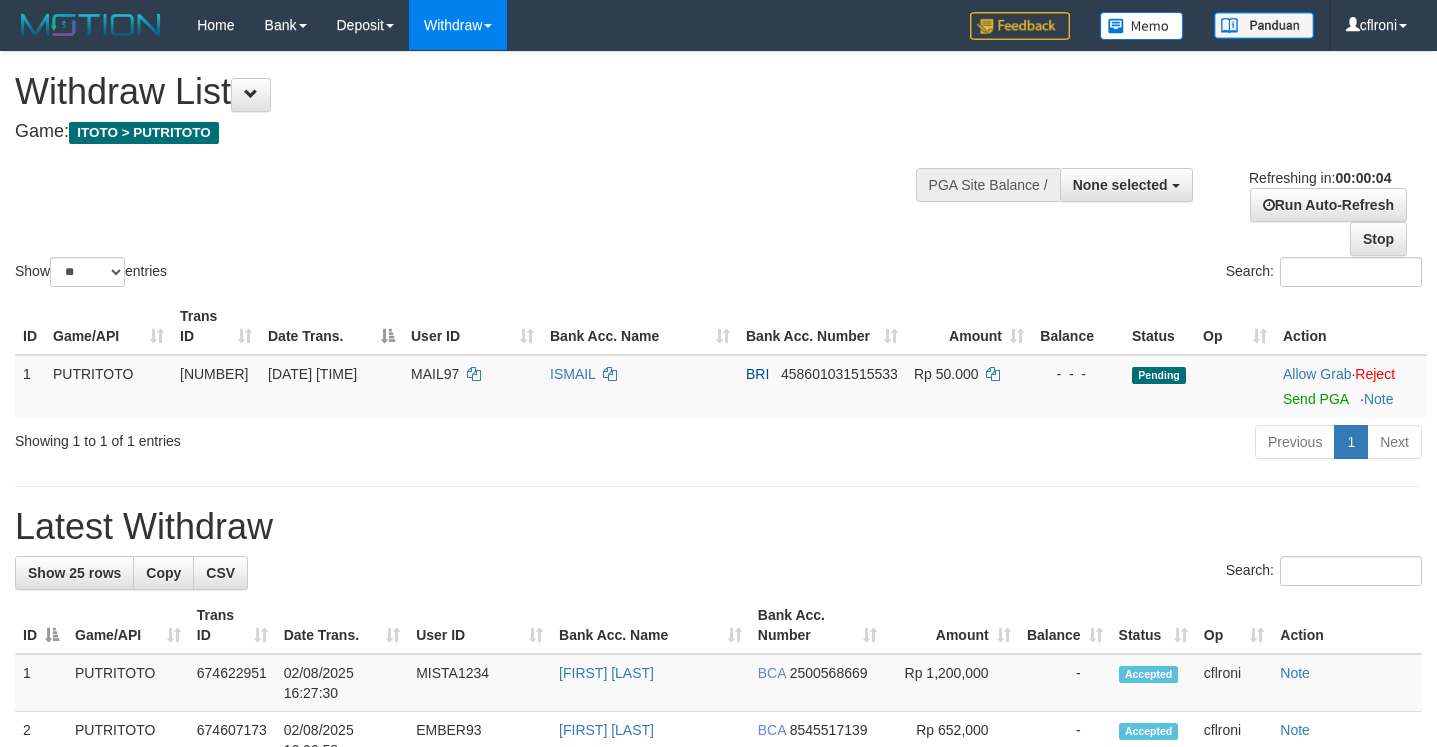 scroll, scrollTop: 0, scrollLeft: 0, axis: both 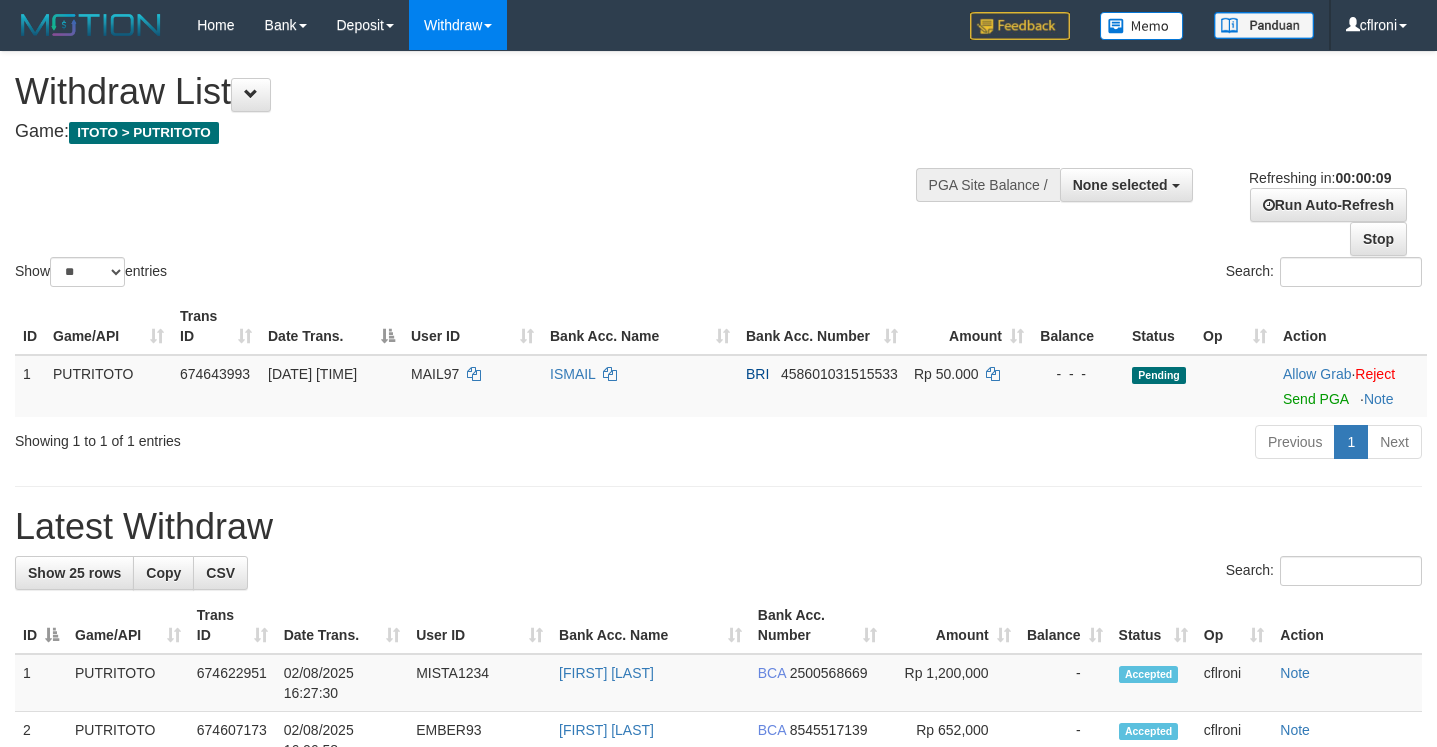 select 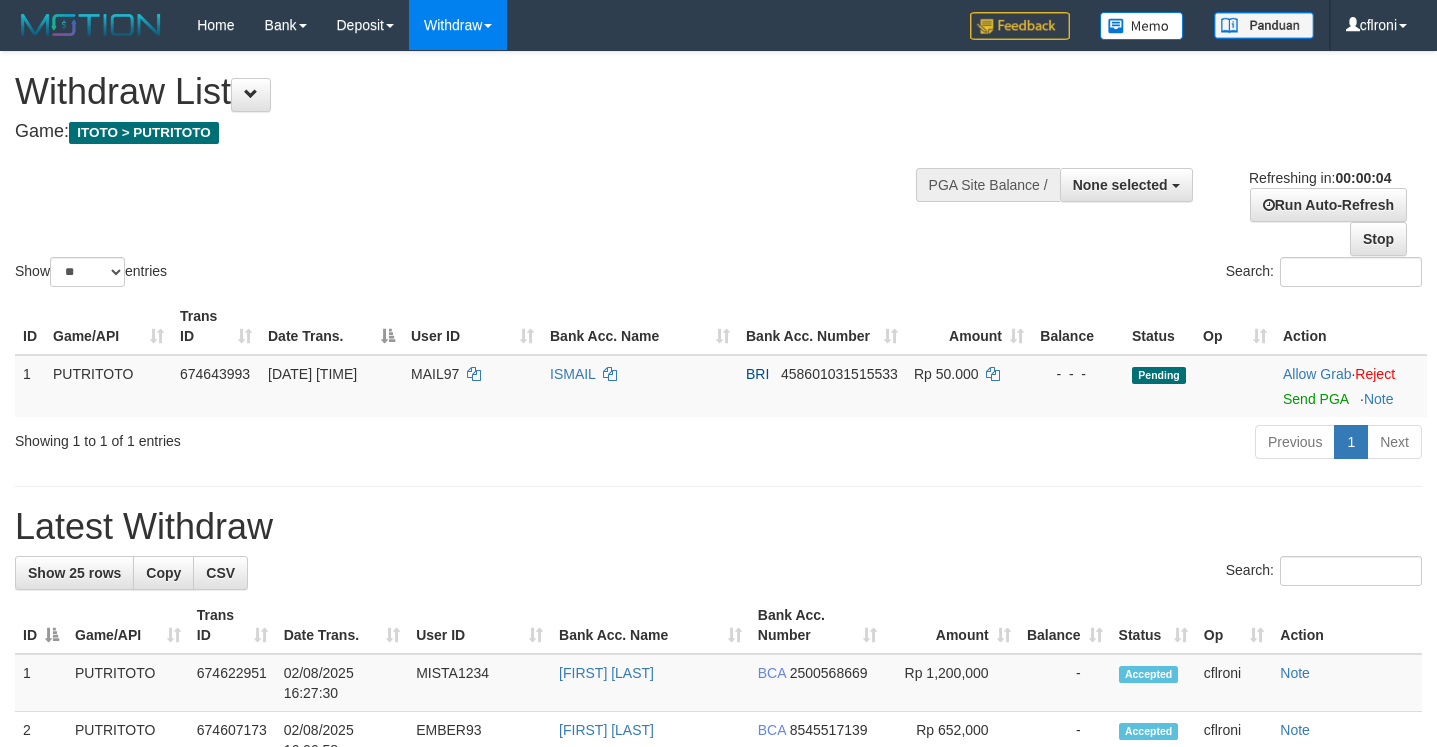 scroll, scrollTop: 0, scrollLeft: 0, axis: both 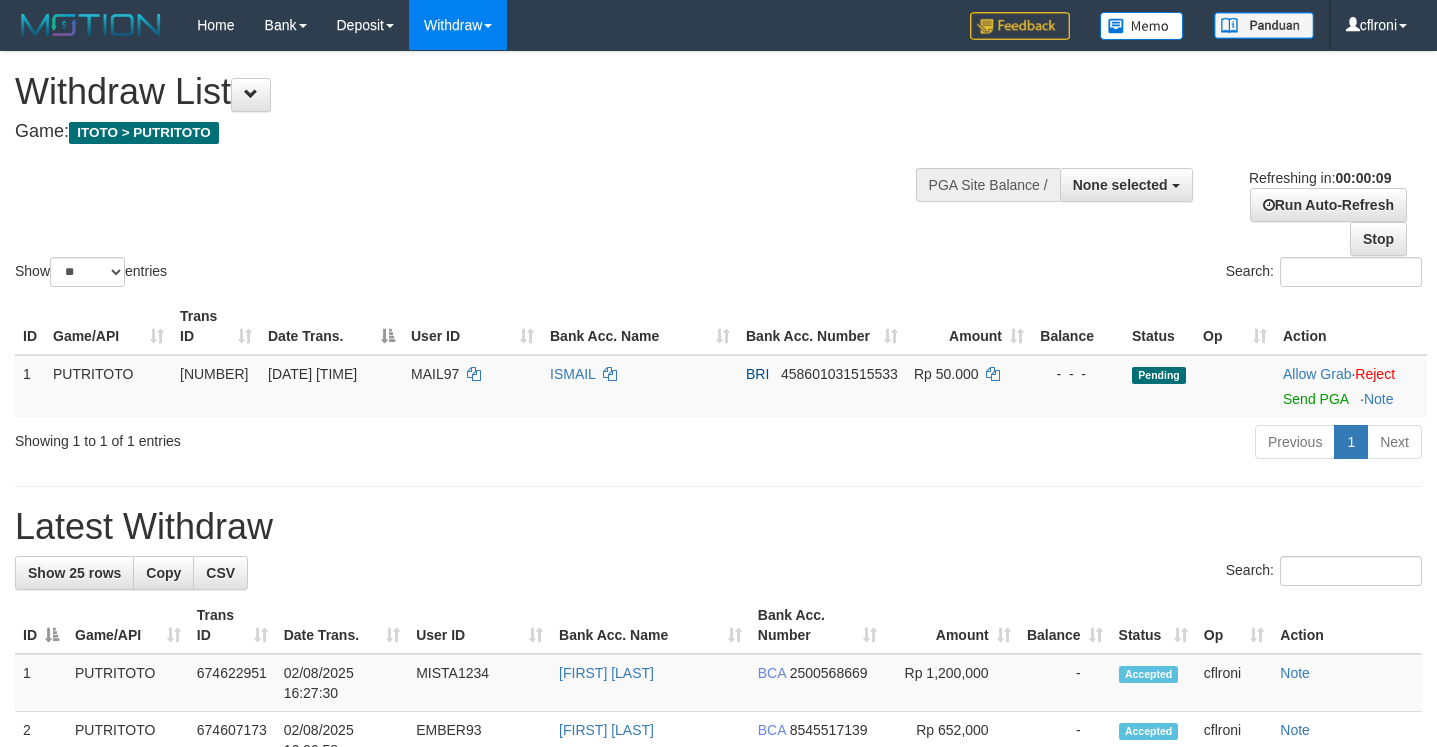 select 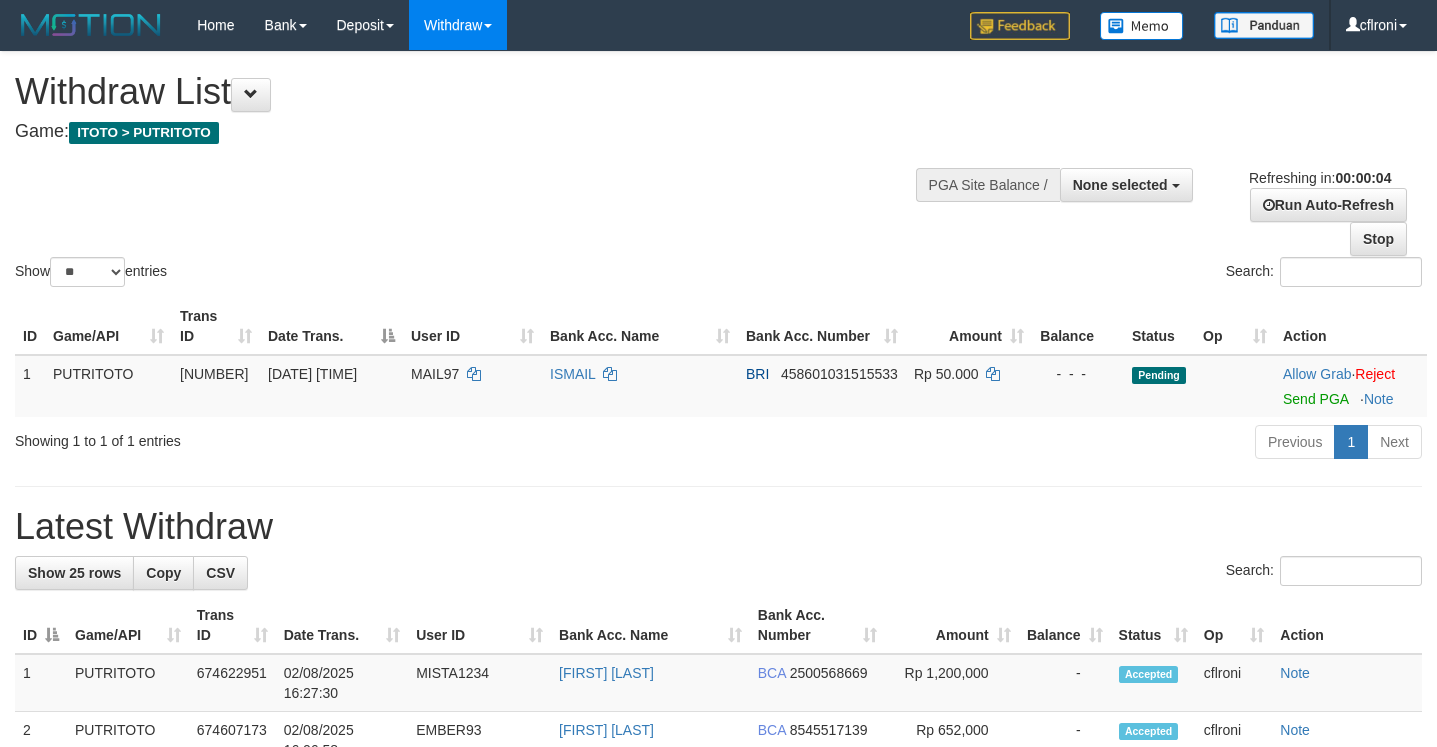 scroll, scrollTop: 0, scrollLeft: 0, axis: both 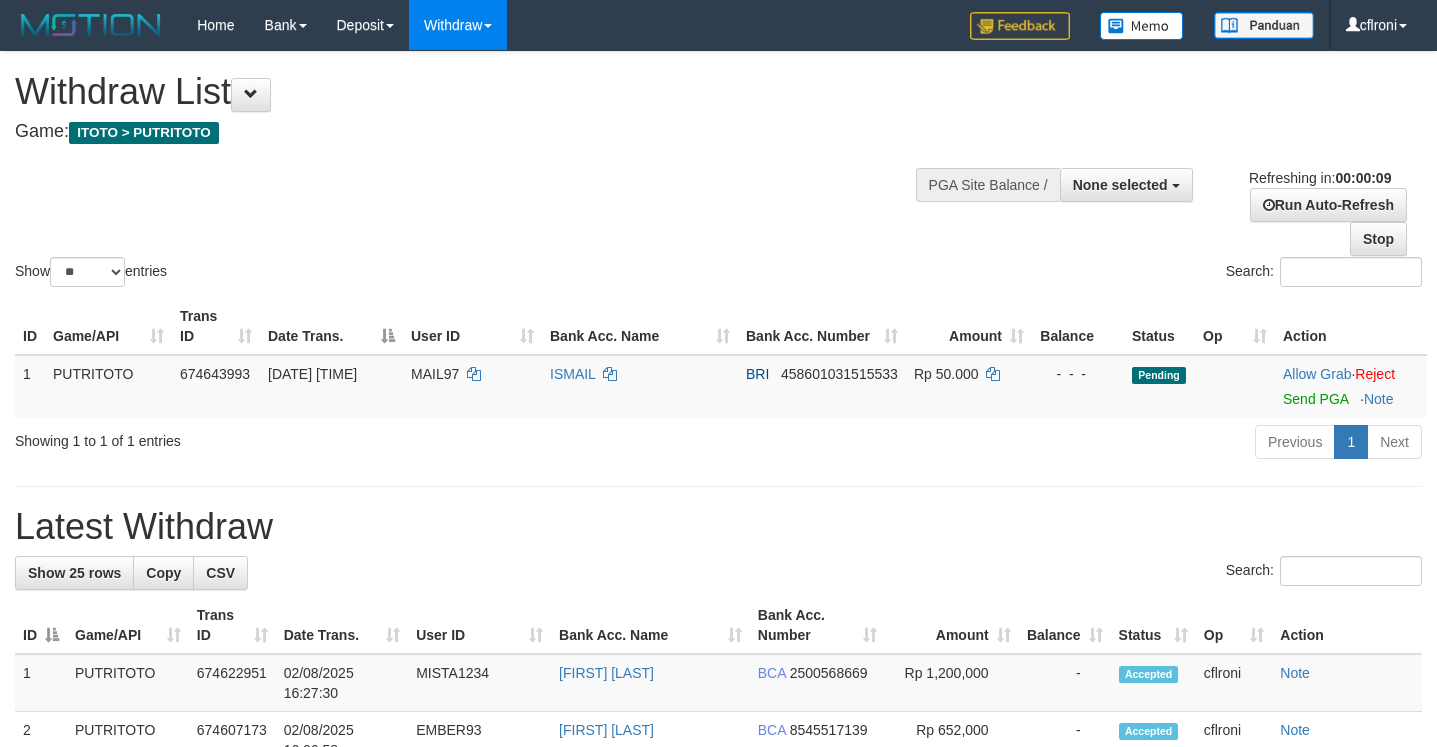 select 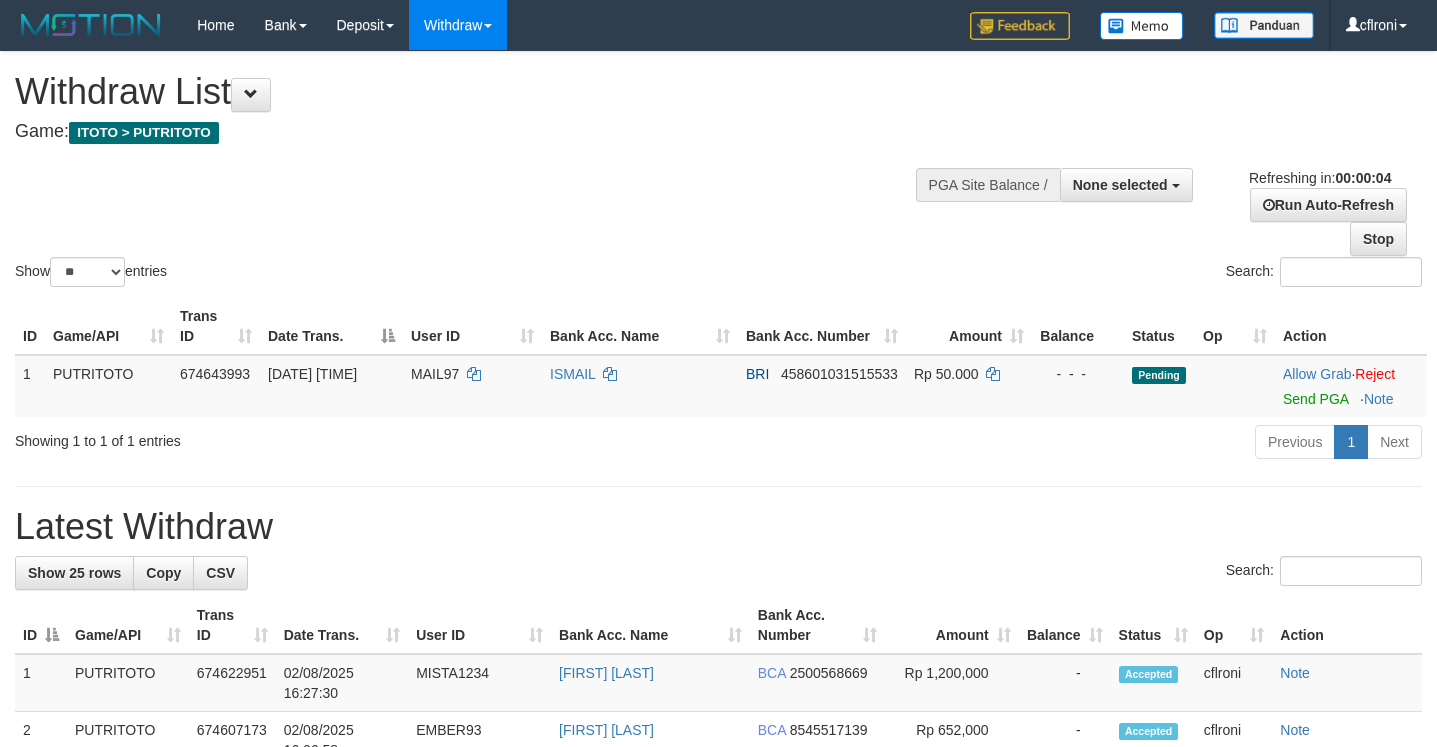 scroll, scrollTop: 0, scrollLeft: 0, axis: both 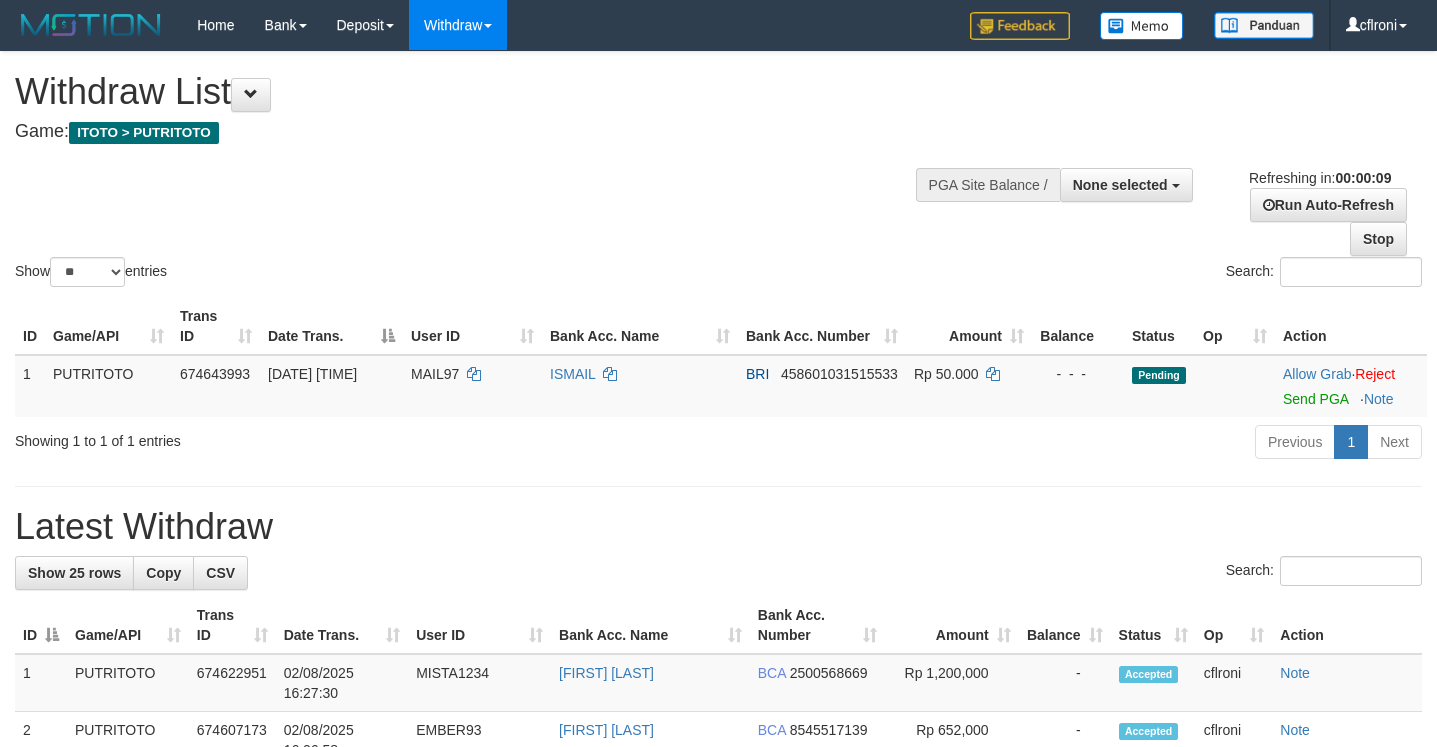 select 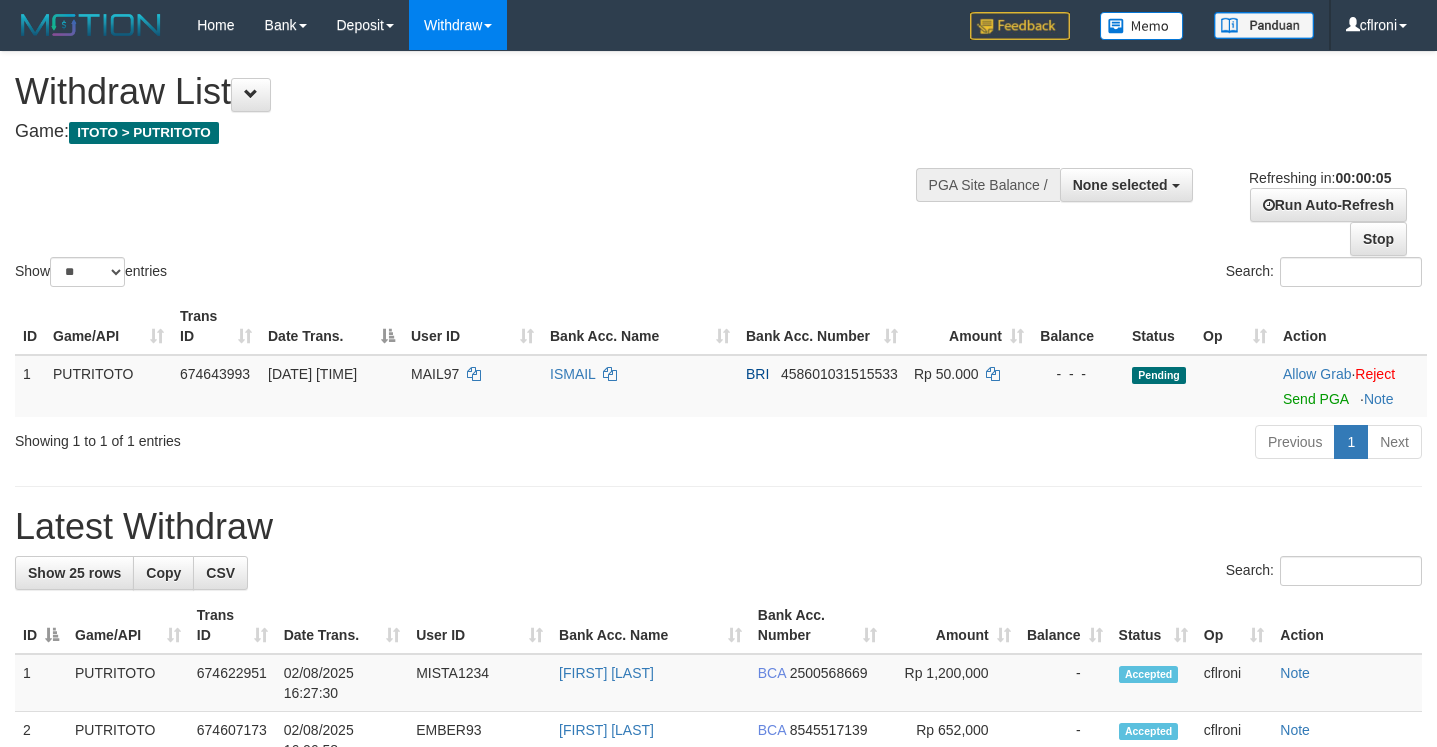 scroll, scrollTop: 0, scrollLeft: 0, axis: both 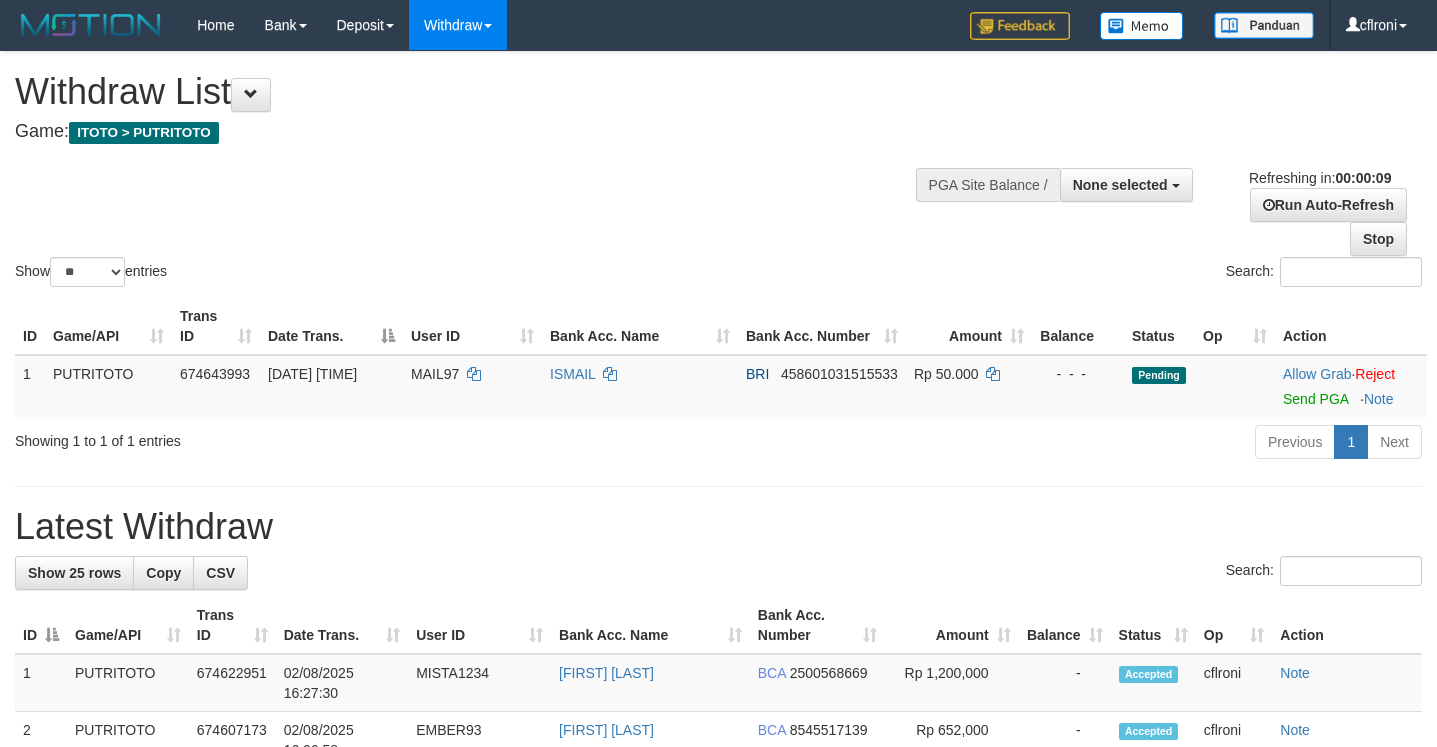 select 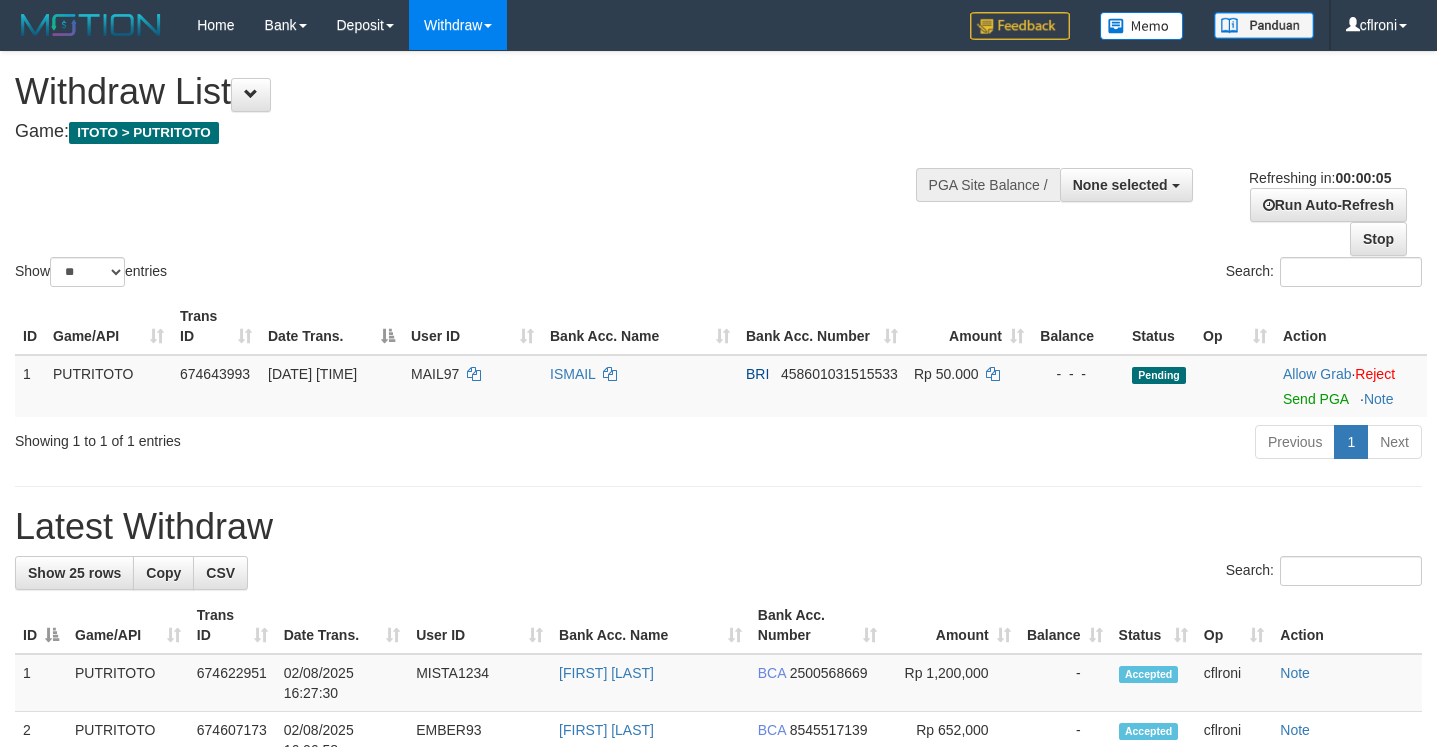 scroll, scrollTop: 0, scrollLeft: 0, axis: both 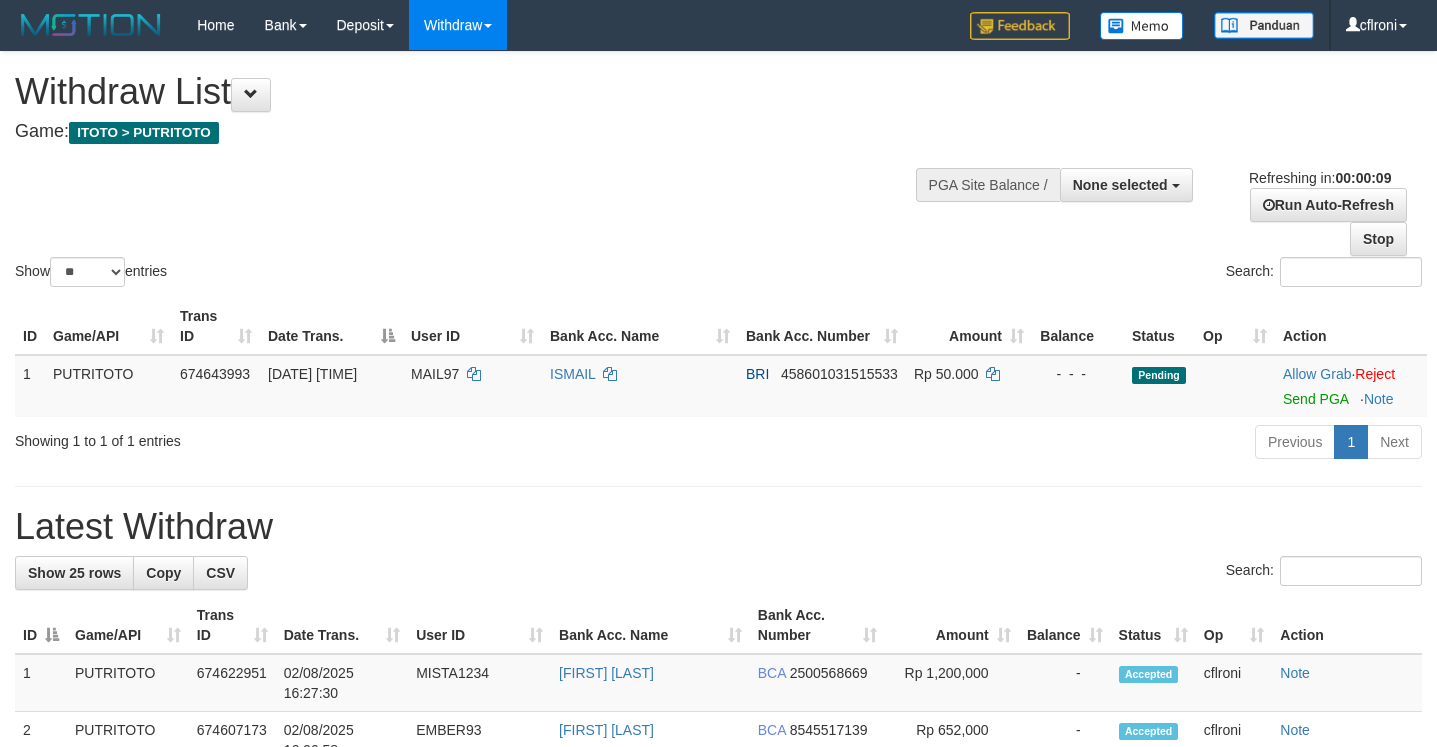 select 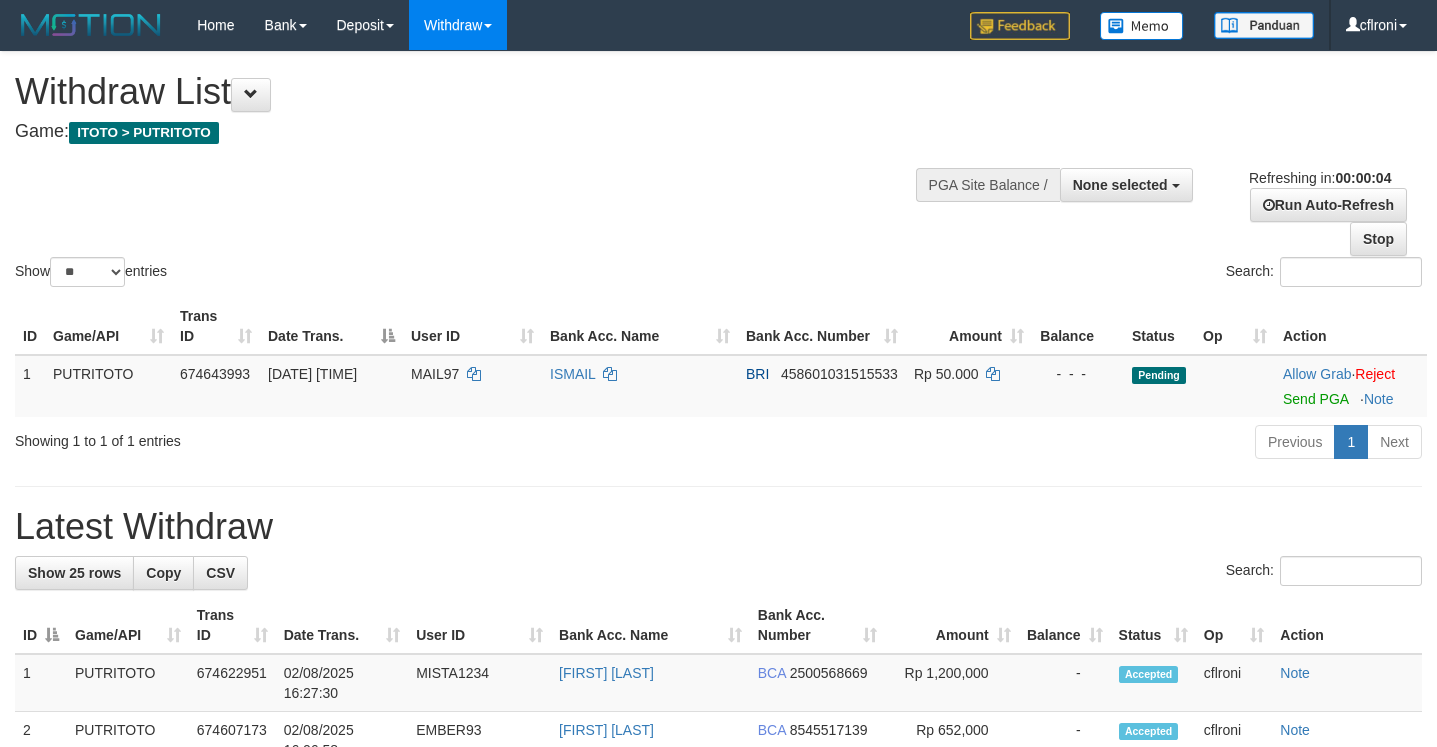 scroll, scrollTop: 0, scrollLeft: 0, axis: both 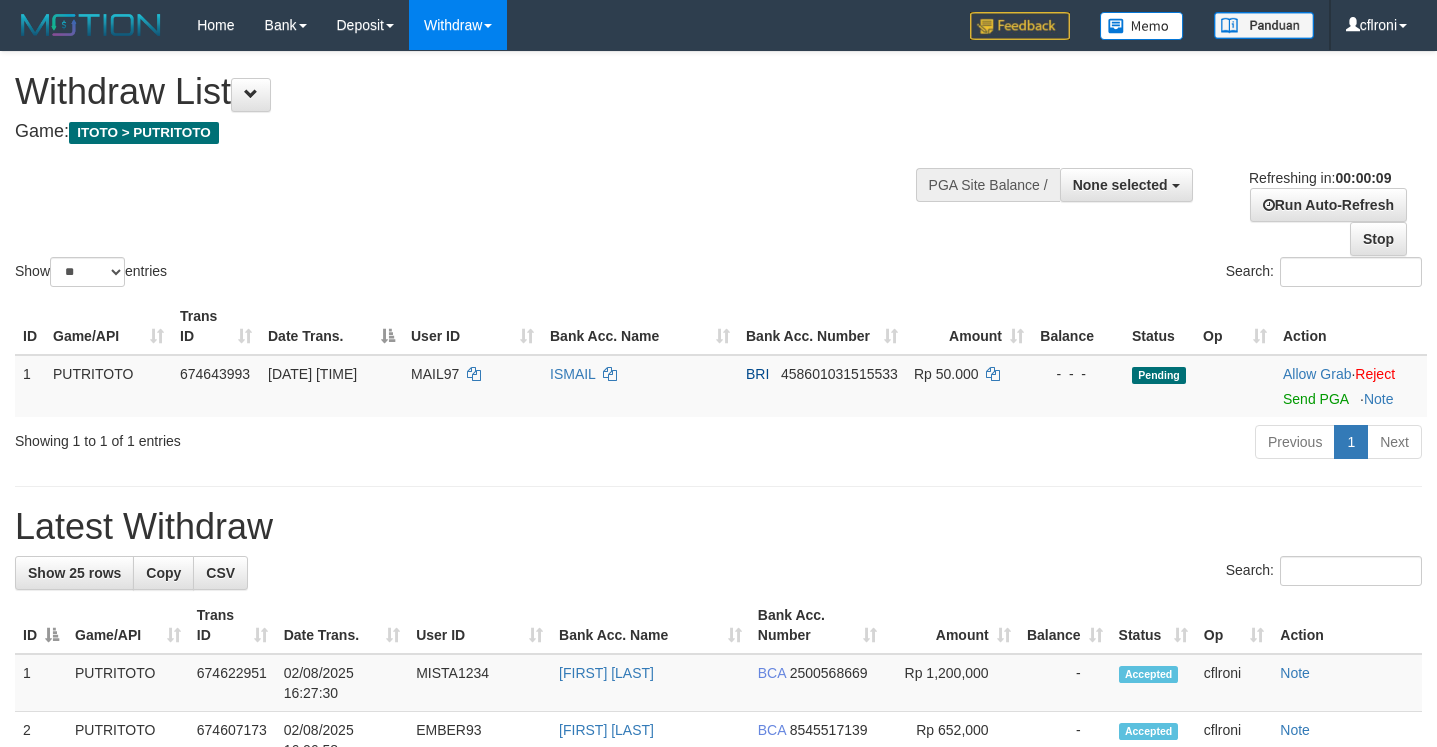 select 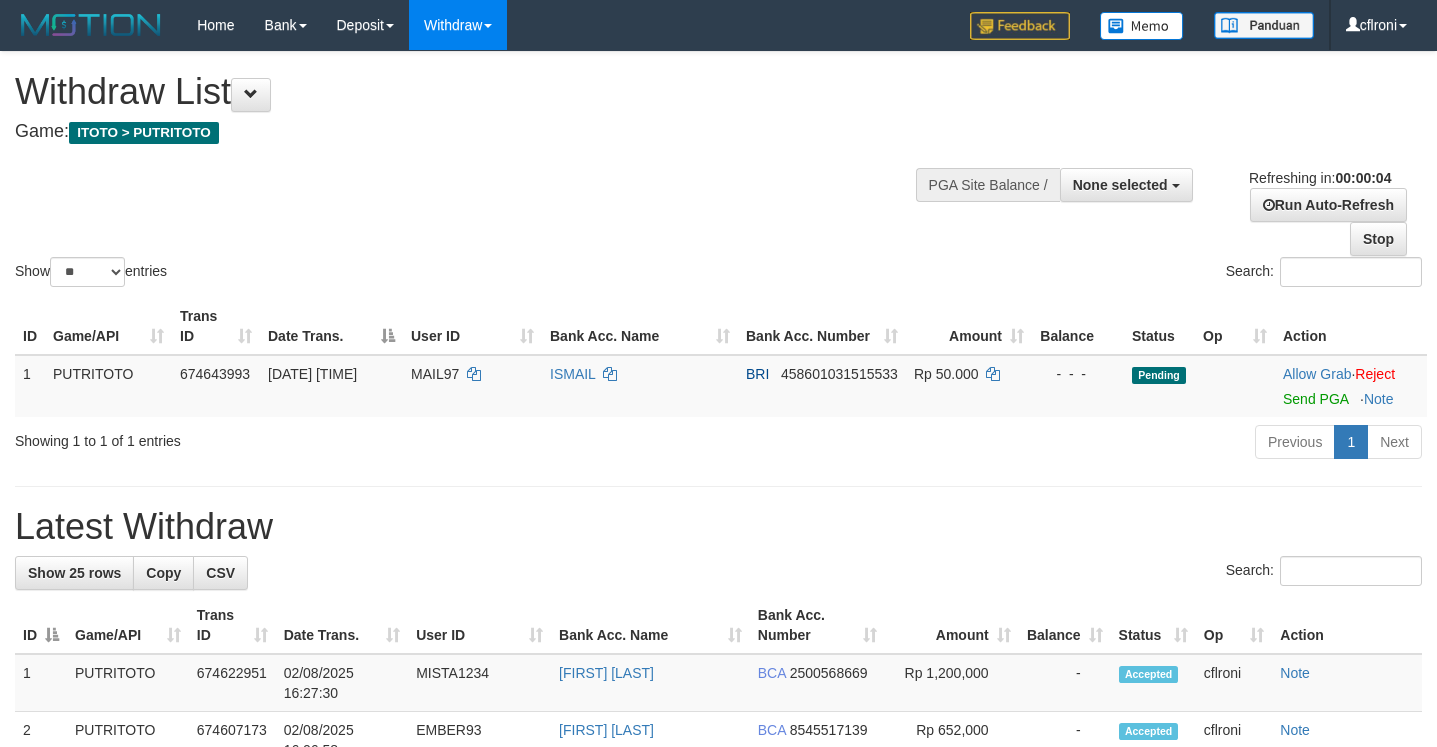 scroll, scrollTop: 0, scrollLeft: 0, axis: both 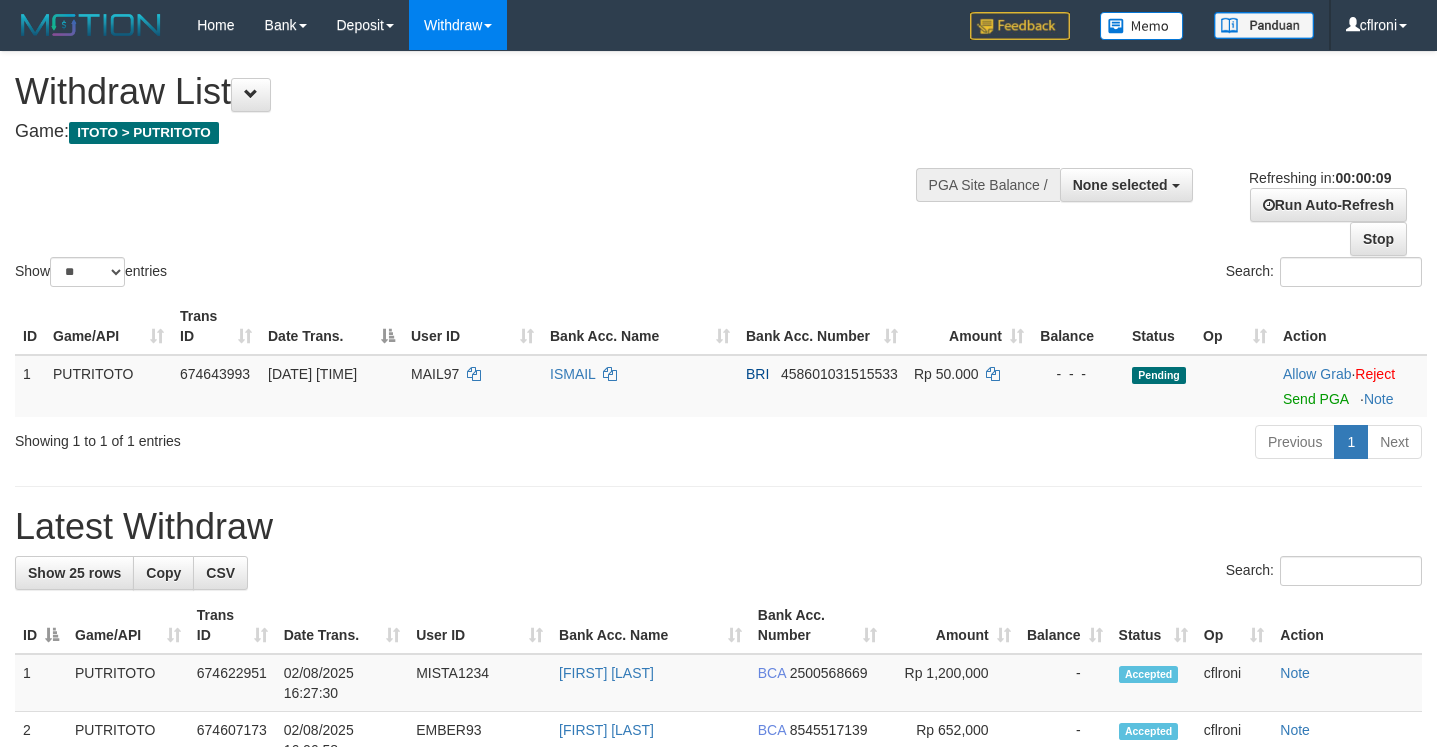 select 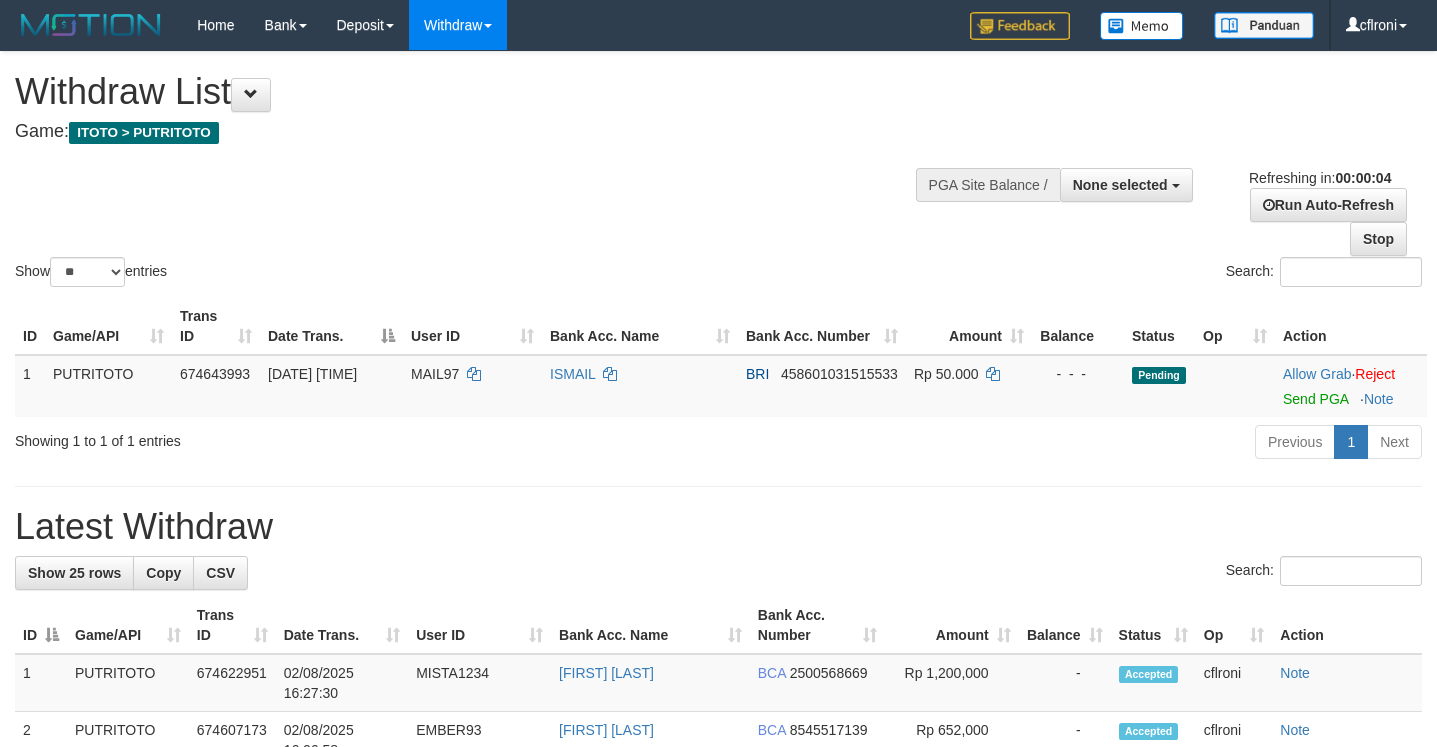 scroll, scrollTop: 0, scrollLeft: 0, axis: both 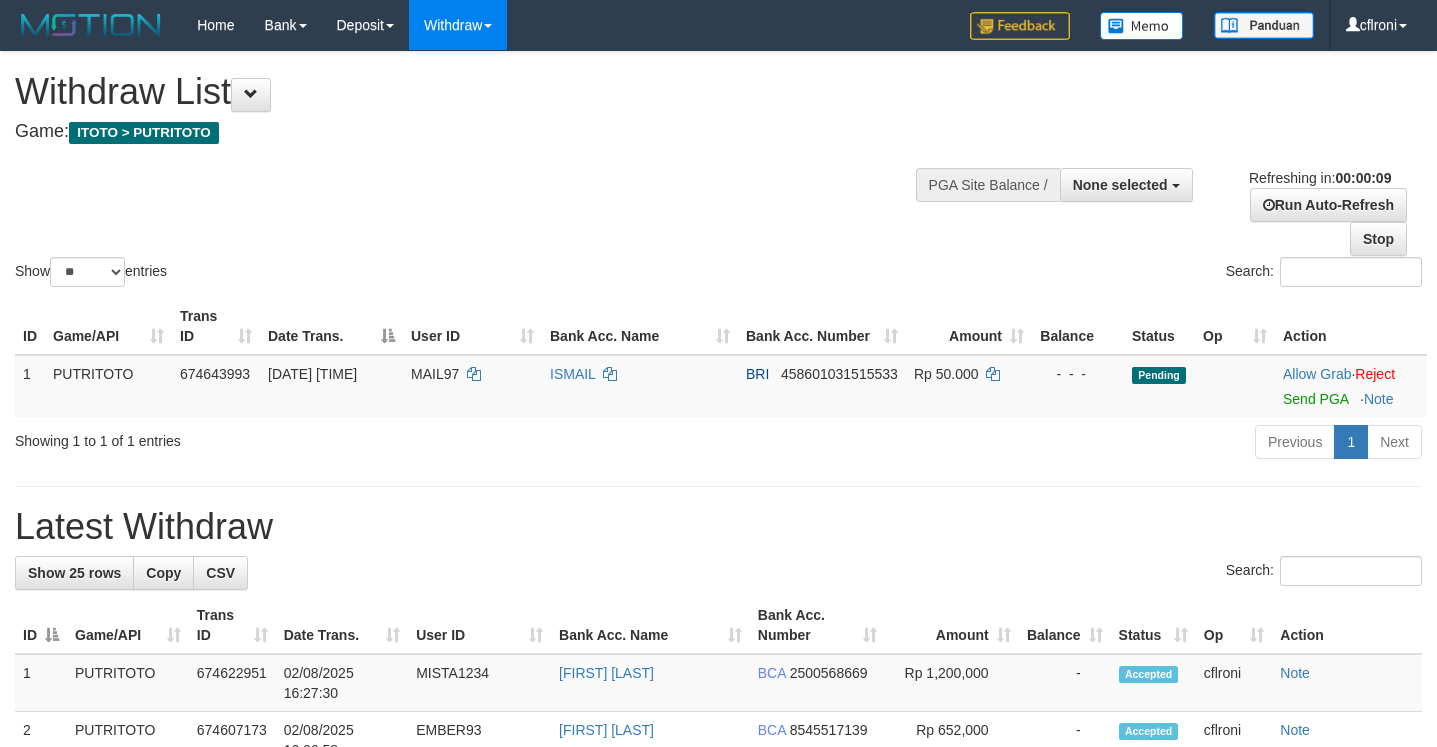 select 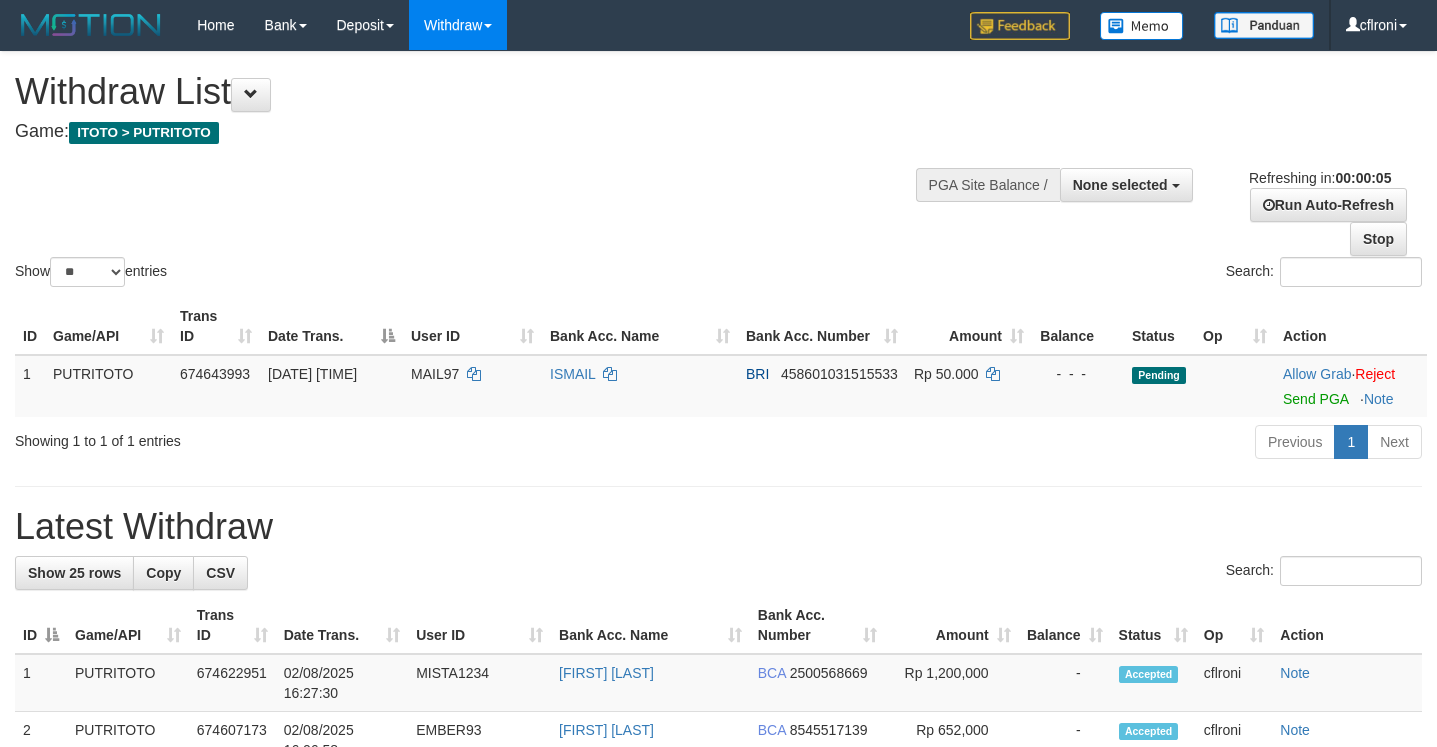 scroll, scrollTop: 0, scrollLeft: 0, axis: both 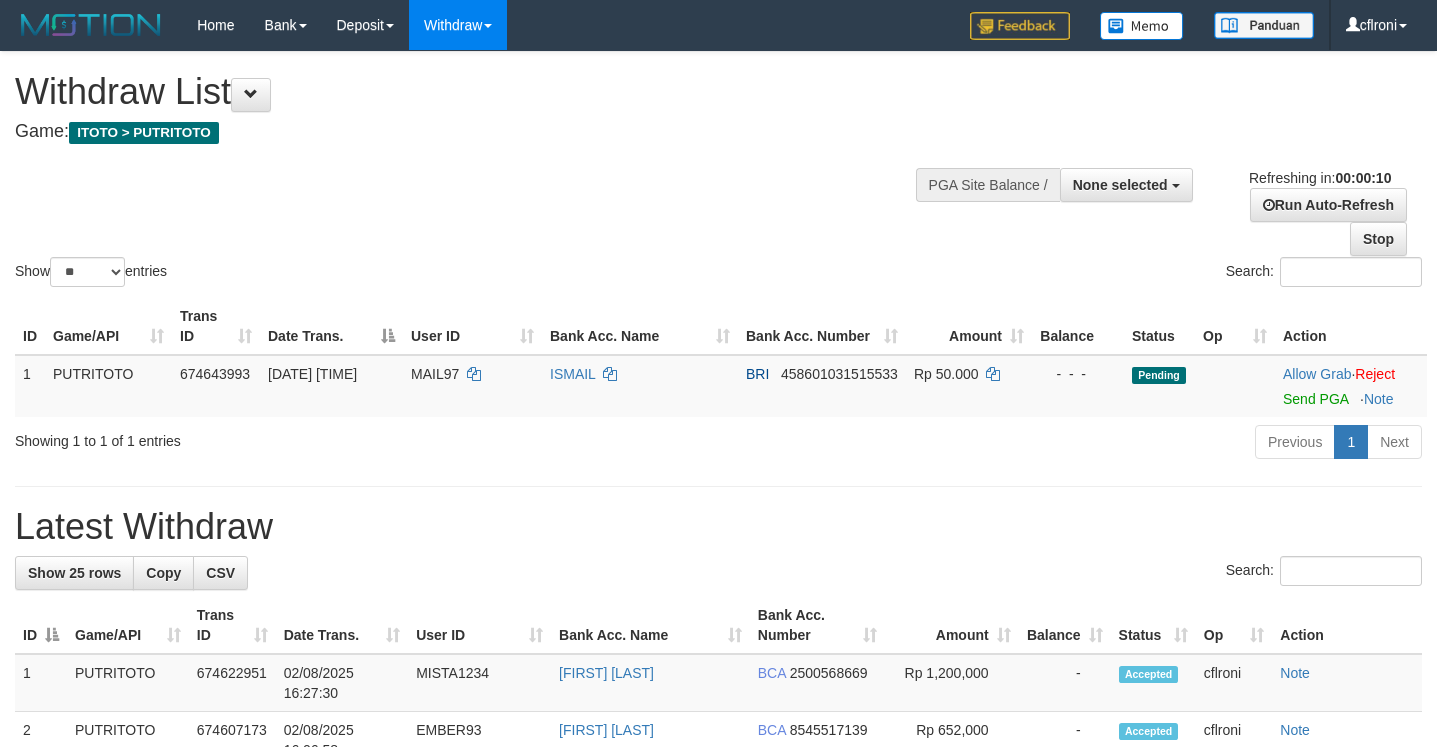 select 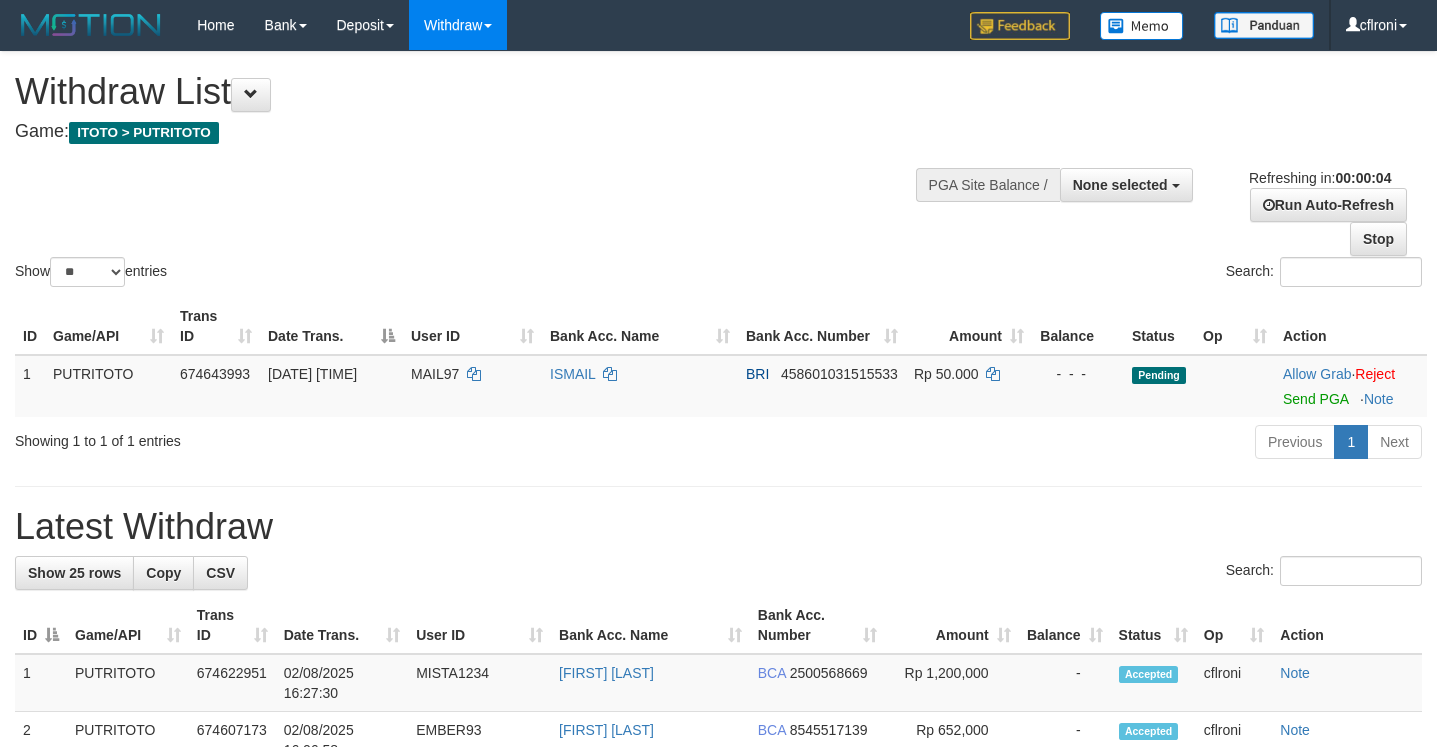 scroll, scrollTop: 0, scrollLeft: 0, axis: both 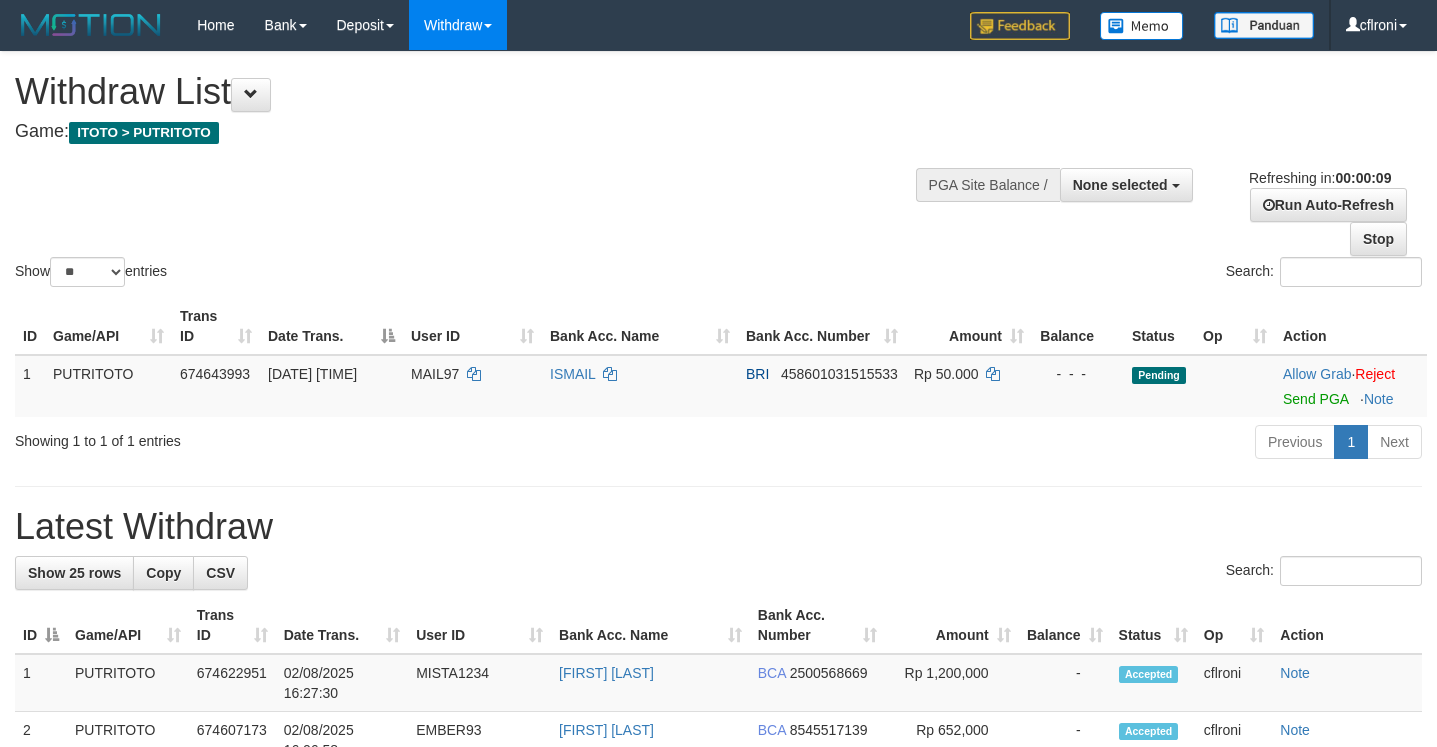 select 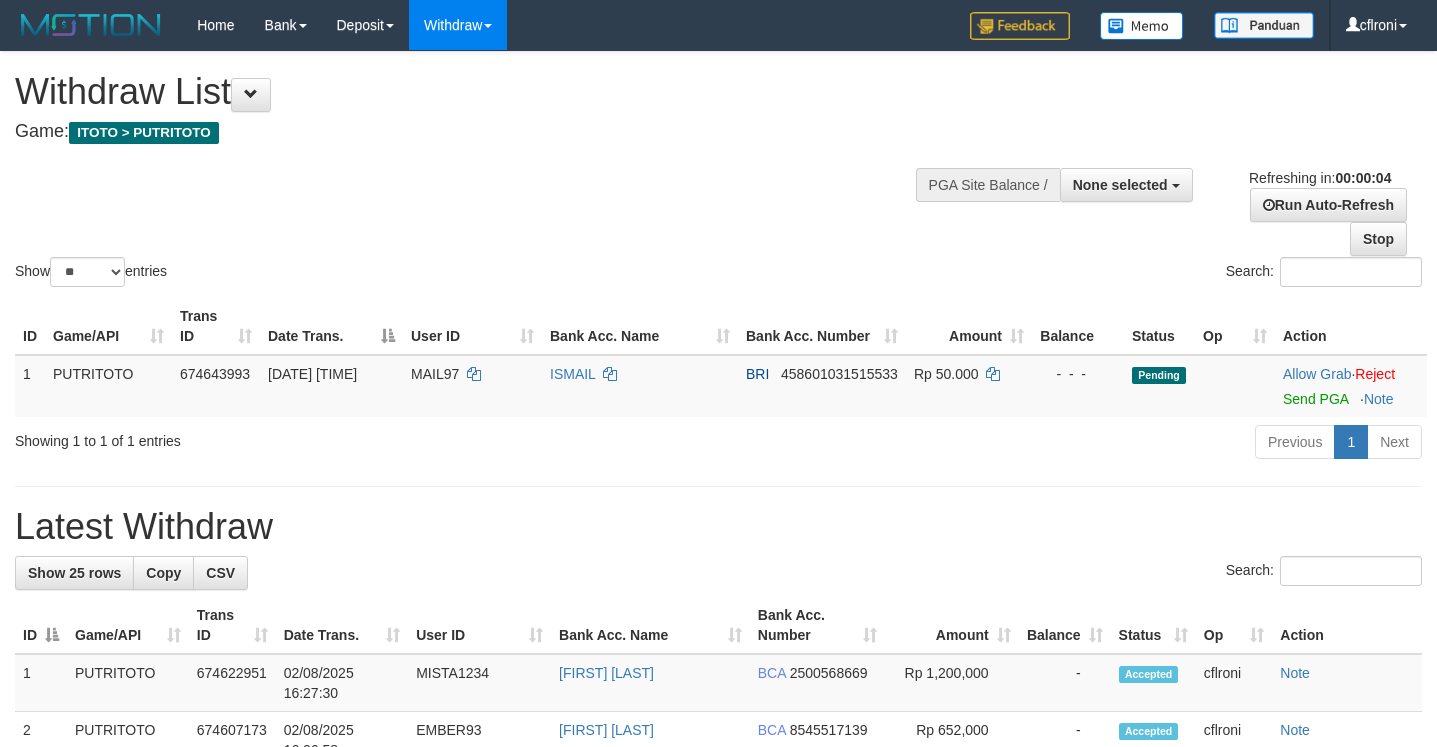 scroll, scrollTop: 0, scrollLeft: 0, axis: both 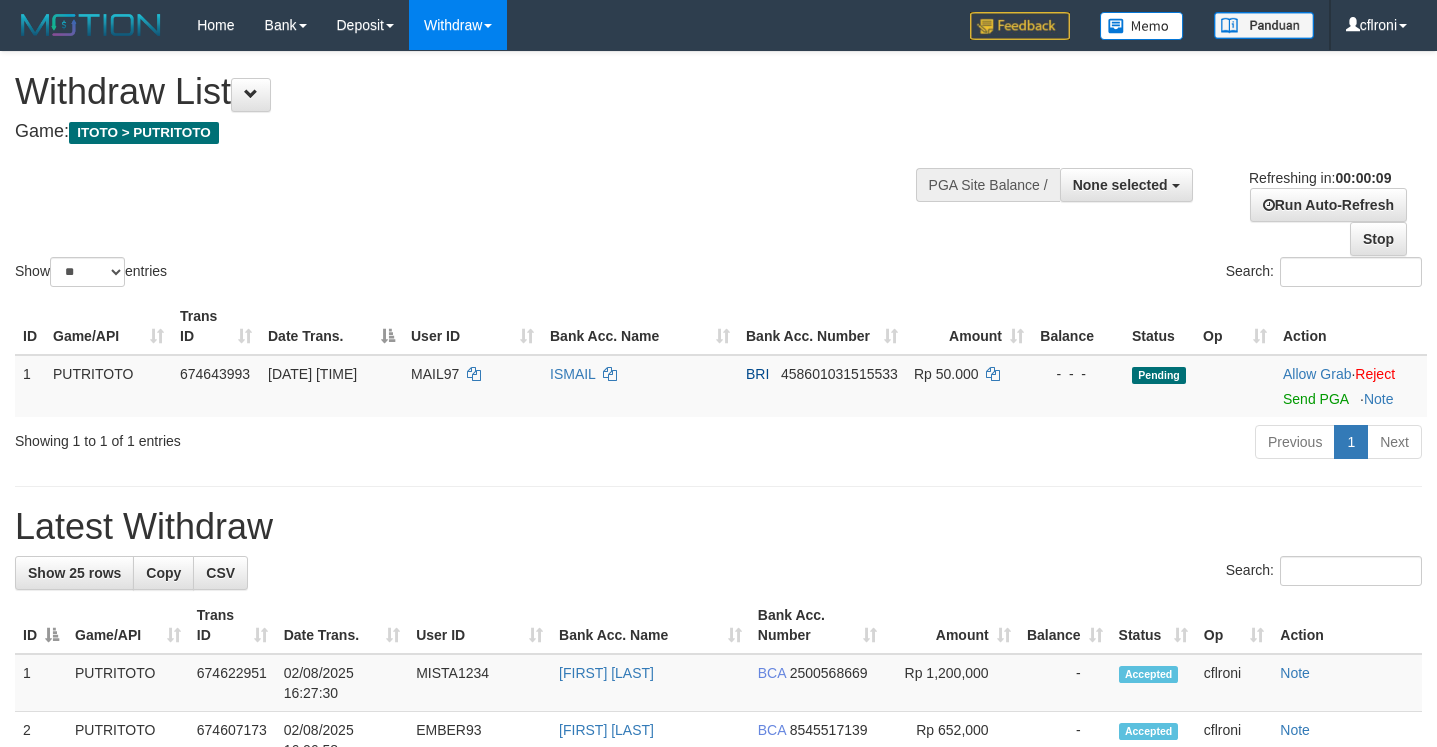 select 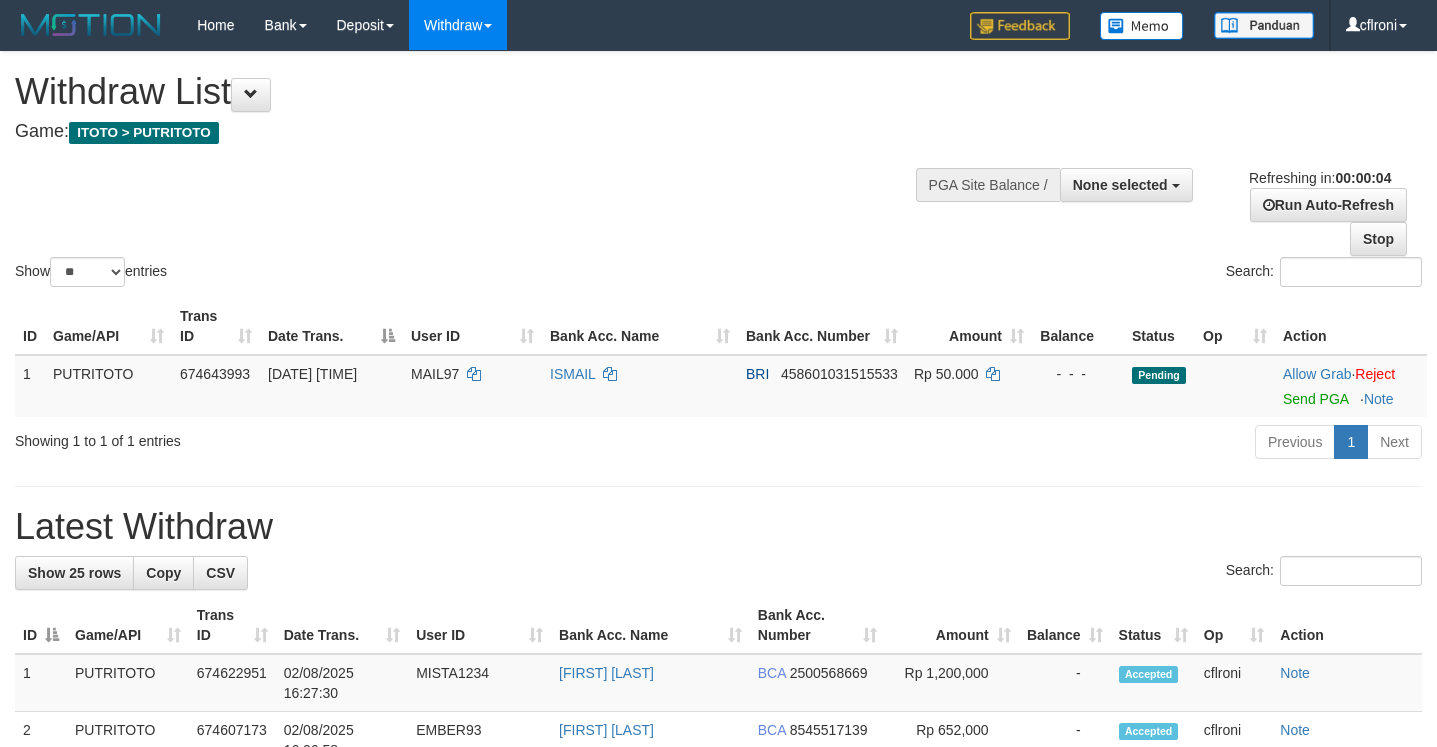 scroll, scrollTop: 0, scrollLeft: 0, axis: both 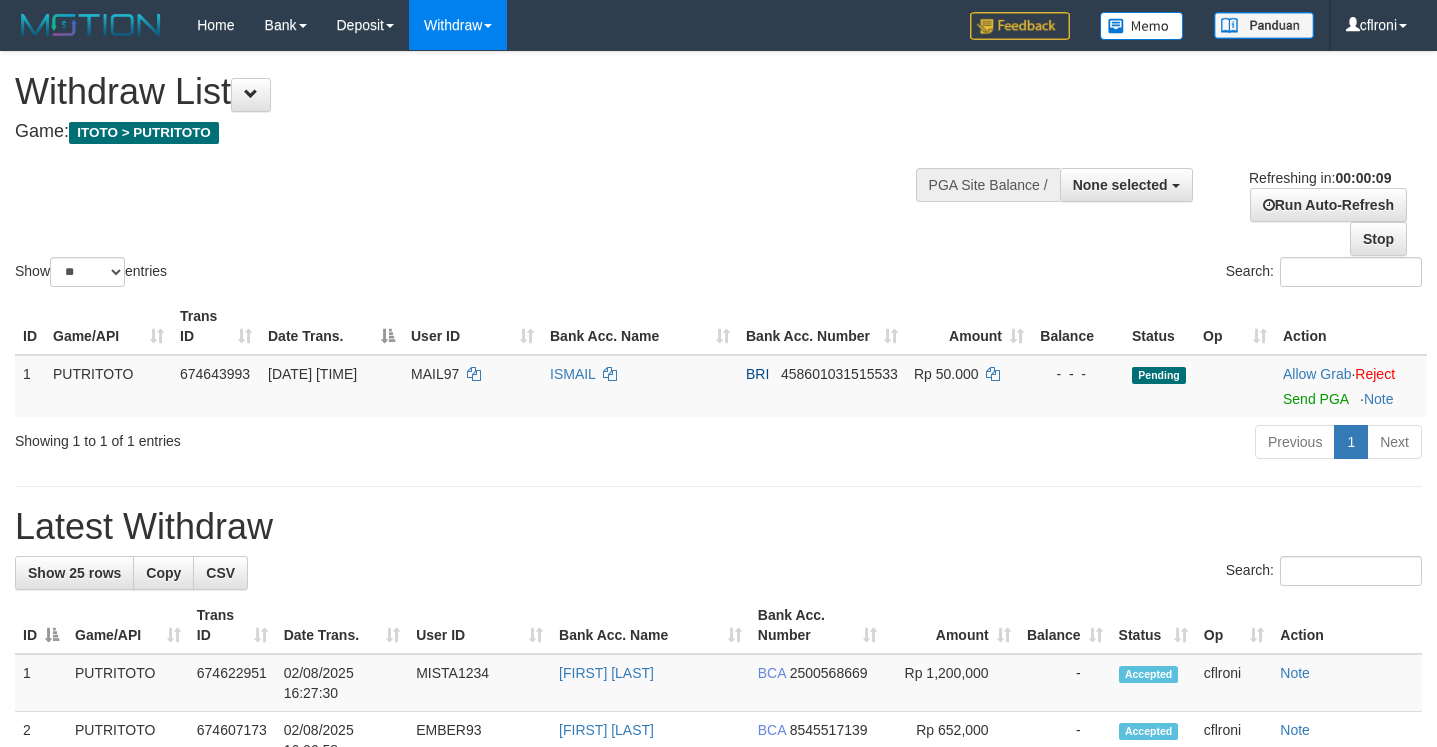 select 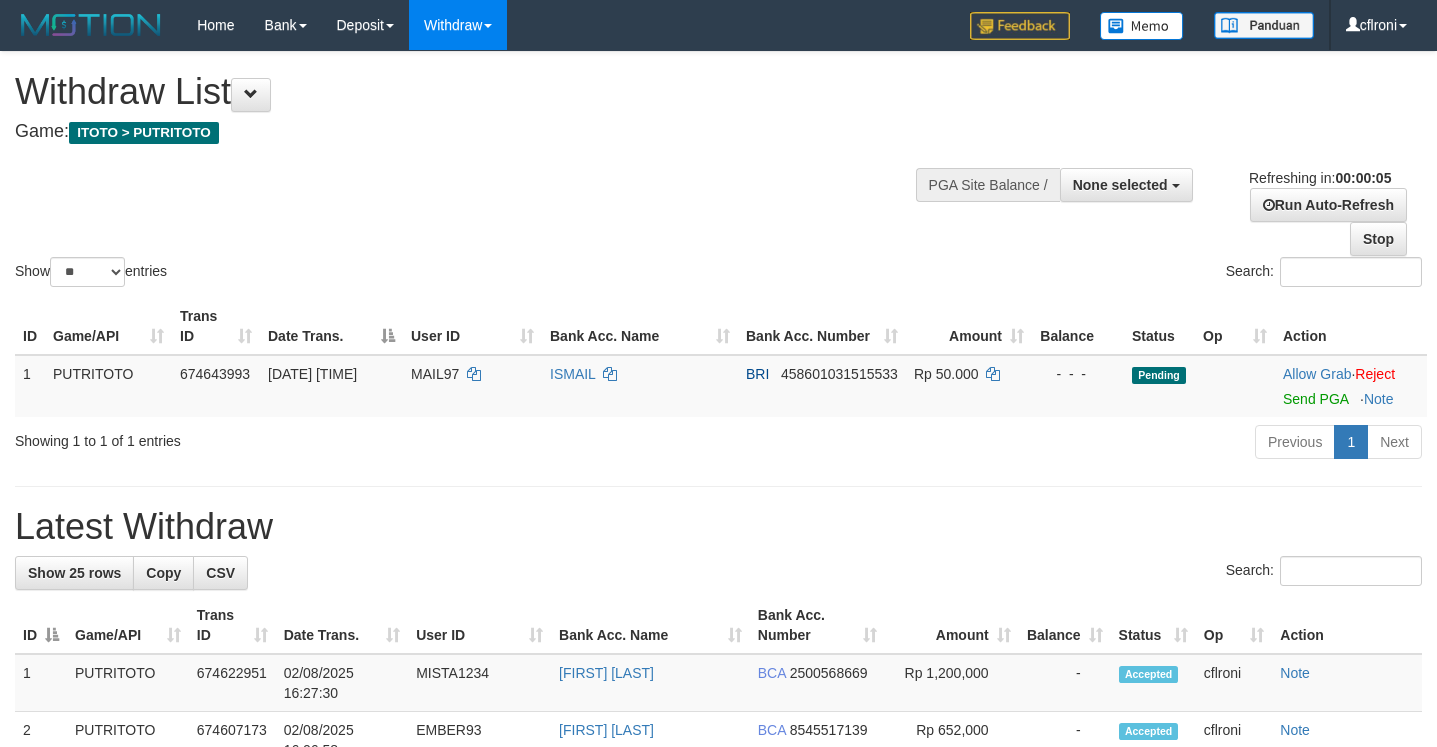 scroll, scrollTop: 0, scrollLeft: 0, axis: both 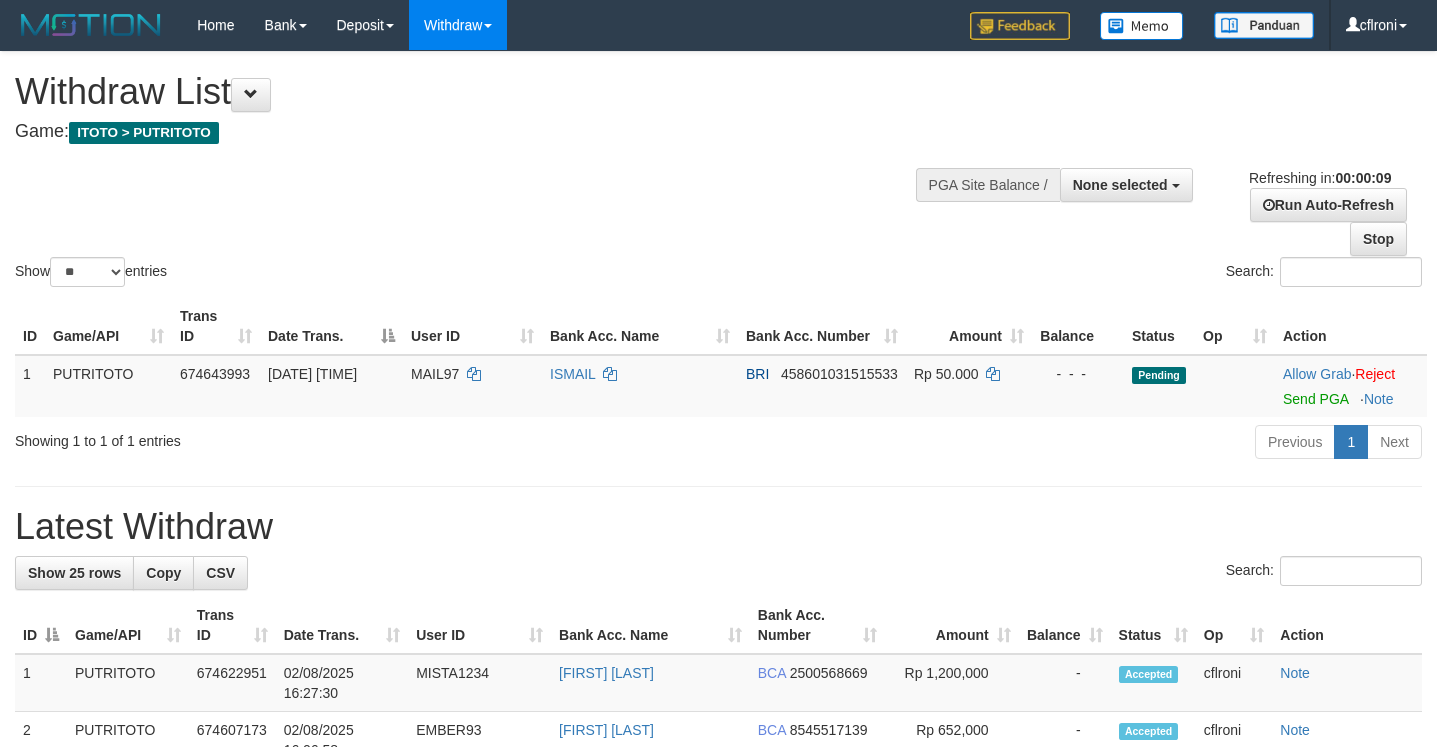 select 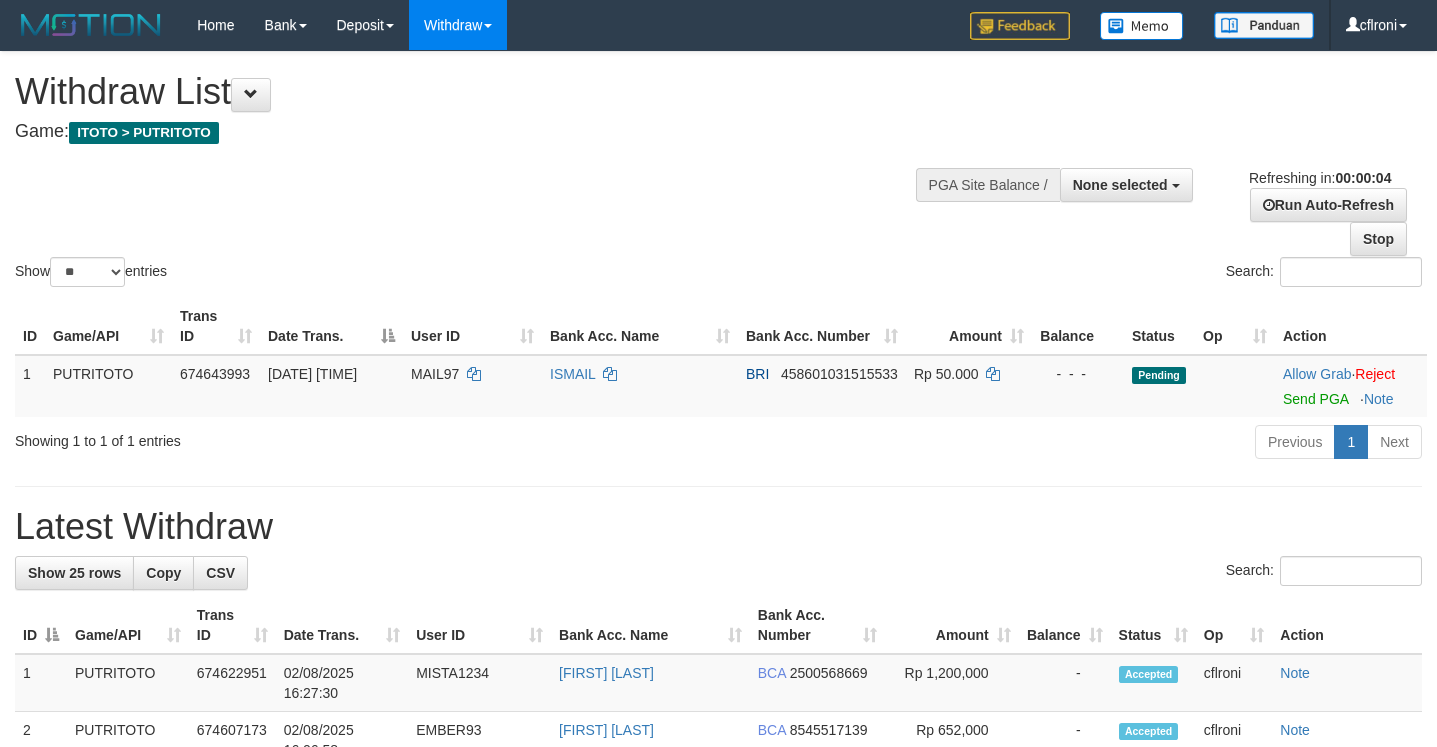 scroll, scrollTop: 0, scrollLeft: 0, axis: both 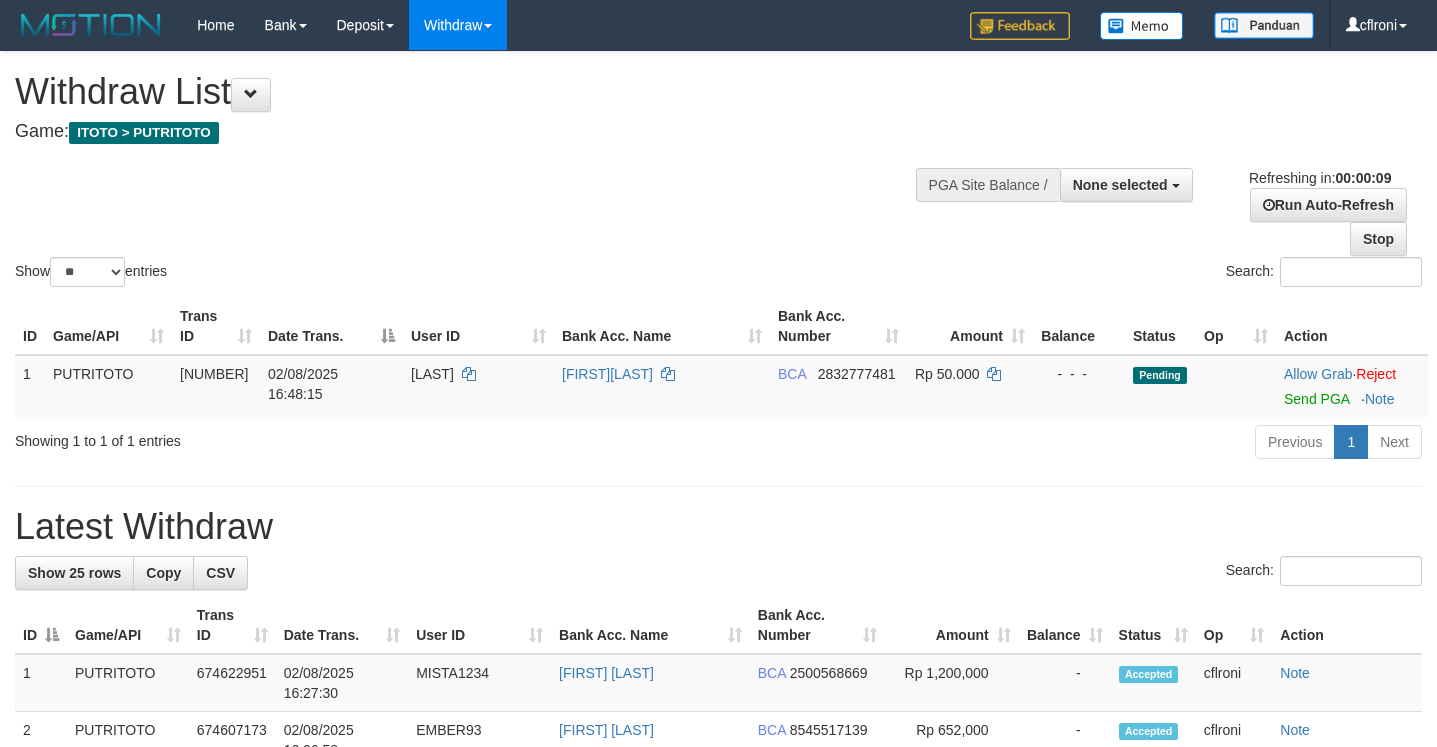select 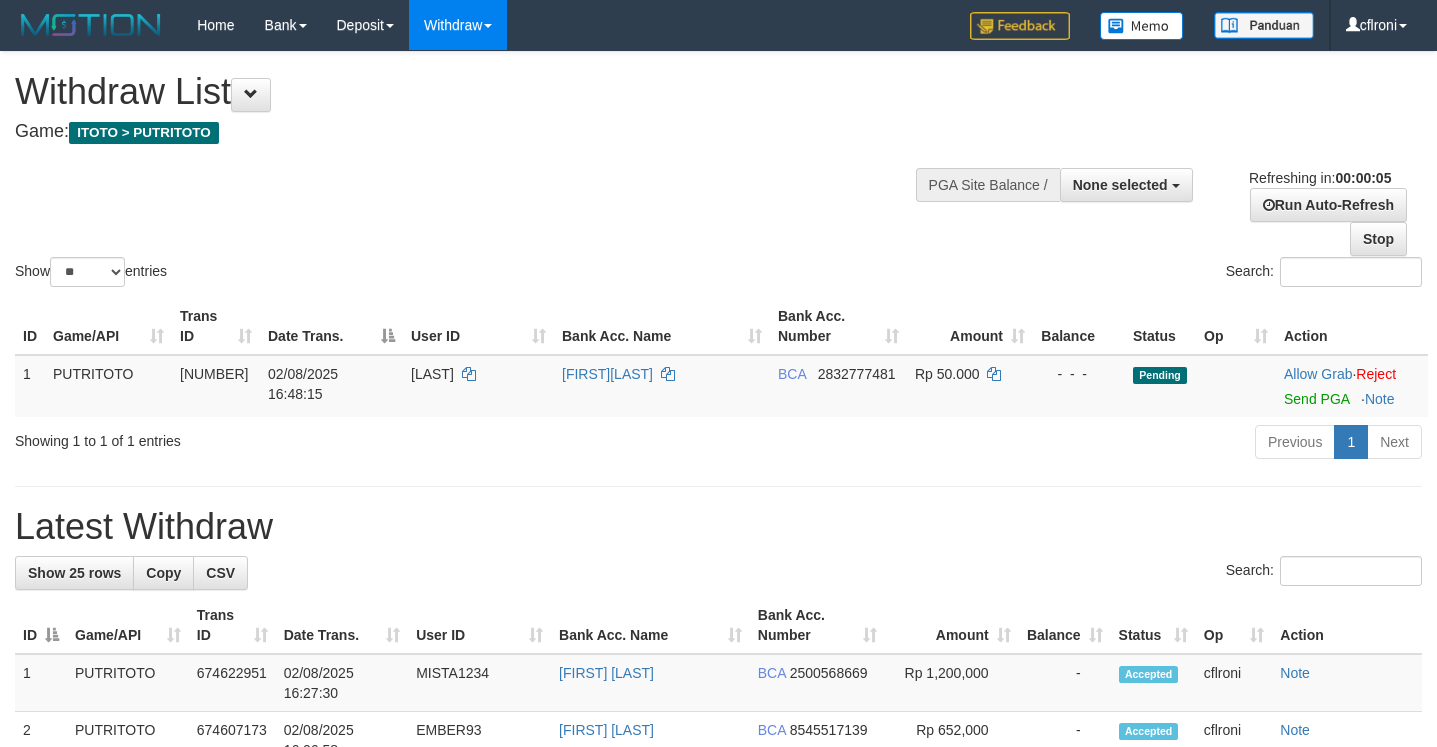 scroll, scrollTop: 0, scrollLeft: 0, axis: both 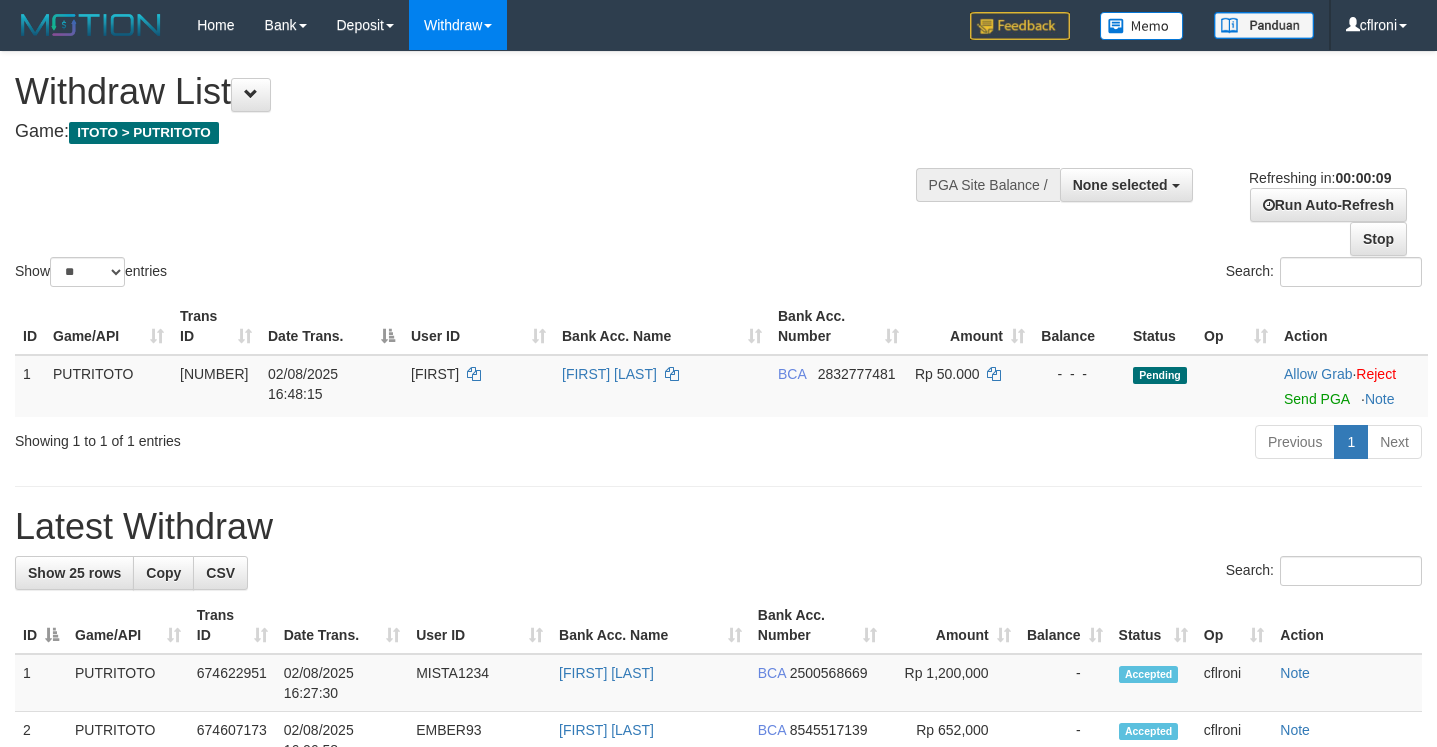 select 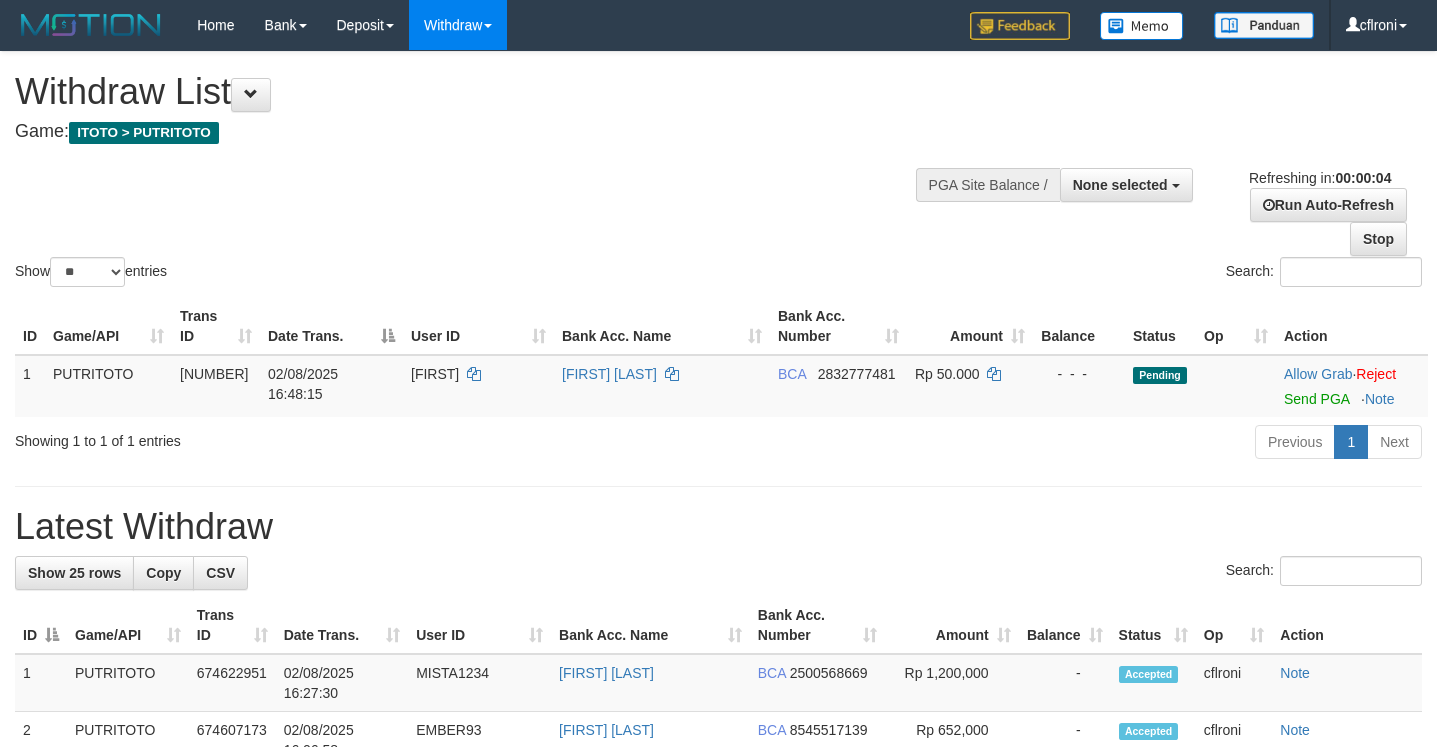 scroll, scrollTop: 0, scrollLeft: 0, axis: both 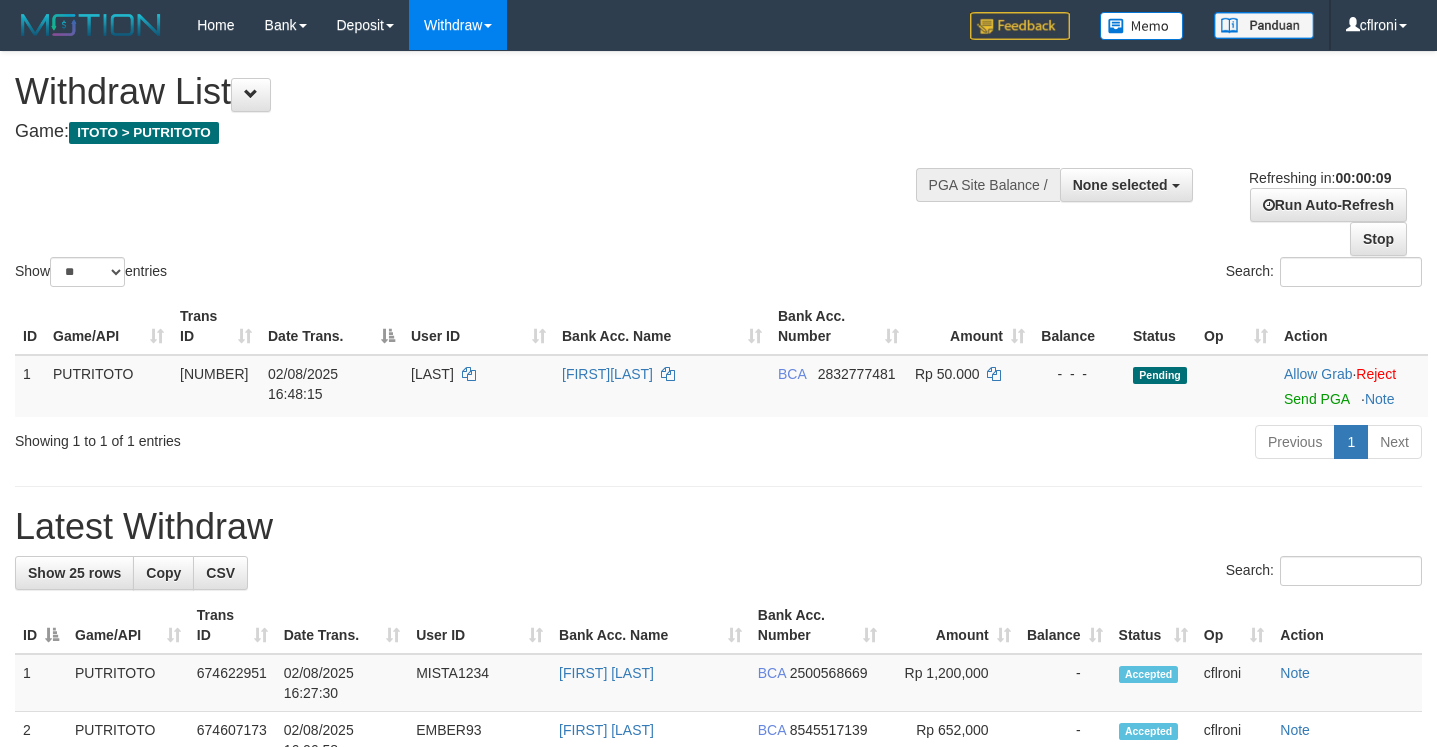 select 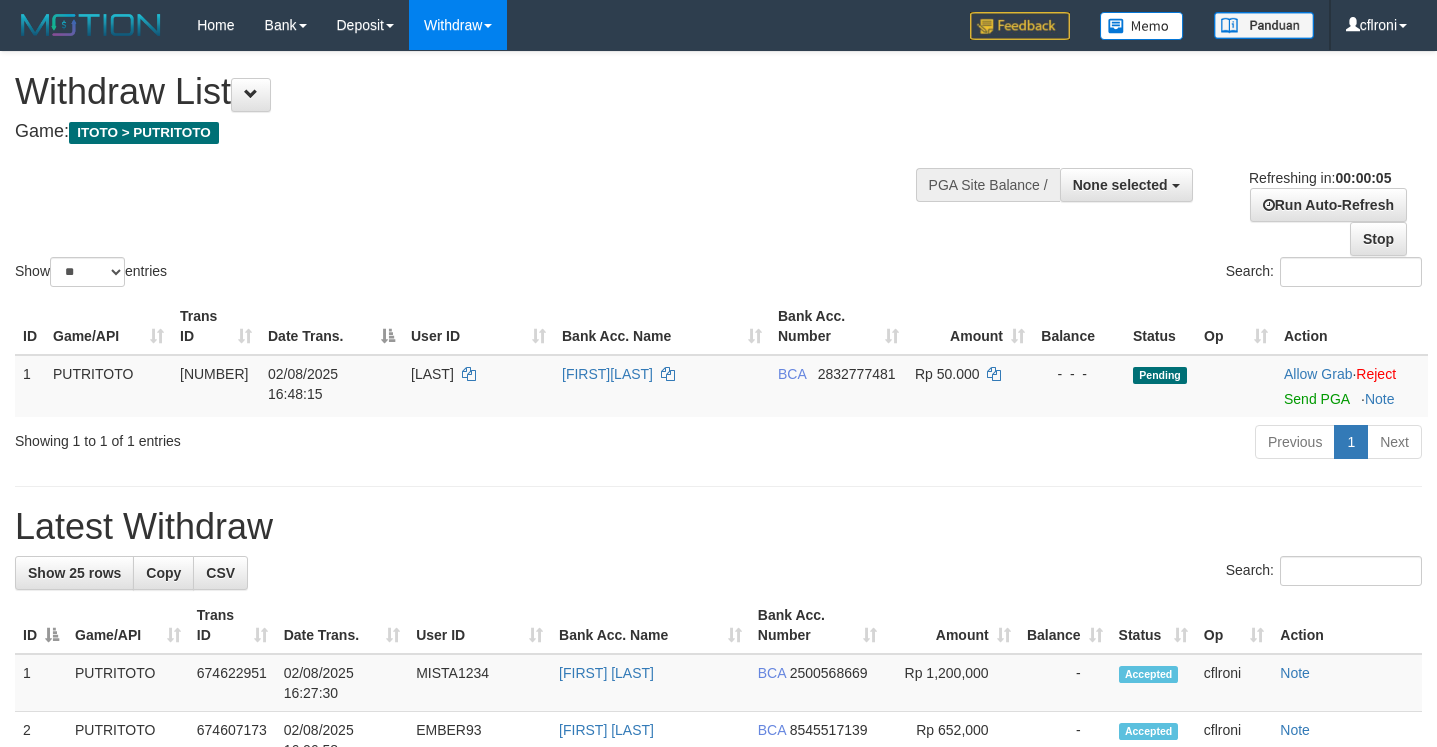 scroll, scrollTop: 0, scrollLeft: 0, axis: both 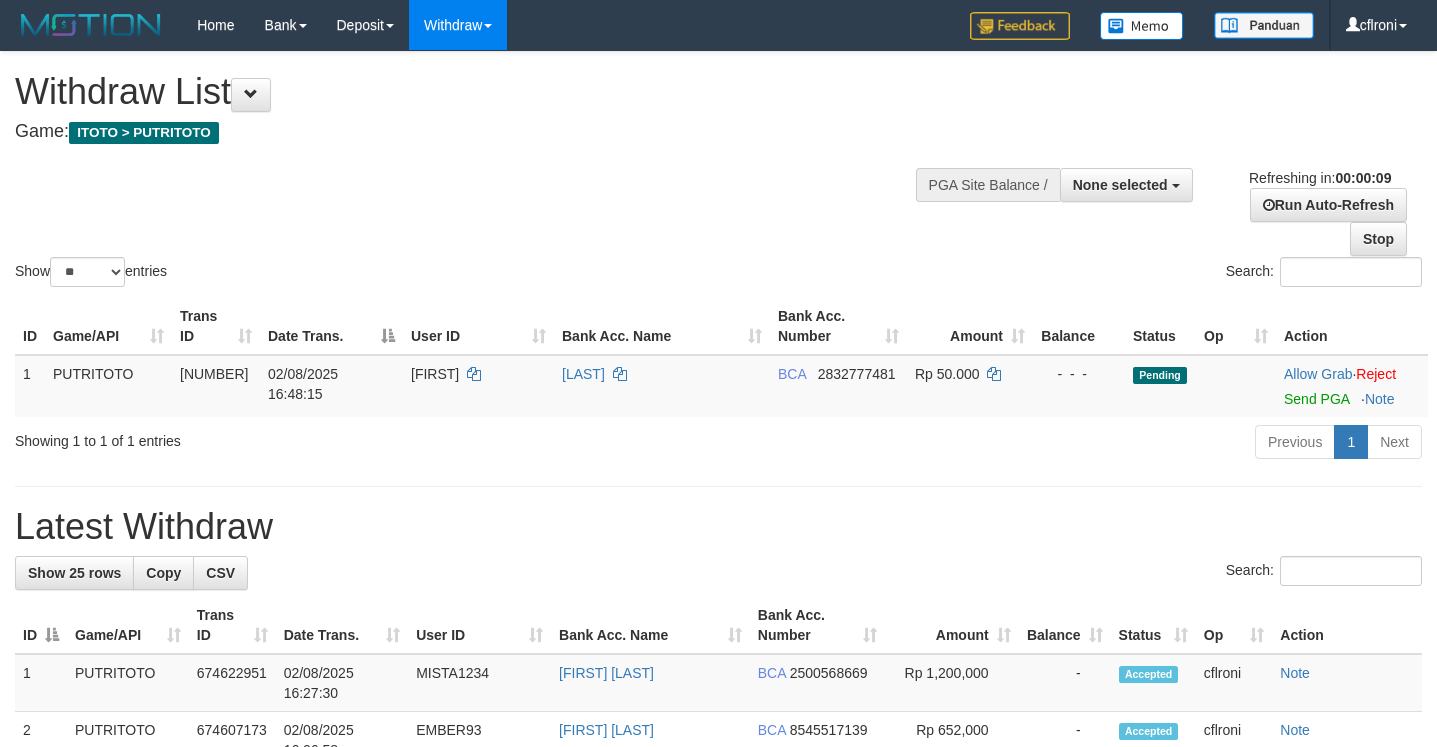 select 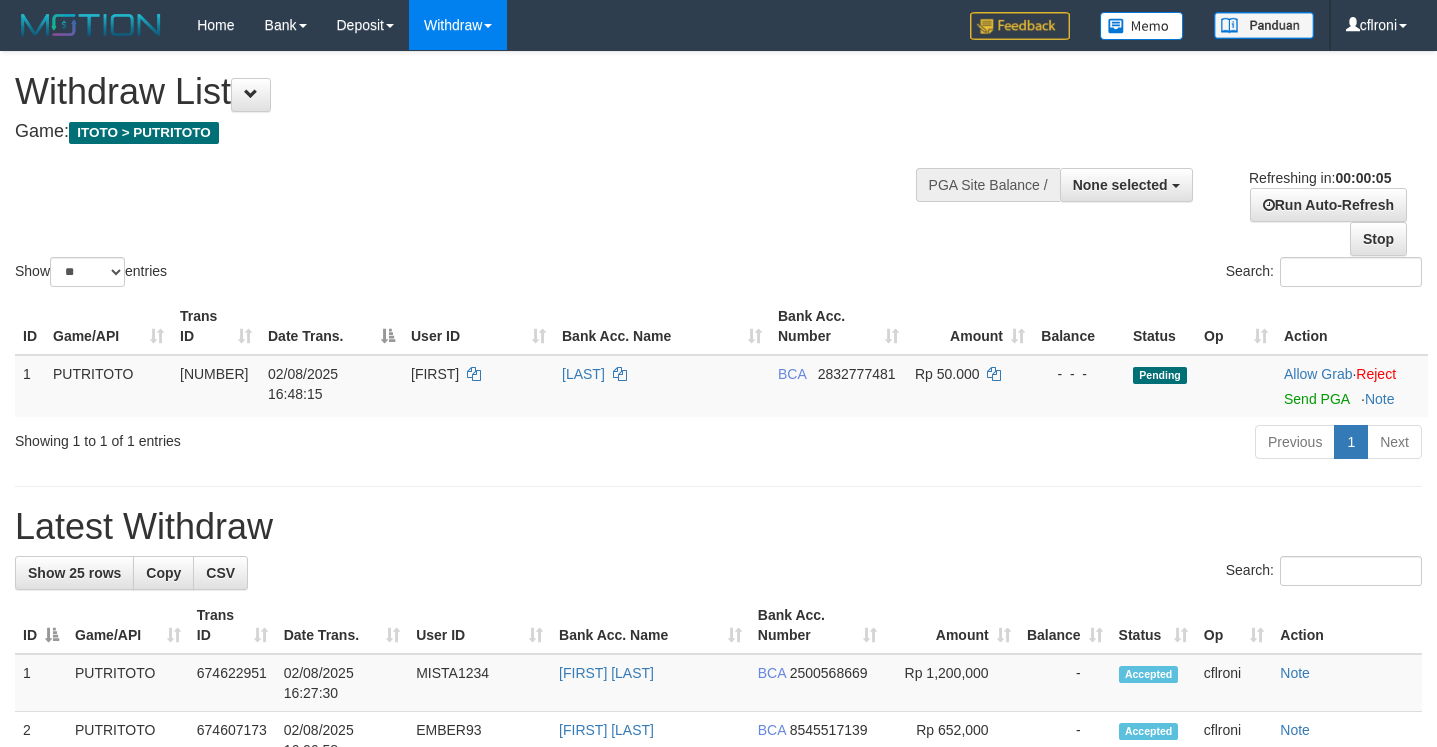 scroll, scrollTop: 0, scrollLeft: 0, axis: both 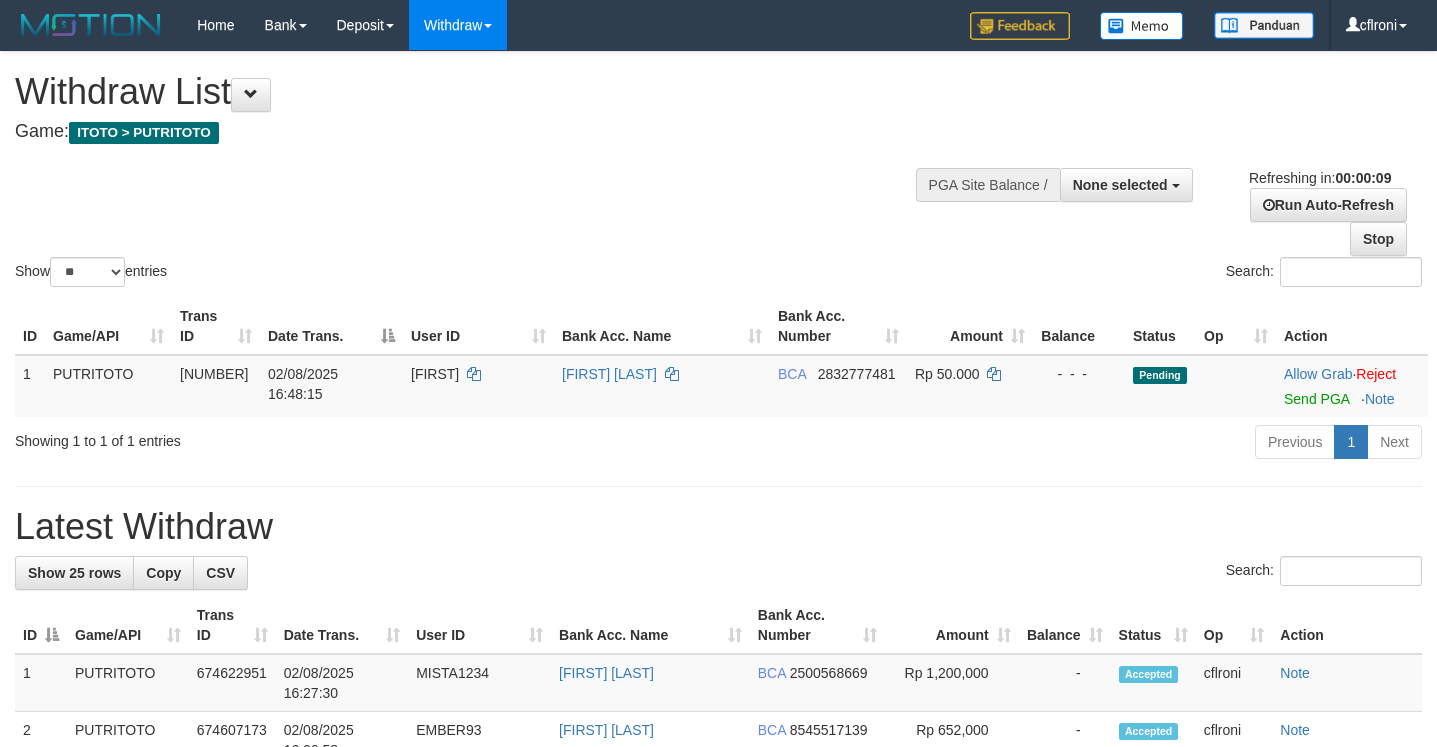select 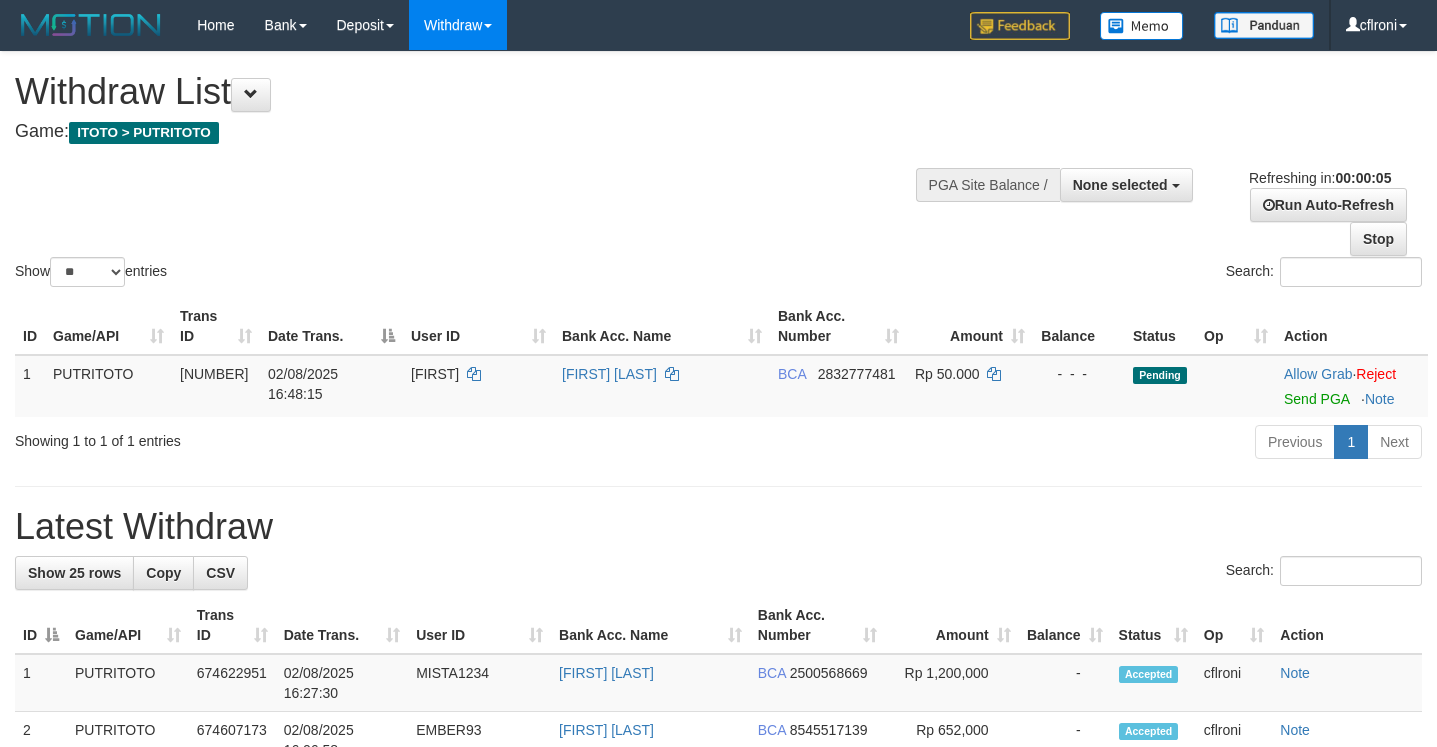 scroll, scrollTop: 0, scrollLeft: 0, axis: both 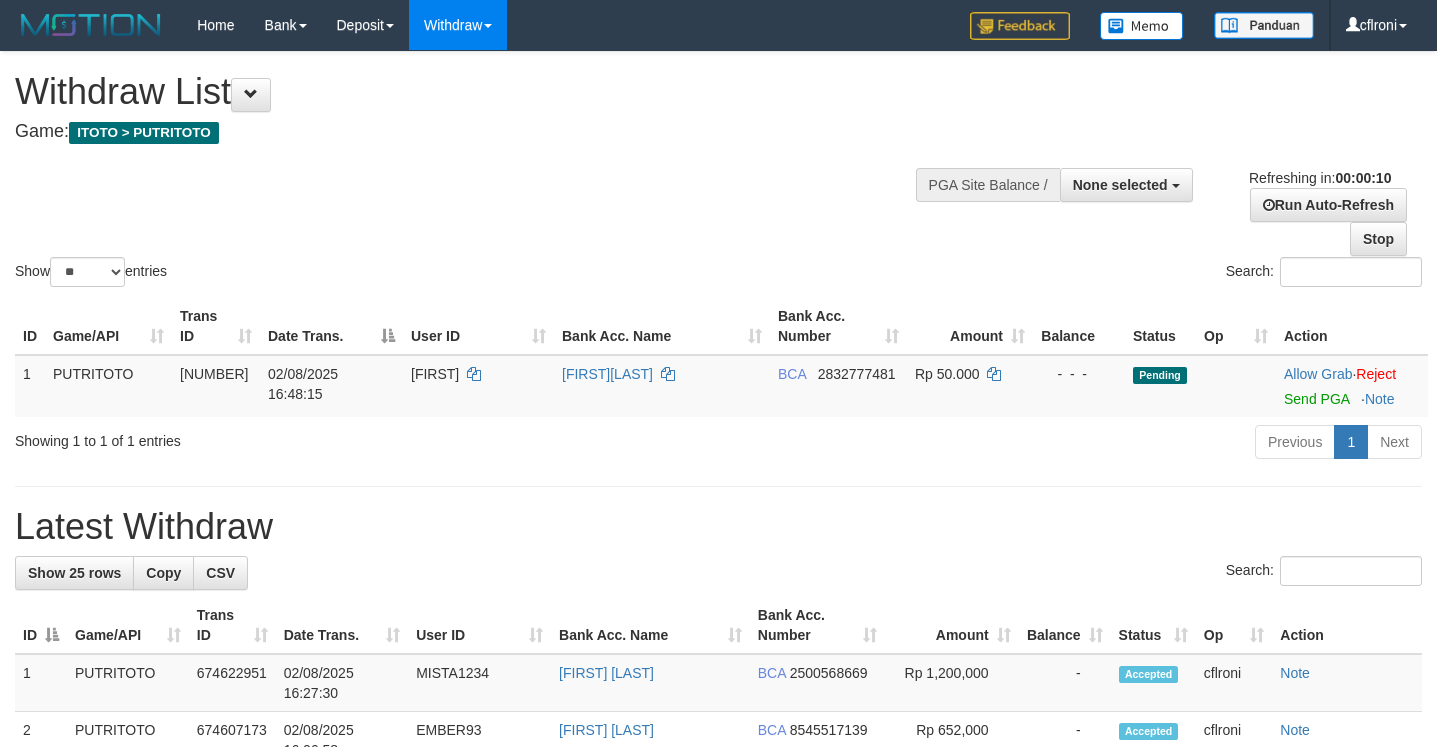 select 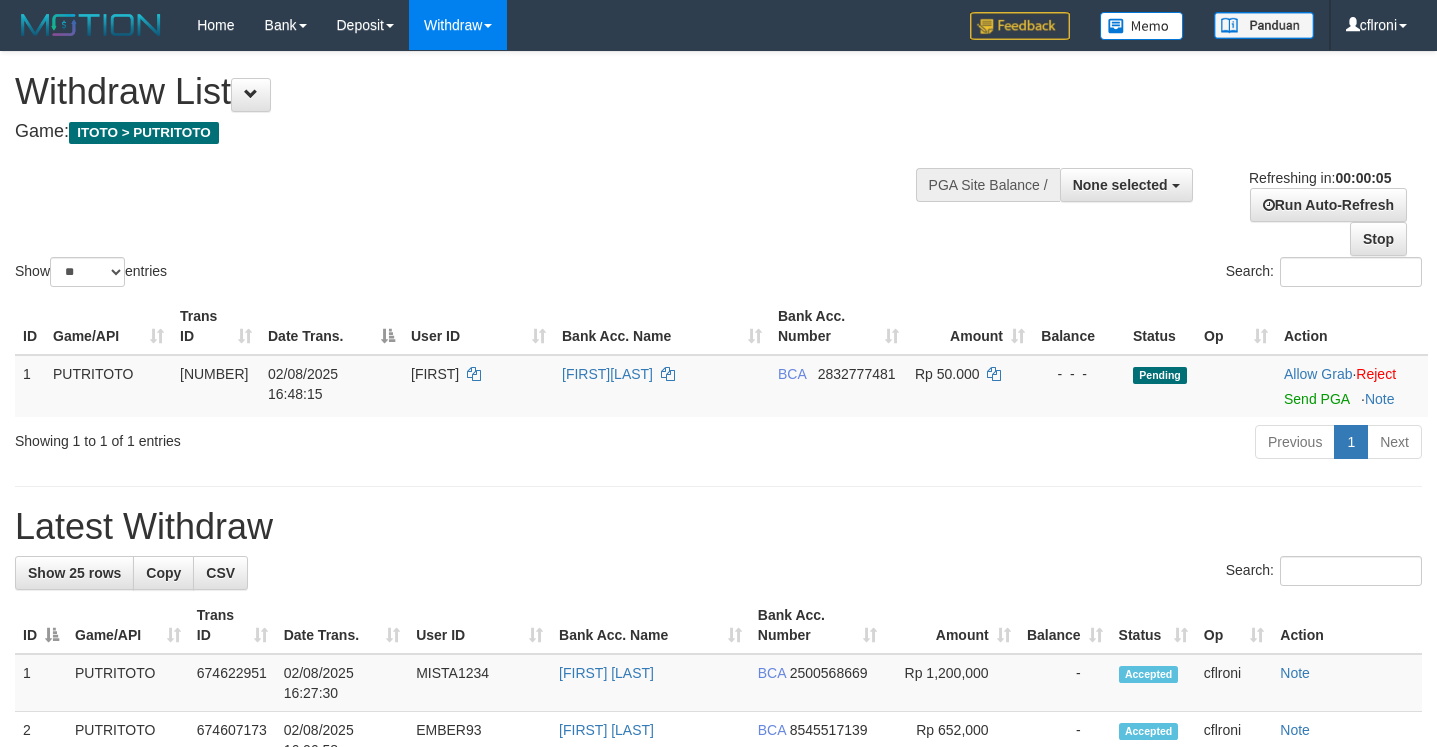 scroll, scrollTop: 0, scrollLeft: 0, axis: both 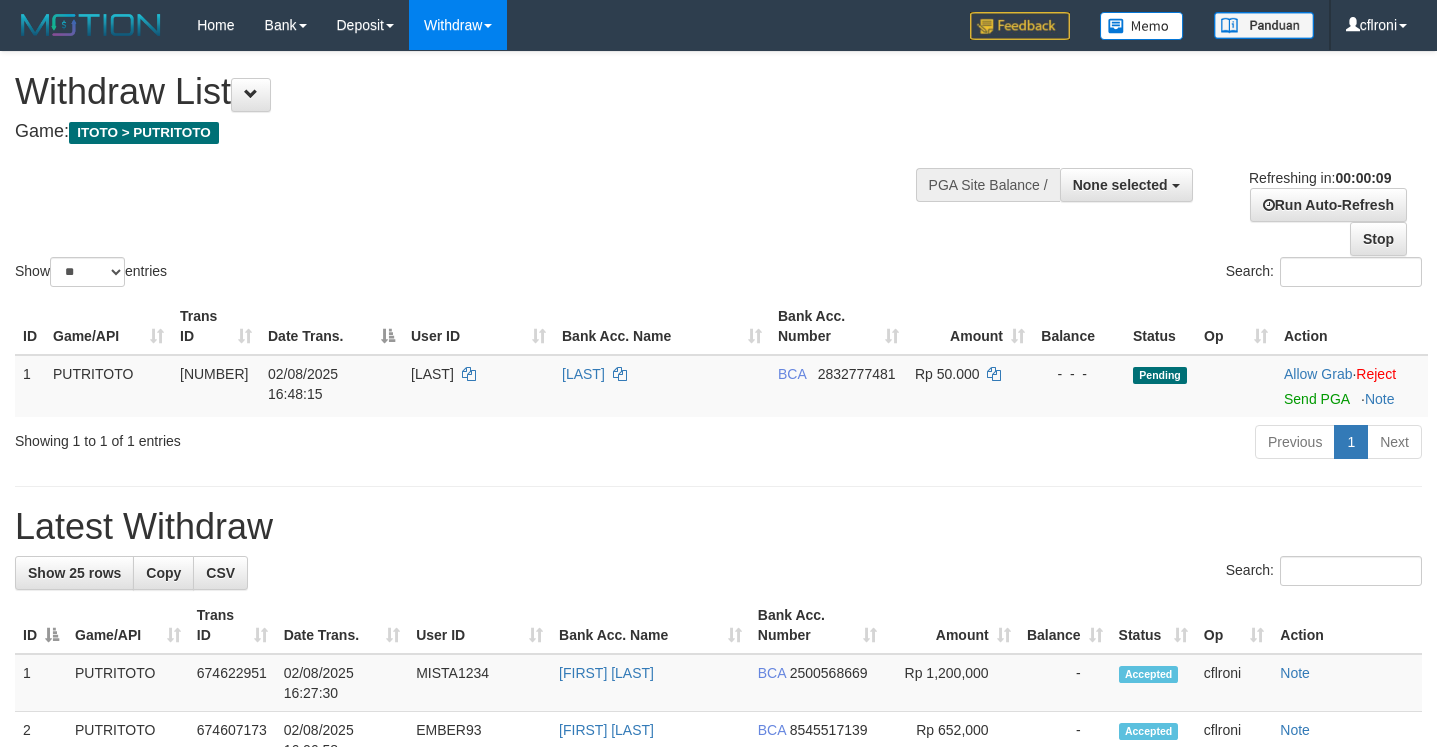 select 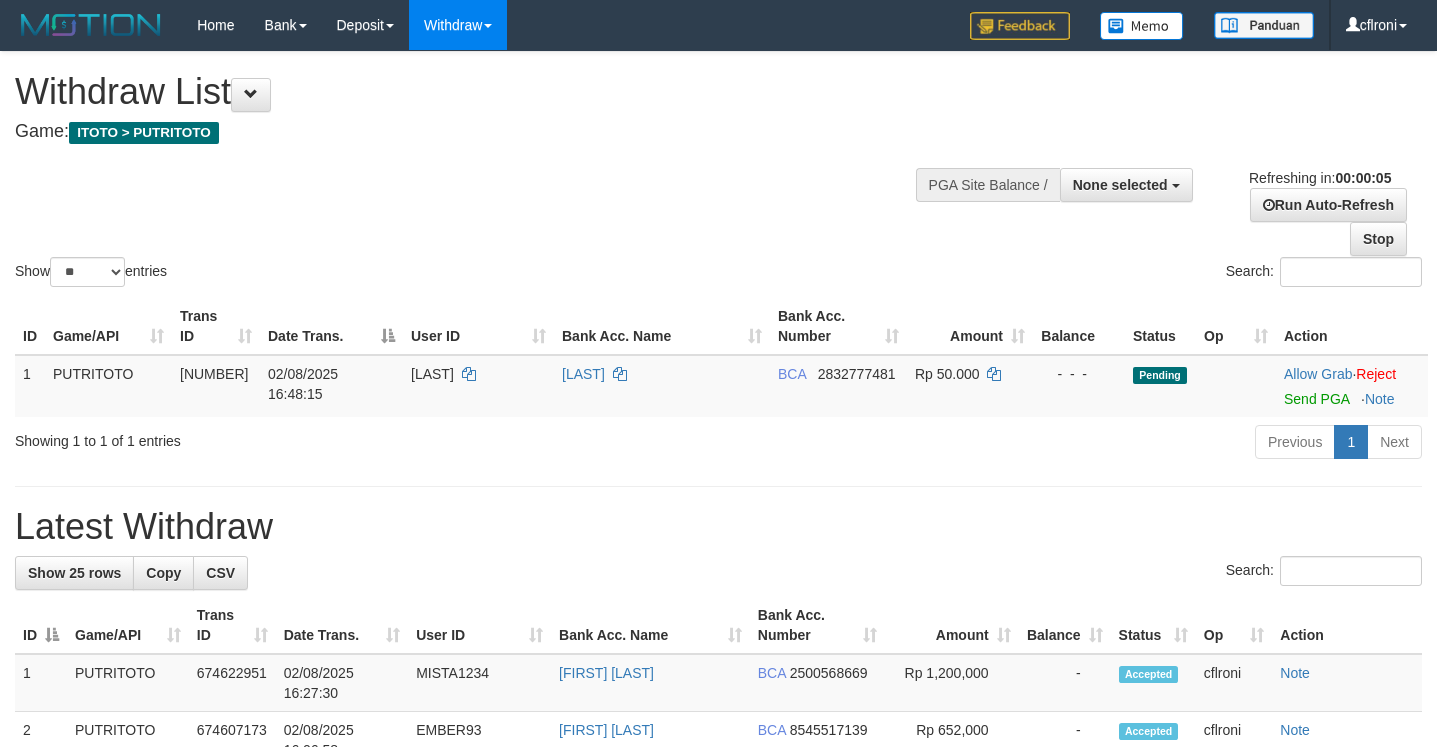 scroll, scrollTop: 0, scrollLeft: 0, axis: both 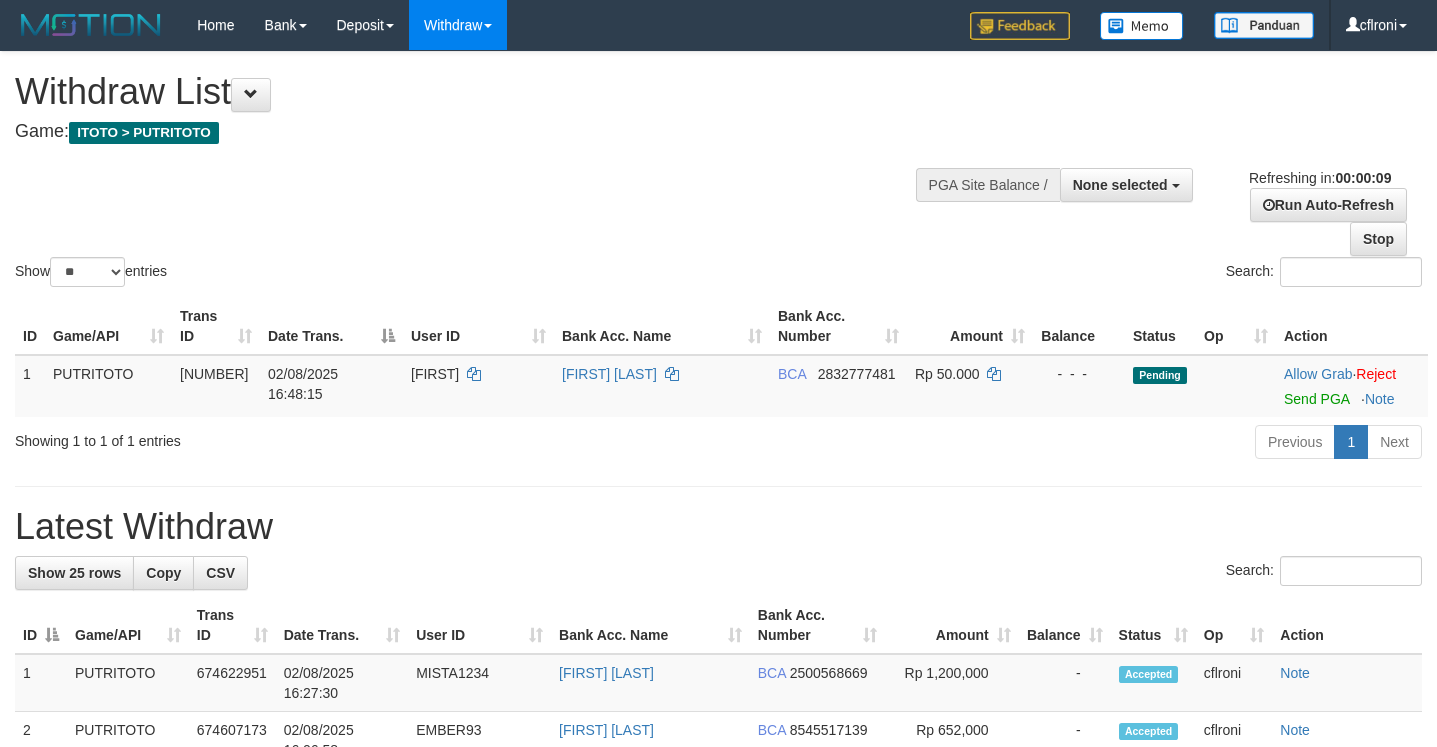 select 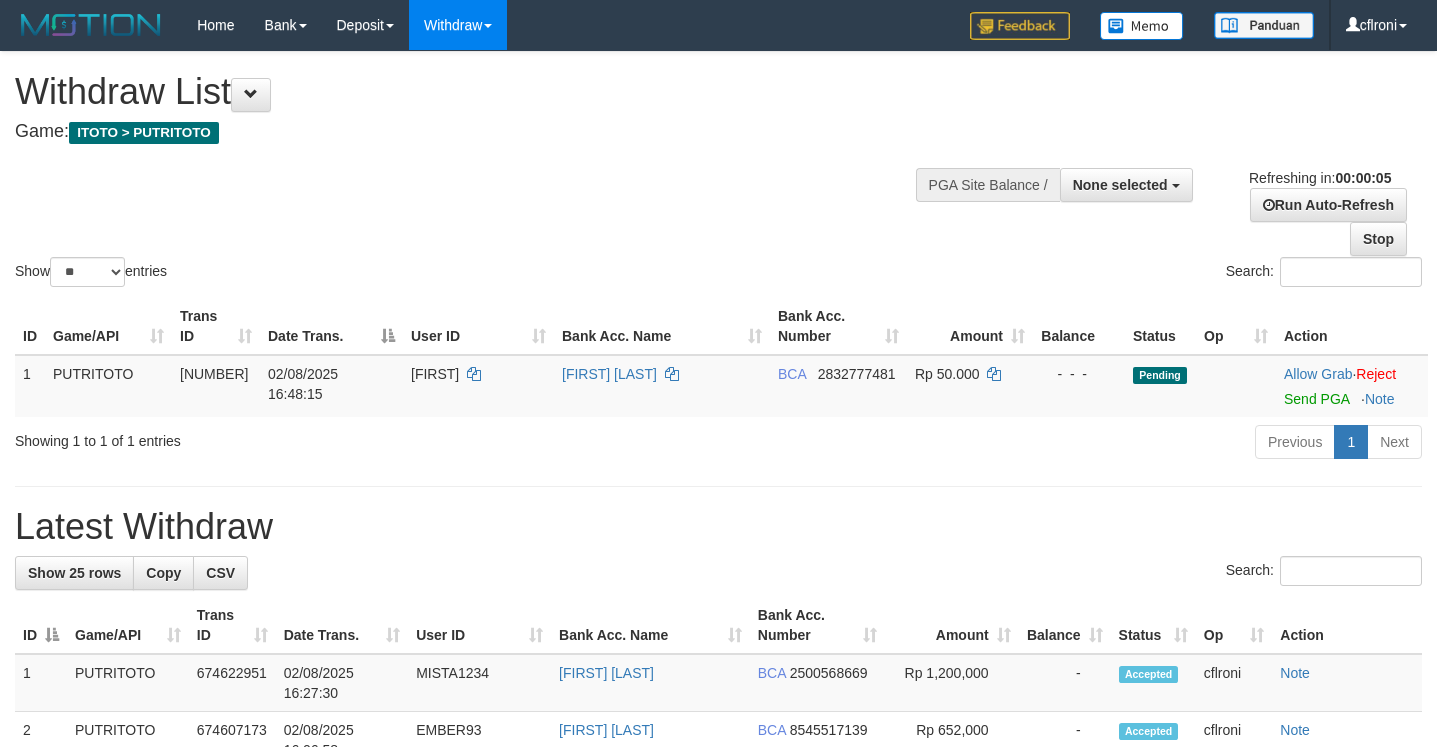 scroll, scrollTop: 0, scrollLeft: 0, axis: both 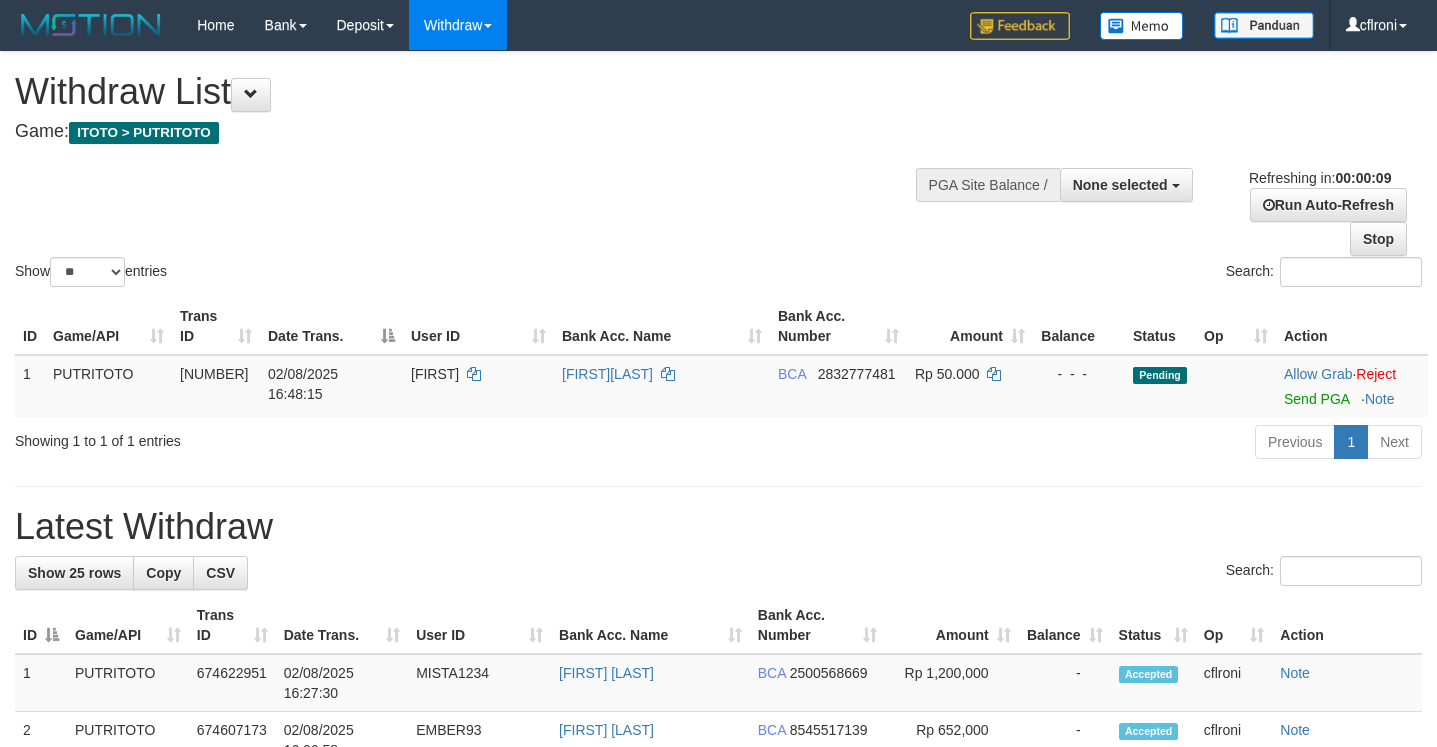 select 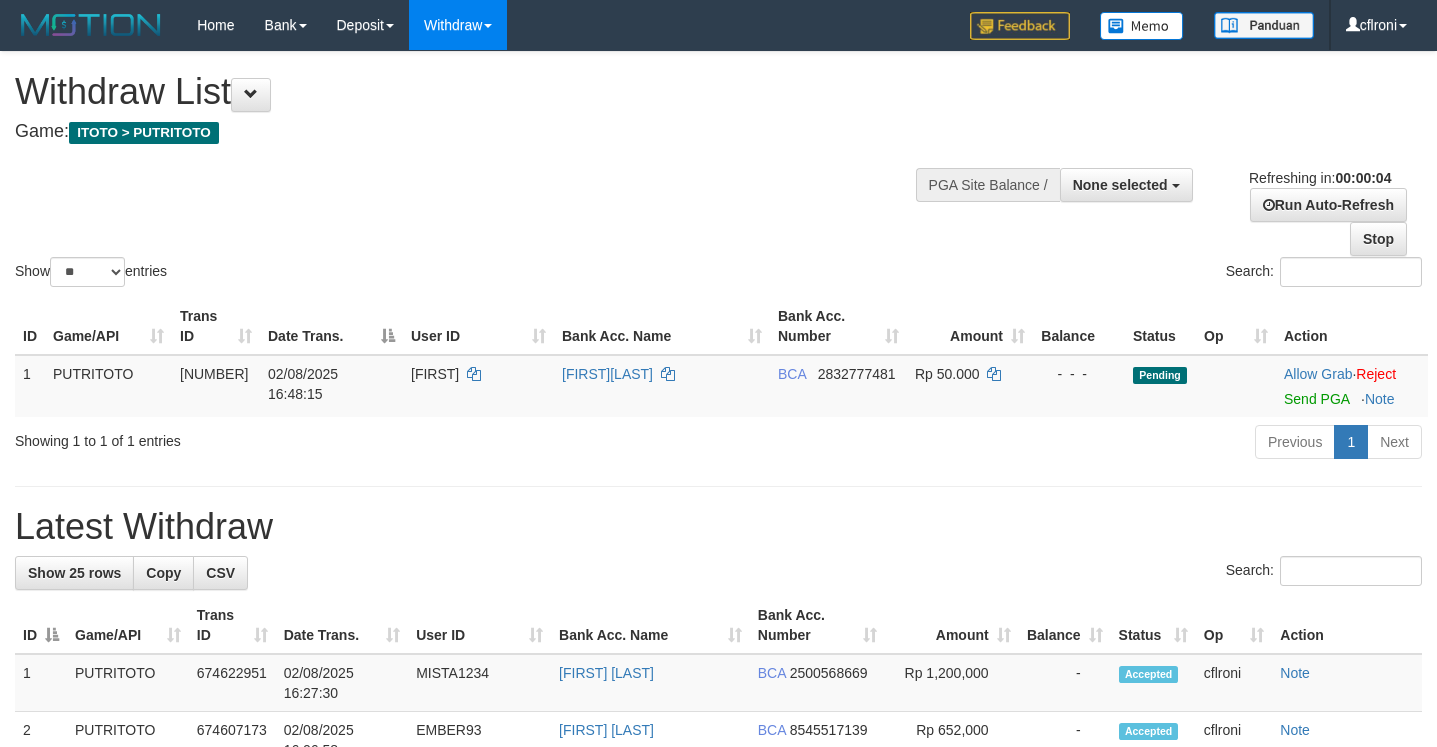 scroll, scrollTop: 0, scrollLeft: 0, axis: both 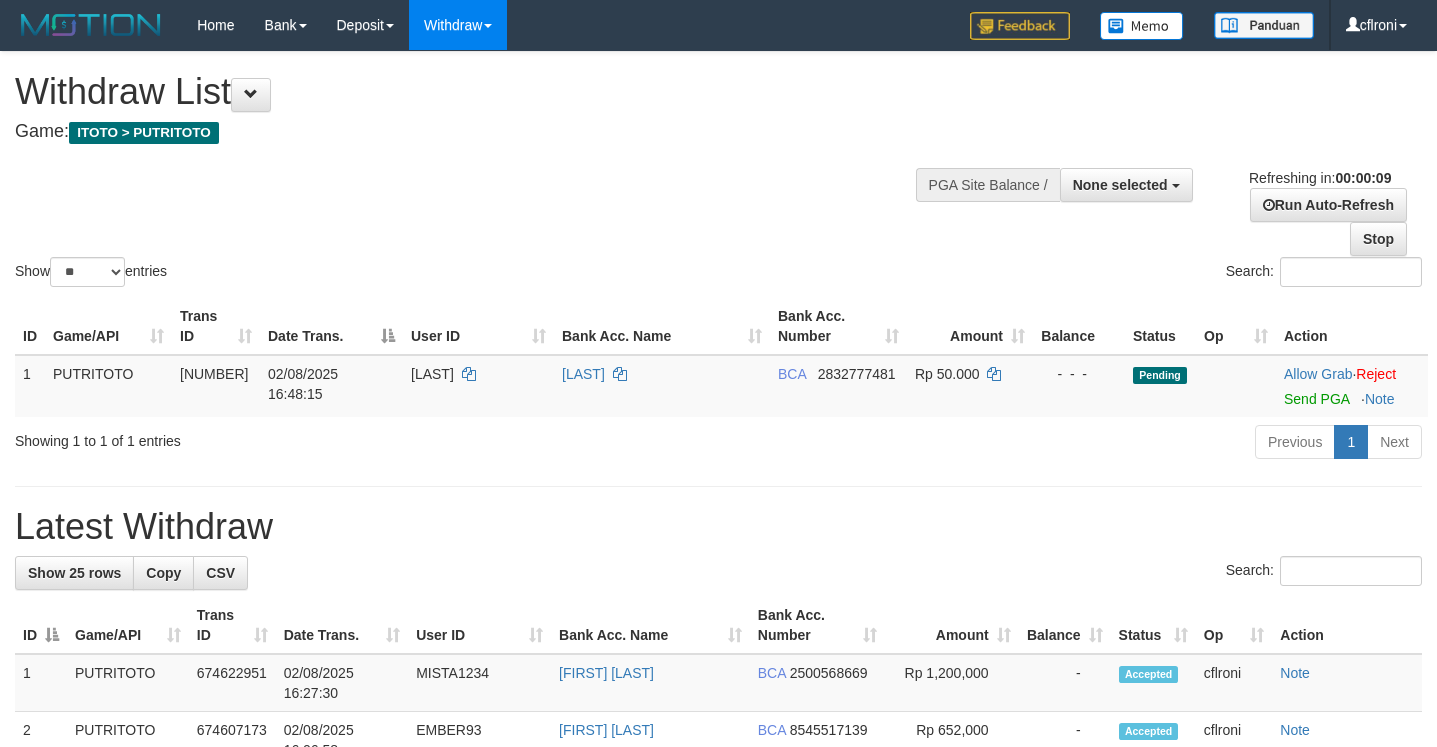 select 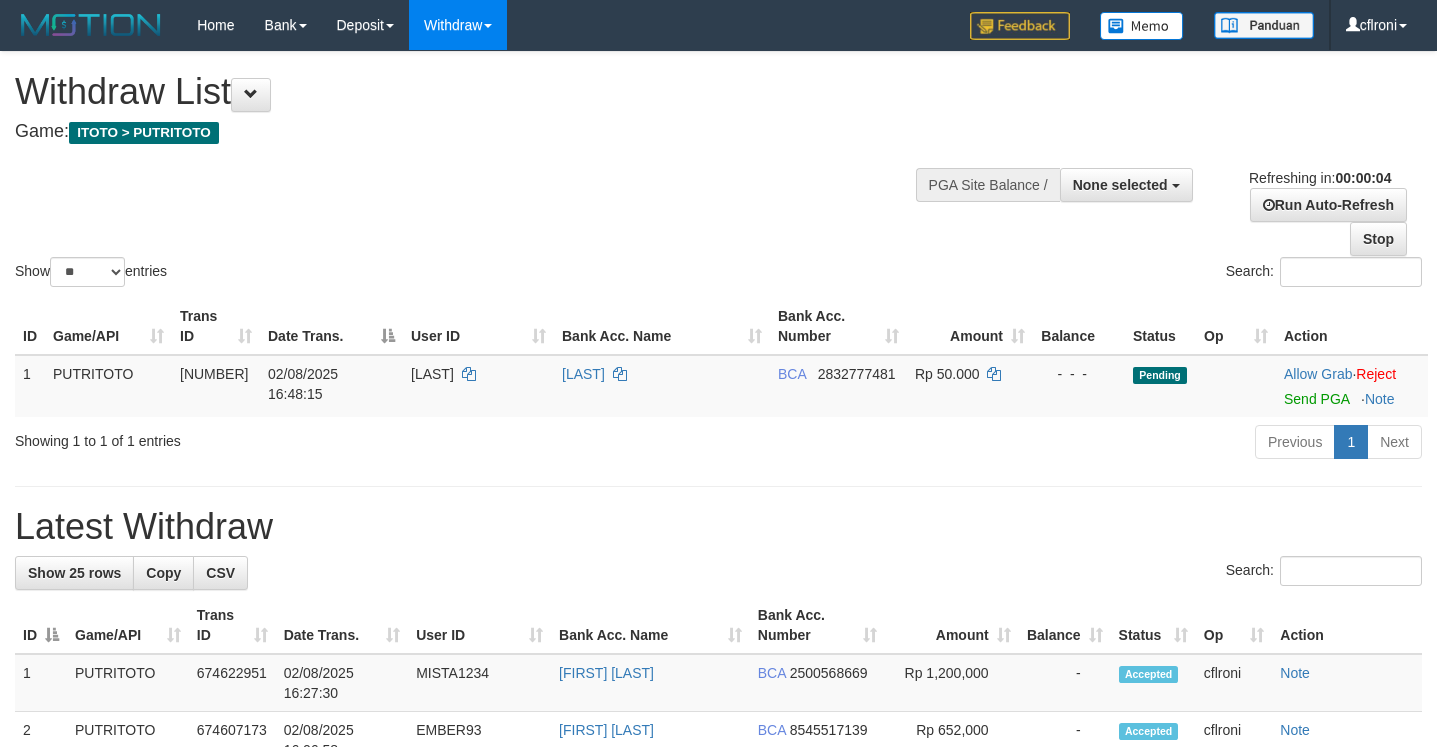 scroll, scrollTop: 0, scrollLeft: 0, axis: both 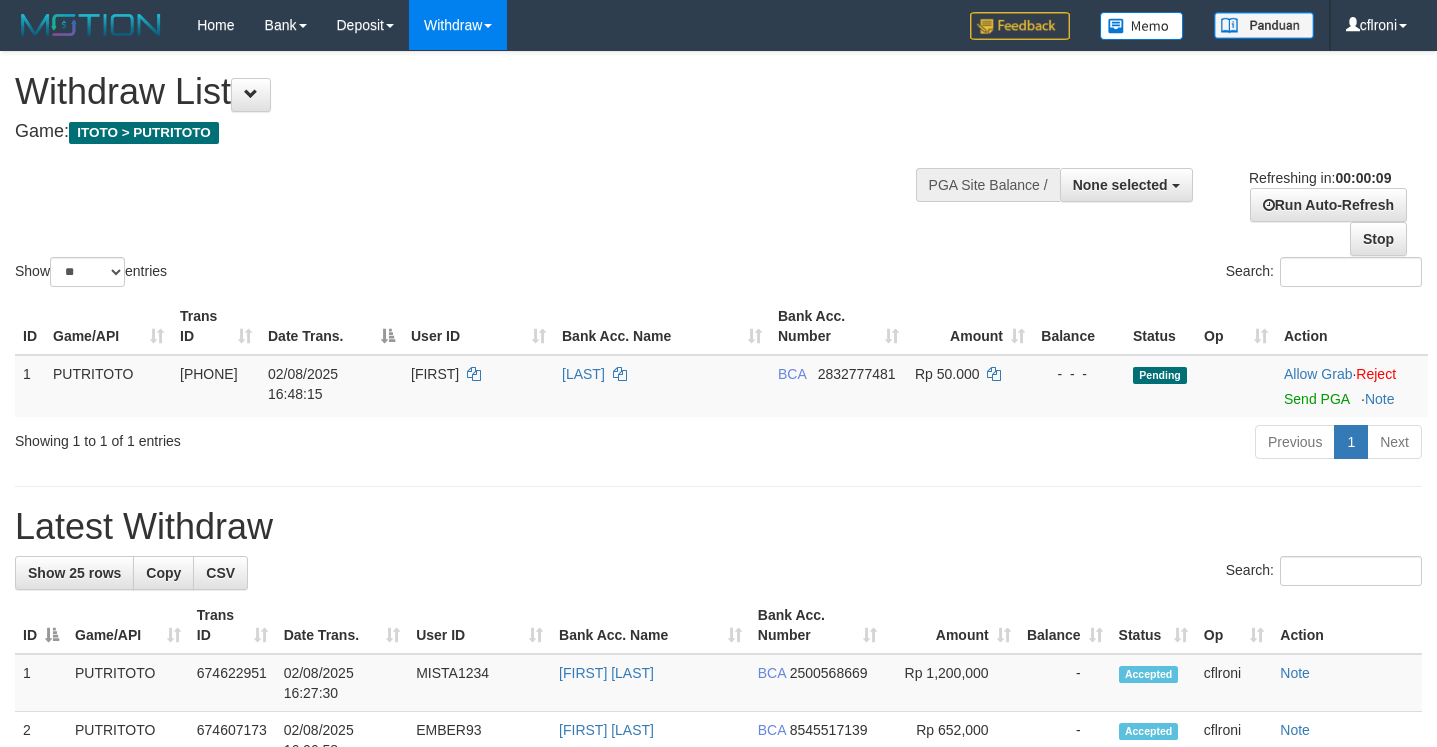 select 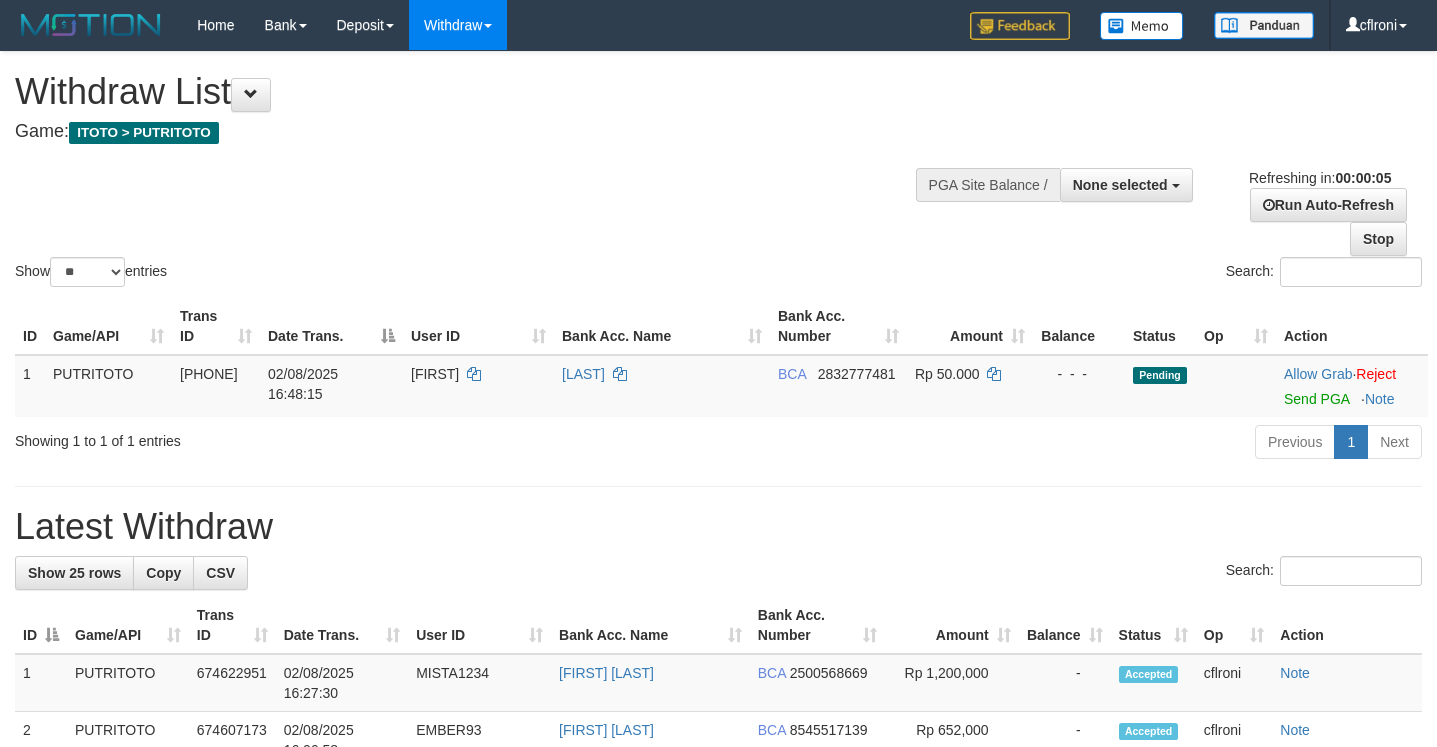 scroll, scrollTop: 0, scrollLeft: 0, axis: both 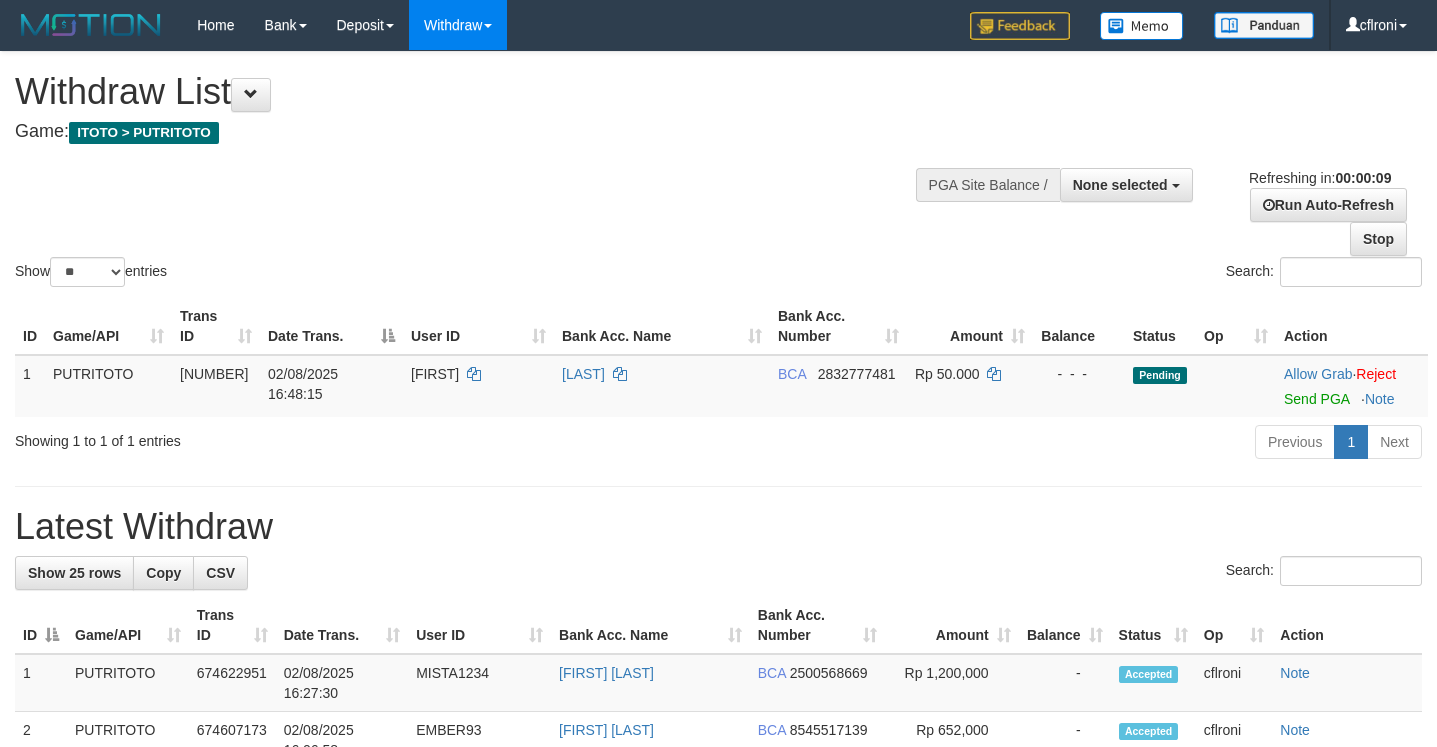 select 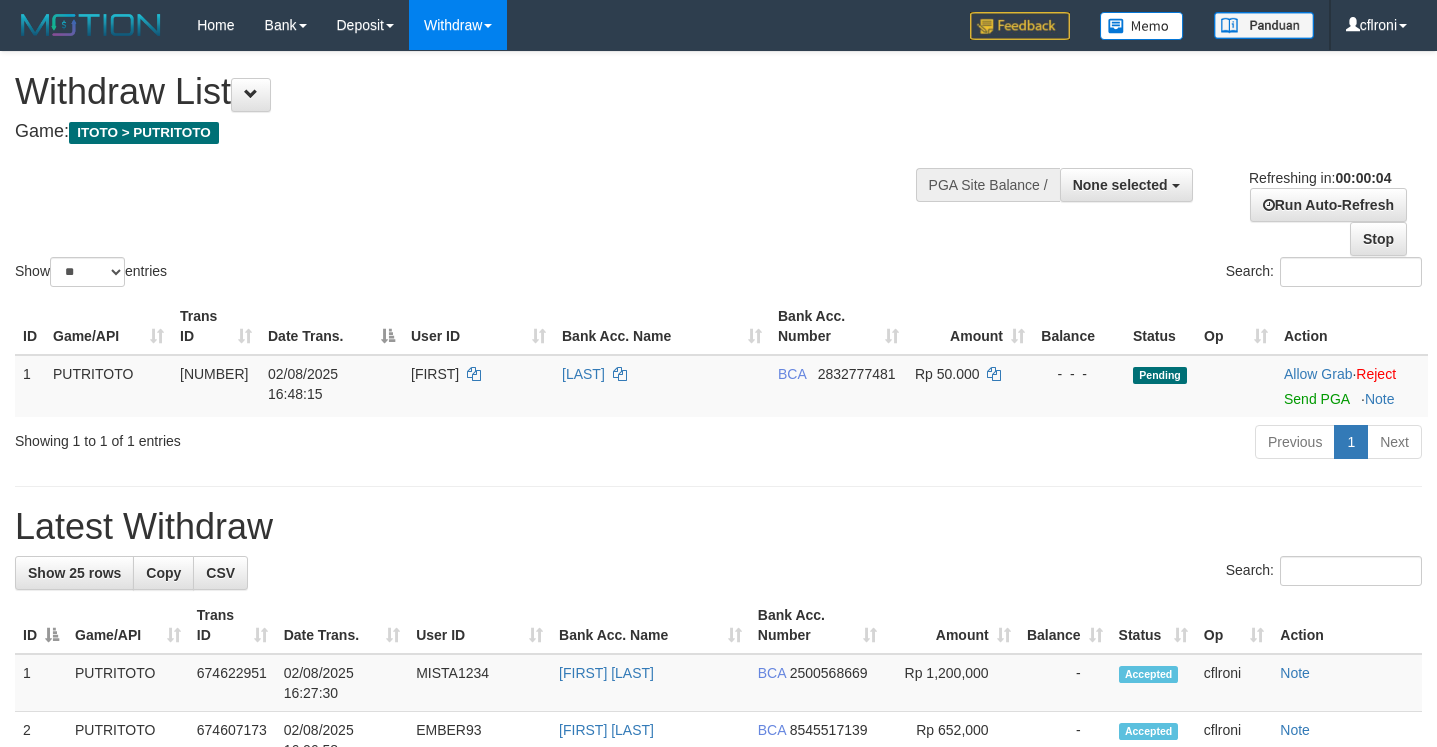 scroll, scrollTop: 0, scrollLeft: 0, axis: both 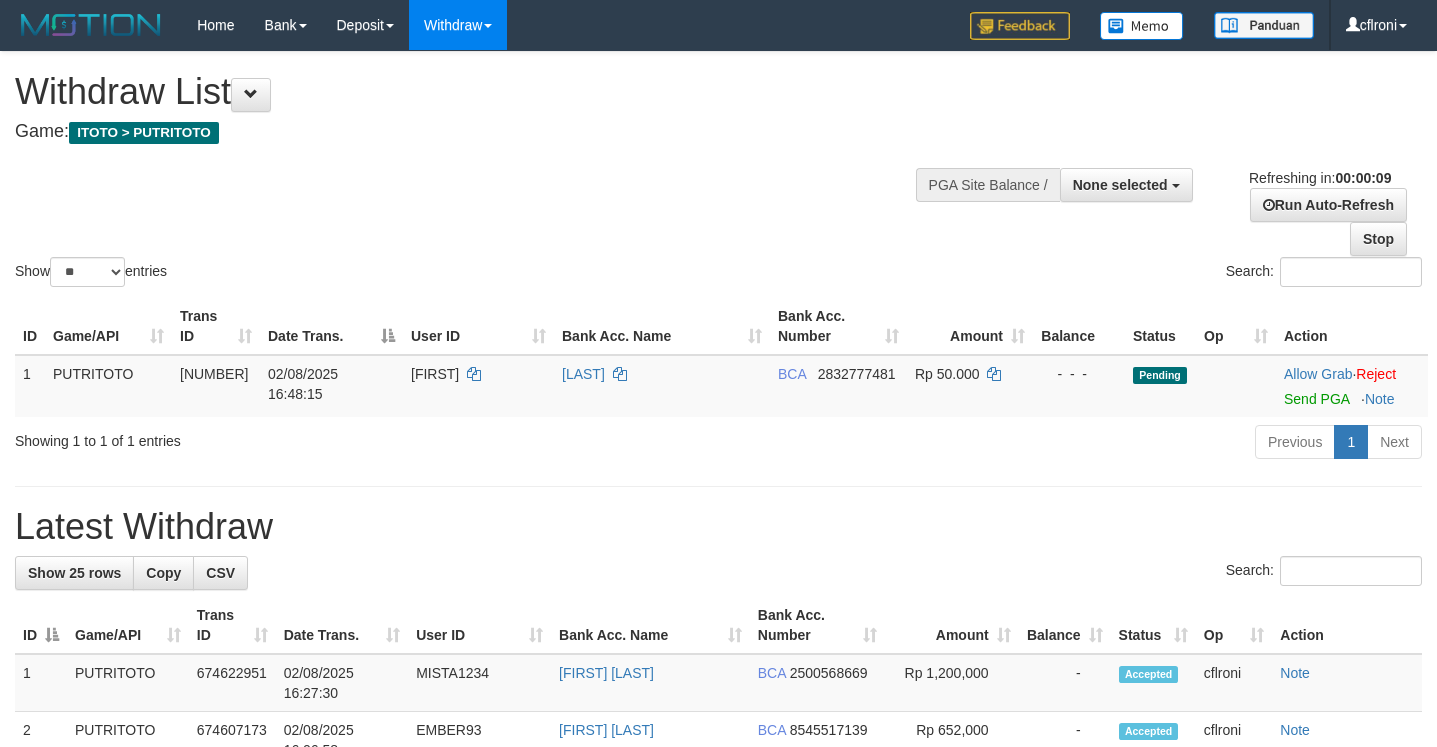 select 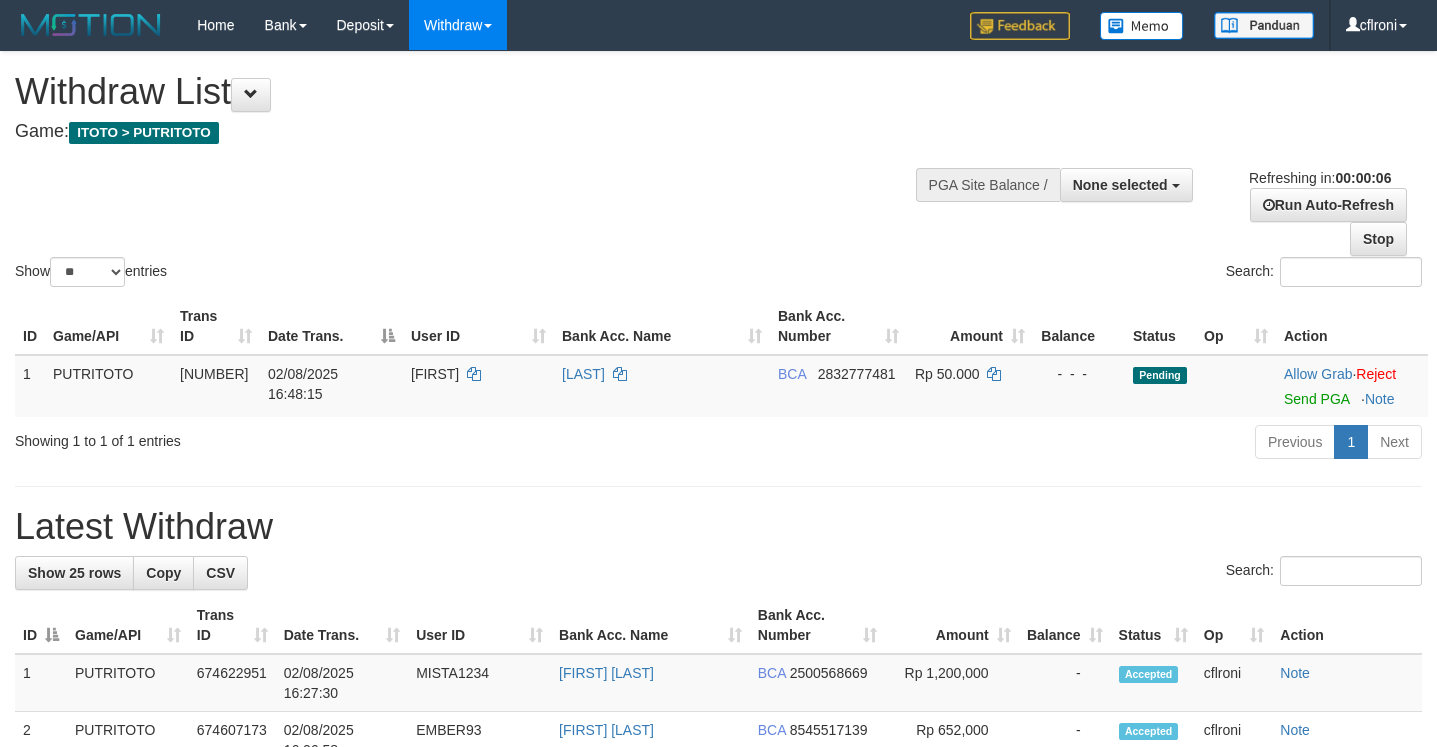 scroll, scrollTop: 0, scrollLeft: 0, axis: both 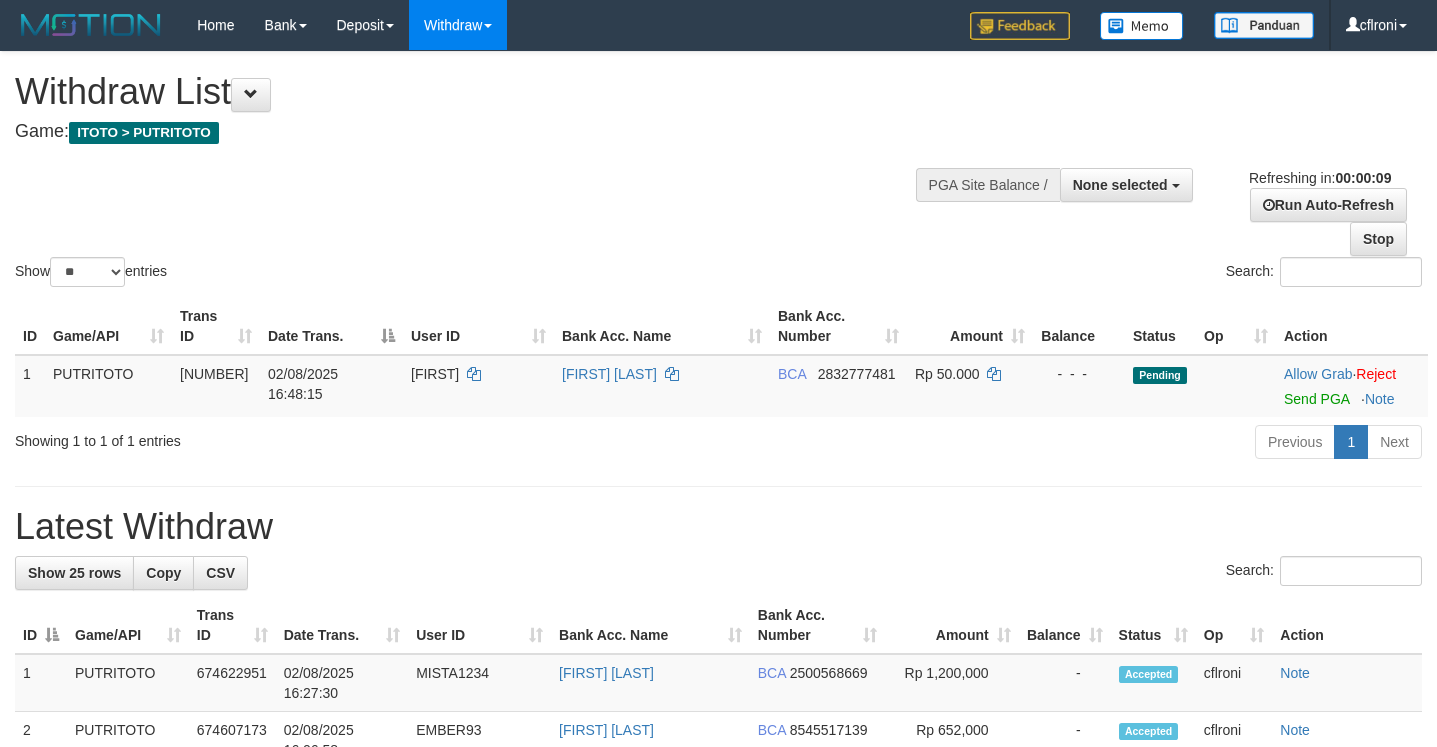 select 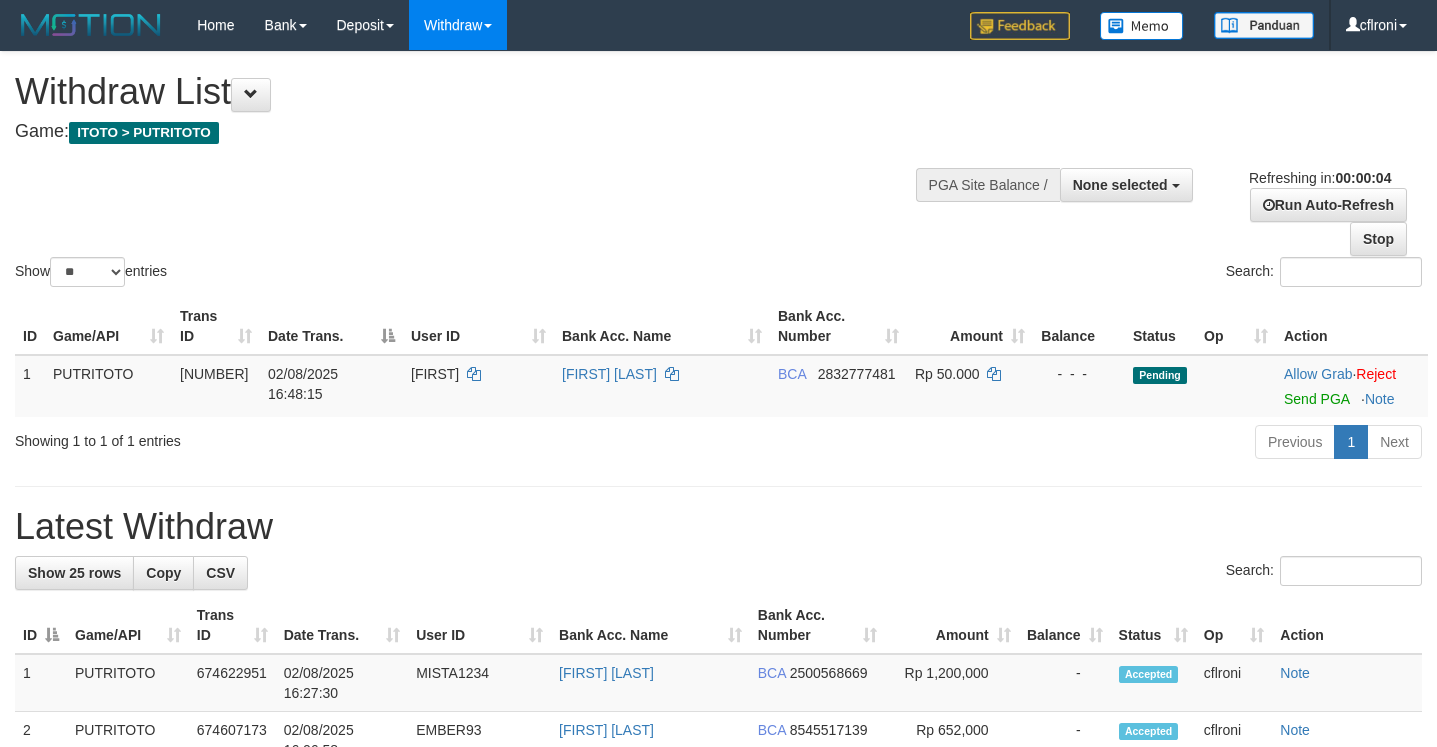 scroll, scrollTop: 0, scrollLeft: 0, axis: both 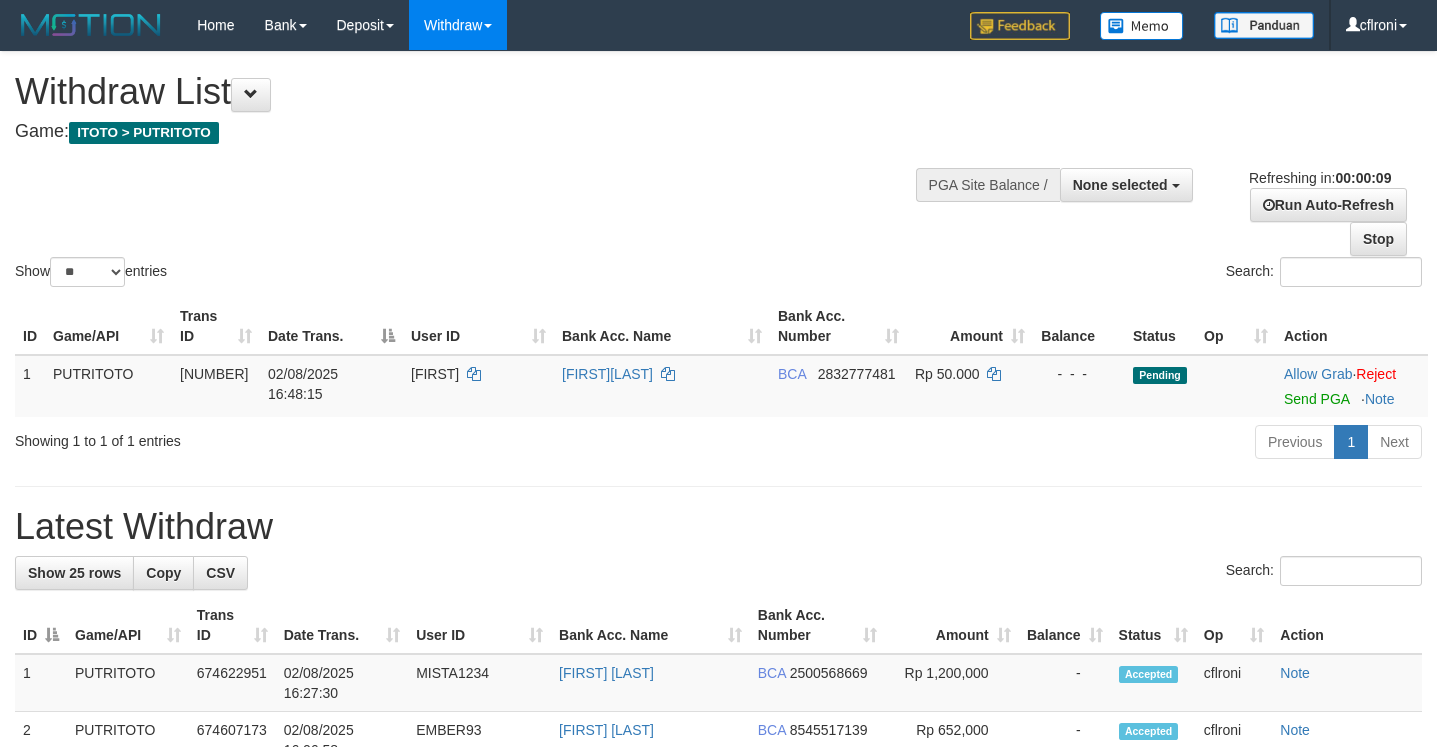 select 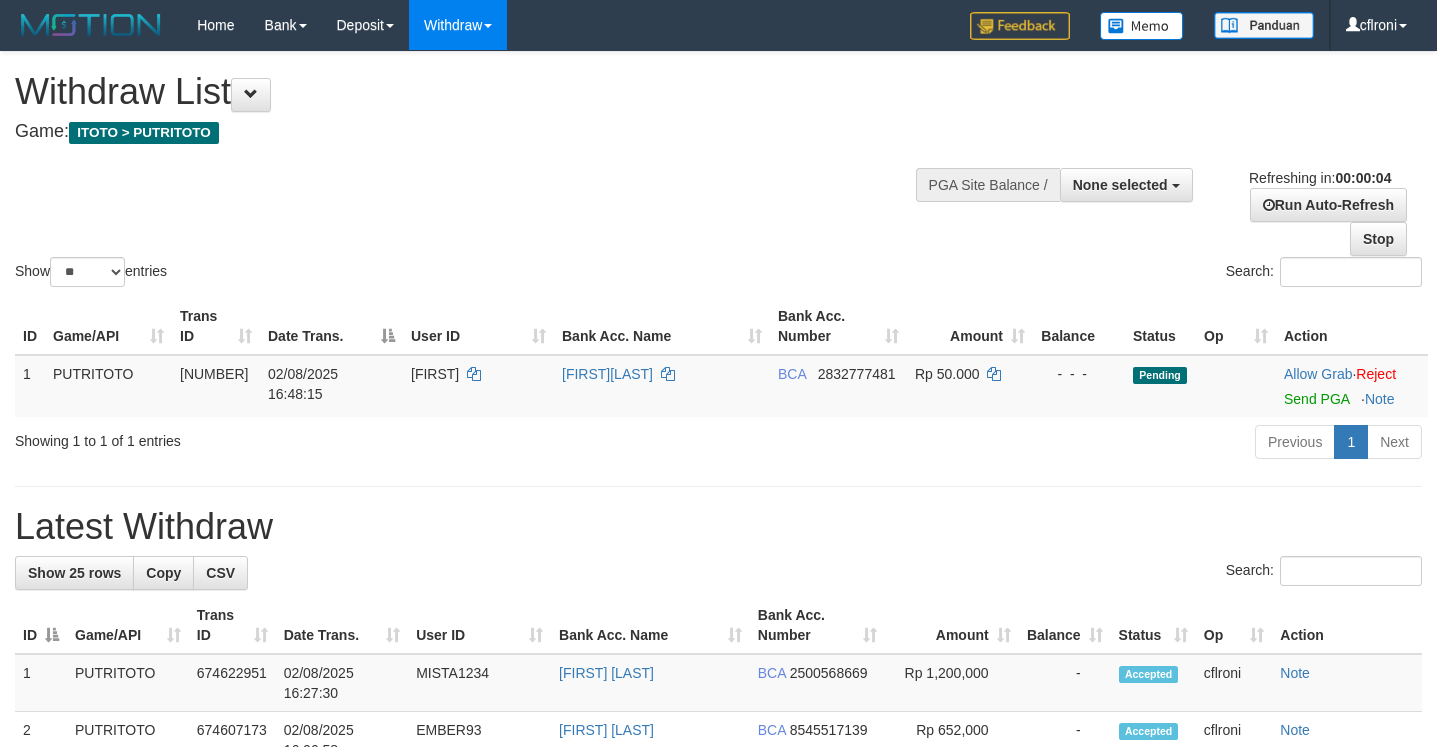 scroll, scrollTop: 0, scrollLeft: 0, axis: both 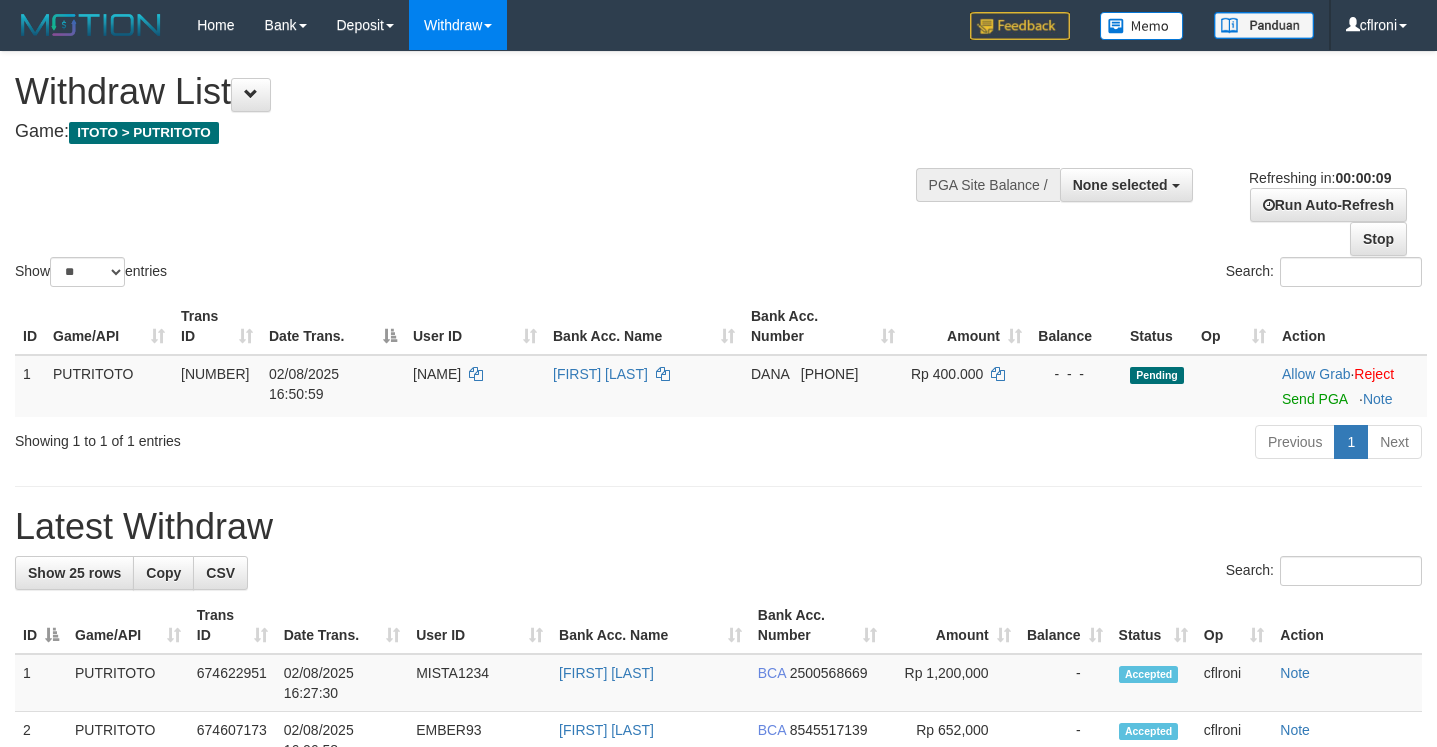 select 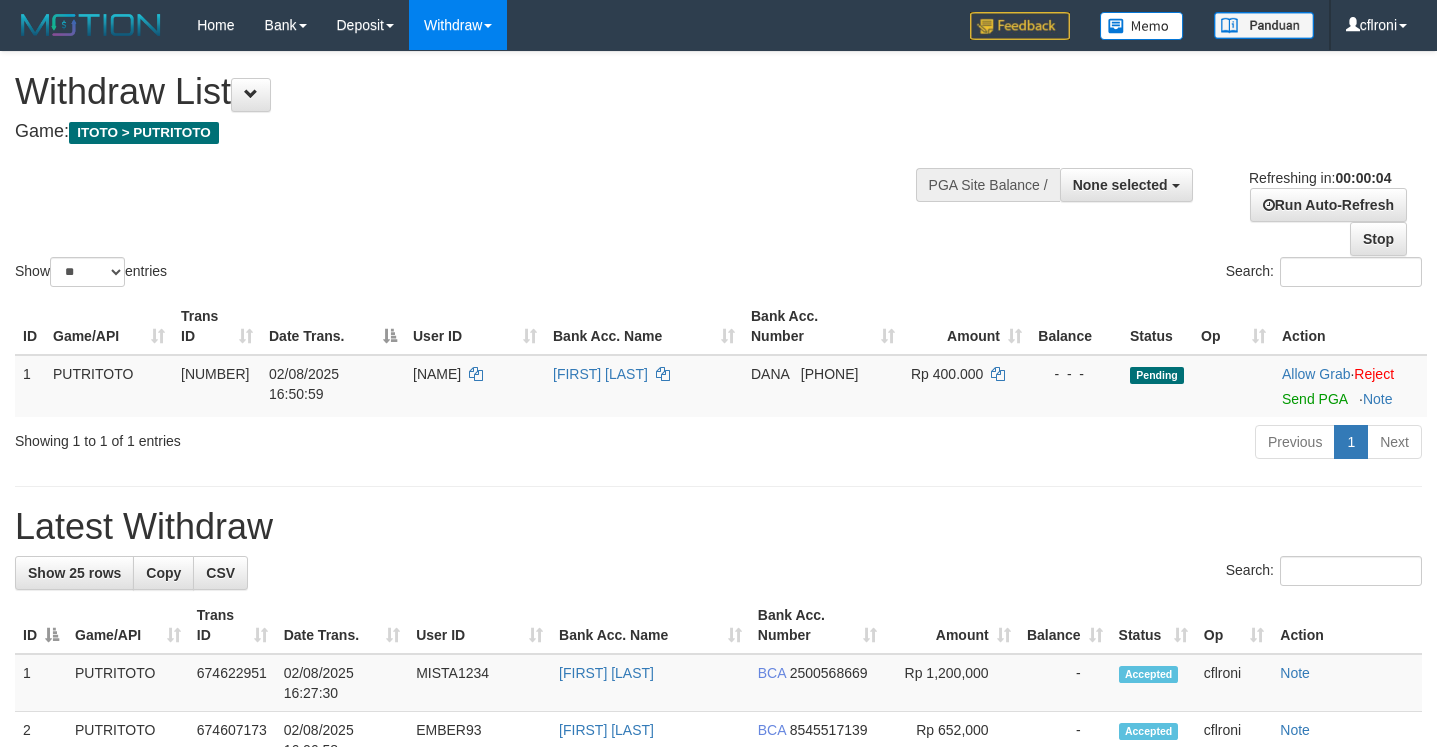 scroll, scrollTop: 0, scrollLeft: 0, axis: both 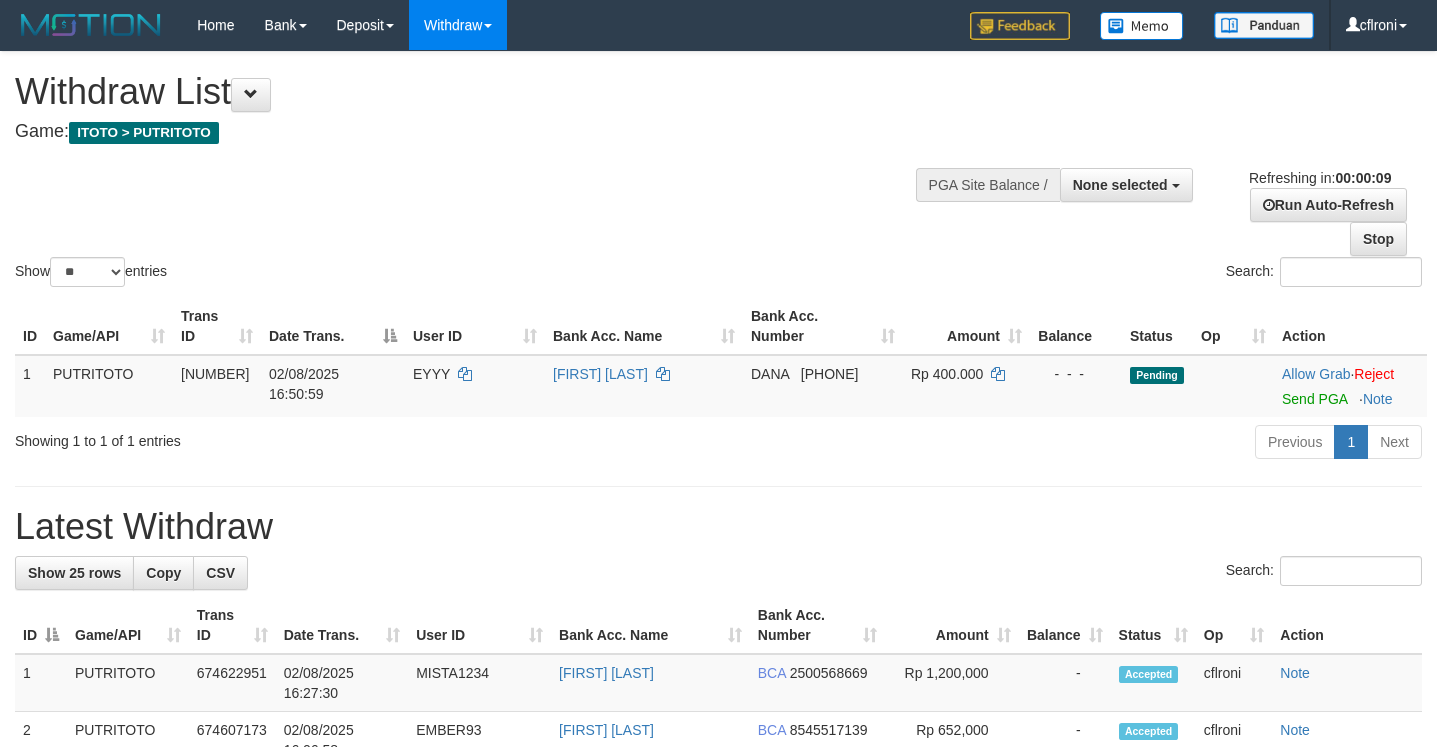 select 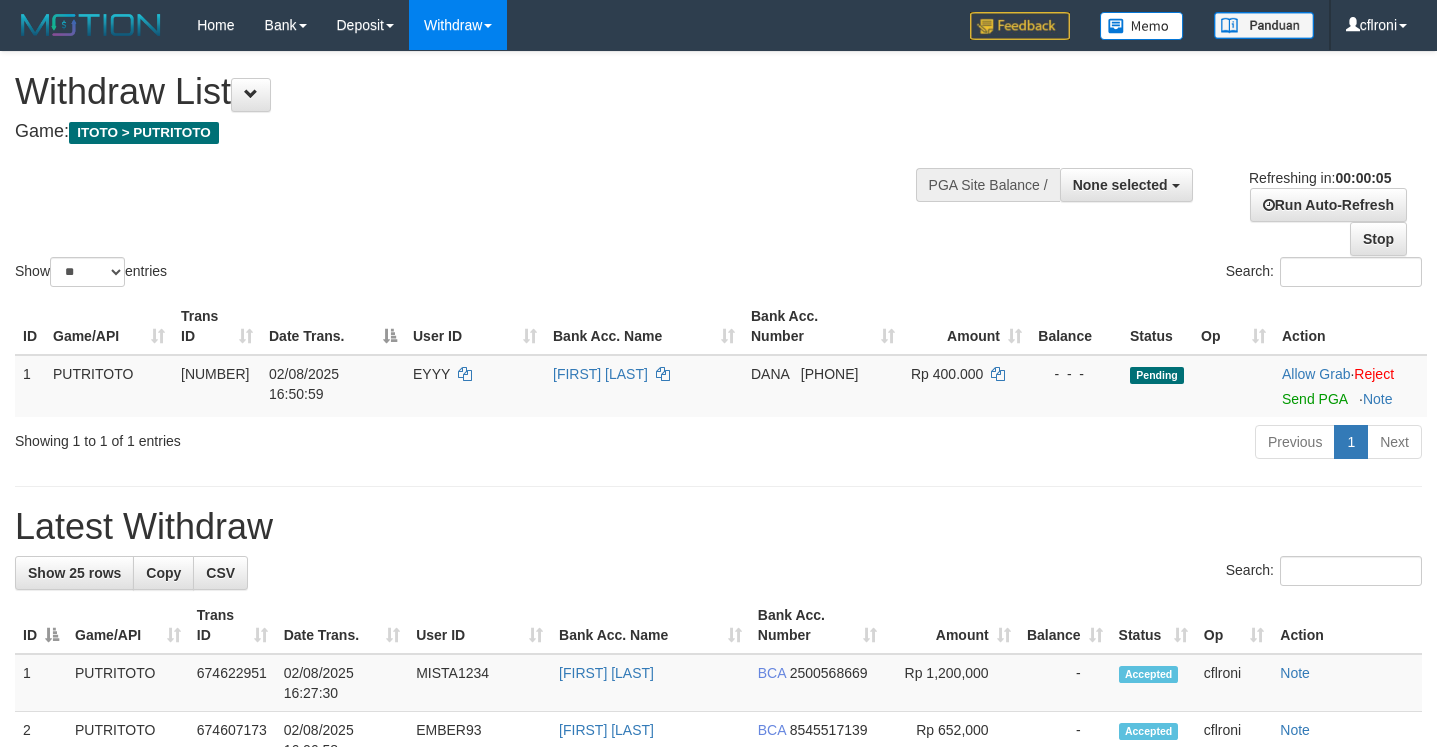scroll, scrollTop: 0, scrollLeft: 0, axis: both 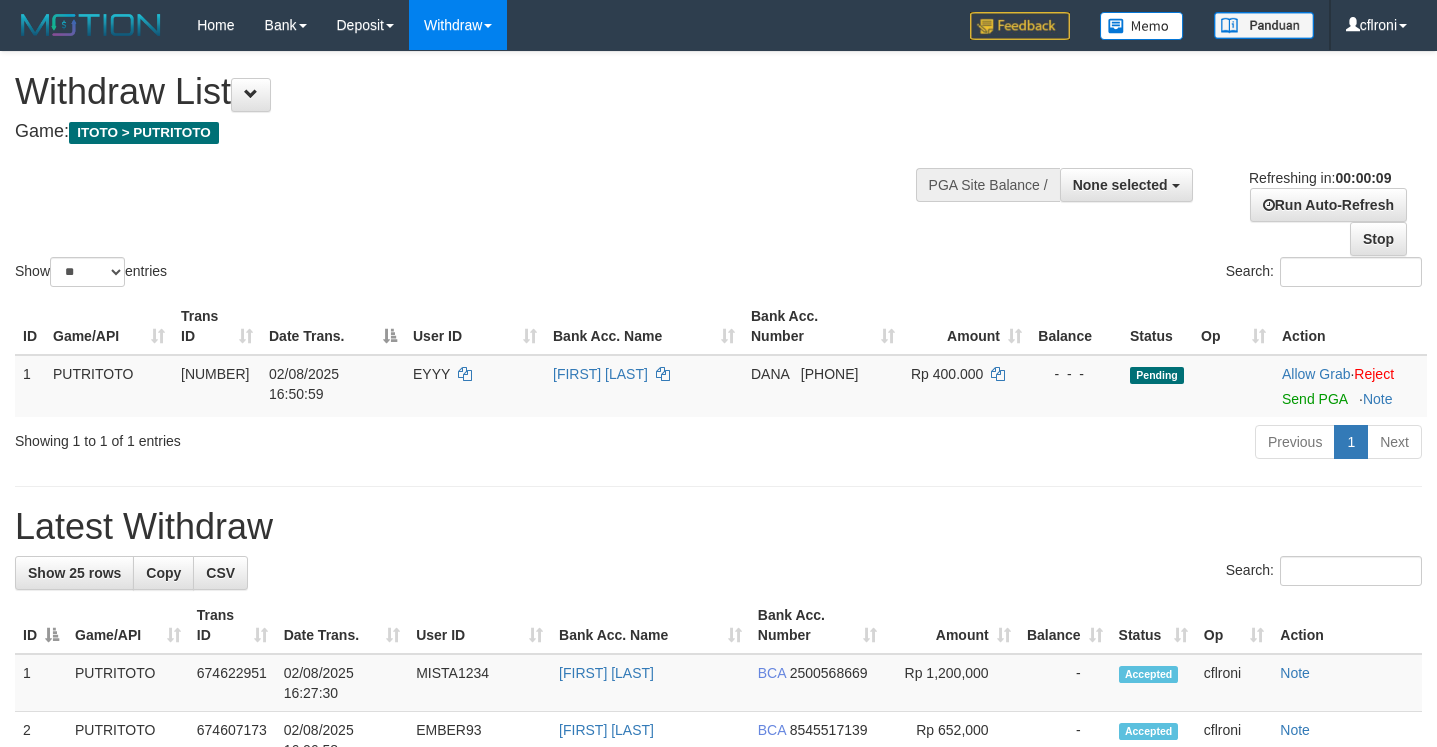 select 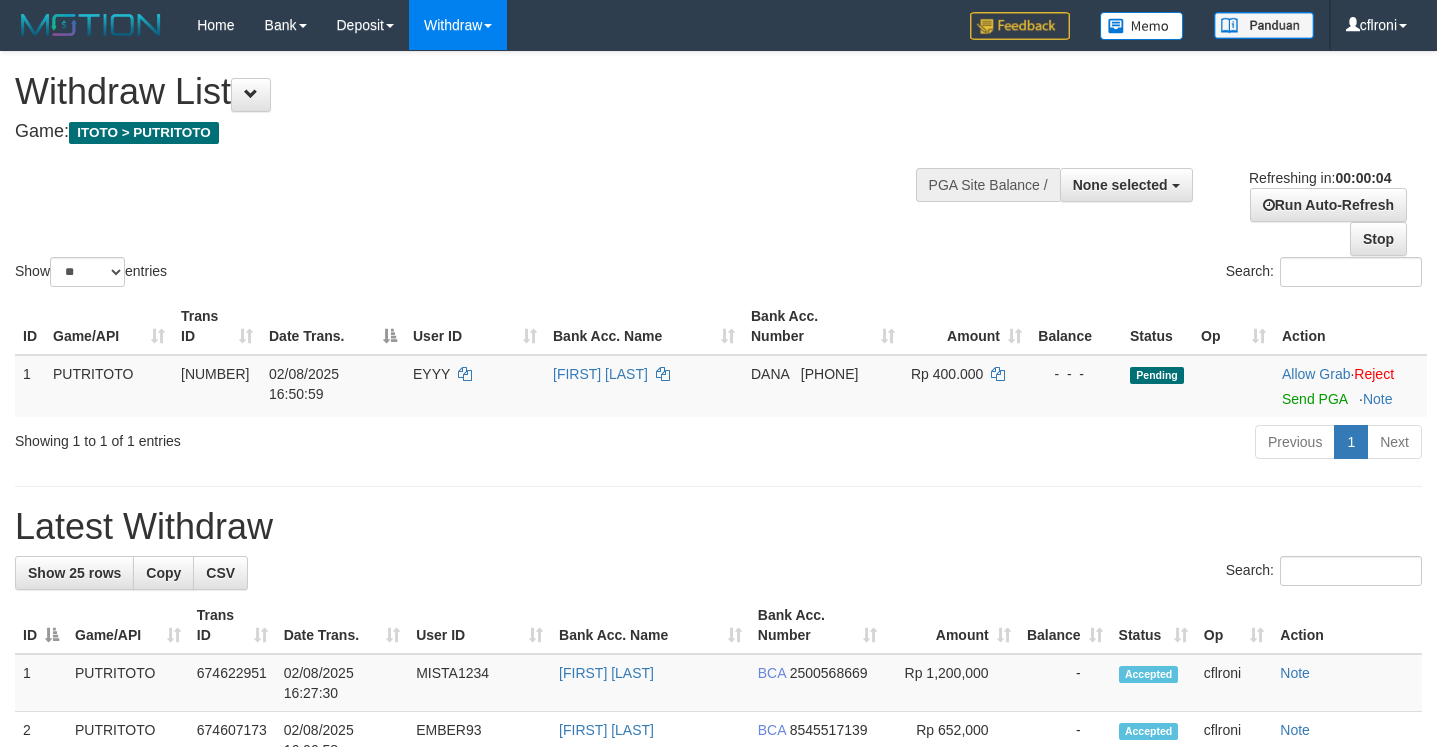 scroll, scrollTop: 0, scrollLeft: 0, axis: both 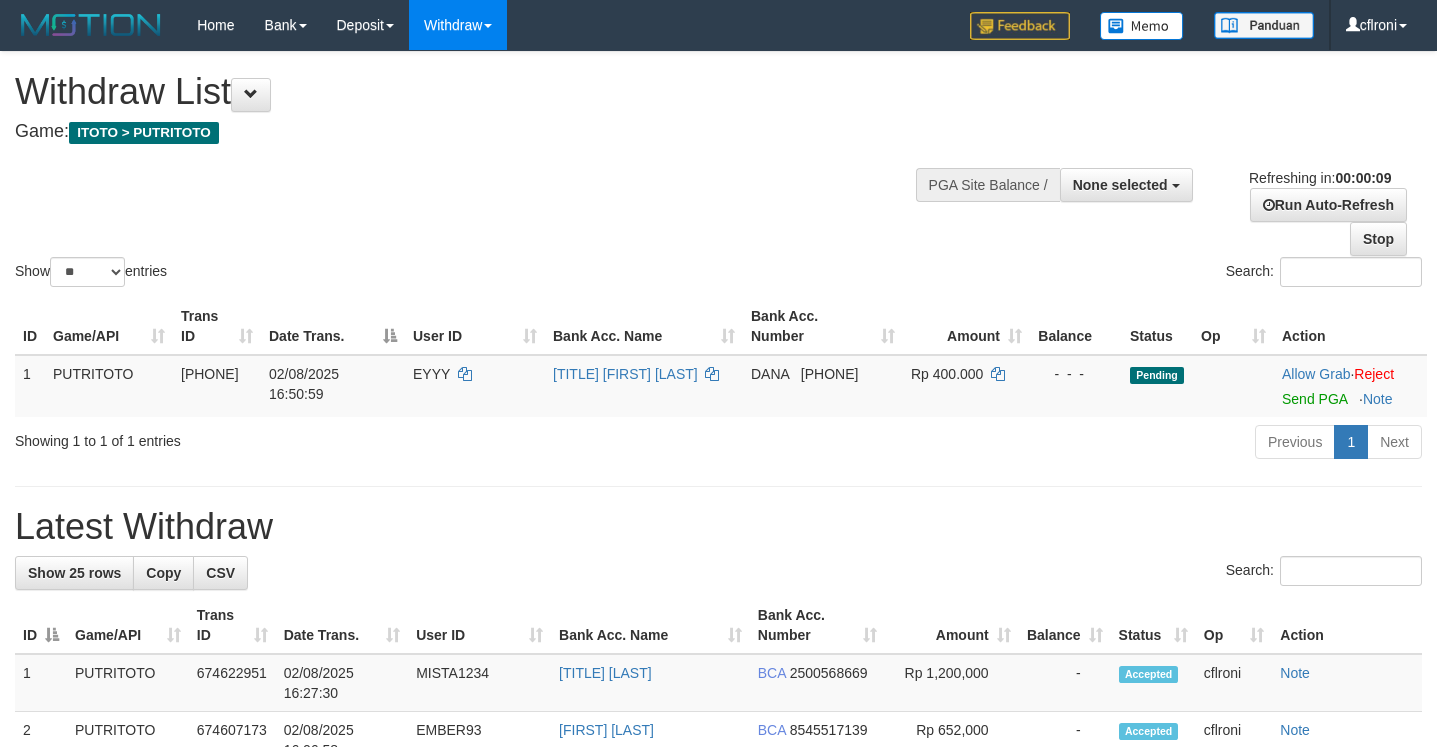select 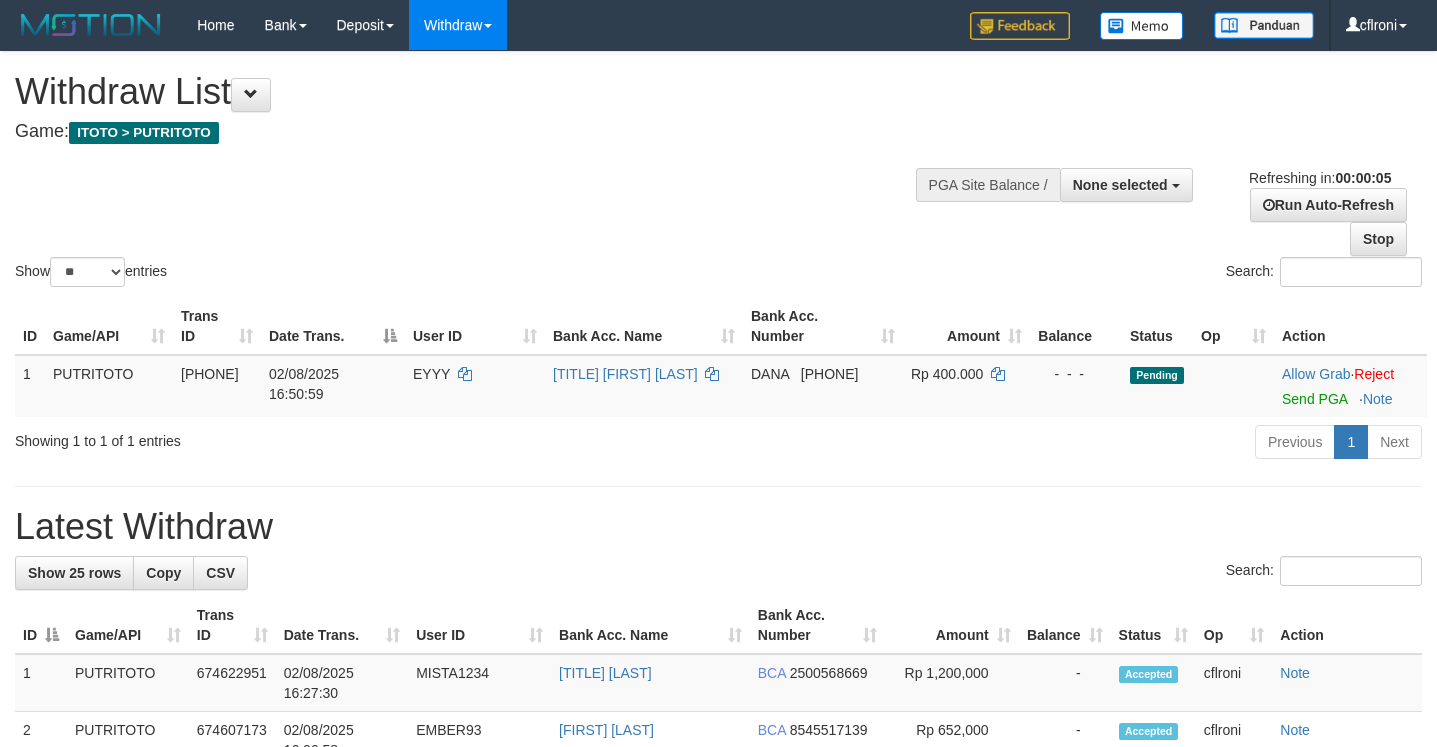 scroll, scrollTop: 0, scrollLeft: 0, axis: both 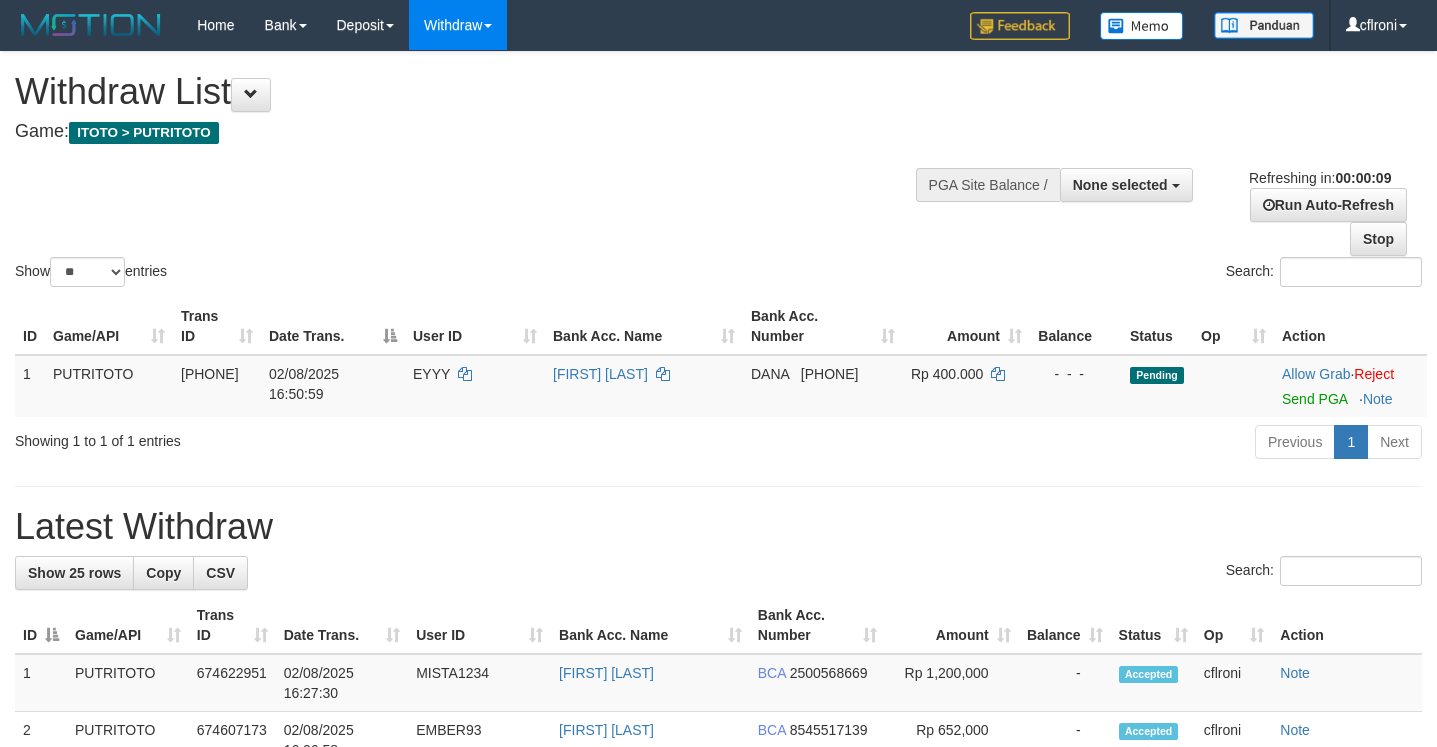 select 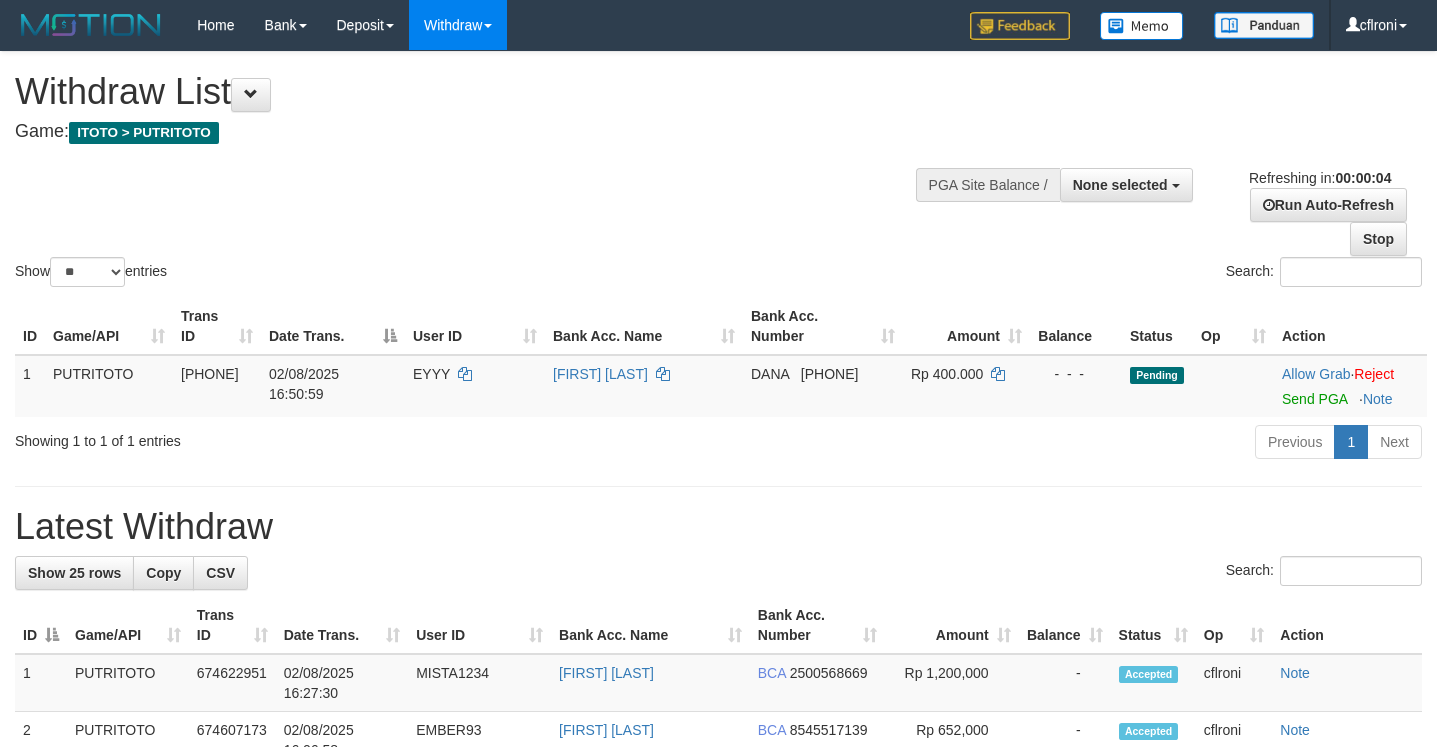 scroll, scrollTop: 0, scrollLeft: 0, axis: both 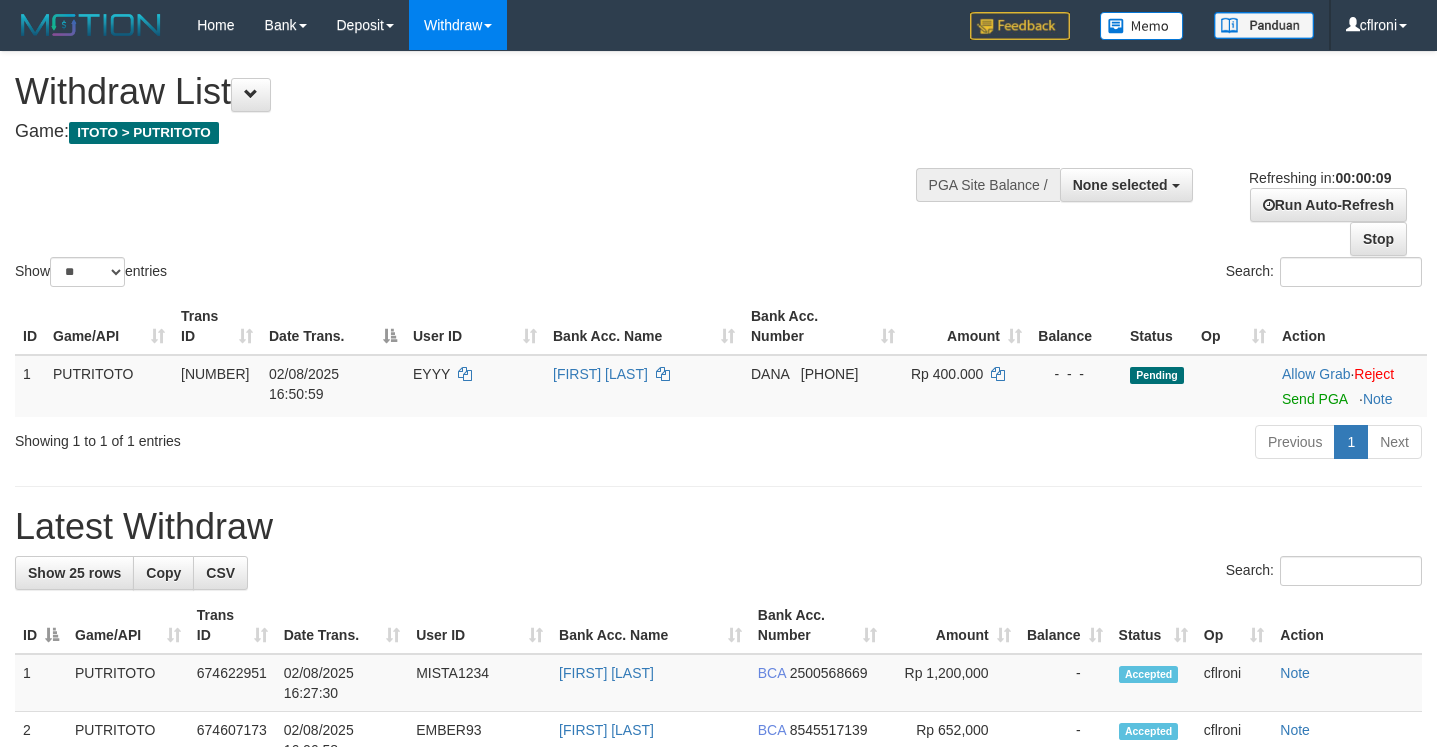 select 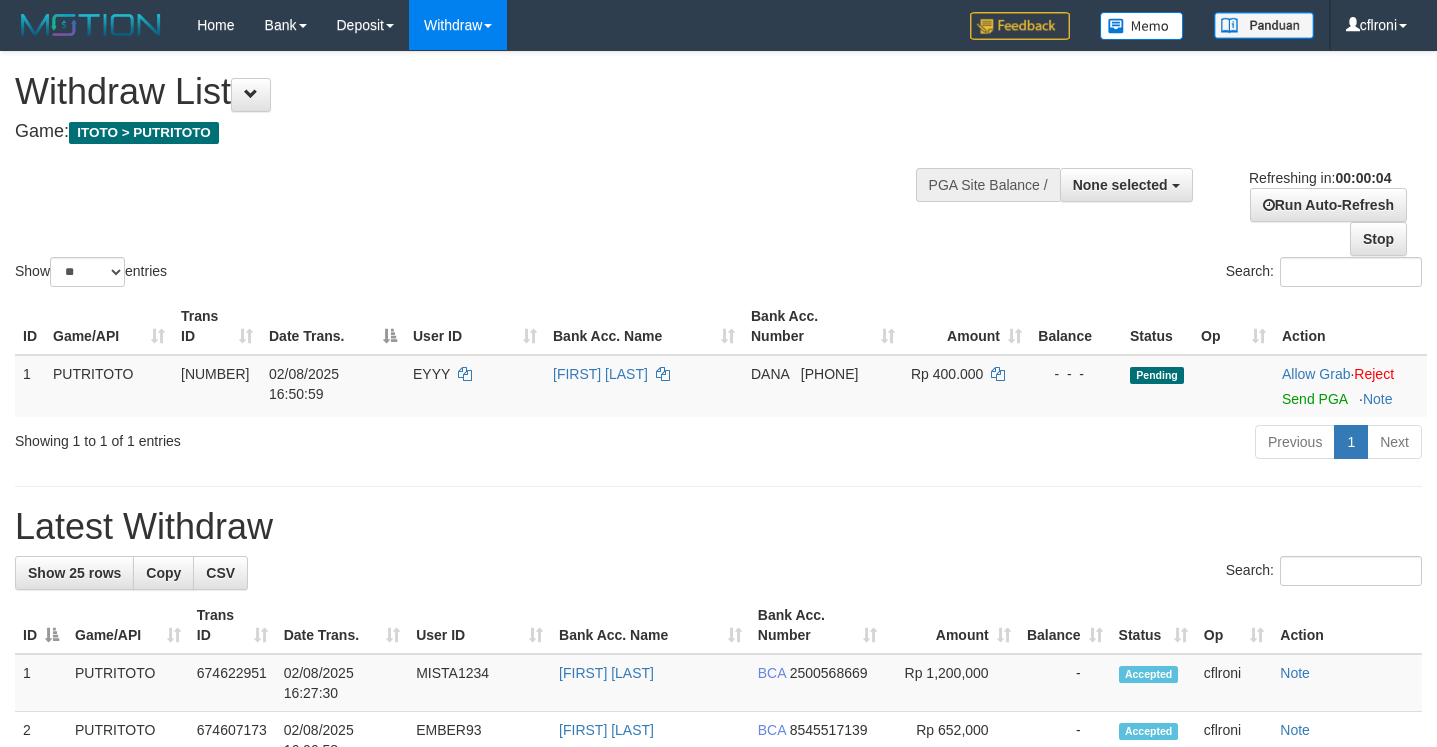 scroll, scrollTop: 0, scrollLeft: 0, axis: both 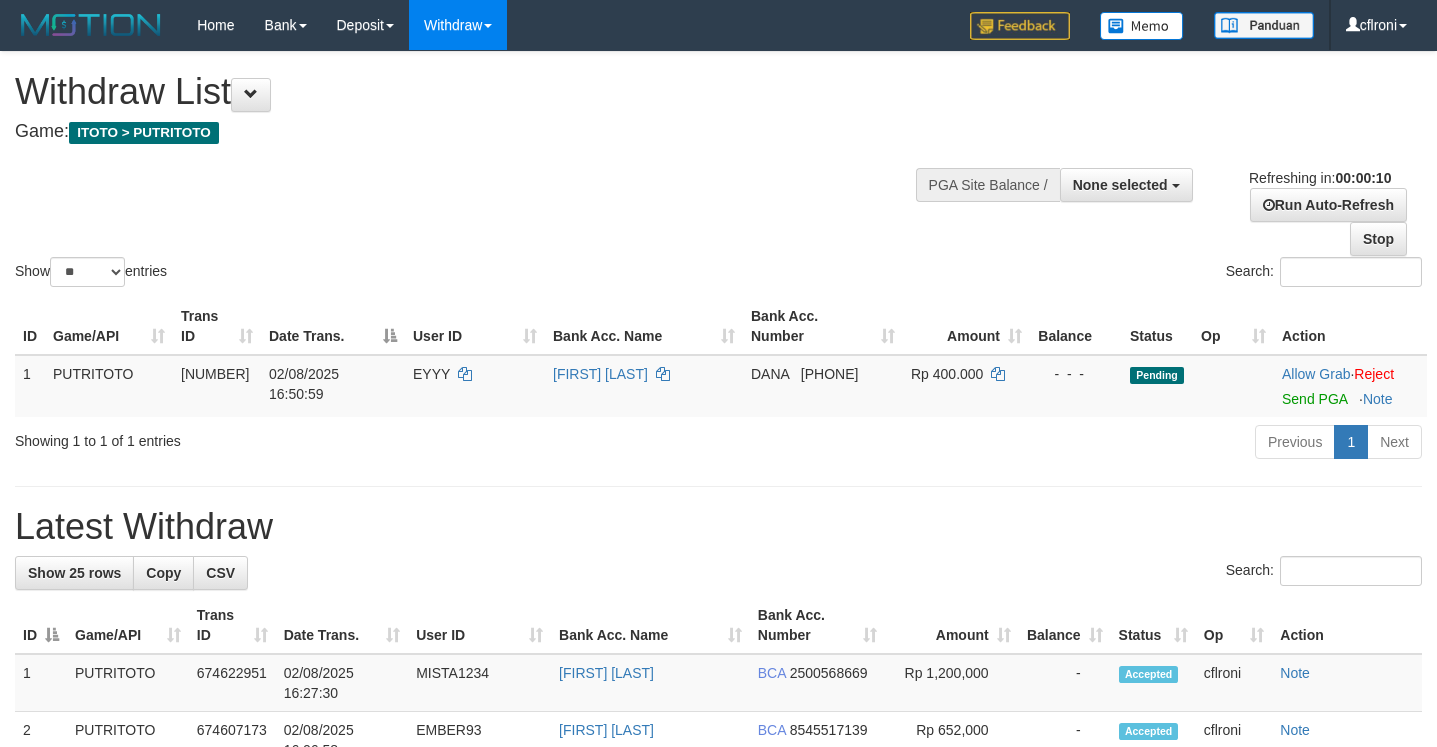 select 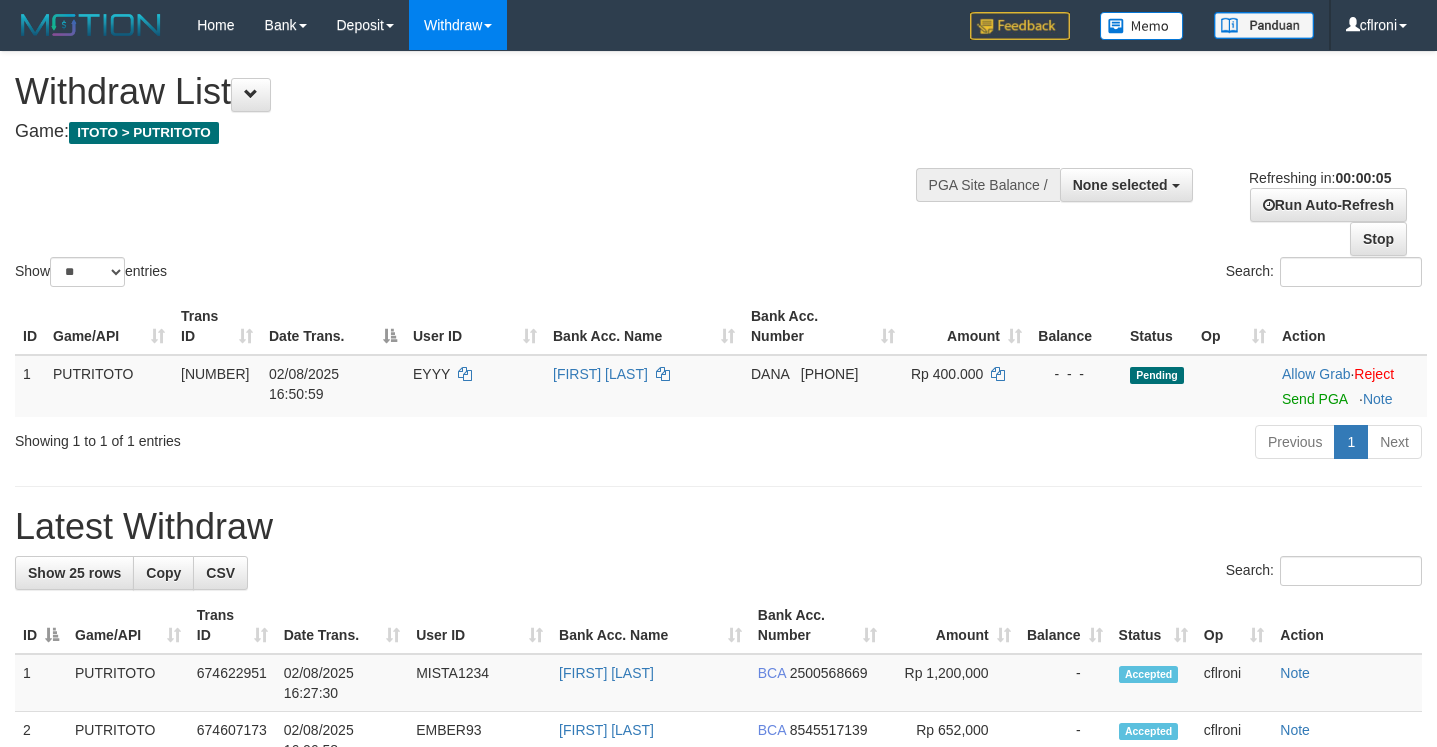 scroll, scrollTop: 0, scrollLeft: 0, axis: both 